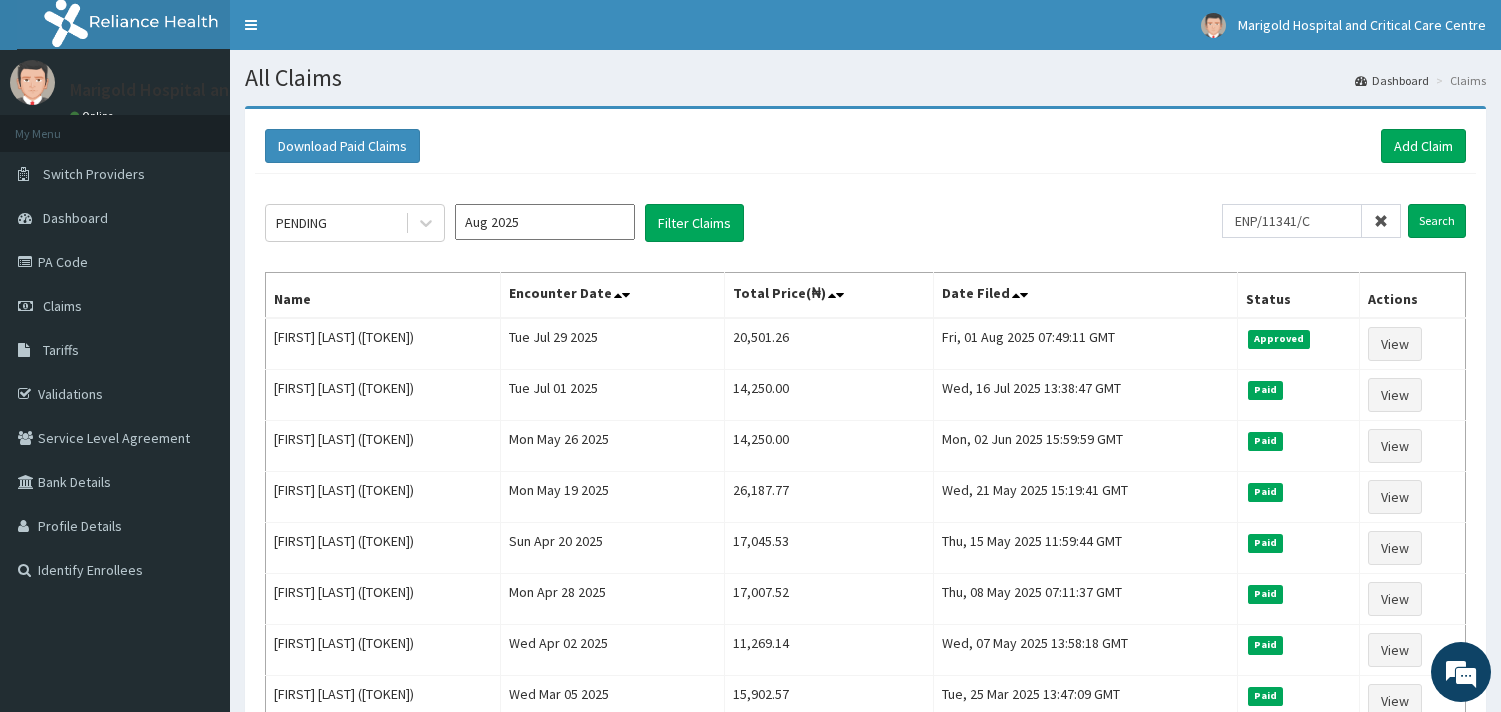 scroll, scrollTop: 0, scrollLeft: 0, axis: both 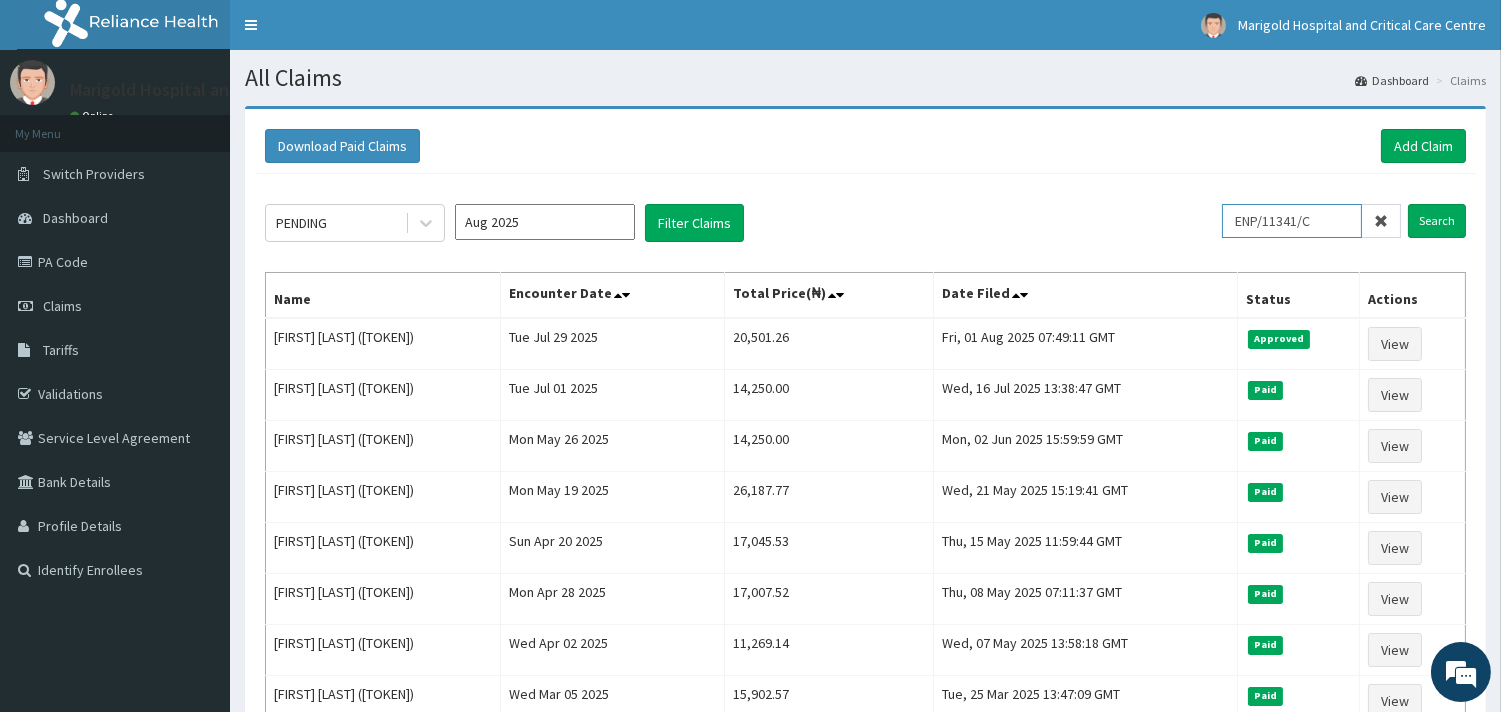 drag, startPoint x: 1331, startPoint y: 230, endPoint x: 1200, endPoint y: 230, distance: 131 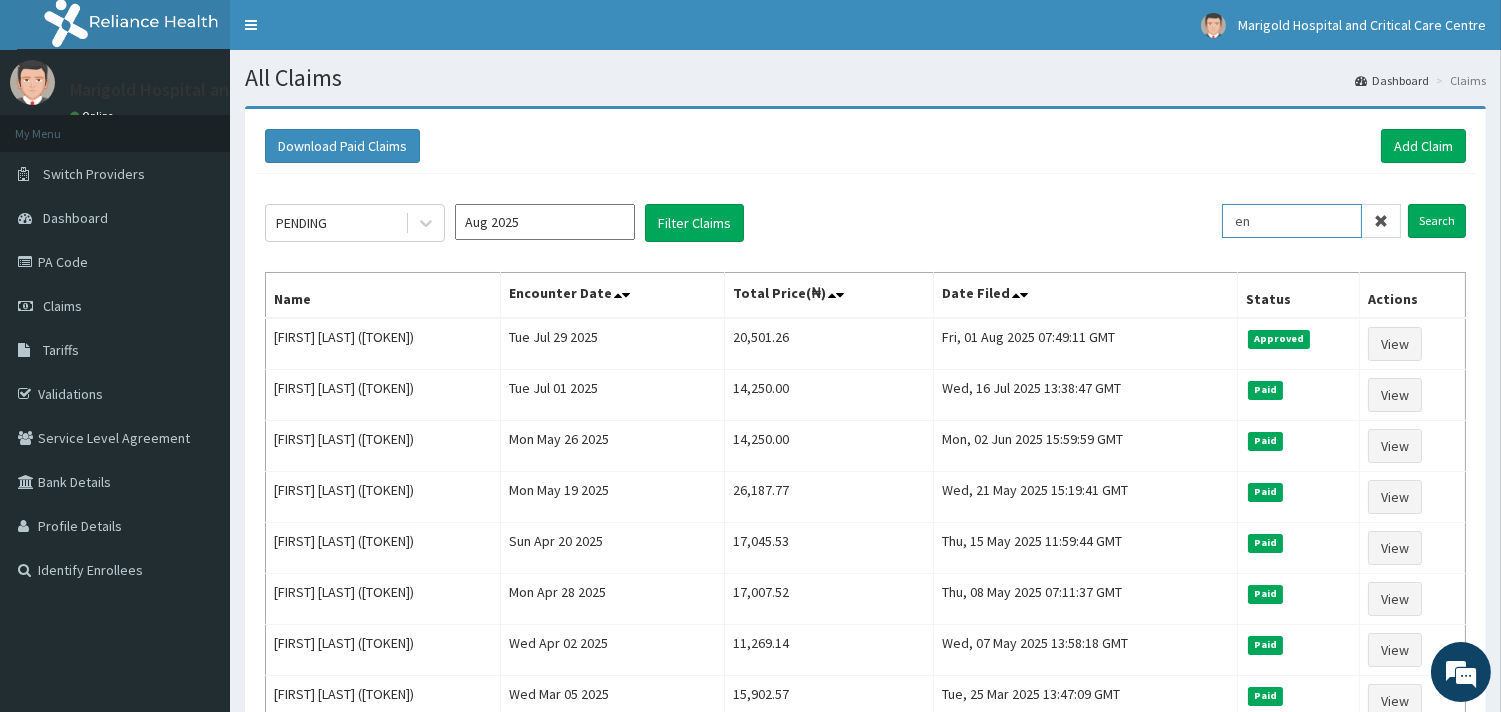 type on "e" 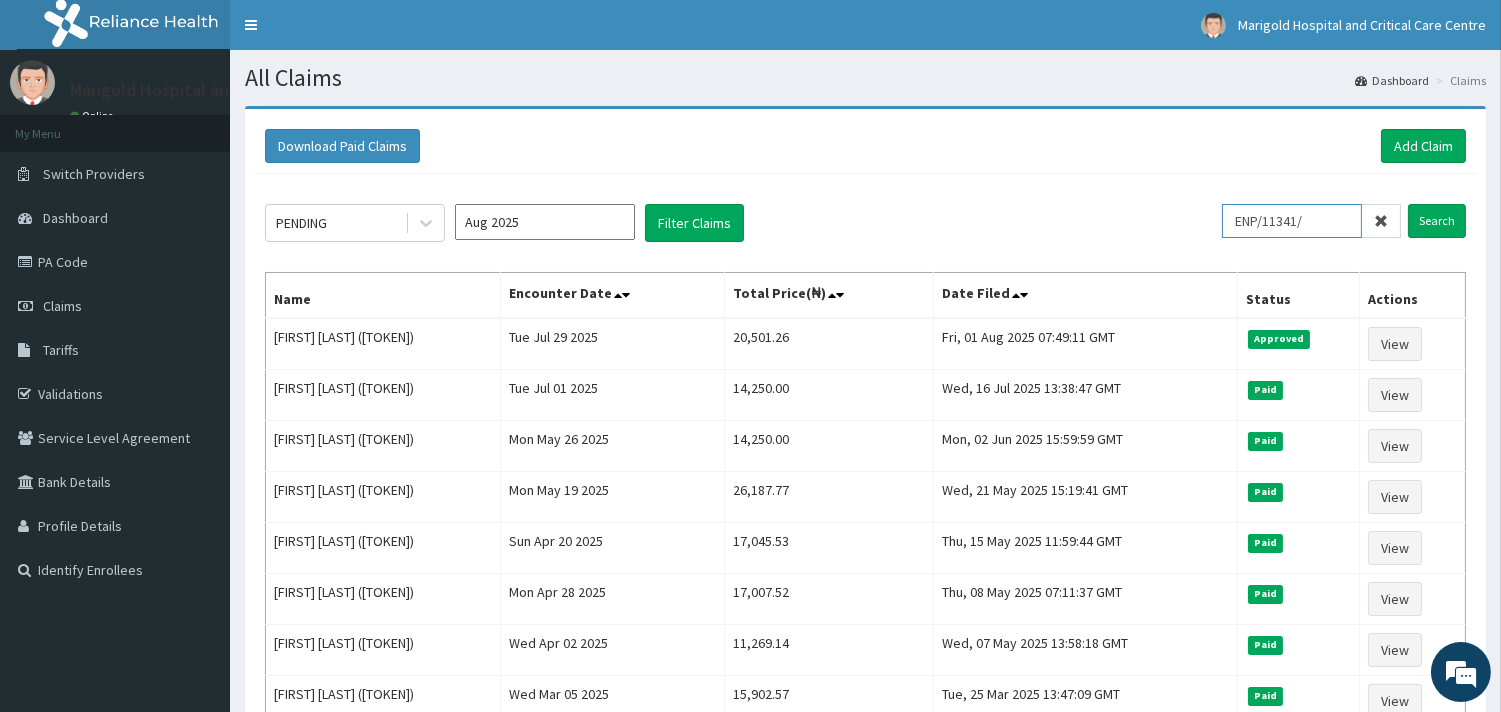 type on "ENP/11341/C" 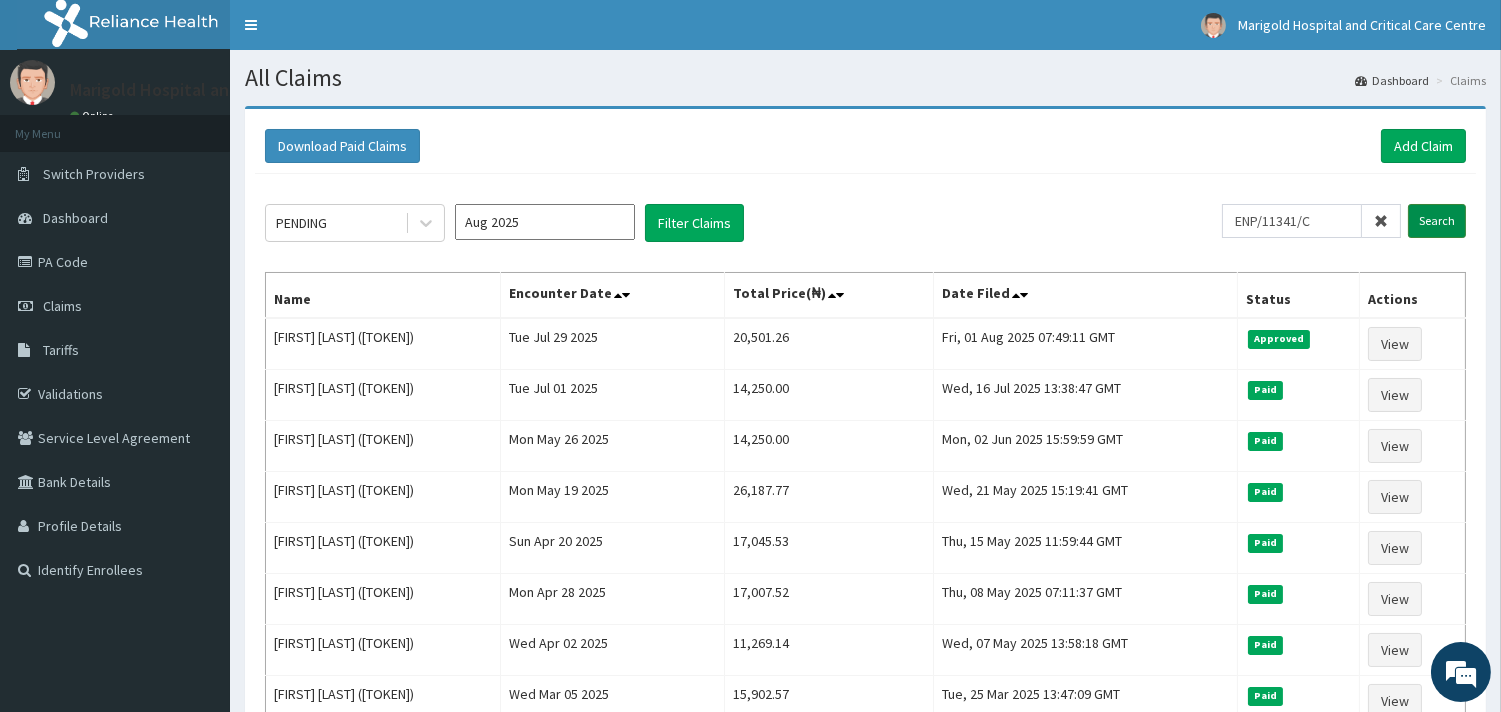 click on "Search" at bounding box center (1437, 221) 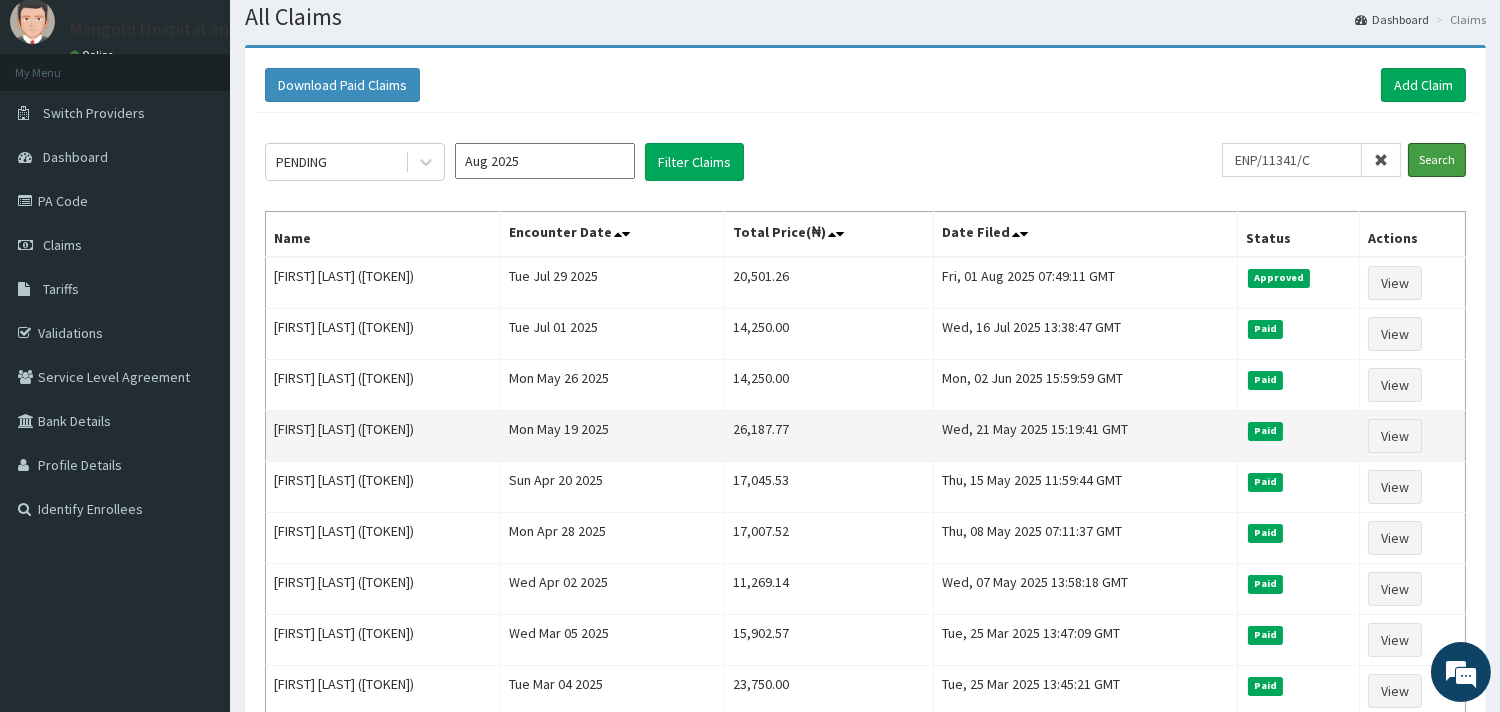 scroll, scrollTop: 111, scrollLeft: 0, axis: vertical 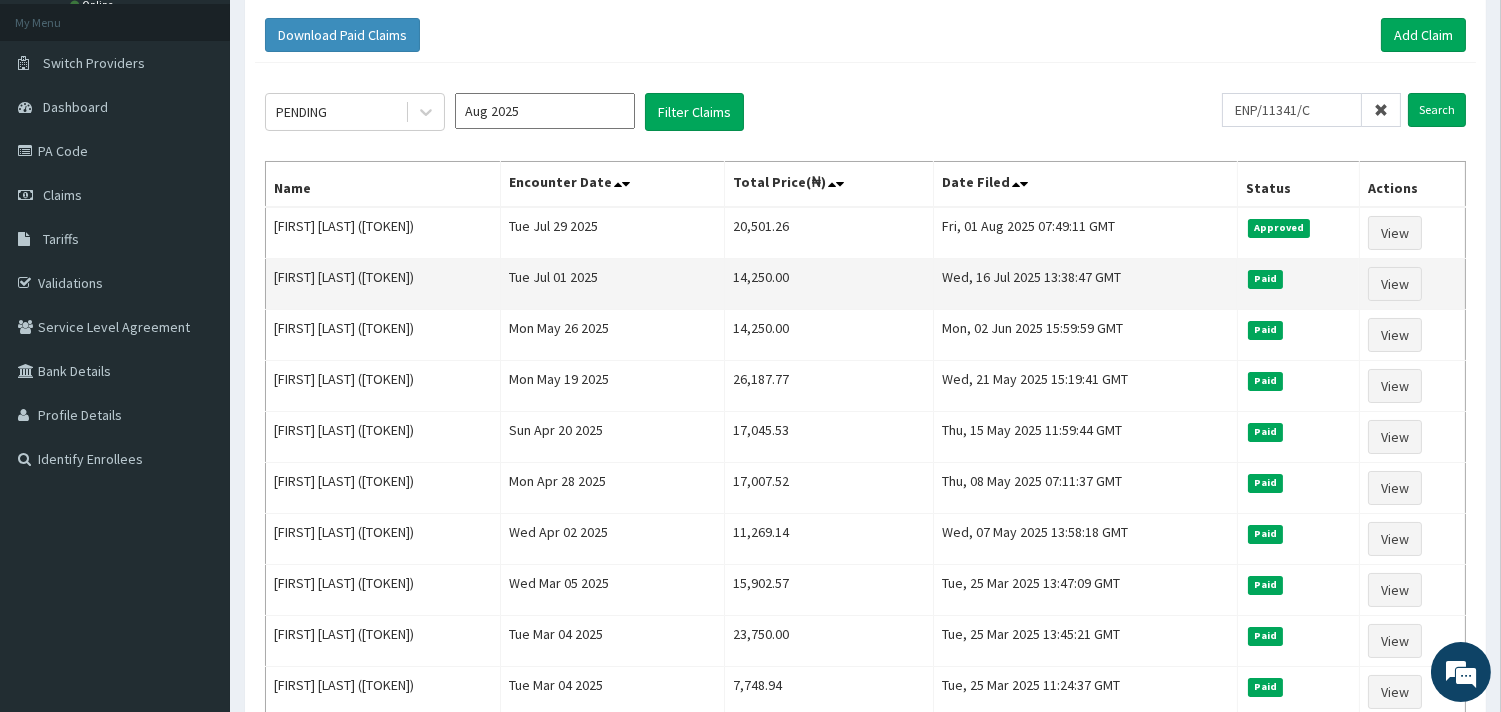 drag, startPoint x: 370, startPoint y: 275, endPoint x: 446, endPoint y: 285, distance: 76.655075 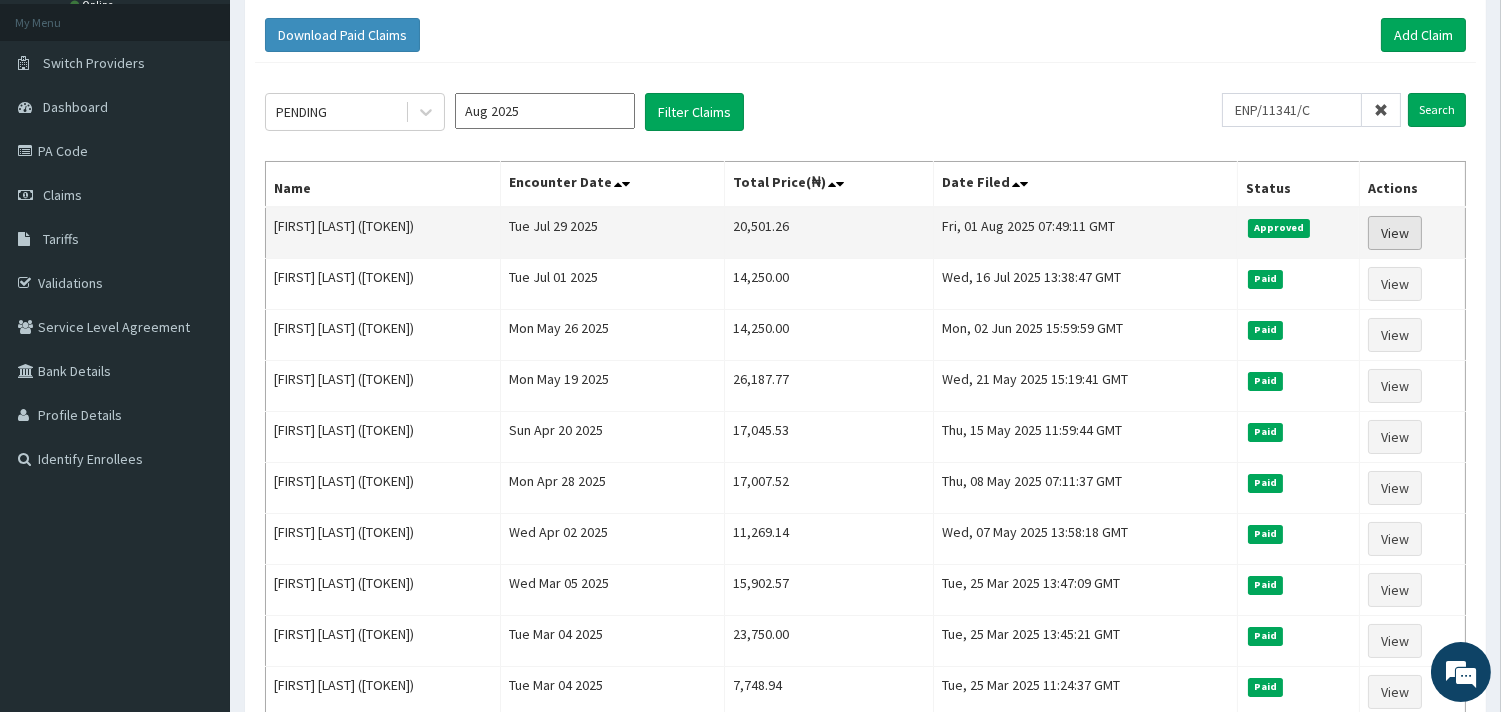 click on "View" at bounding box center (1395, 233) 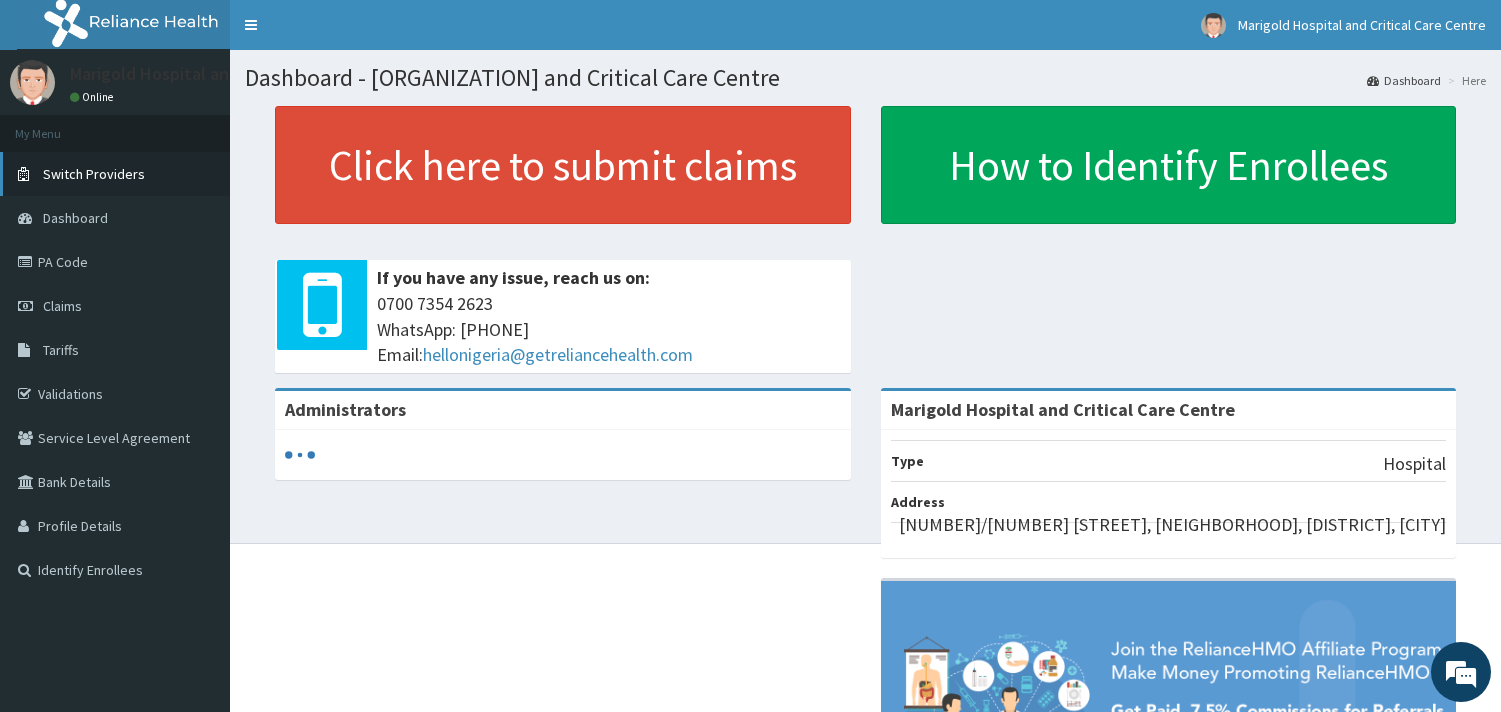 scroll, scrollTop: 0, scrollLeft: 0, axis: both 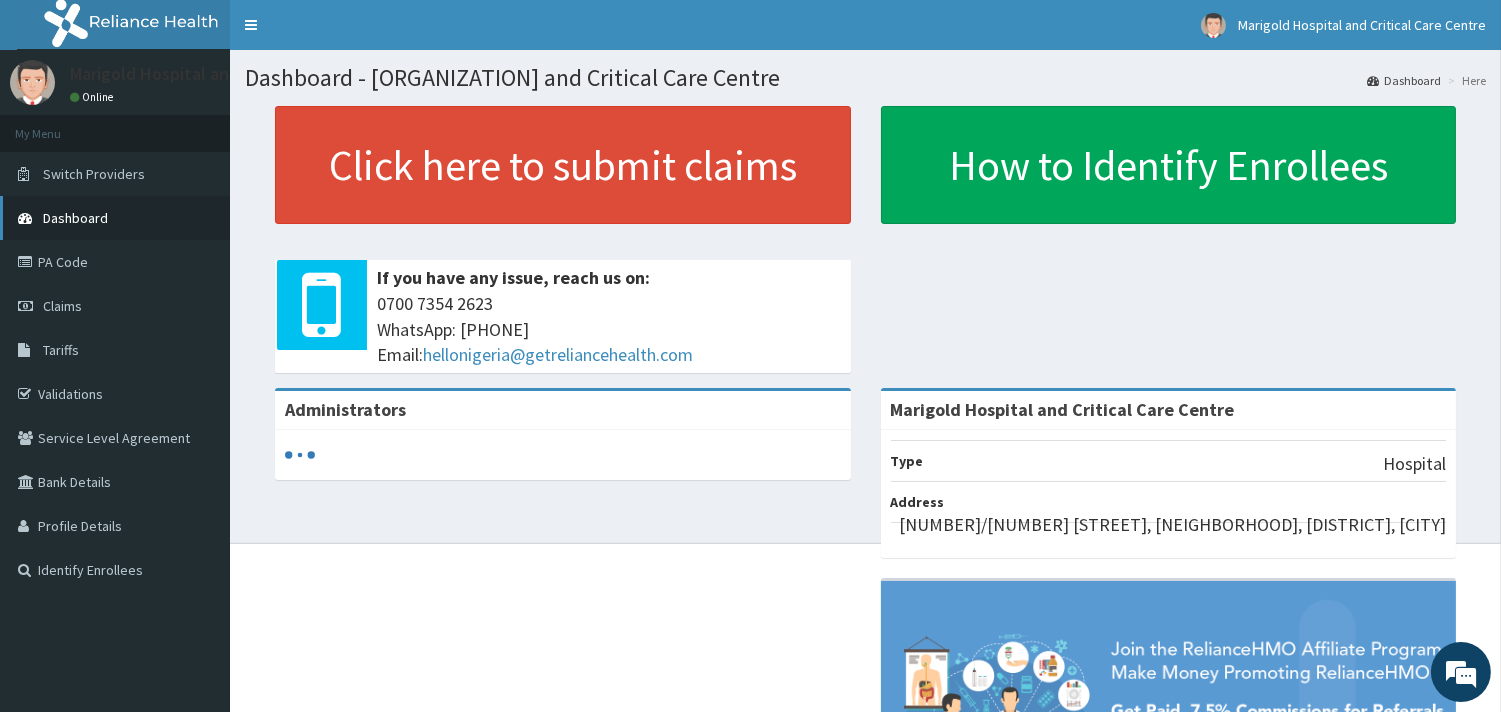 click on "Dashboard" at bounding box center [75, 218] 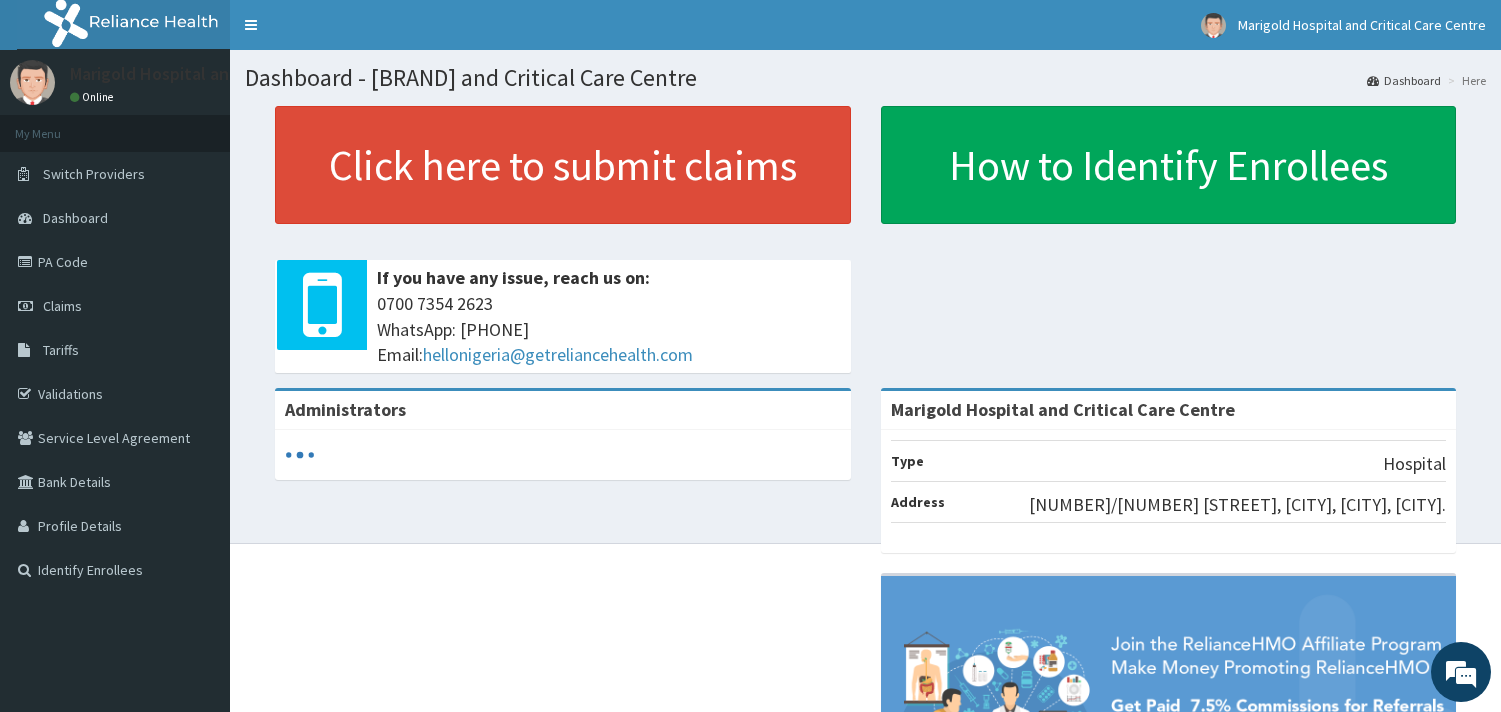 scroll, scrollTop: 0, scrollLeft: 0, axis: both 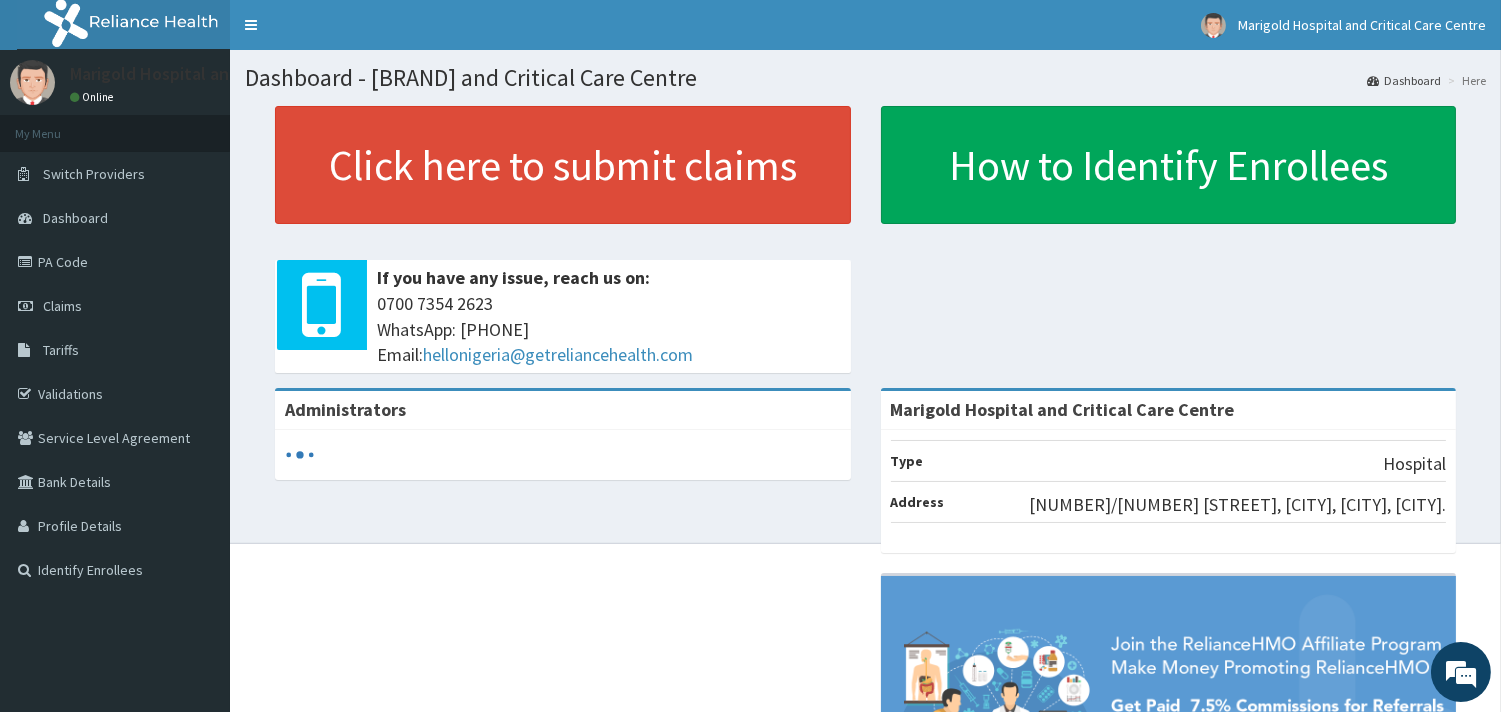 click on "Validations" at bounding box center [115, 394] 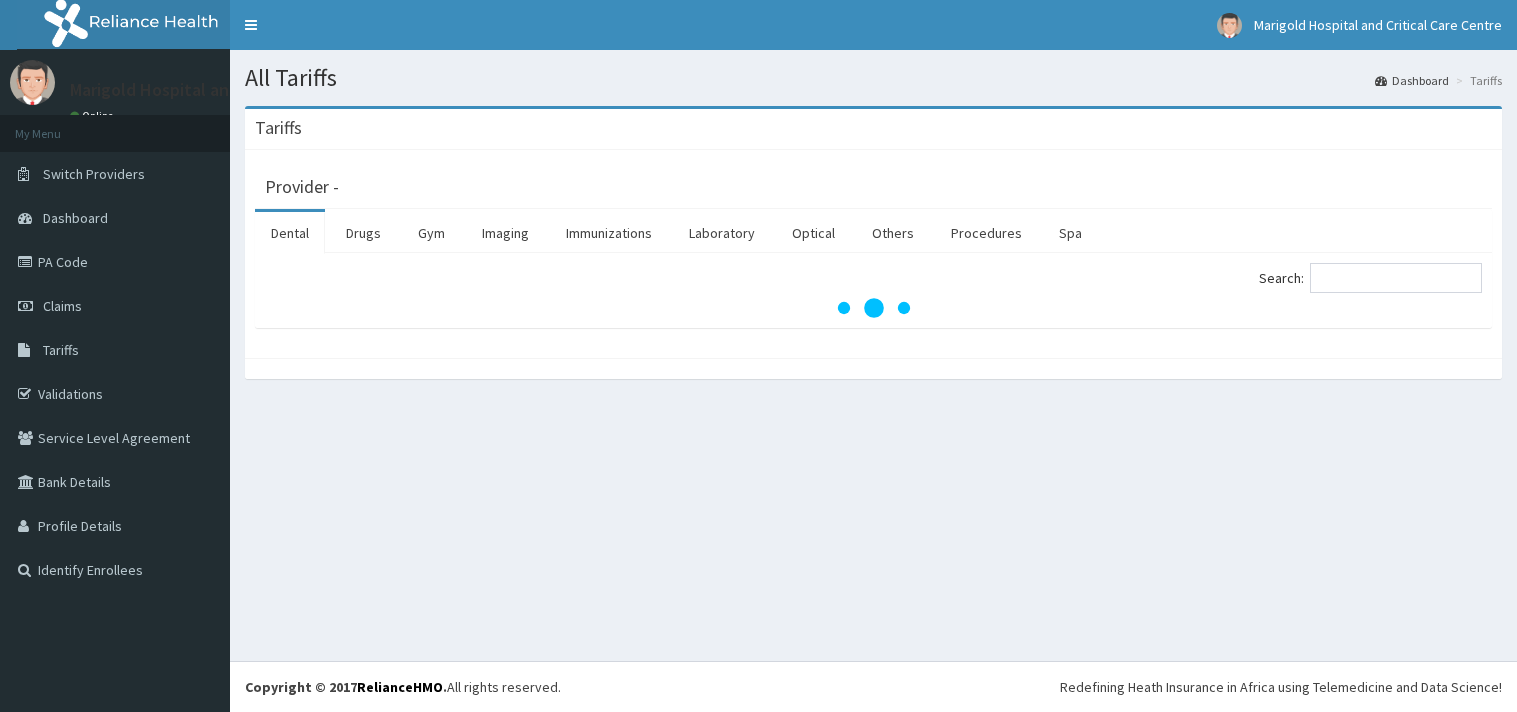 scroll, scrollTop: 0, scrollLeft: 0, axis: both 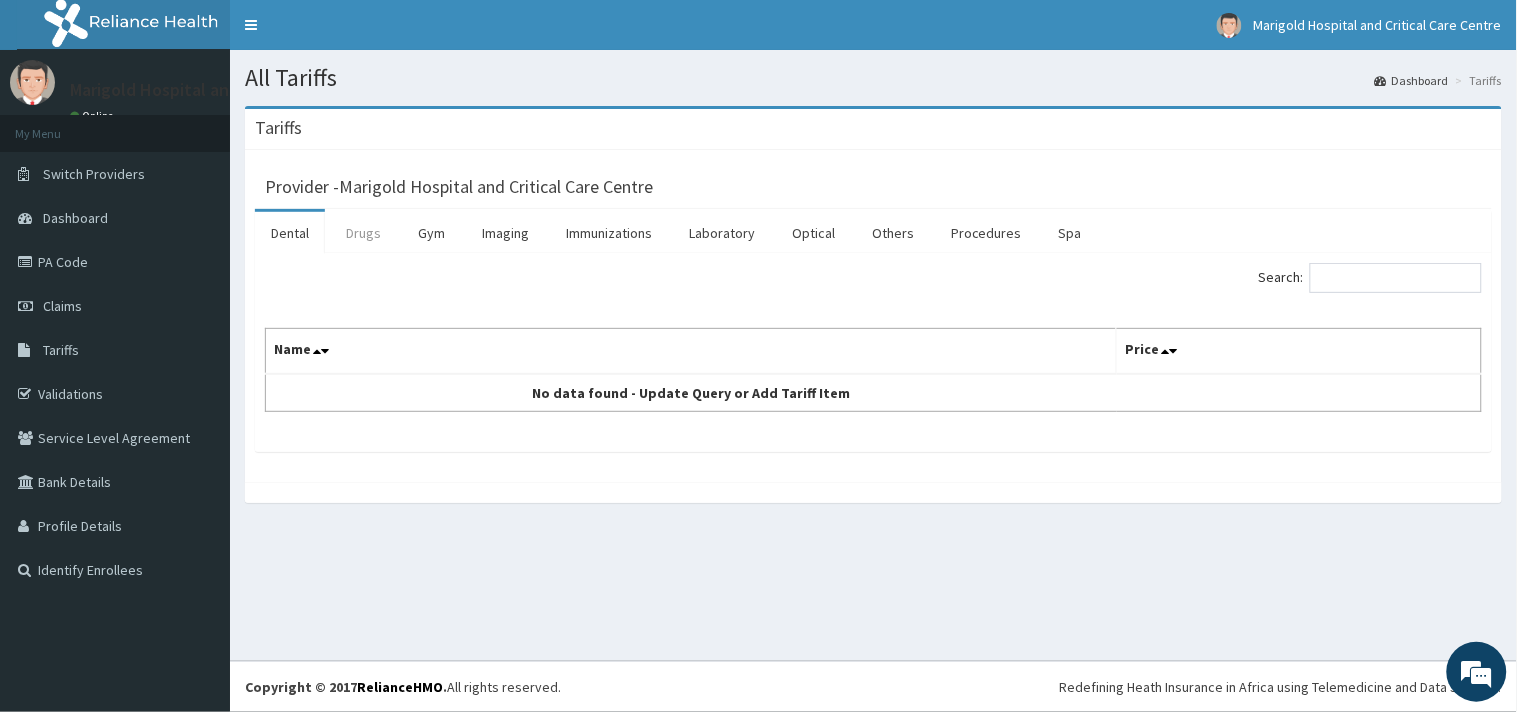 click on "Drugs" at bounding box center (363, 233) 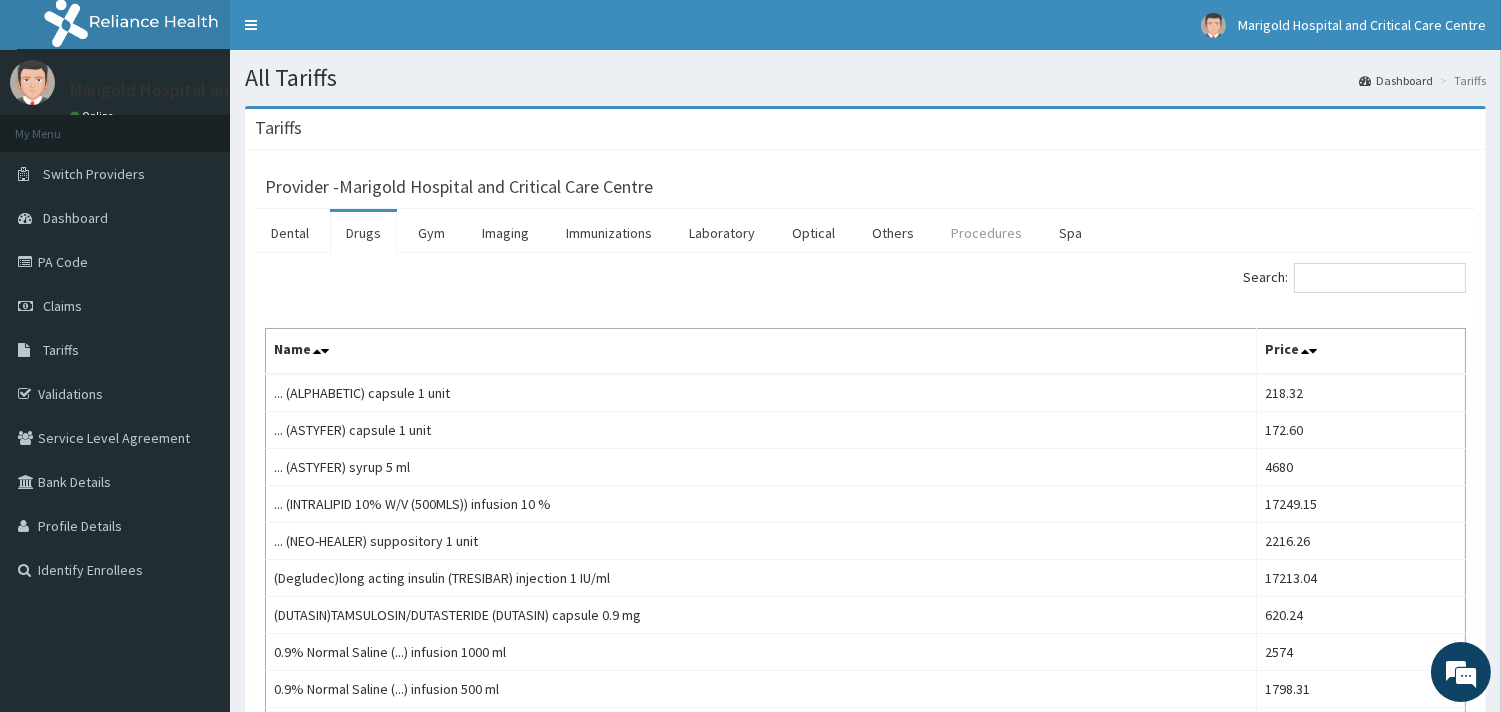 click on "Procedures" at bounding box center (986, 233) 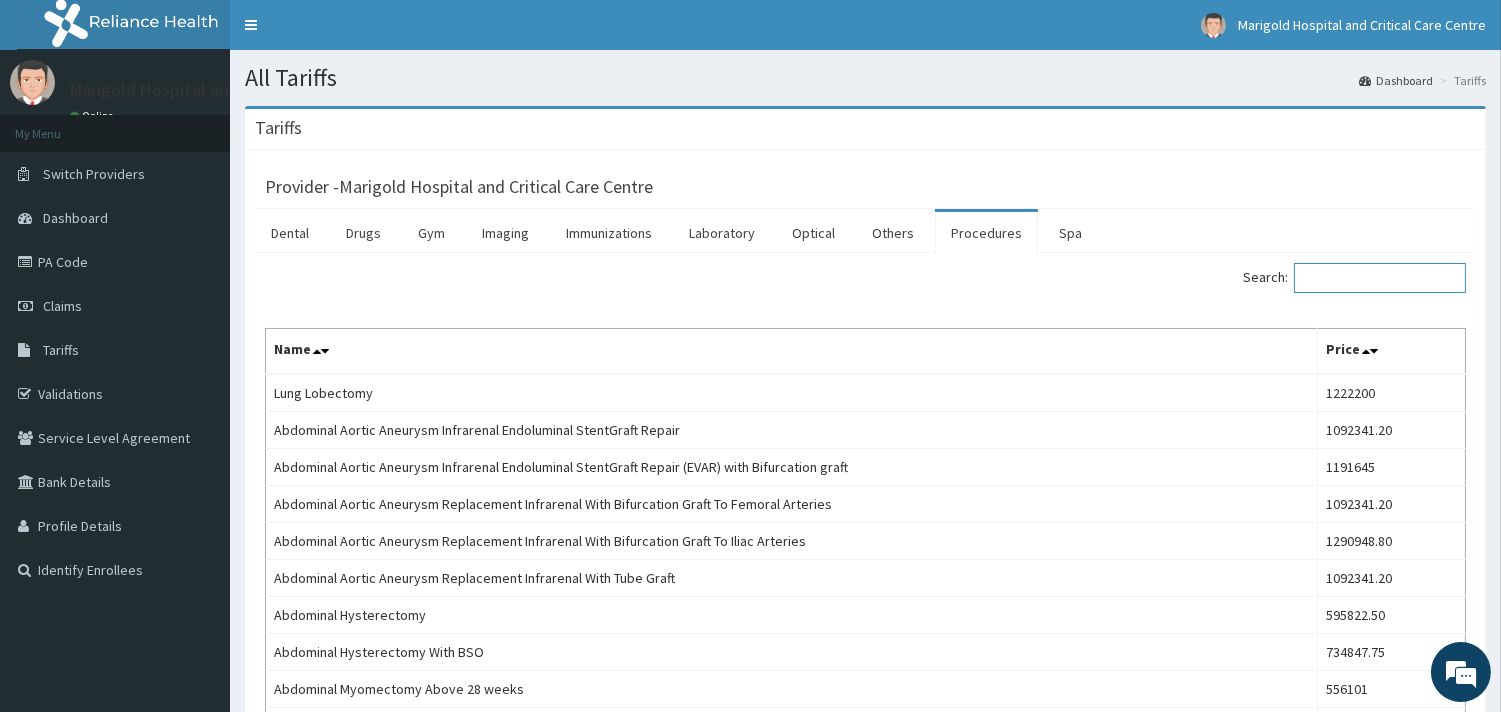 click on "Search:" at bounding box center (1380, 278) 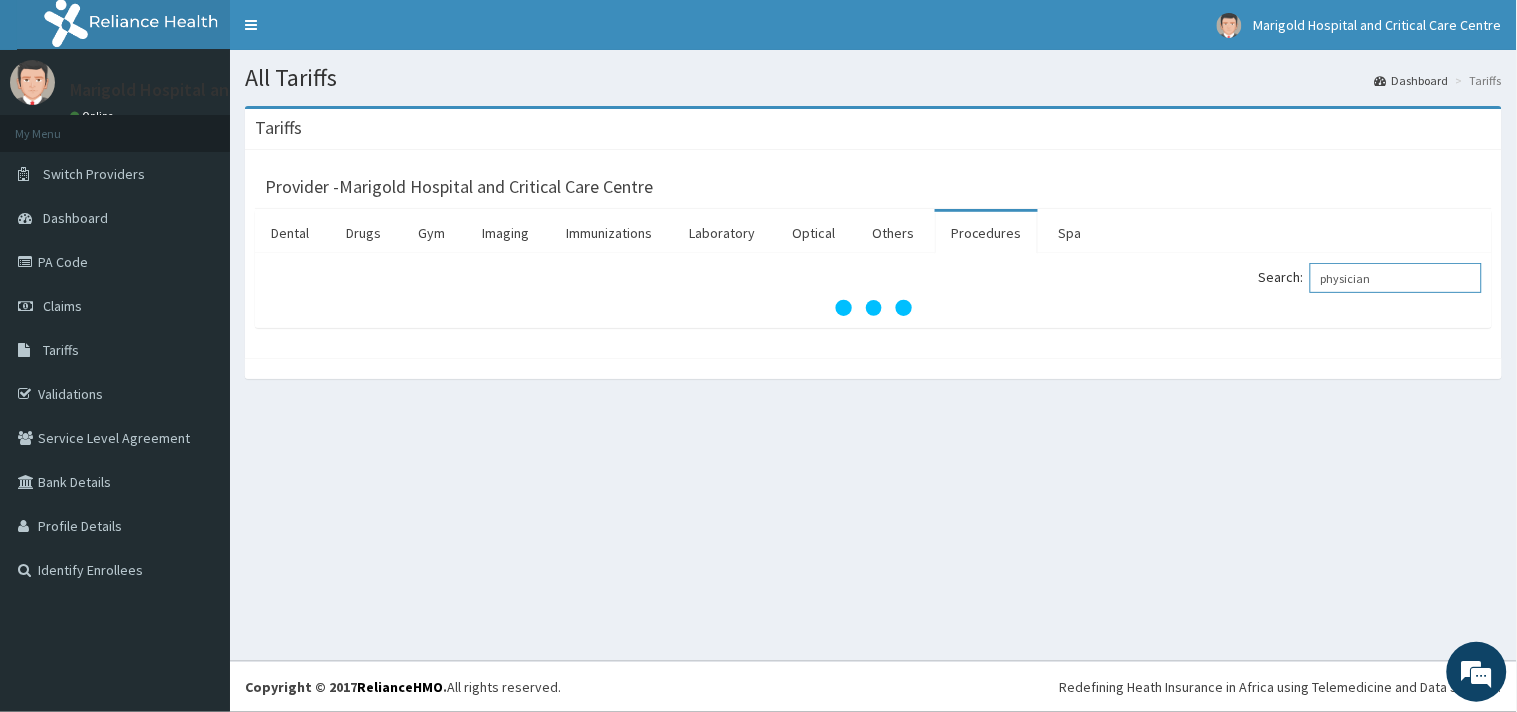 scroll, scrollTop: 0, scrollLeft: 0, axis: both 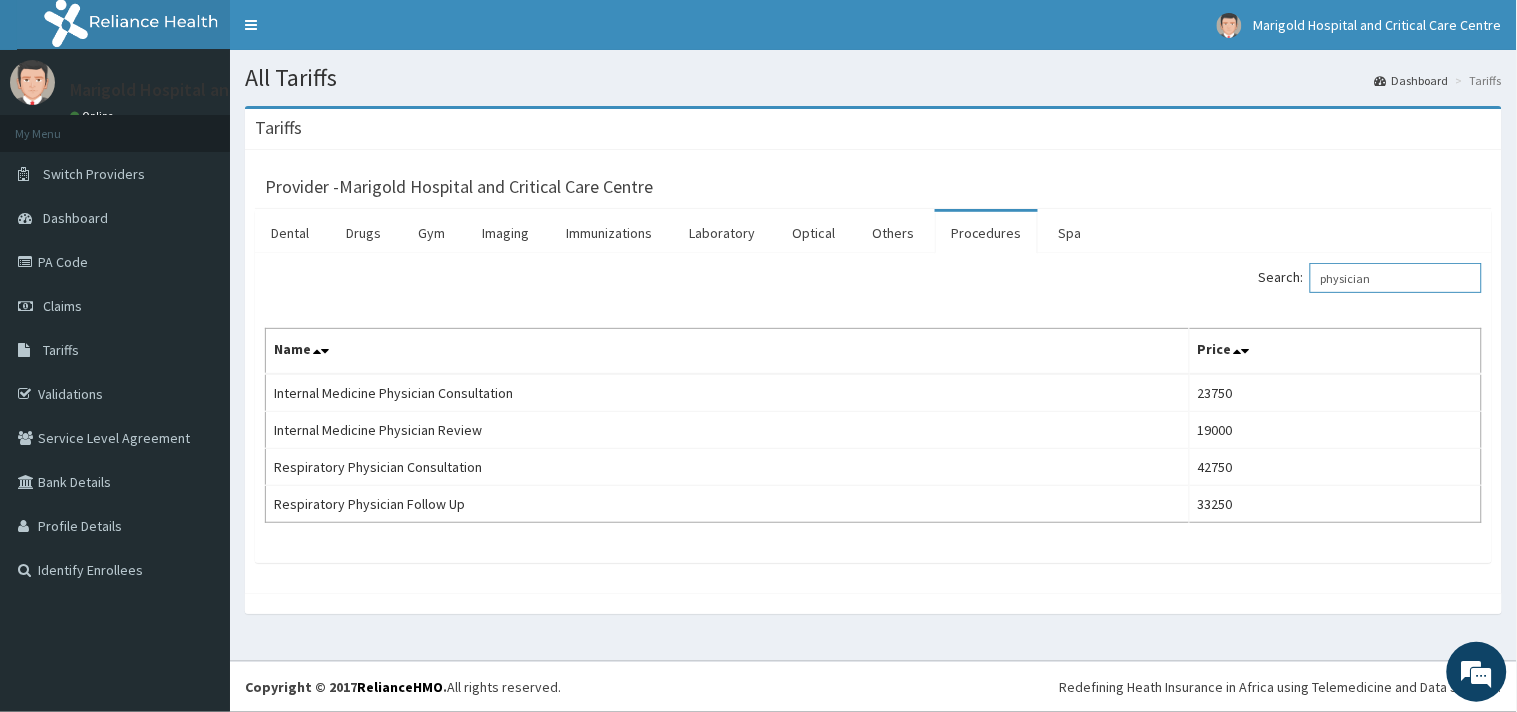 drag, startPoint x: 1402, startPoint y: 277, endPoint x: 1078, endPoint y: 297, distance: 324.6167 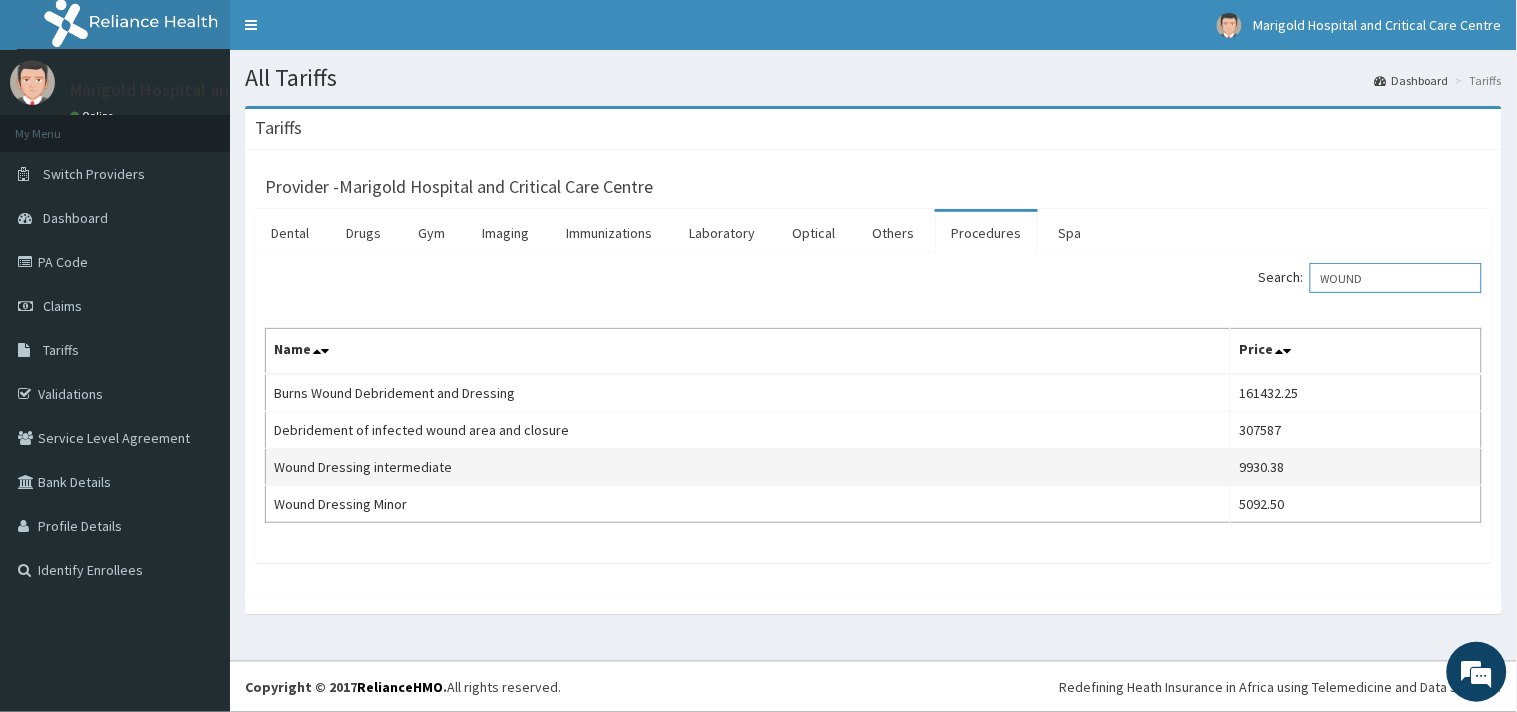 type on "WOUND" 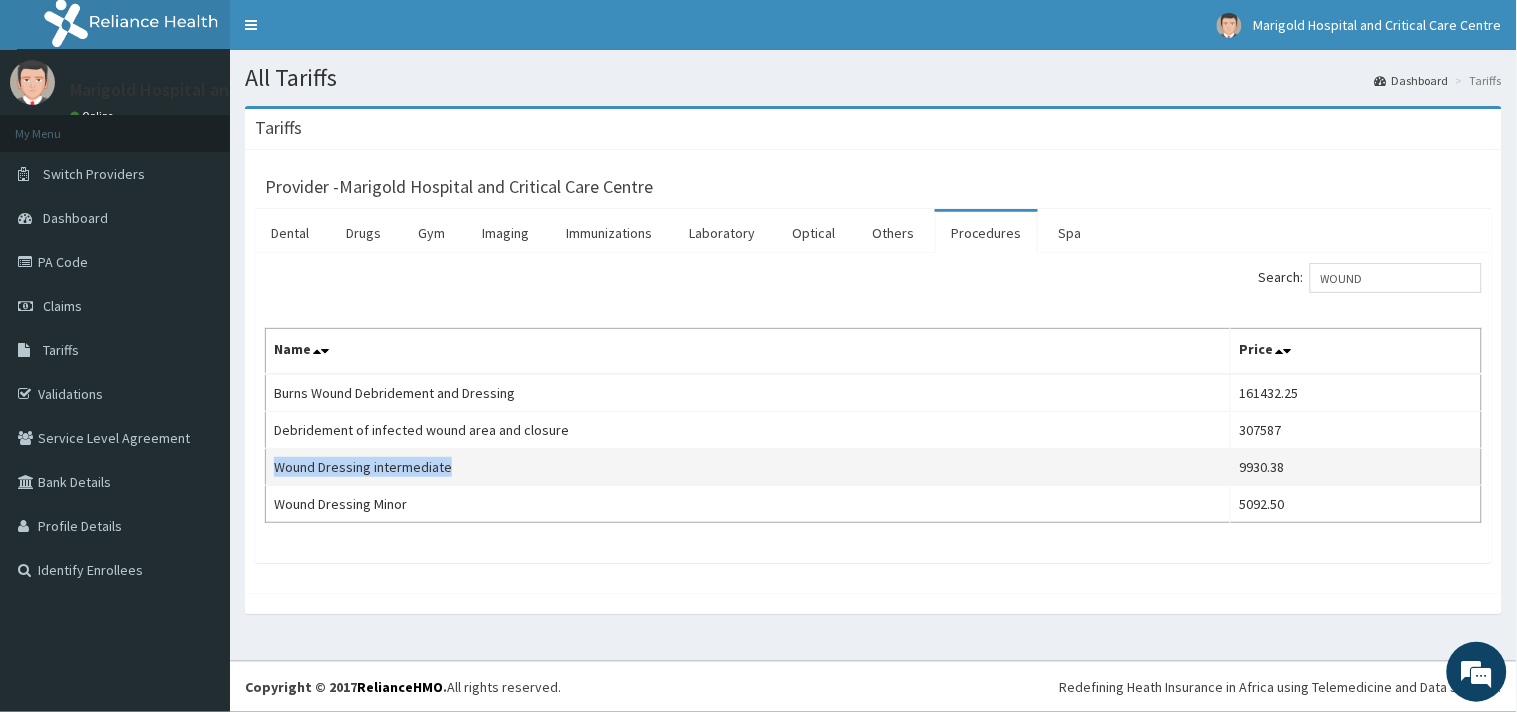 drag, startPoint x: 275, startPoint y: 463, endPoint x: 486, endPoint y: 467, distance: 211.03792 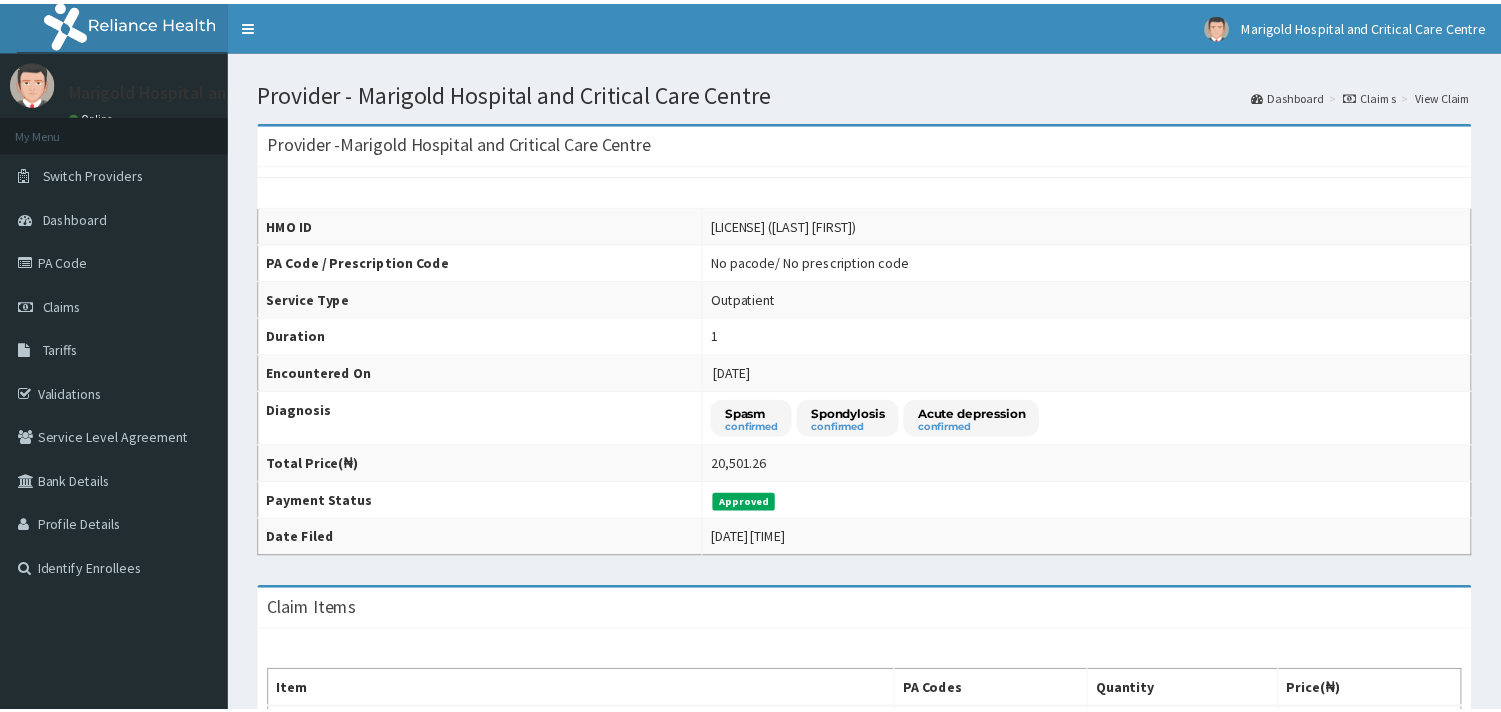 scroll, scrollTop: 0, scrollLeft: 0, axis: both 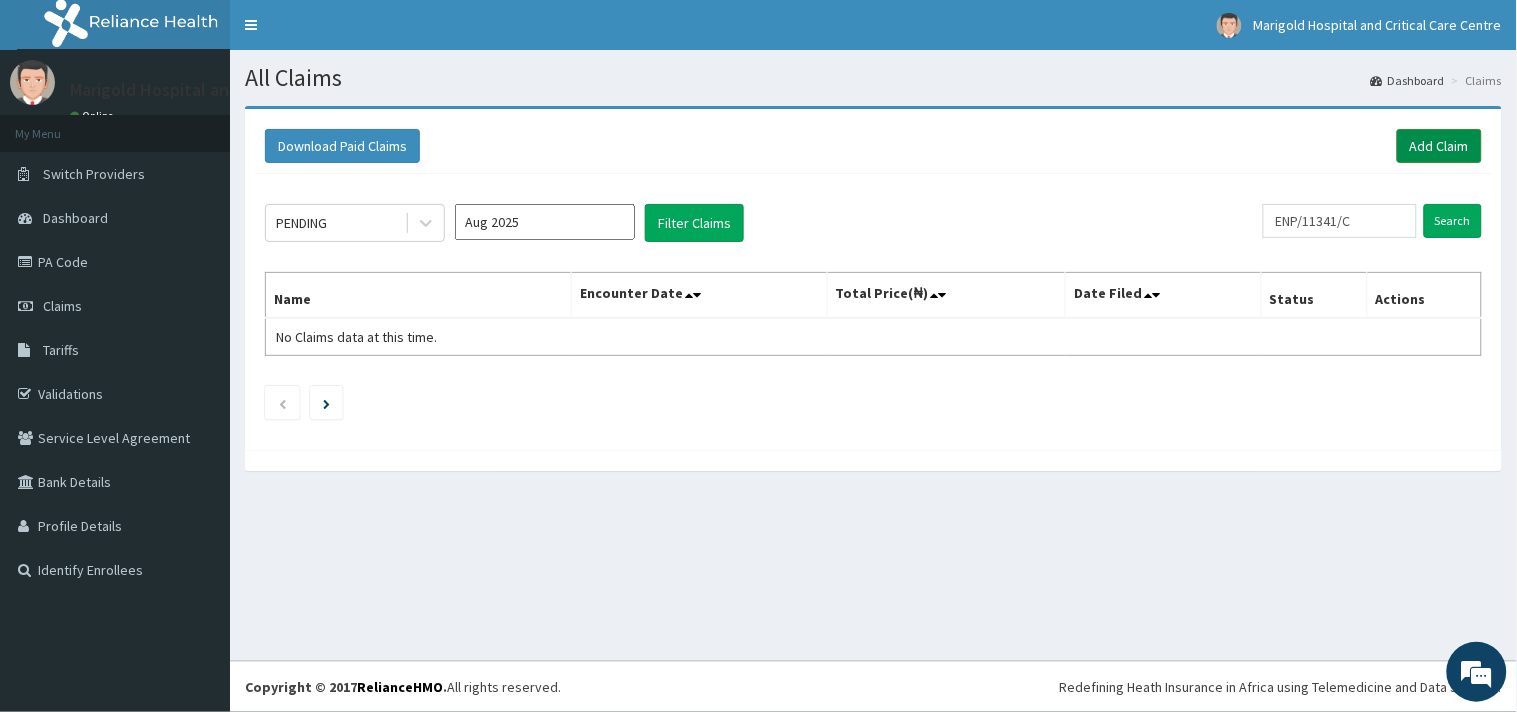 click on "Add Claim" at bounding box center [1439, 146] 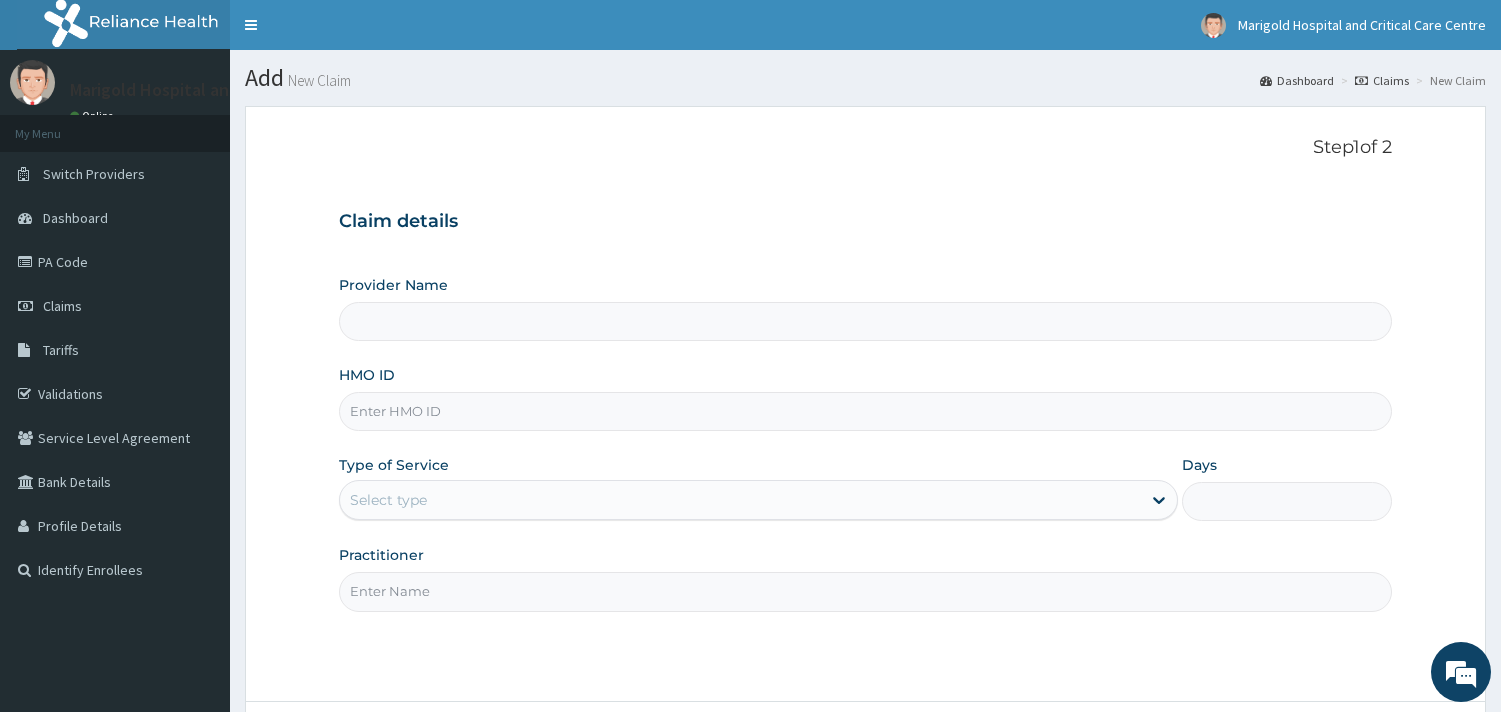 scroll, scrollTop: 0, scrollLeft: 0, axis: both 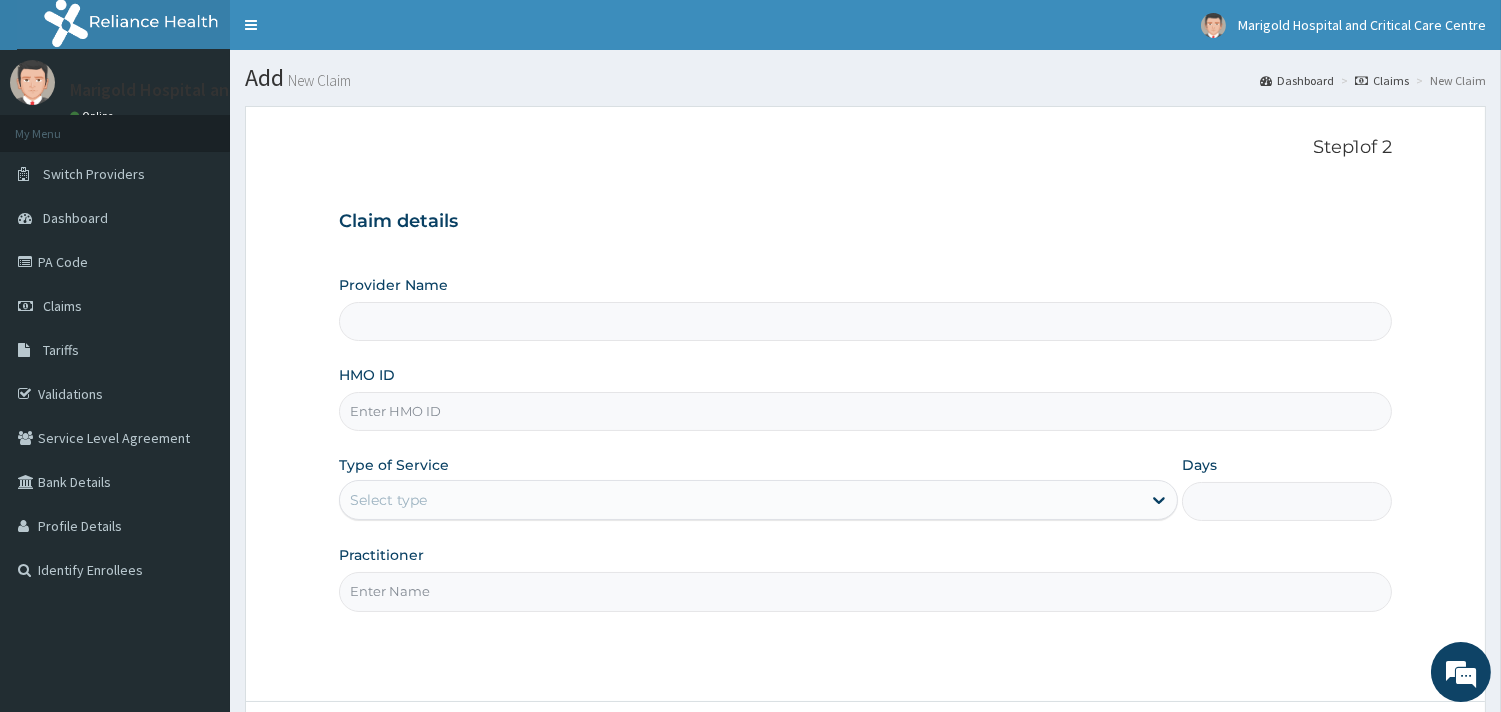 type on "Marigold Hospital and Critical Care Centre" 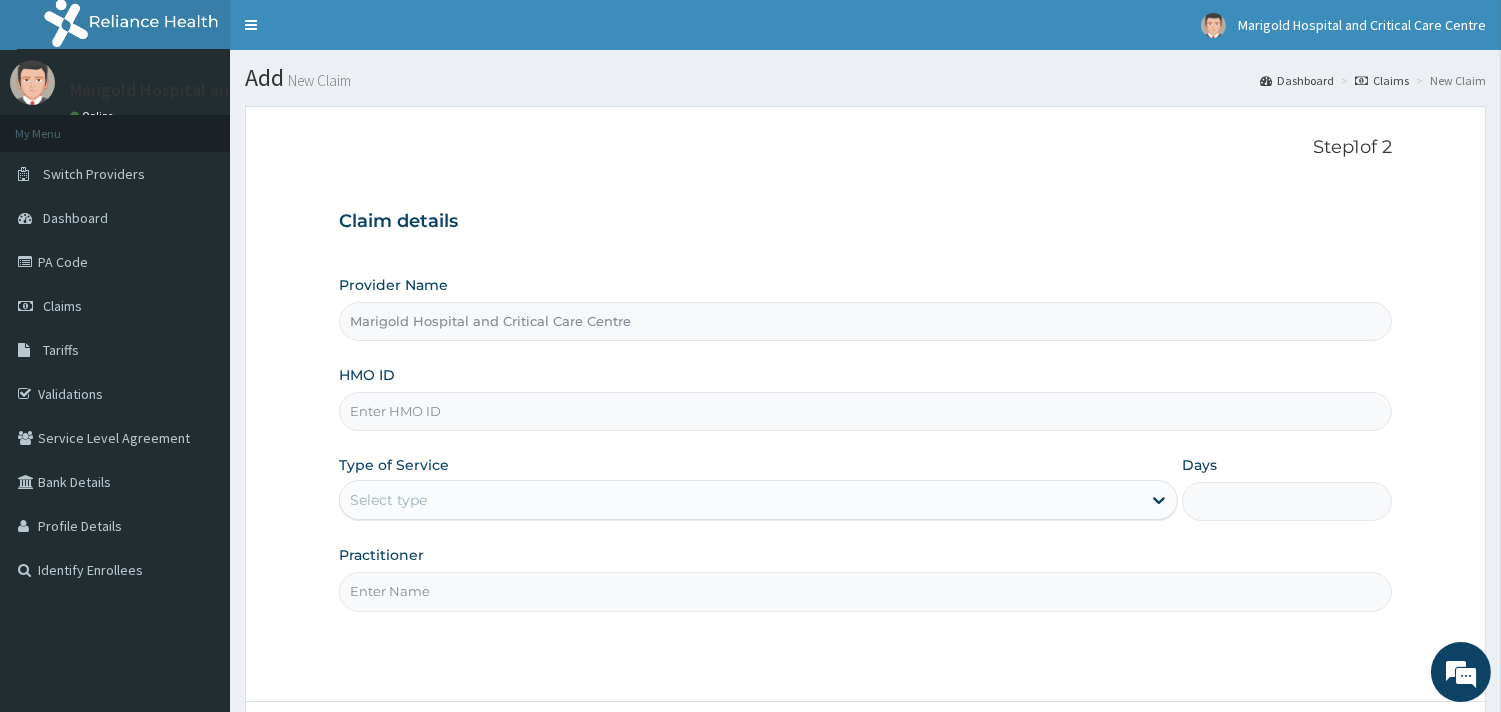 paste on "ENP/11341/C" 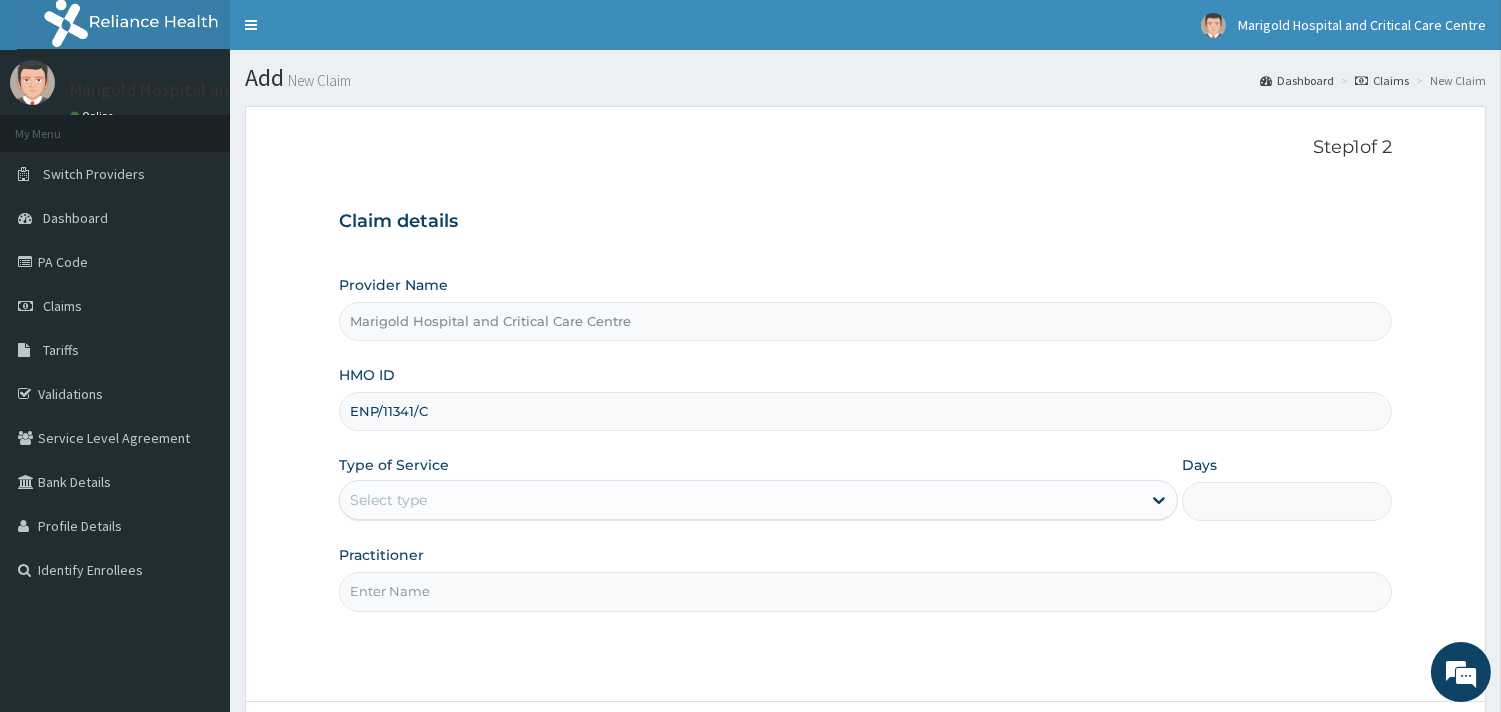 type on "ENP/11341/C" 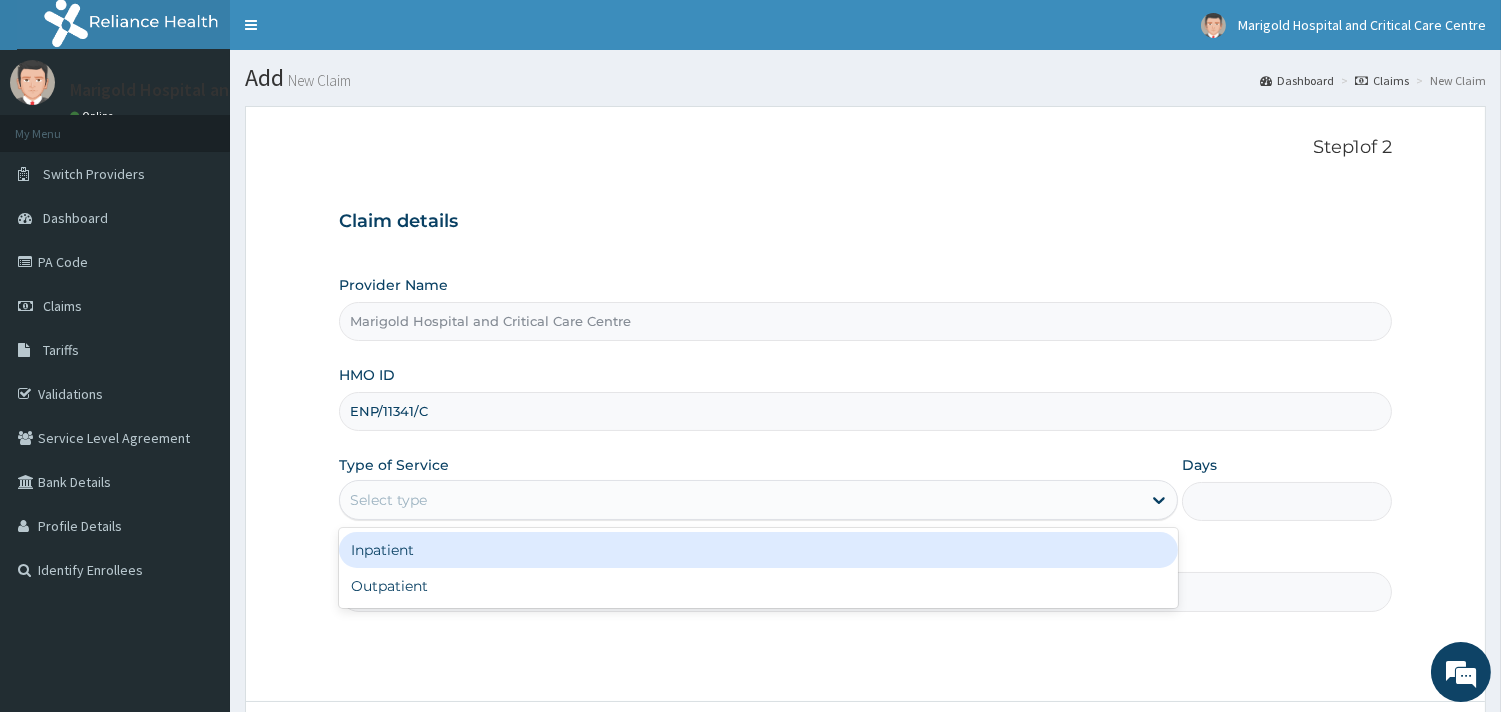 click on "Select type" at bounding box center (758, 500) 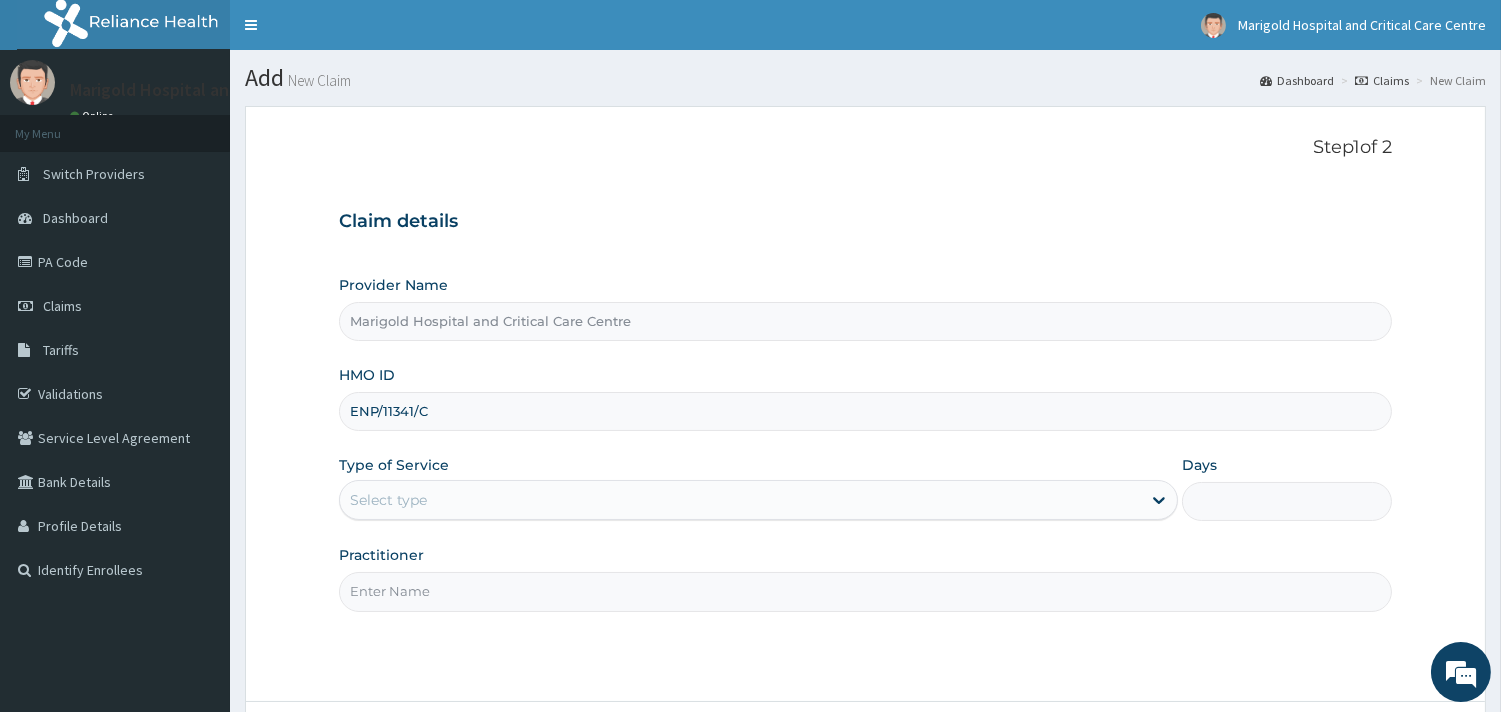 drag, startPoint x: 371, startPoint y: 597, endPoint x: 346, endPoint y: 512, distance: 88.60023 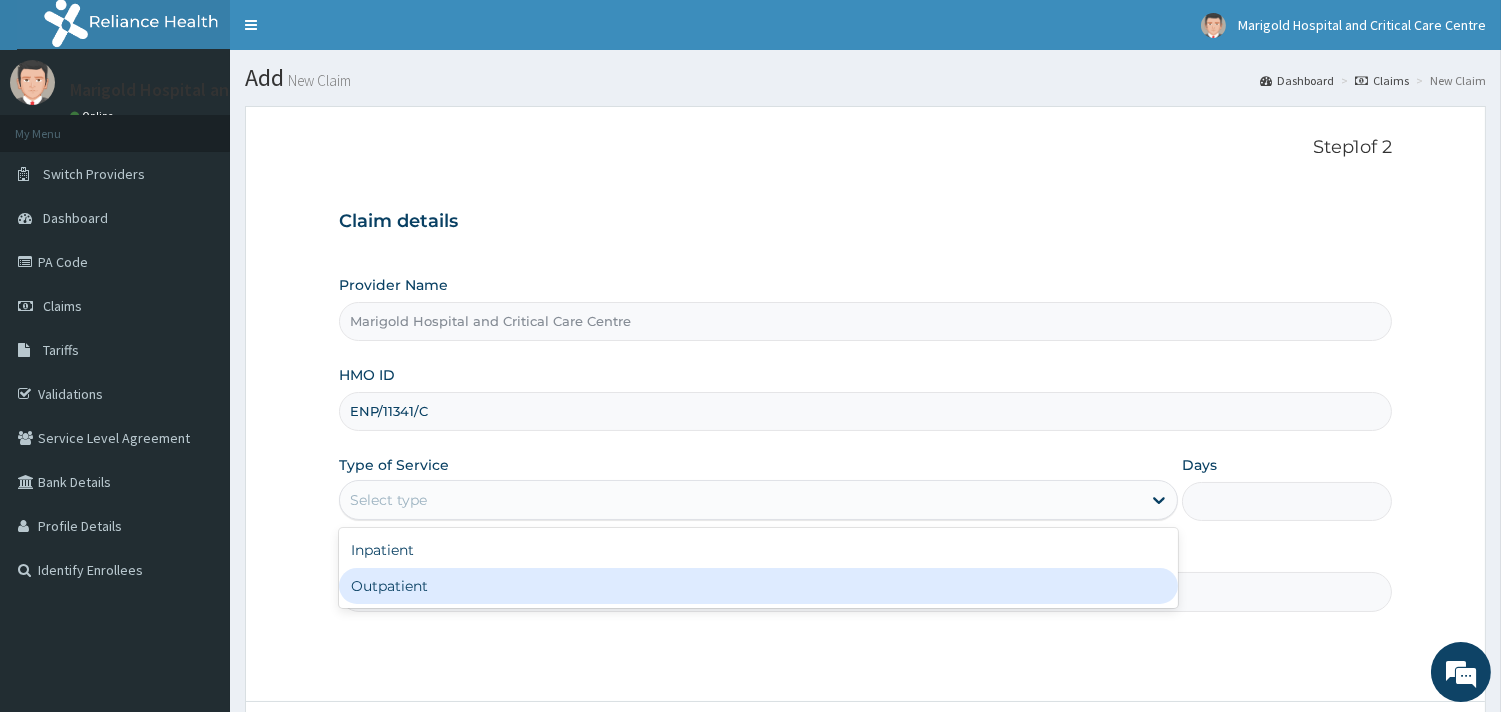 click on "Outpatient" at bounding box center (758, 586) 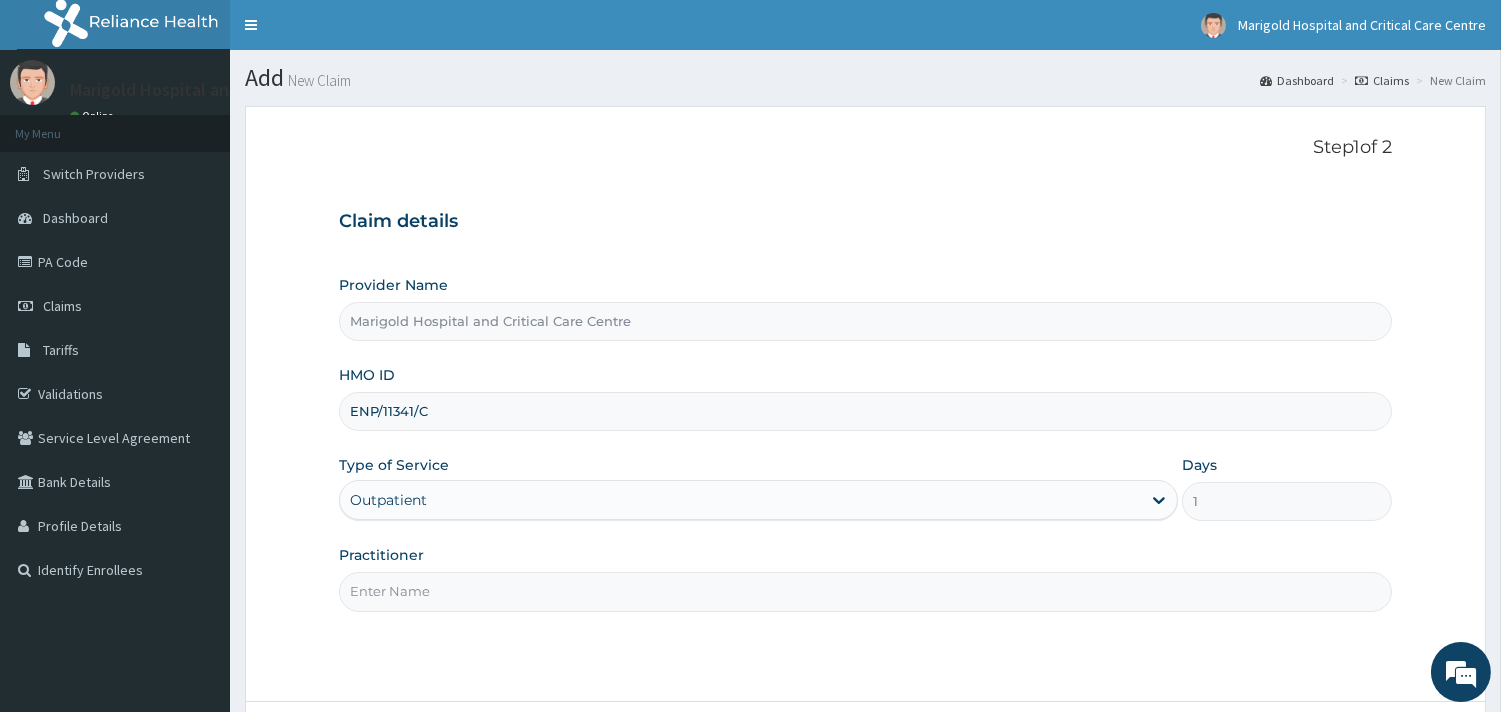 drag, startPoint x: 377, startPoint y: 591, endPoint x: 387, endPoint y: 632, distance: 42.201897 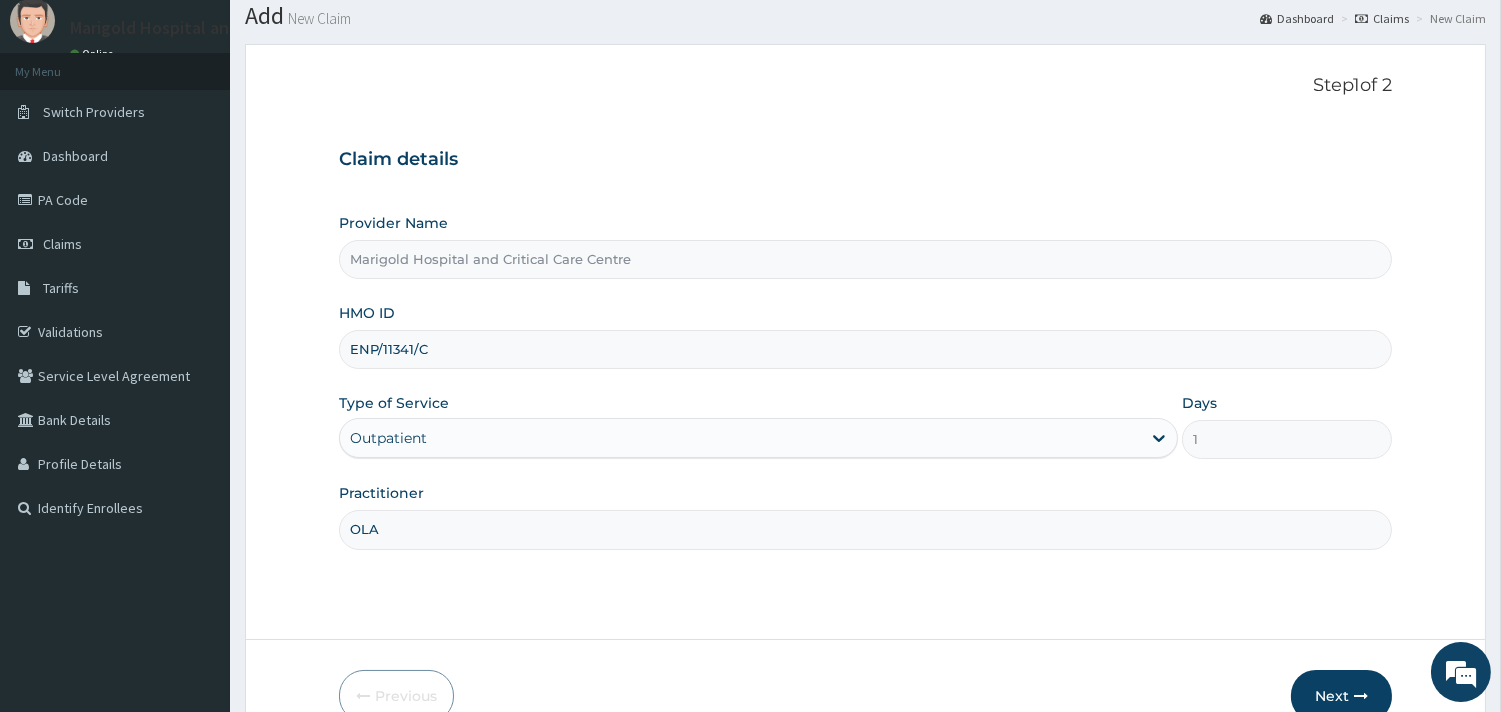 scroll, scrollTop: 170, scrollLeft: 0, axis: vertical 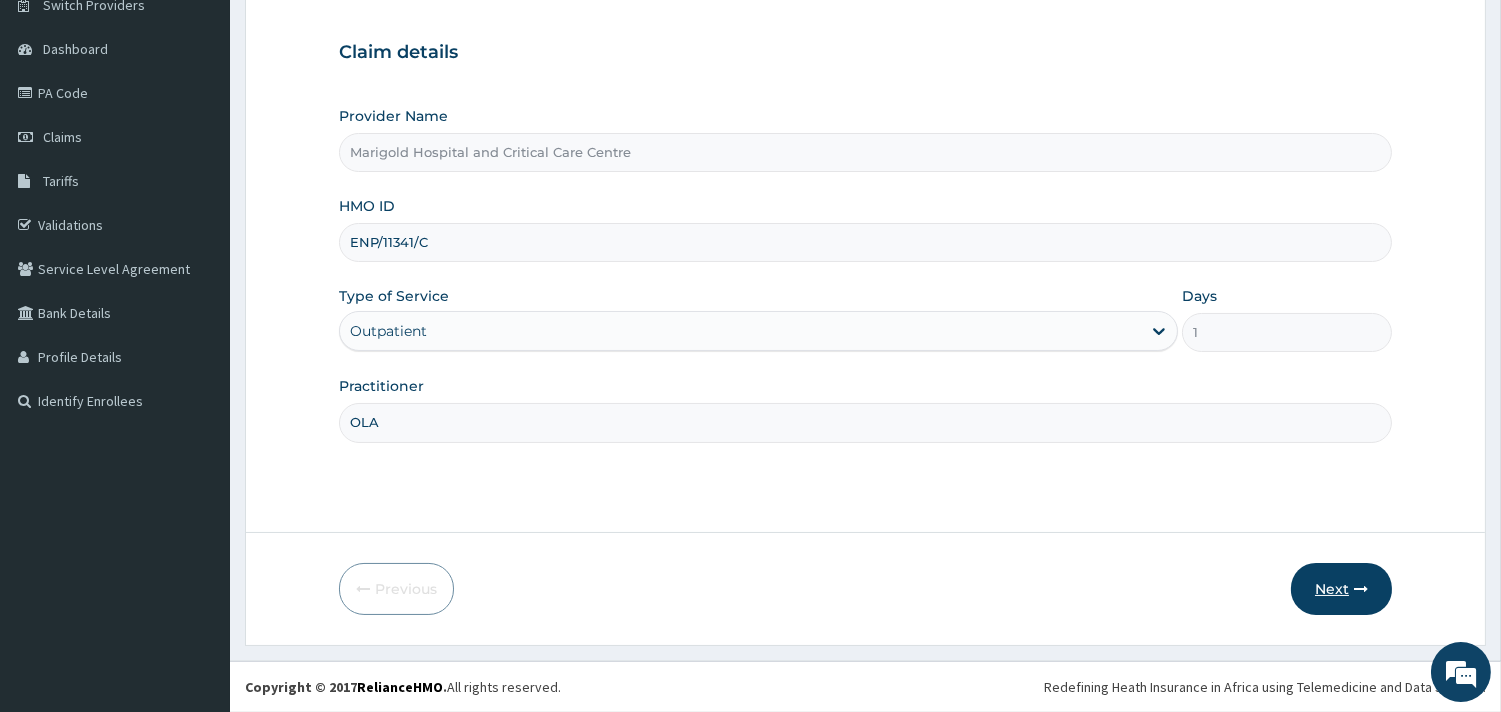 type on "OLA" 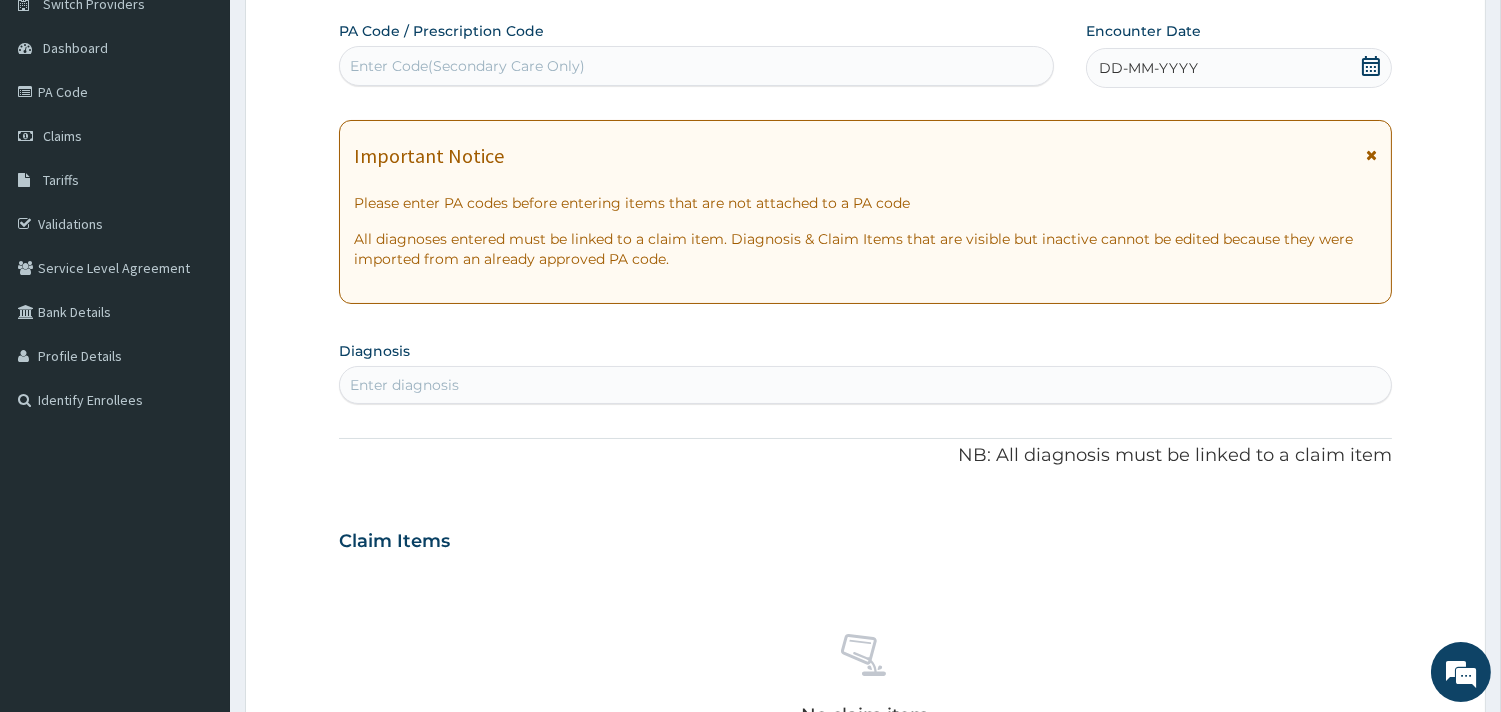 scroll, scrollTop: 0, scrollLeft: 0, axis: both 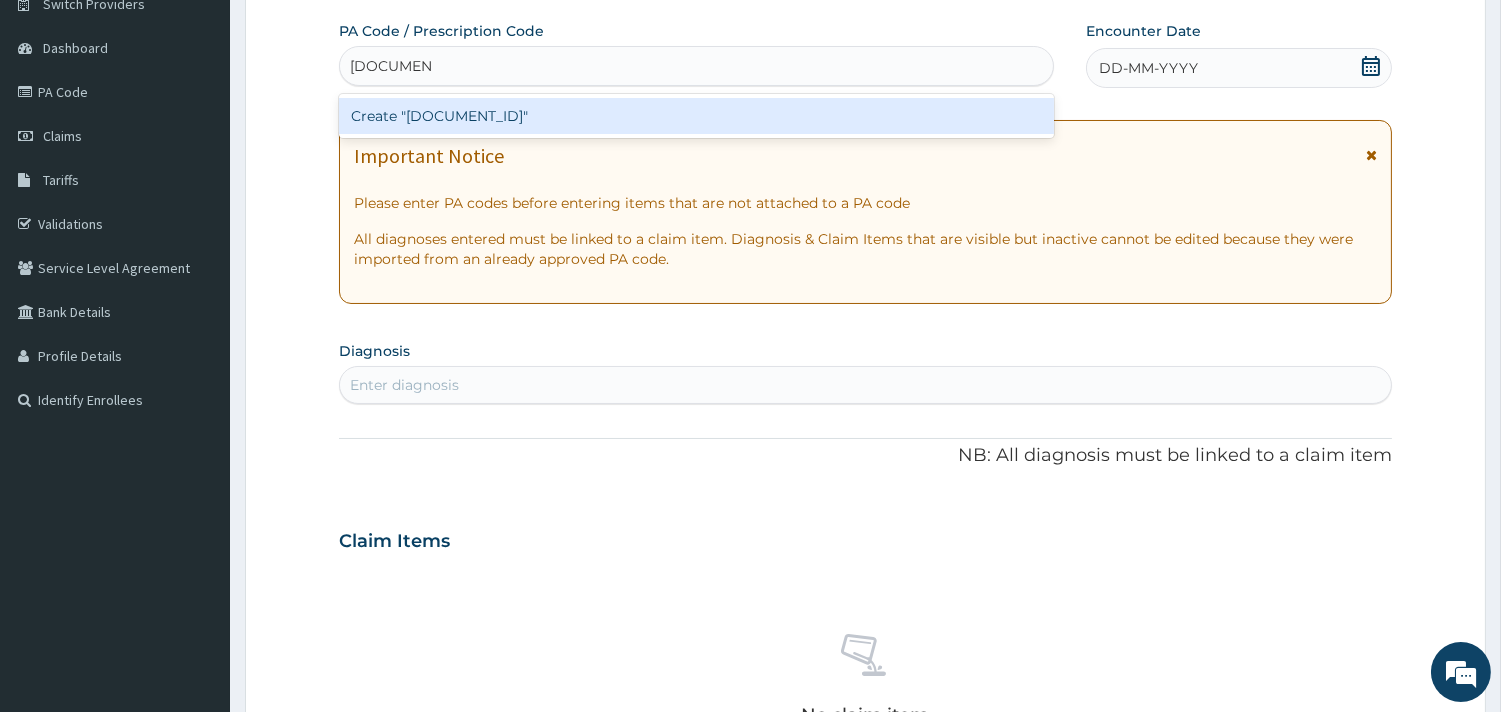 click on "Create "PA/06B344"" at bounding box center [696, 116] 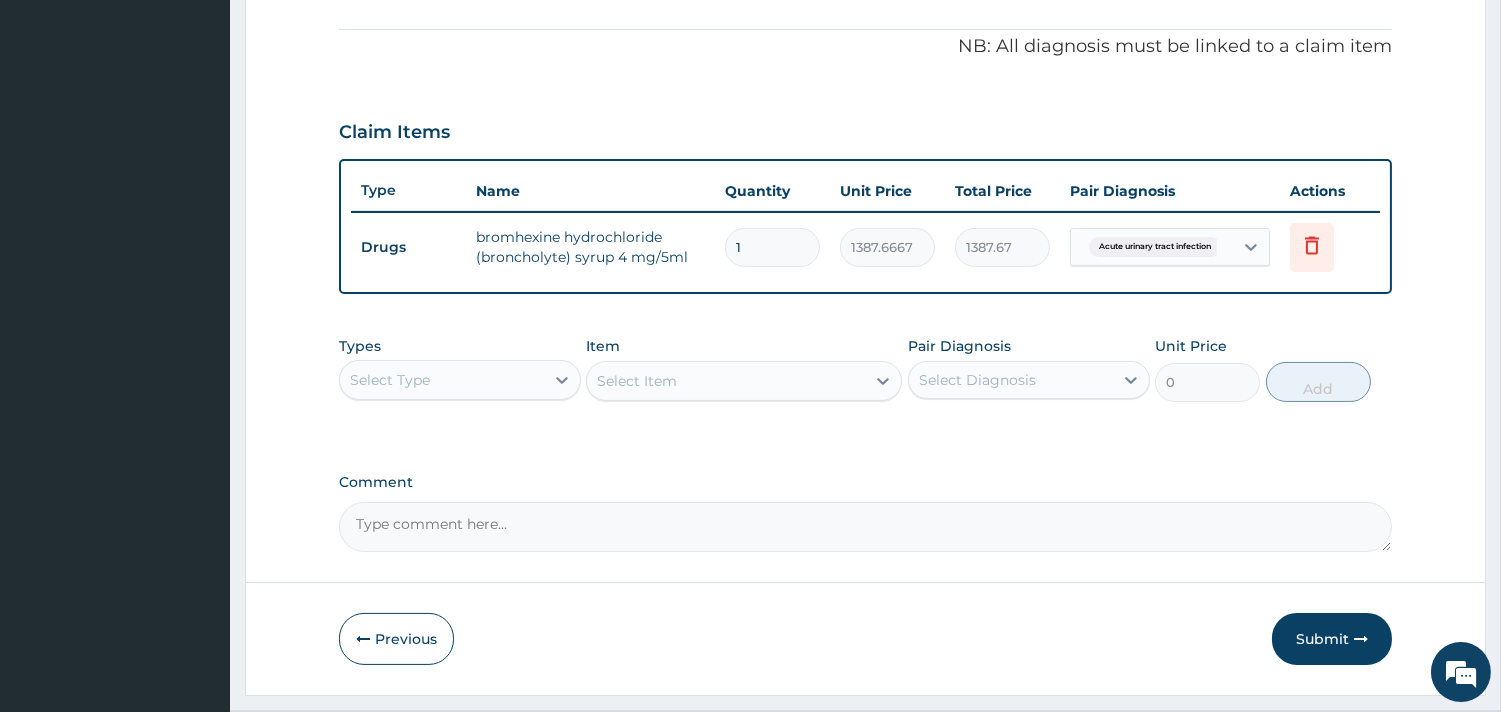 scroll, scrollTop: 633, scrollLeft: 0, axis: vertical 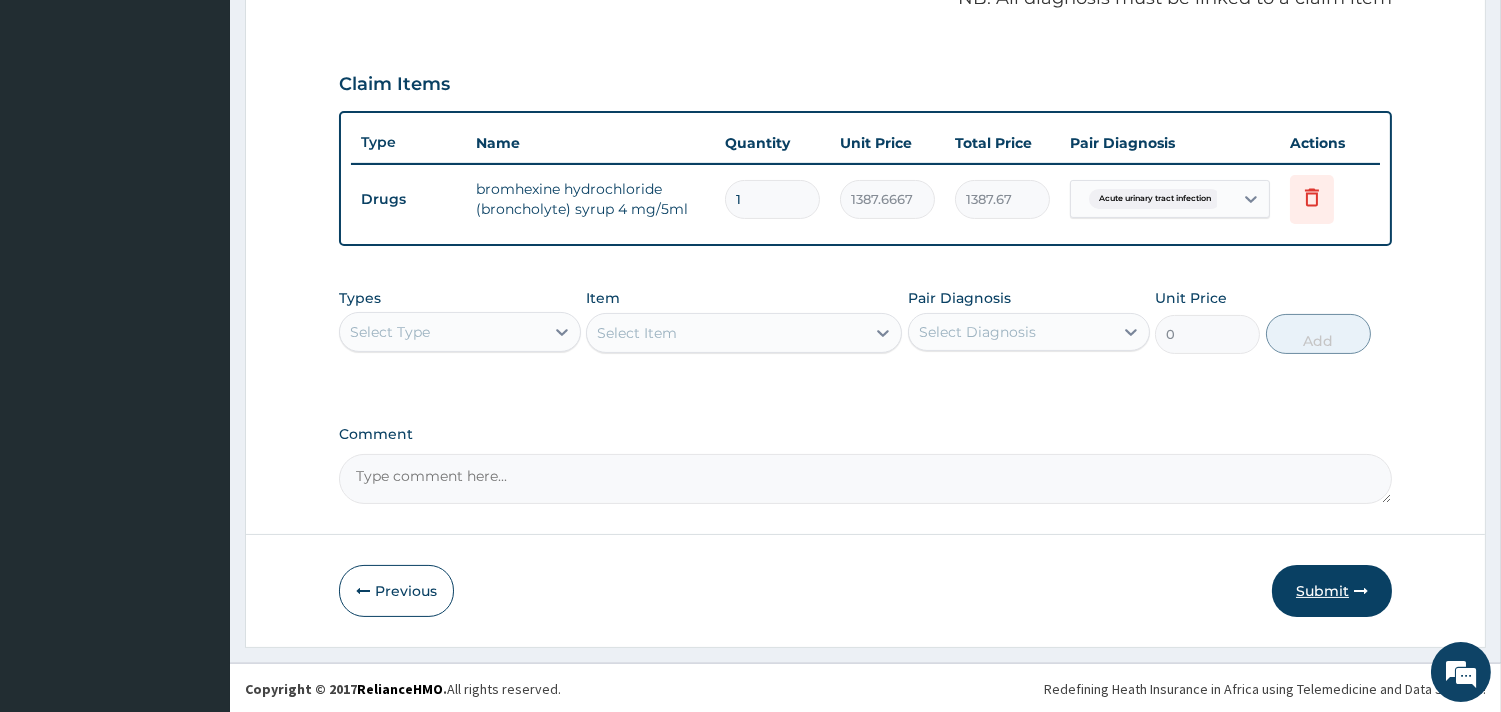 click on "Submit" at bounding box center [1332, 591] 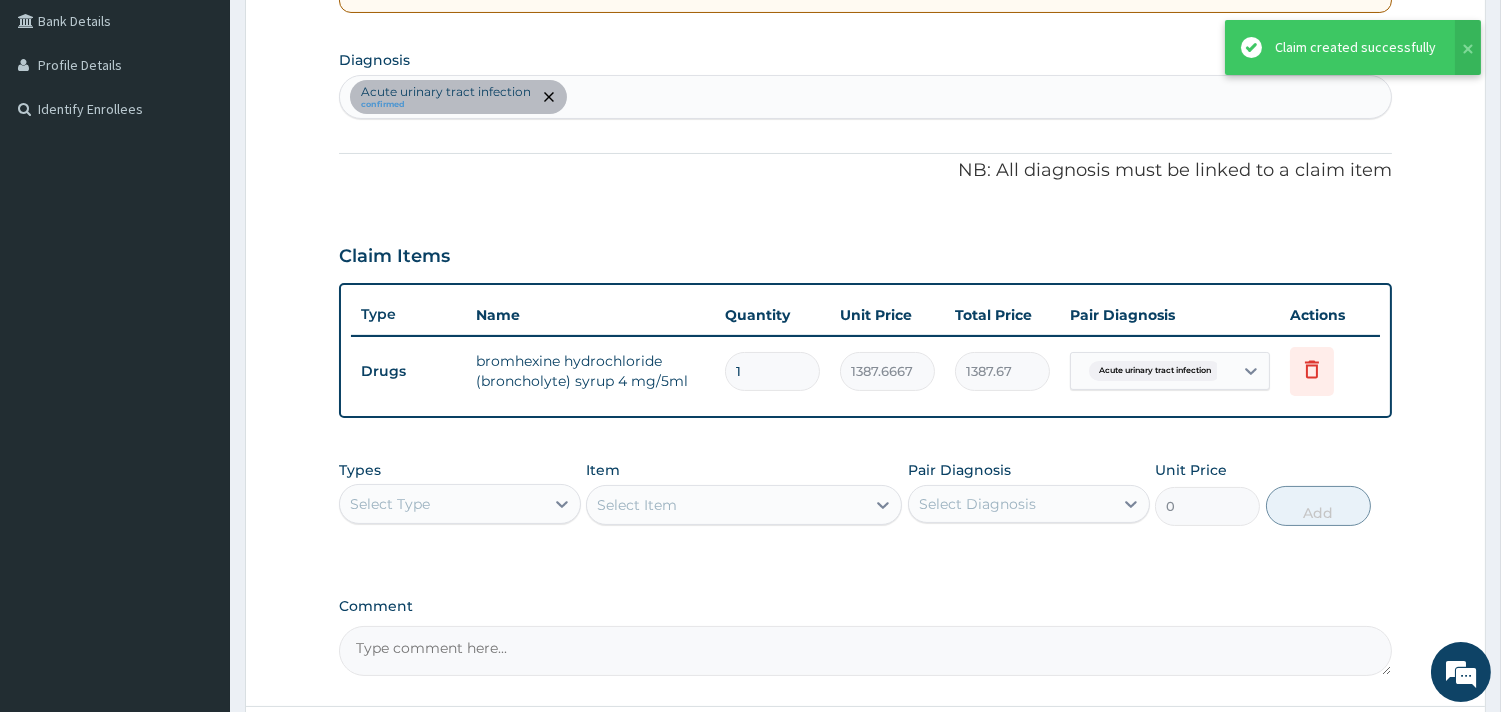 scroll, scrollTop: 411, scrollLeft: 0, axis: vertical 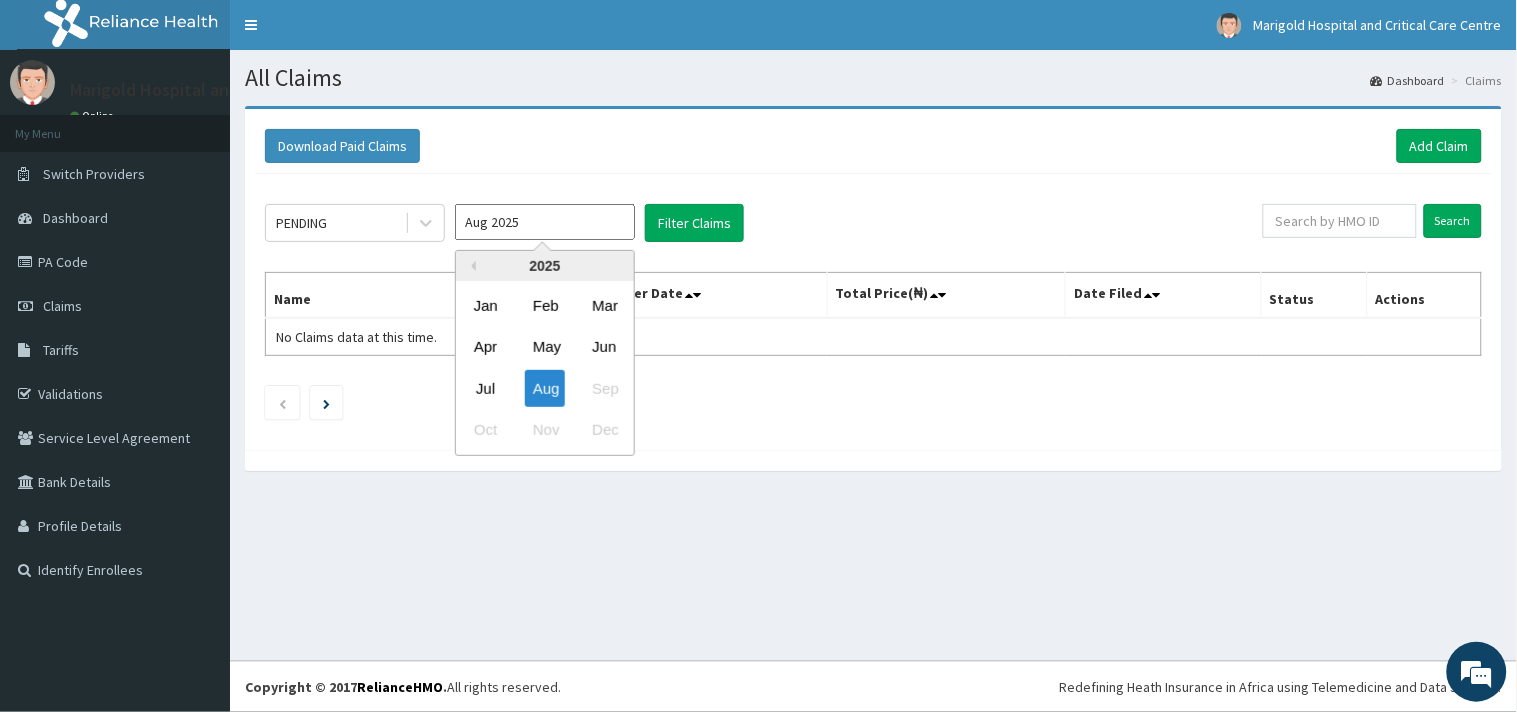 click on "Aug 2025" at bounding box center [545, 222] 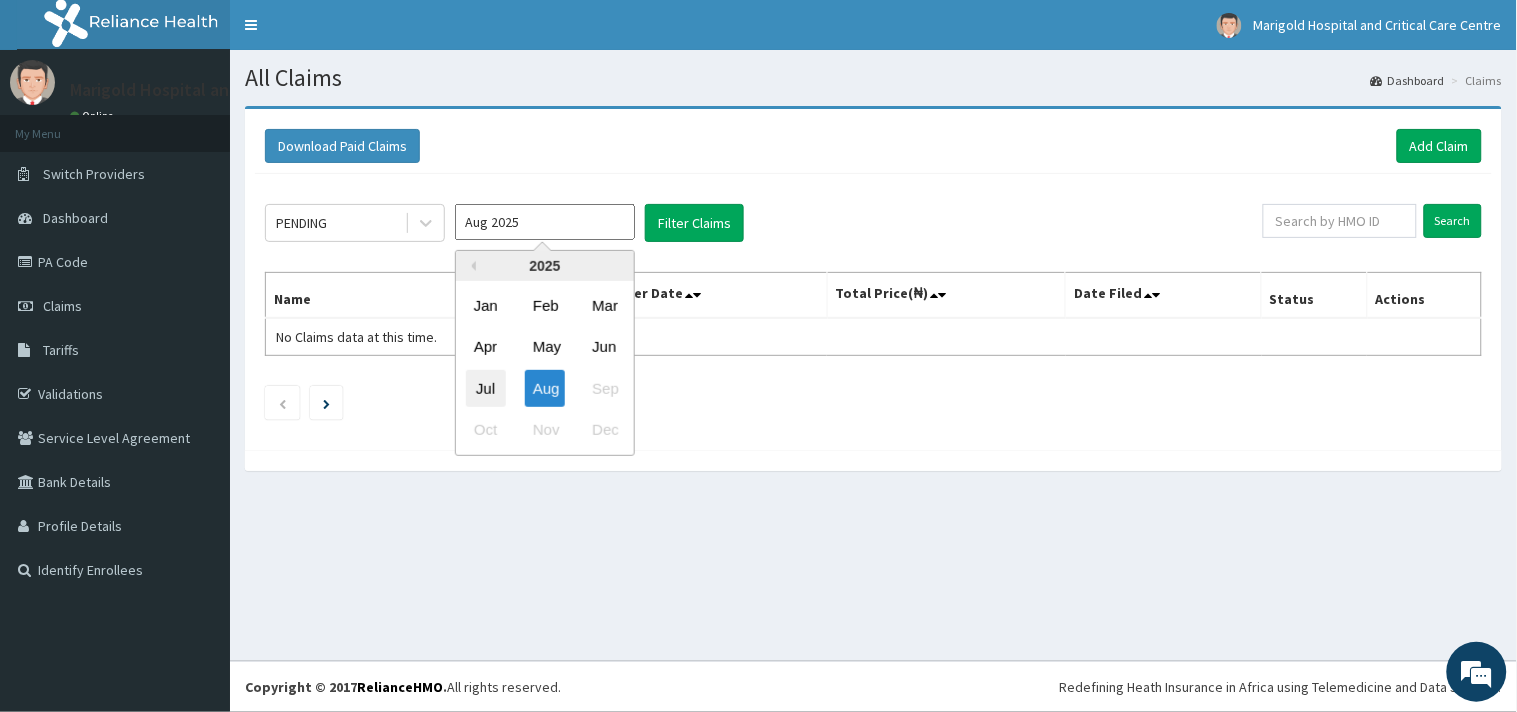 click on "Jul" at bounding box center (486, 388) 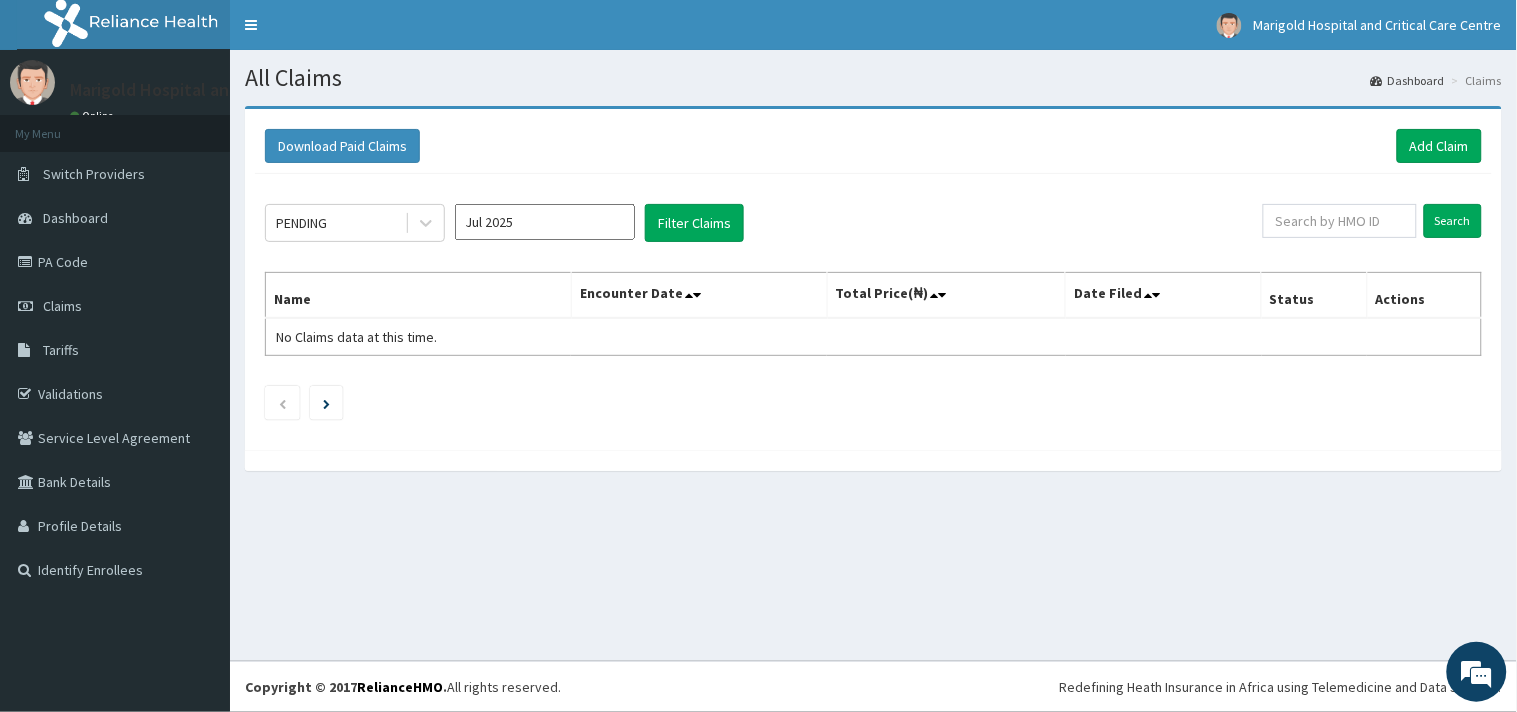 type on "Jul 2025" 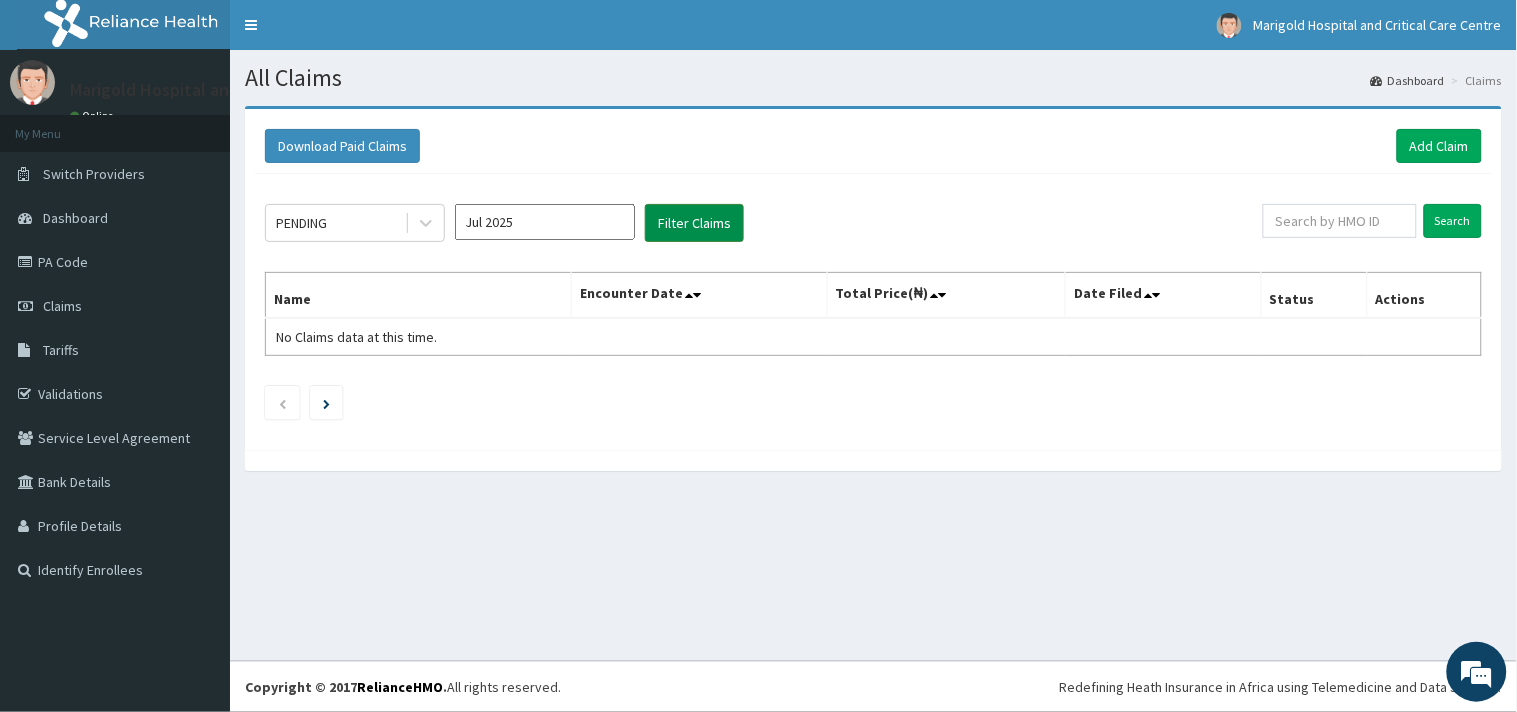 click on "Filter Claims" at bounding box center (694, 223) 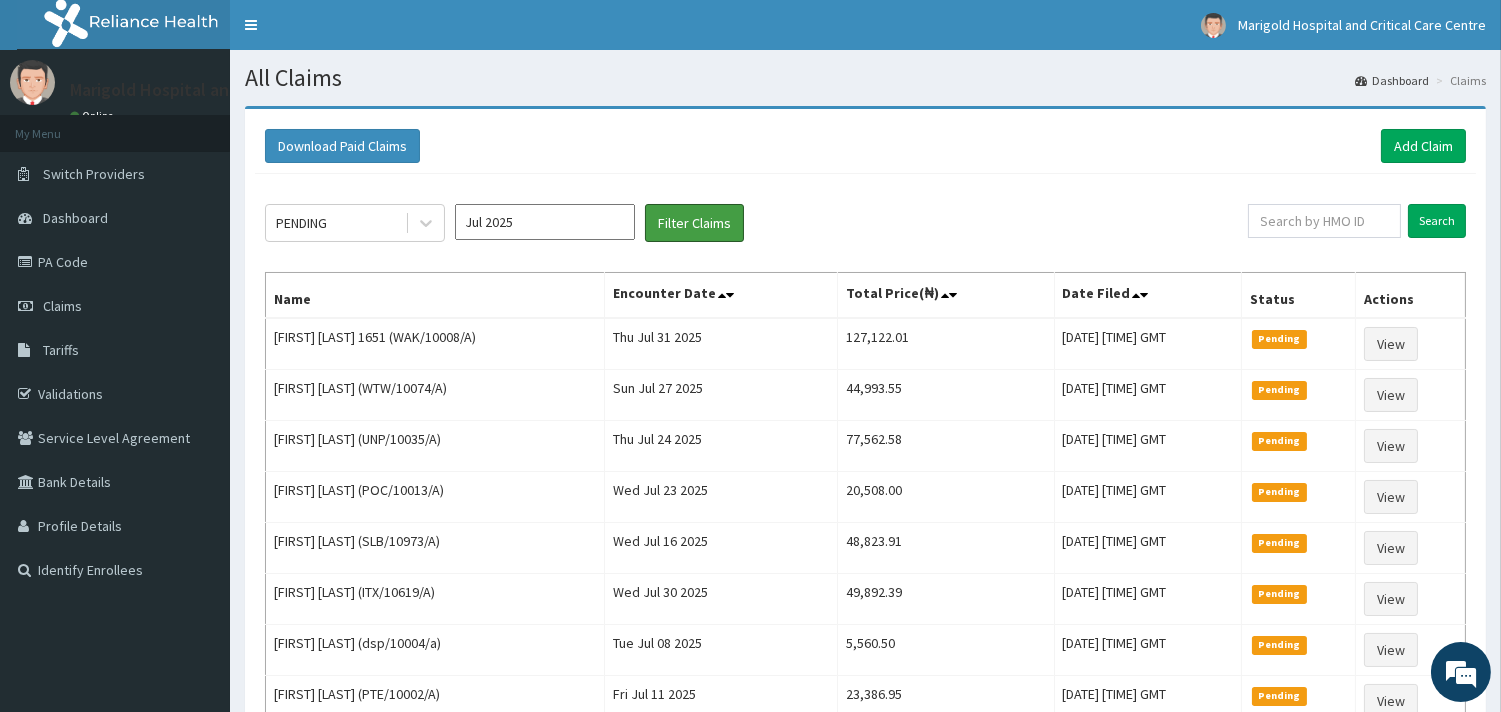 scroll, scrollTop: 0, scrollLeft: 0, axis: both 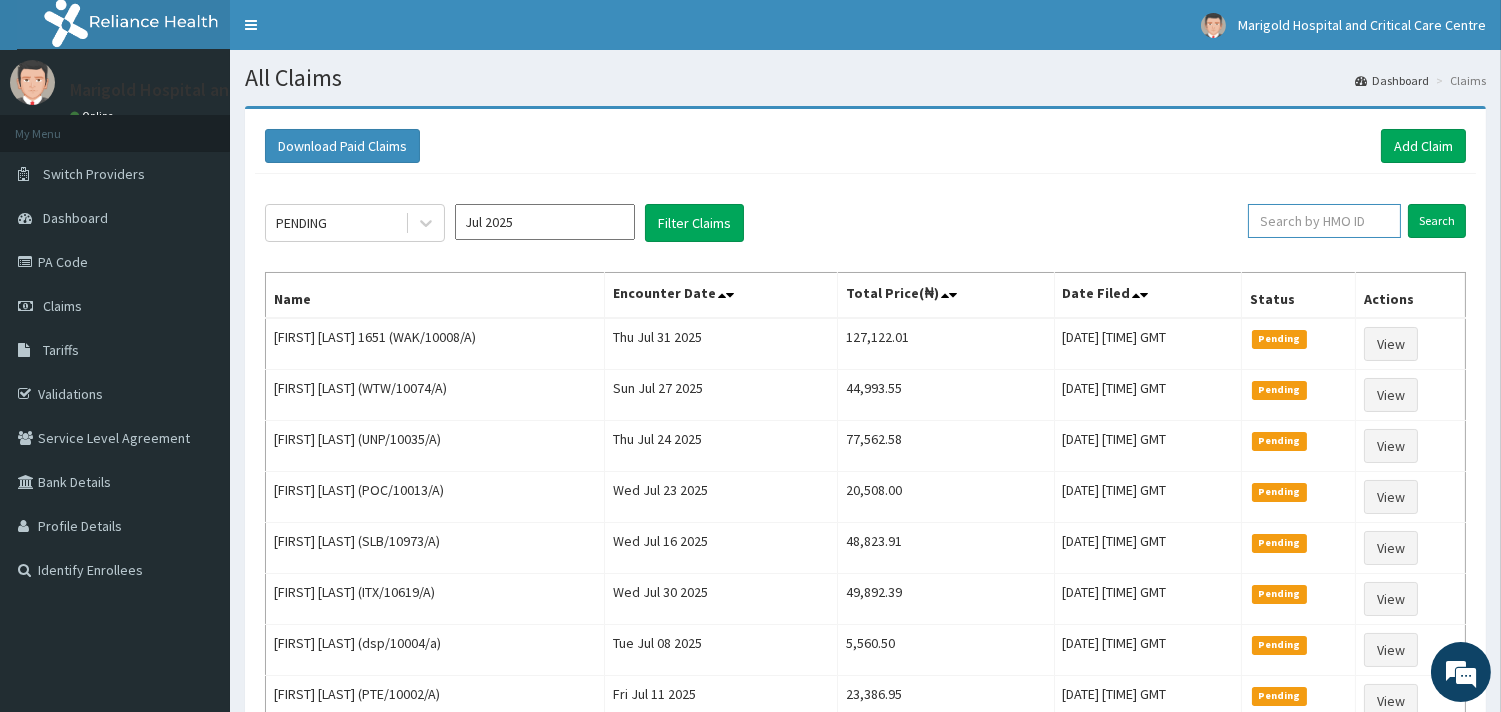 click at bounding box center (1324, 221) 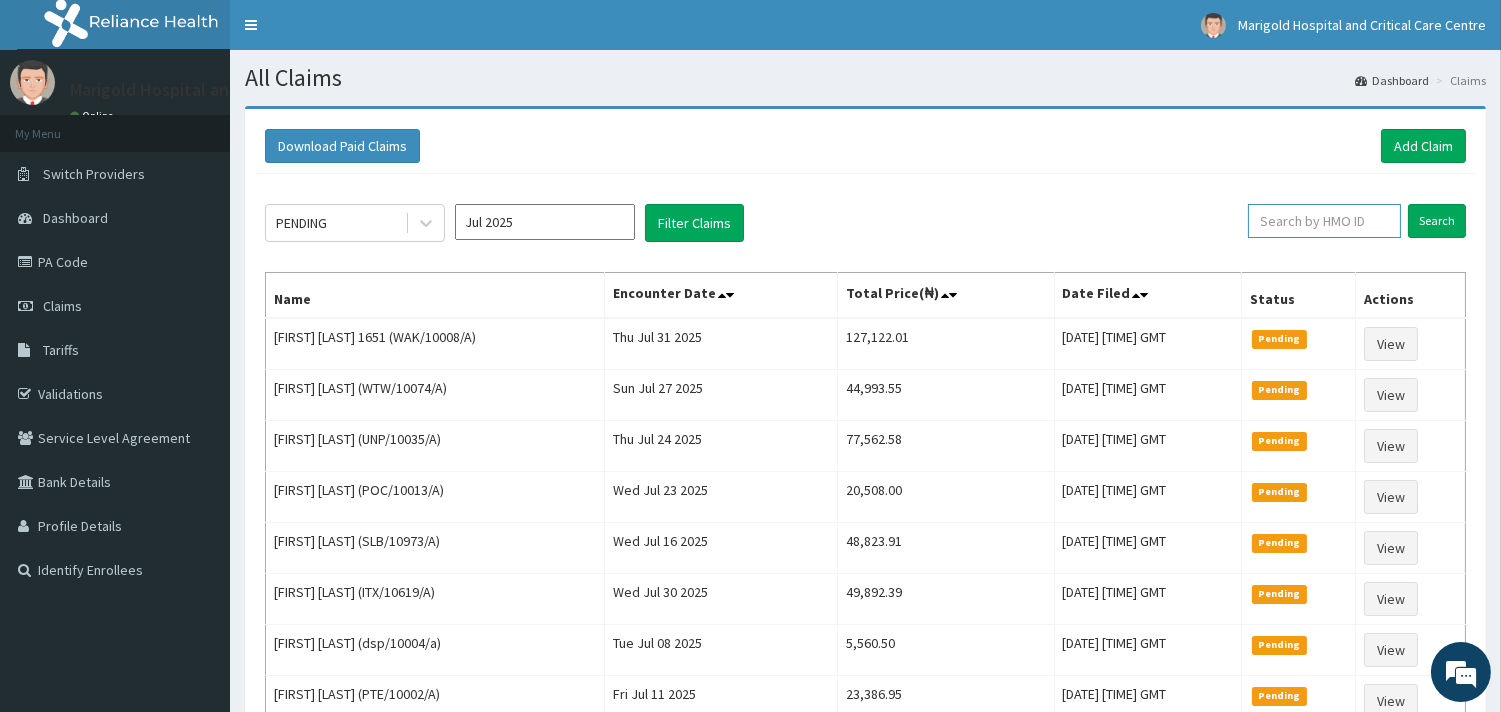 paste on "ENP/11341/C" 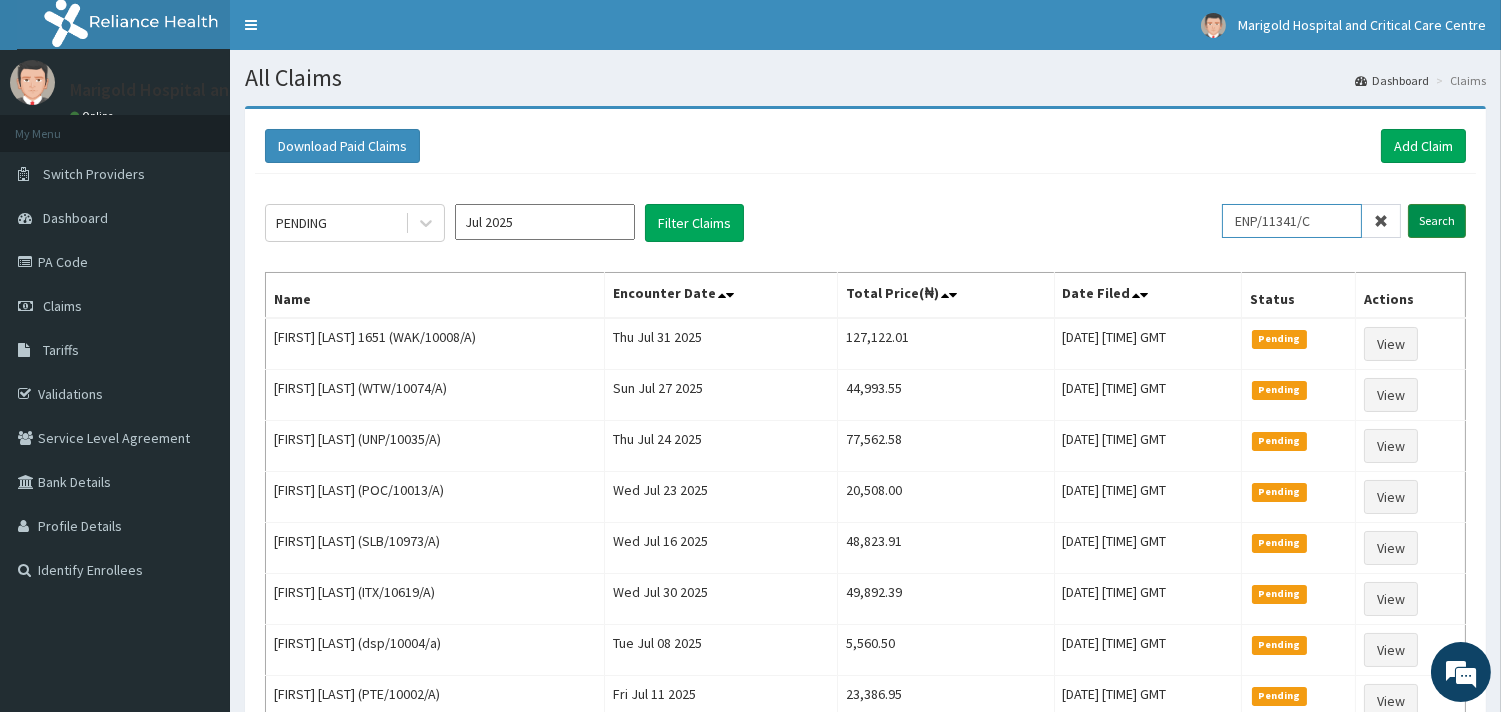 type on "ENP/11341/C" 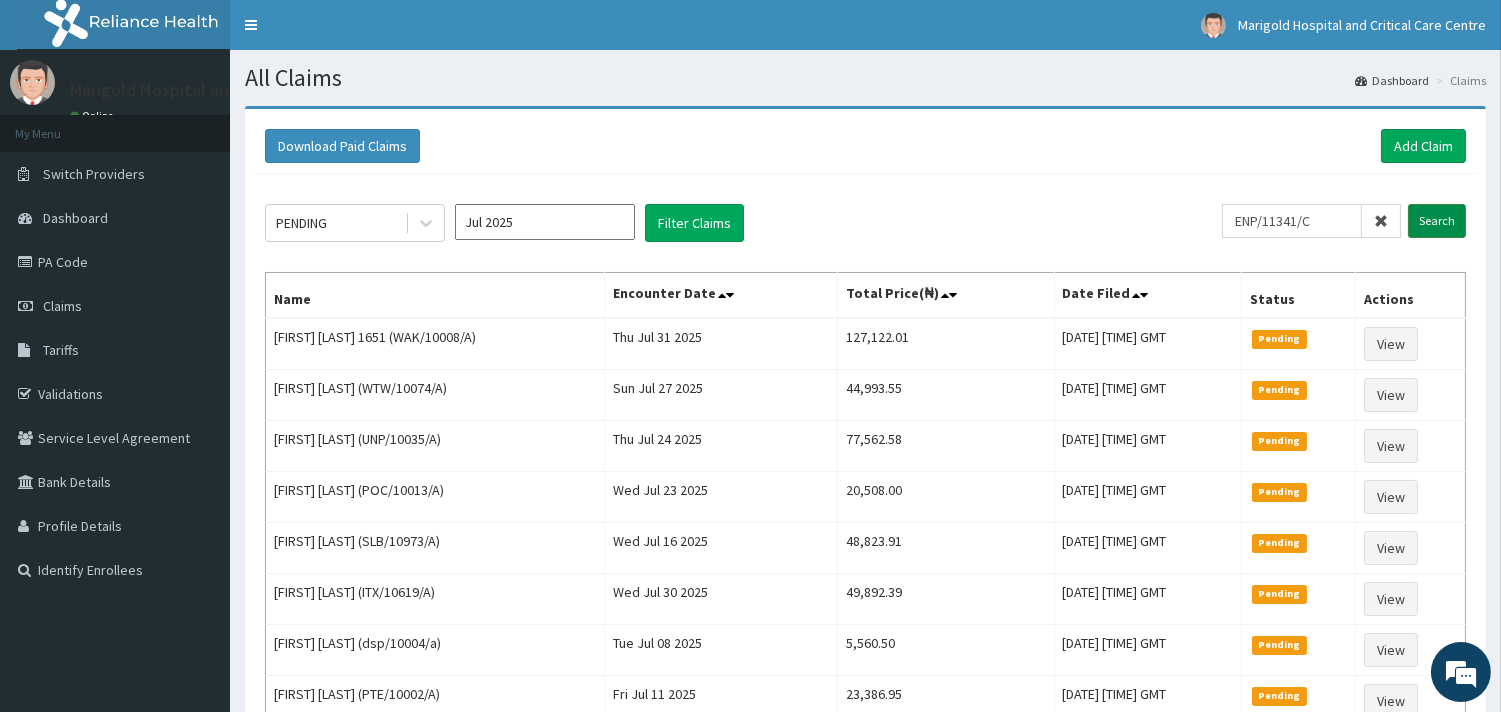 click on "Search" at bounding box center [1437, 221] 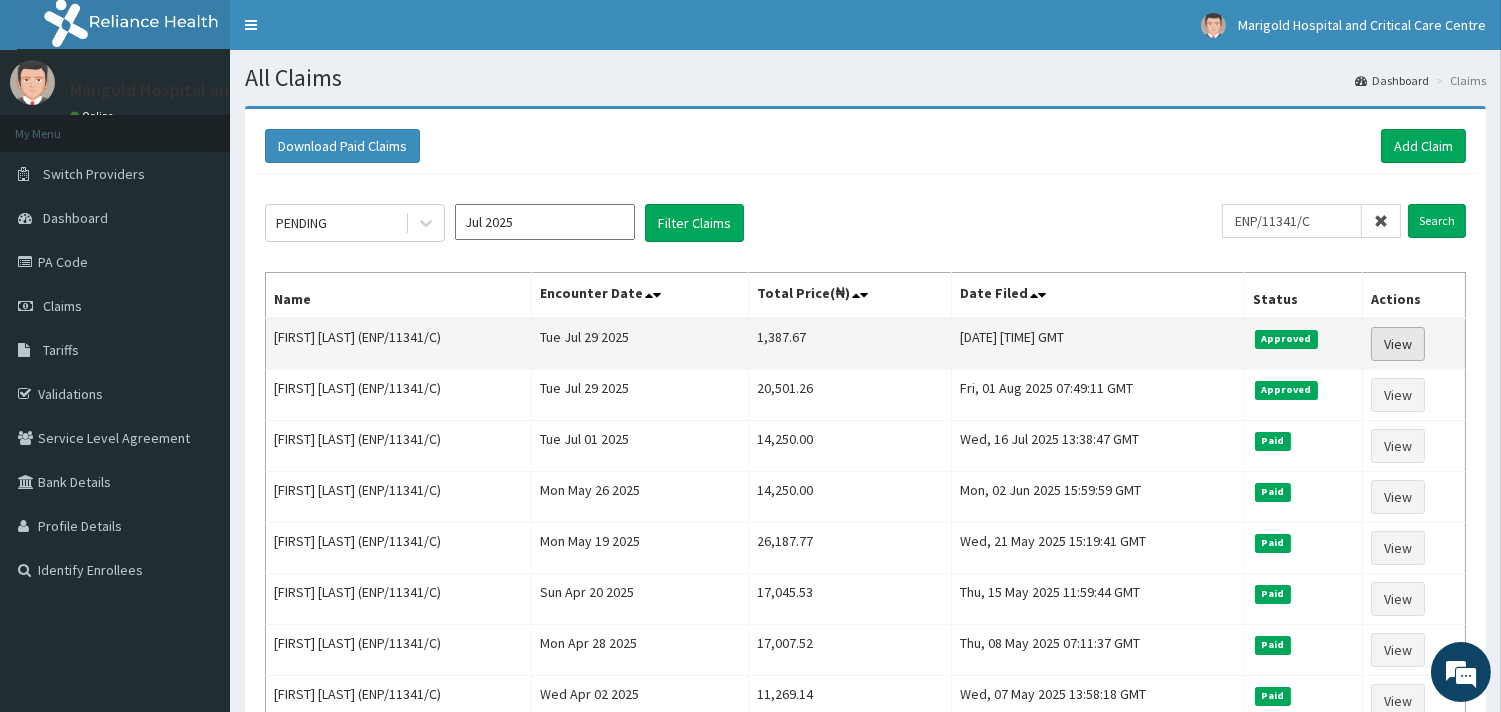 click on "View" at bounding box center [1398, 344] 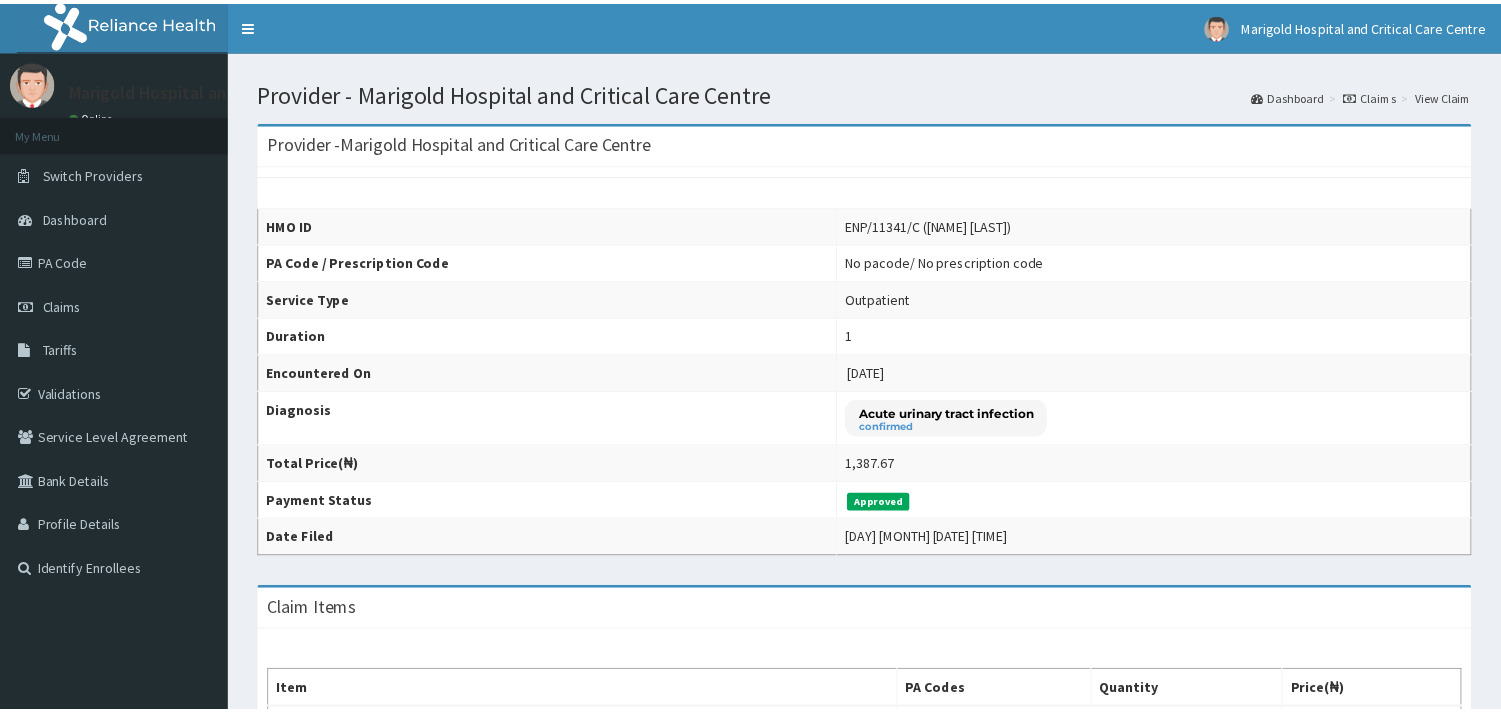 scroll, scrollTop: 0, scrollLeft: 0, axis: both 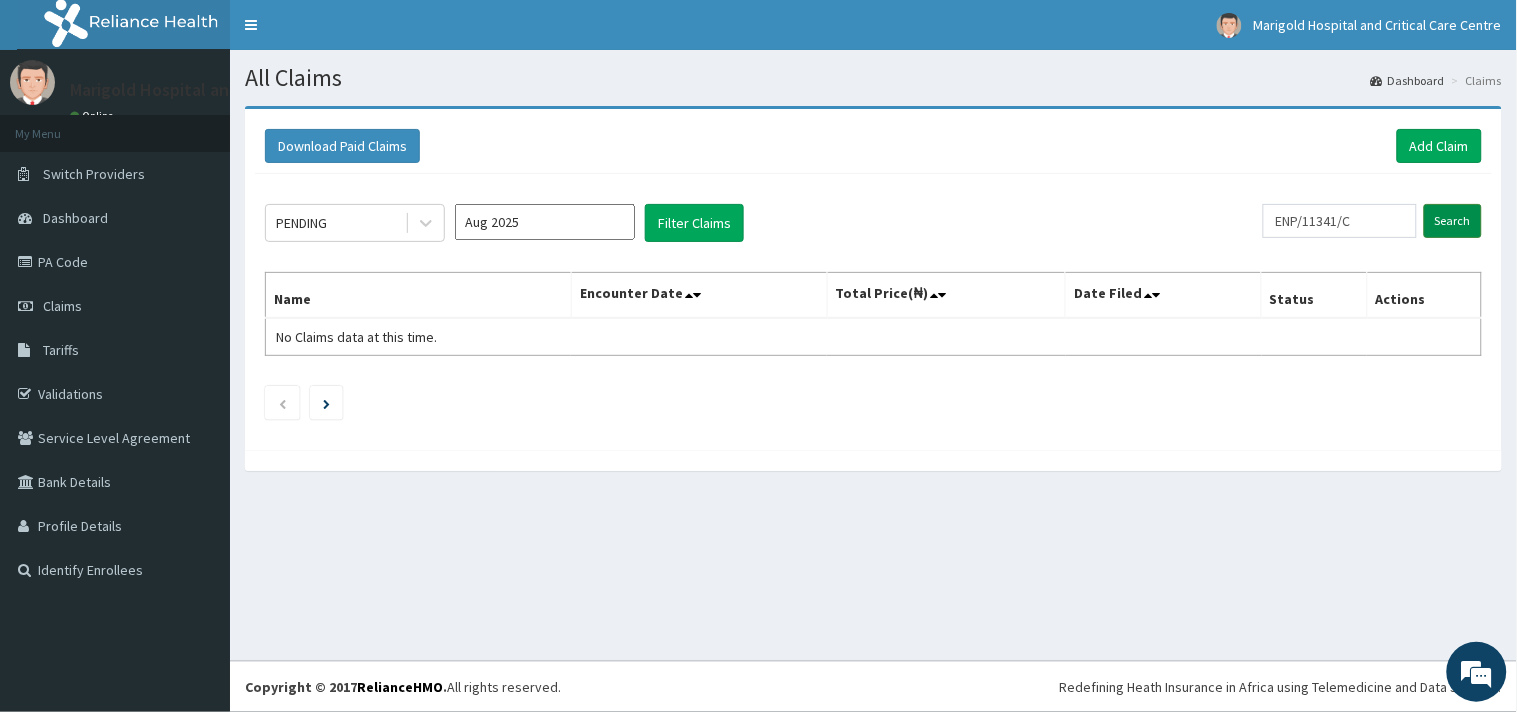 click on "Search" at bounding box center (1453, 221) 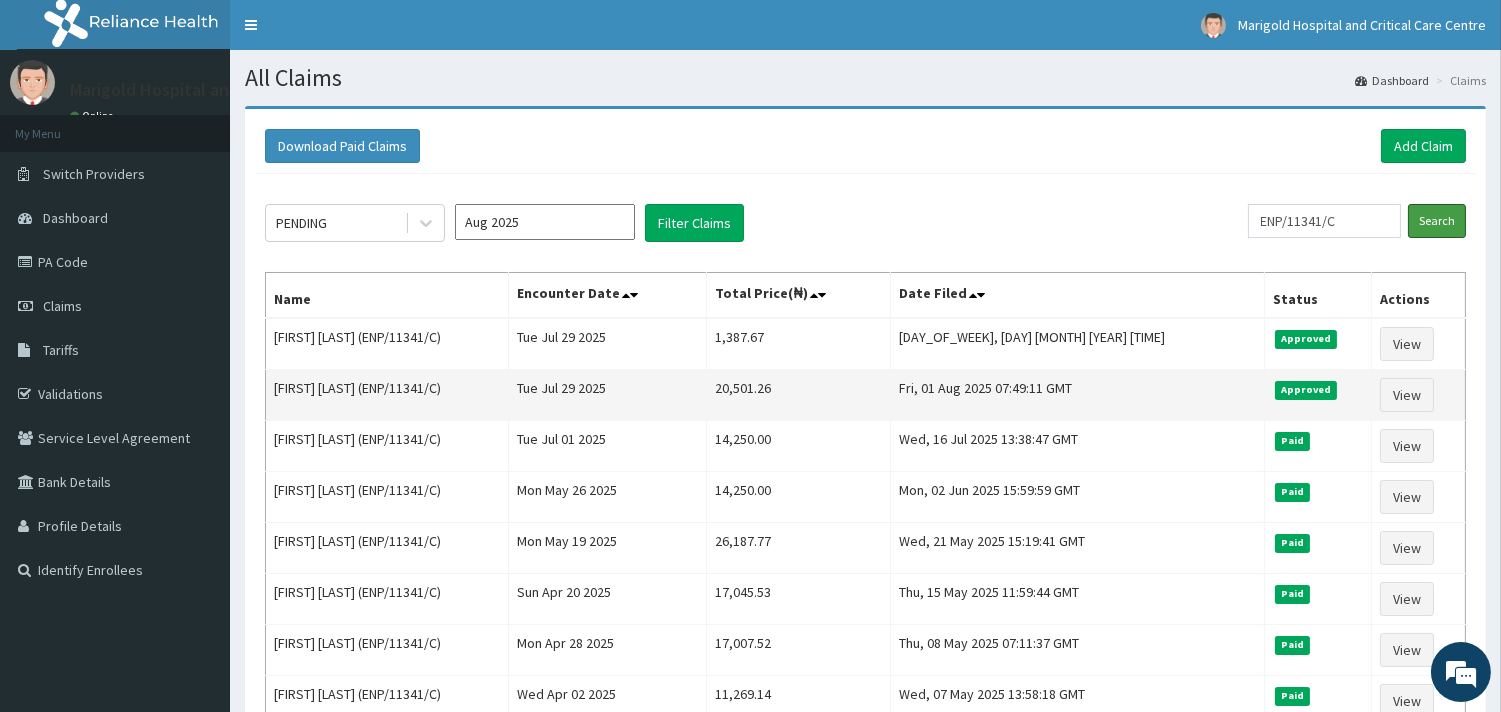 scroll, scrollTop: 0, scrollLeft: 0, axis: both 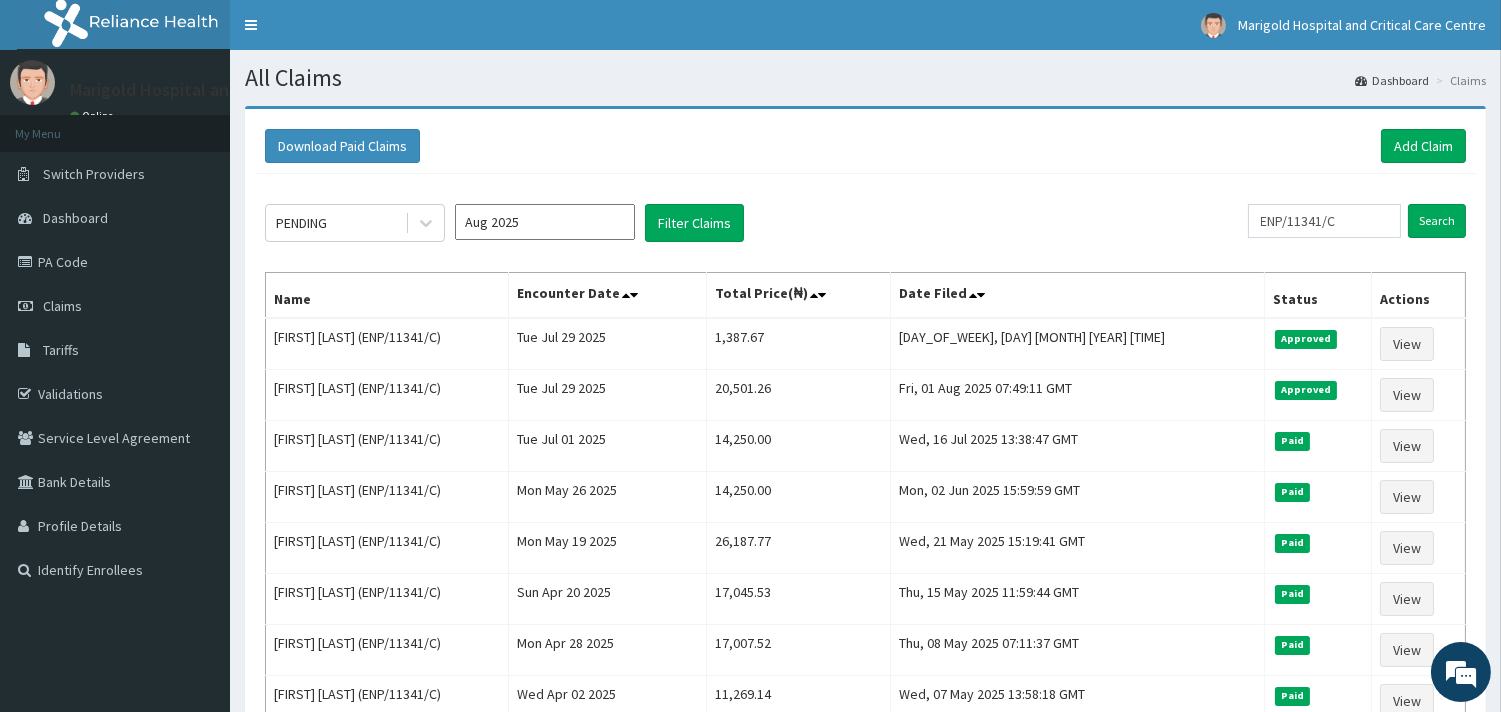 click on "Download Paid Claims Add Claim" at bounding box center [865, 146] 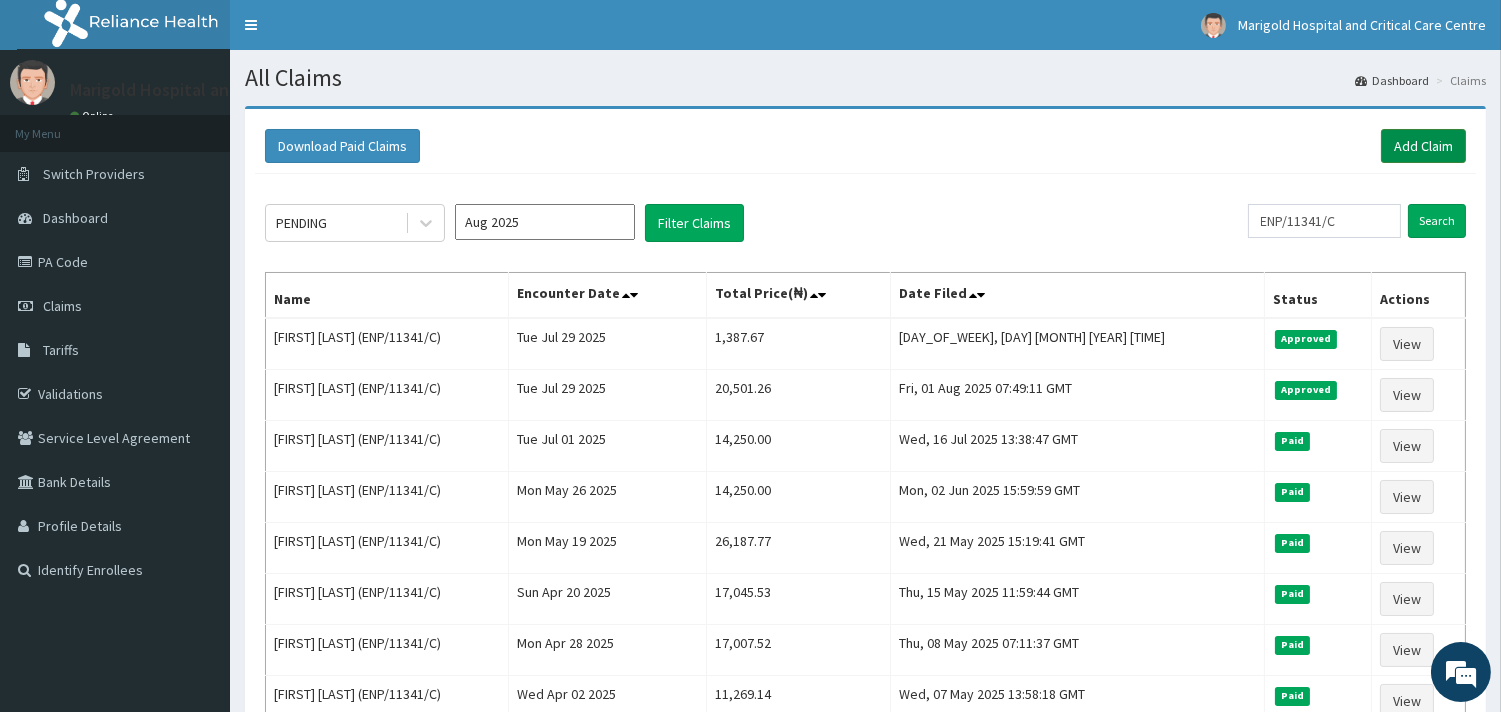 click on "Add Claim" at bounding box center [1423, 146] 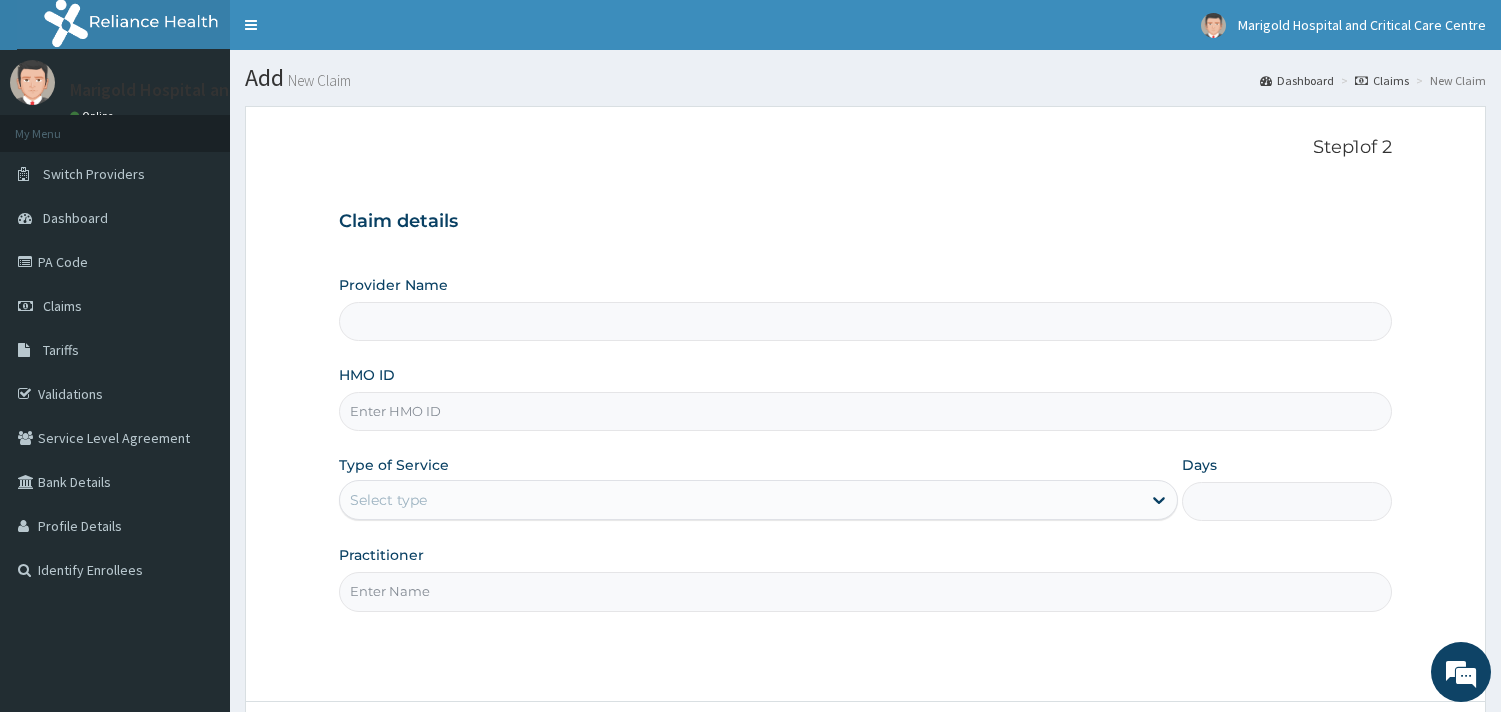 type on "Marigold Hospital and Critical Care Centre" 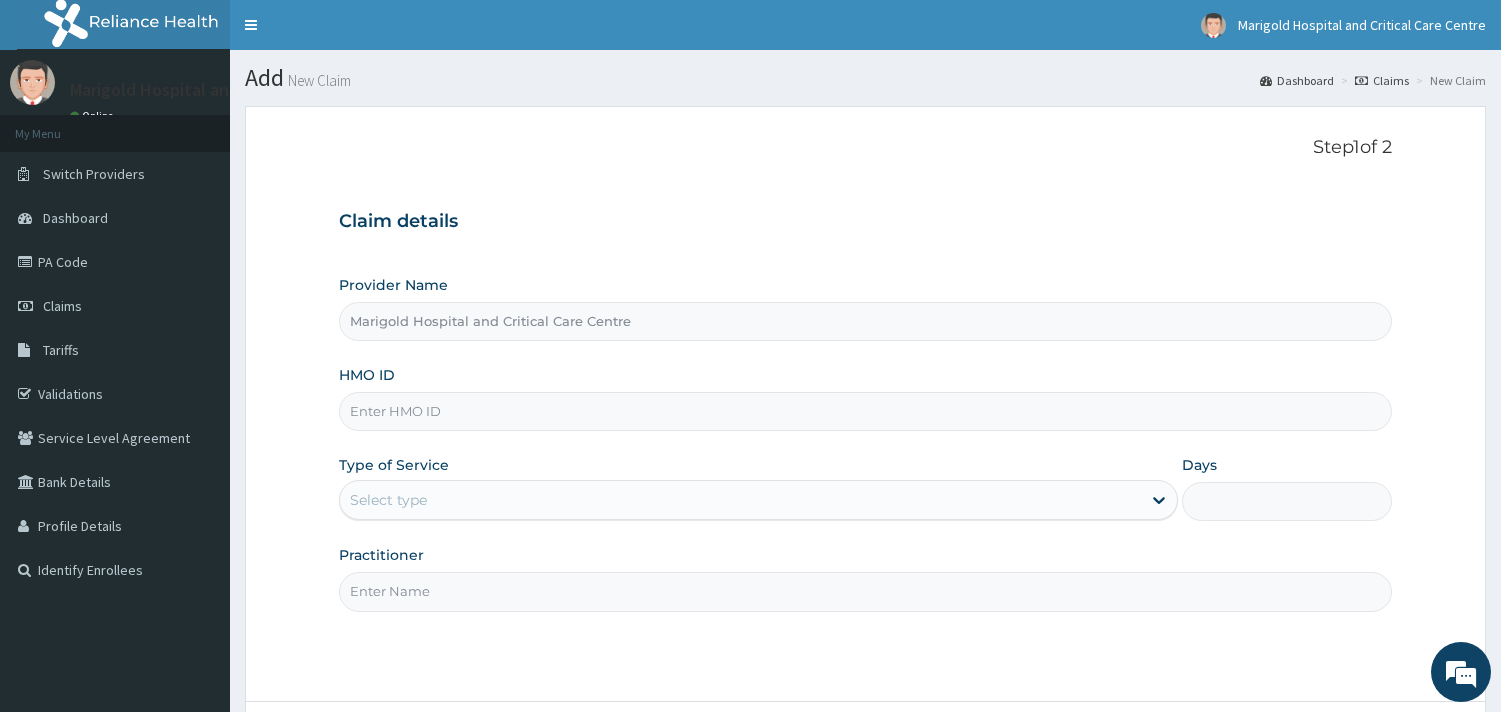 scroll, scrollTop: 0, scrollLeft: 0, axis: both 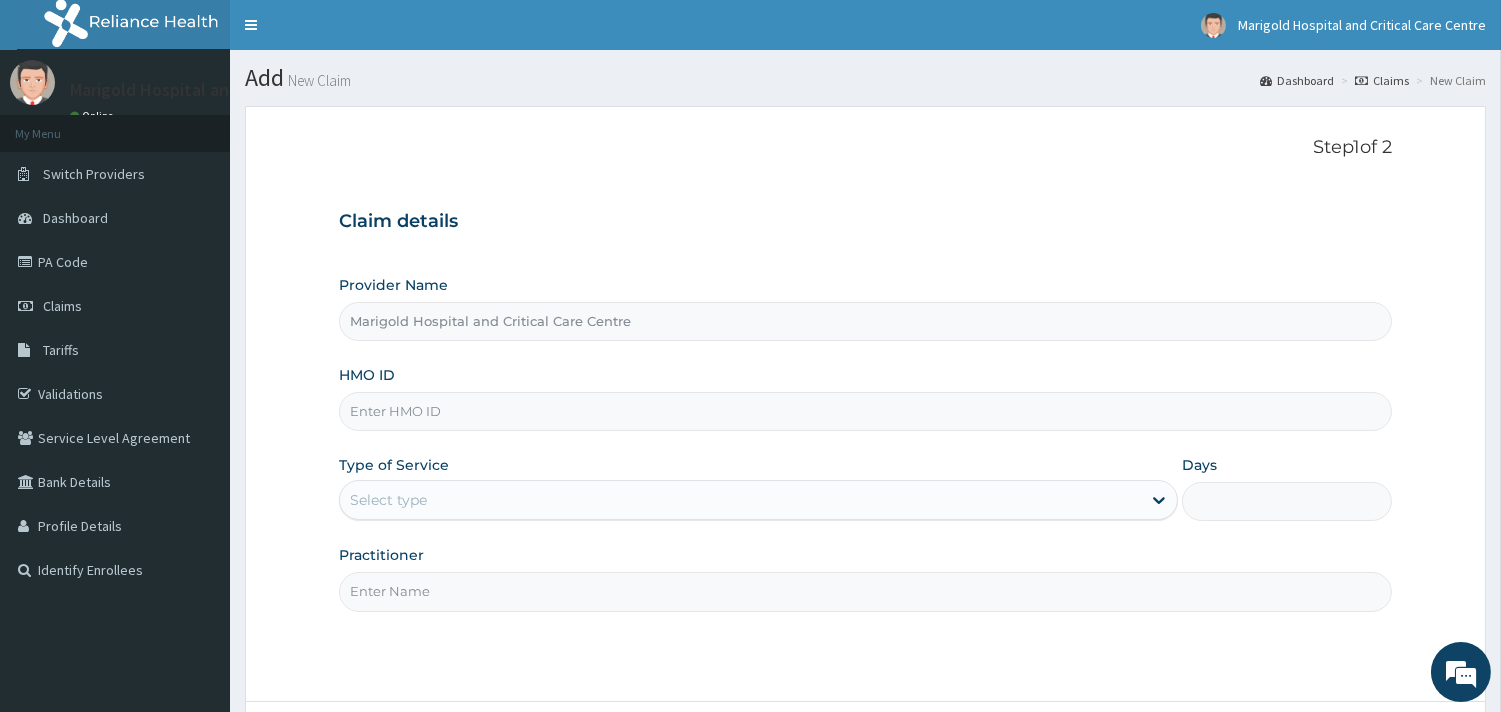 paste on "[PROFESSIONAL_DESIGNATION]/11765/C" 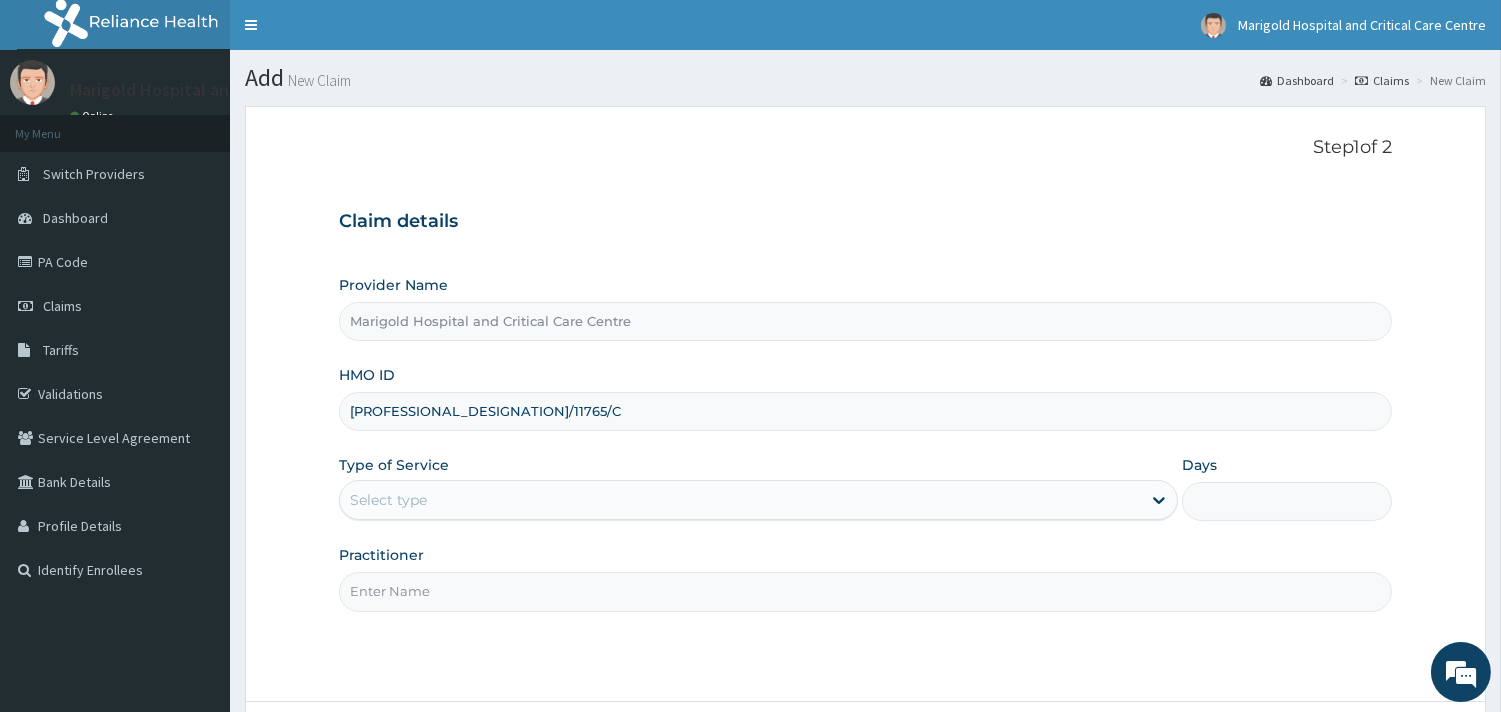 type on "[PROFESSIONAL_DESIGNATION]/11765/C" 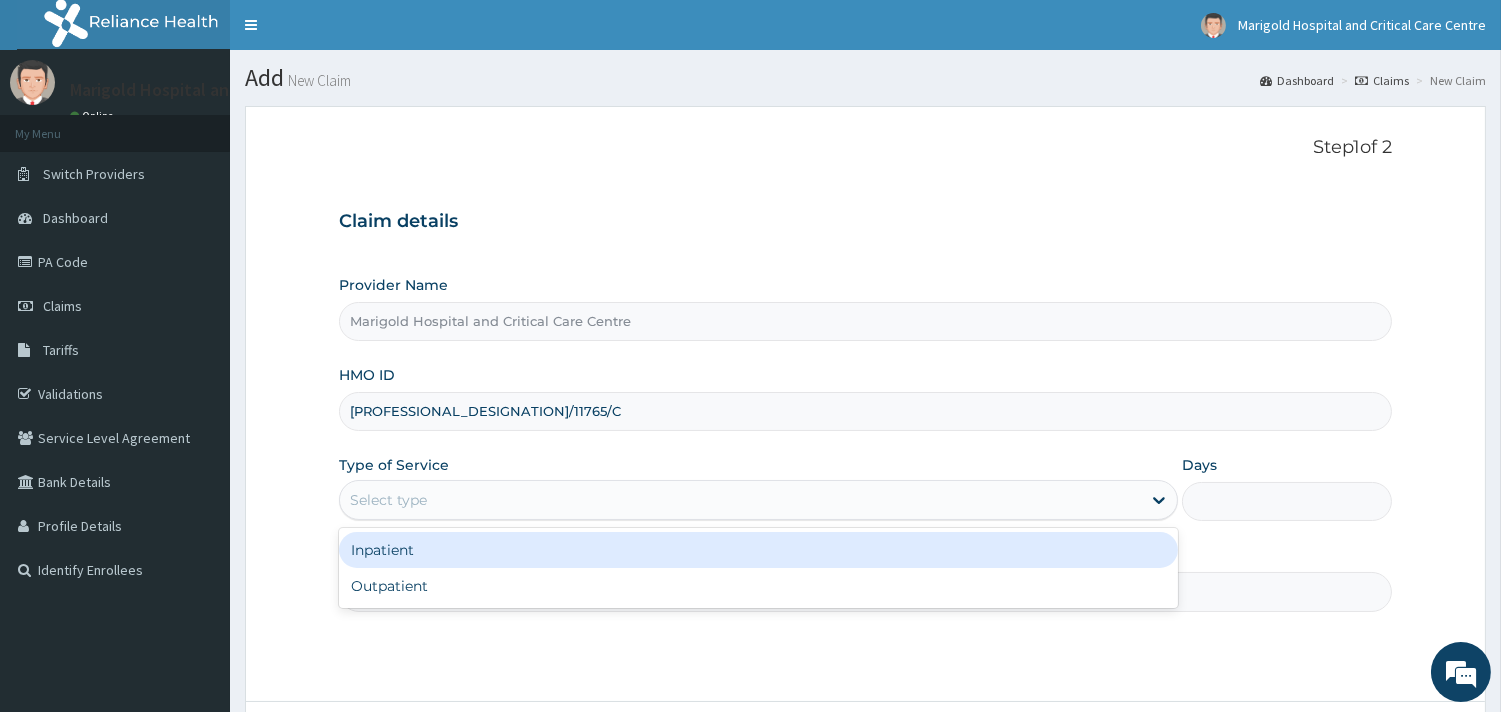click on "Select type" at bounding box center (740, 500) 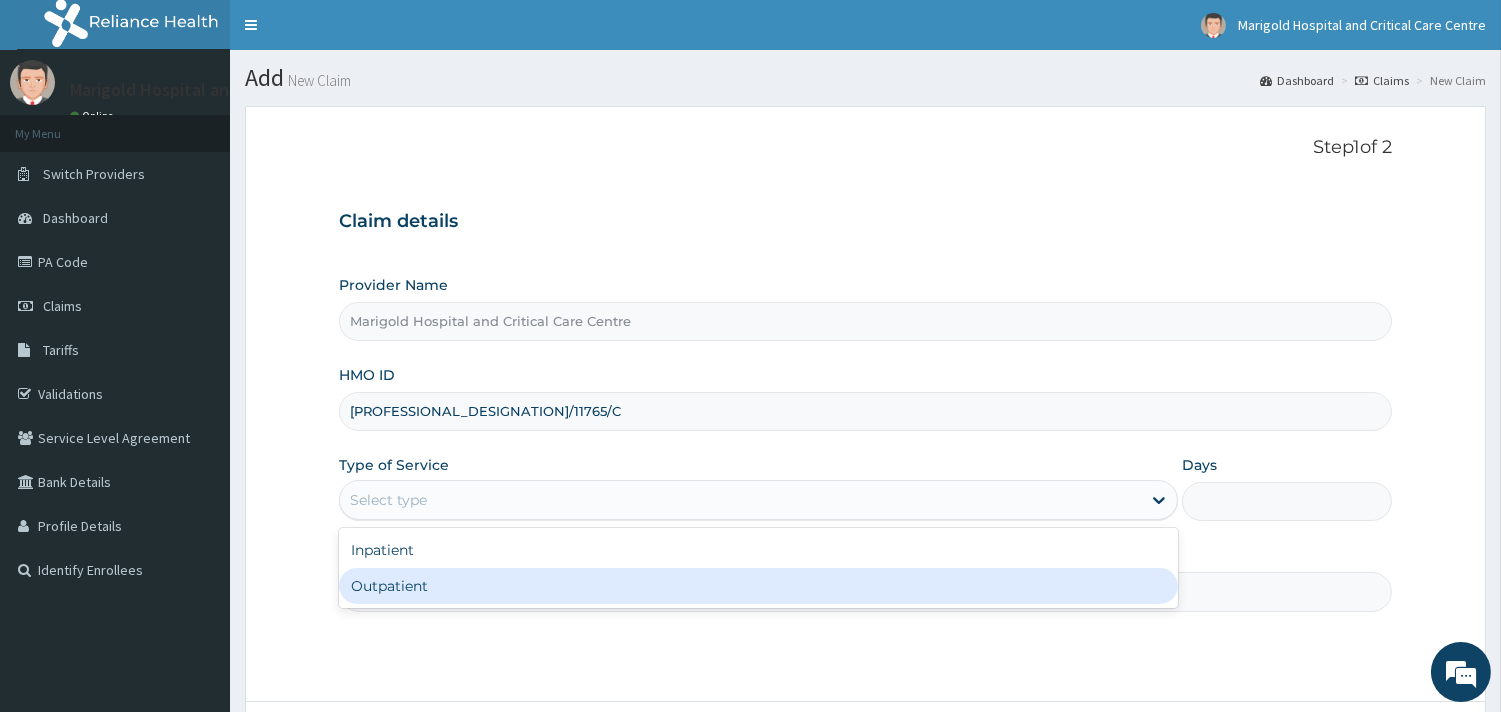 click on "Outpatient" at bounding box center (758, 586) 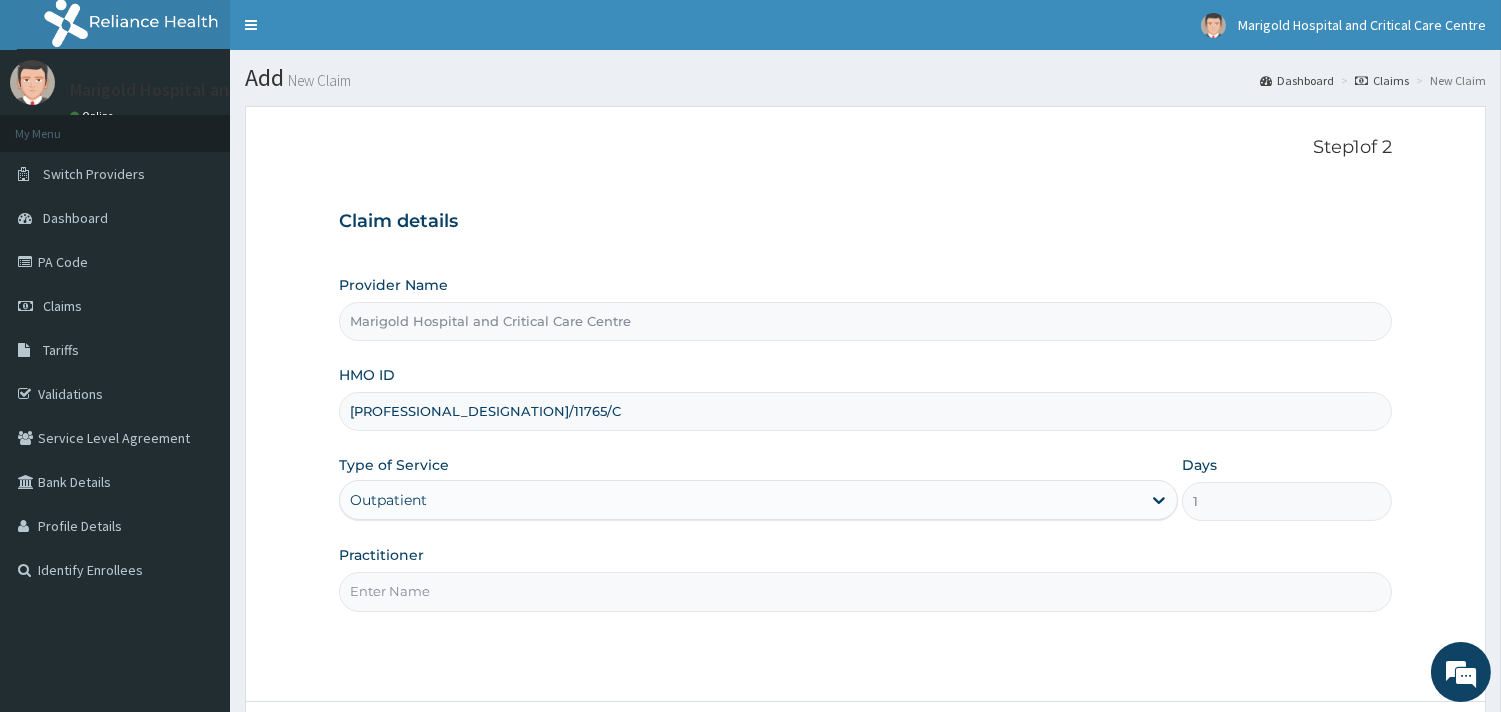 click on "Practitioner" at bounding box center [865, 578] 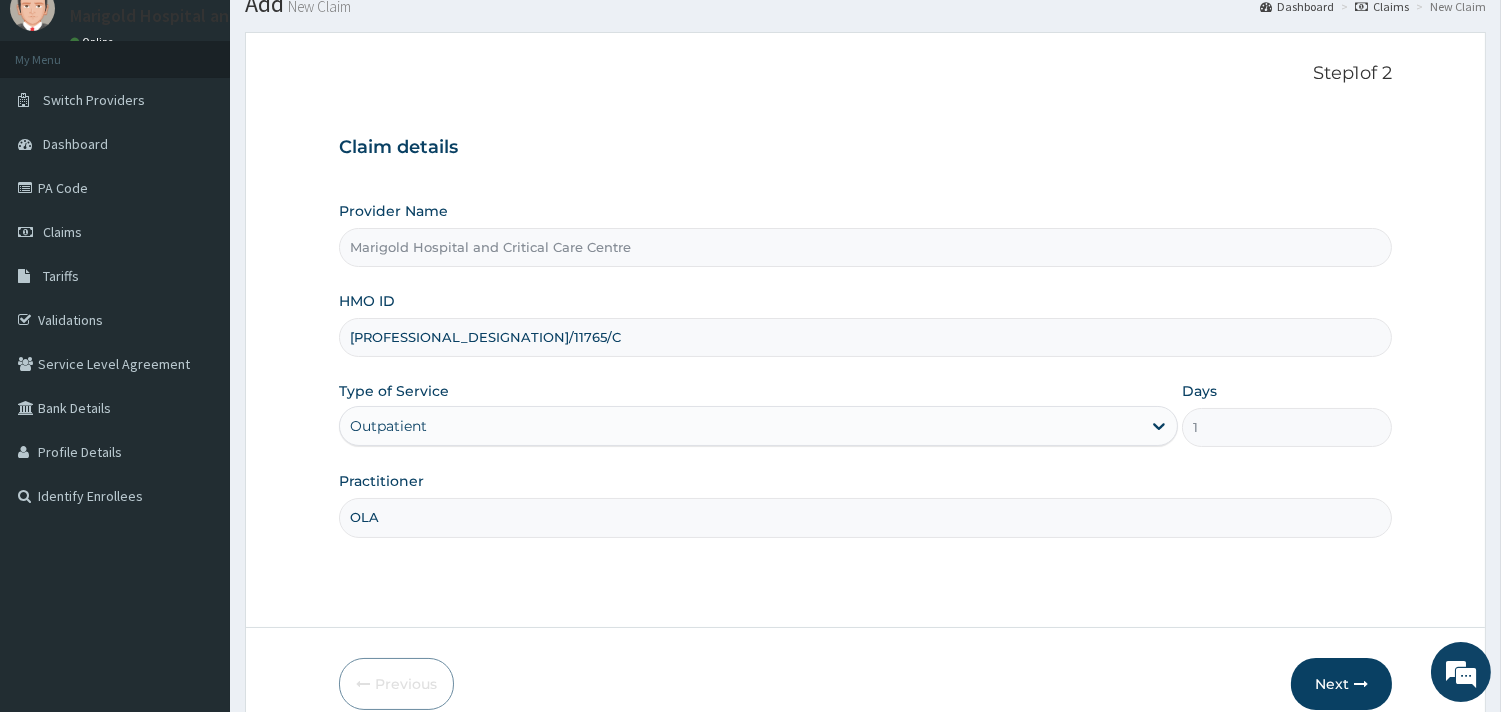 scroll, scrollTop: 170, scrollLeft: 0, axis: vertical 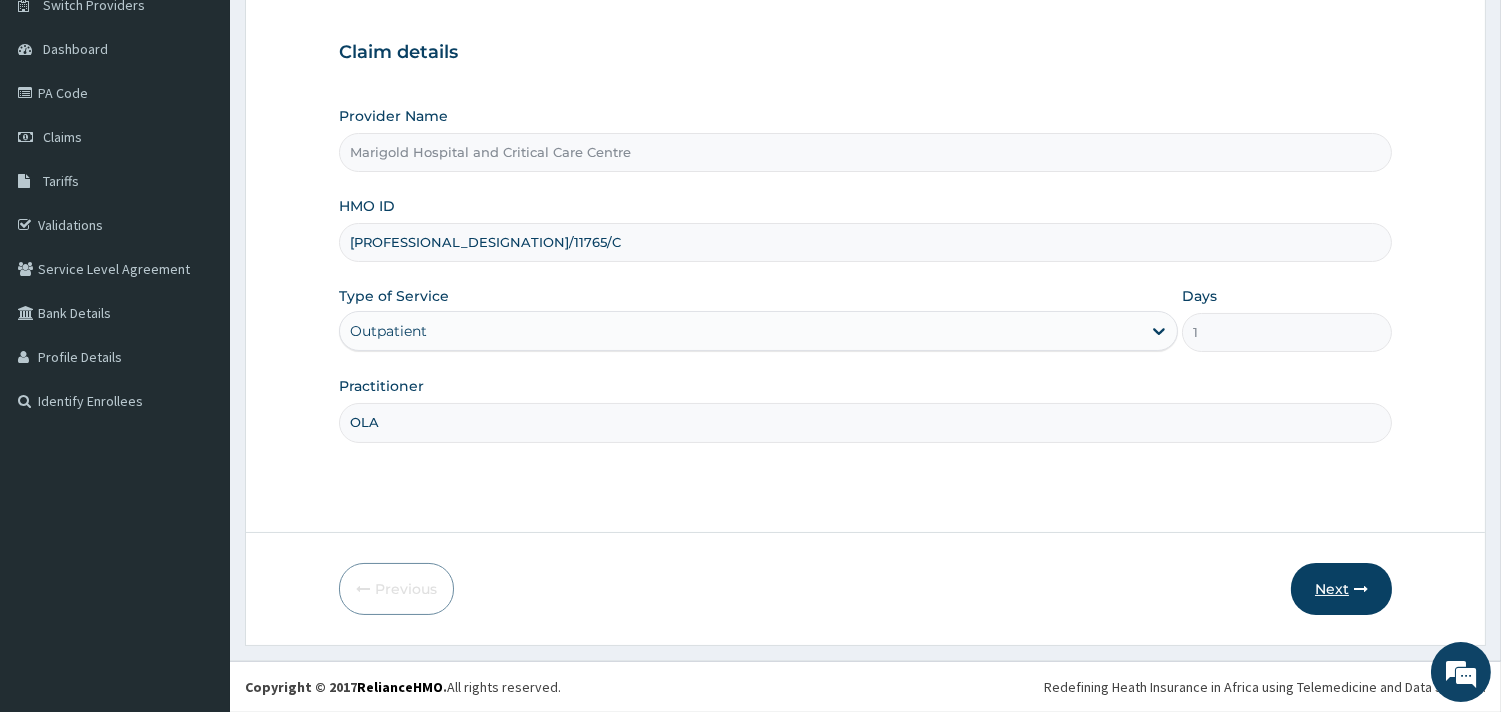 type on "OLA" 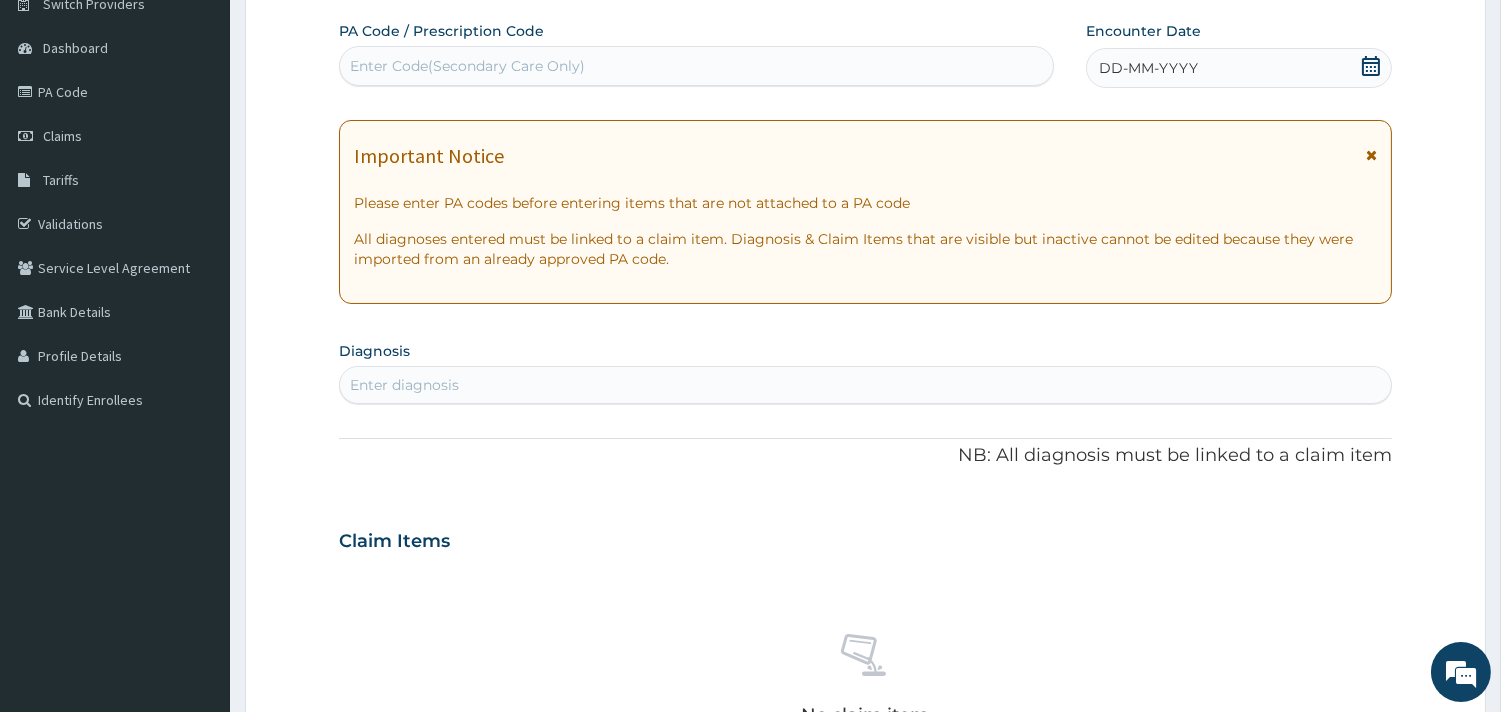 click on "Enter Code(Secondary Care Only)" at bounding box center [467, 66] 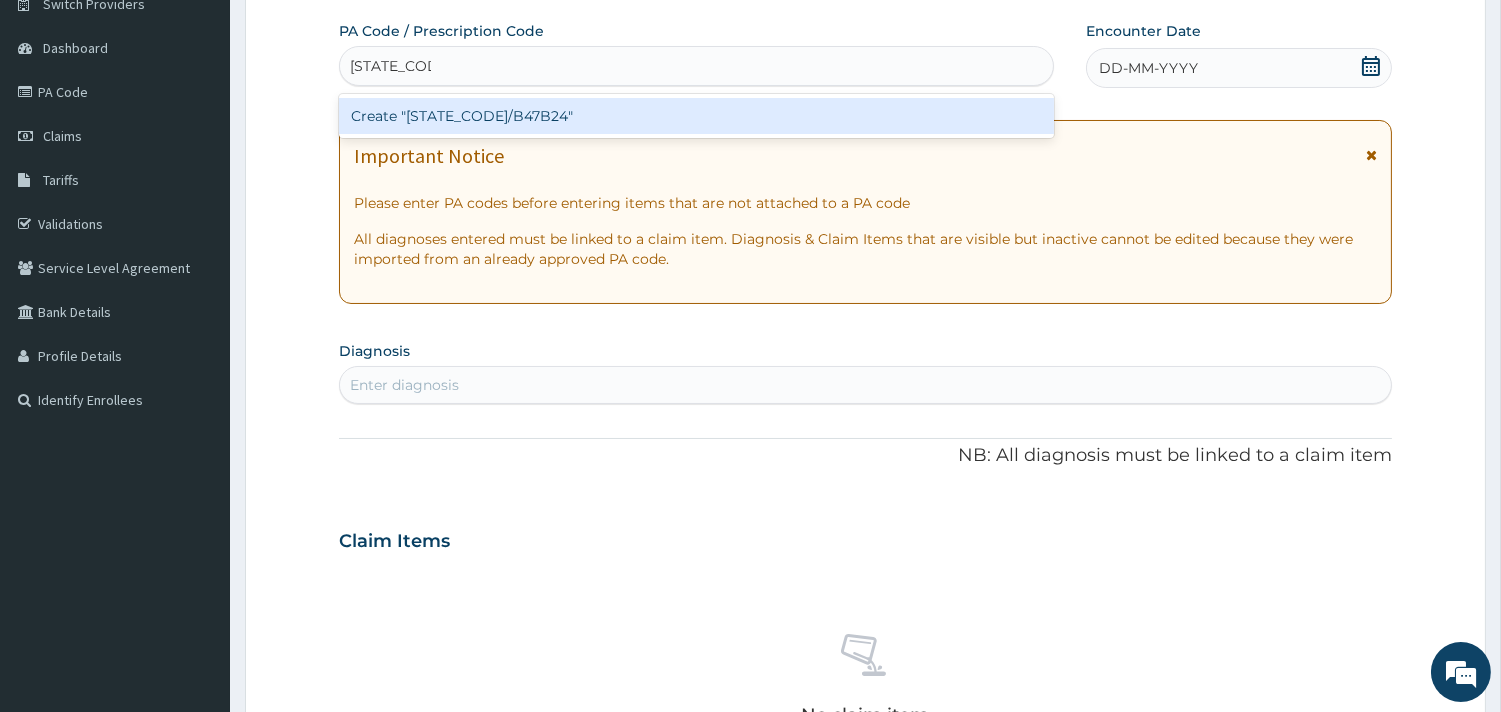 click on "Create "PA/B47B24"" at bounding box center [696, 116] 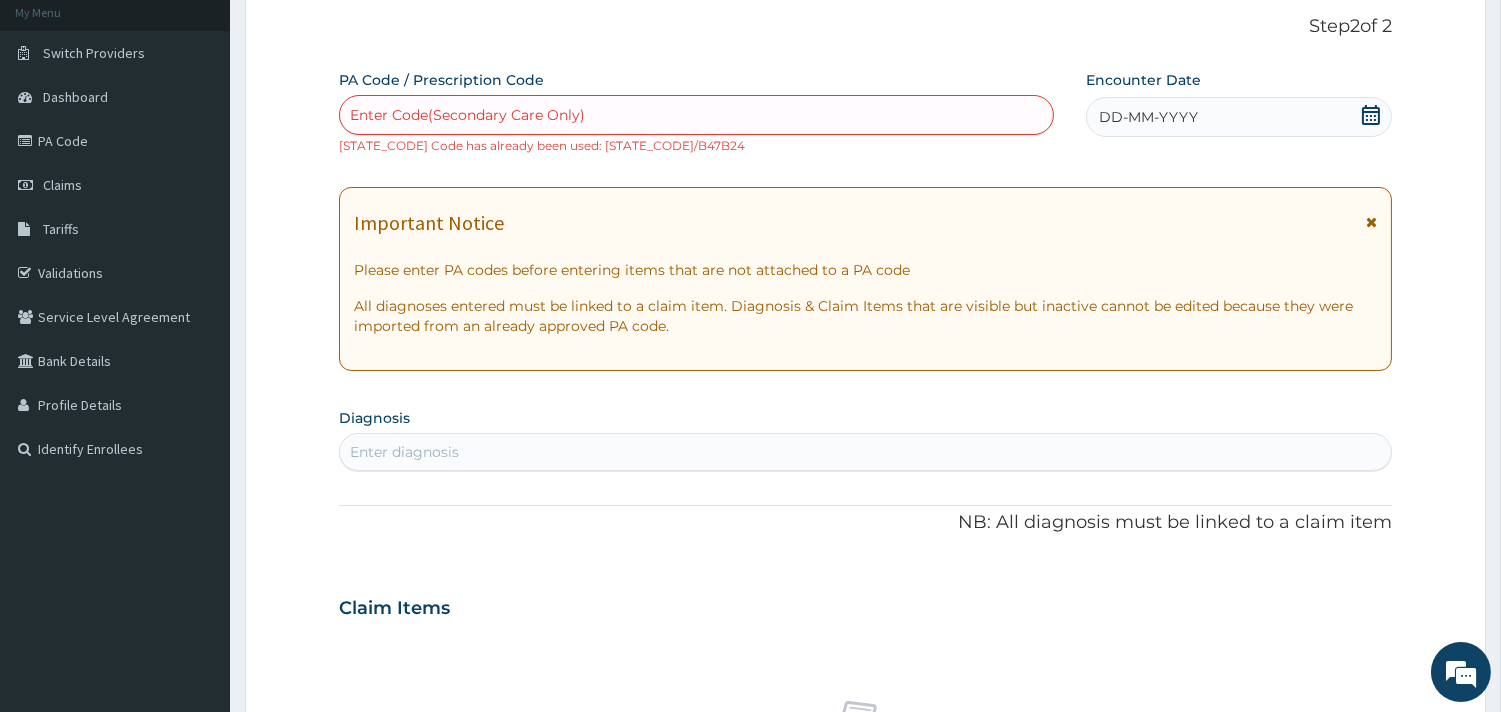 scroll, scrollTop: 58, scrollLeft: 0, axis: vertical 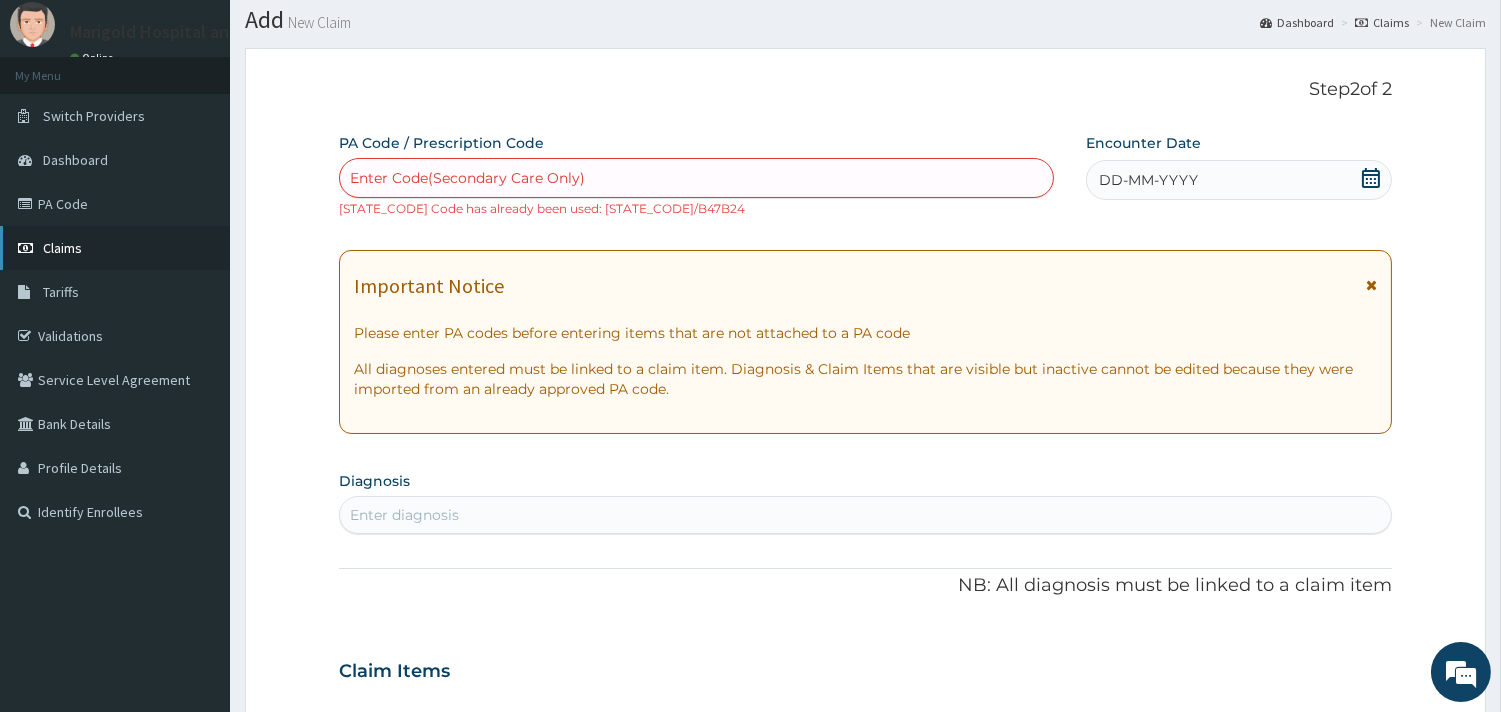click on "Claims" at bounding box center [115, 248] 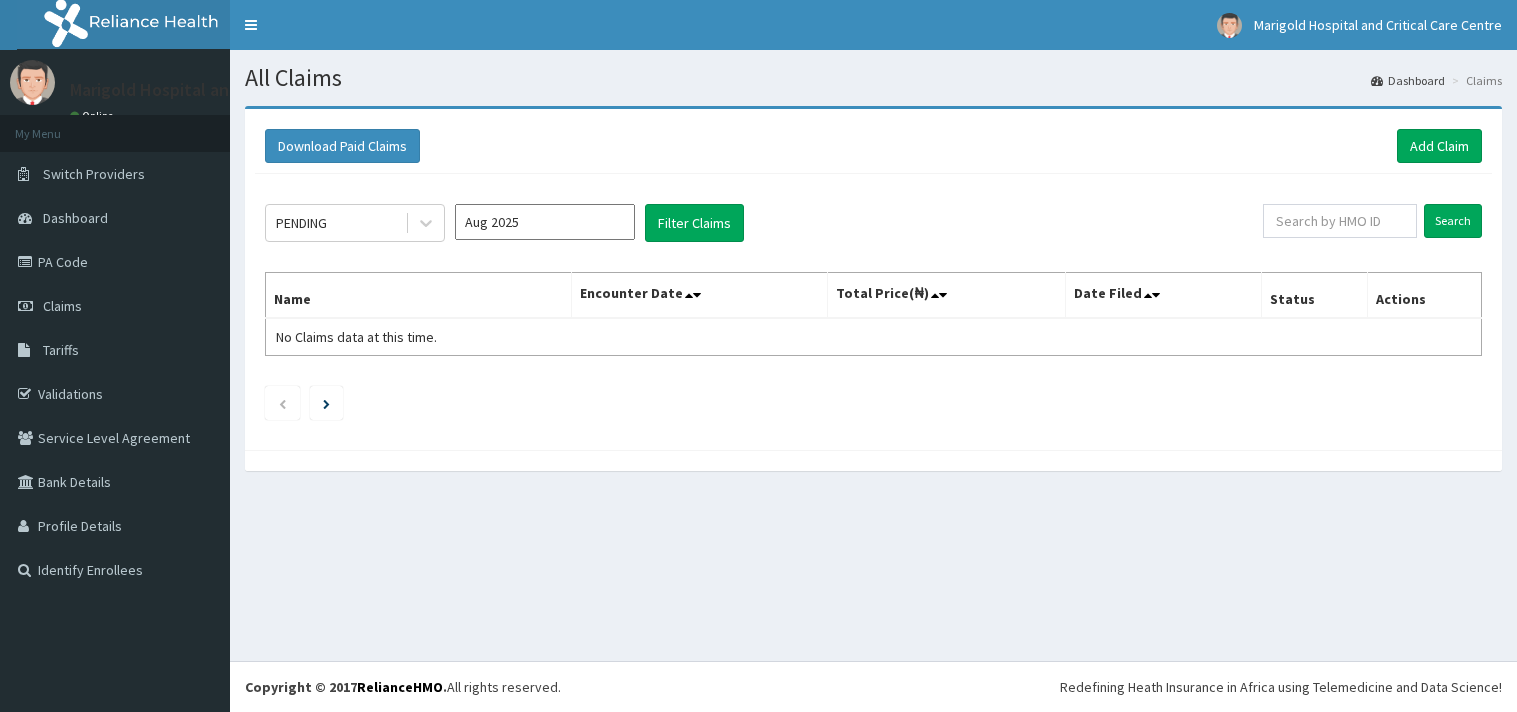 scroll, scrollTop: 0, scrollLeft: 0, axis: both 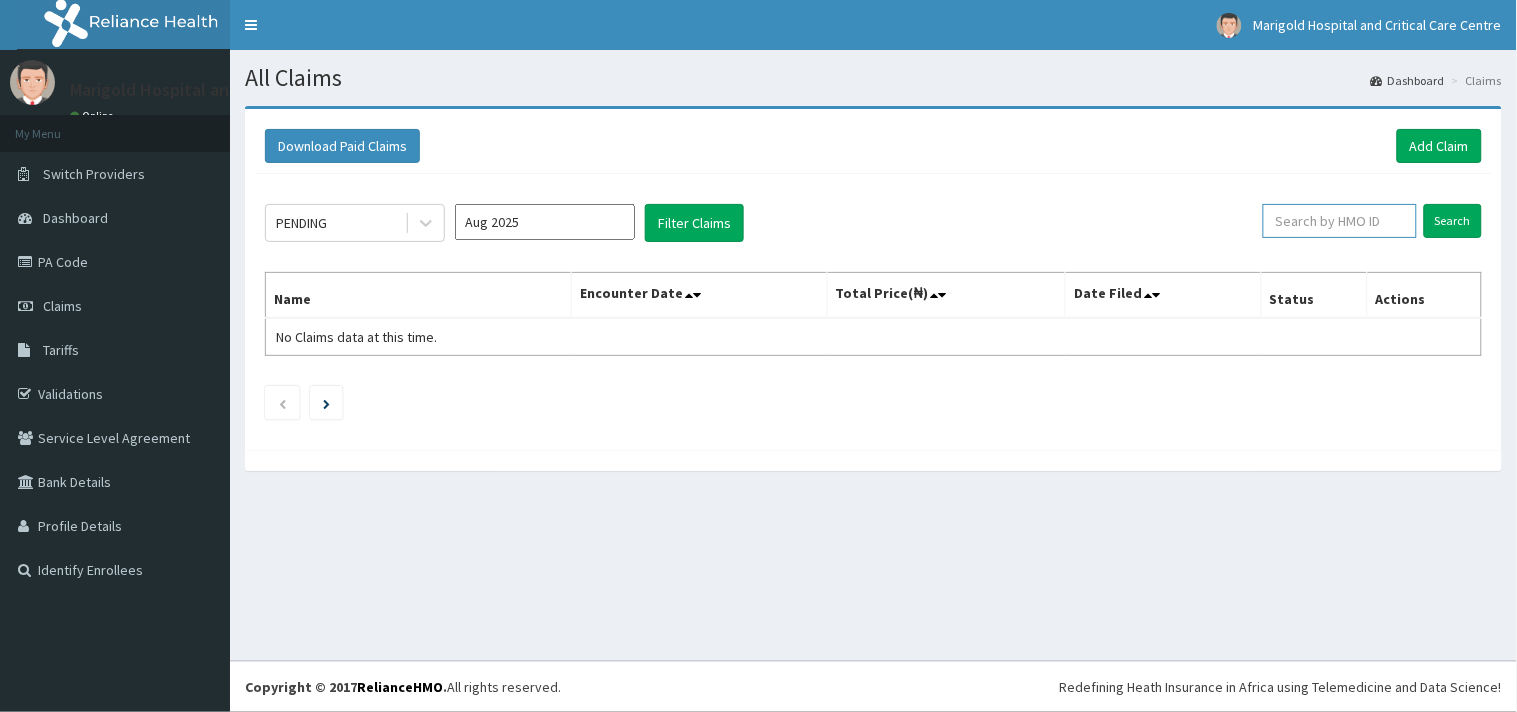 click at bounding box center (1340, 221) 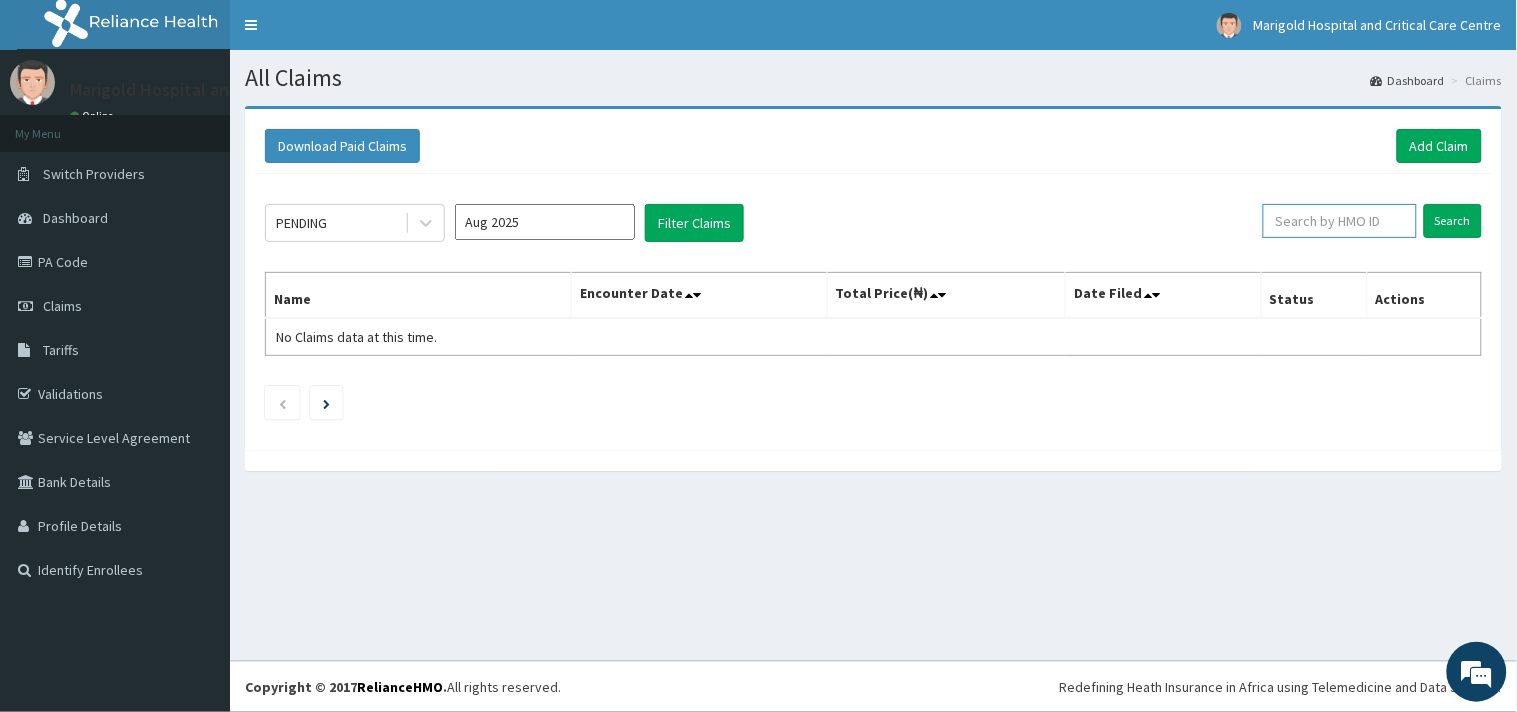 click at bounding box center [1340, 221] 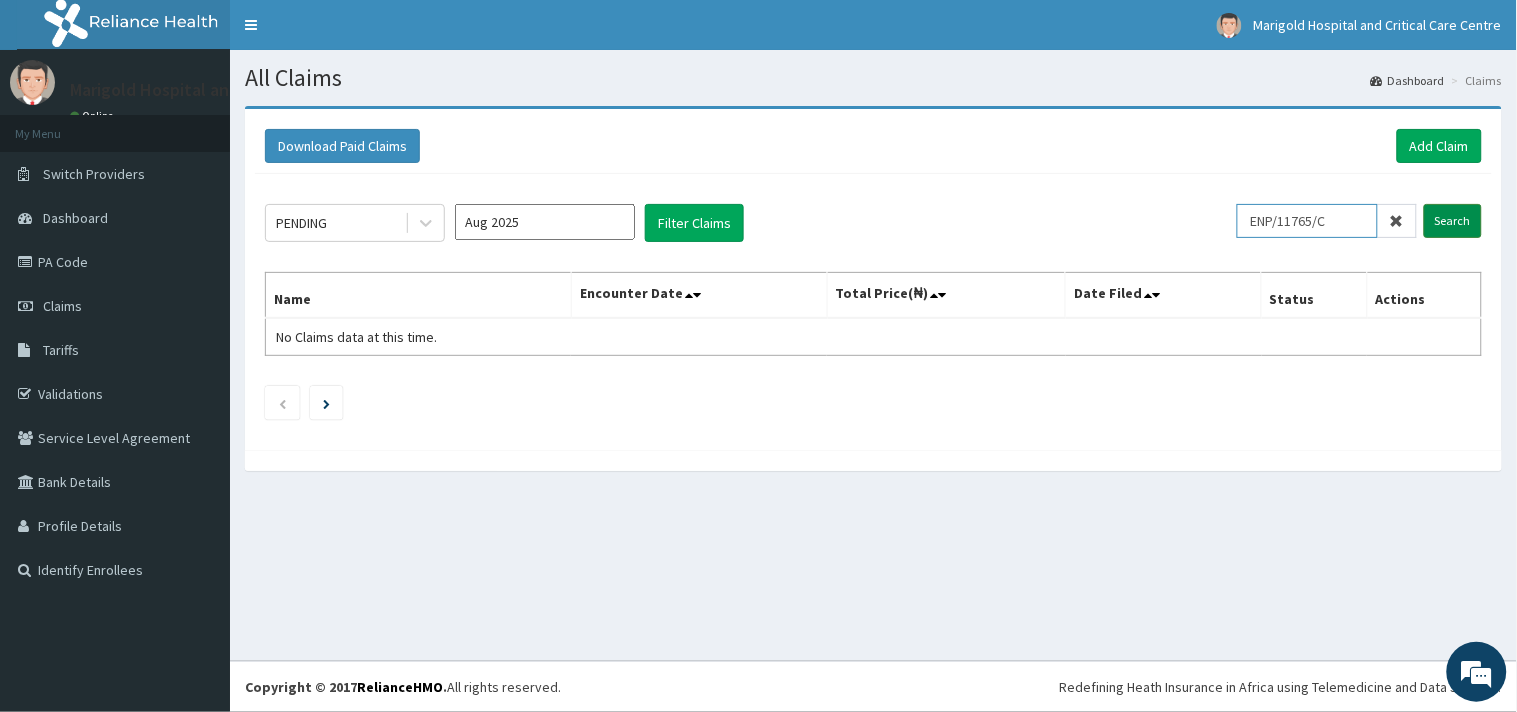 type on "ENP/11765/C" 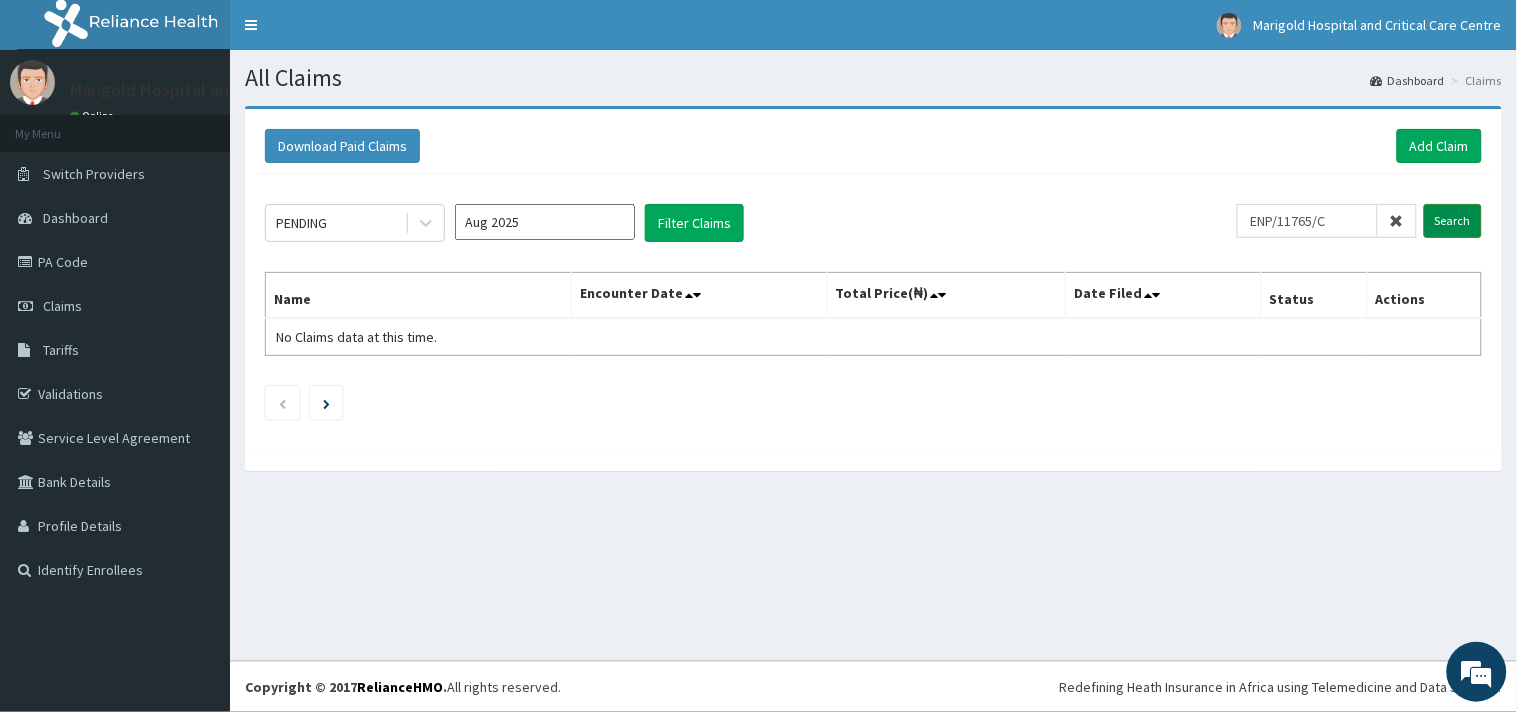 click on "Search" at bounding box center (1453, 221) 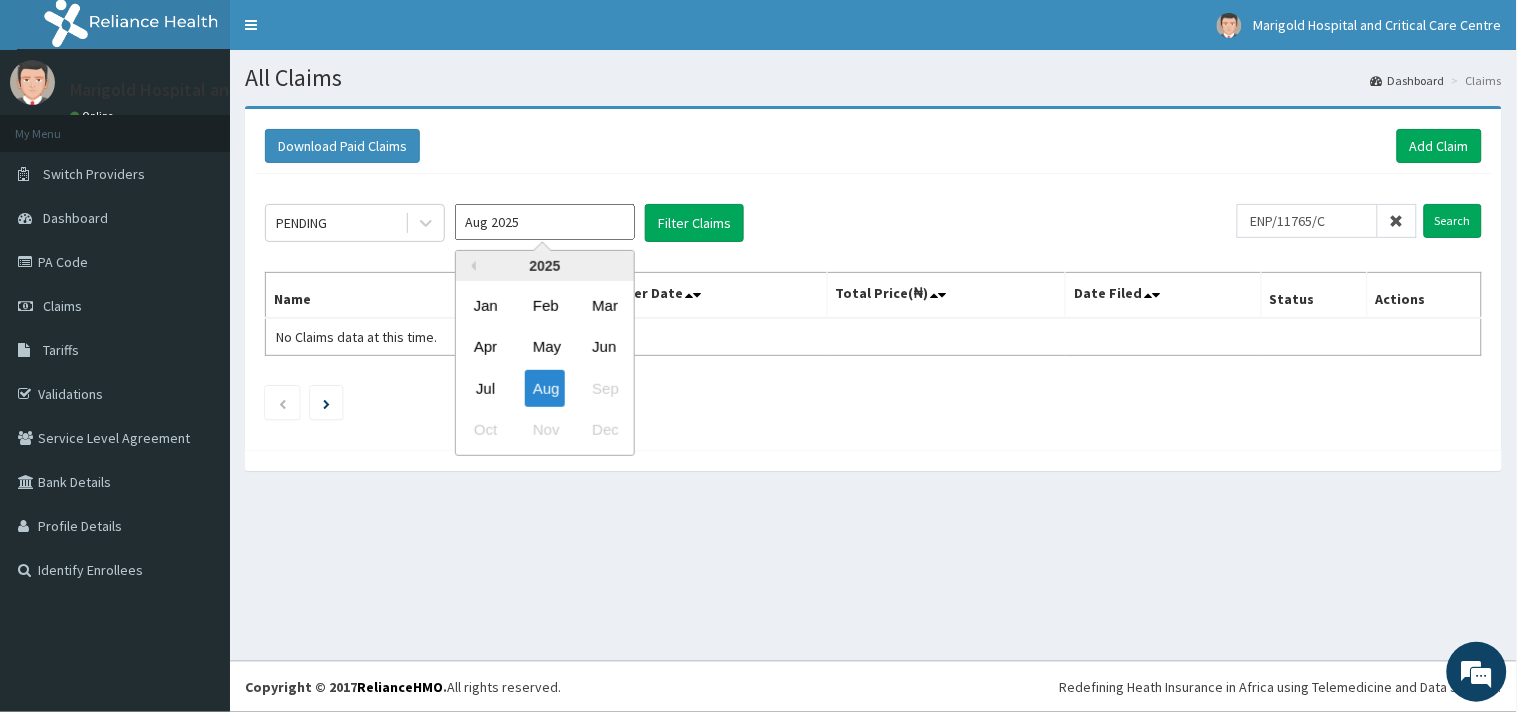 click on "Aug 2025" at bounding box center [545, 222] 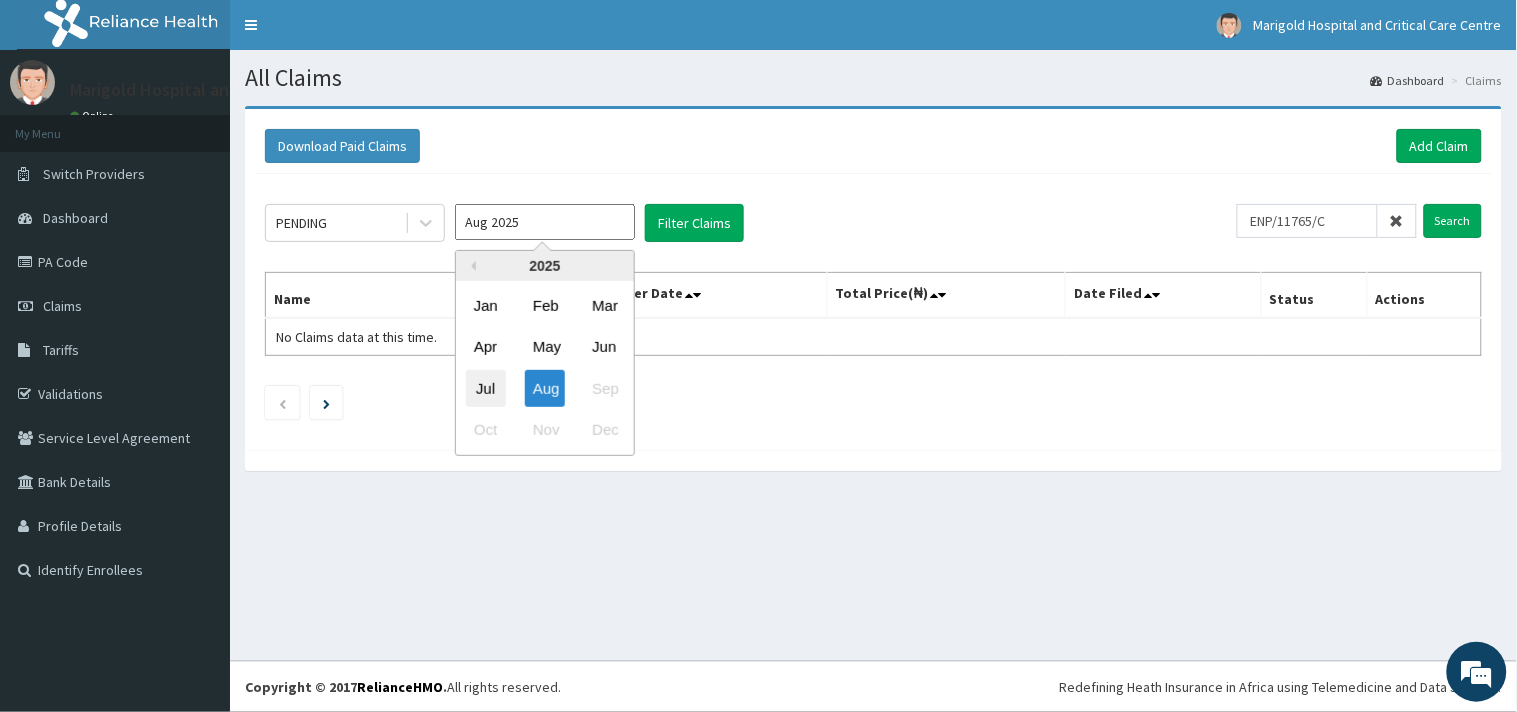click on "Jul" at bounding box center [486, 388] 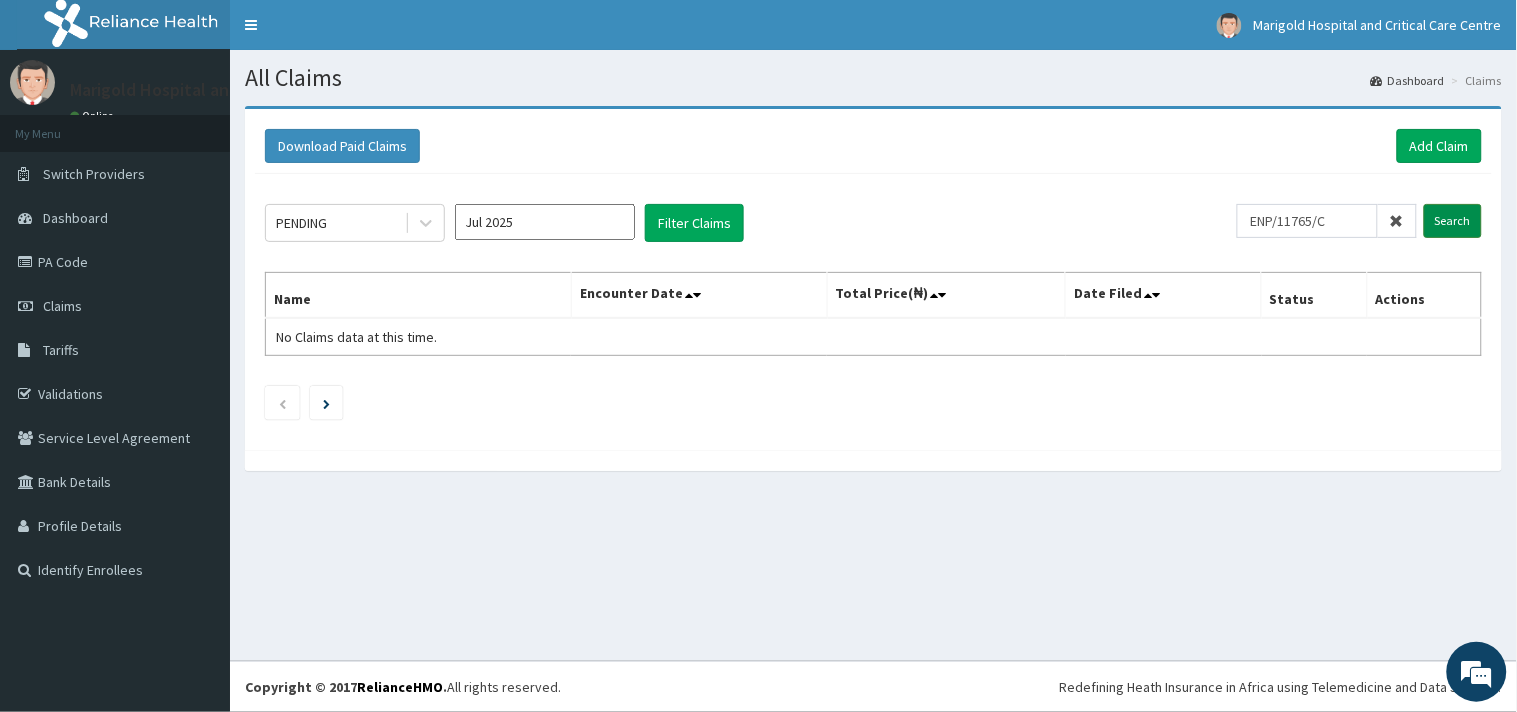 click on "Search" at bounding box center (1453, 221) 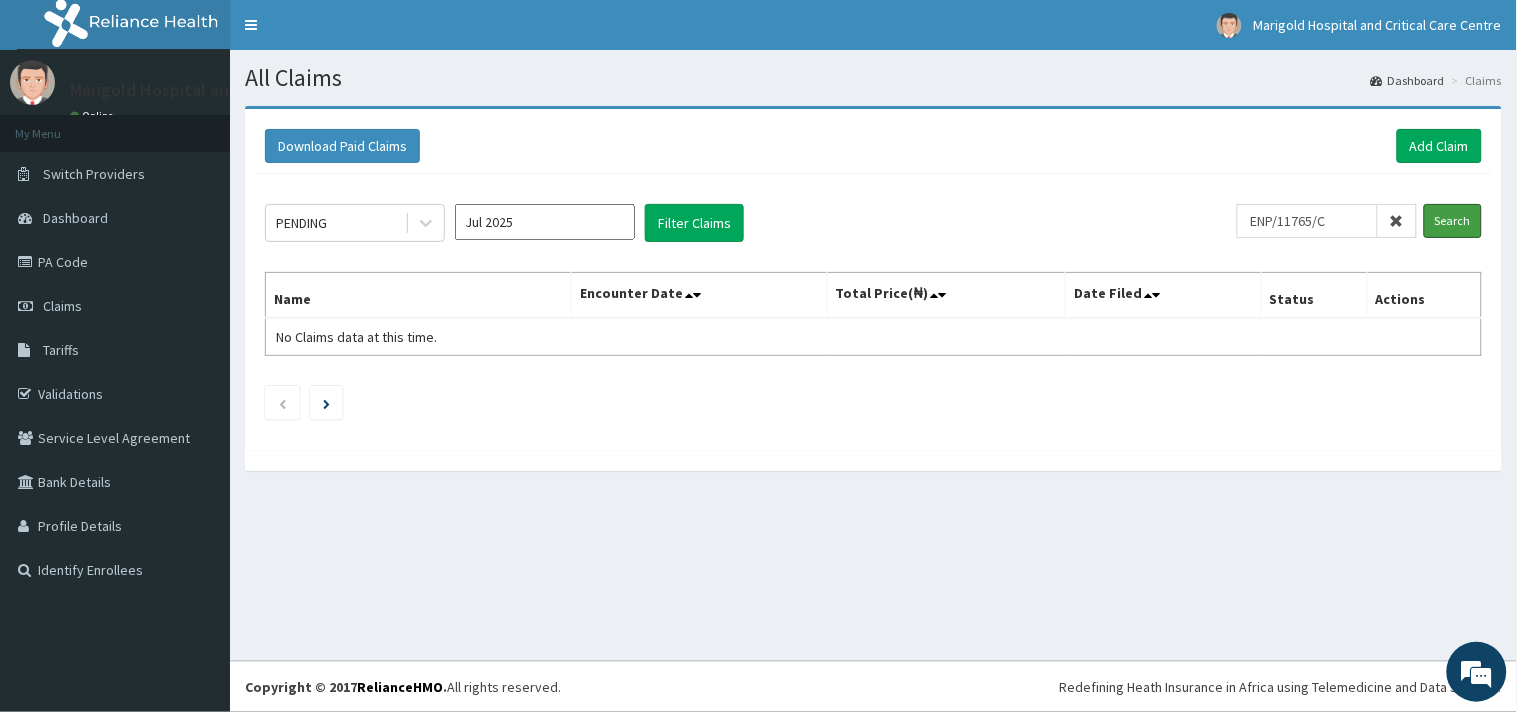 scroll, scrollTop: 0, scrollLeft: 0, axis: both 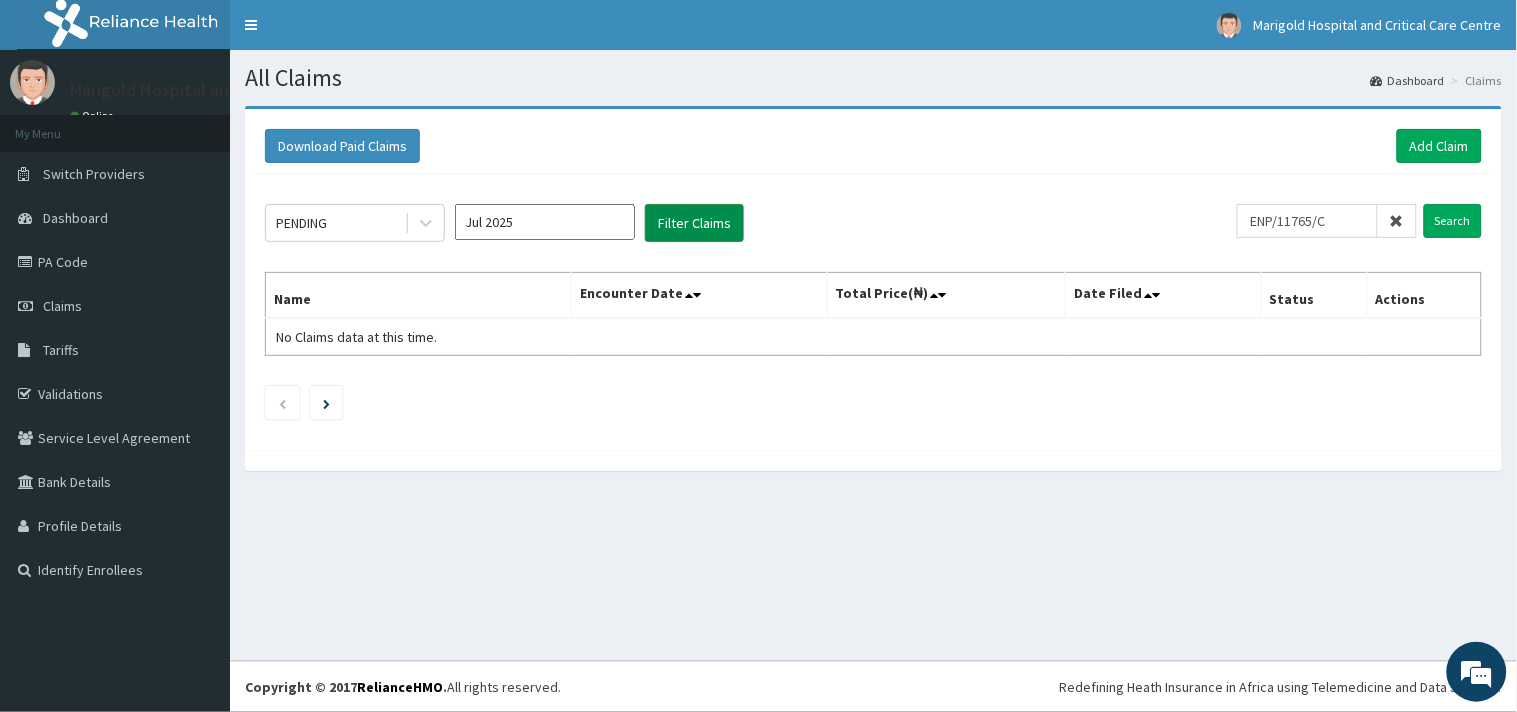 click on "Filter Claims" at bounding box center (694, 223) 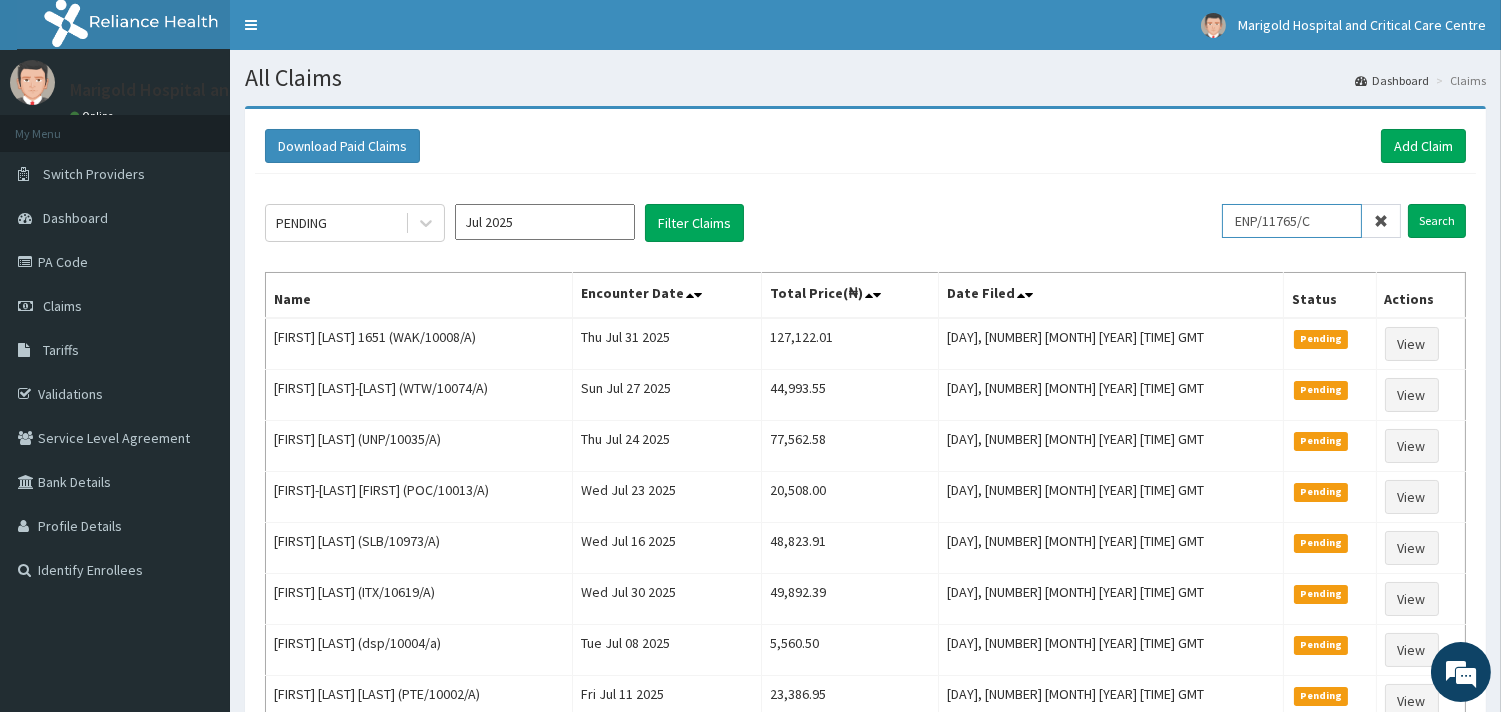 drag, startPoint x: 1272, startPoint y: 215, endPoint x: 976, endPoint y: 292, distance: 305.85126 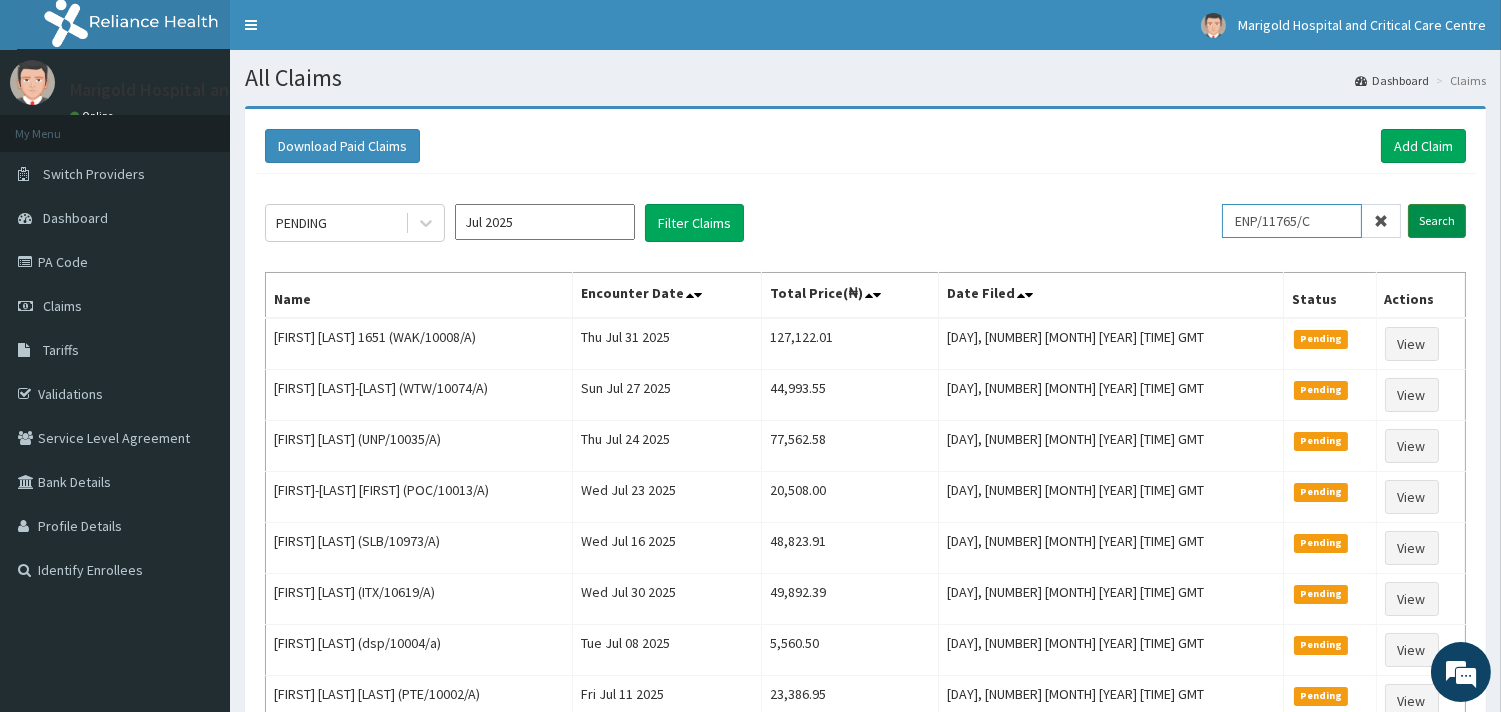 type on "ENP/11765/C" 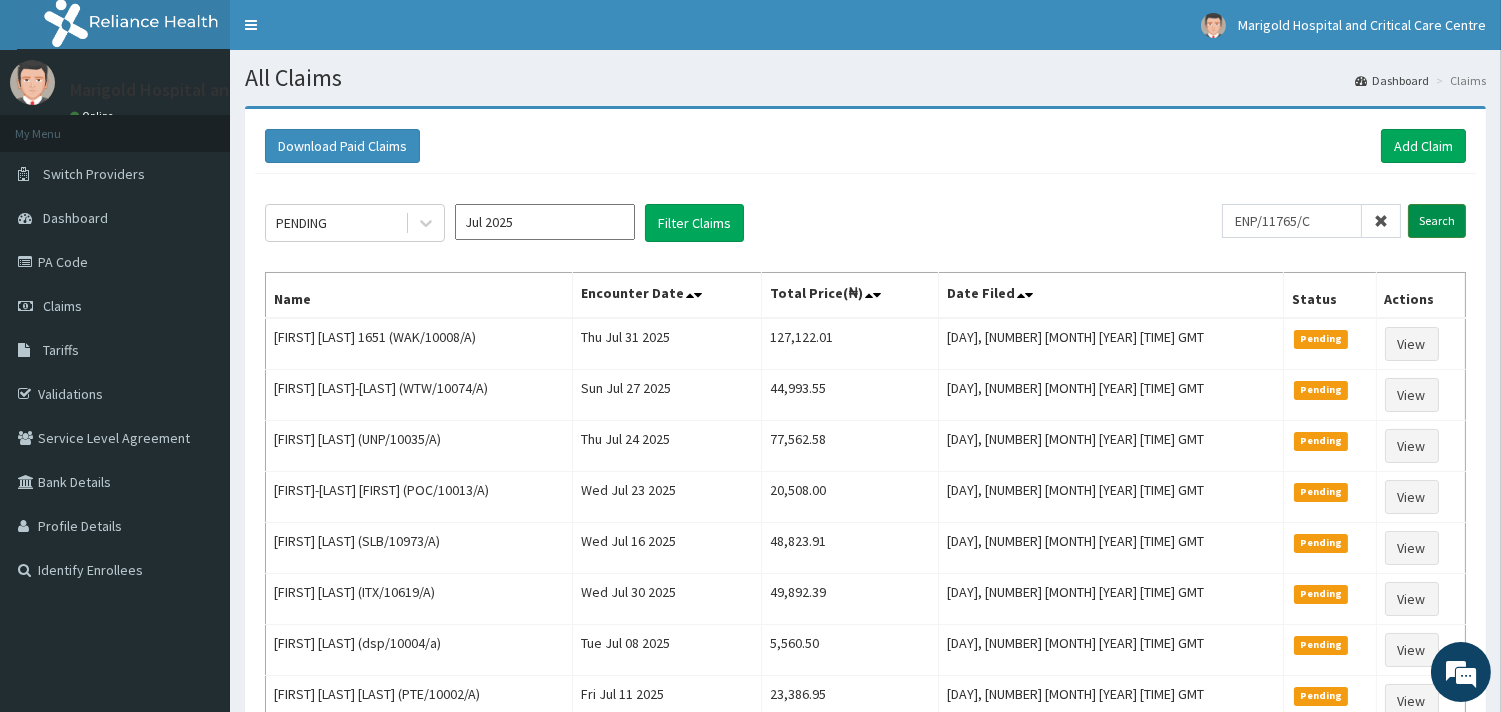 click on "Search" at bounding box center [1437, 221] 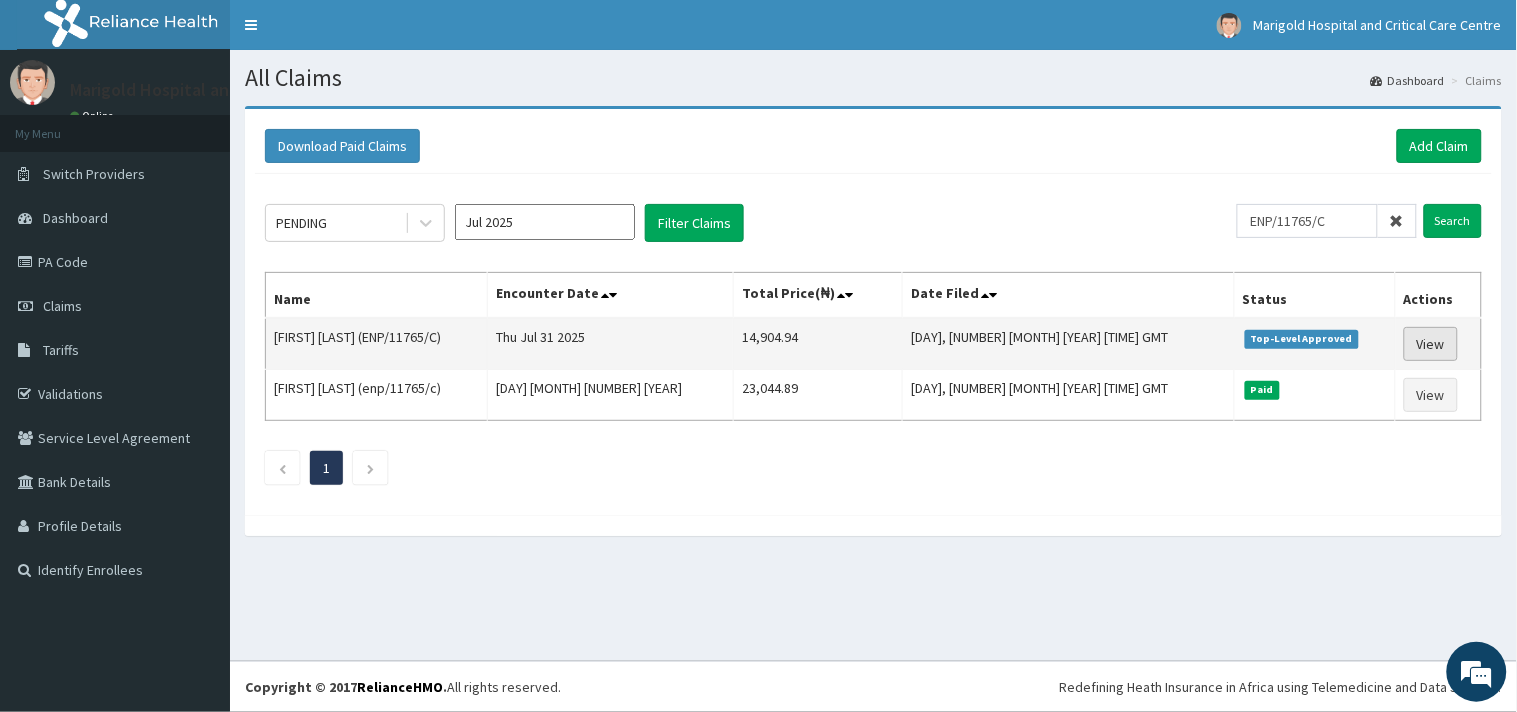 click on "View" at bounding box center (1431, 344) 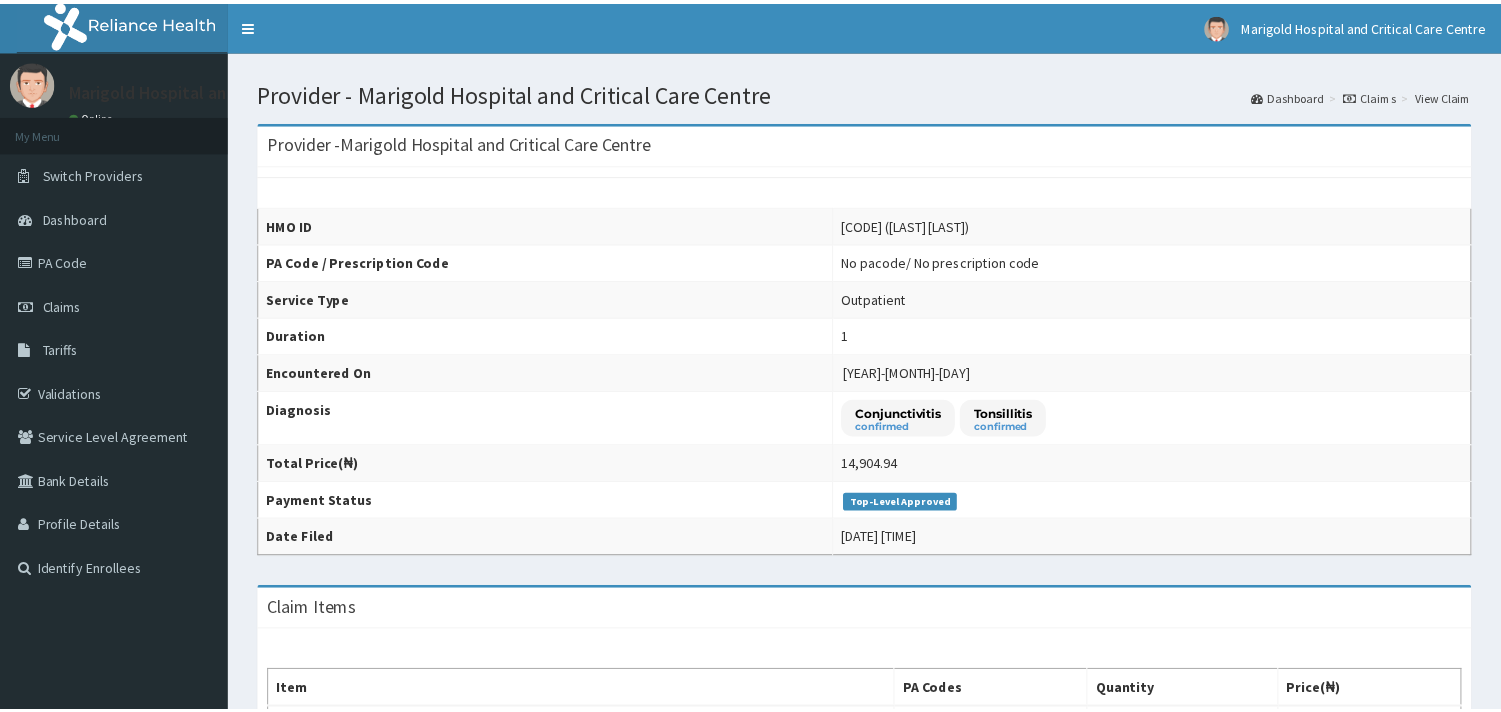scroll, scrollTop: 0, scrollLeft: 0, axis: both 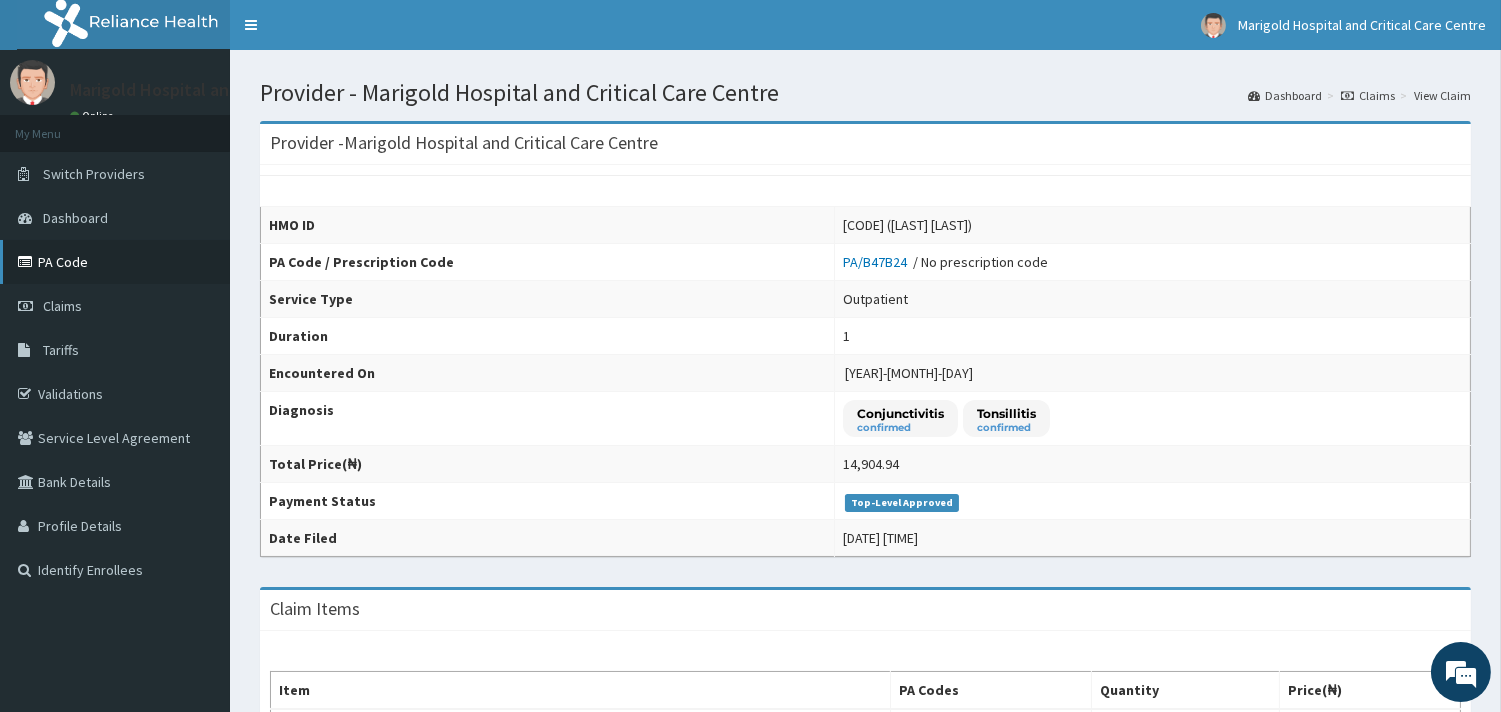 click on "PA Code" at bounding box center (115, 262) 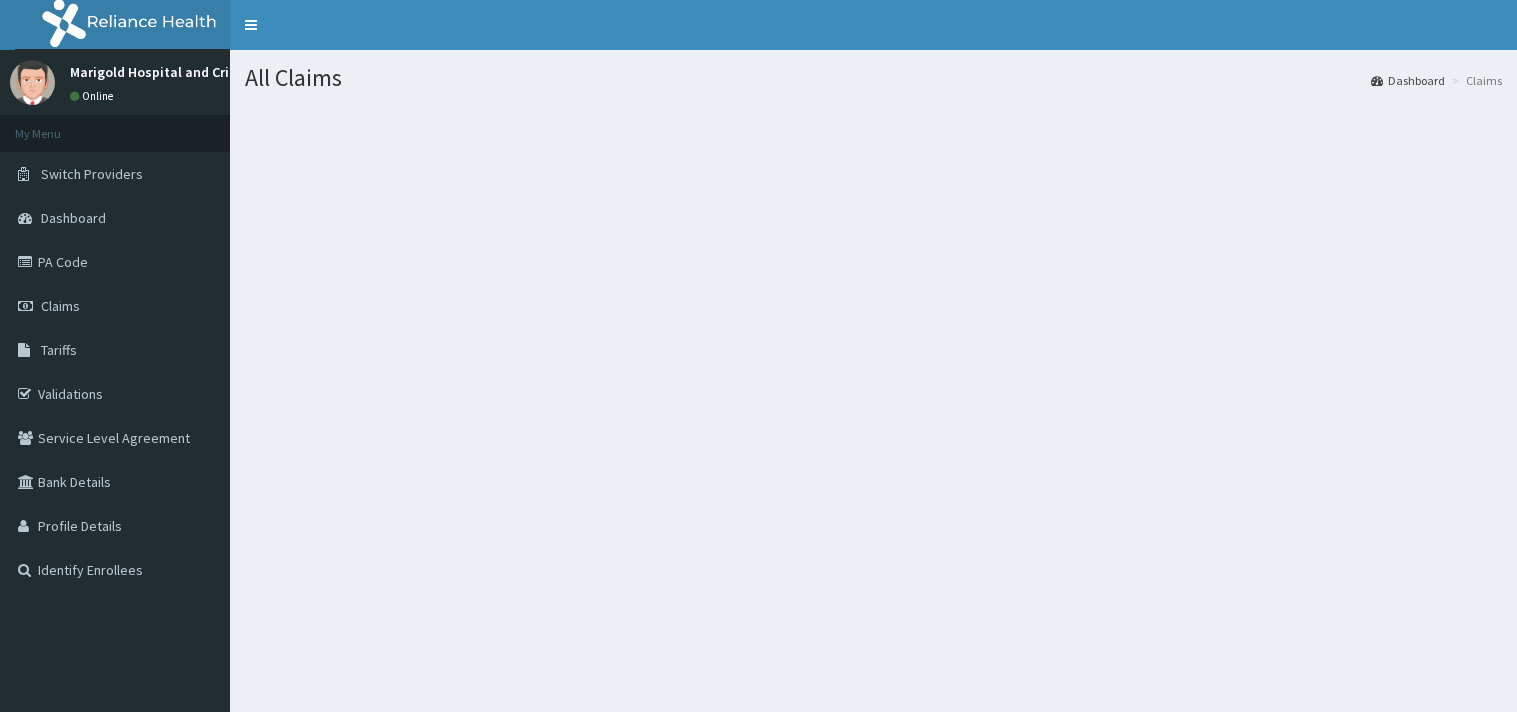 scroll, scrollTop: 0, scrollLeft: 0, axis: both 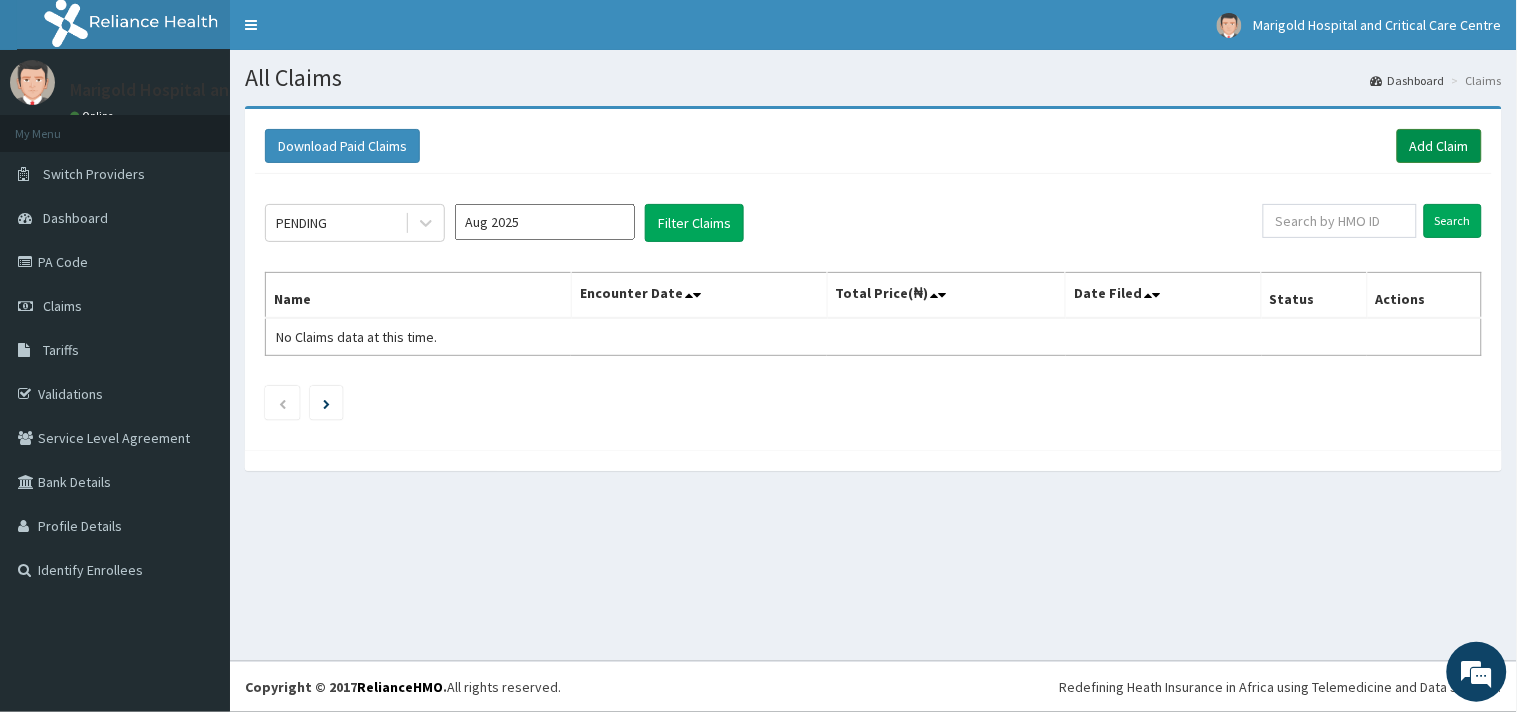 click on "Add Claim" at bounding box center [1439, 146] 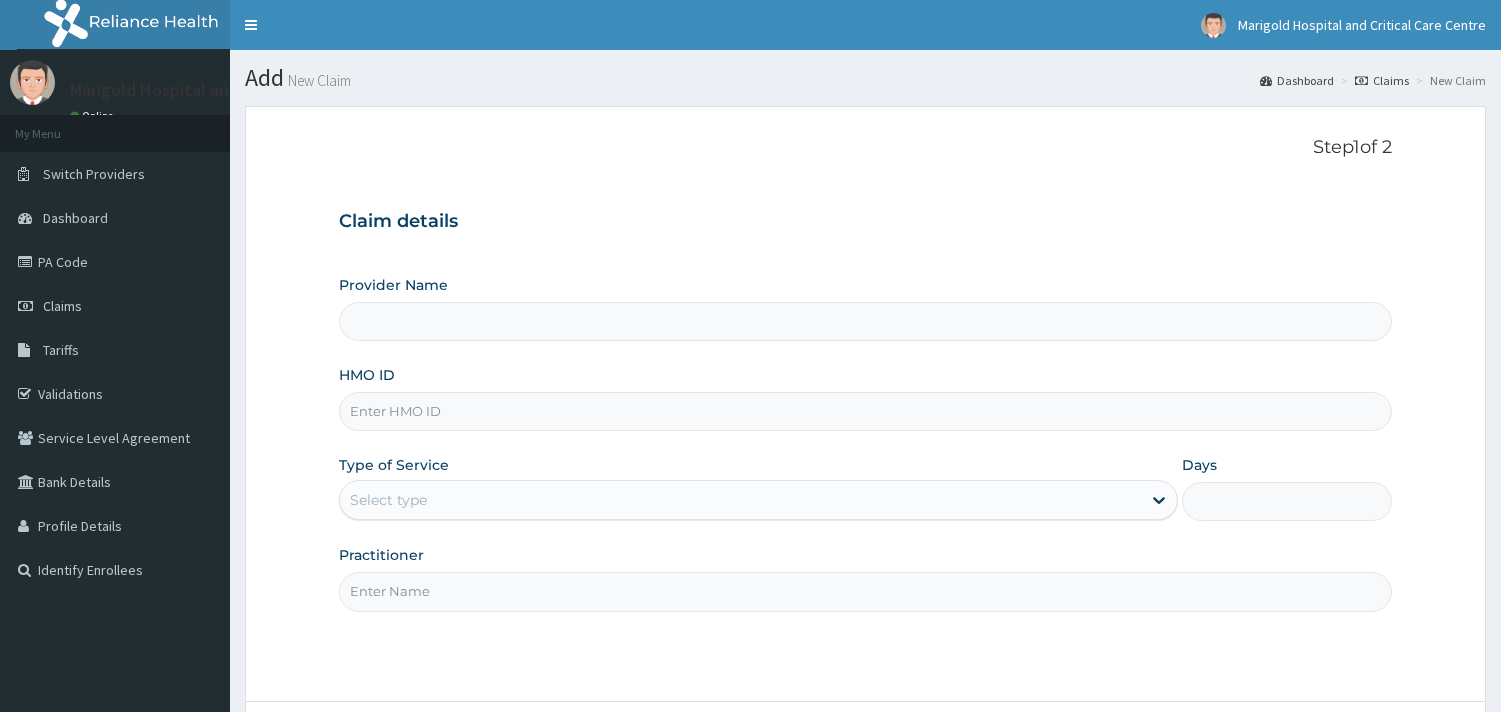 scroll, scrollTop: 0, scrollLeft: 0, axis: both 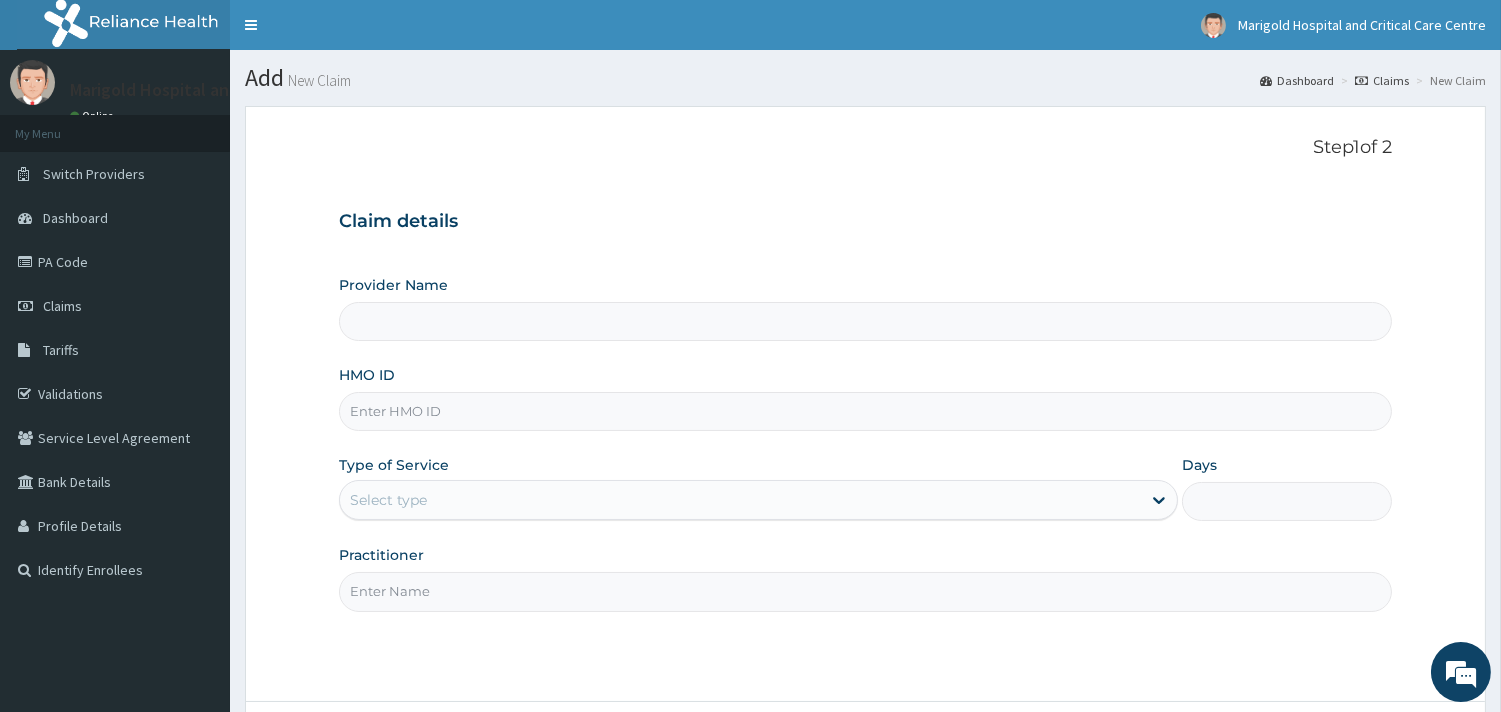 type on "Marigold Hospital and Critical Care Centre" 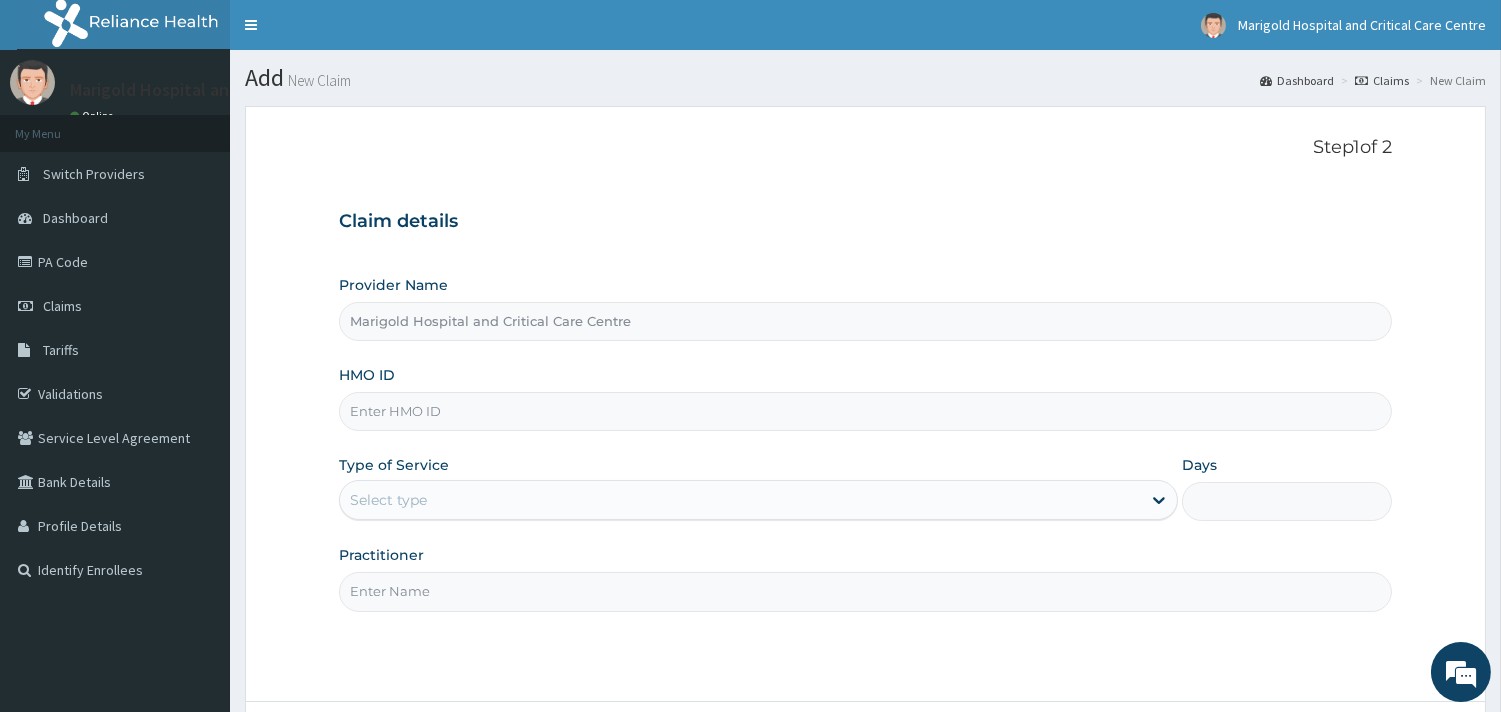 paste on "ENP/11765/C" 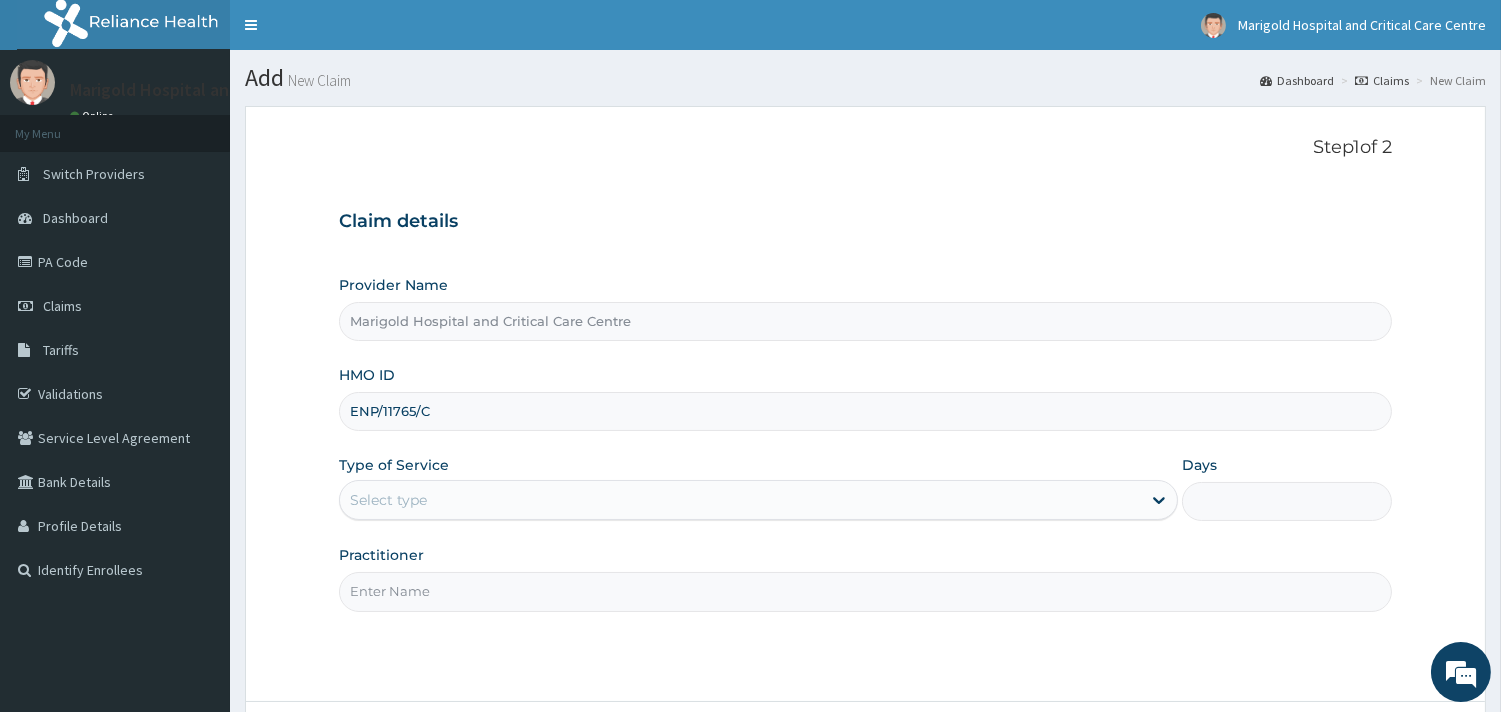 type on "ENP/11765/C" 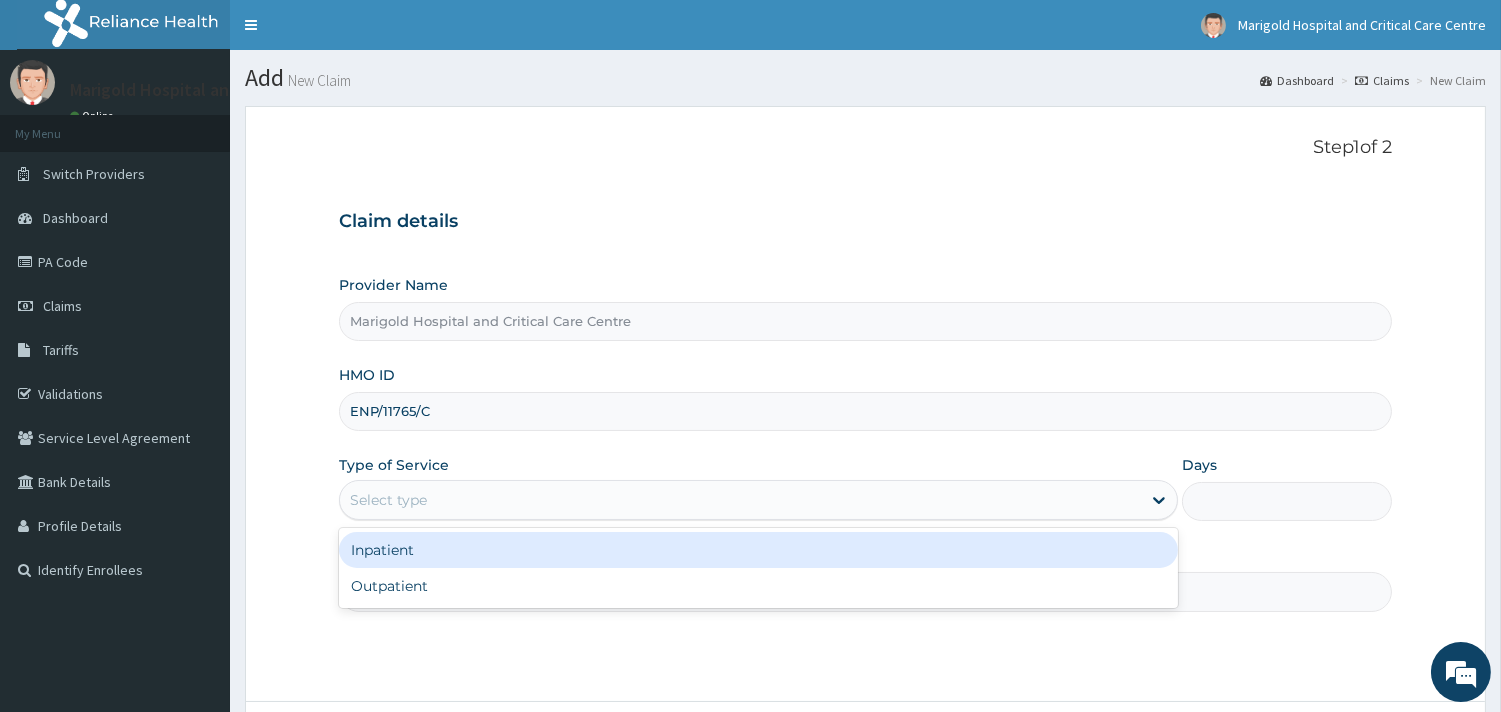 drag, startPoint x: 406, startPoint y: 493, endPoint x: 411, endPoint y: 570, distance: 77.16217 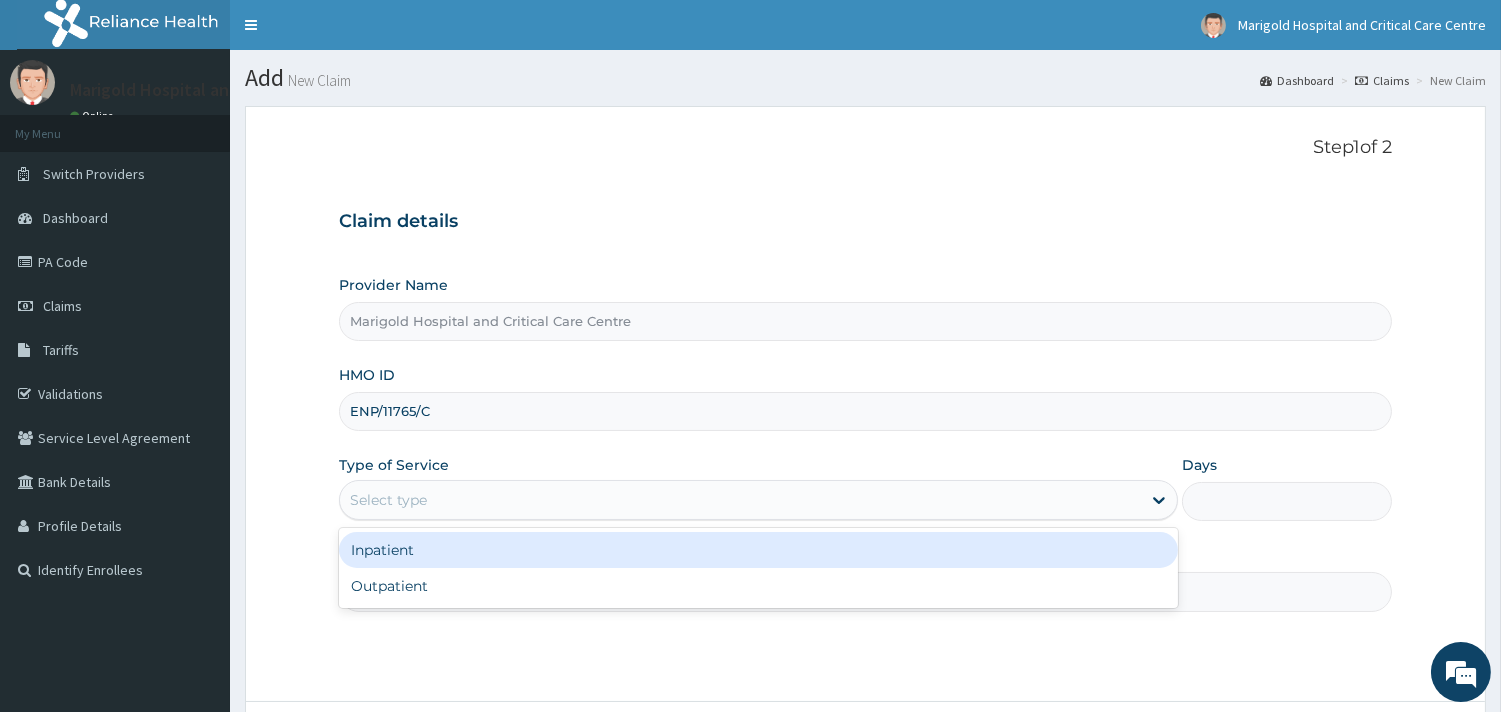 click on "Select type" at bounding box center (388, 500) 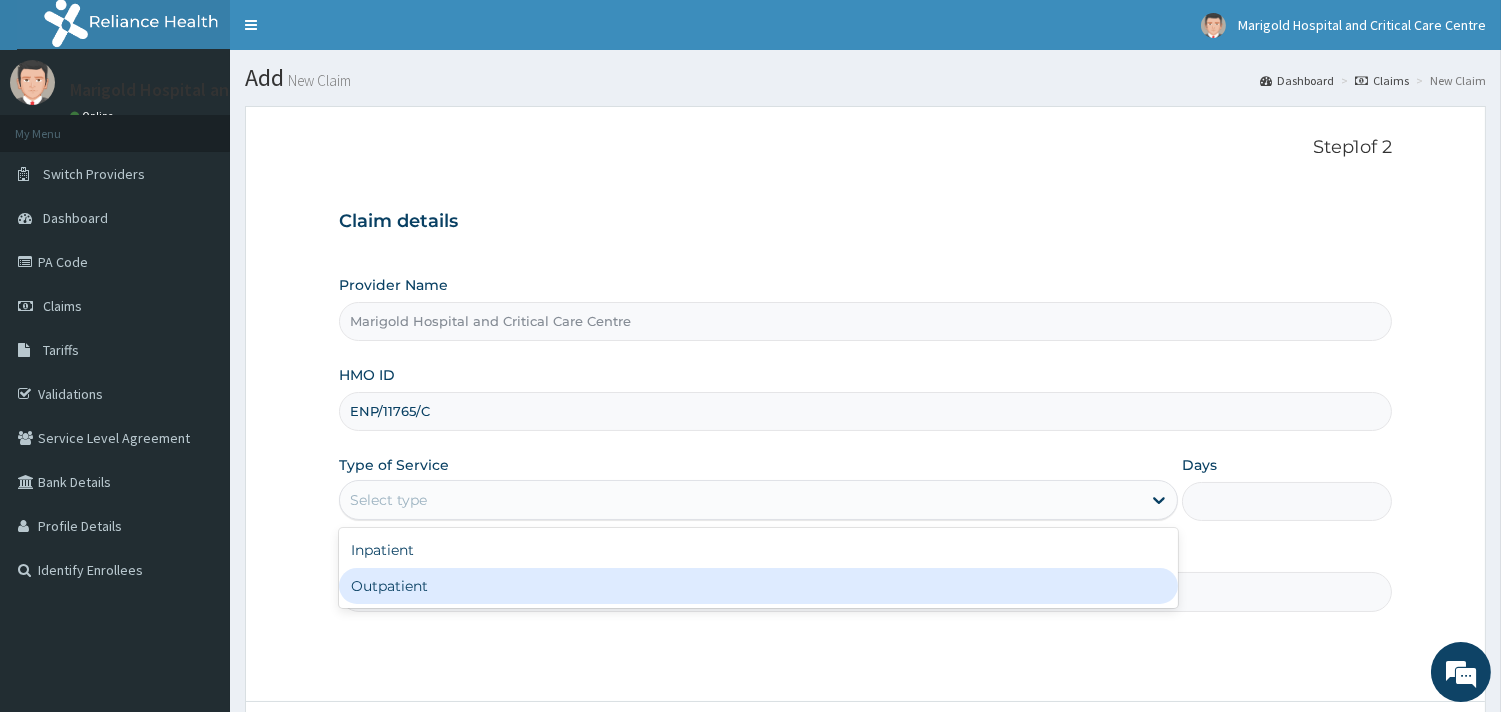 click on "Outpatient" at bounding box center (758, 586) 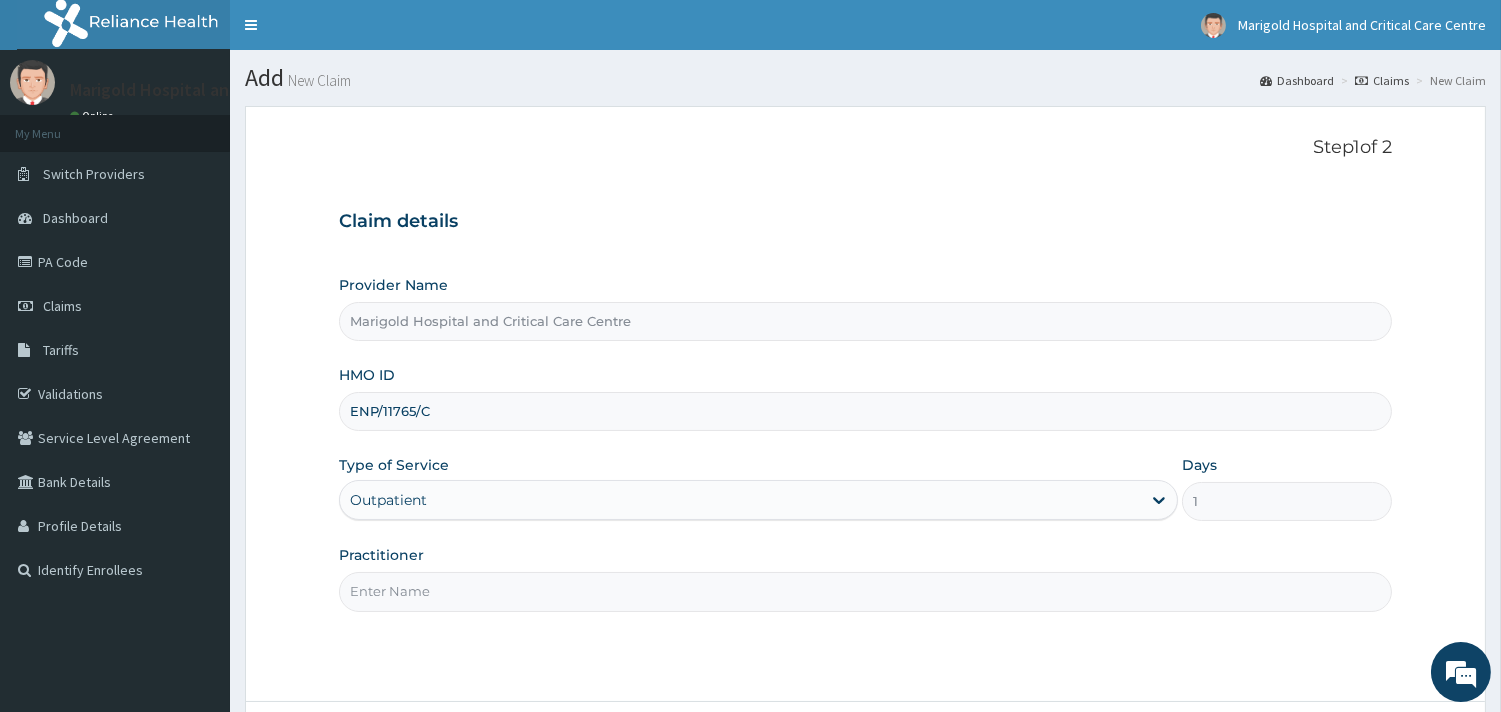 click on "Practitioner" at bounding box center [865, 591] 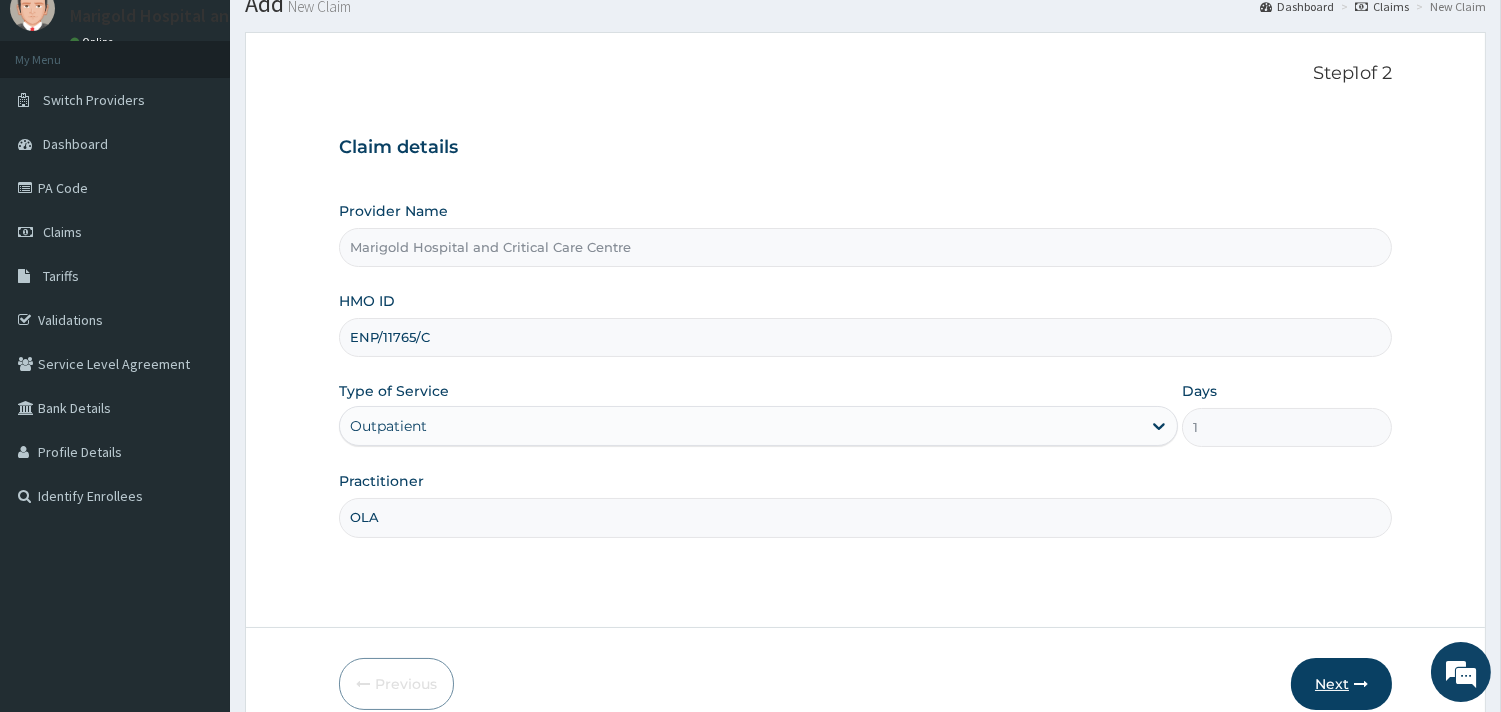 scroll, scrollTop: 170, scrollLeft: 0, axis: vertical 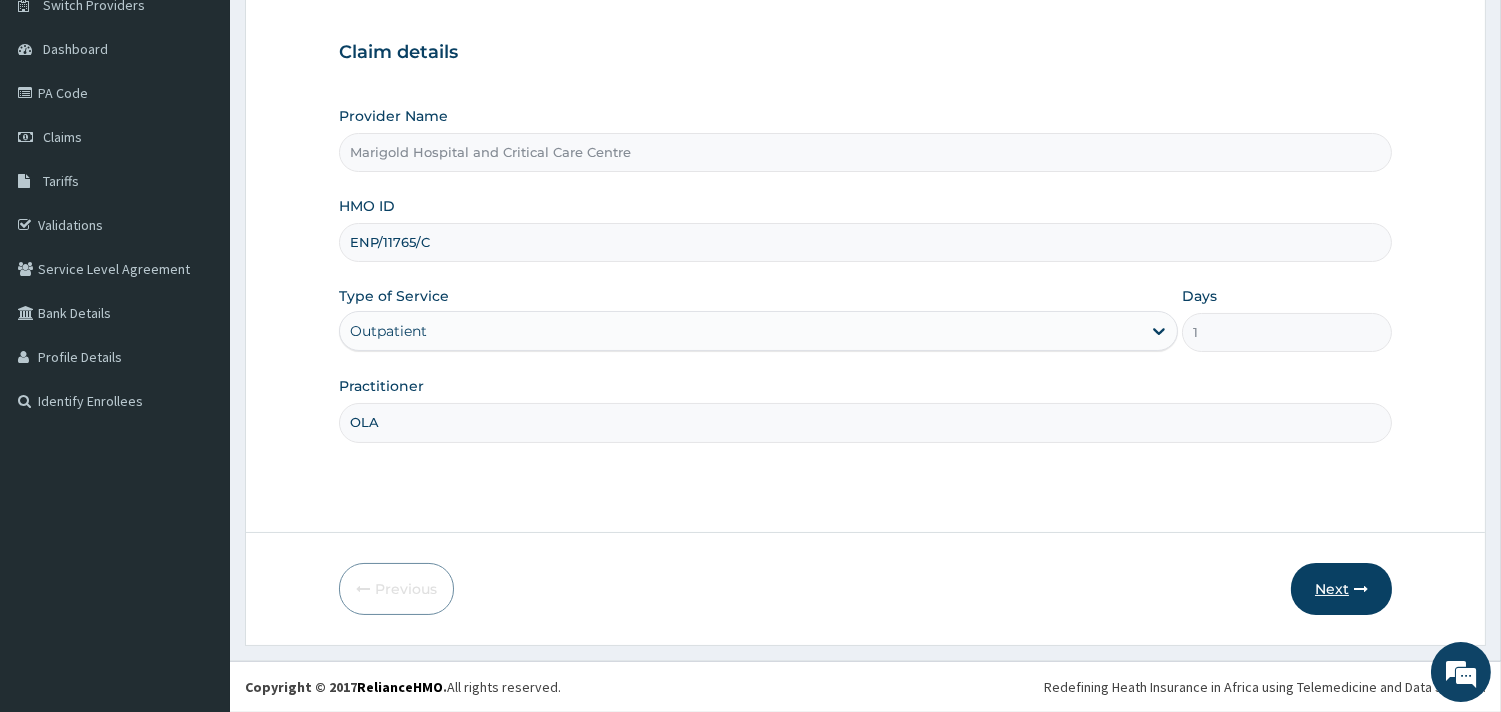 type on "OLA" 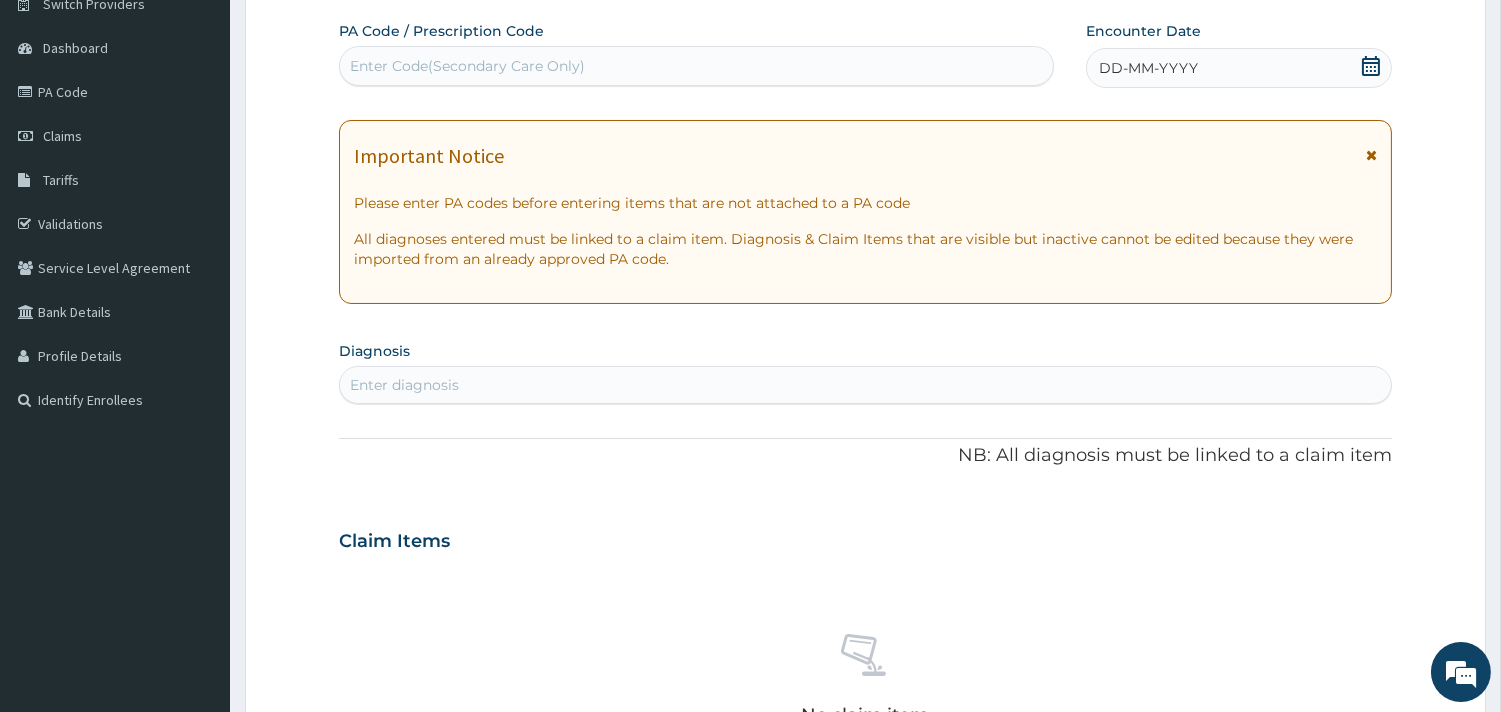 click on "Enter Code(Secondary Care Only)" at bounding box center (467, 66) 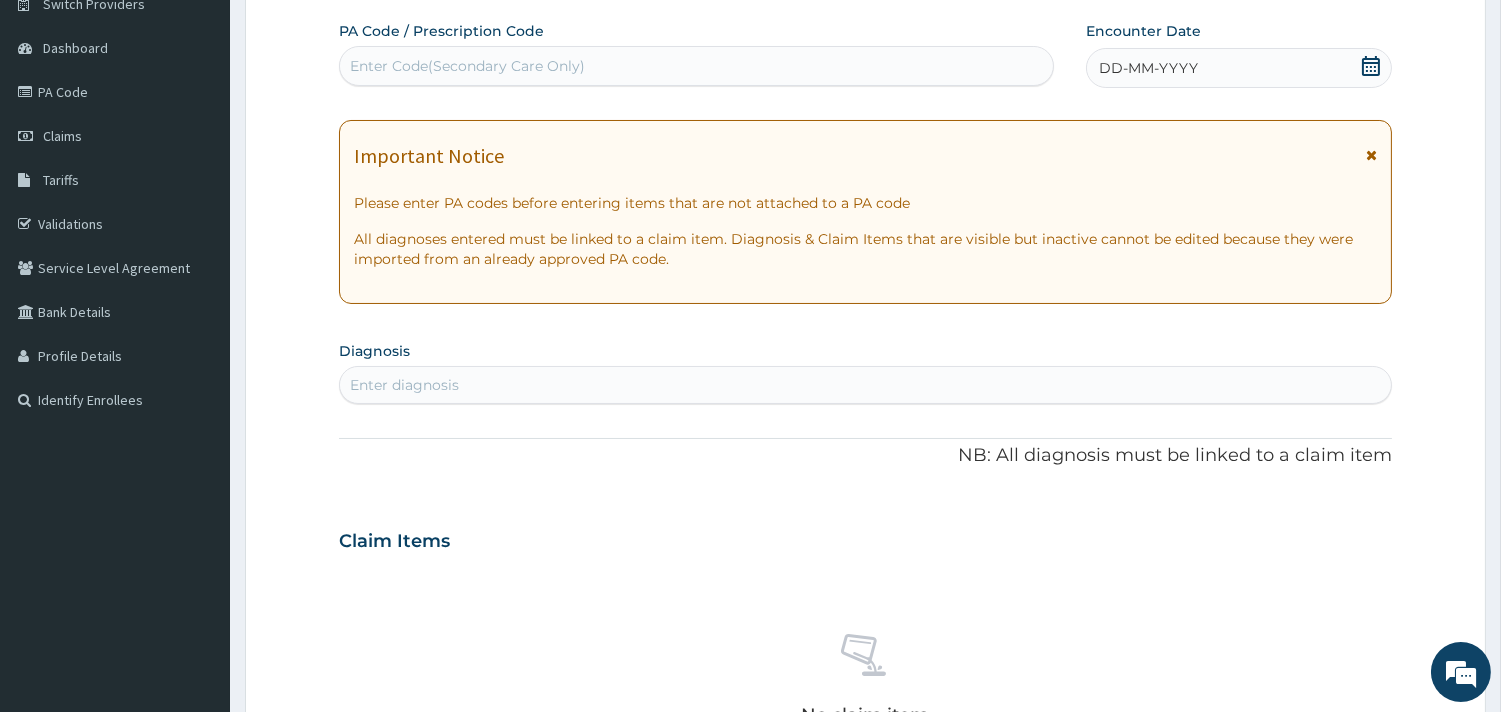 scroll, scrollTop: 0, scrollLeft: 0, axis: both 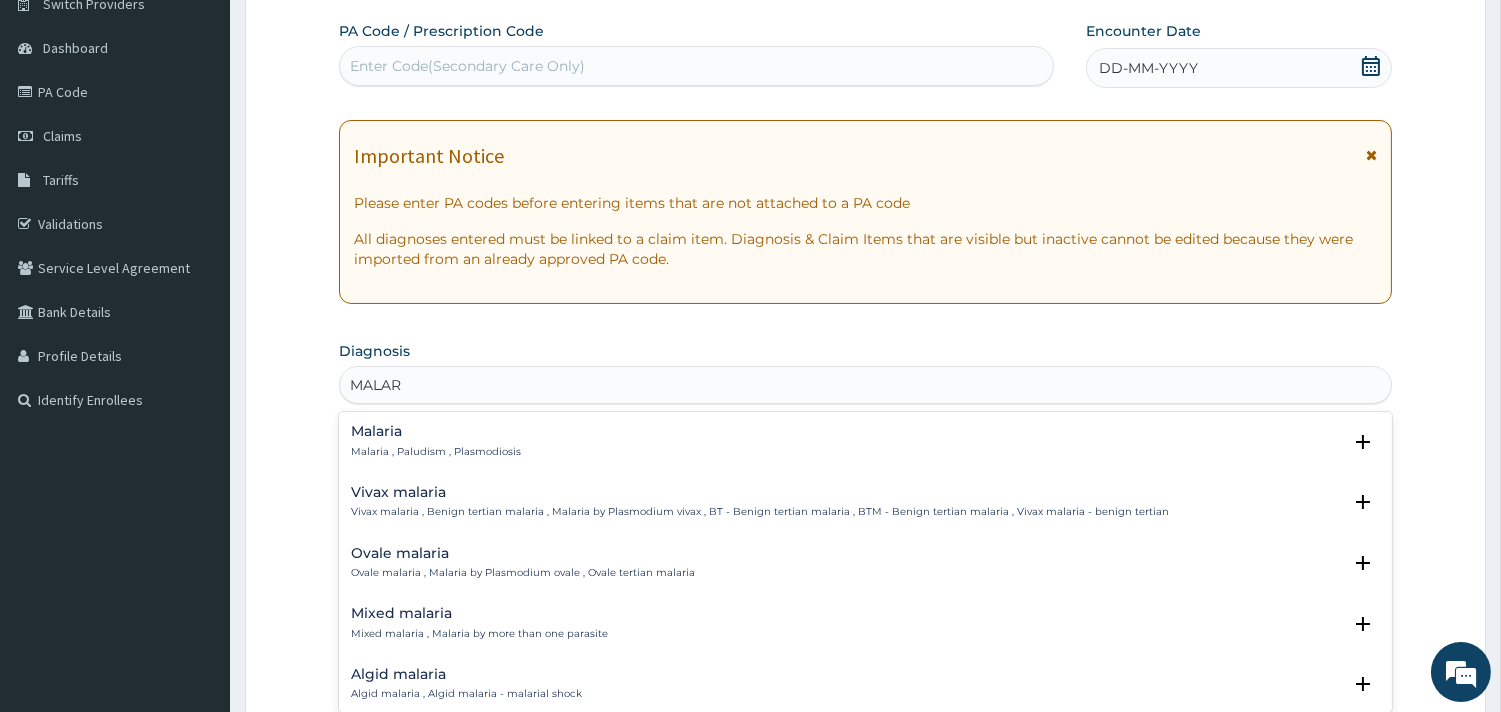 type on "MALARI" 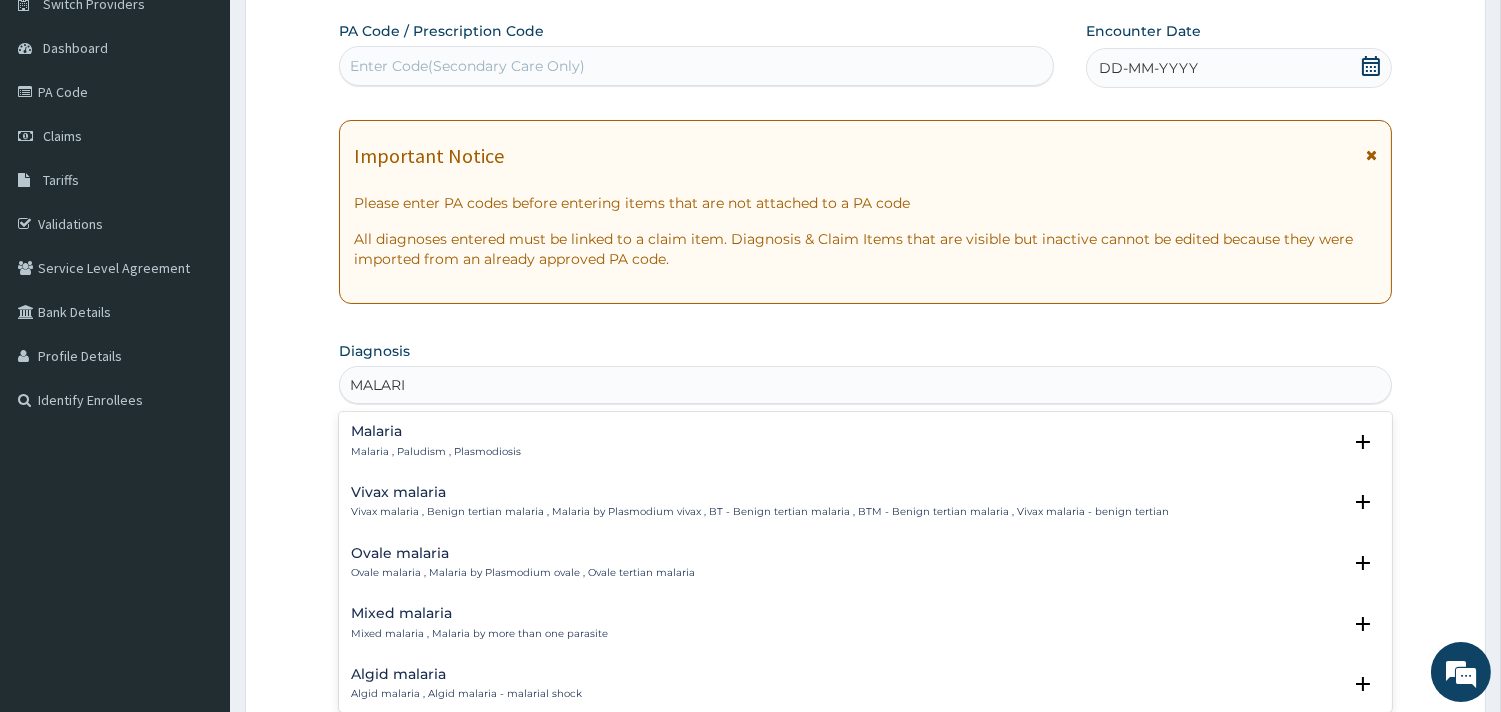 click on "Malaria" at bounding box center [436, 431] 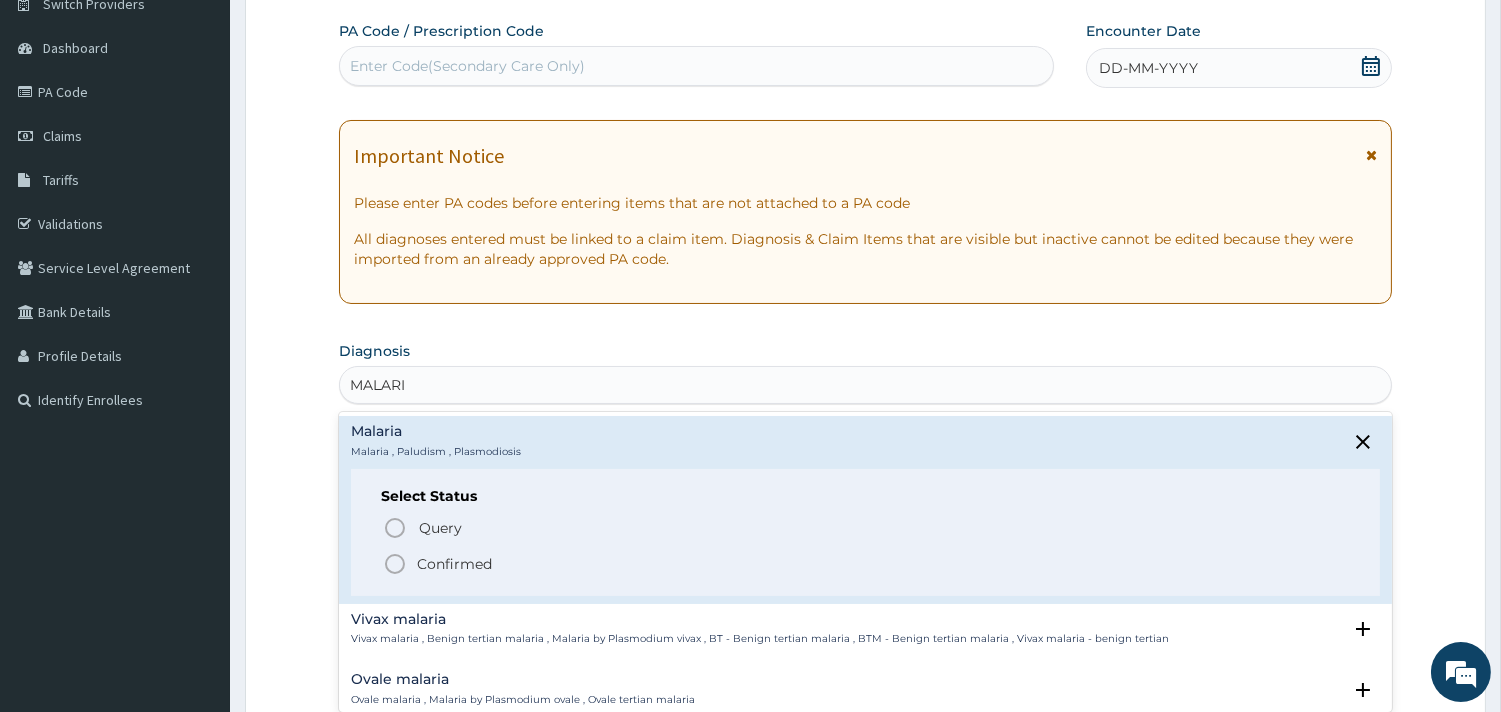 drag, startPoint x: 432, startPoint y: 581, endPoint x: 428, endPoint y: 571, distance: 10.770329 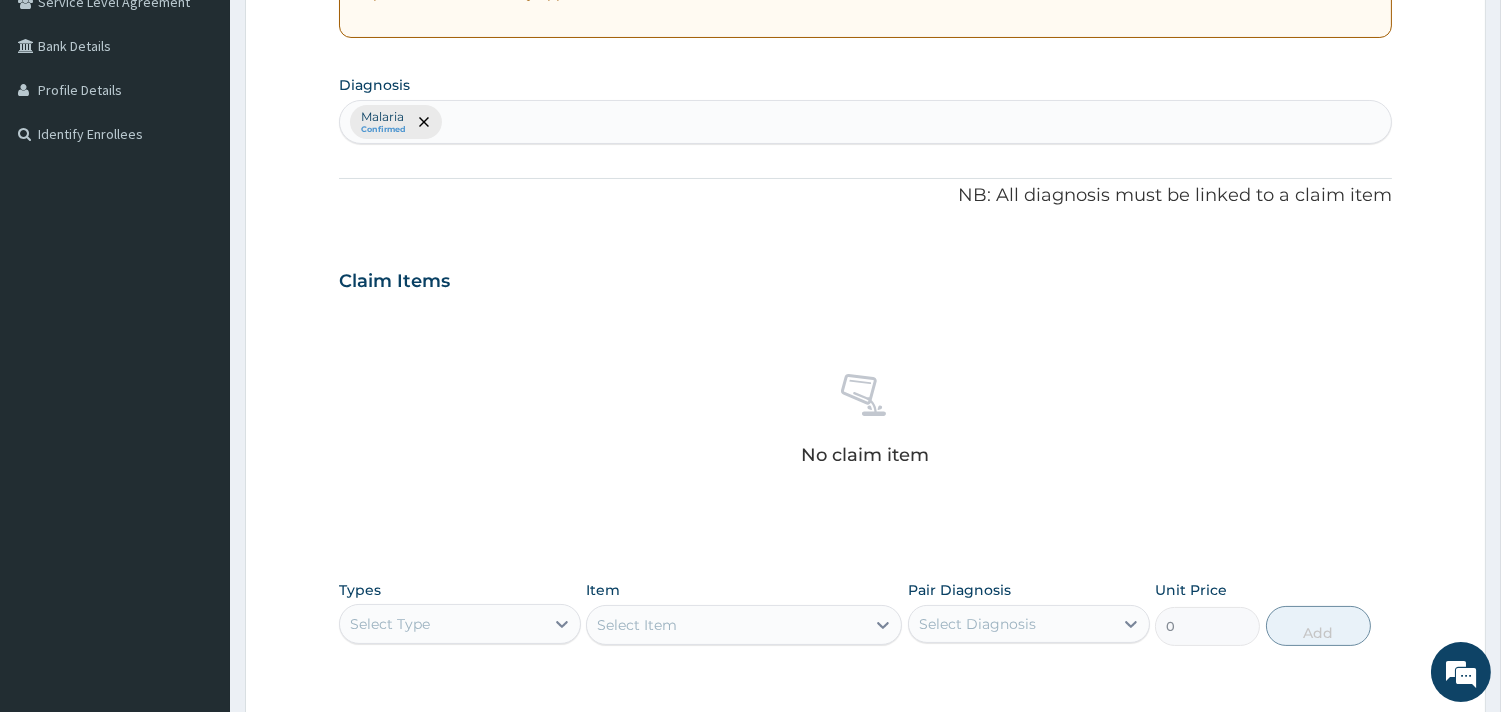 scroll, scrollTop: 730, scrollLeft: 0, axis: vertical 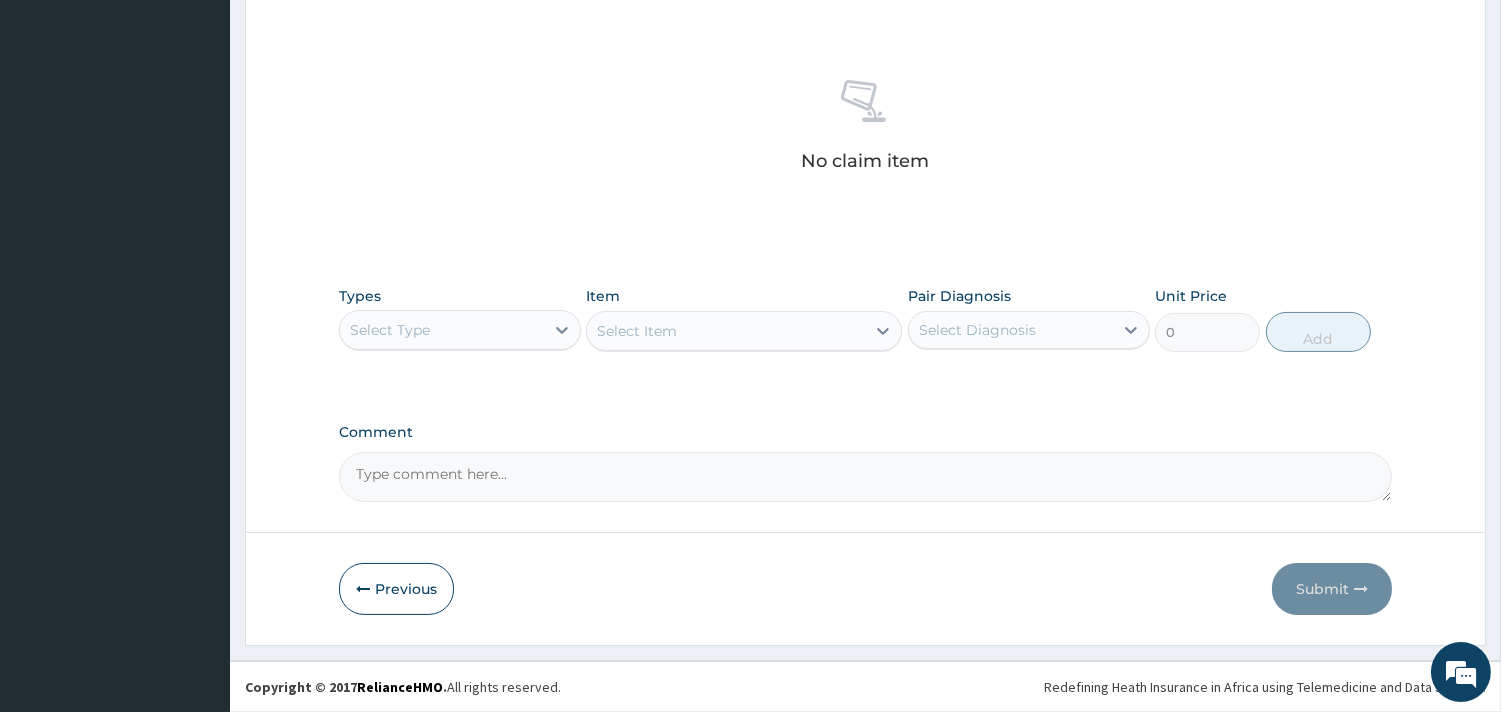 click on "Select Type" at bounding box center (442, 330) 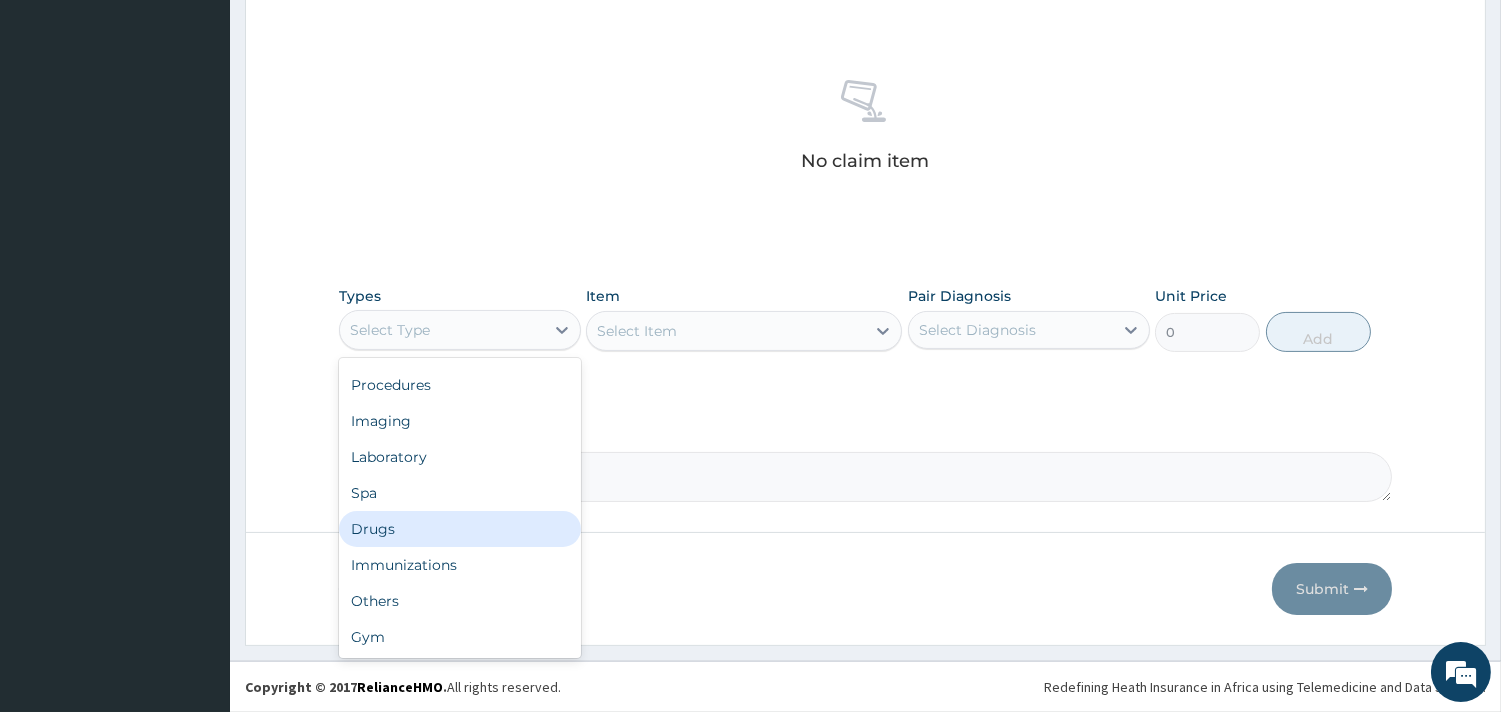 scroll, scrollTop: 0, scrollLeft: 0, axis: both 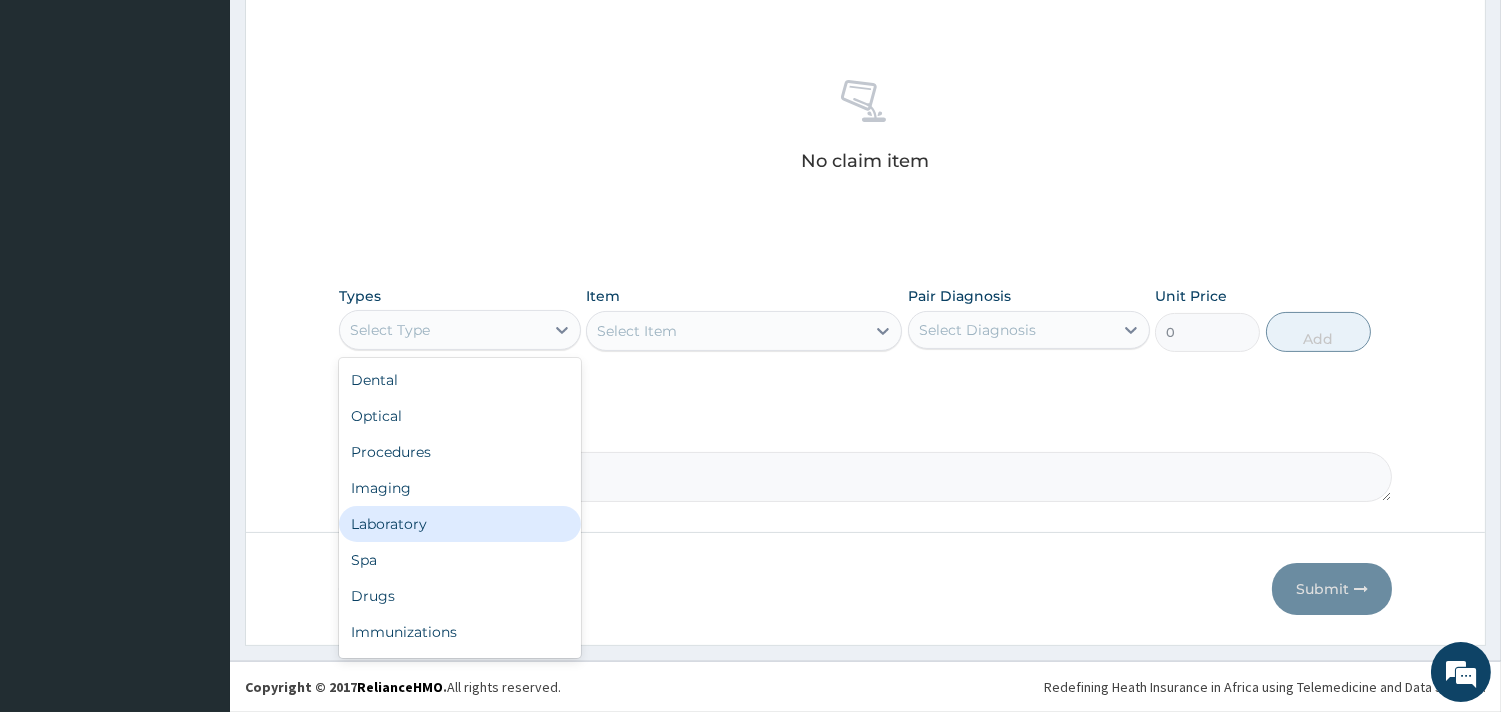 click on "Laboratory" at bounding box center (460, 524) 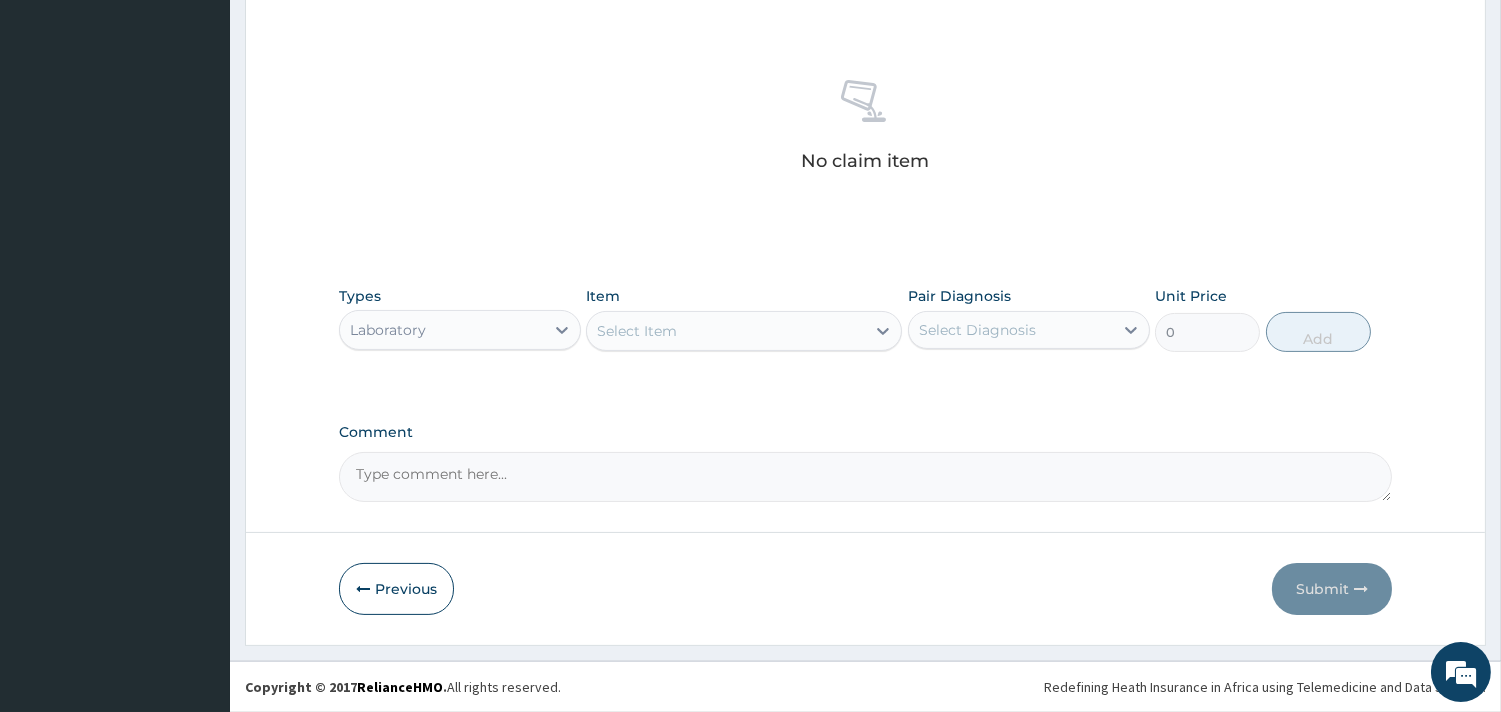 click on "Select Item" at bounding box center [726, 331] 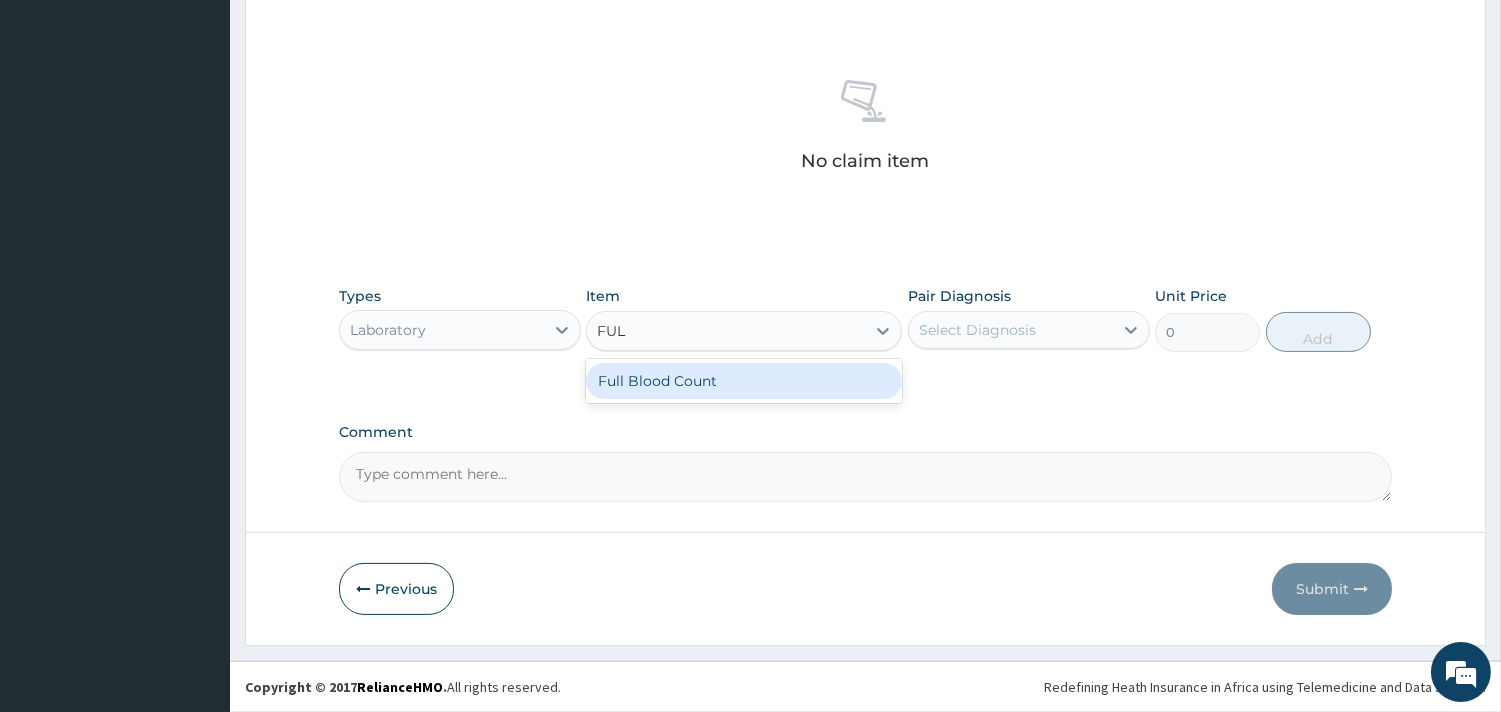 type on "FULL" 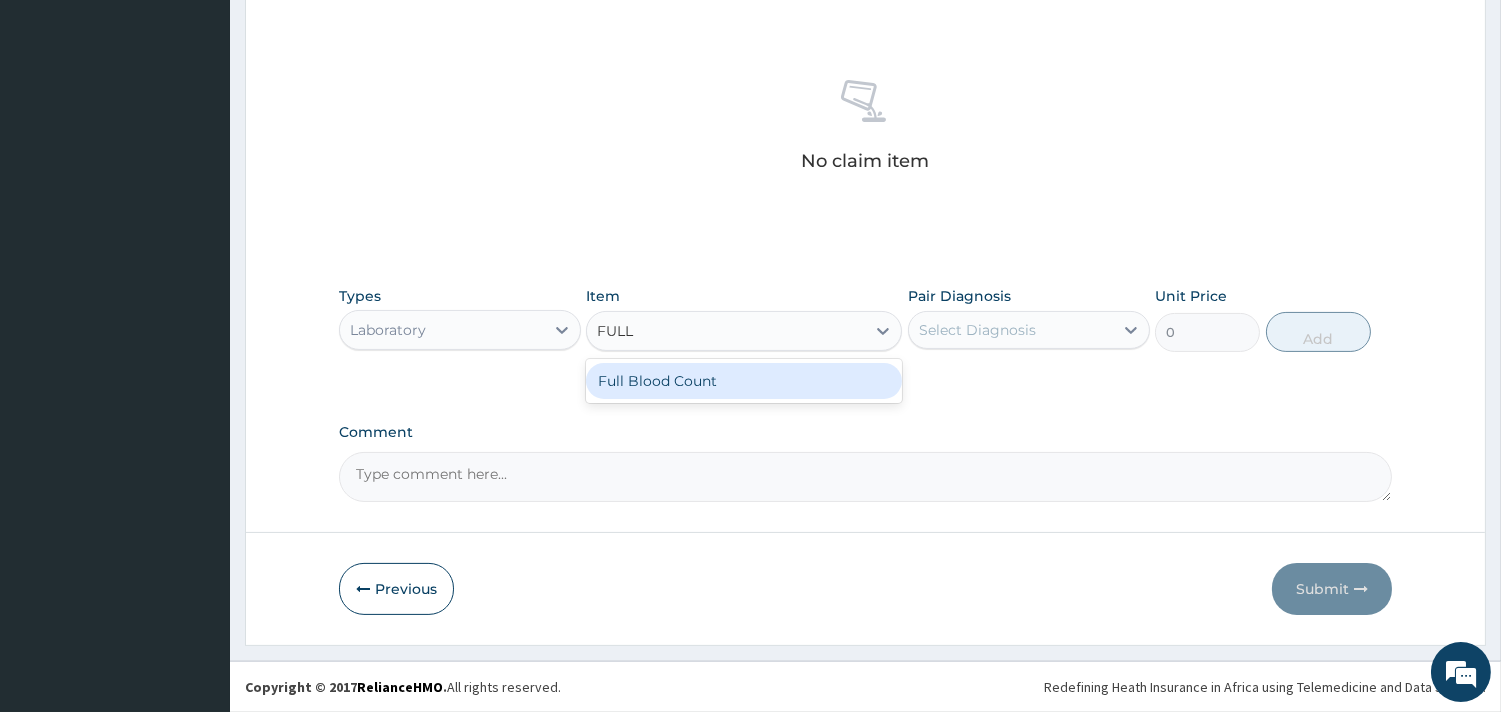 click on "Full Blood Count" at bounding box center [744, 381] 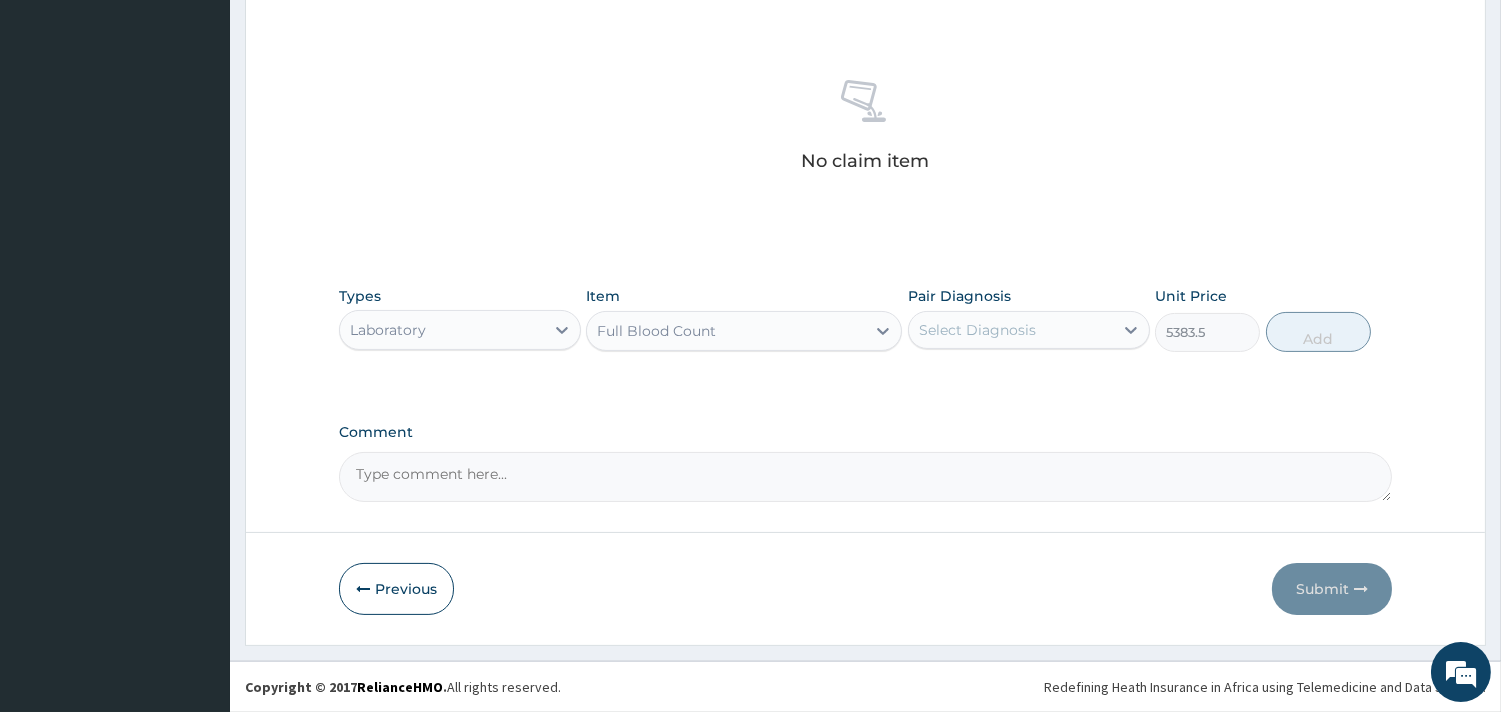 click on "Select Diagnosis" at bounding box center [977, 330] 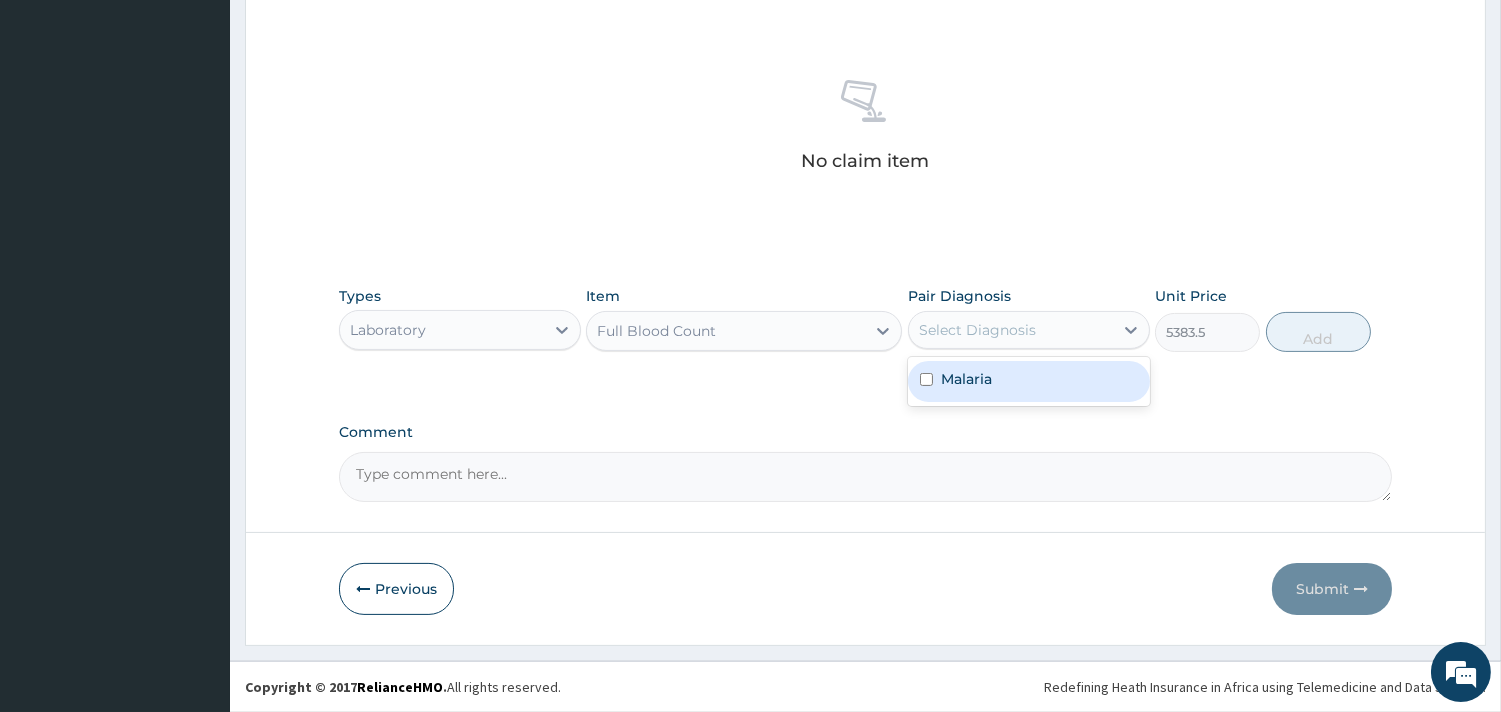 click on "Malaria" at bounding box center (966, 379) 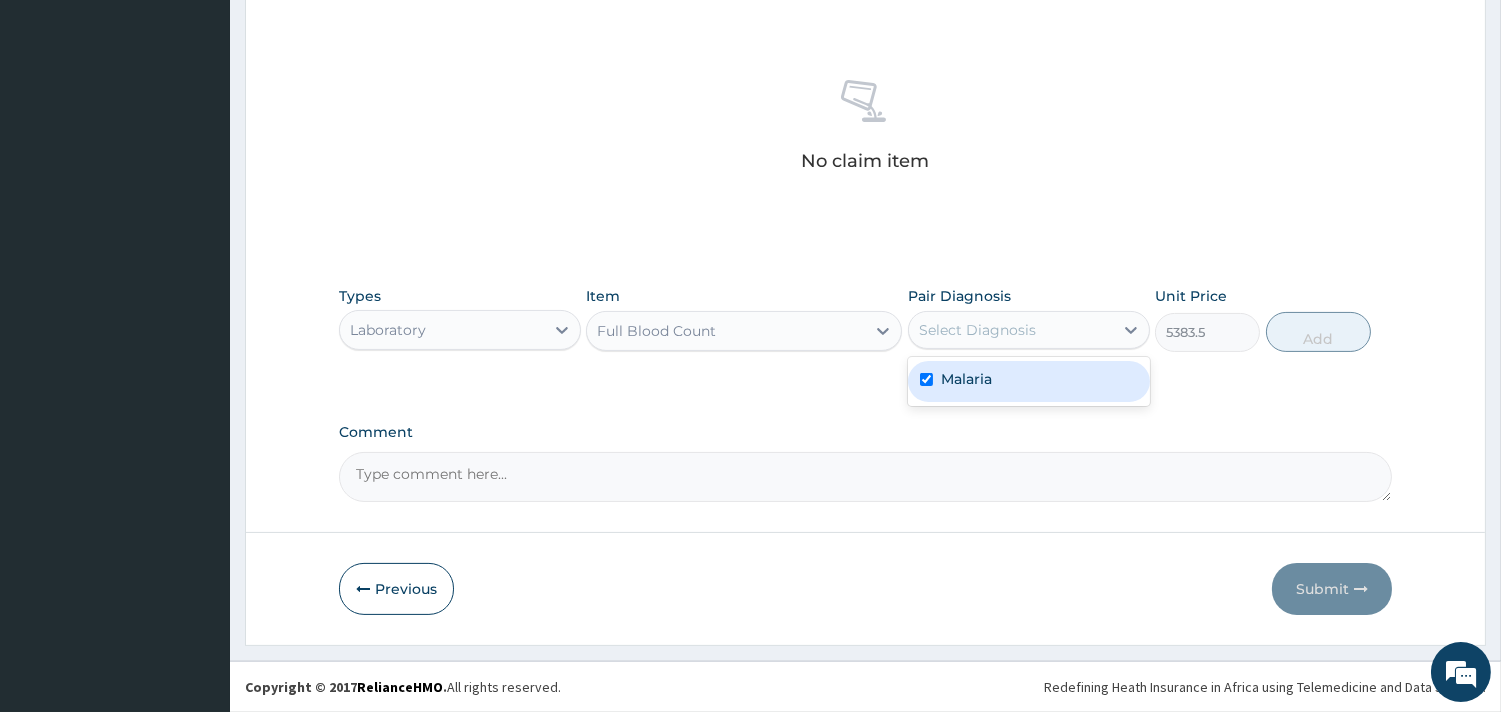 checkbox on "true" 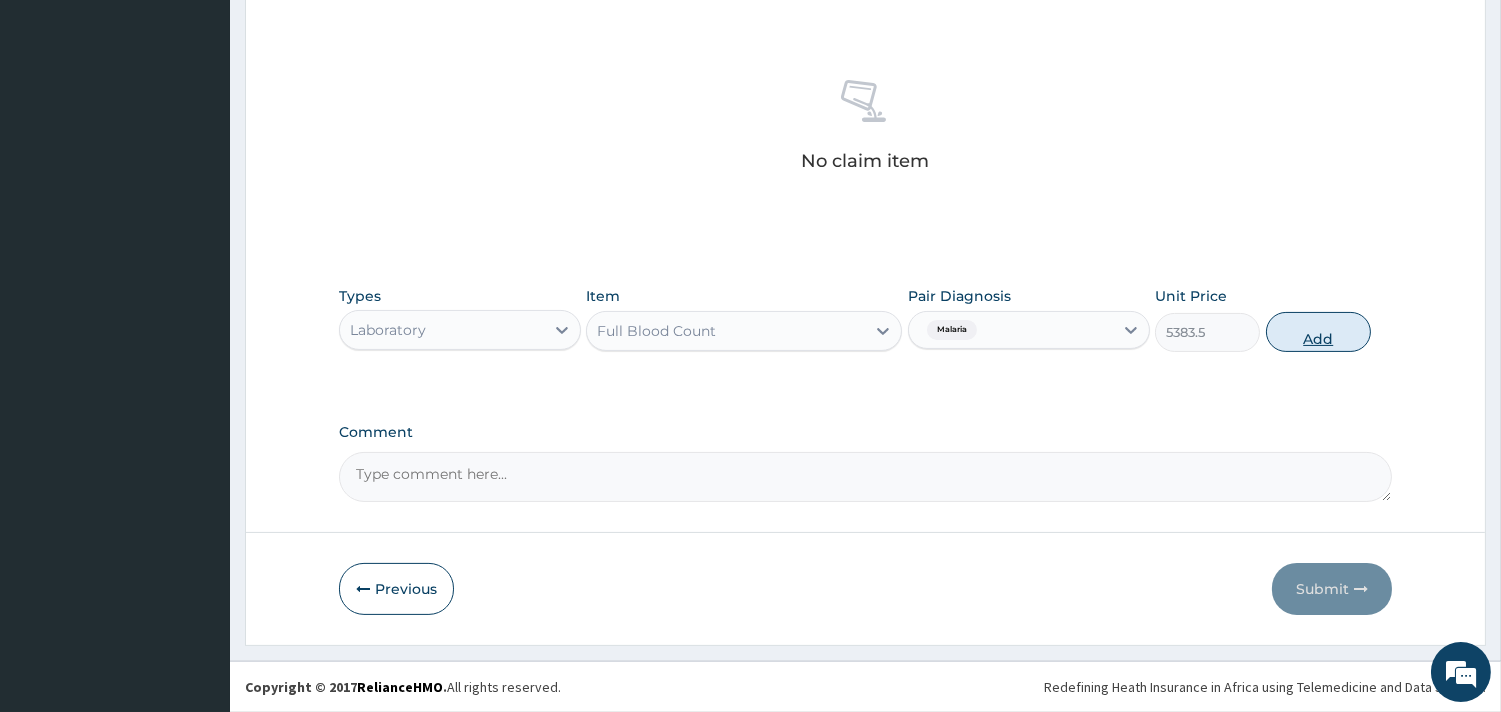 click on "Add" at bounding box center [1318, 332] 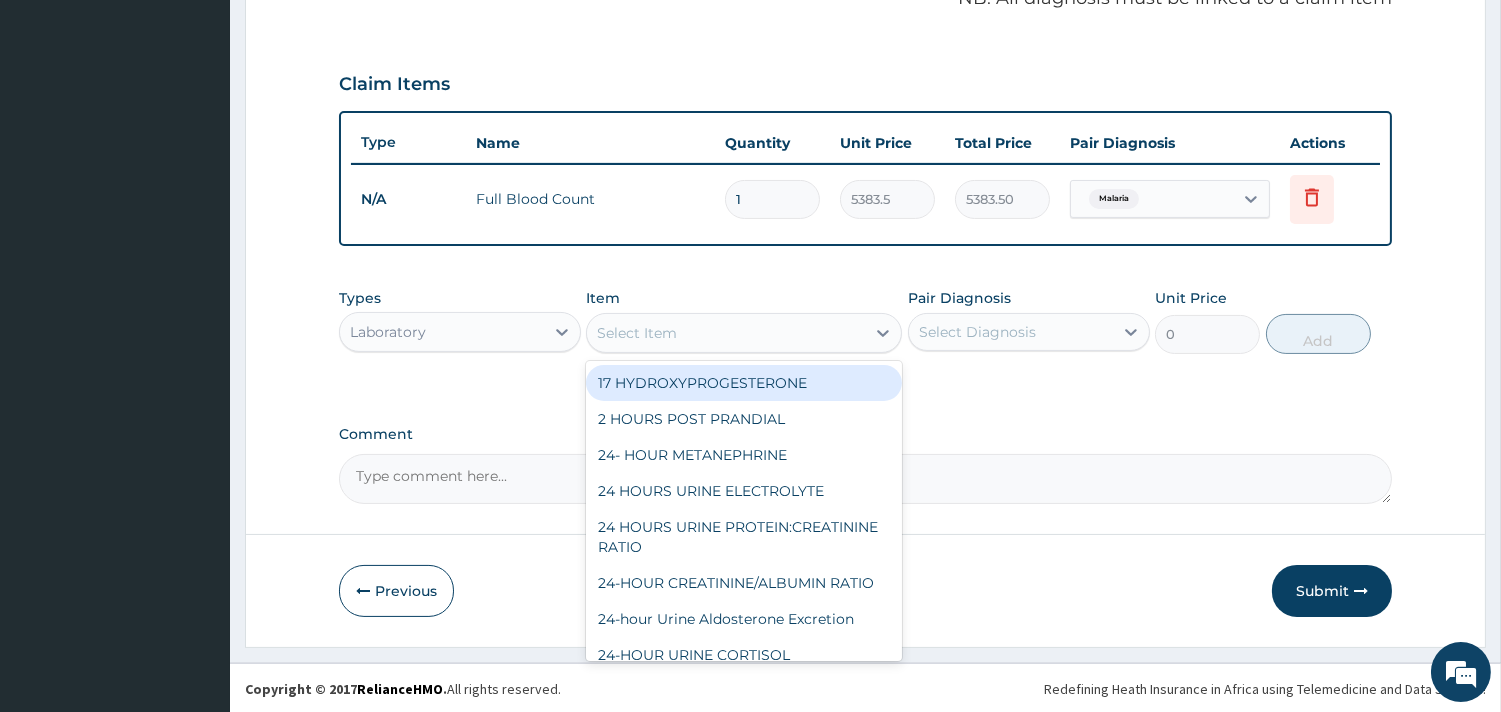 click on "Select Item" at bounding box center (637, 333) 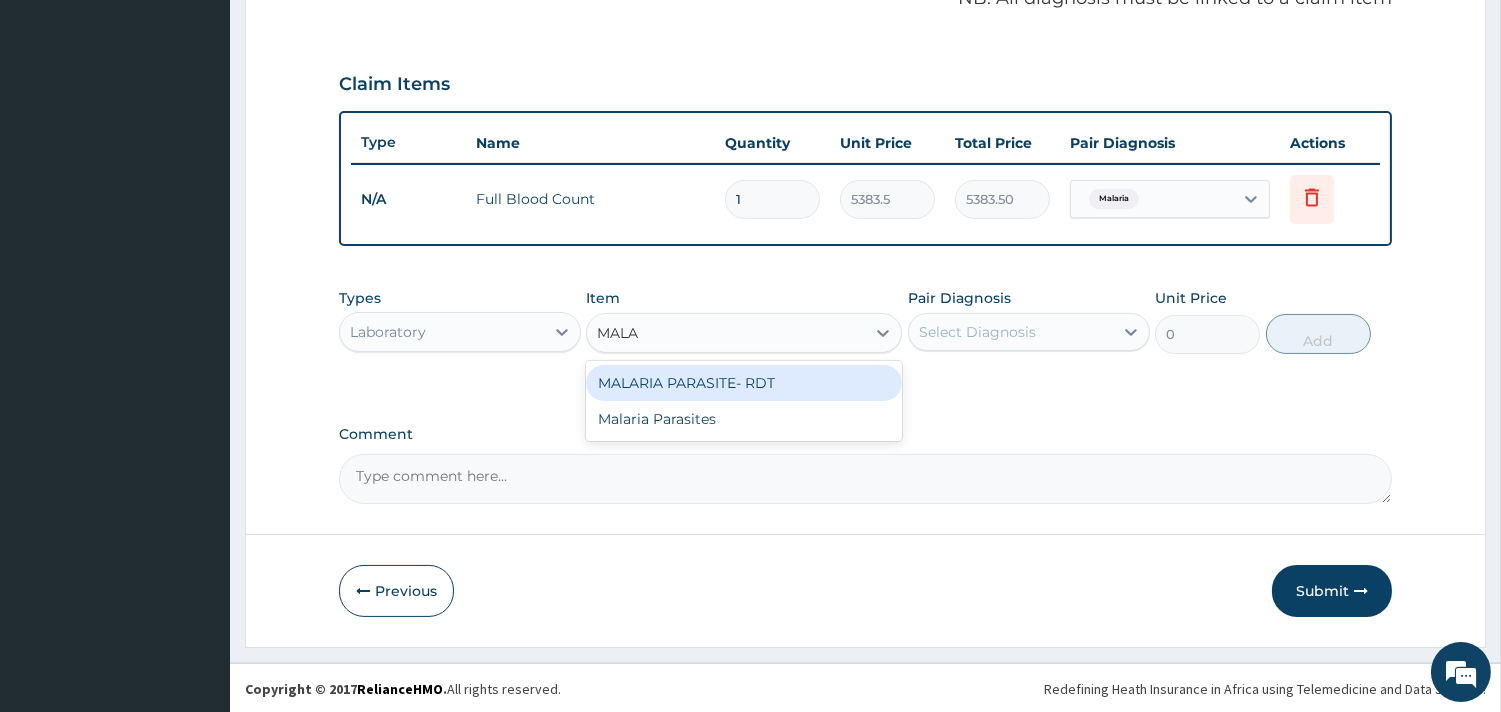 type on "MALAR" 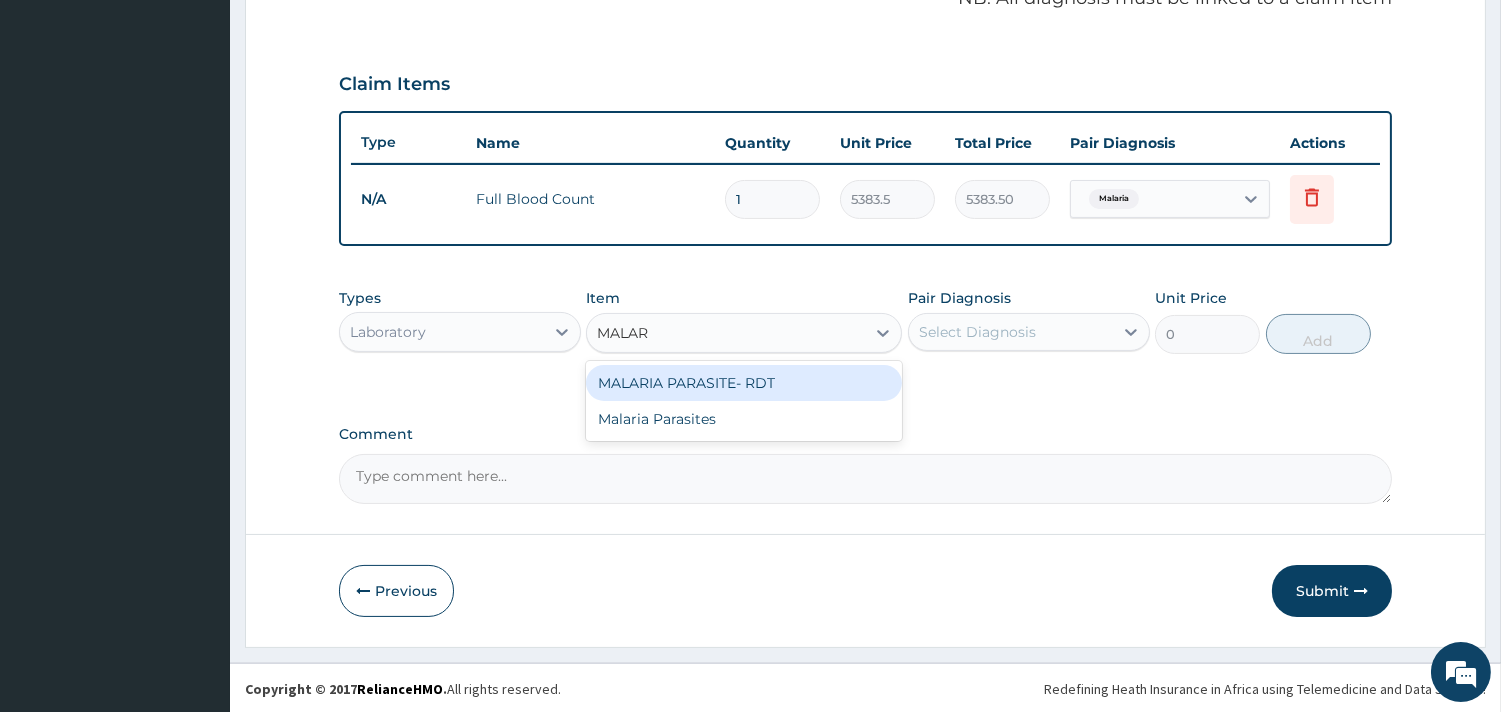 click on "MALARIA PARASITE- RDT" at bounding box center [744, 383] 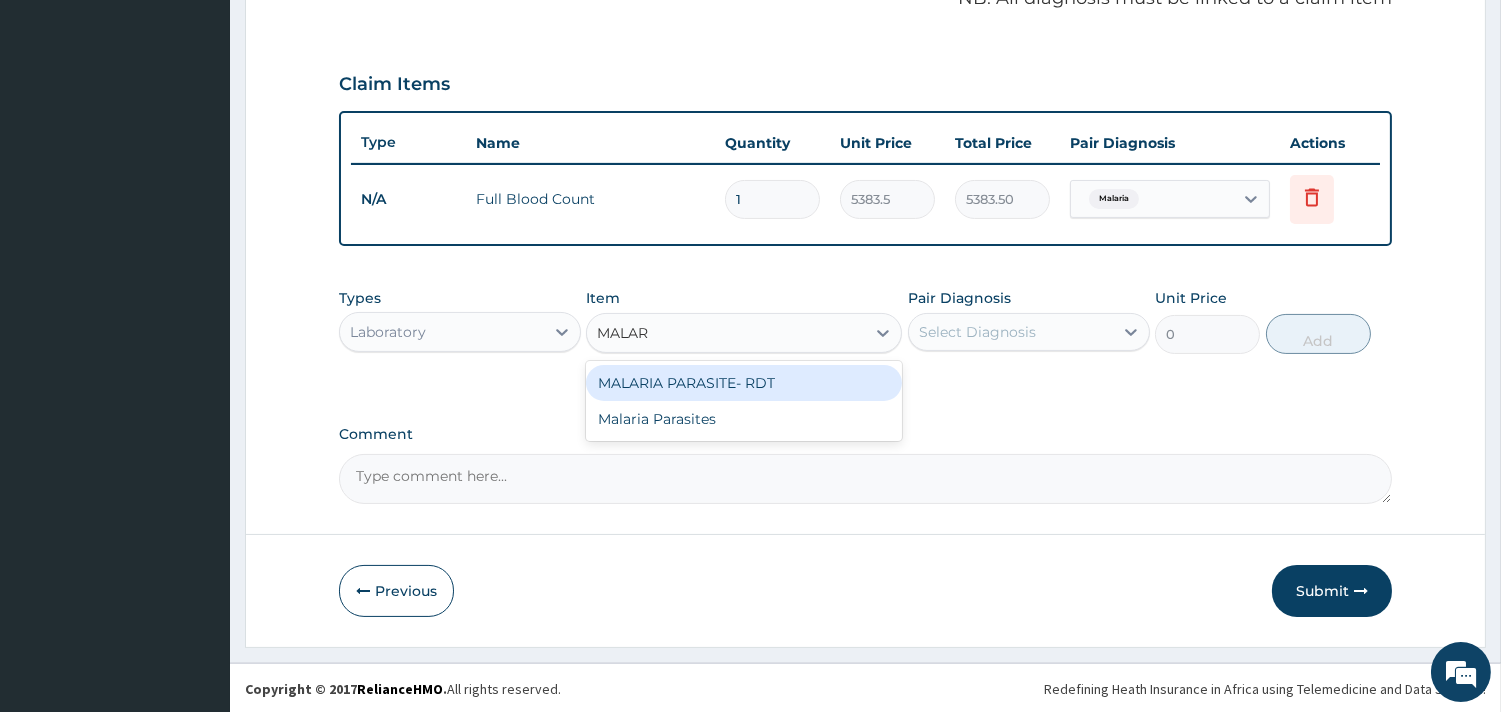 type on "4321.35" 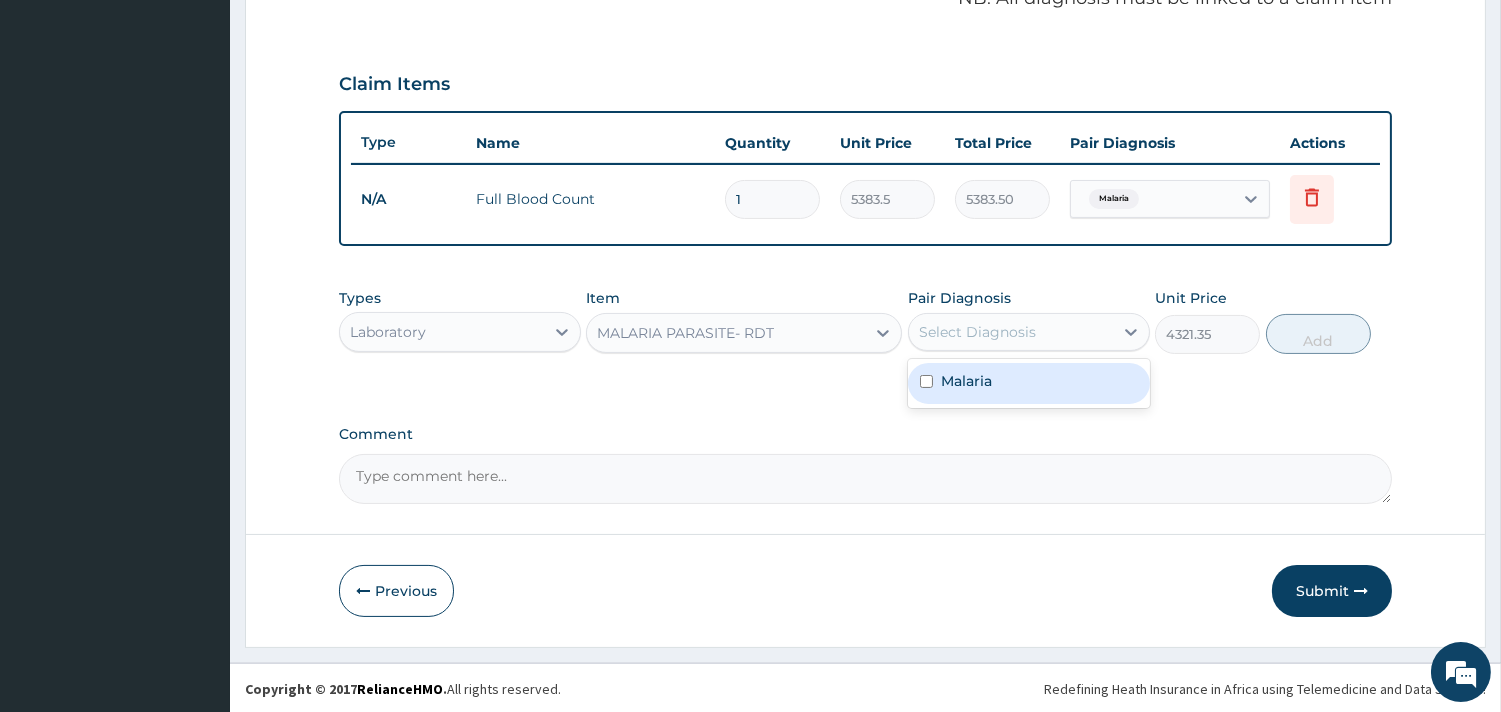 click on "Select Diagnosis" at bounding box center (1011, 332) 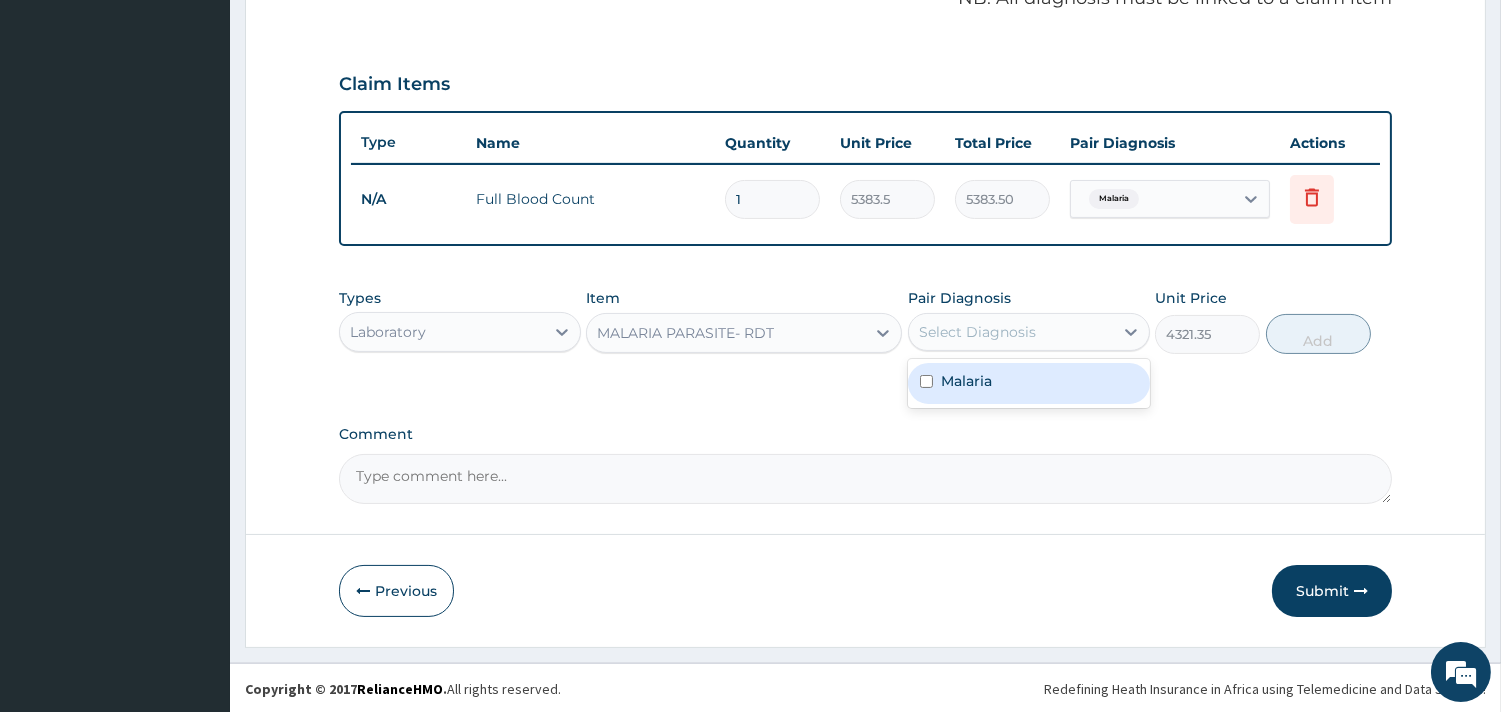 click on "PA Code / Prescription Code Enter Code(Secondary Care Only) Encounter Date DD-MM-YYYY Important Notice Please enter PA codes before entering items that are not attached to a PA code   All diagnoses entered must be linked to a claim item. Diagnosis & Claim Items that are visible but inactive cannot be edited because they were imported from an already approved PA code. Diagnosis Malaria Confirmed NB: All diagnosis must be linked to a claim item Claim Items Type Name Quantity Unit Price Total Price Pair Diagnosis Actions N/A Full Blood Count 1 5383.5 5383.50 Malaria Delete Types Laboratory Item MALARIA PARASITE- RDT Pair Diagnosis option Malaria, selected. option Malaria focused, 1 of 1. 1 result available. Use Up and Down to choose options, press Enter to select the currently focused option, press Escape to exit the menu, press Tab to select the option and exit the menu. Select Diagnosis Malaria Unit Price 4321.35 Add Comment" at bounding box center (865, 31) 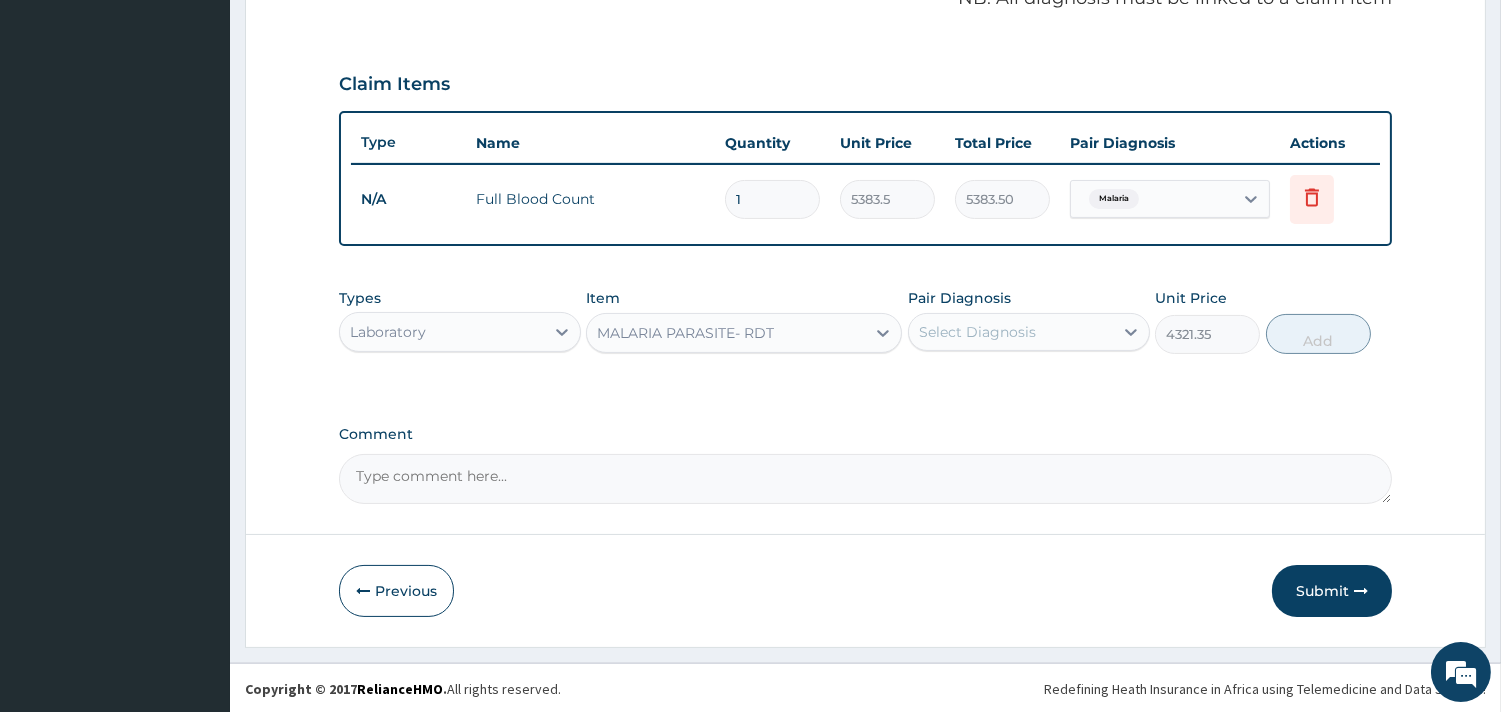 click on "PA Code / Prescription Code Enter Code(Secondary Care Only) Encounter Date DD-MM-YYYY Important Notice Please enter PA codes before entering items that are not attached to a PA code   All diagnoses entered must be linked to a claim item. Diagnosis & Claim Items that are visible but inactive cannot be edited because they were imported from an already approved PA code. Diagnosis Malaria Confirmed NB: All diagnosis must be linked to a claim item Claim Items Type Name Quantity Unit Price Total Price Pair Diagnosis Actions N/A Full Blood Count 1 5383.5 5383.50 Malaria Delete Types Laboratory Item MALARIA PARASITE- RDT Pair Diagnosis Select Diagnosis Unit Price 4321.35 Add Comment" at bounding box center [865, 31] 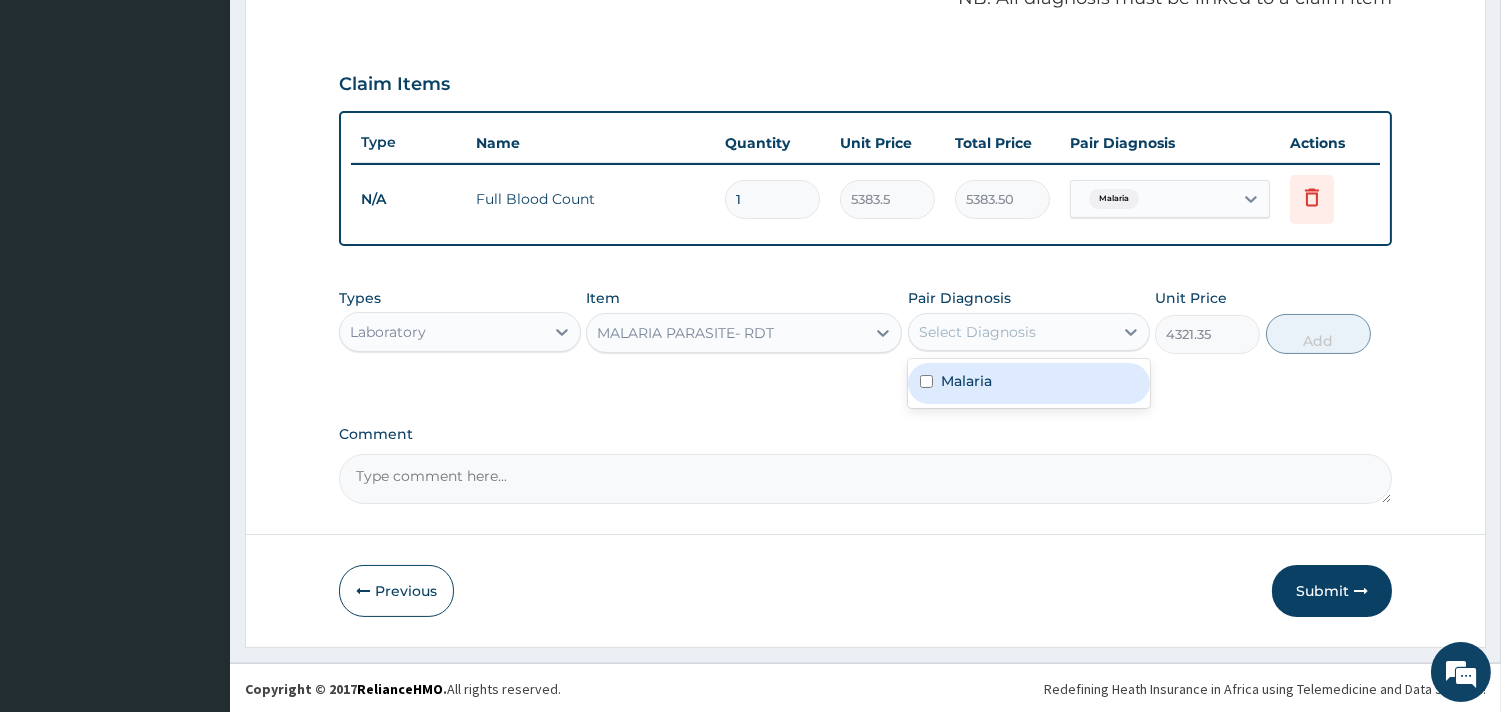 click on "Select Diagnosis" at bounding box center (1011, 332) 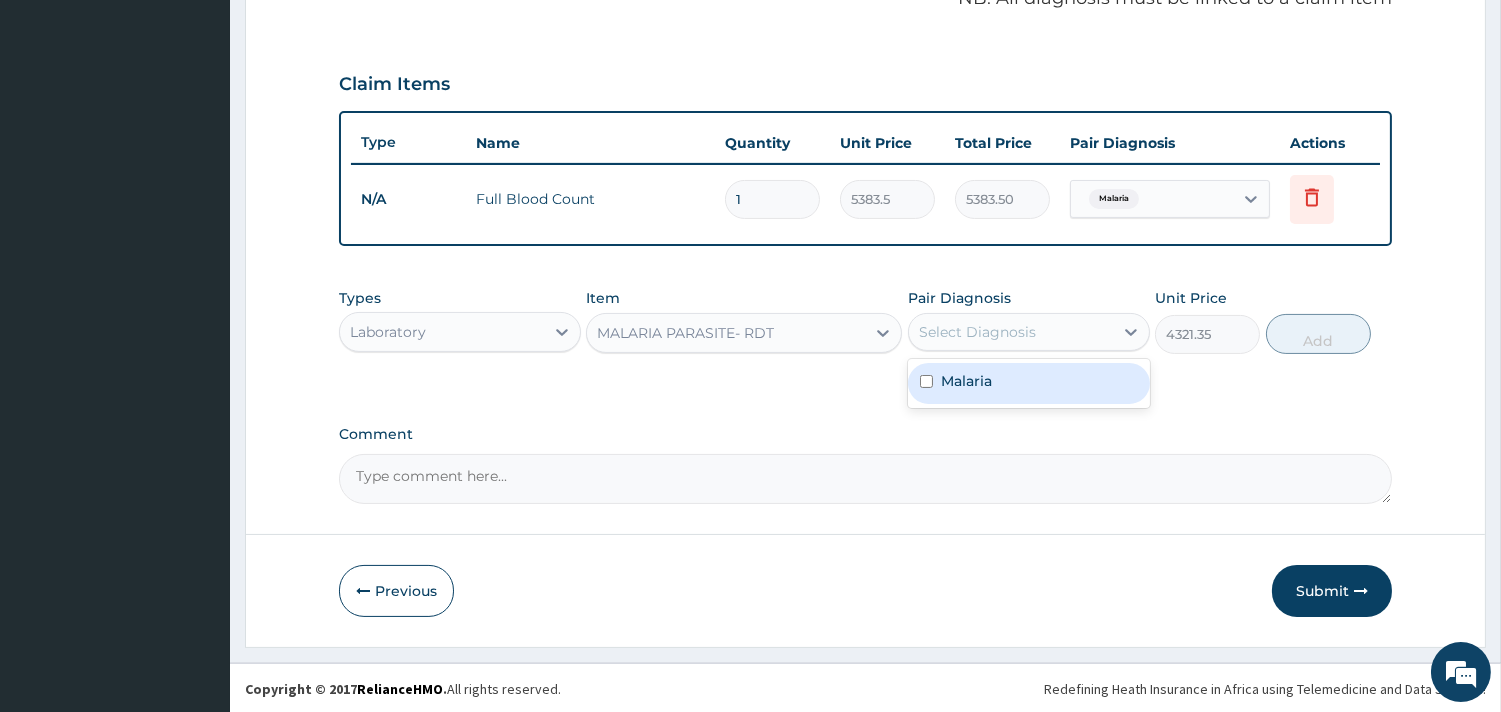 click on "Malaria" at bounding box center (1029, 383) 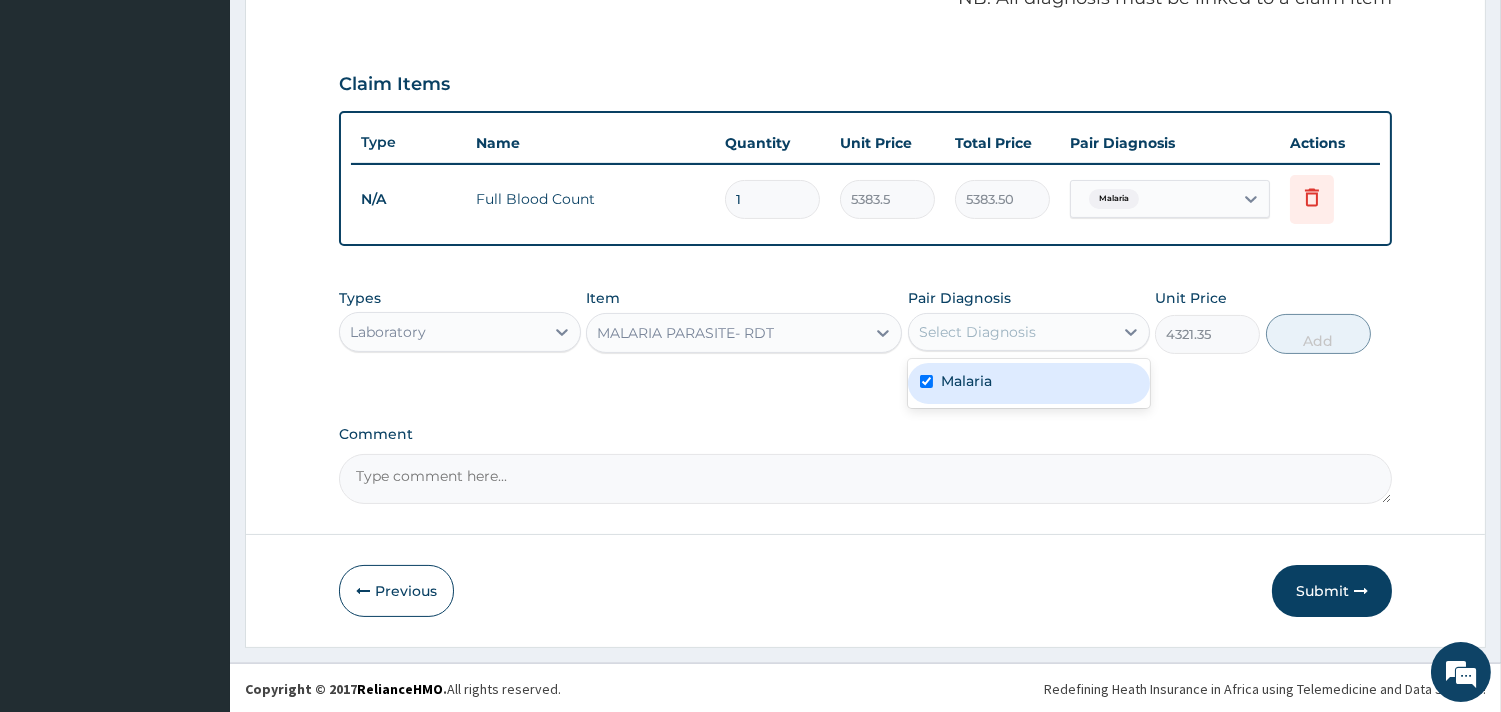 checkbox on "true" 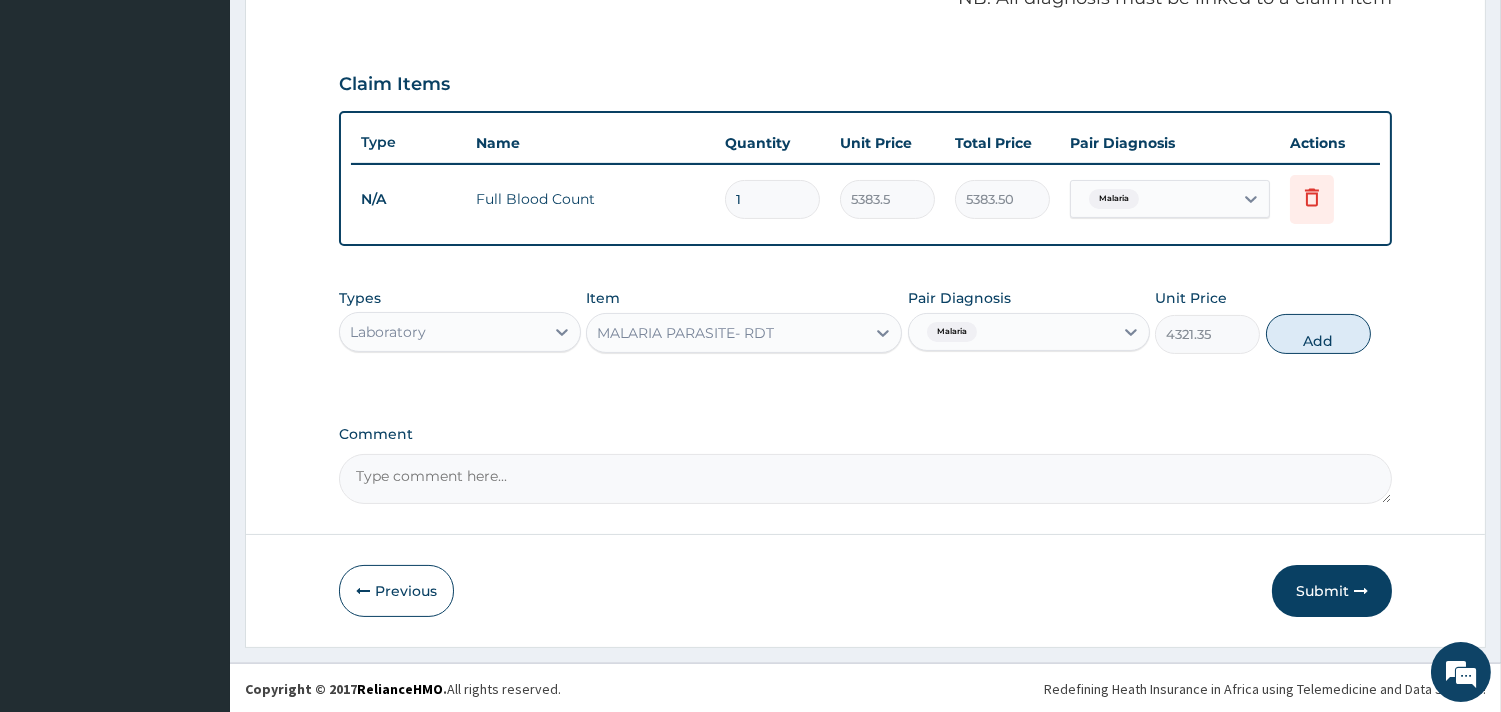 click on "Types Laboratory Item MALARIA PARASITE- RDT Pair Diagnosis Malaria Unit Price 4321.35 Add" at bounding box center [865, 321] 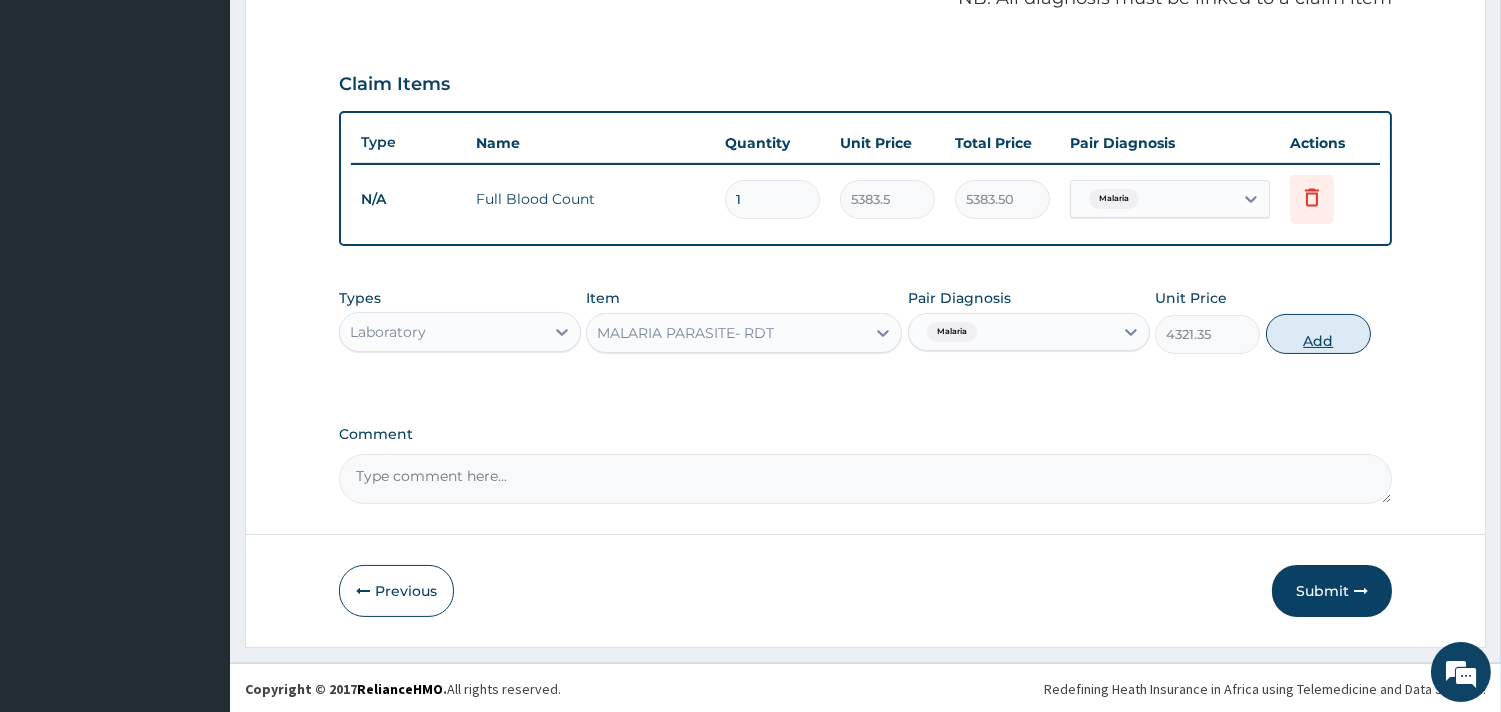 click on "Add" at bounding box center [1318, 334] 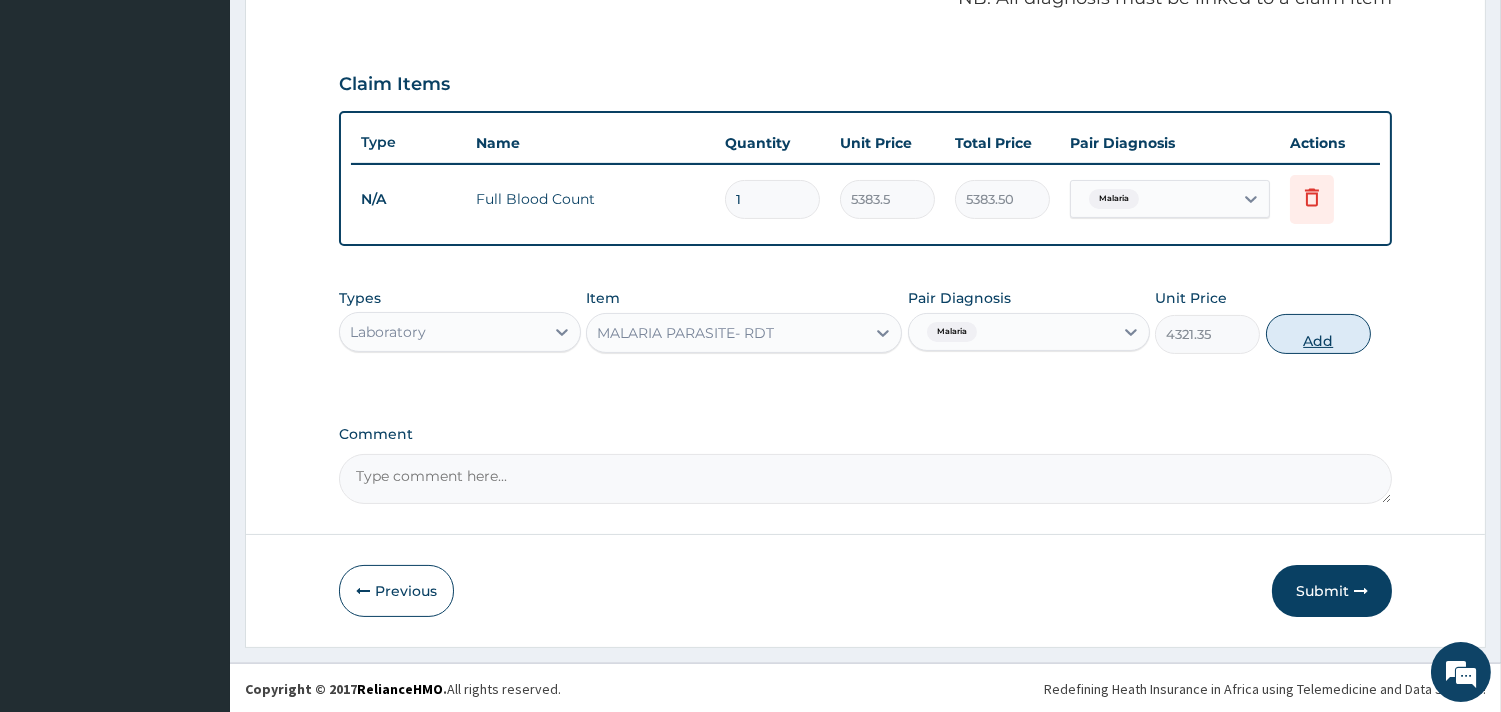 type on "0" 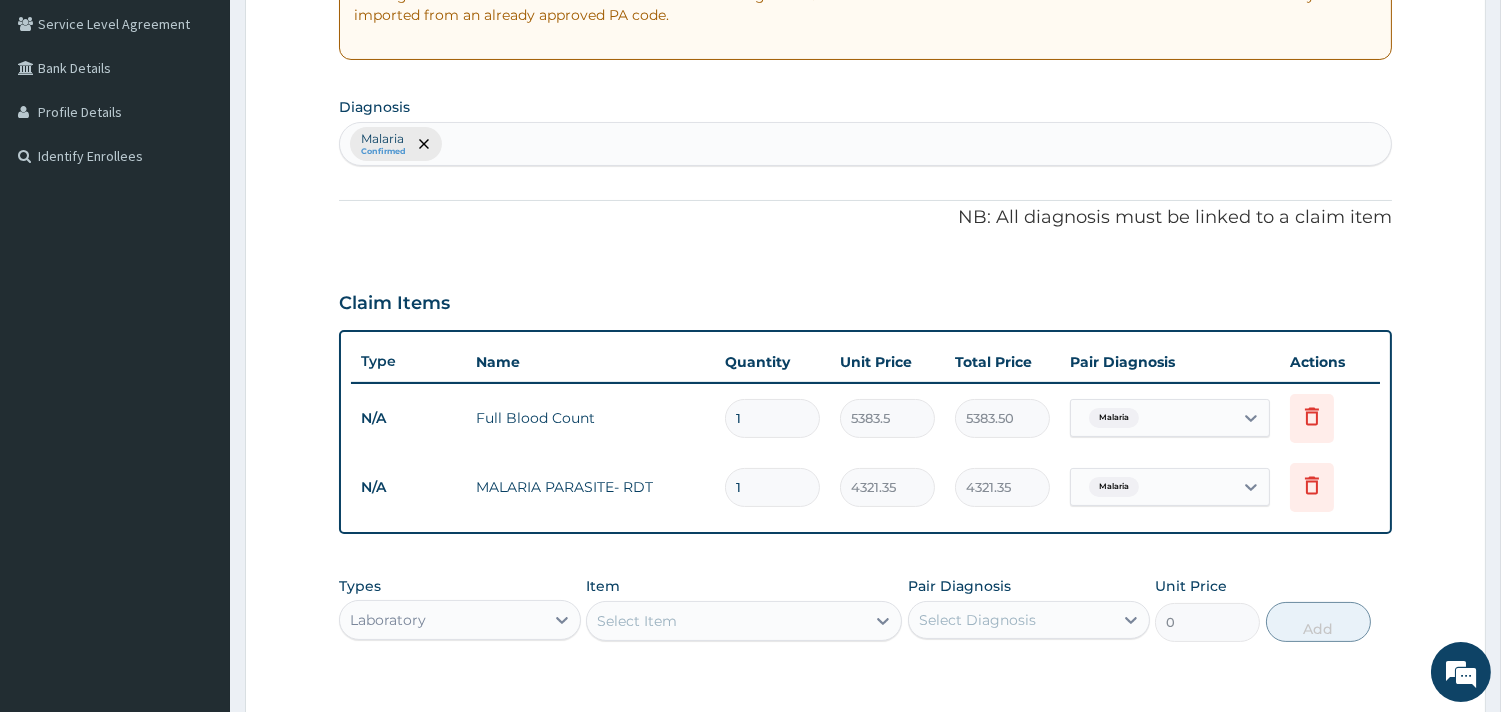 scroll, scrollTop: 77, scrollLeft: 0, axis: vertical 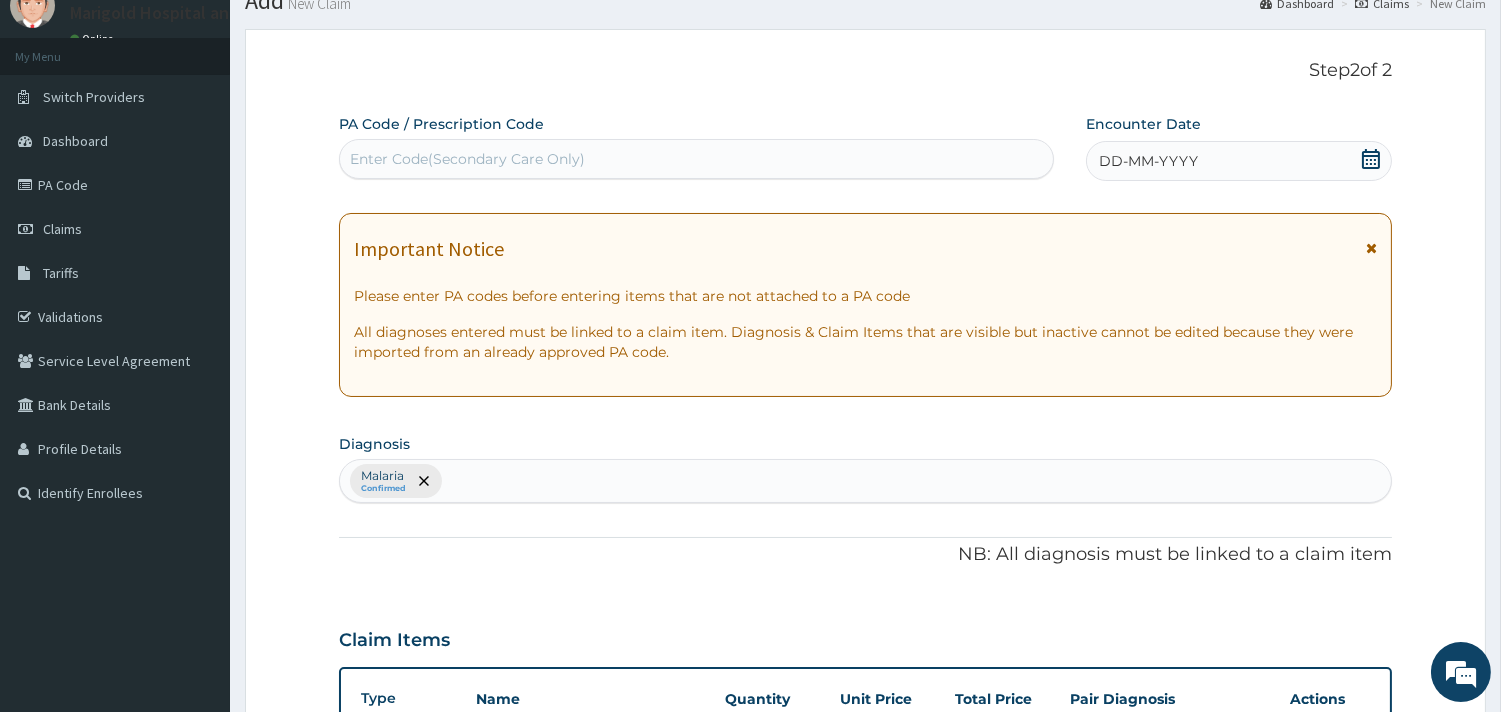 click 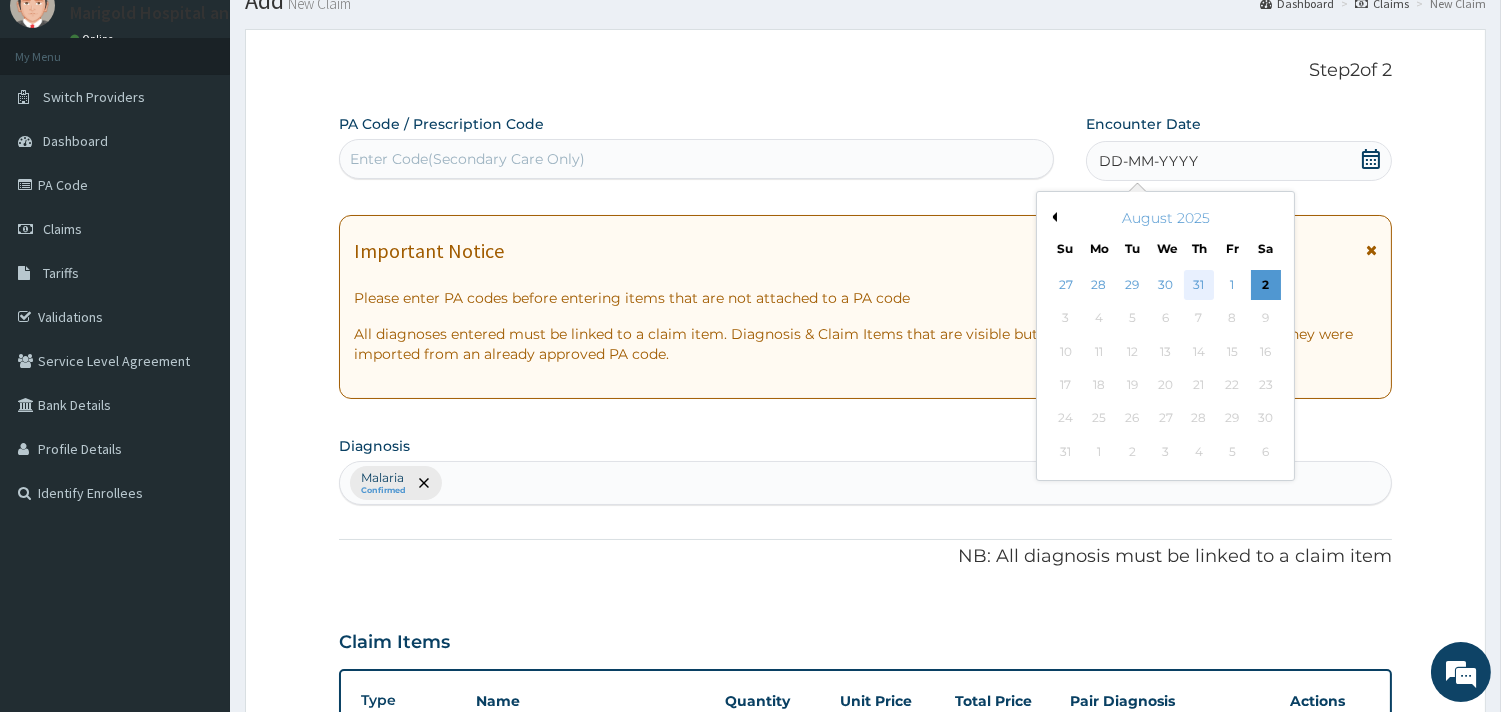 click on "31" at bounding box center [1199, 285] 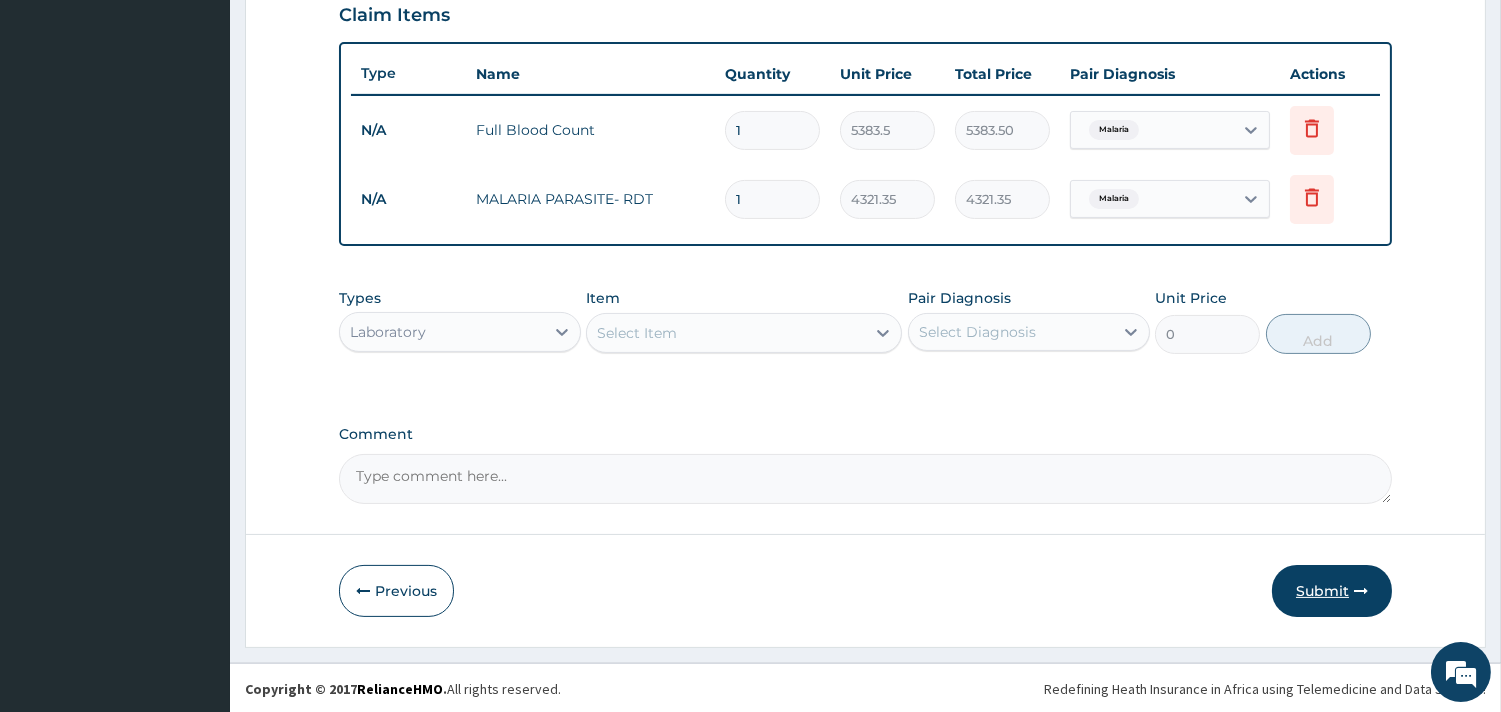 click on "Submit" at bounding box center [1332, 591] 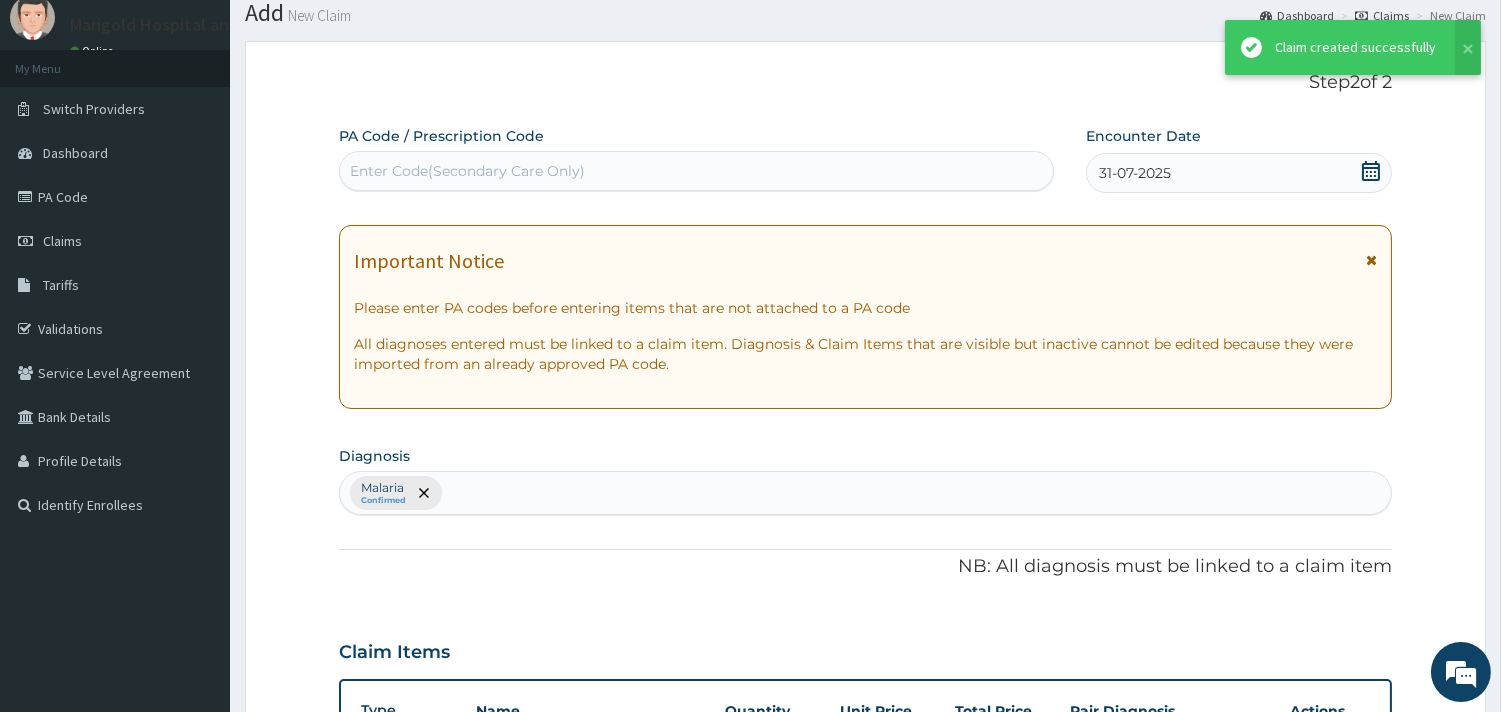scroll, scrollTop: 702, scrollLeft: 0, axis: vertical 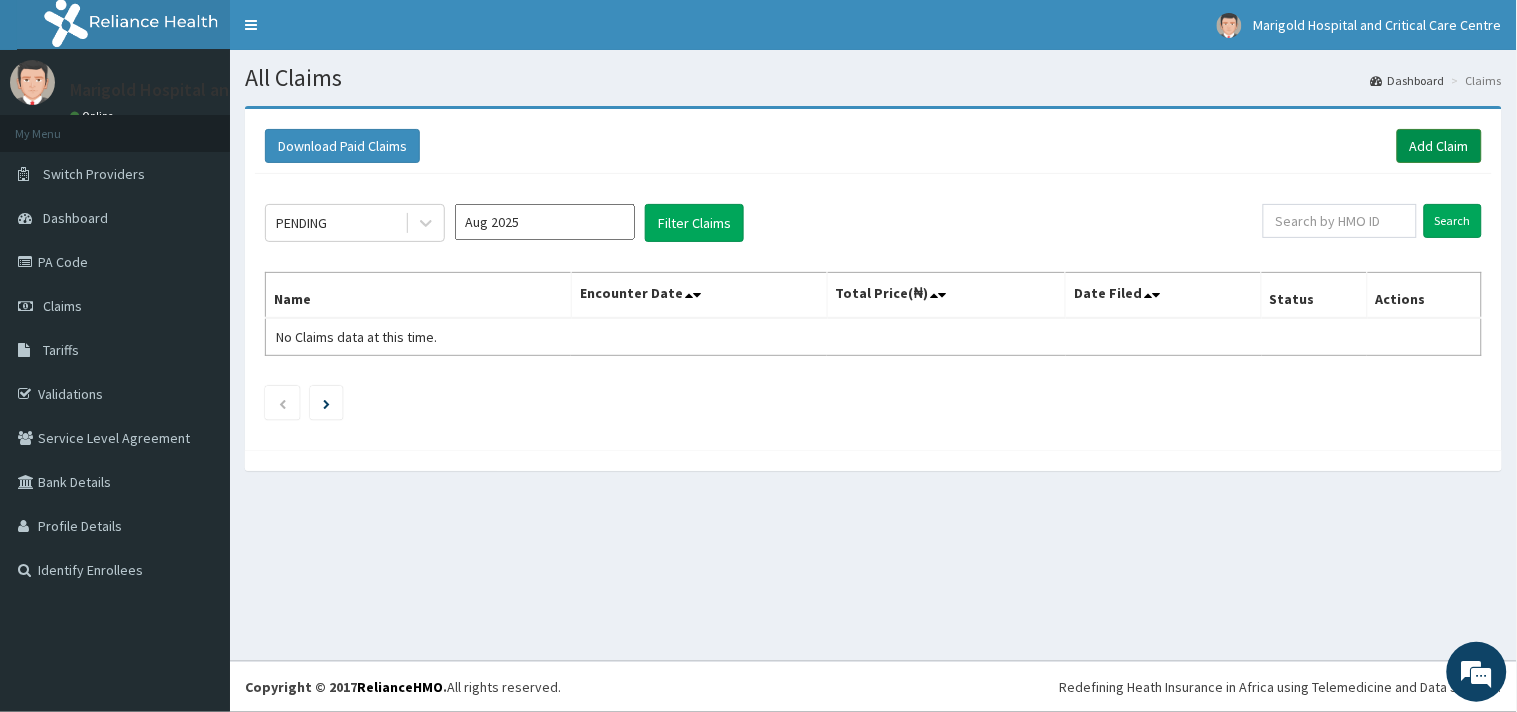 click on "Add Claim" at bounding box center [1439, 146] 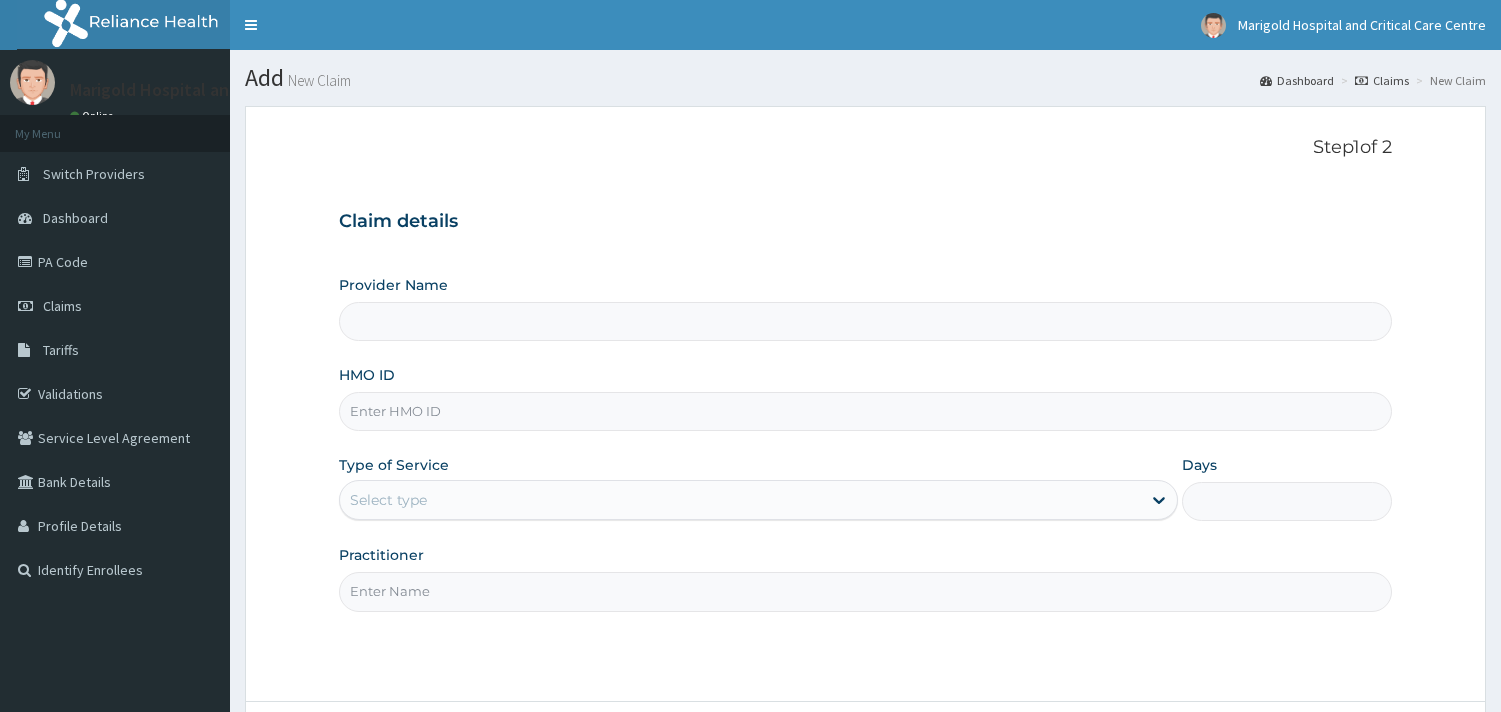 scroll, scrollTop: 0, scrollLeft: 0, axis: both 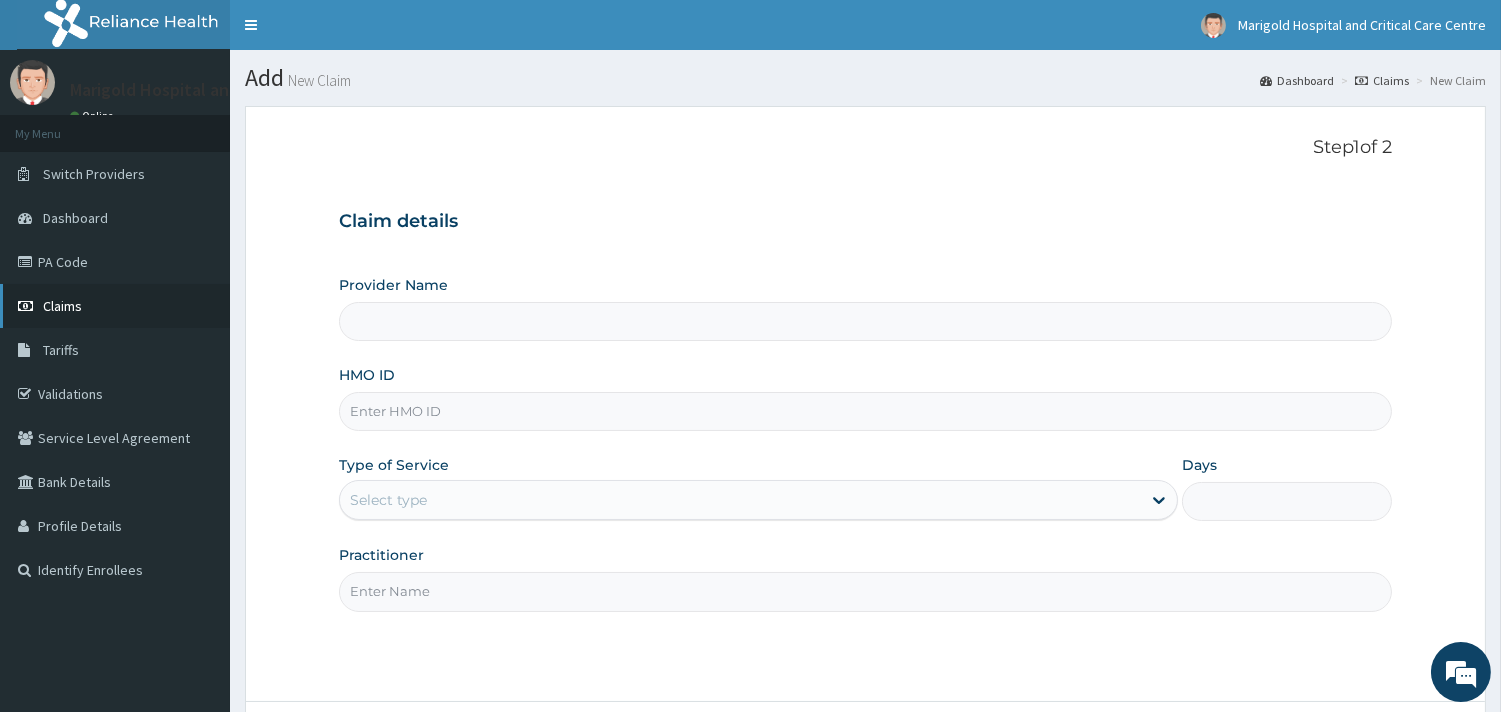 click on "Claims" at bounding box center [115, 306] 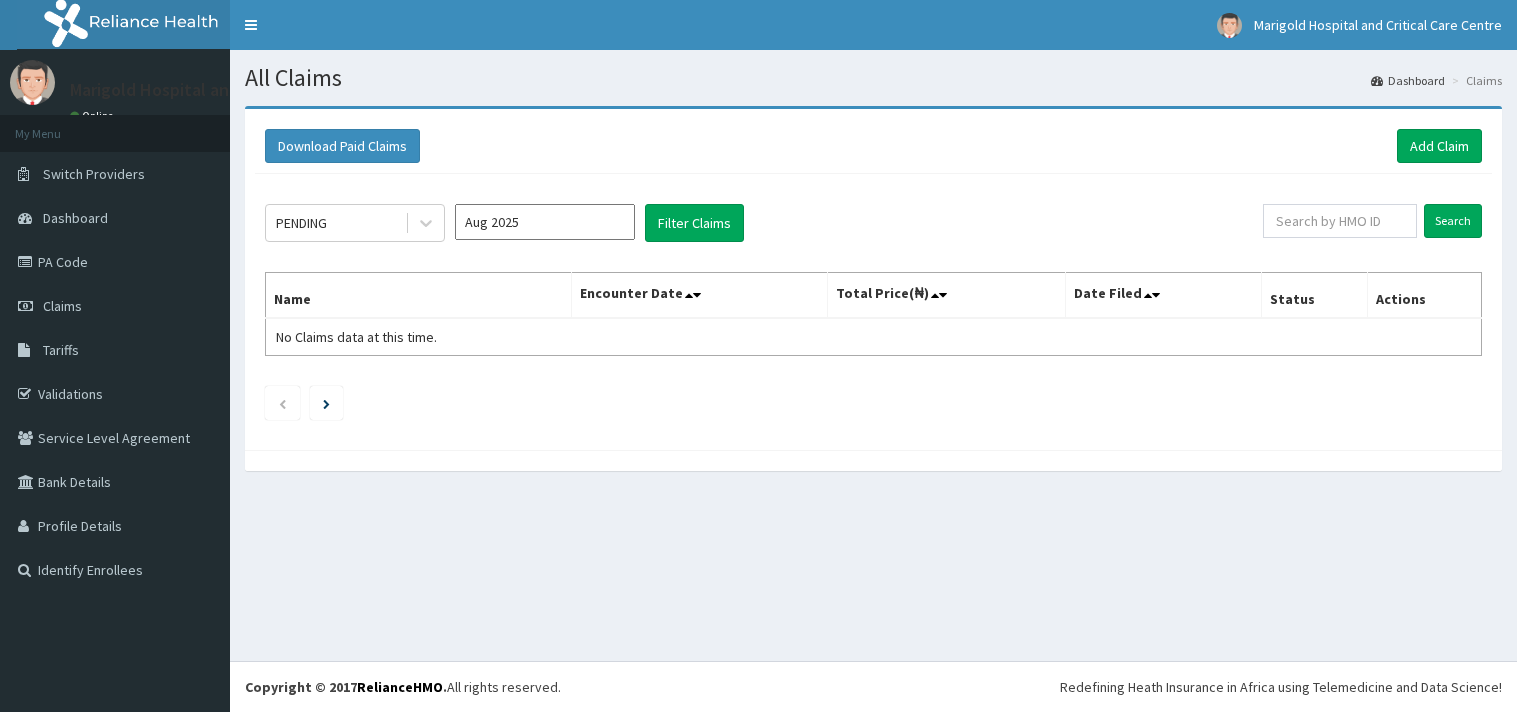 scroll, scrollTop: 0, scrollLeft: 0, axis: both 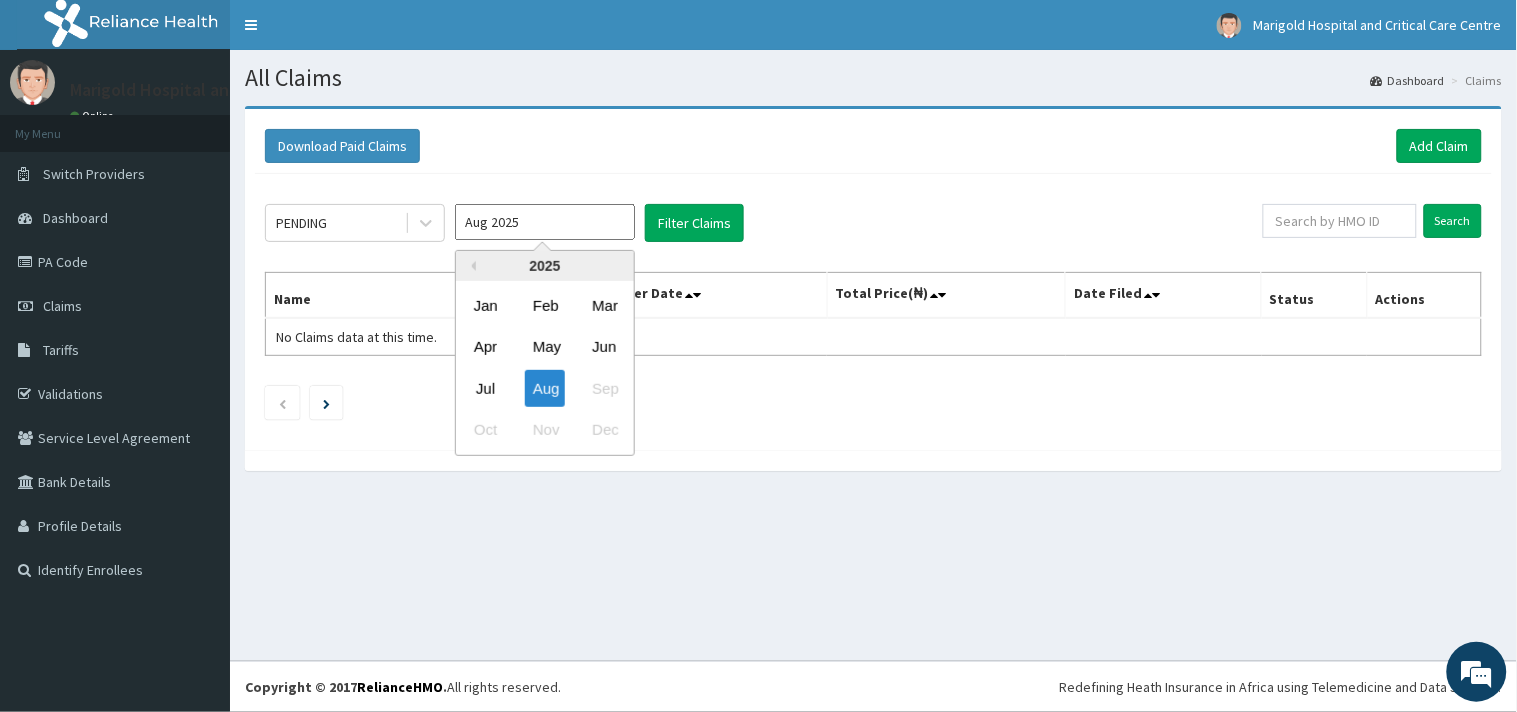 click on "Aug 2025" at bounding box center (545, 222) 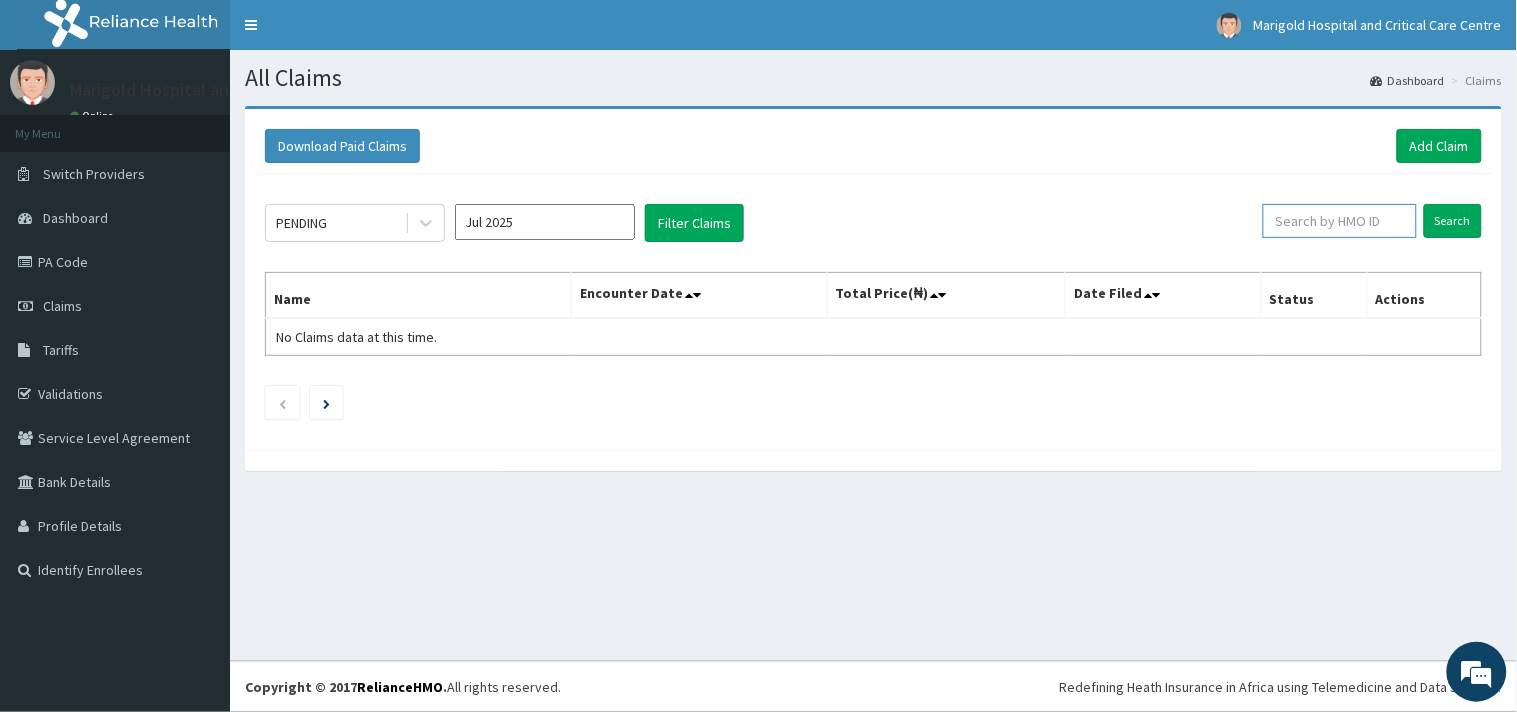 paste on "ENP/11765/C" 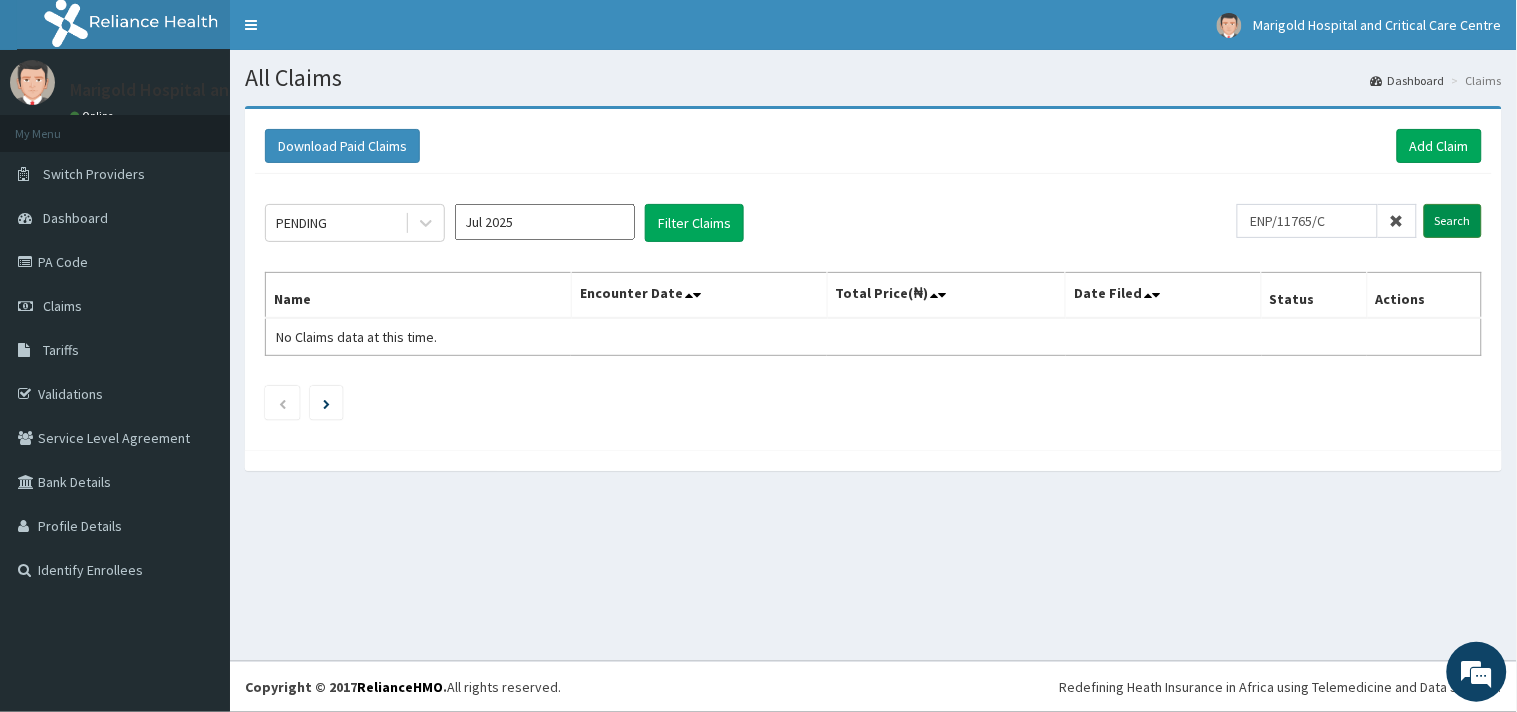 click on "Search" at bounding box center [1453, 221] 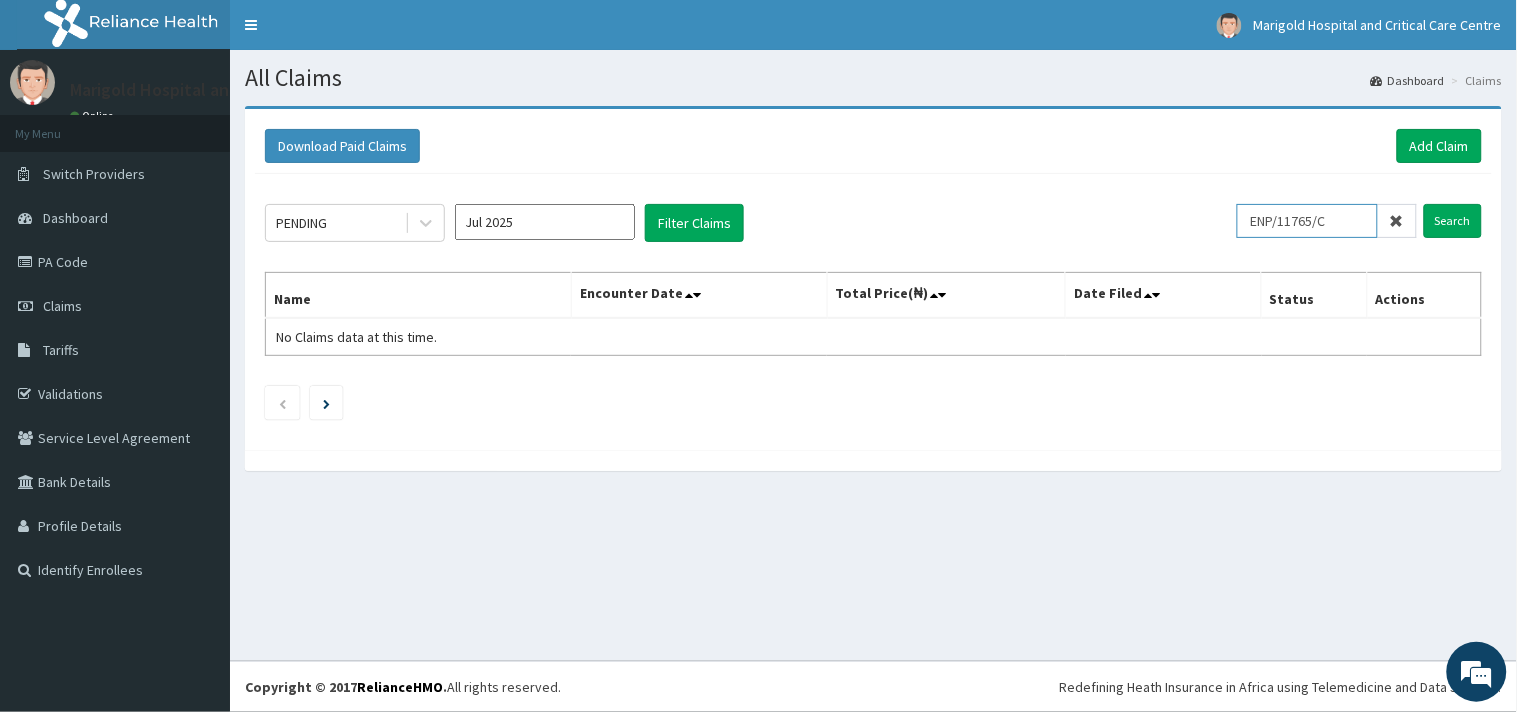 drag, startPoint x: 1287, startPoint y: 231, endPoint x: 1153, endPoint y: 231, distance: 134 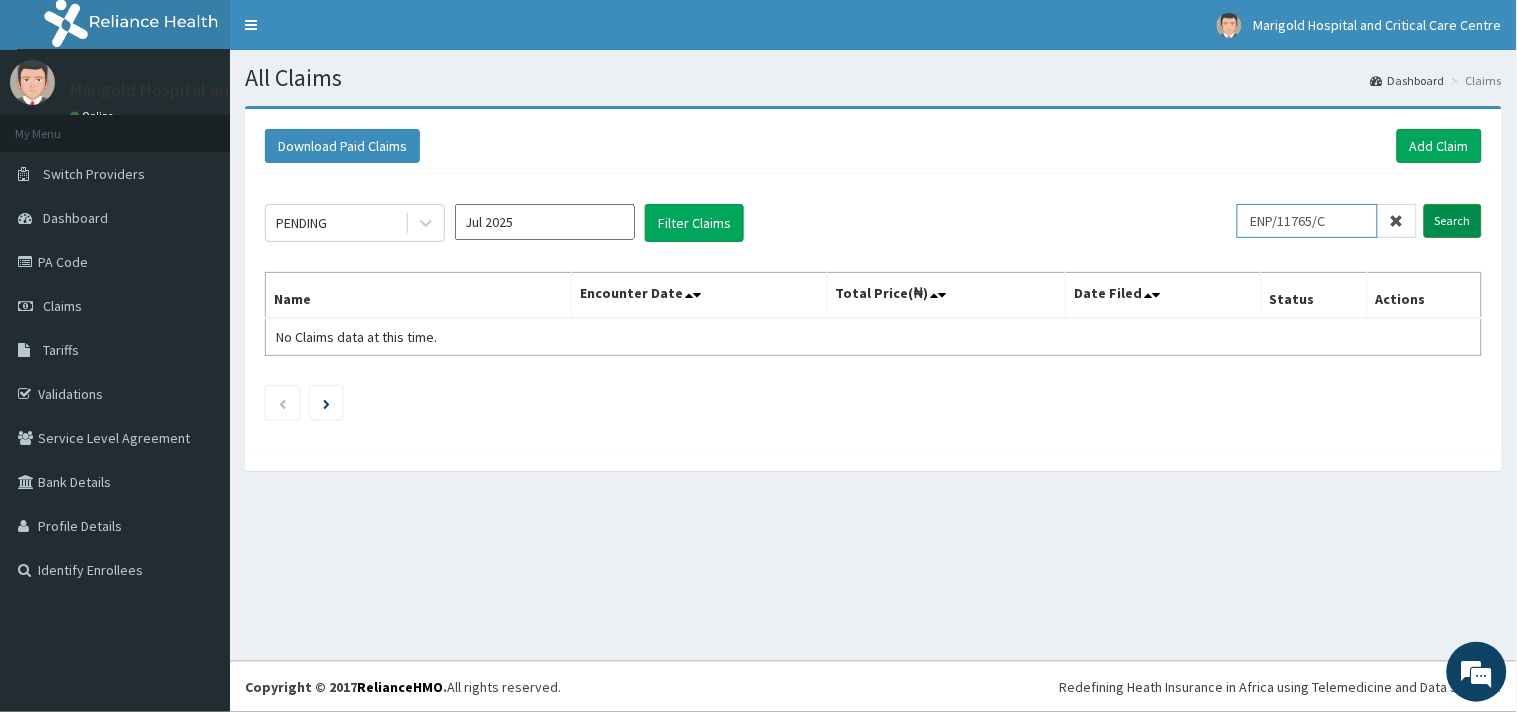 type on "ENP/11765/C" 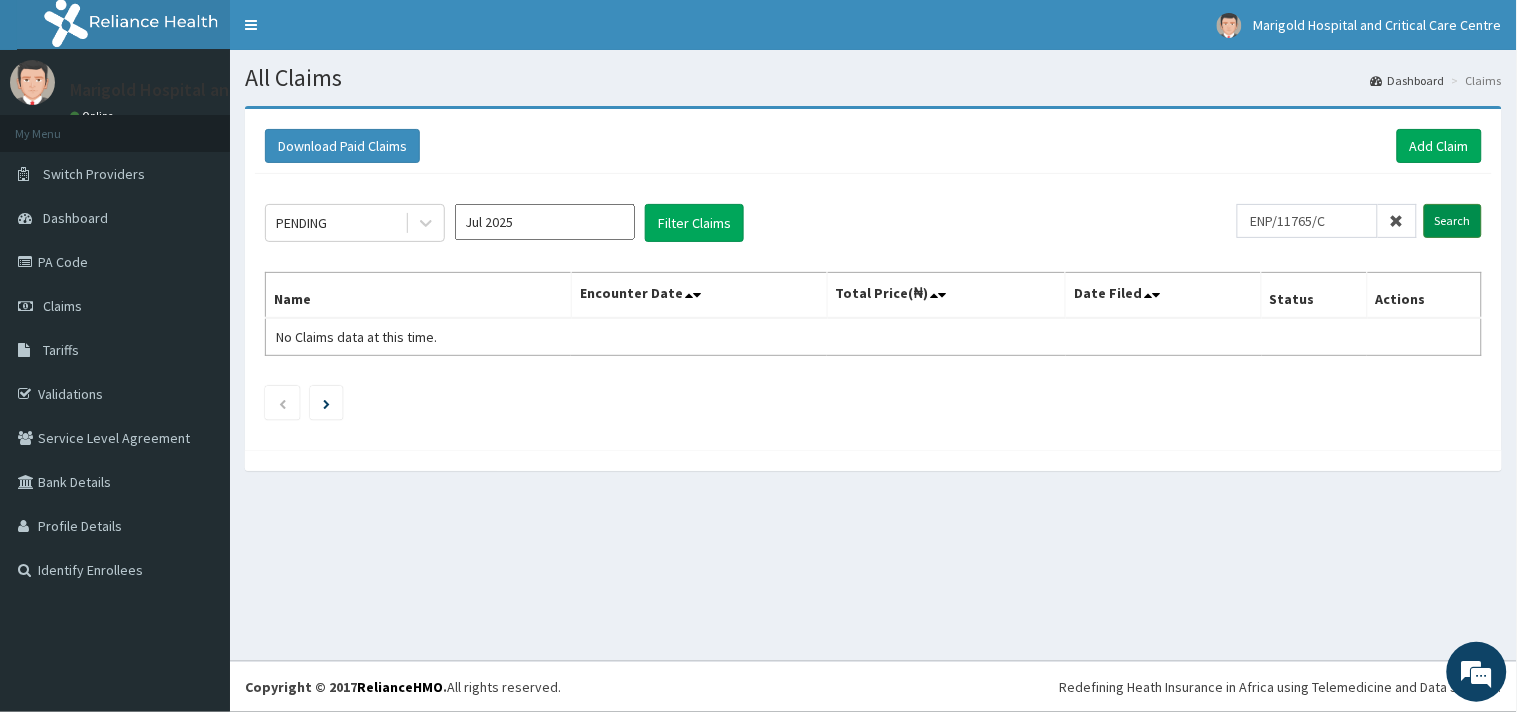 click on "Search" at bounding box center [1453, 221] 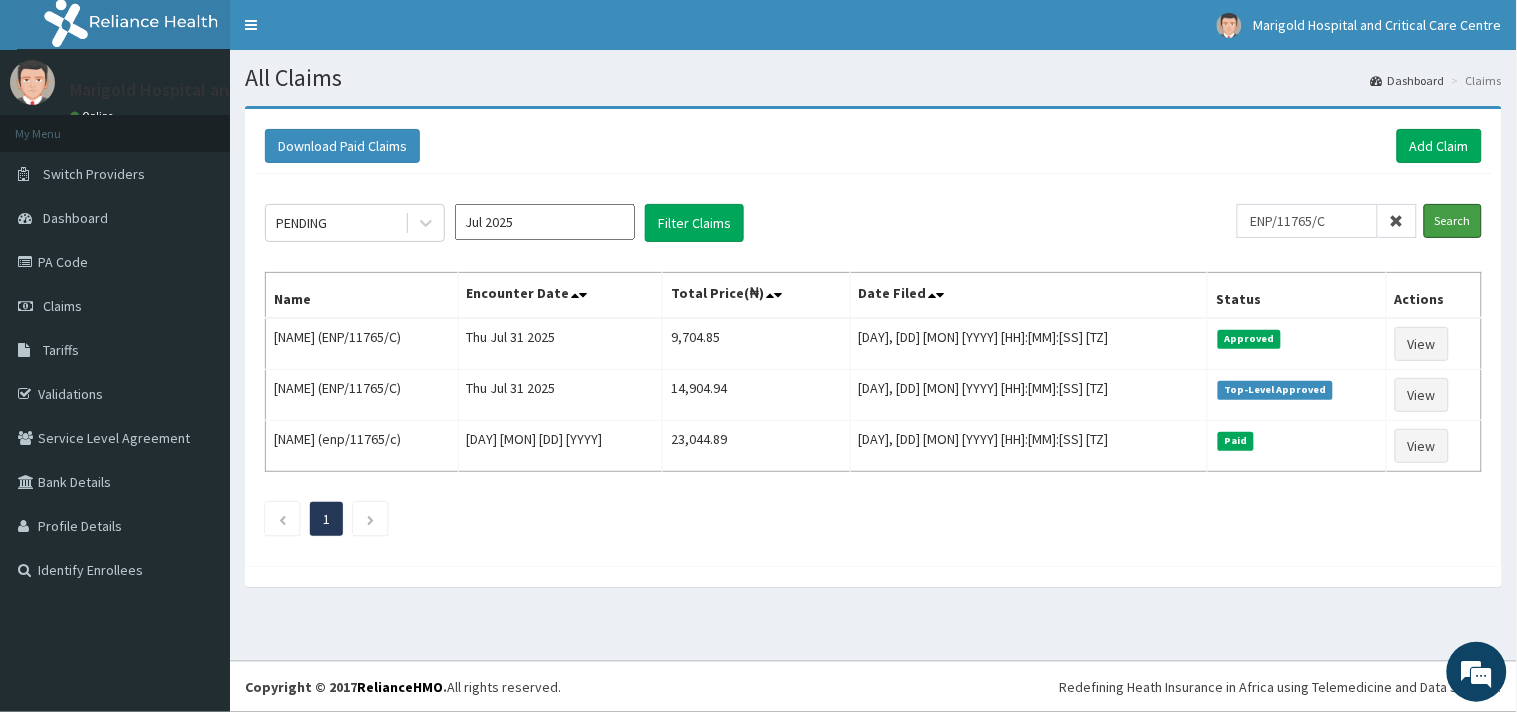 scroll, scrollTop: 0, scrollLeft: 0, axis: both 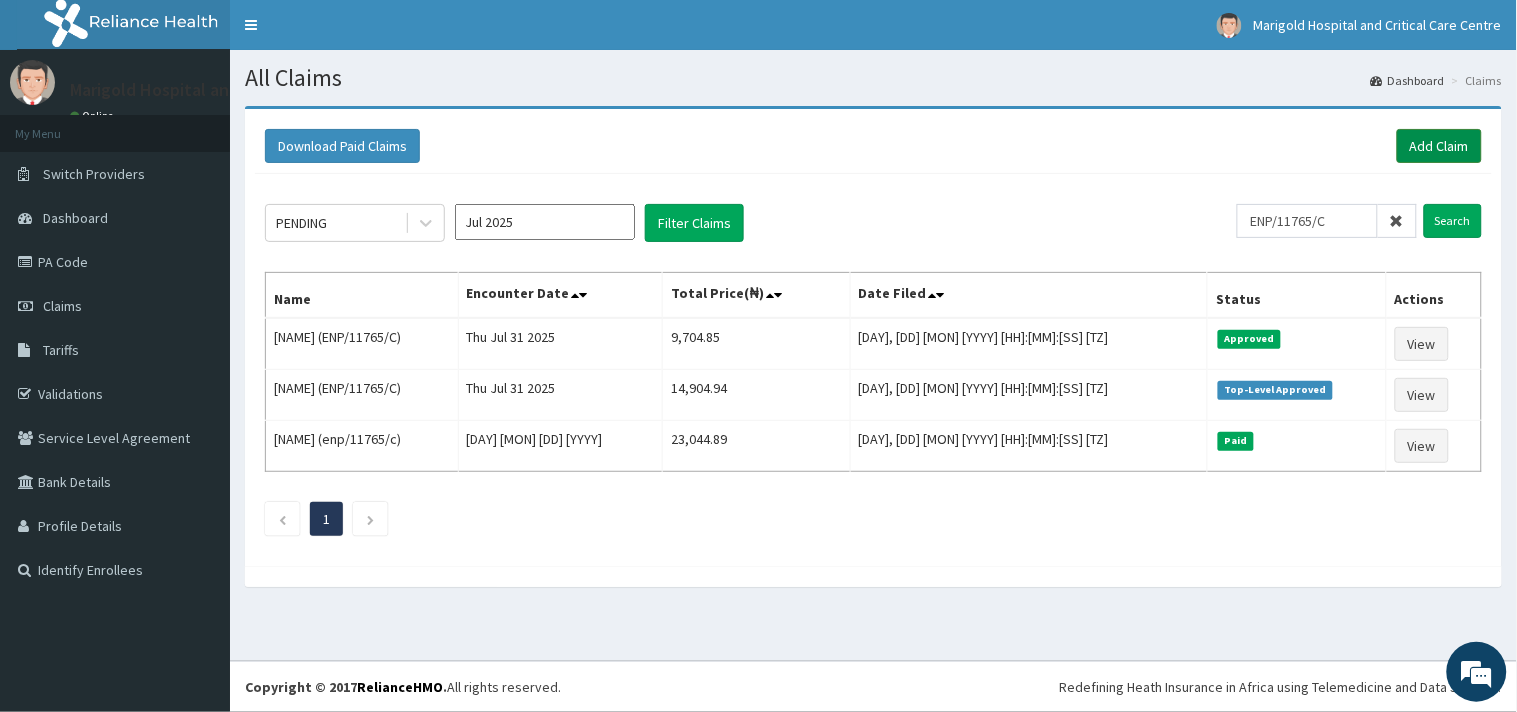click on "Add Claim" at bounding box center (1439, 146) 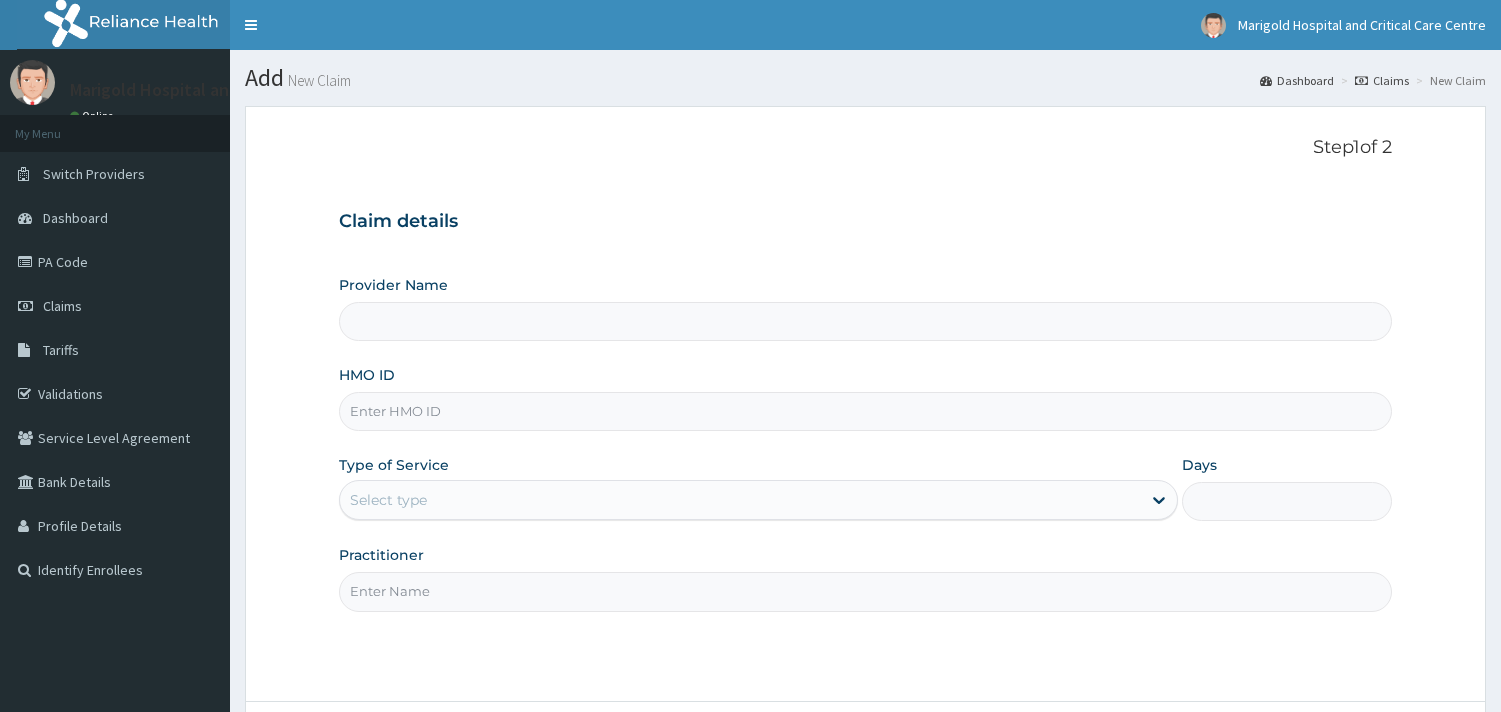 scroll, scrollTop: 0, scrollLeft: 0, axis: both 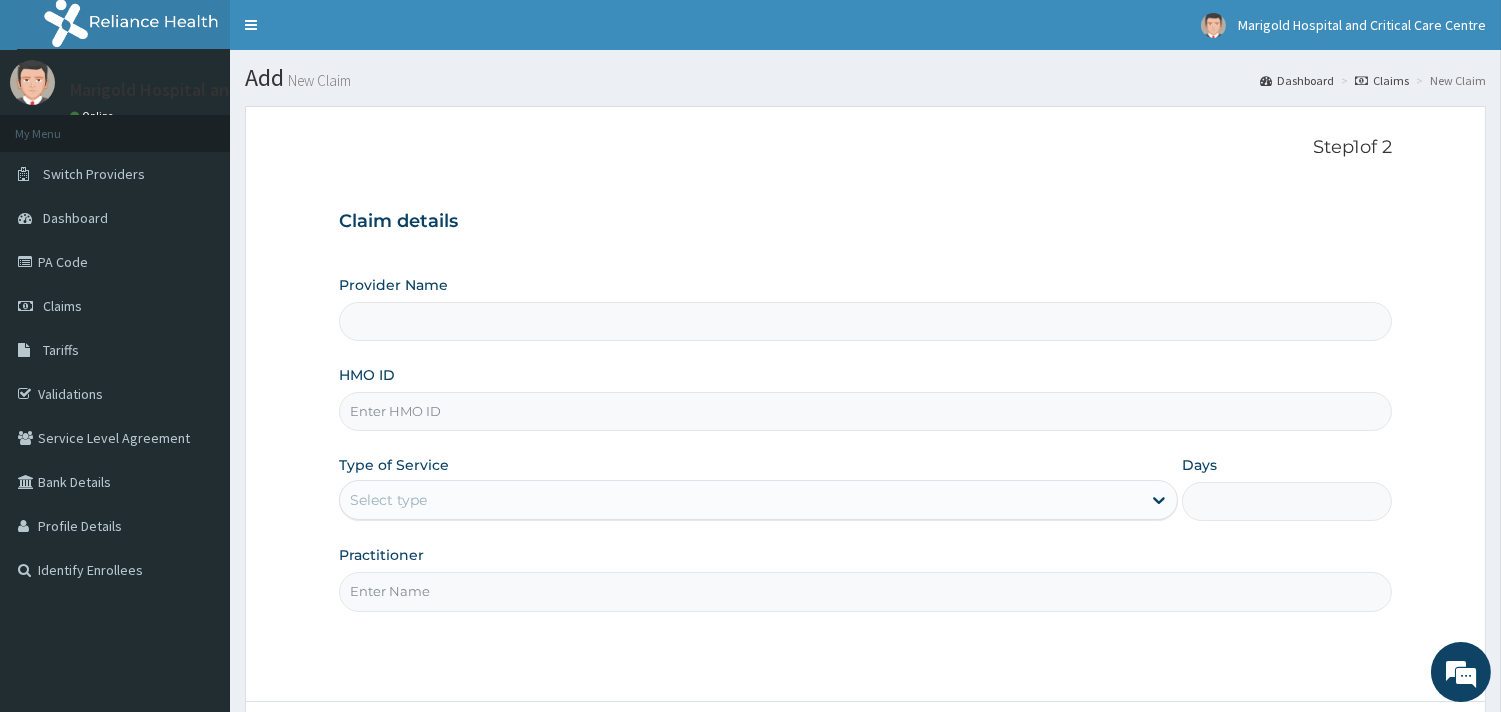 click on "HMO ID" at bounding box center [865, 411] 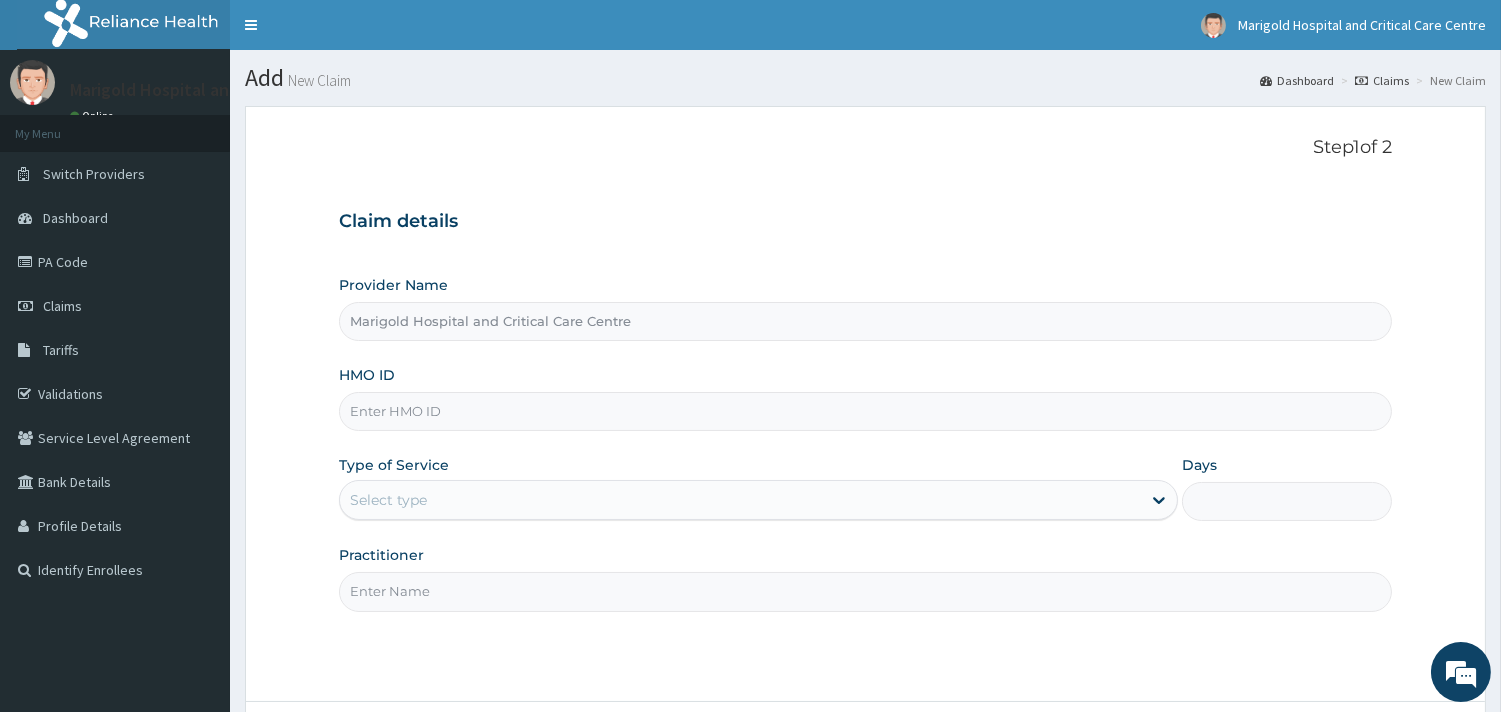 scroll, scrollTop: 0, scrollLeft: 0, axis: both 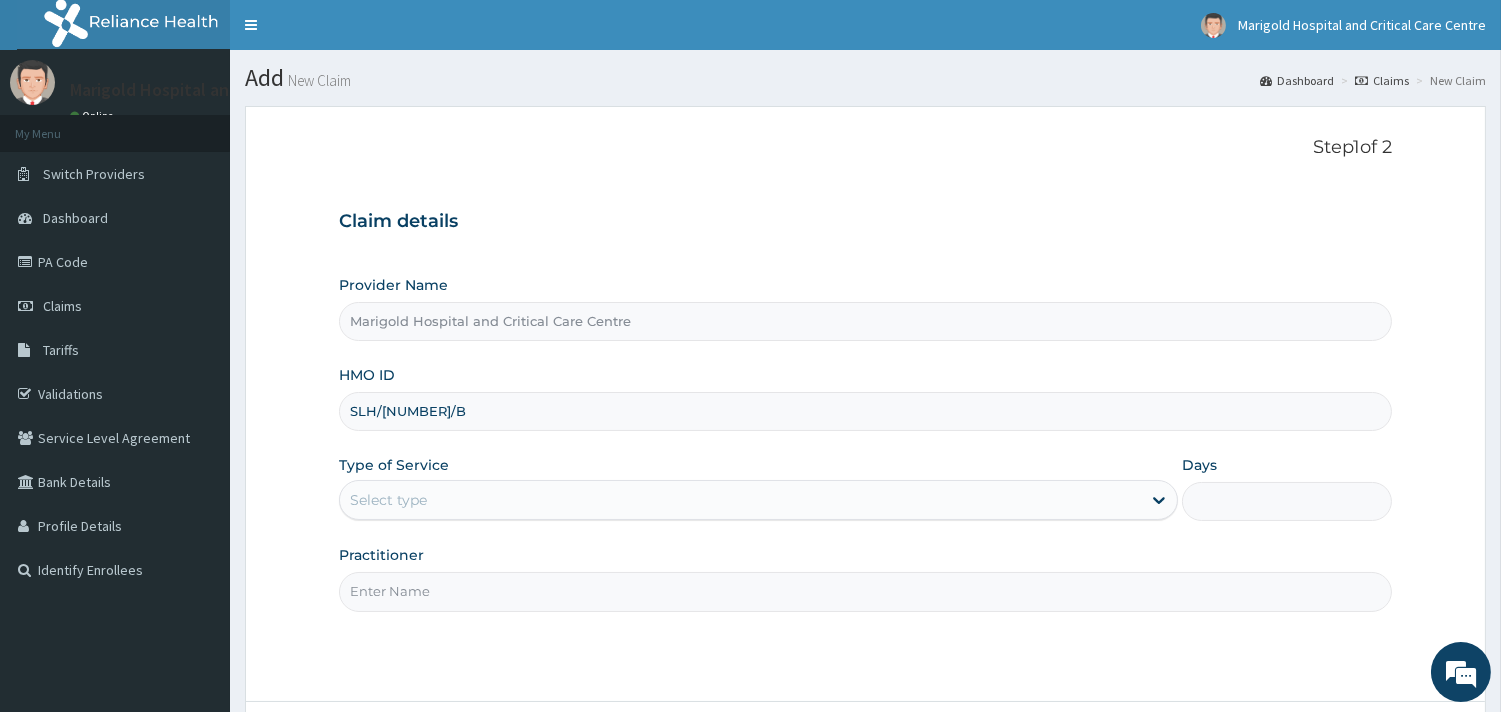 type on "SLH/[NUMBER]/B" 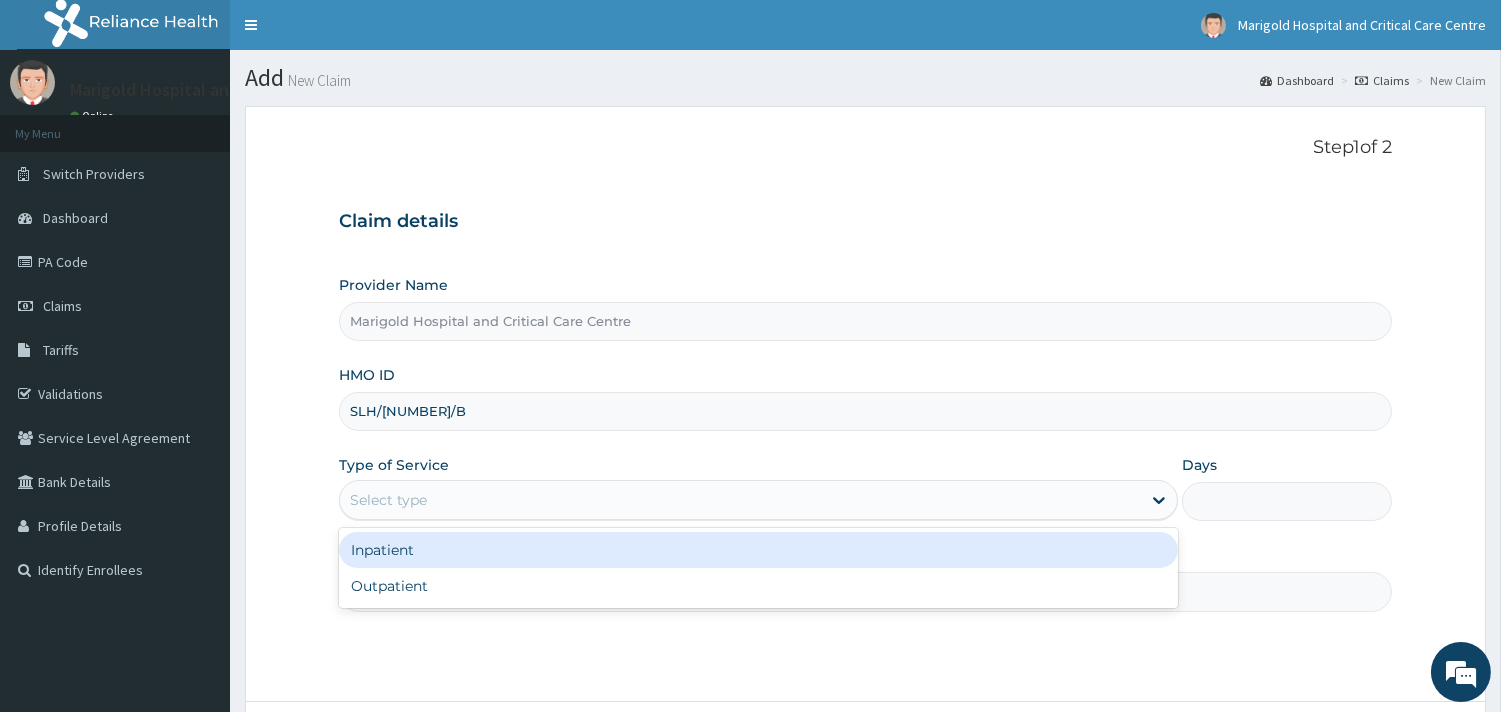 drag, startPoint x: 411, startPoint y: 503, endPoint x: 408, endPoint y: 576, distance: 73.061615 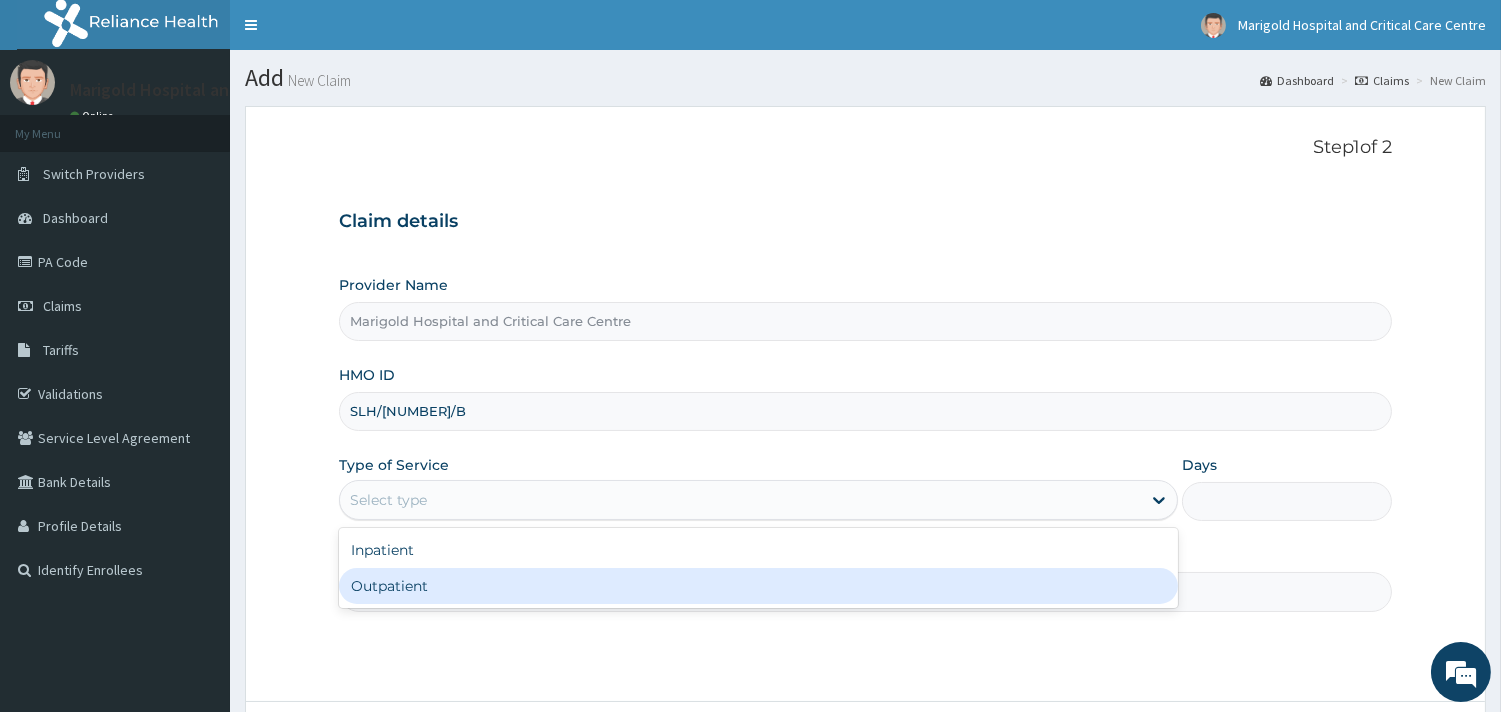 click on "Outpatient" at bounding box center [758, 586] 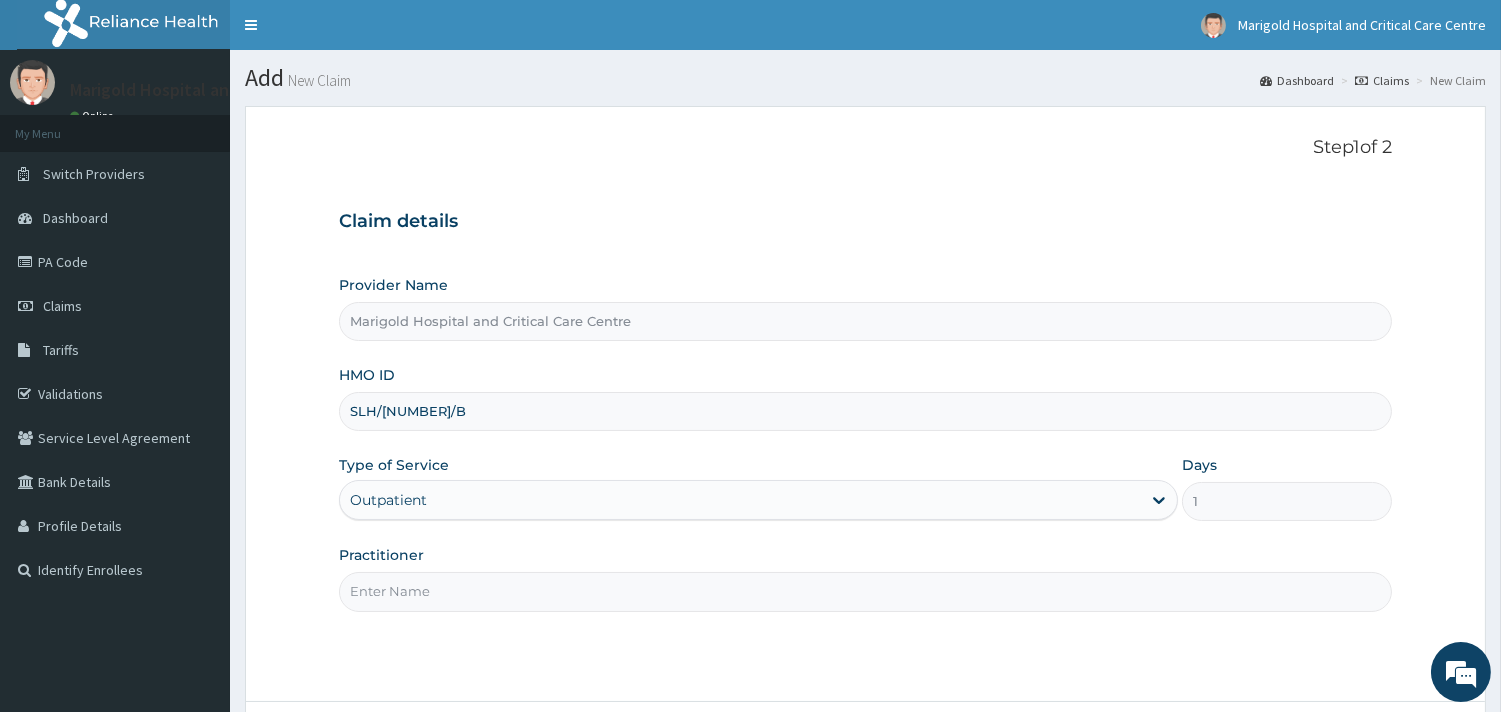 click on "Practitioner" at bounding box center [865, 591] 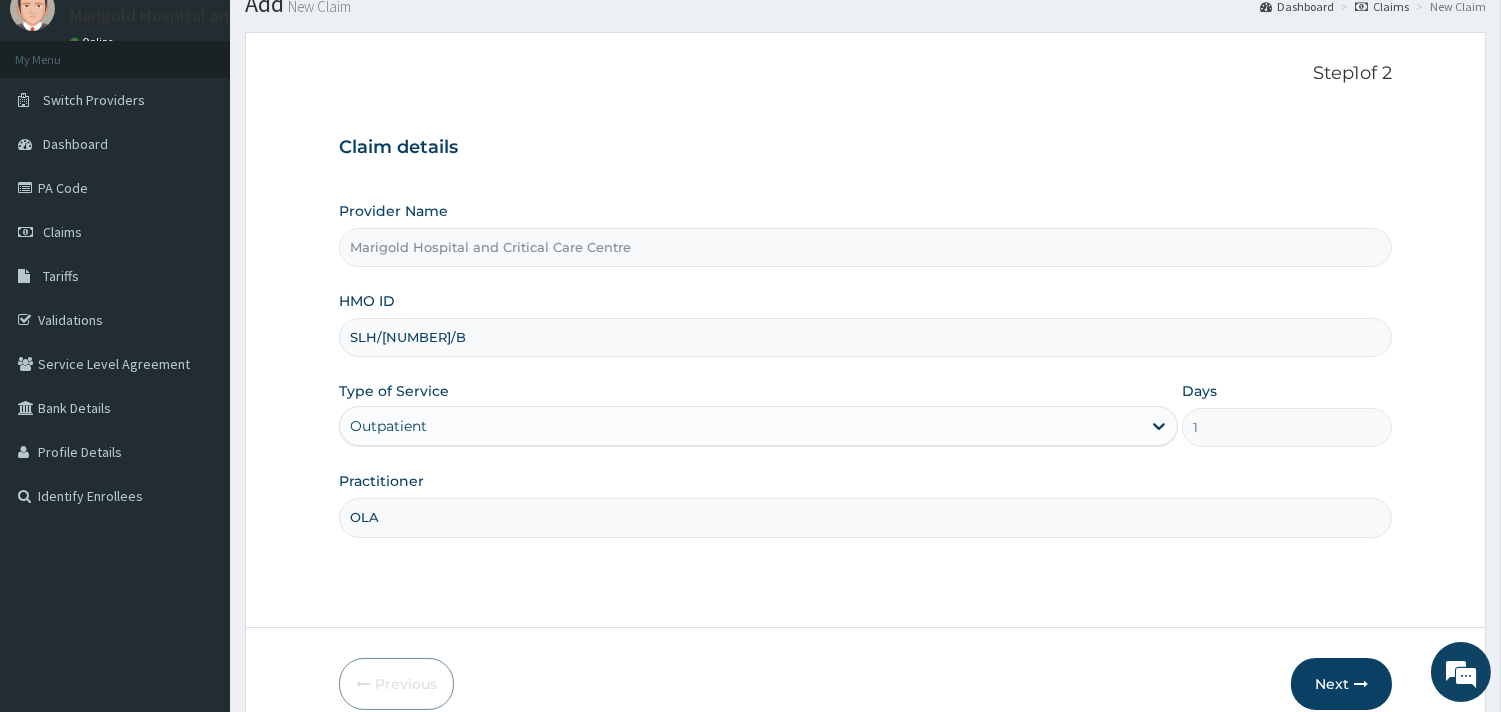 scroll, scrollTop: 170, scrollLeft: 0, axis: vertical 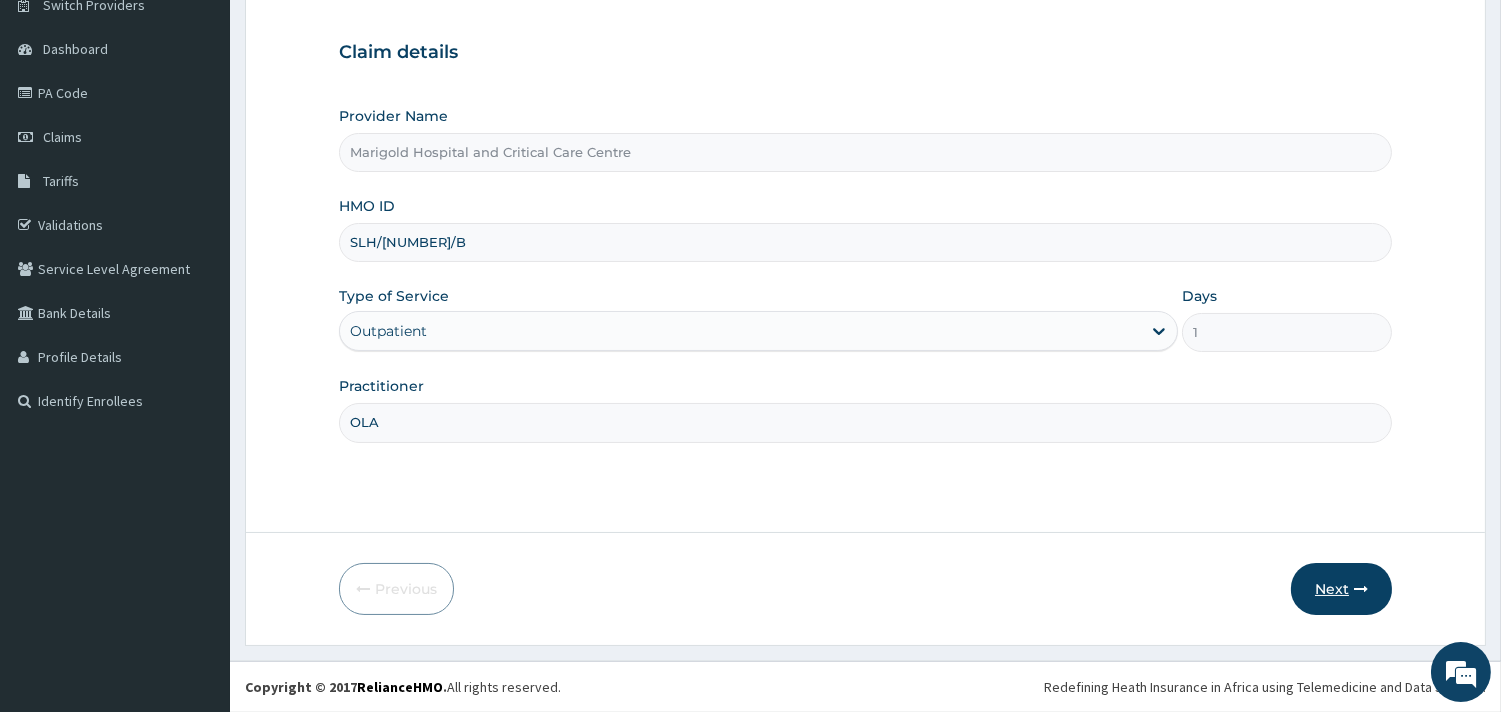 type on "OLA" 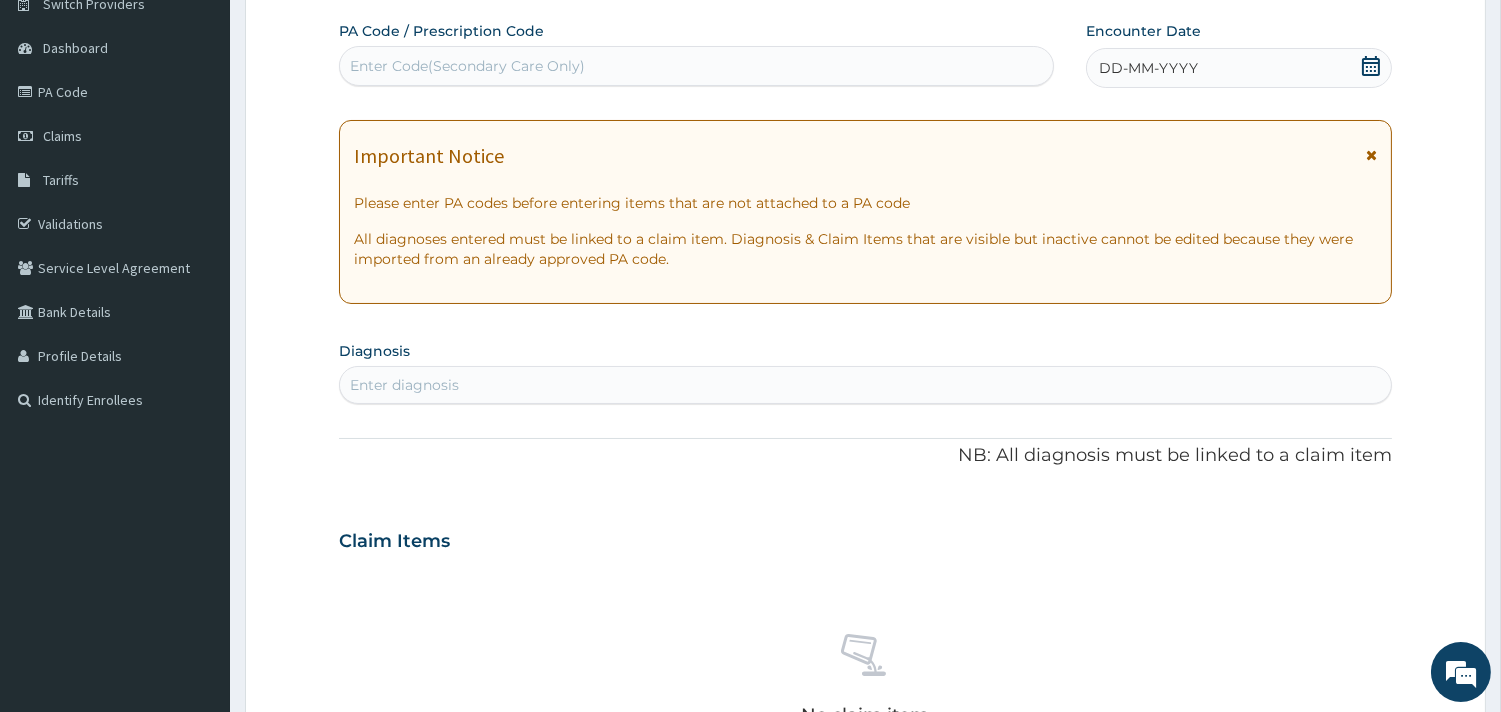 click on "Enter Code(Secondary Care Only)" at bounding box center [467, 66] 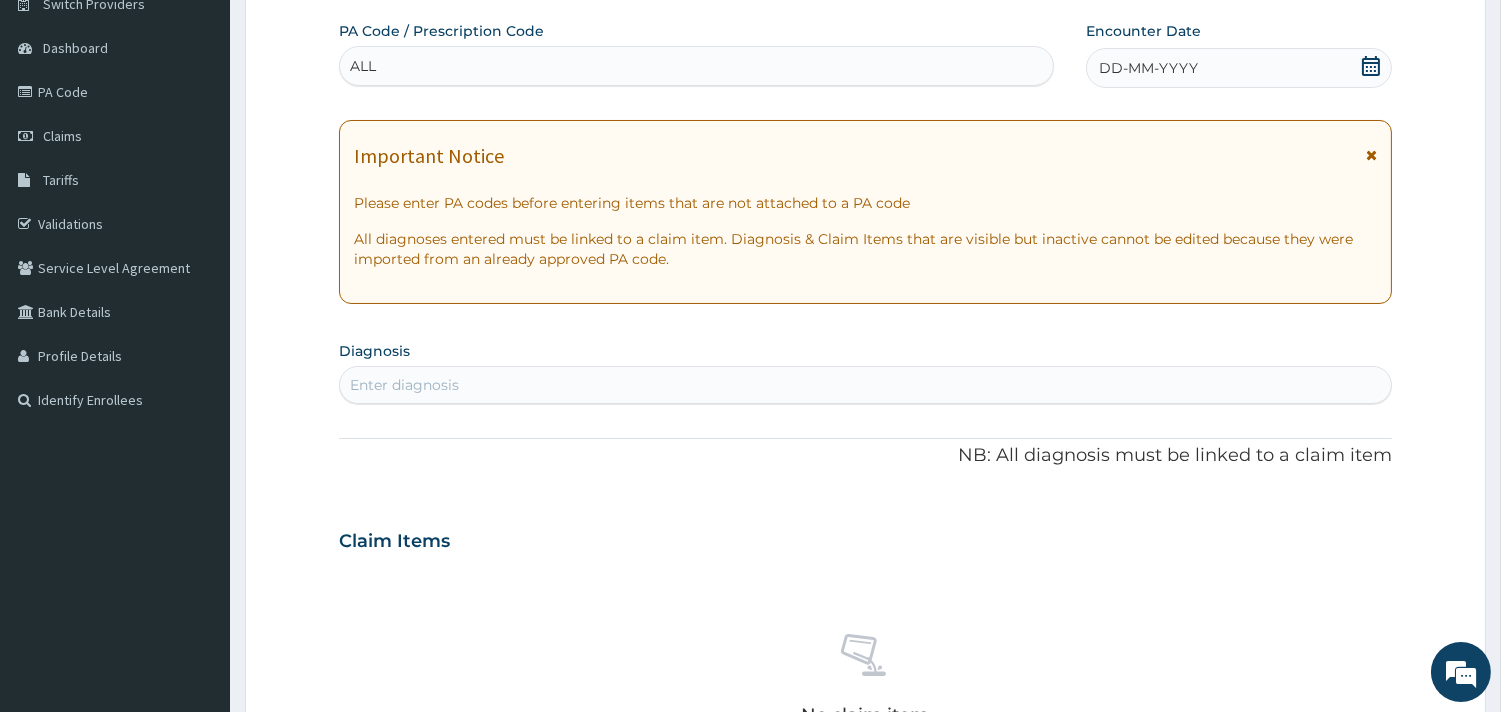 type on "ALL" 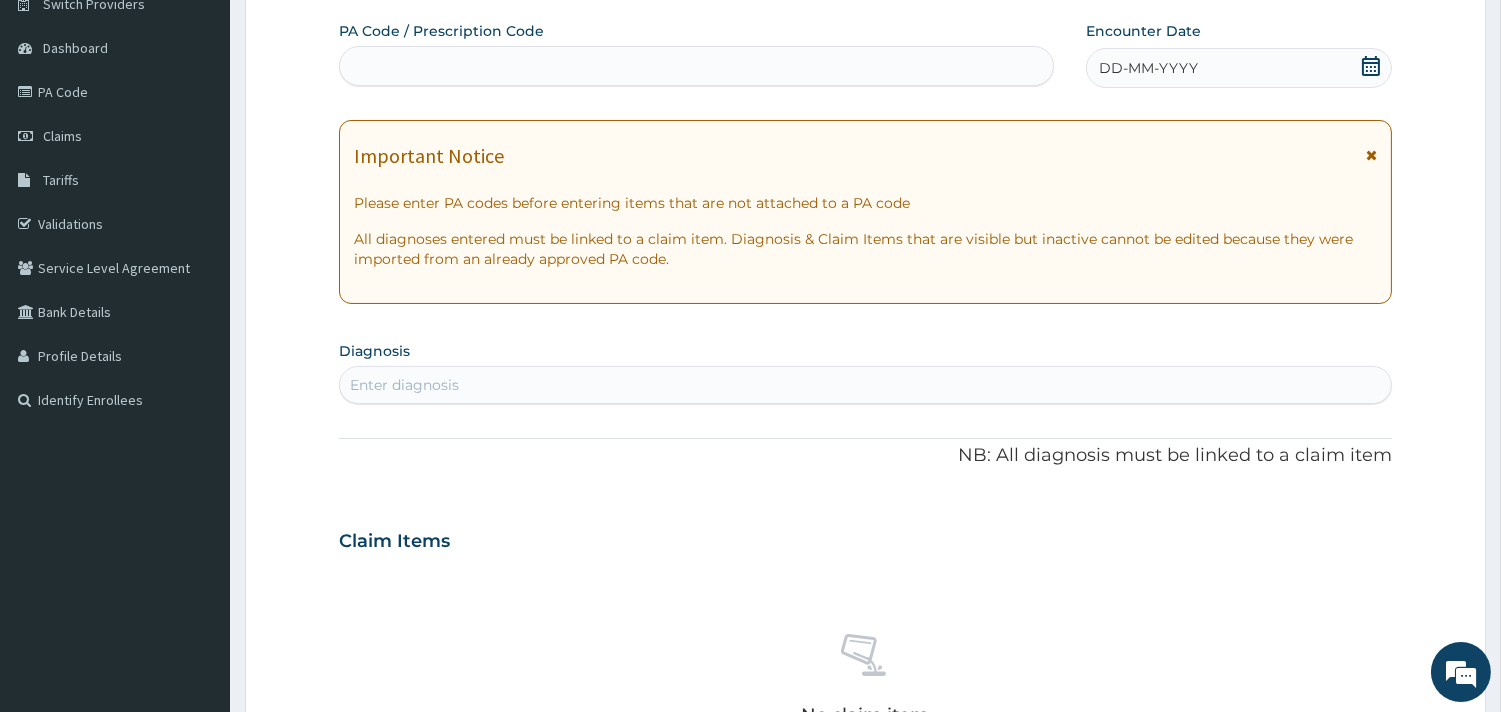 click on "Enter diagnosis" at bounding box center [865, 385] 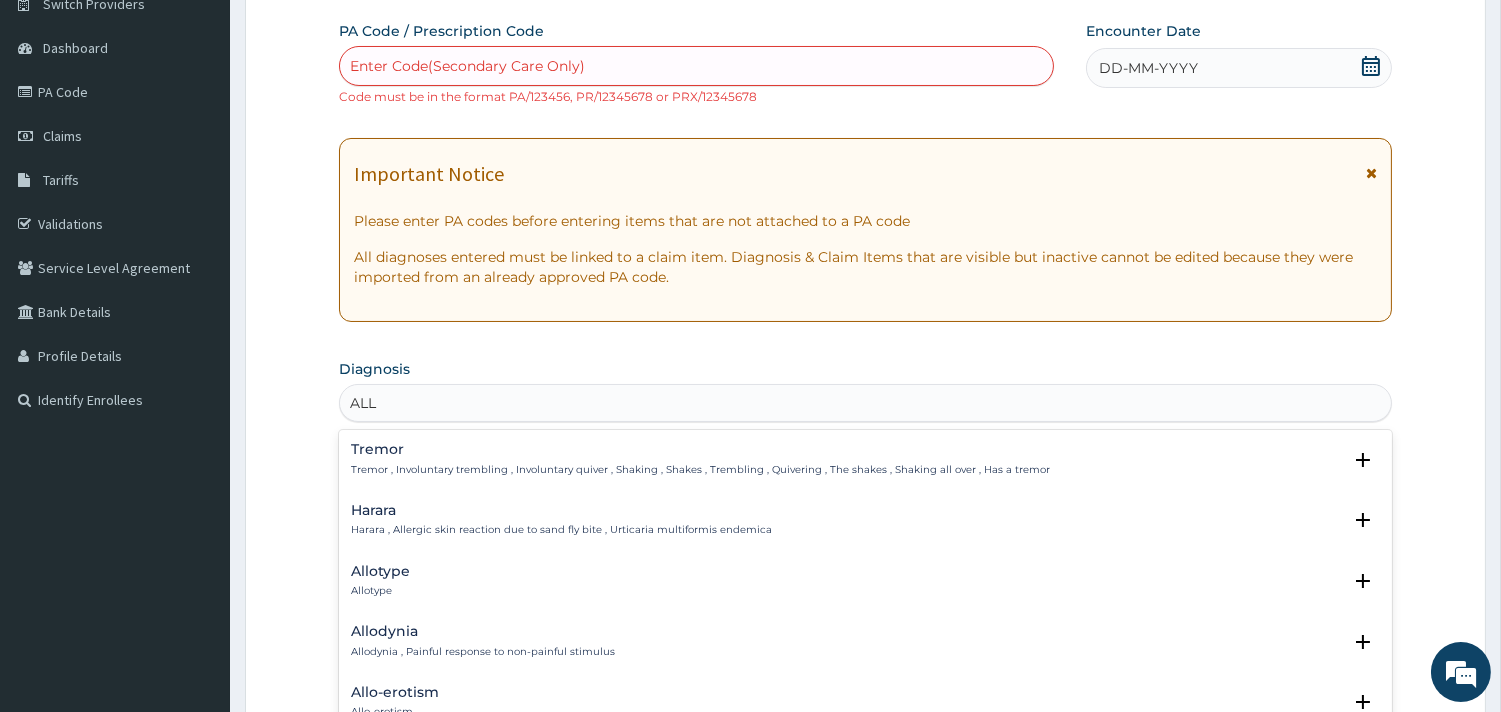 type on "ALLE" 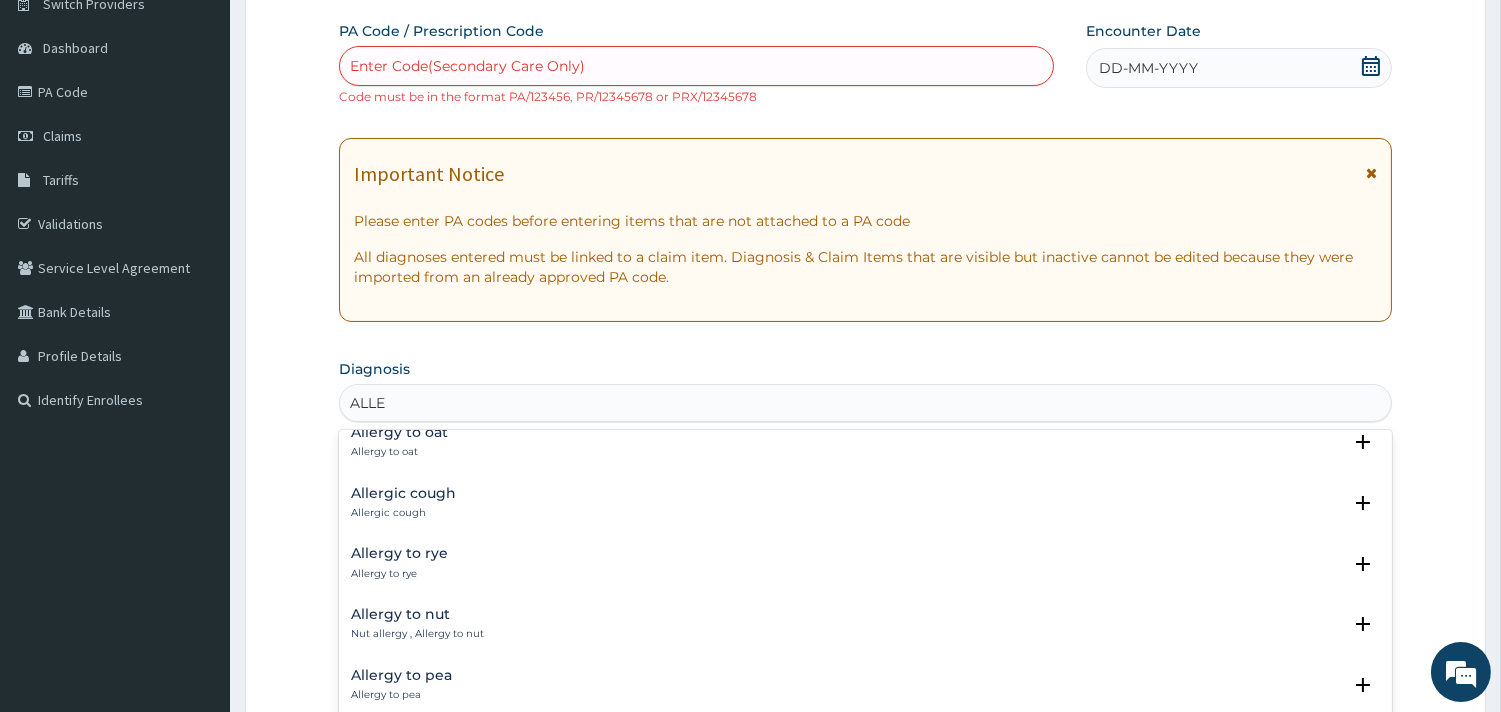 scroll, scrollTop: 111, scrollLeft: 0, axis: vertical 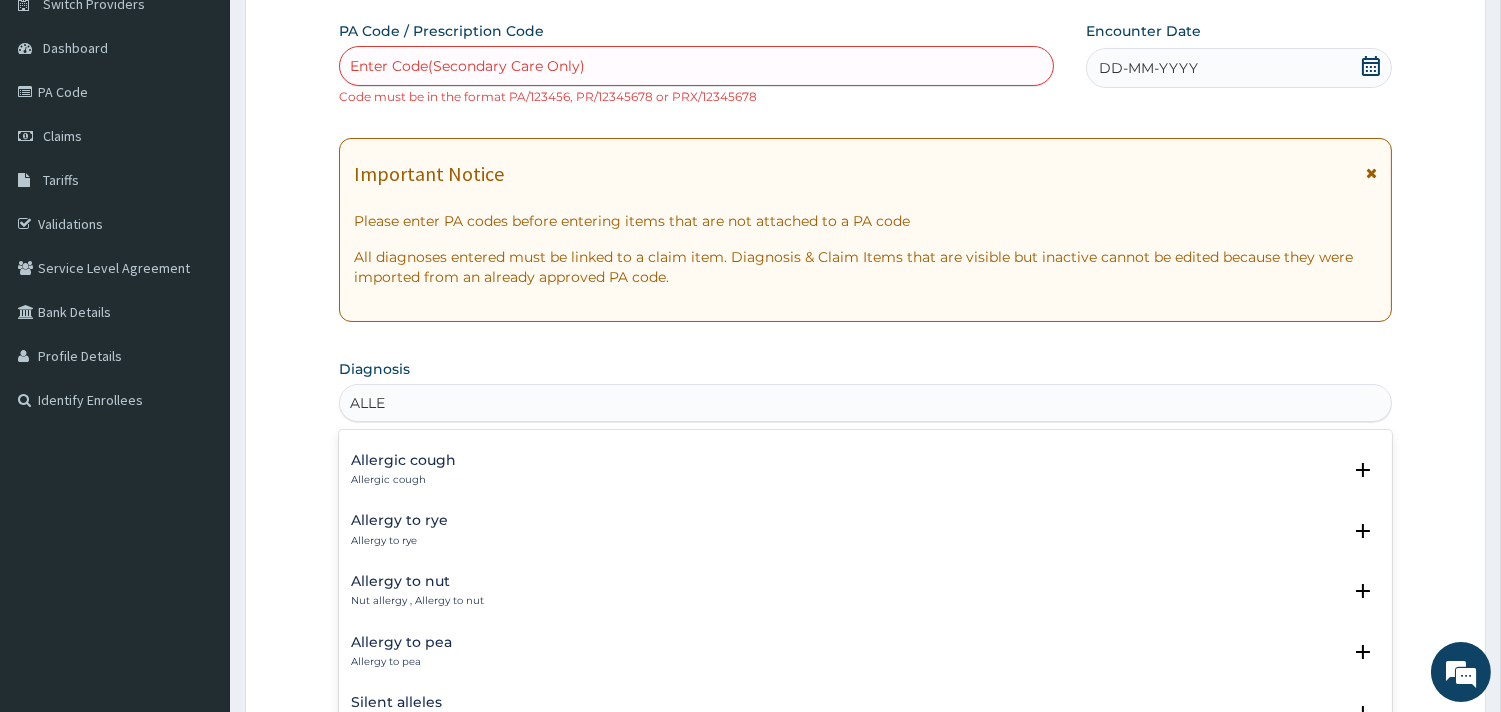 click on "Allergic cough" at bounding box center [403, 460] 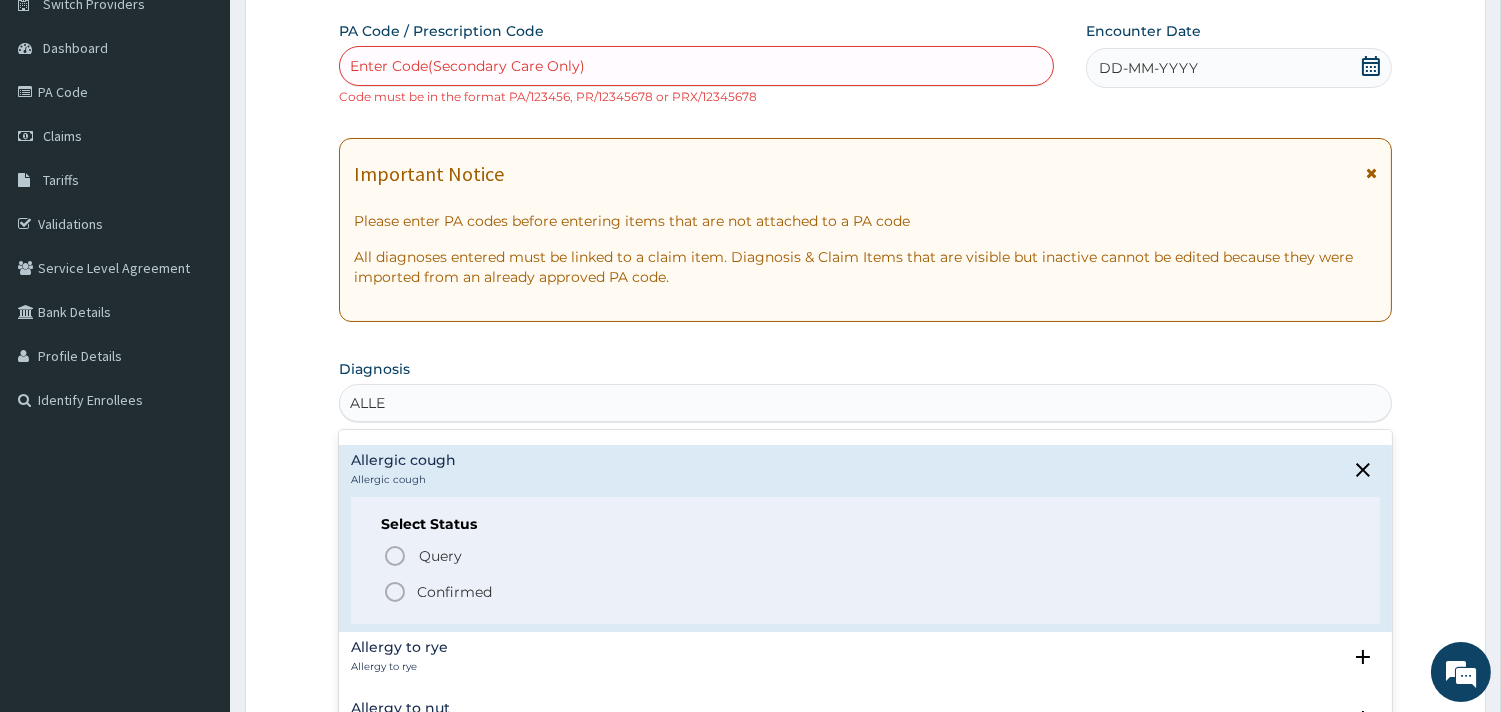 click on "Confirmed" at bounding box center (454, 592) 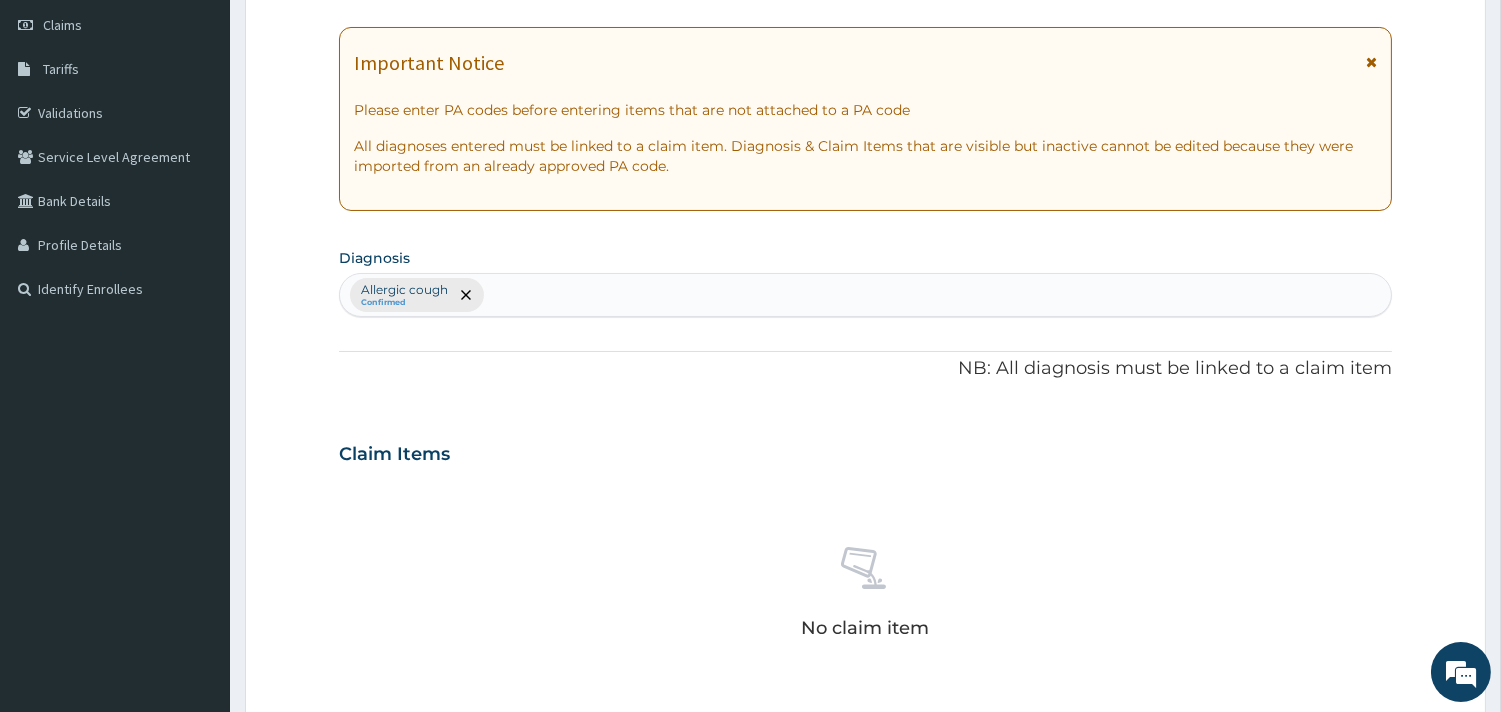 scroll, scrollTop: 614, scrollLeft: 0, axis: vertical 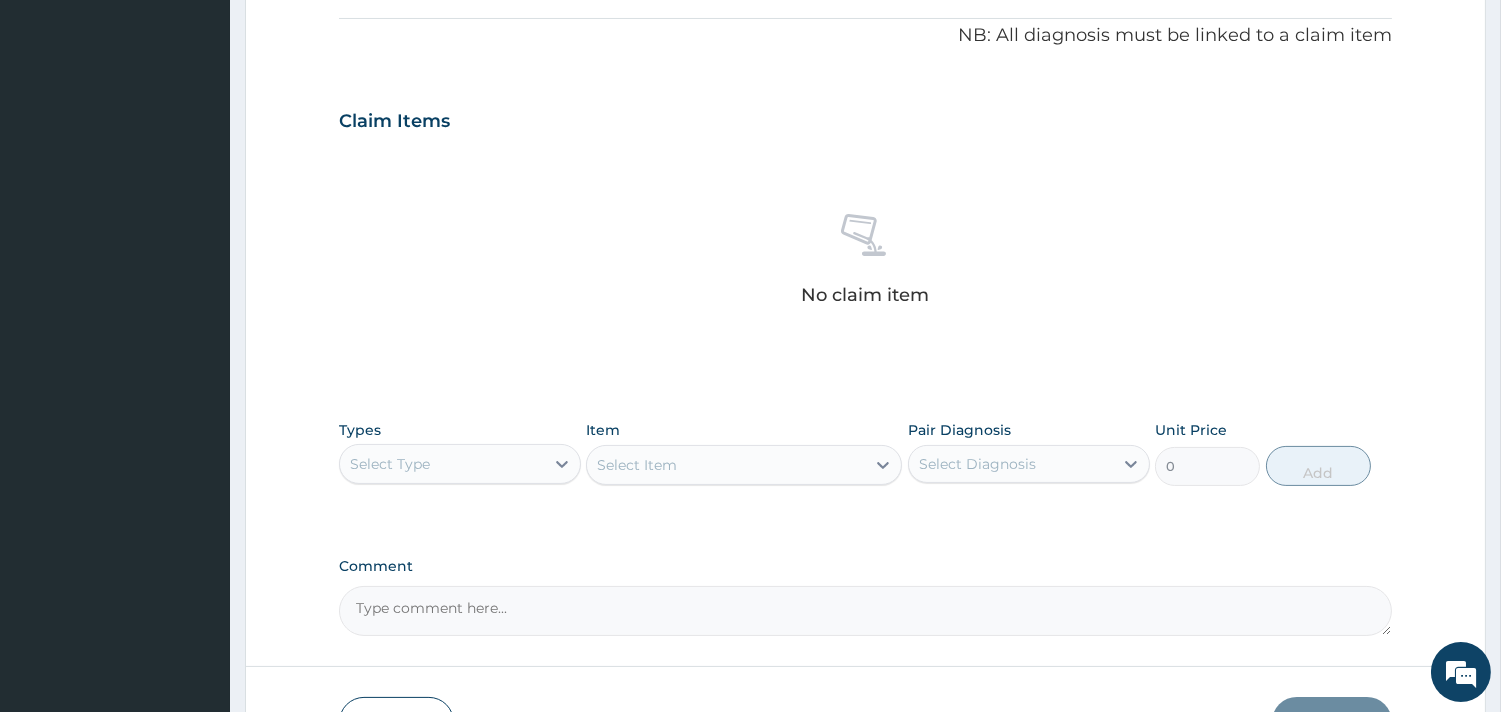 click on "Select Type" at bounding box center (442, 464) 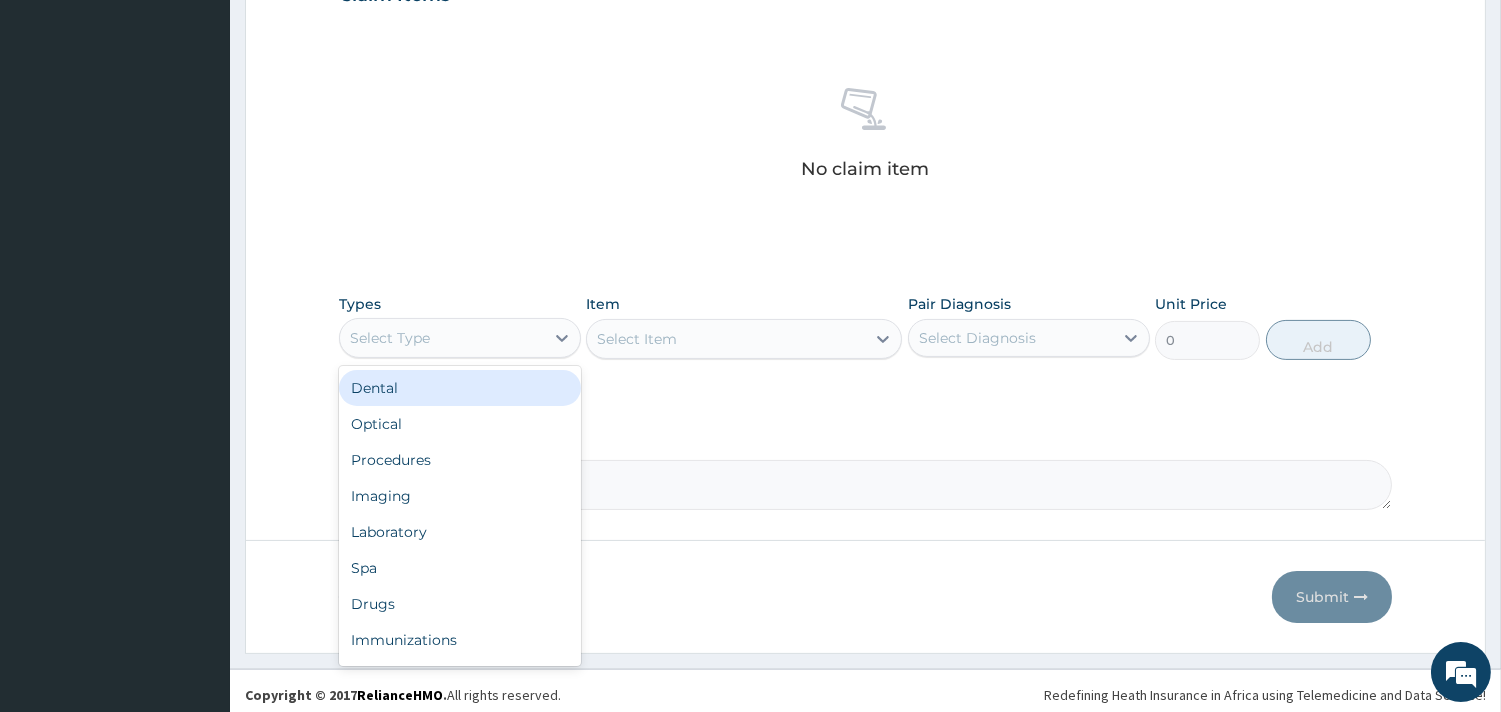 scroll, scrollTop: 747, scrollLeft: 0, axis: vertical 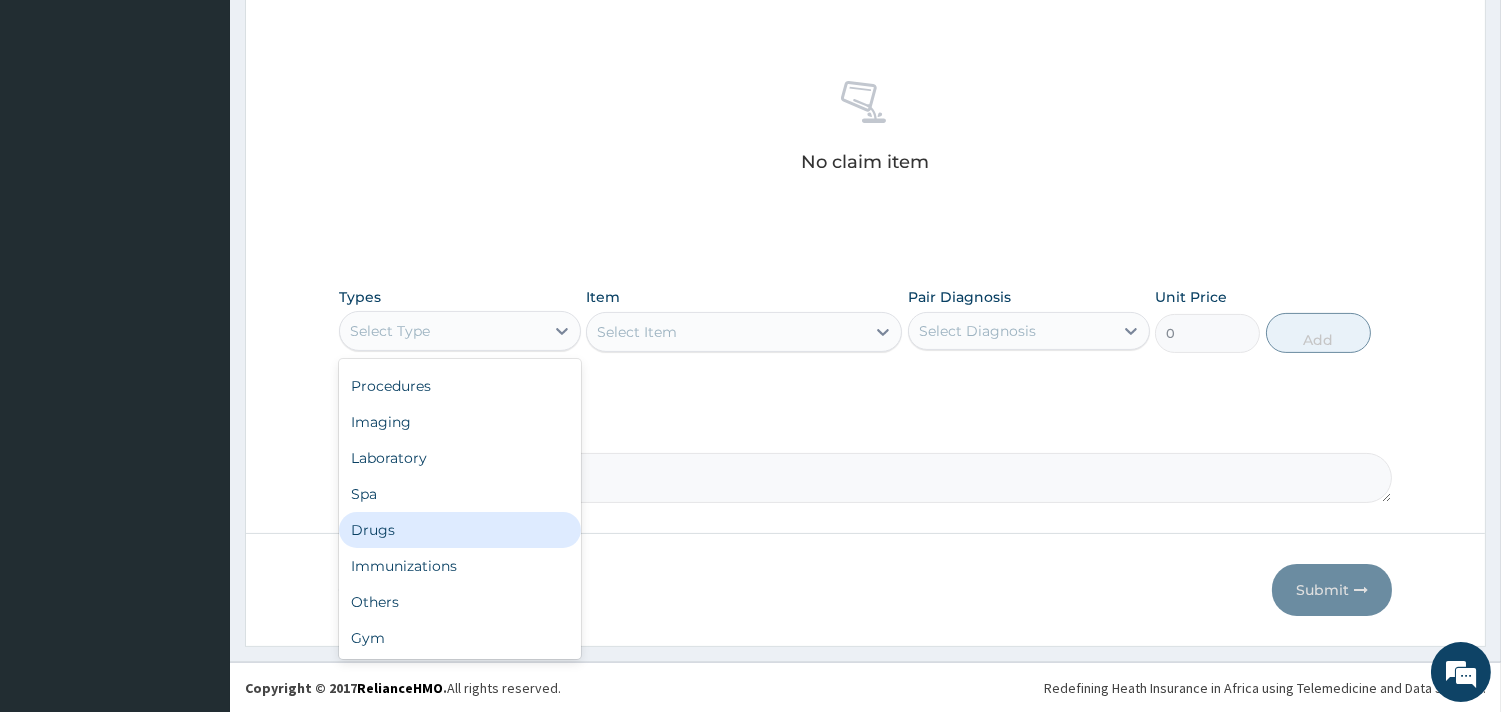 click on "Drugs" at bounding box center (460, 530) 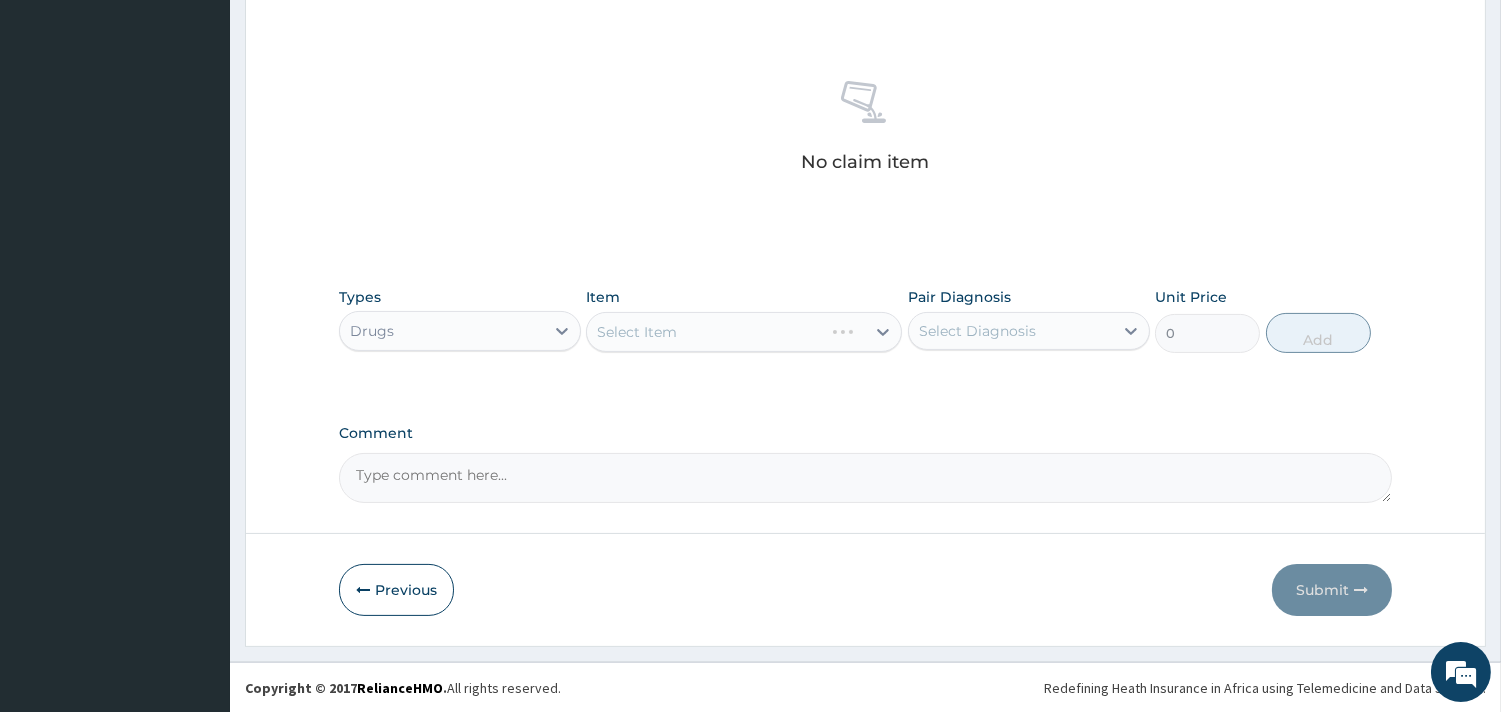 click on "Select Item" at bounding box center [744, 332] 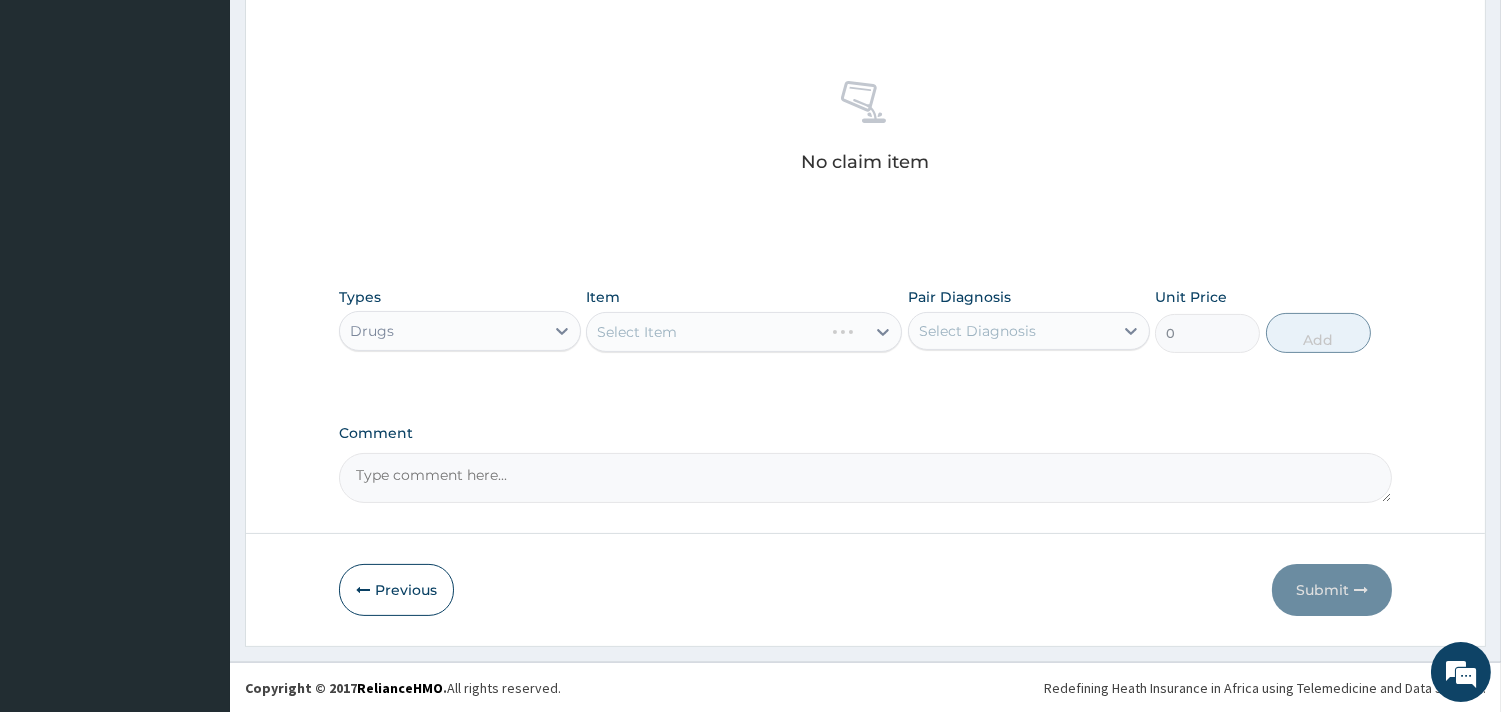 click on "Select Item" at bounding box center (744, 332) 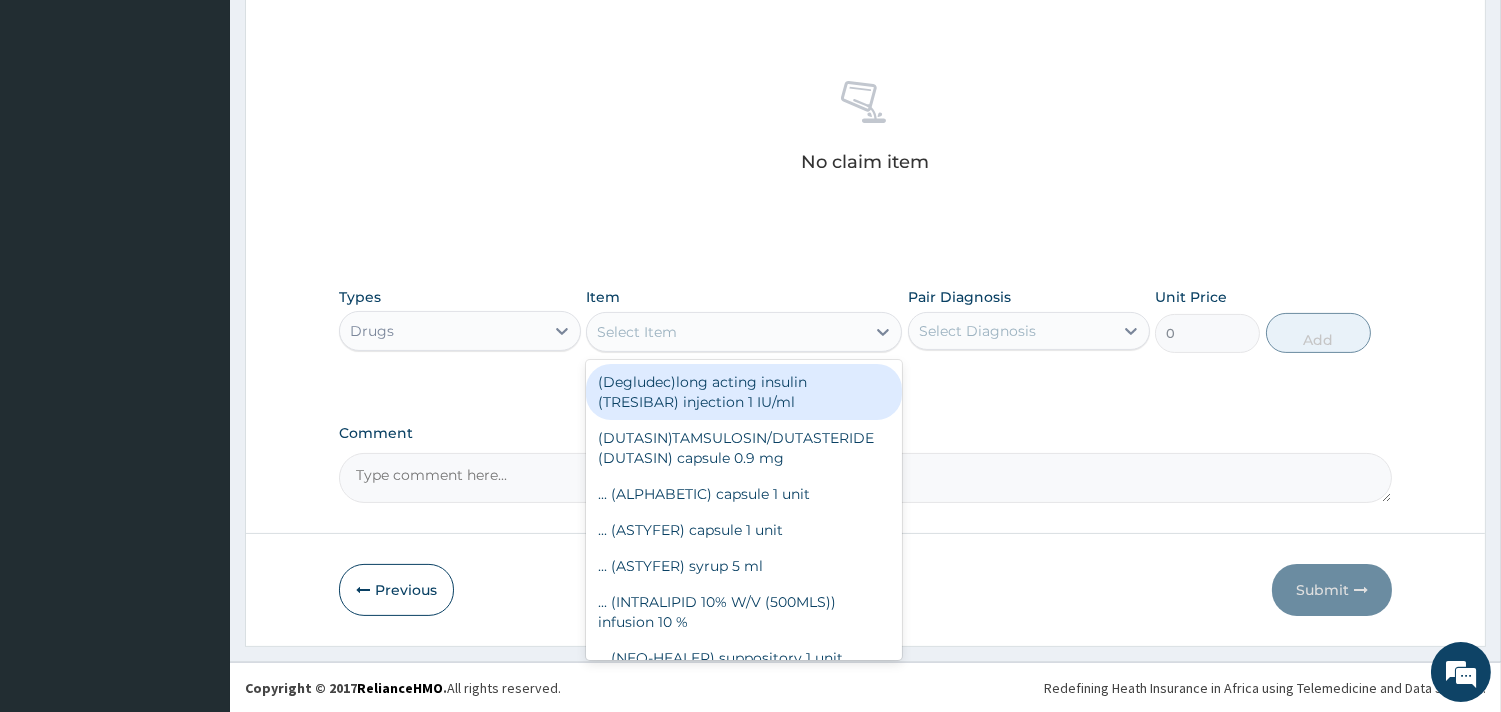 click on "Select Item" at bounding box center (726, 332) 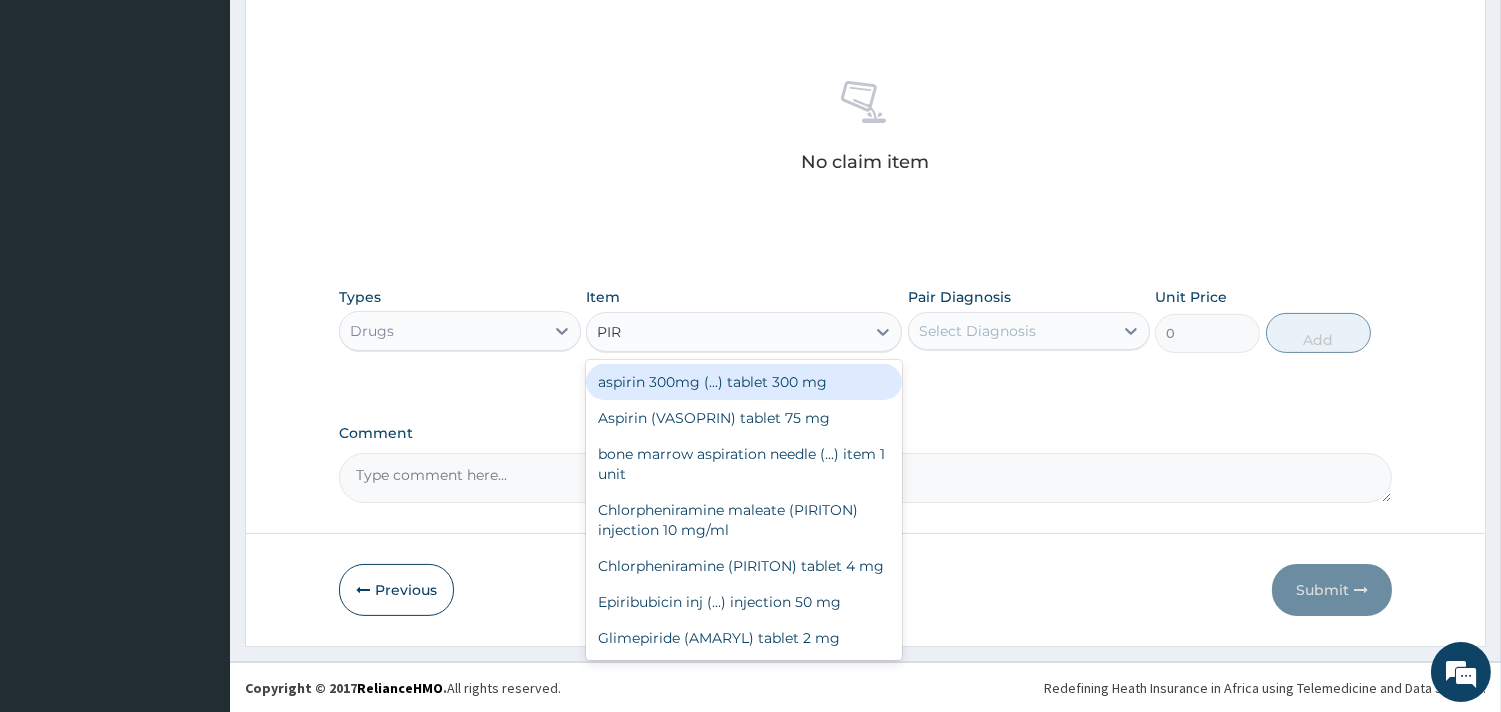 type on "PIRI" 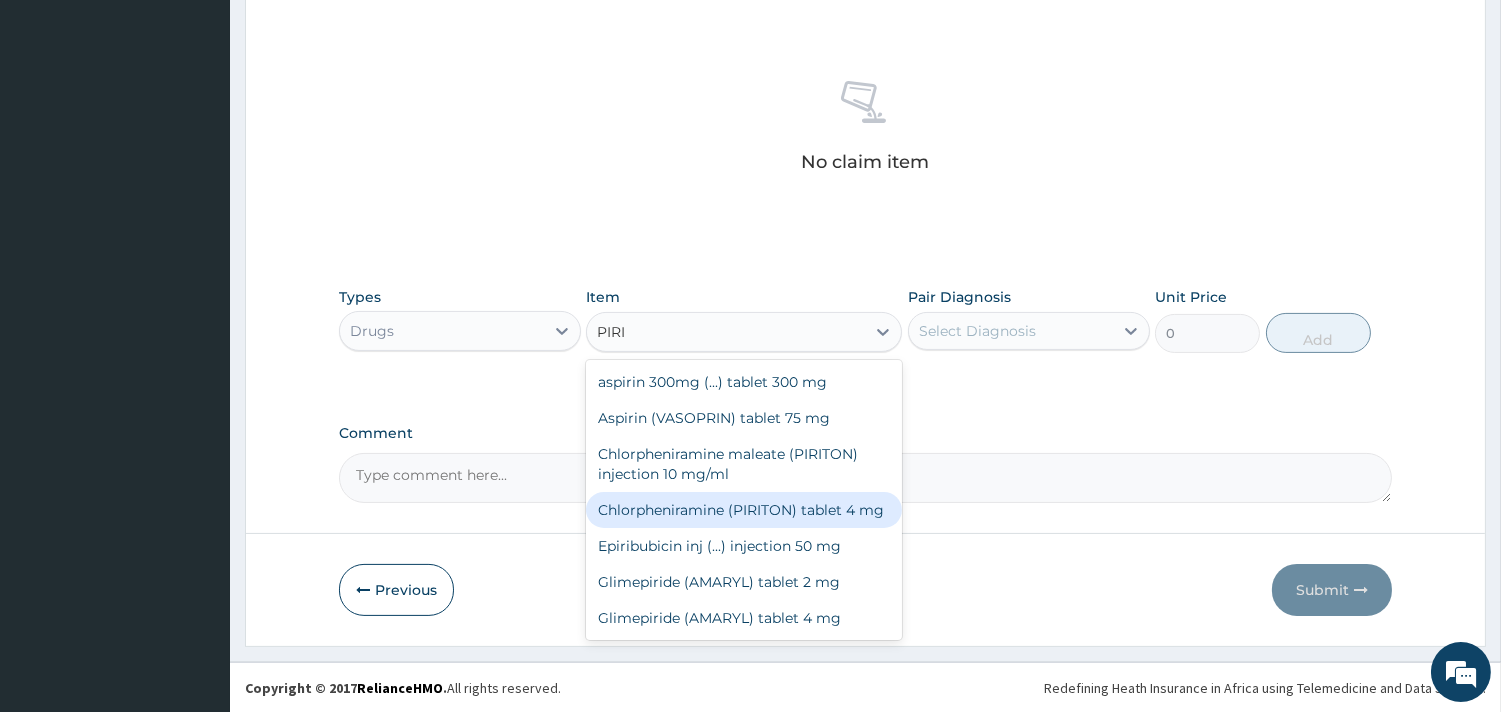 click on "Chlorpheniramine (PIRITON) tablet 4 mg" at bounding box center (744, 510) 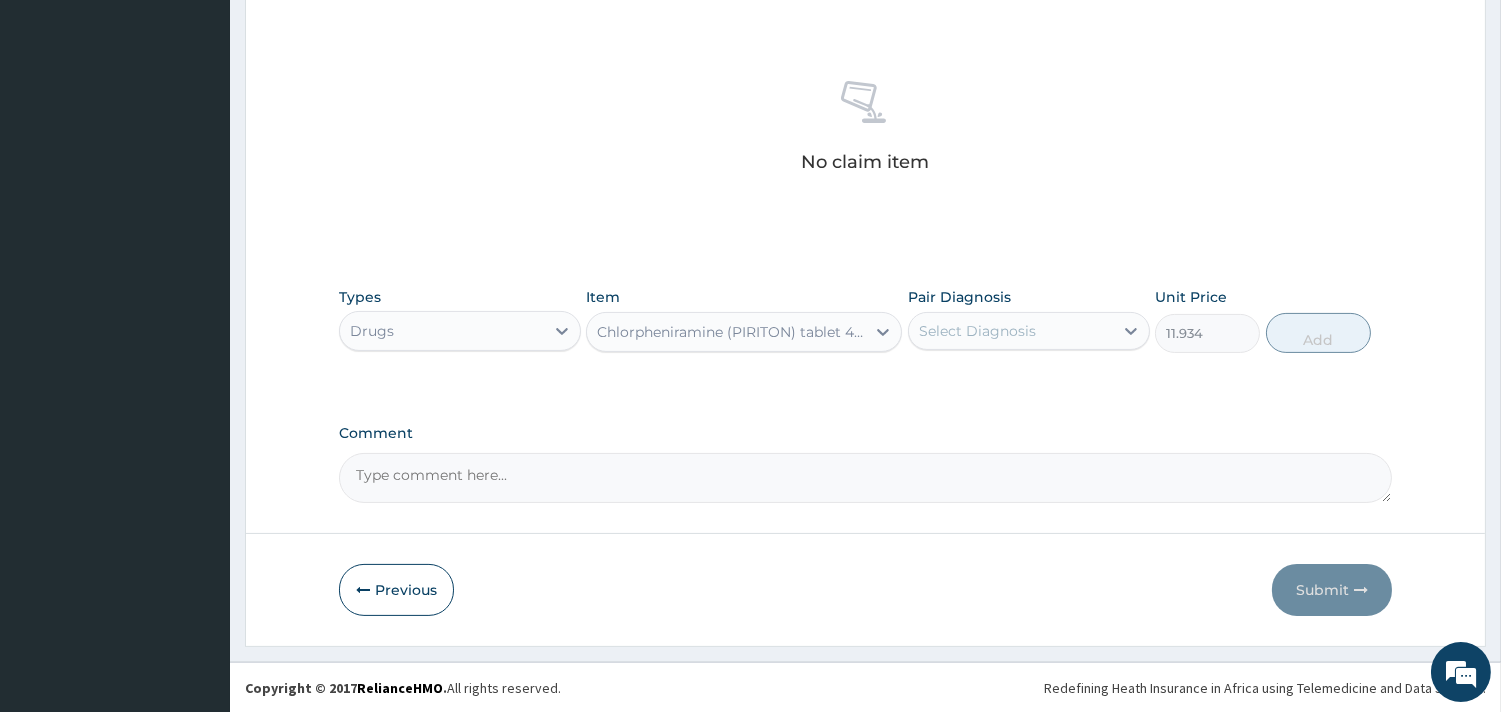 click on "Select Diagnosis" at bounding box center (977, 331) 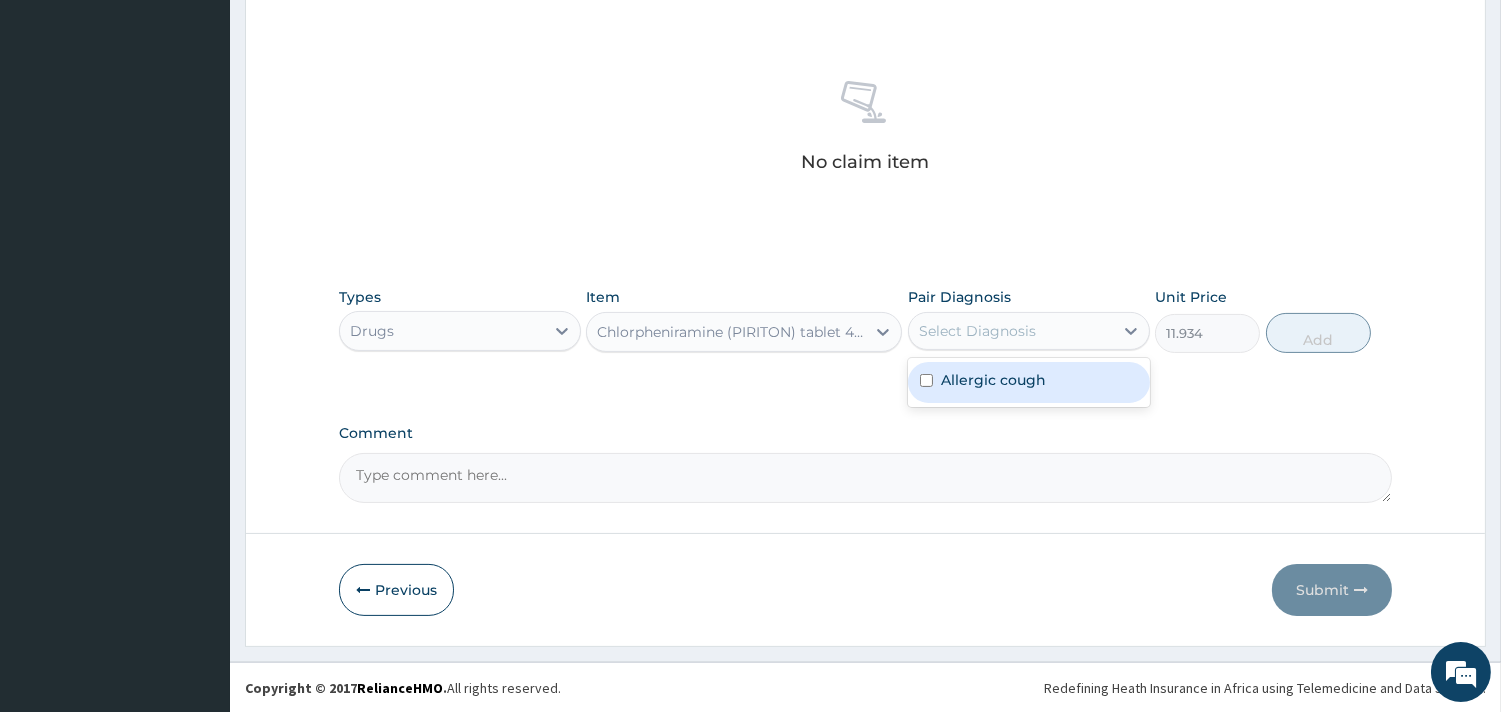 click on "Allergic cough" at bounding box center (993, 380) 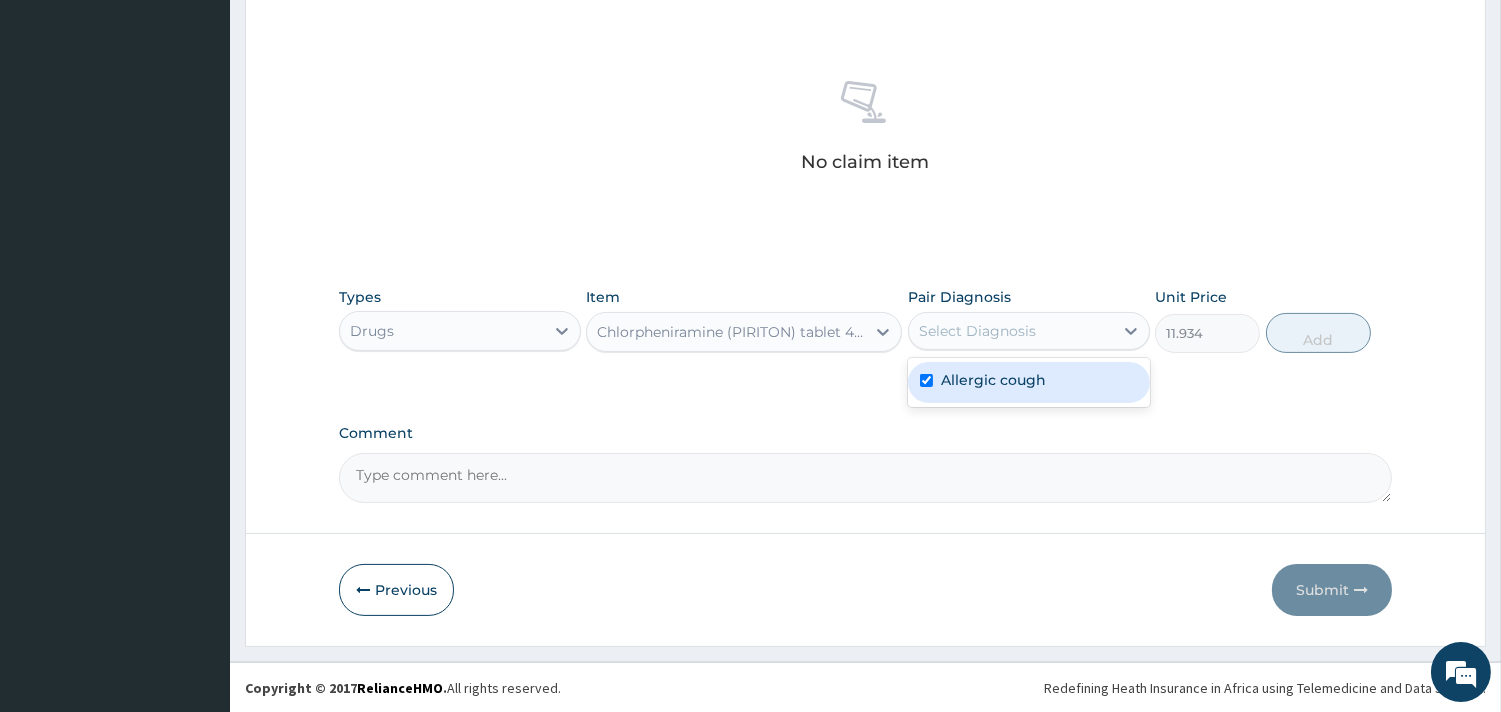 checkbox on "true" 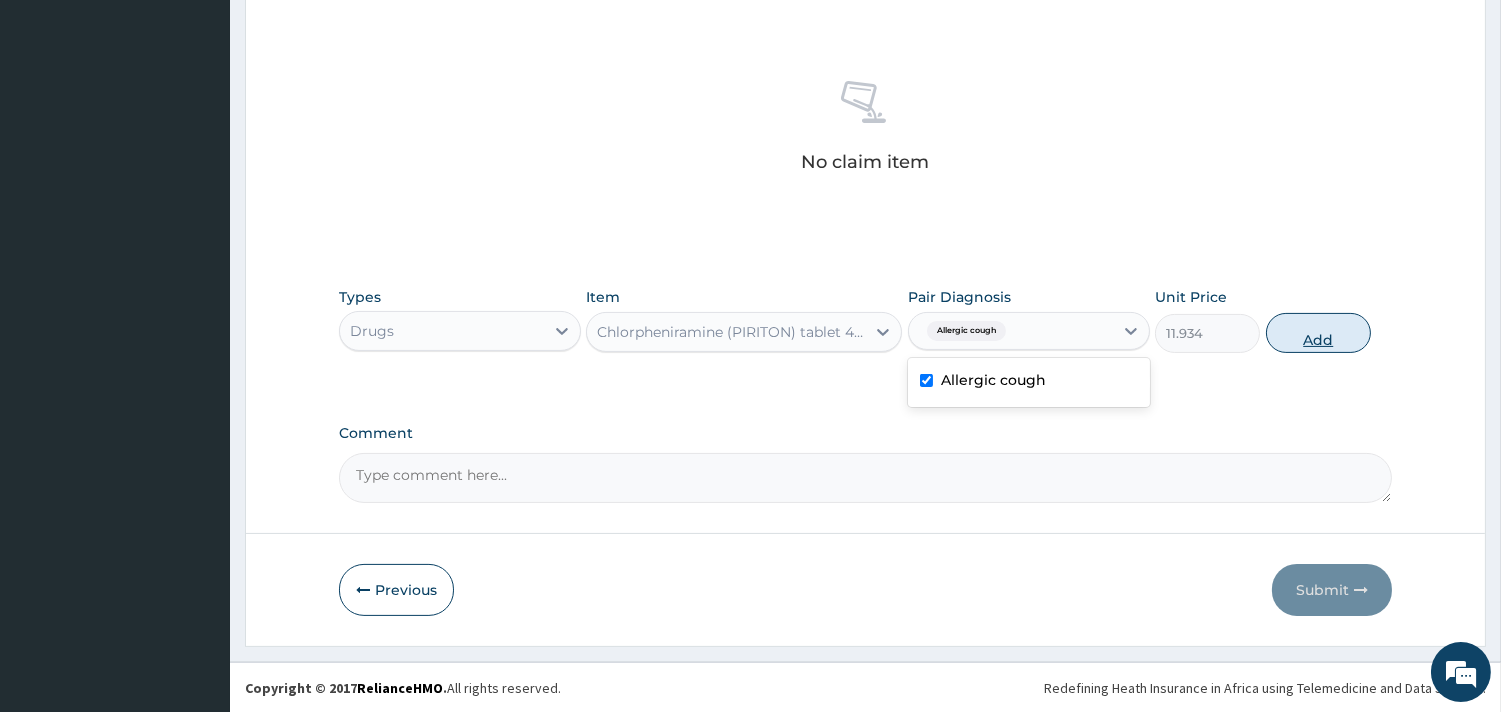 click on "Add" at bounding box center (1318, 333) 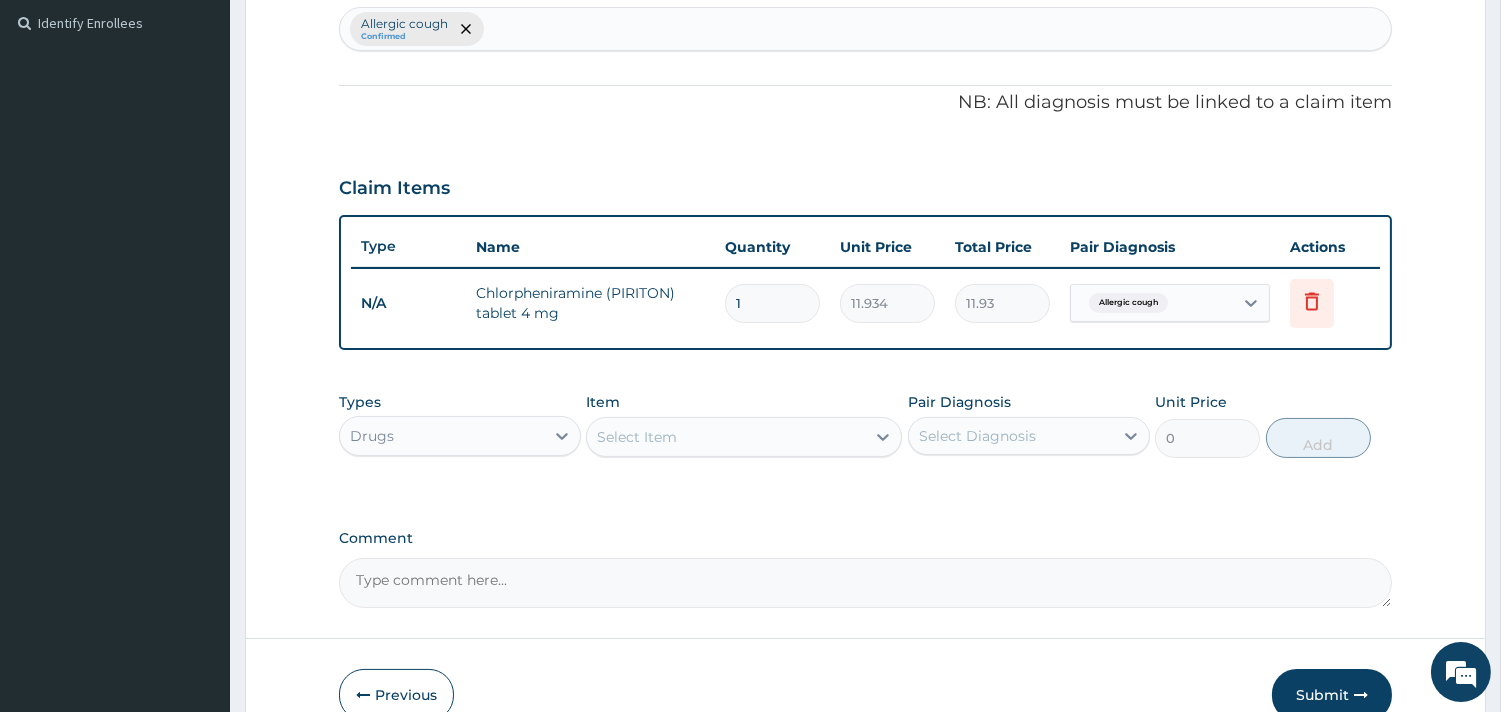 scroll, scrollTop: 428, scrollLeft: 0, axis: vertical 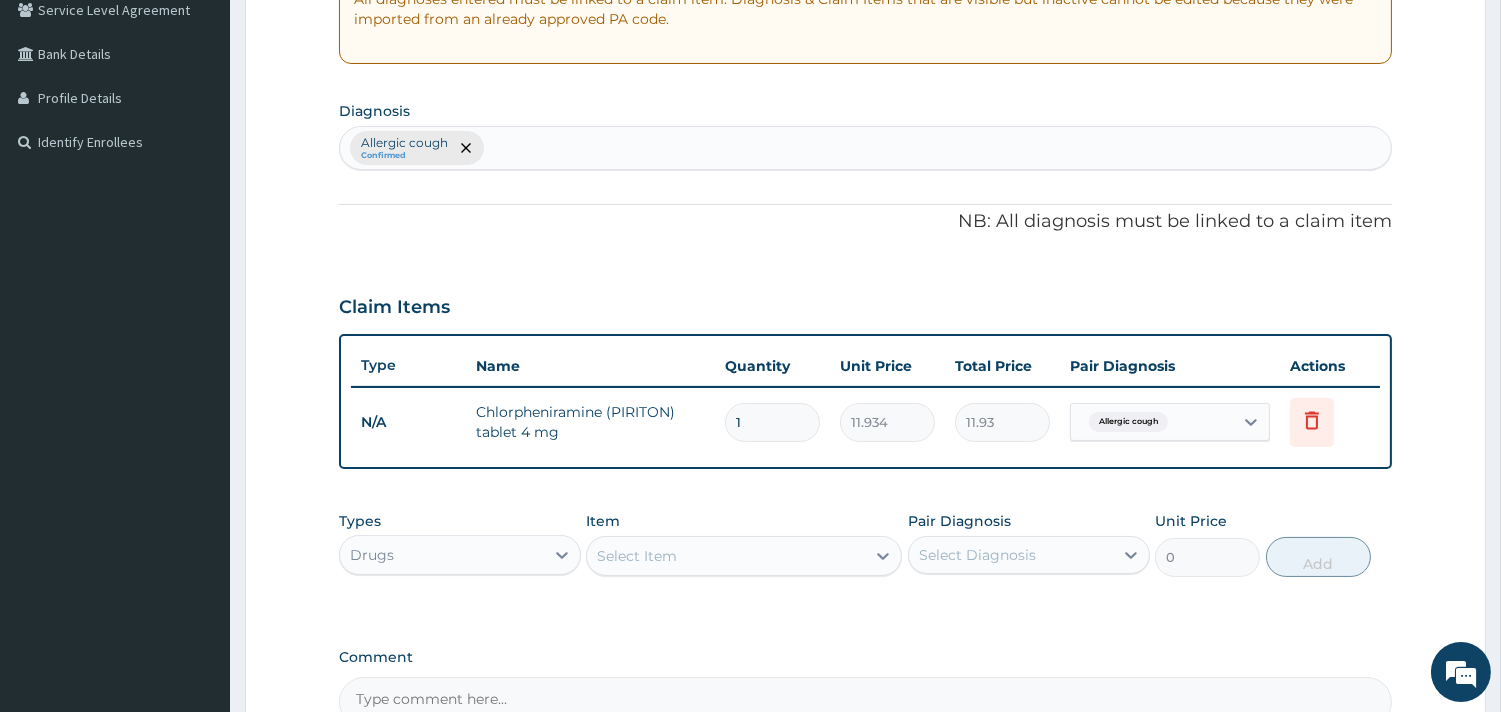 drag, startPoint x: 768, startPoint y: 405, endPoint x: 644, endPoint y: 425, distance: 125.60255 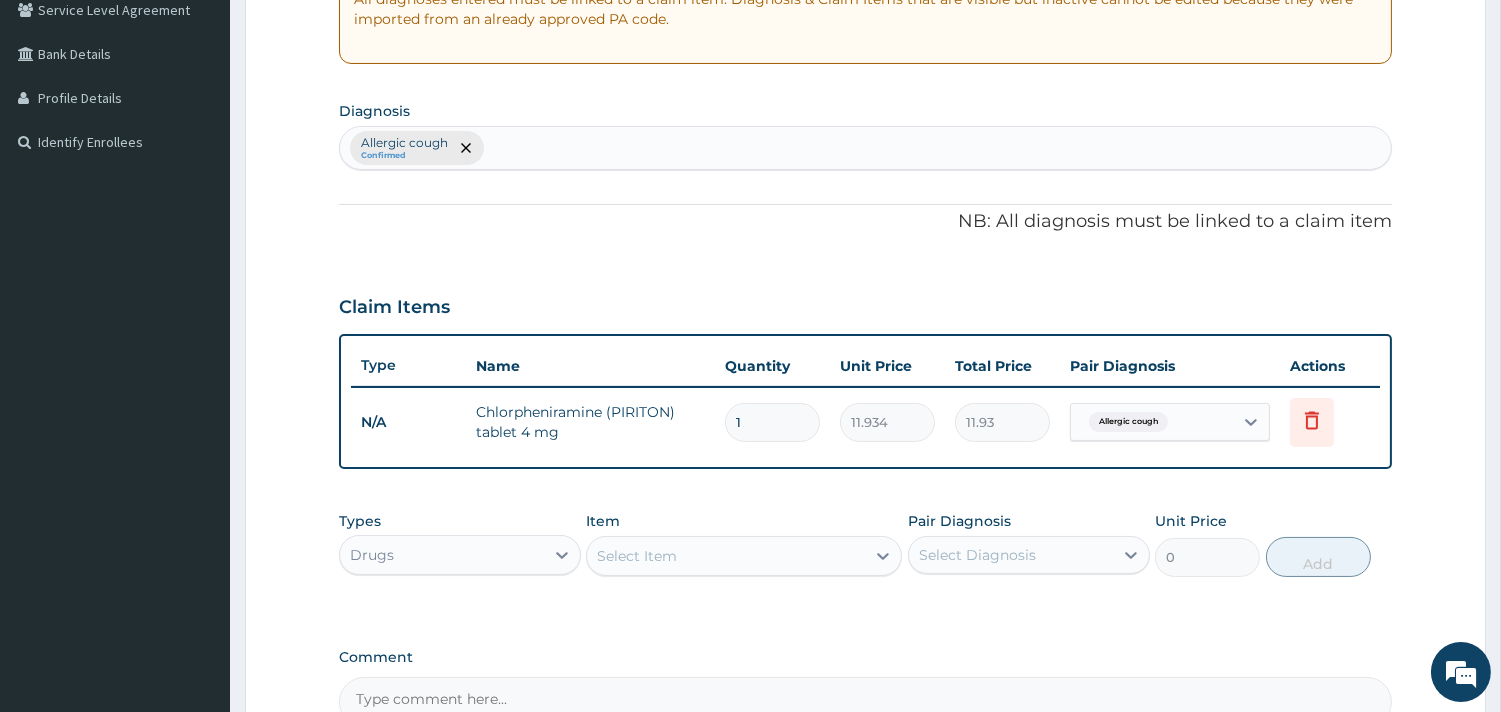 click on "N/A Chlorpheniramine (PIRITON) tablet 4 mg 1 11.934 11.93 Allergic cough Delete" at bounding box center (865, 422) 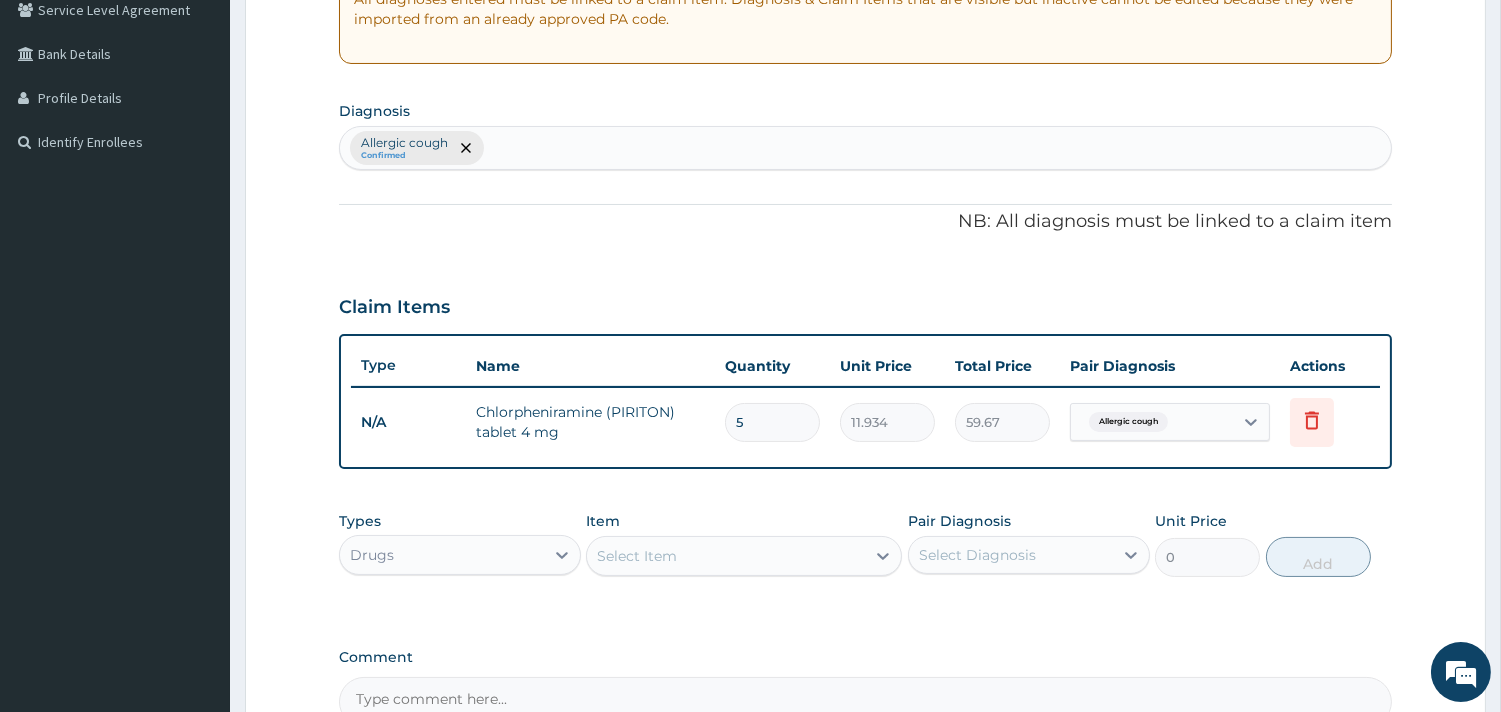 type on "5" 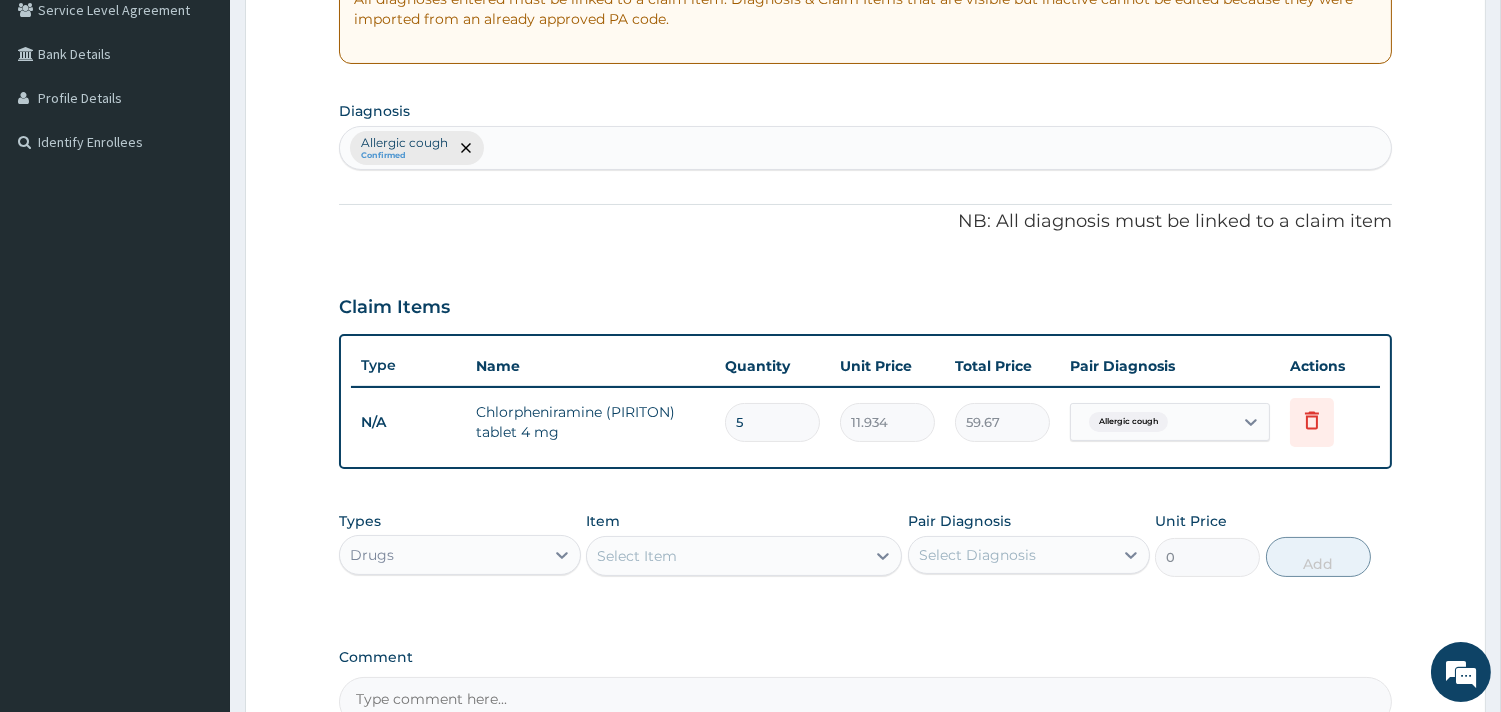 click on "Item Select Item" at bounding box center [744, 544] 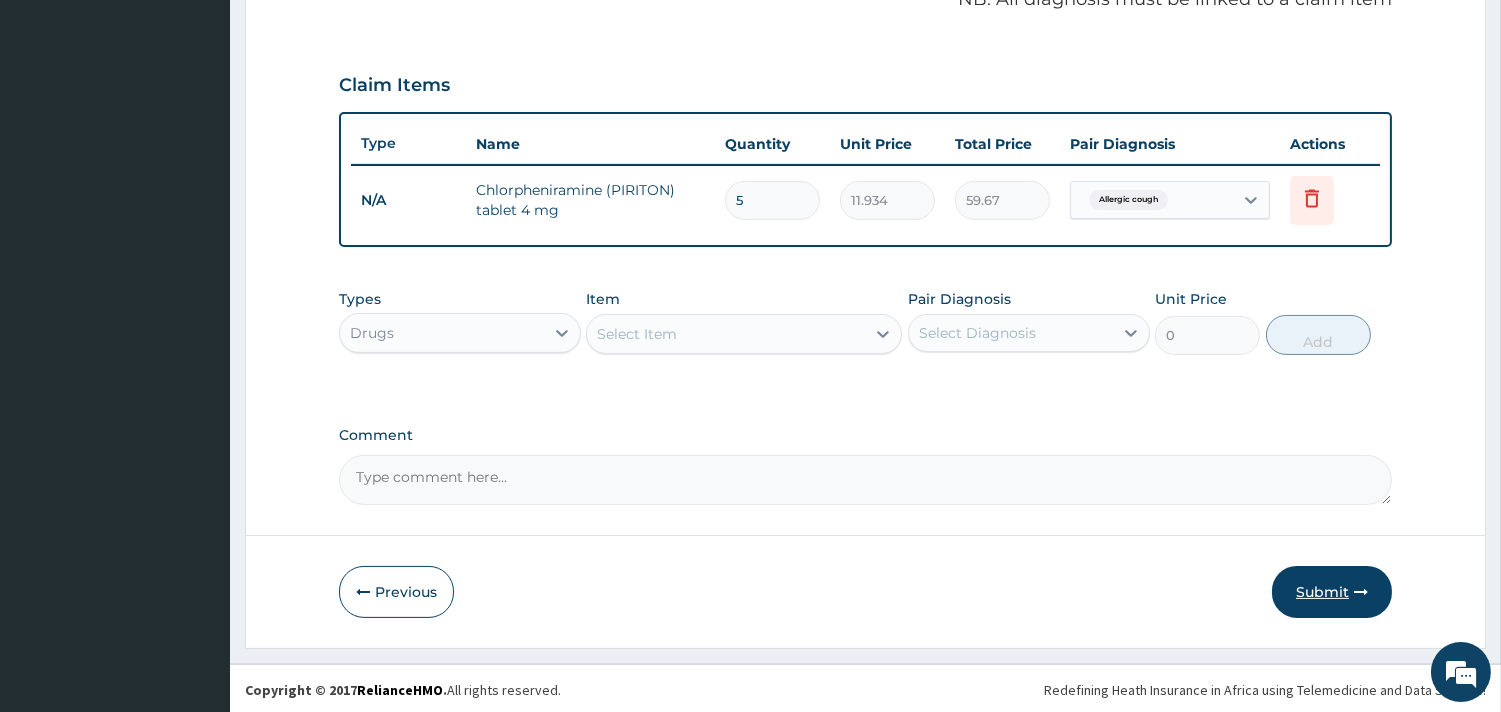 scroll, scrollTop: 651, scrollLeft: 0, axis: vertical 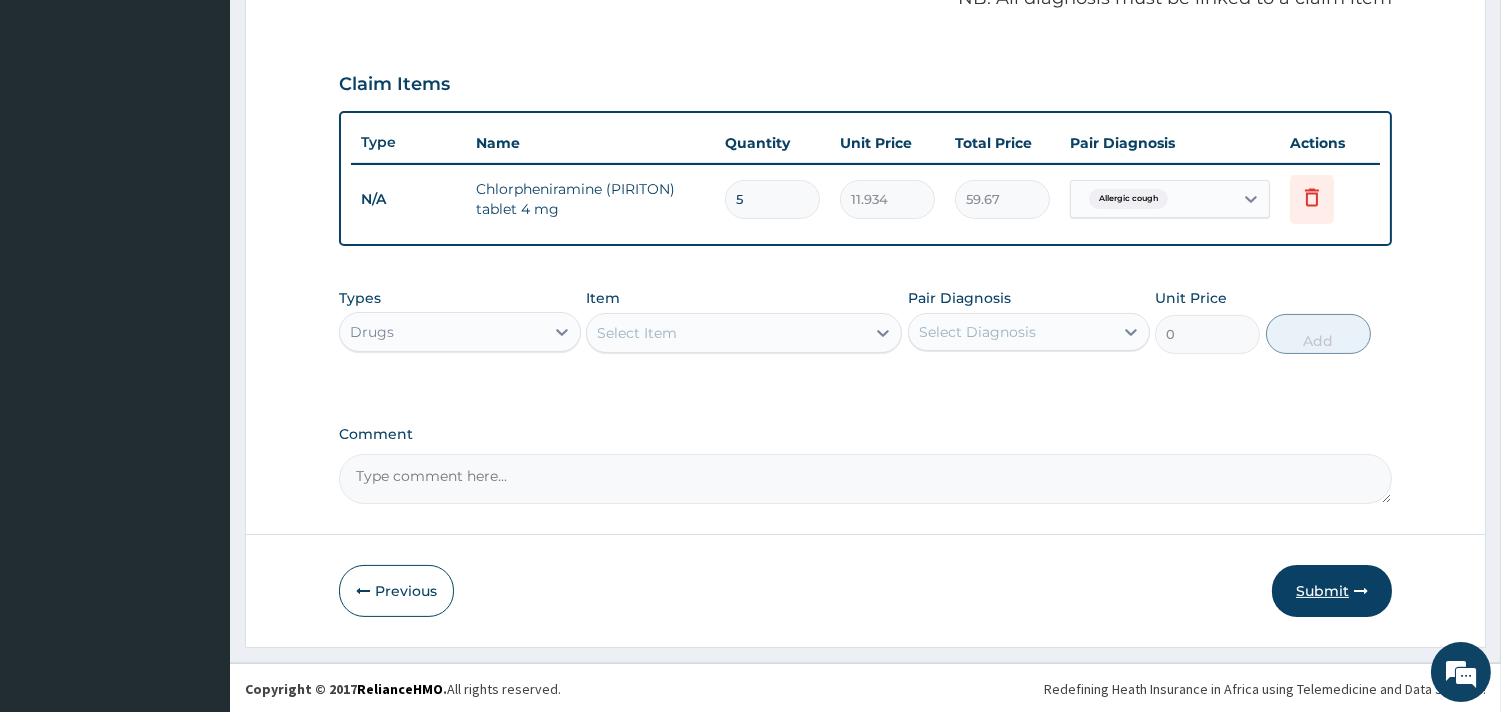 click on "Submit" at bounding box center (1332, 591) 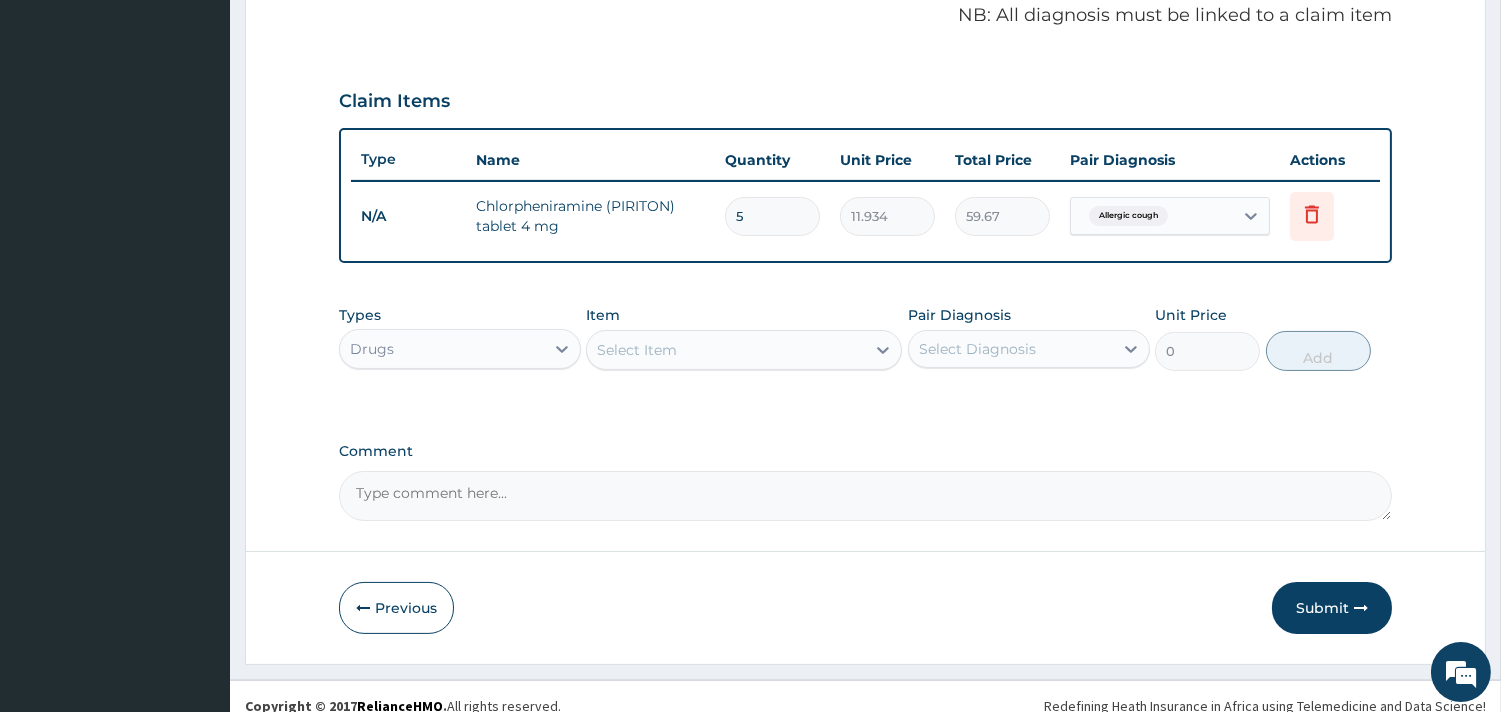 scroll, scrollTop: 0, scrollLeft: 0, axis: both 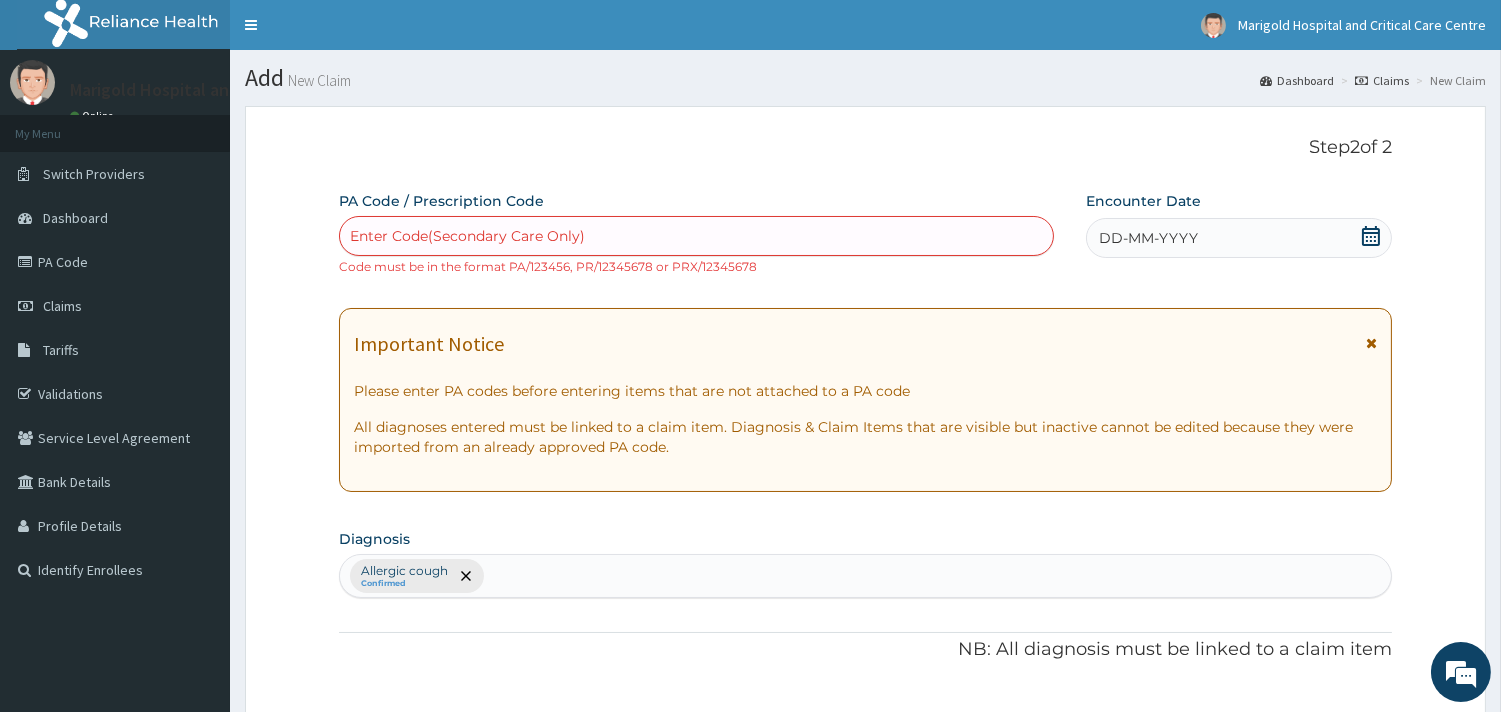 click 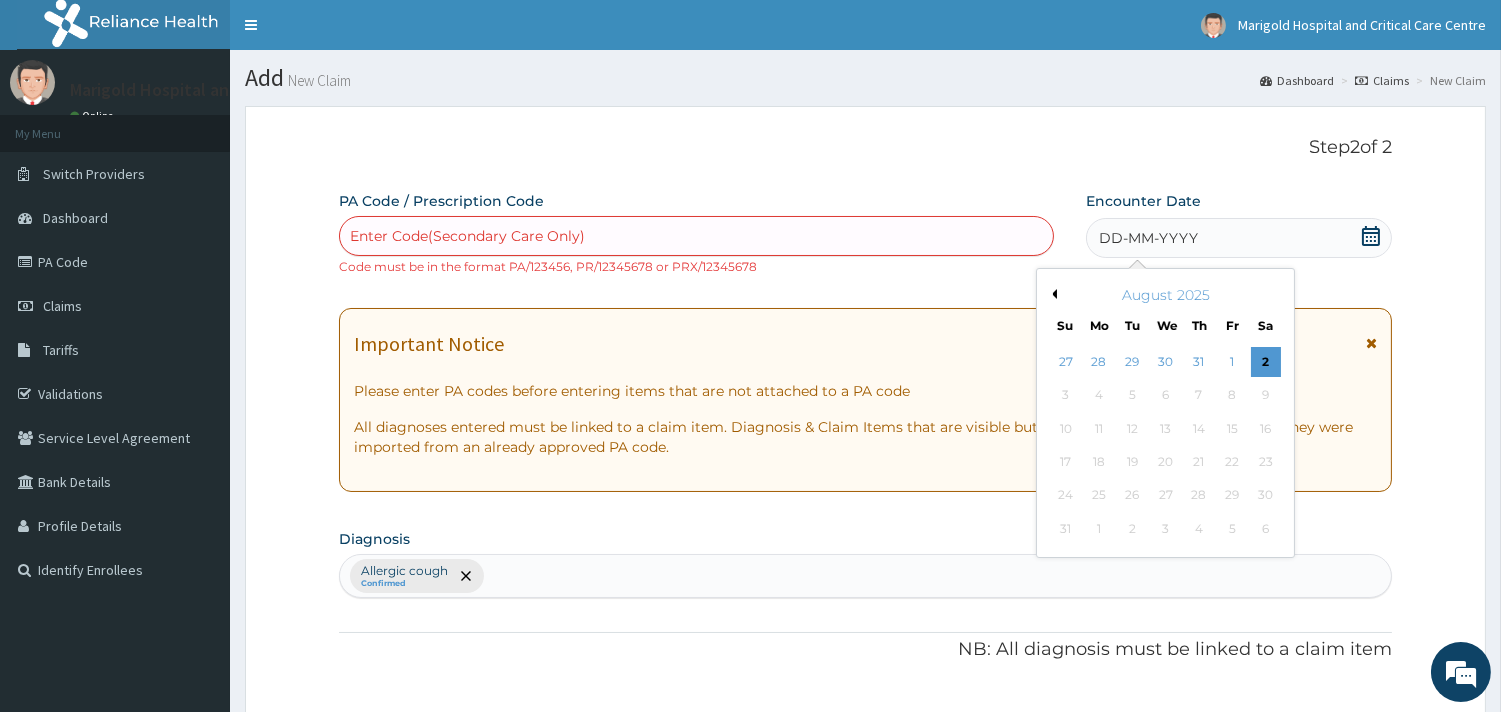 click on "August 2025" at bounding box center (1165, 295) 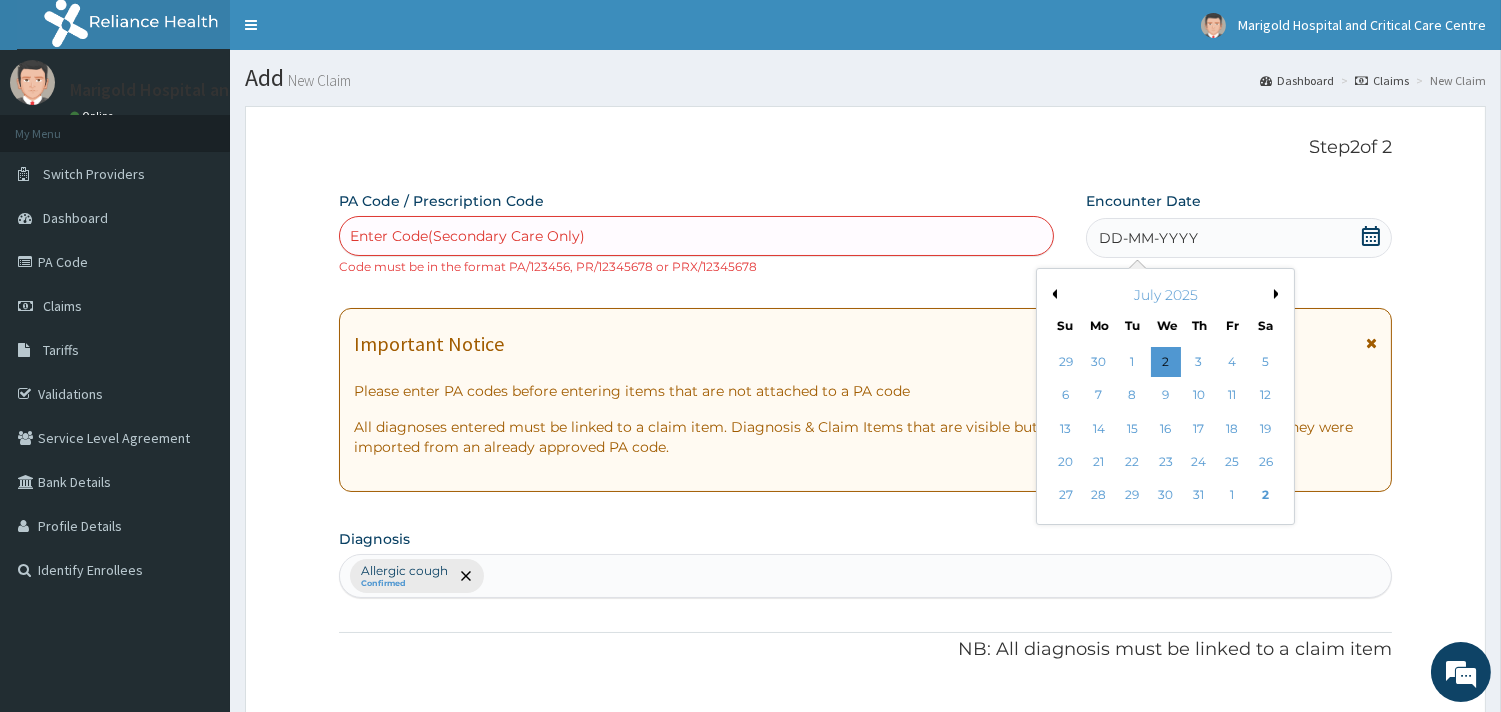 click on "26" at bounding box center (1265, 462) 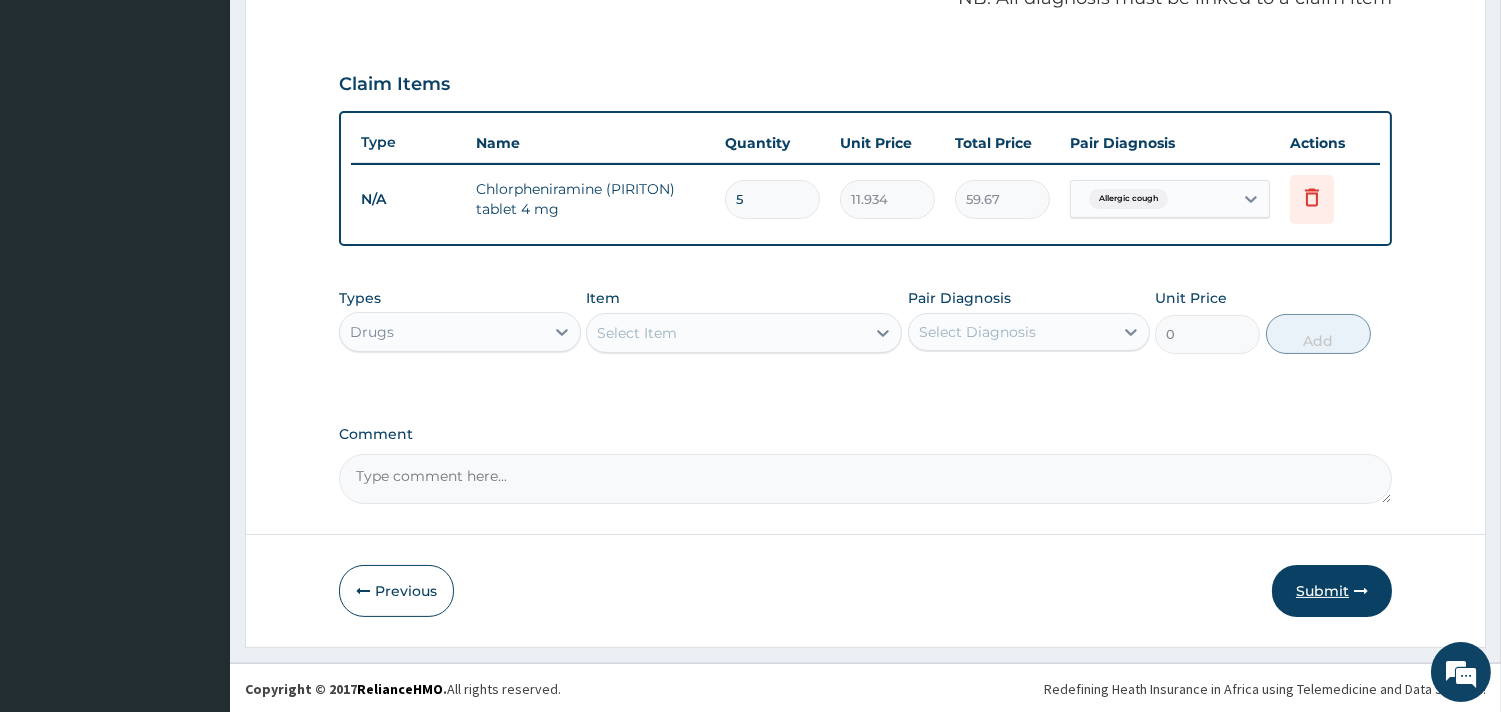 click on "Submit" at bounding box center (1332, 591) 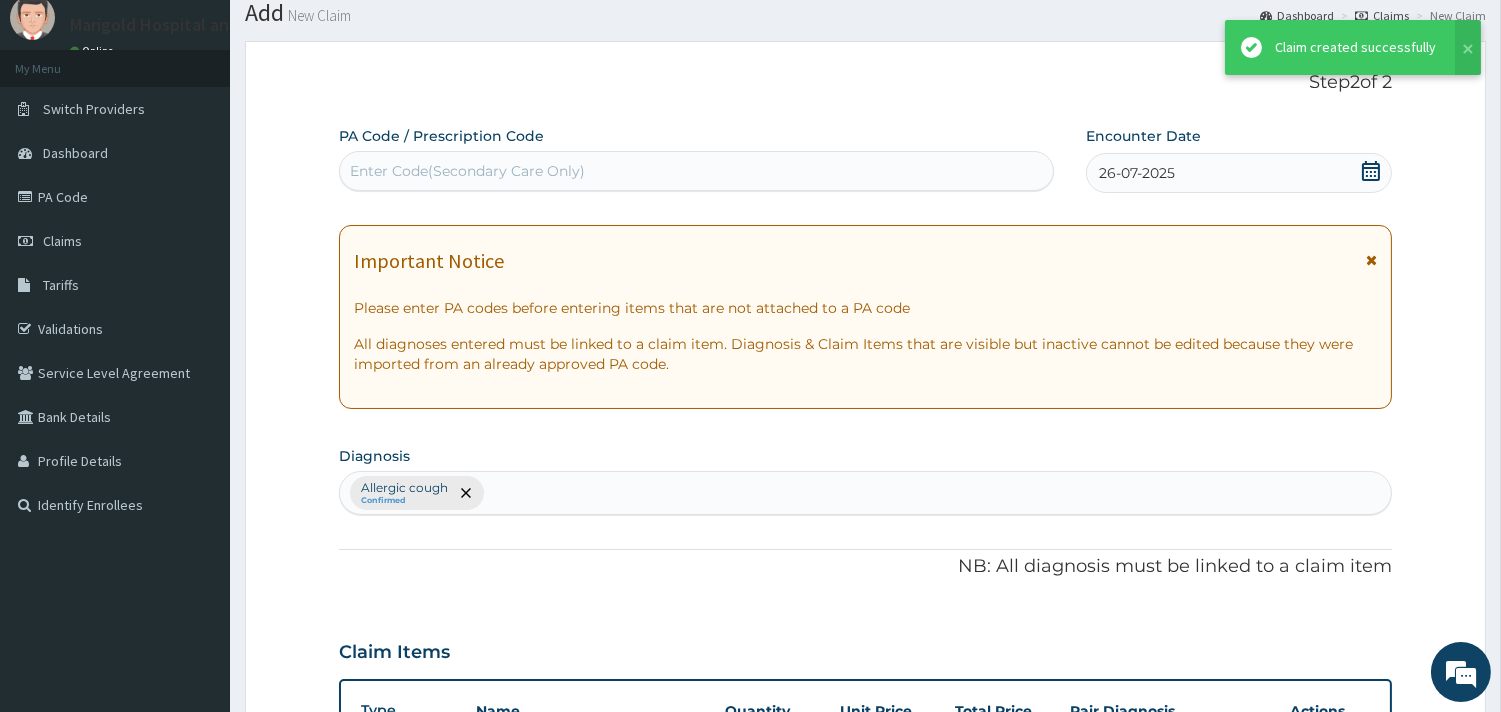 scroll, scrollTop: 633, scrollLeft: 0, axis: vertical 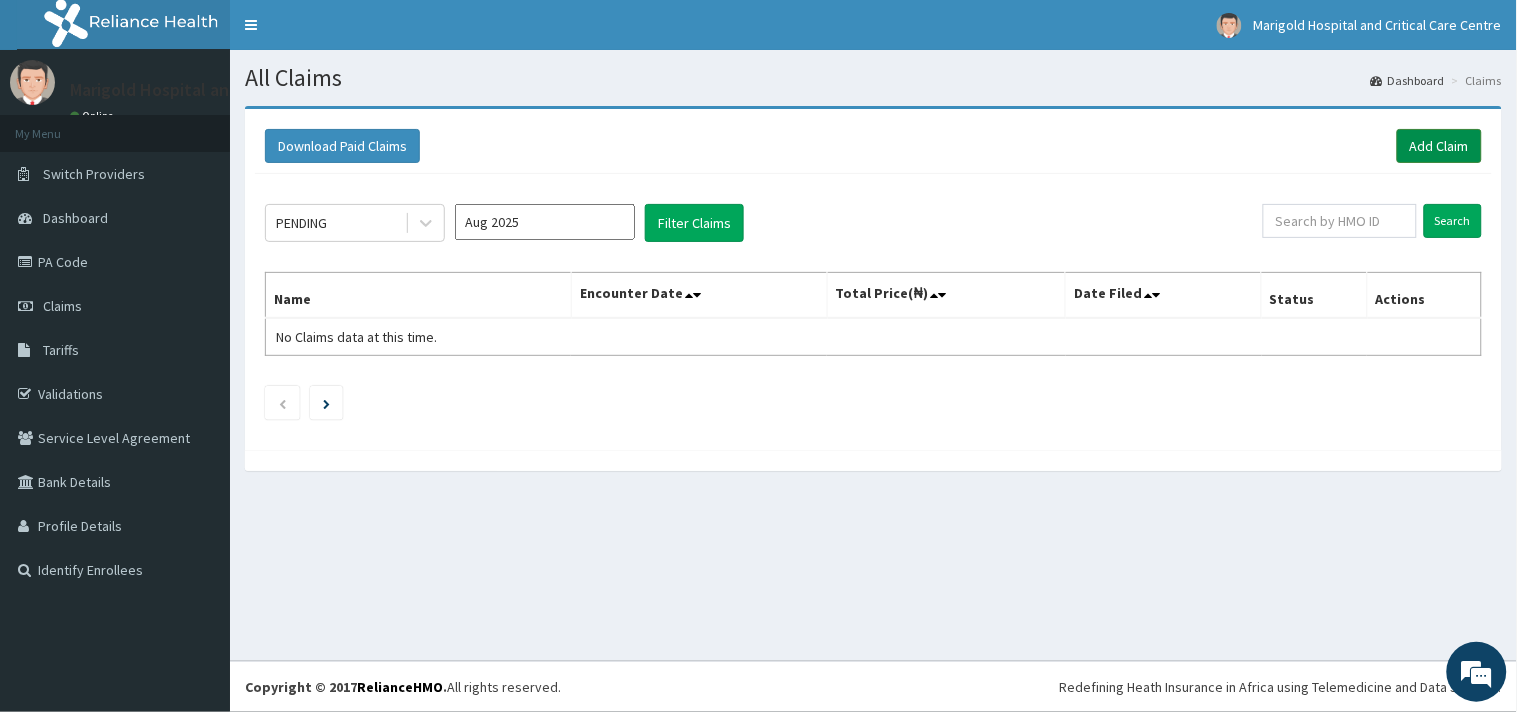 click on "Add Claim" at bounding box center [1439, 146] 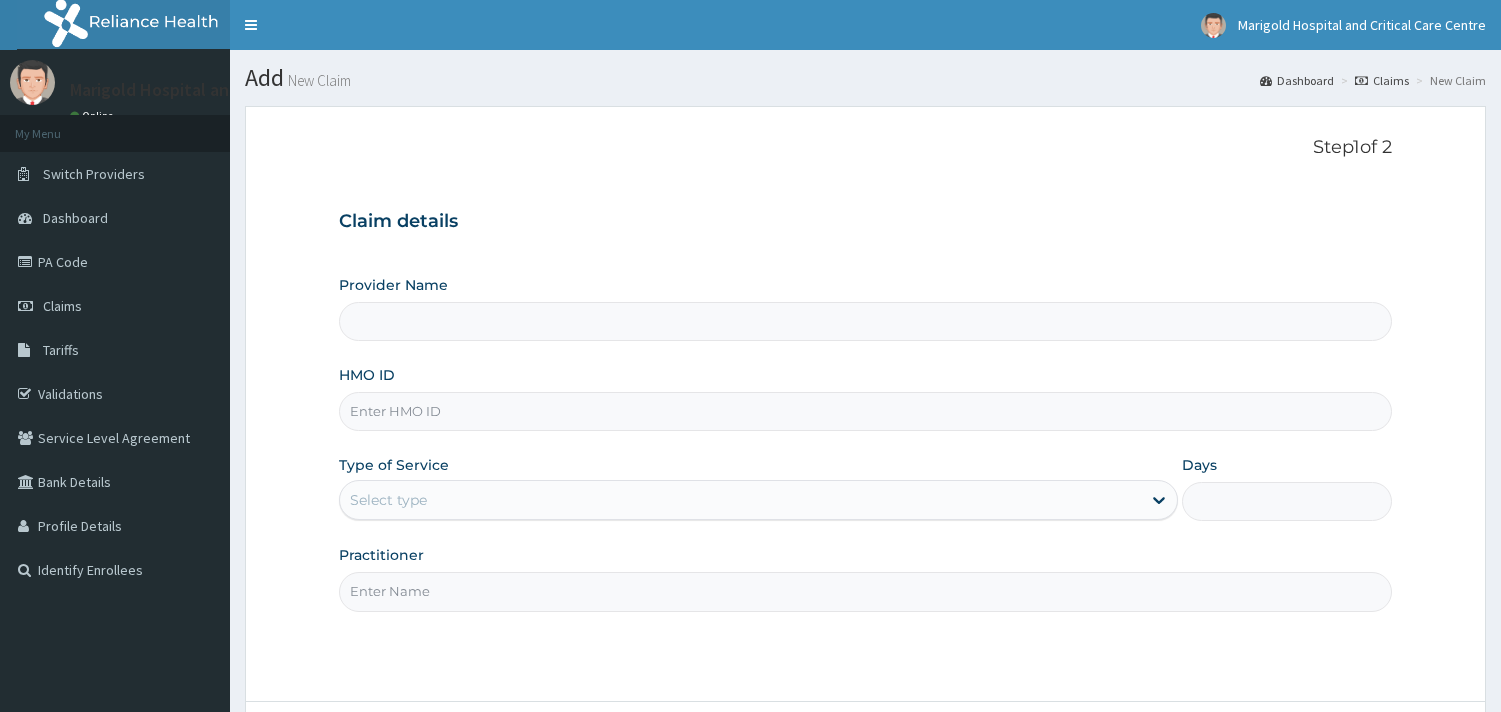 scroll, scrollTop: 0, scrollLeft: 0, axis: both 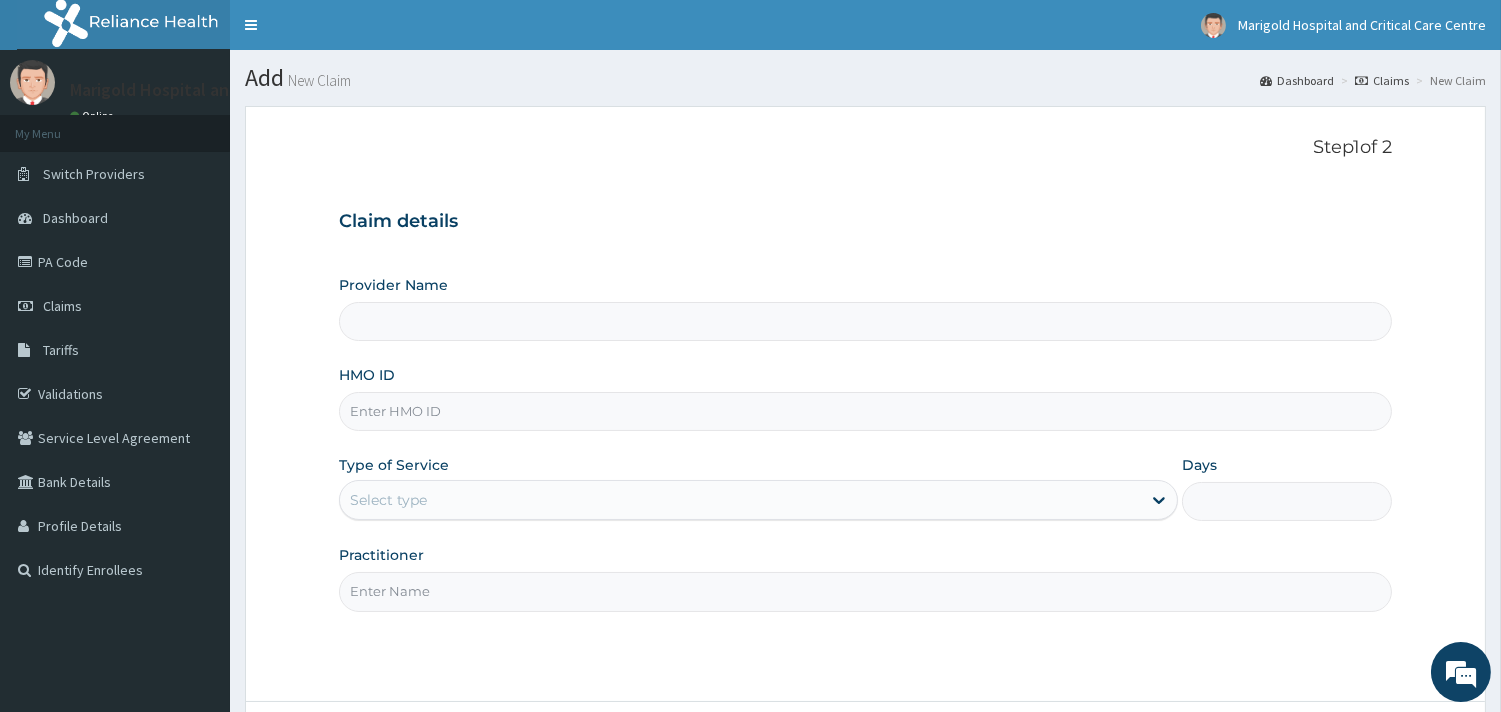 click on "HMO ID" at bounding box center [865, 411] 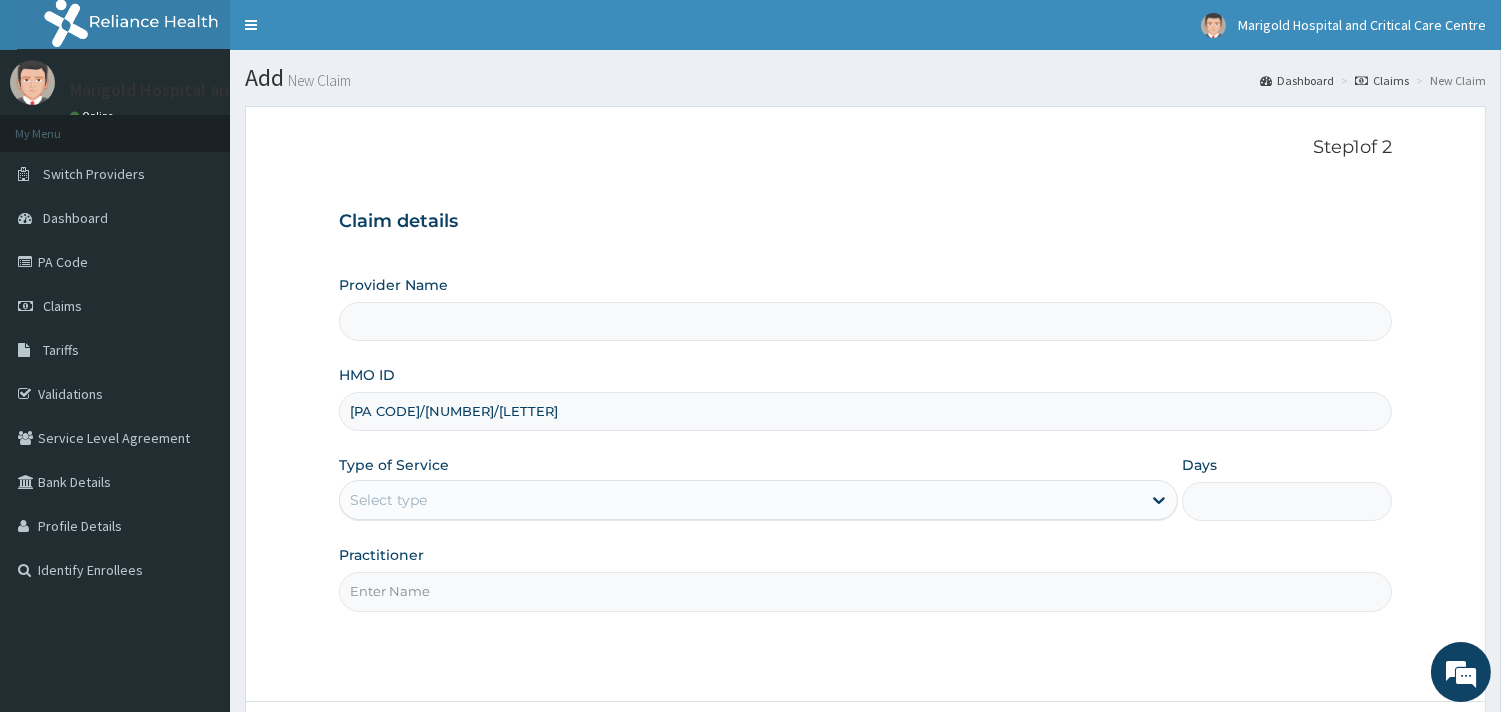 type on "Marigold Hospital and Critical Care Centre" 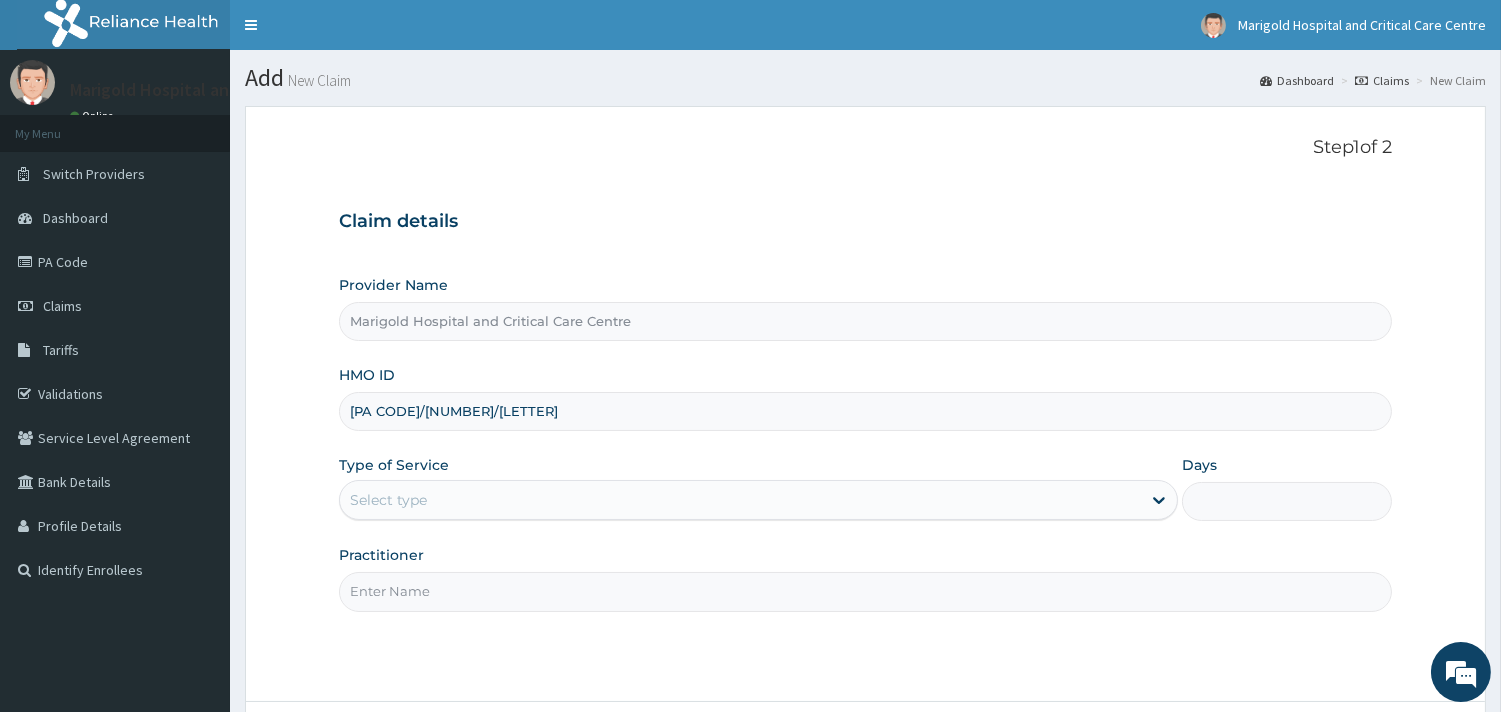 type on "[PA CODE]/[NUMBER]/[LETTER]" 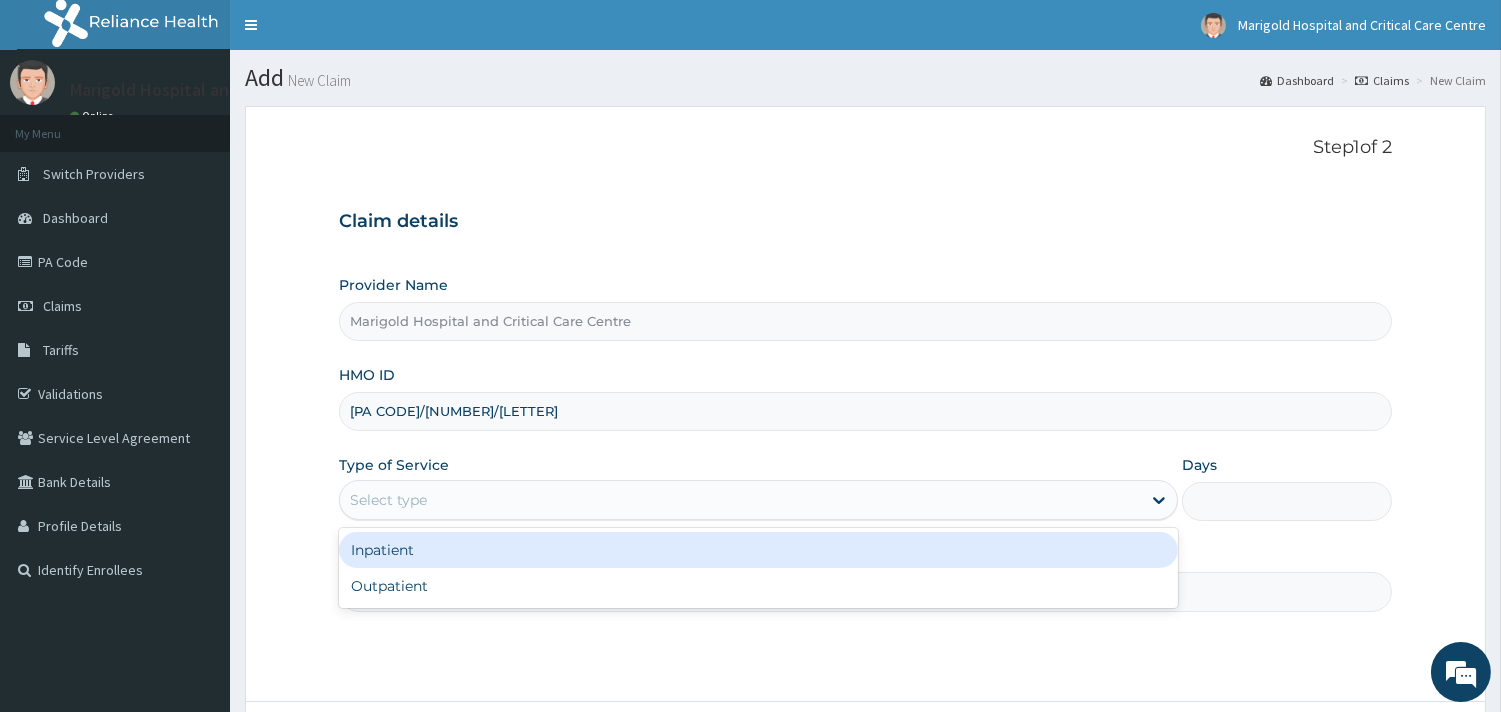 drag, startPoint x: 423, startPoint y: 505, endPoint x: 427, endPoint y: 524, distance: 19.416489 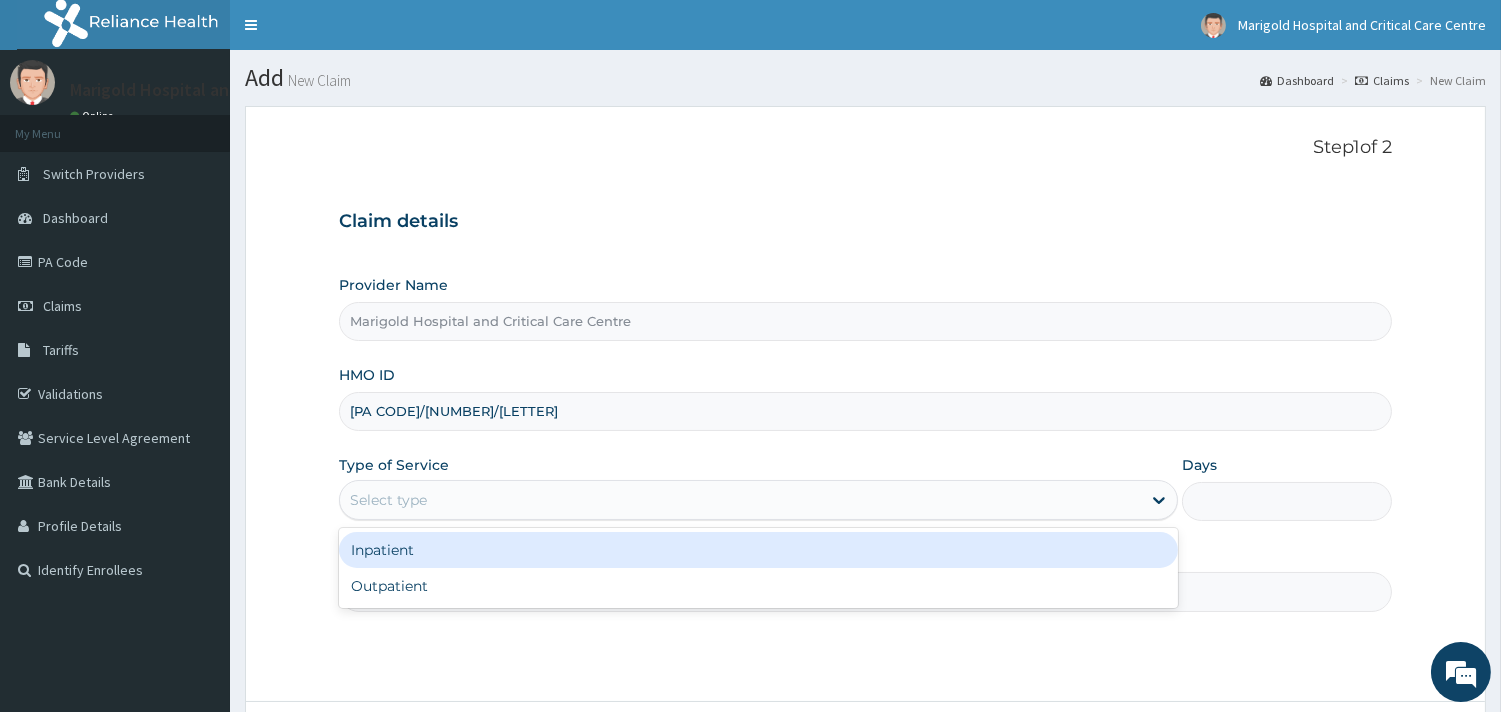 click on "Select type" at bounding box center [388, 500] 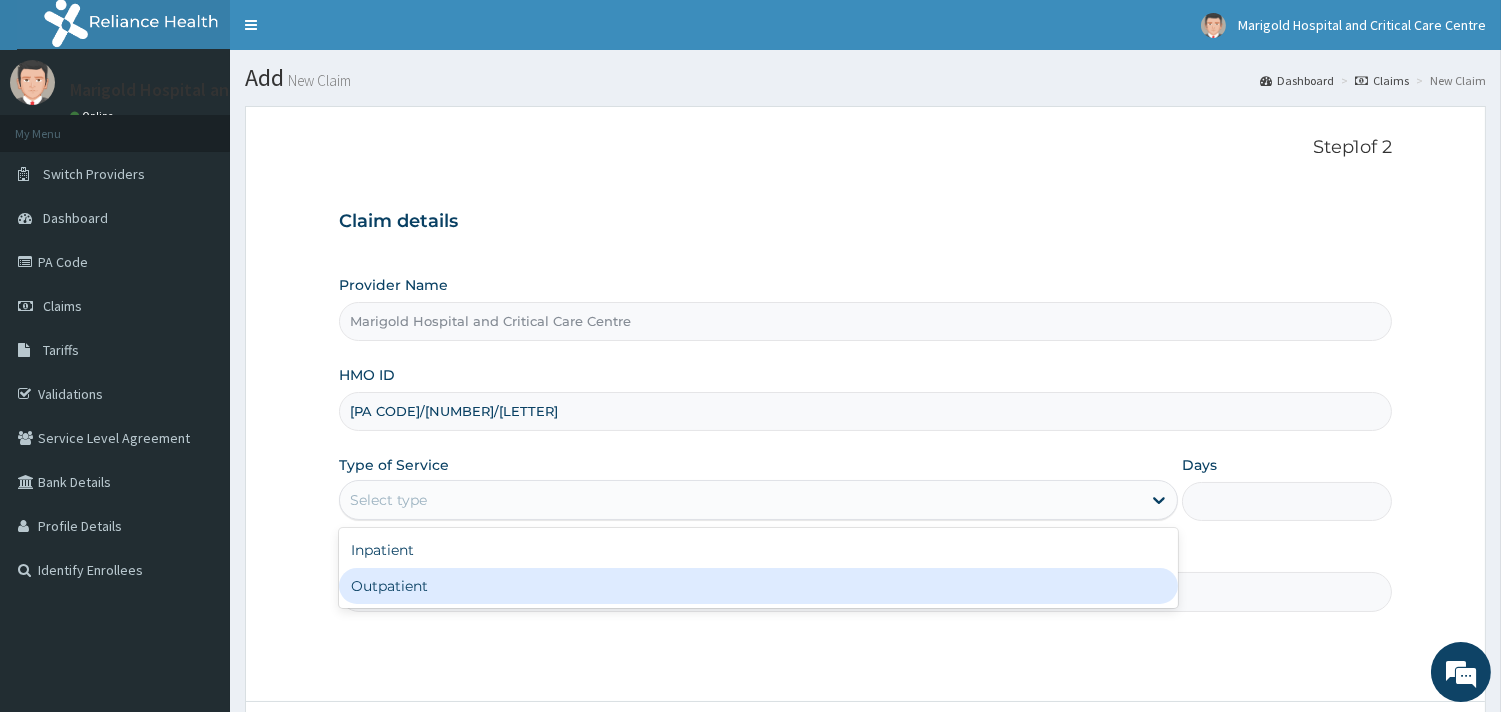 click on "Outpatient" at bounding box center (758, 586) 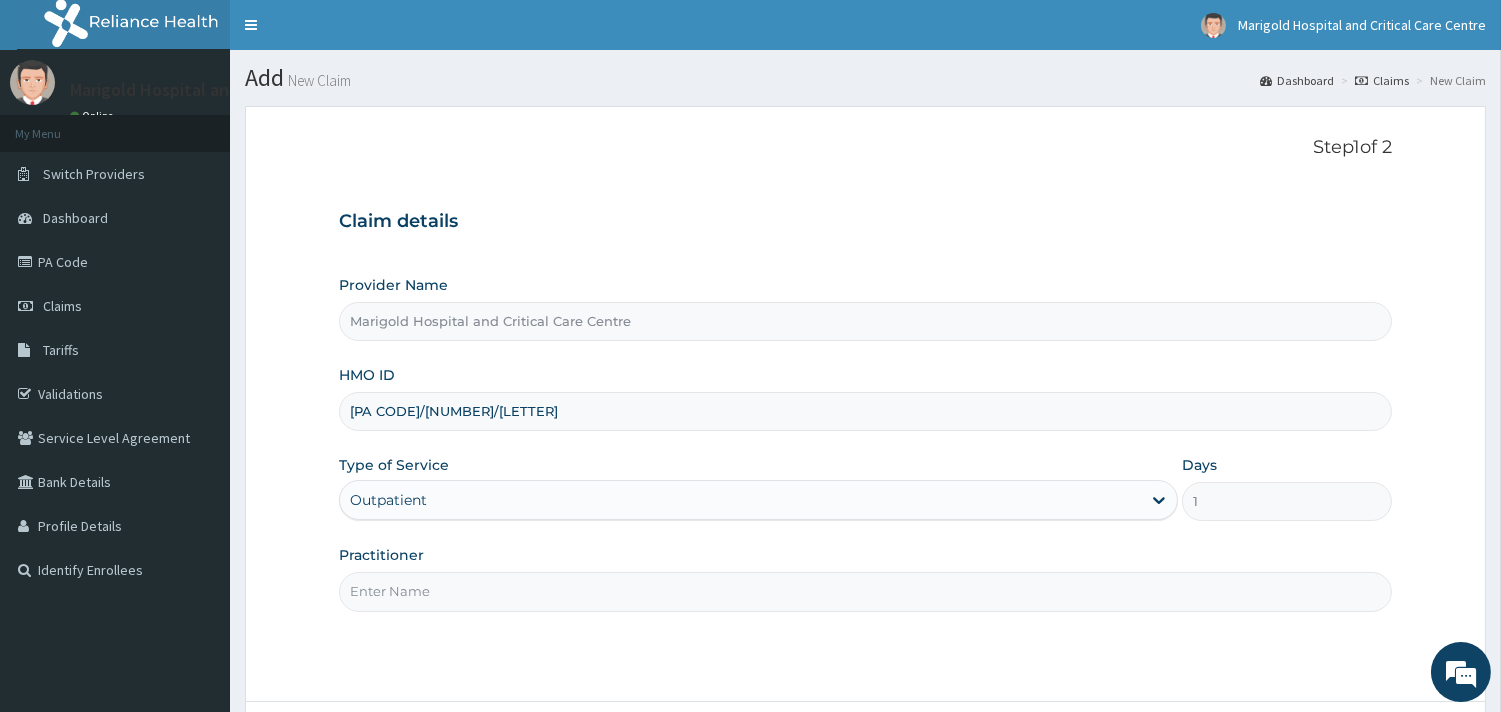 click on "Practitioner" at bounding box center (865, 591) 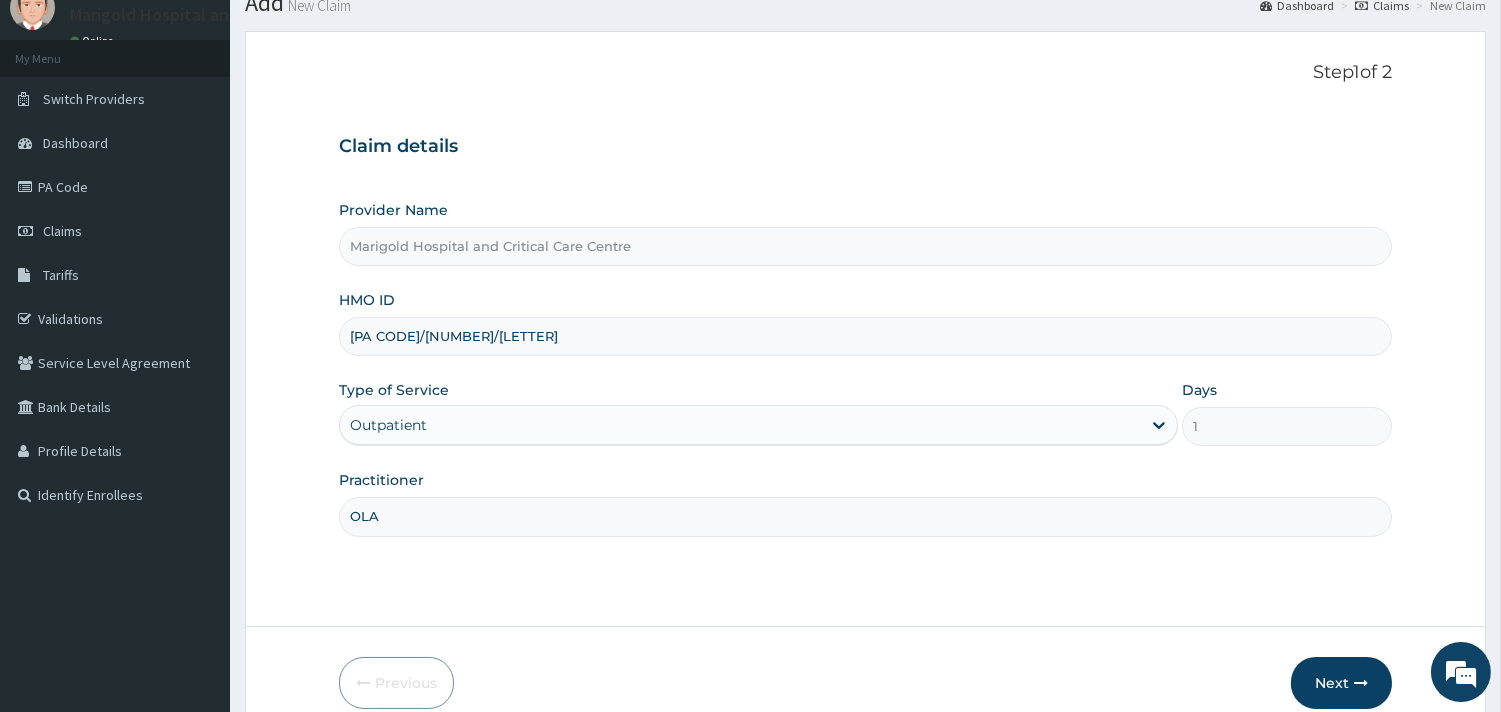 scroll, scrollTop: 170, scrollLeft: 0, axis: vertical 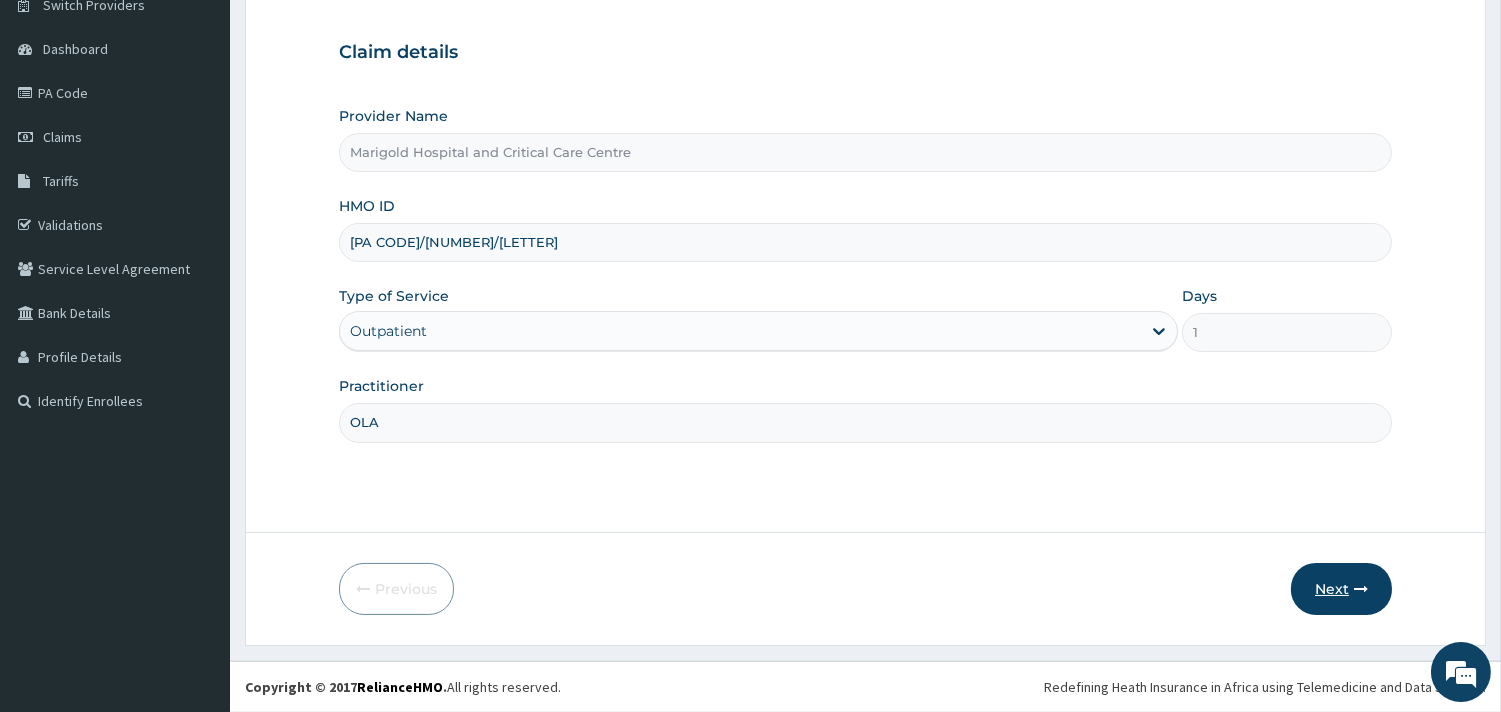 type on "OLA" 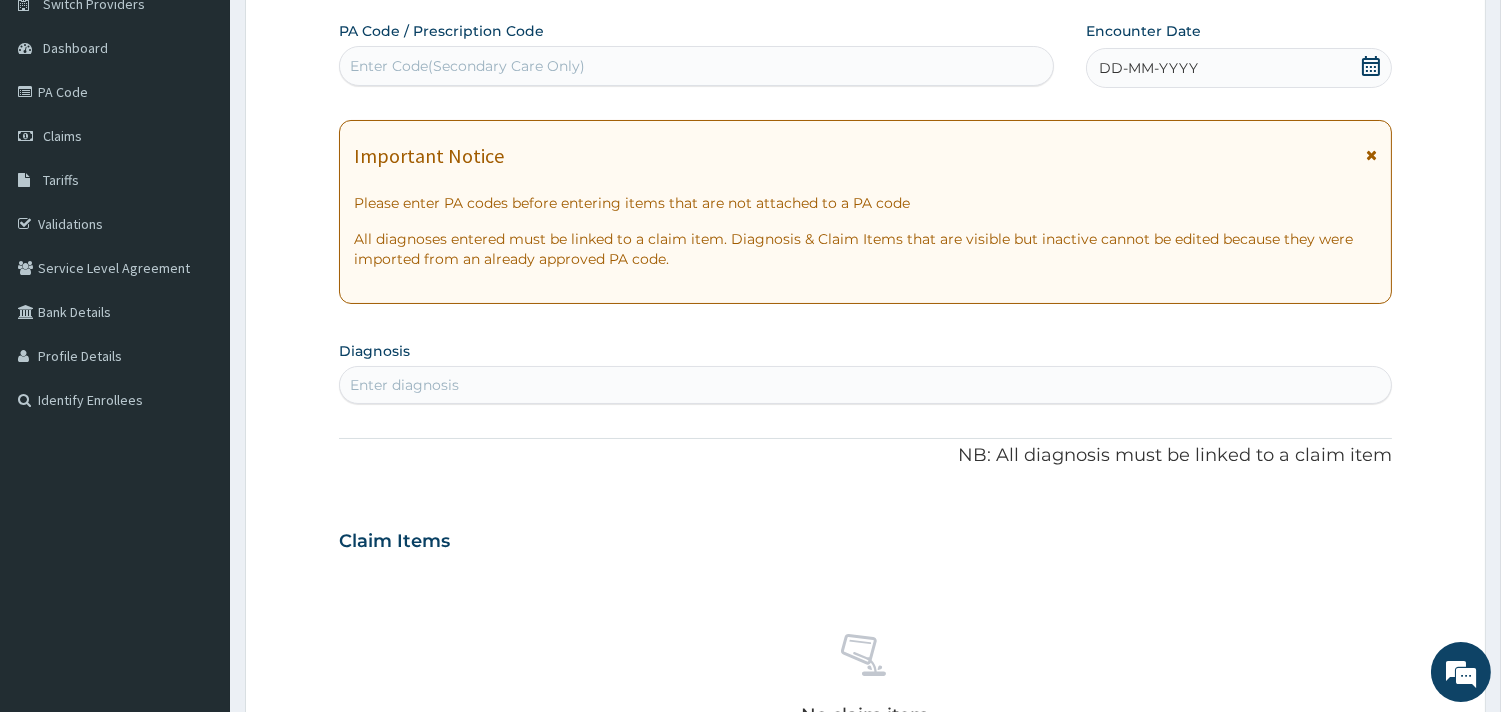 click on "Enter Code(Secondary Care Only)" at bounding box center [467, 66] 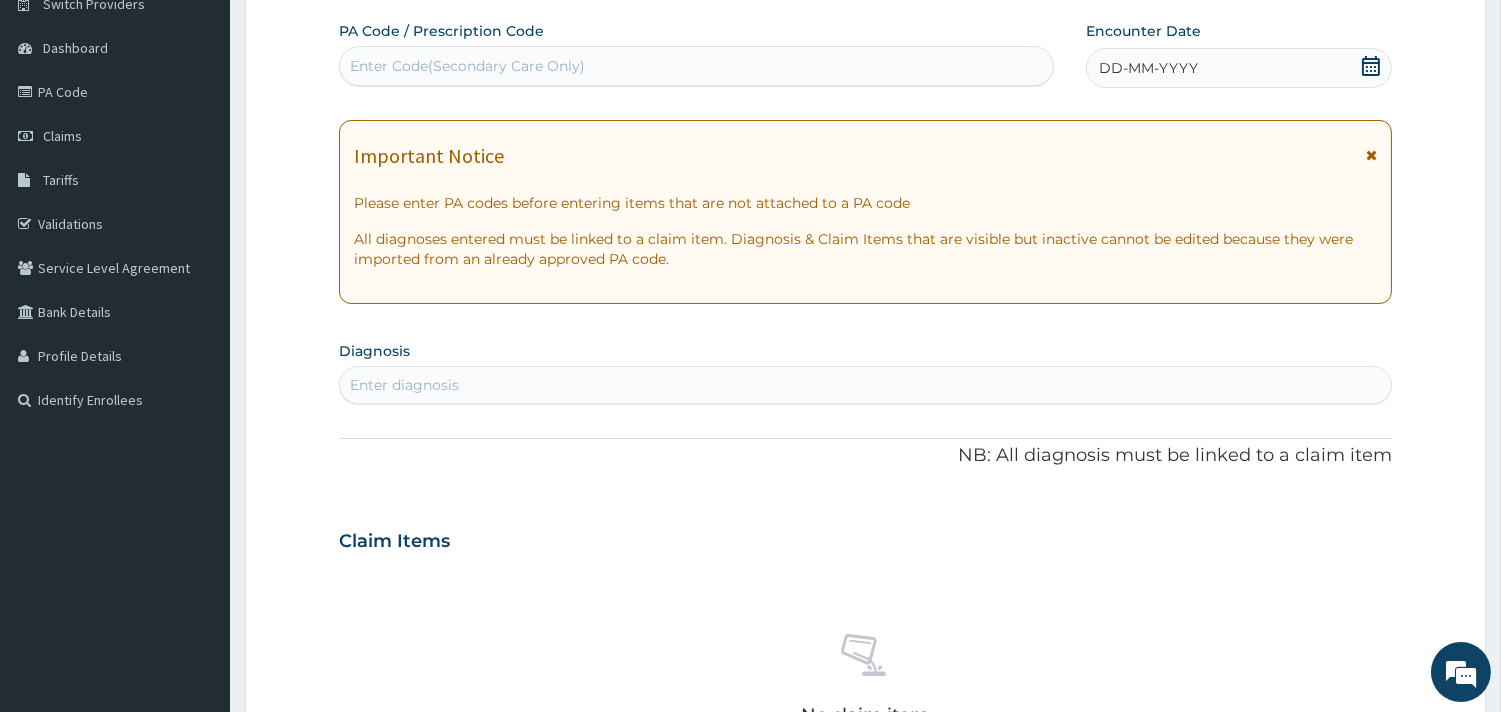 scroll, scrollTop: 0, scrollLeft: 0, axis: both 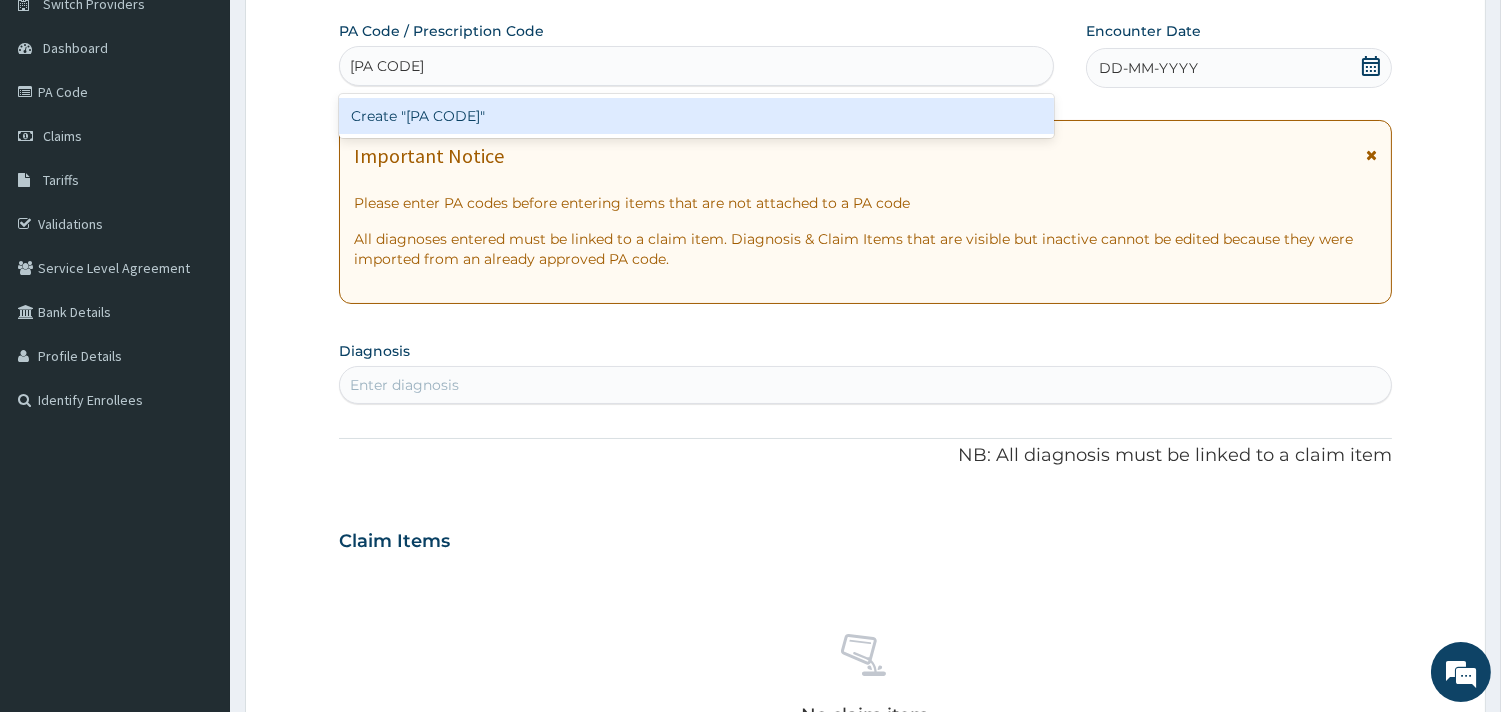type on "[PA CODE]" 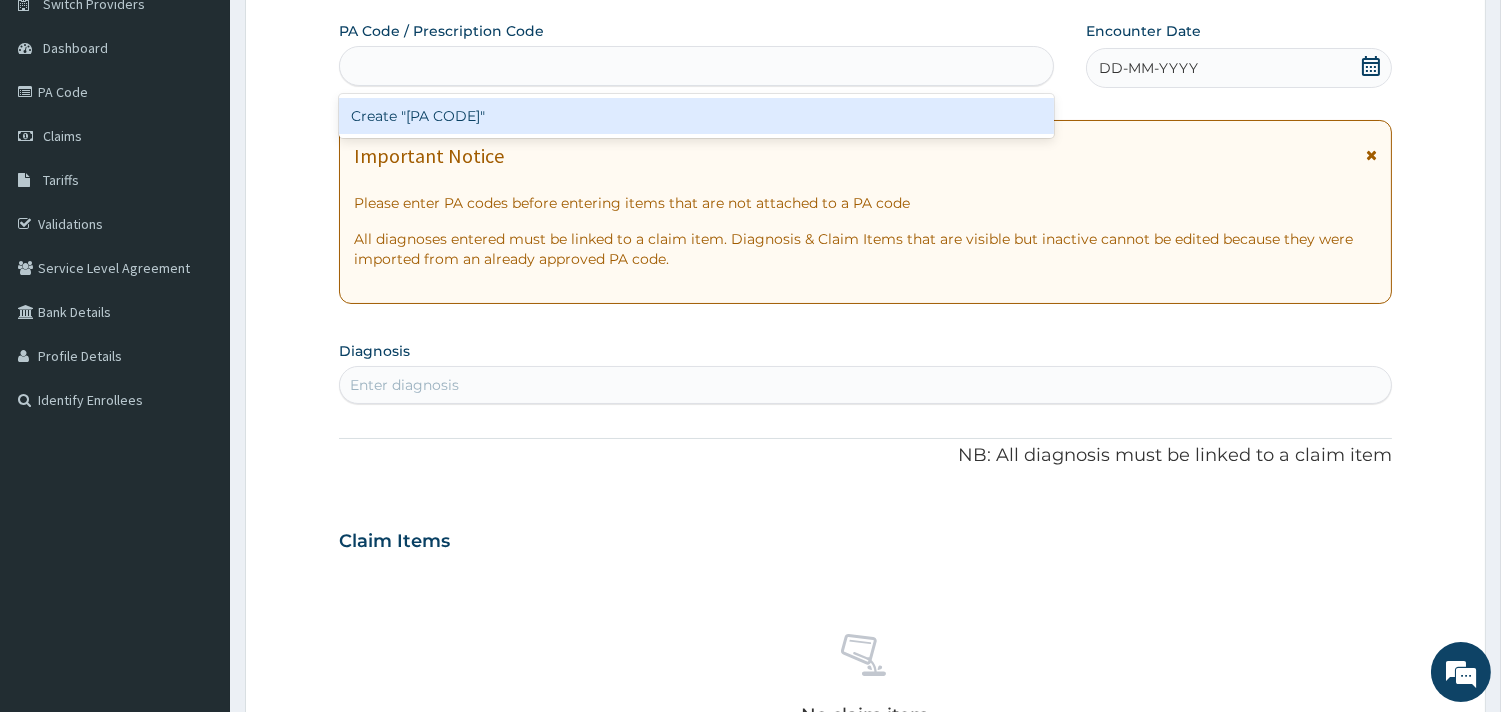 click on "[PA CODE] / [PA CODE] option Create "[PA CODE]" focused, 1 of 1. 1 result available for search term [PA CODE]. Use Up and Down to choose options, press Enter to select the currently focused option, press Escape to exit the menu, press Tab to select the option and exit the menu. [PA CODE] Create "[PA CODE]" Encounter Date [DATE] Important Notice Please enter [PA CODE]s before entering items that are not attached to a [PA CODE]   All diagnoses entered must be linked to a claim item. Diagnosis & Claim Items that are visible but inactive cannot be edited because they were imported from an already approved [PA CODE] code. Diagnosis Enter diagnosis NB: All diagnosis must be linked to a claim item Claim Items No claim item Types Select Type Item Select Item Pair Diagnosis Select Diagnosis Unit Price 0 Add Comment" at bounding box center [865, 538] 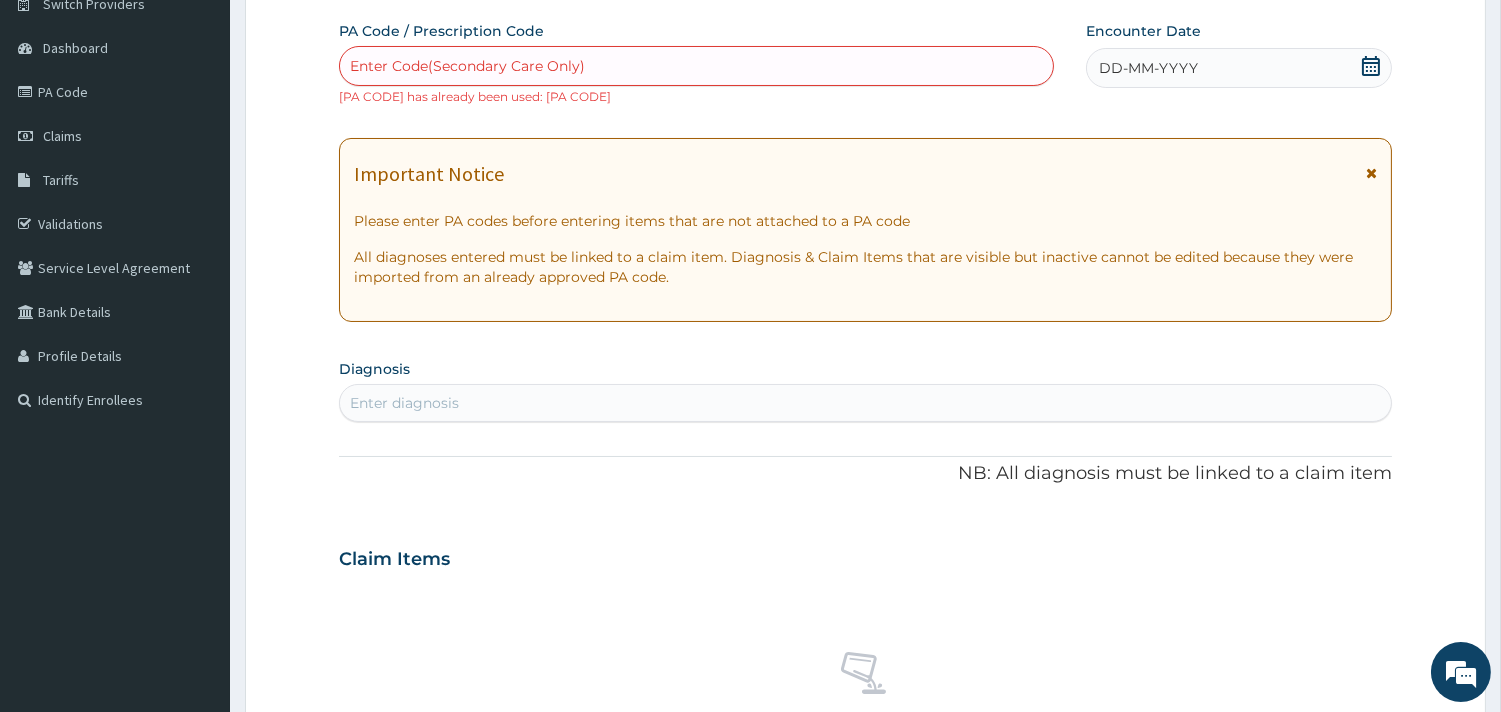 click on "Enter Code(Secondary Care Only)" at bounding box center [696, 66] 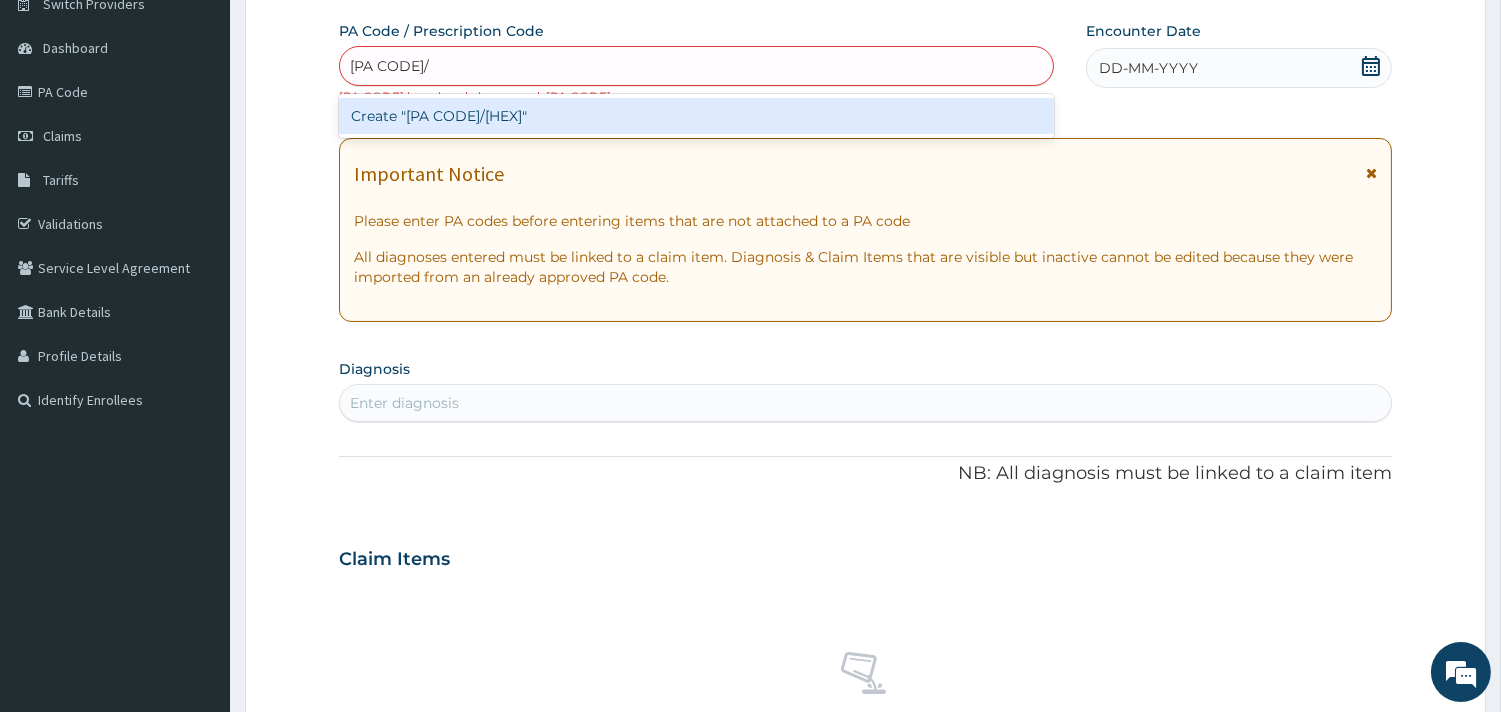 click on "Create "PA/622F3D"" at bounding box center (696, 116) 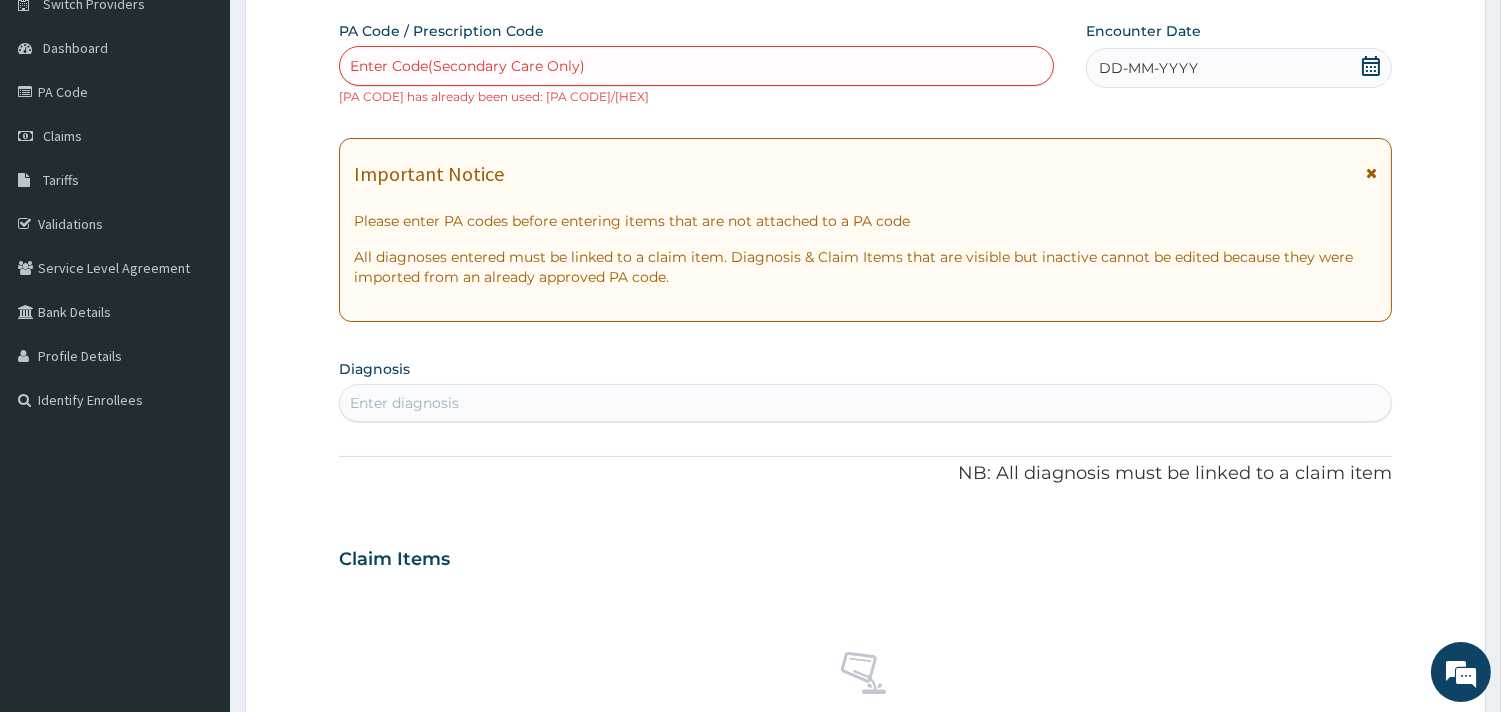 click on "Enter Code(Secondary Care Only)" at bounding box center [467, 66] 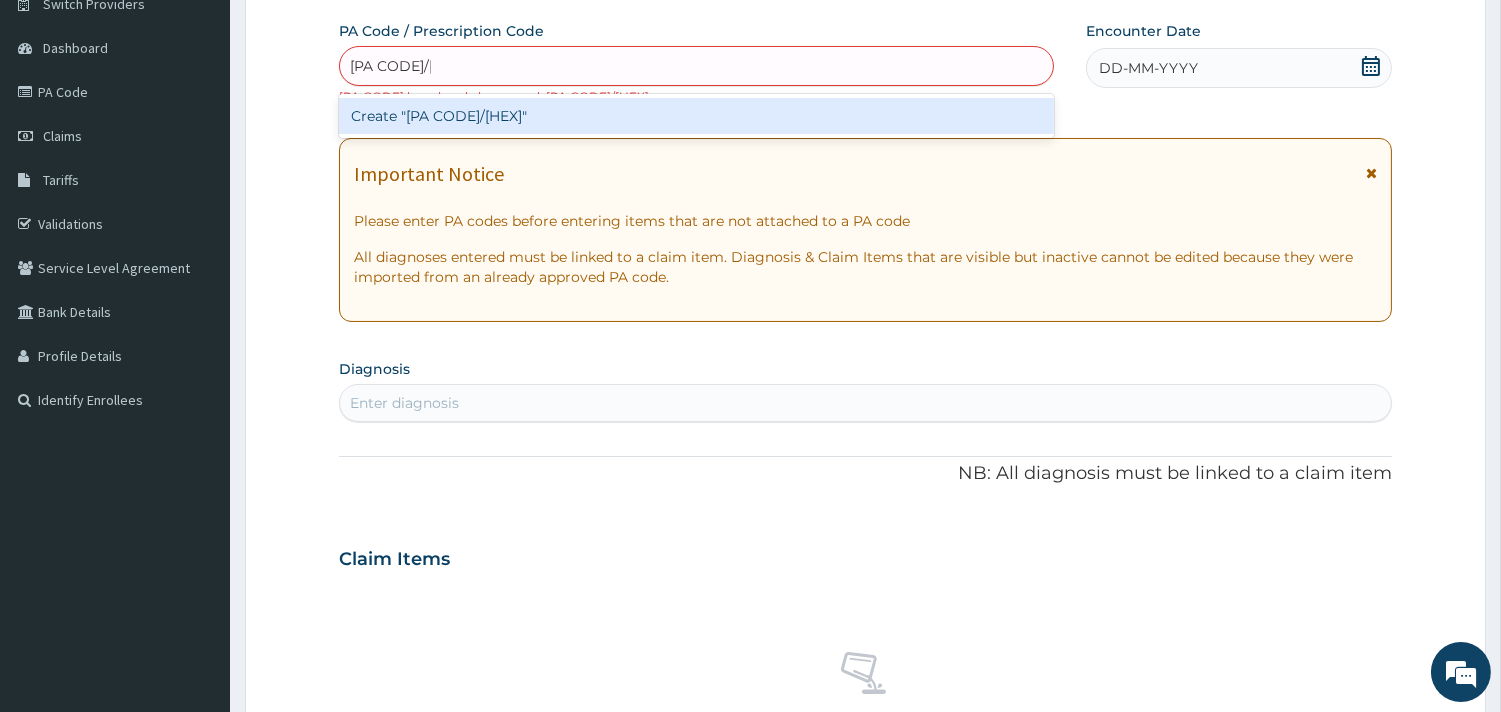 click on "Create "PA/86B8A2"" at bounding box center (696, 116) 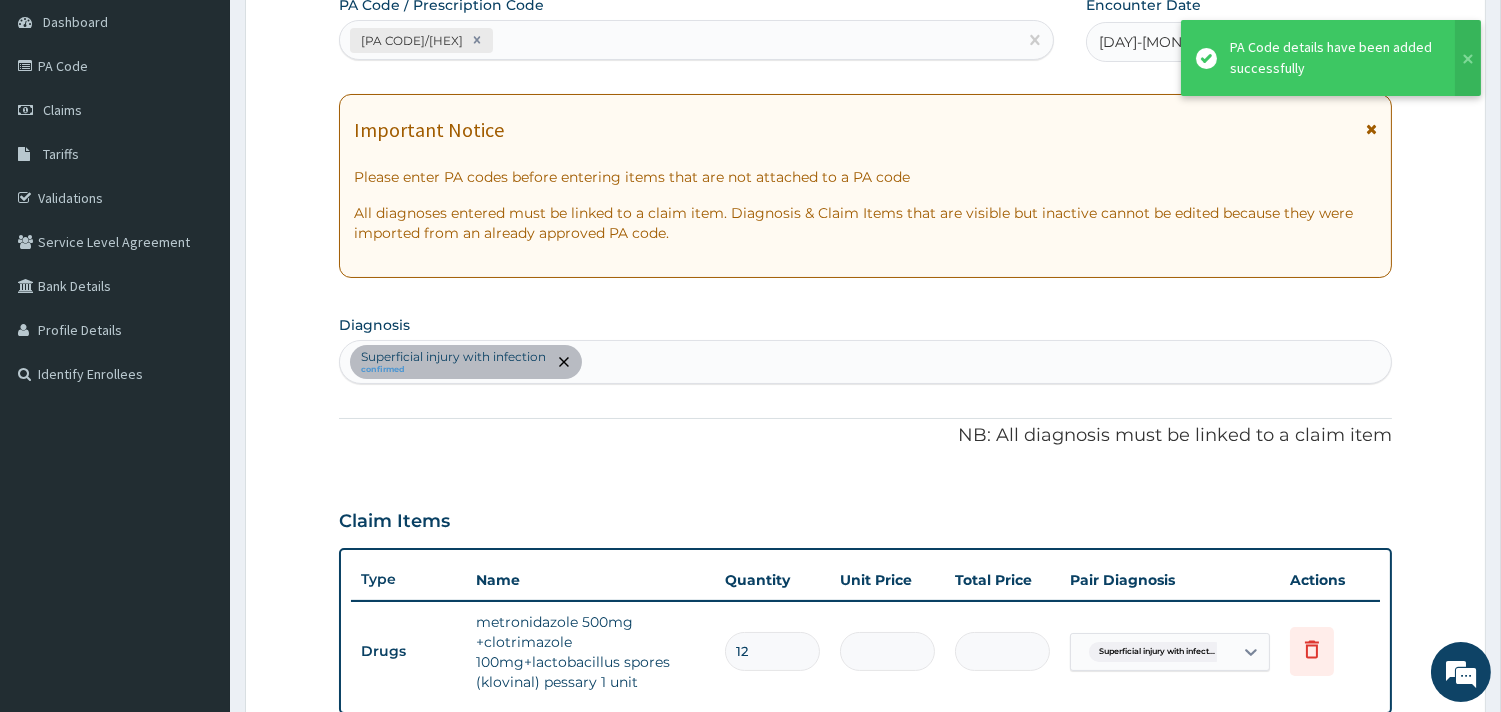 scroll, scrollTop: 392, scrollLeft: 0, axis: vertical 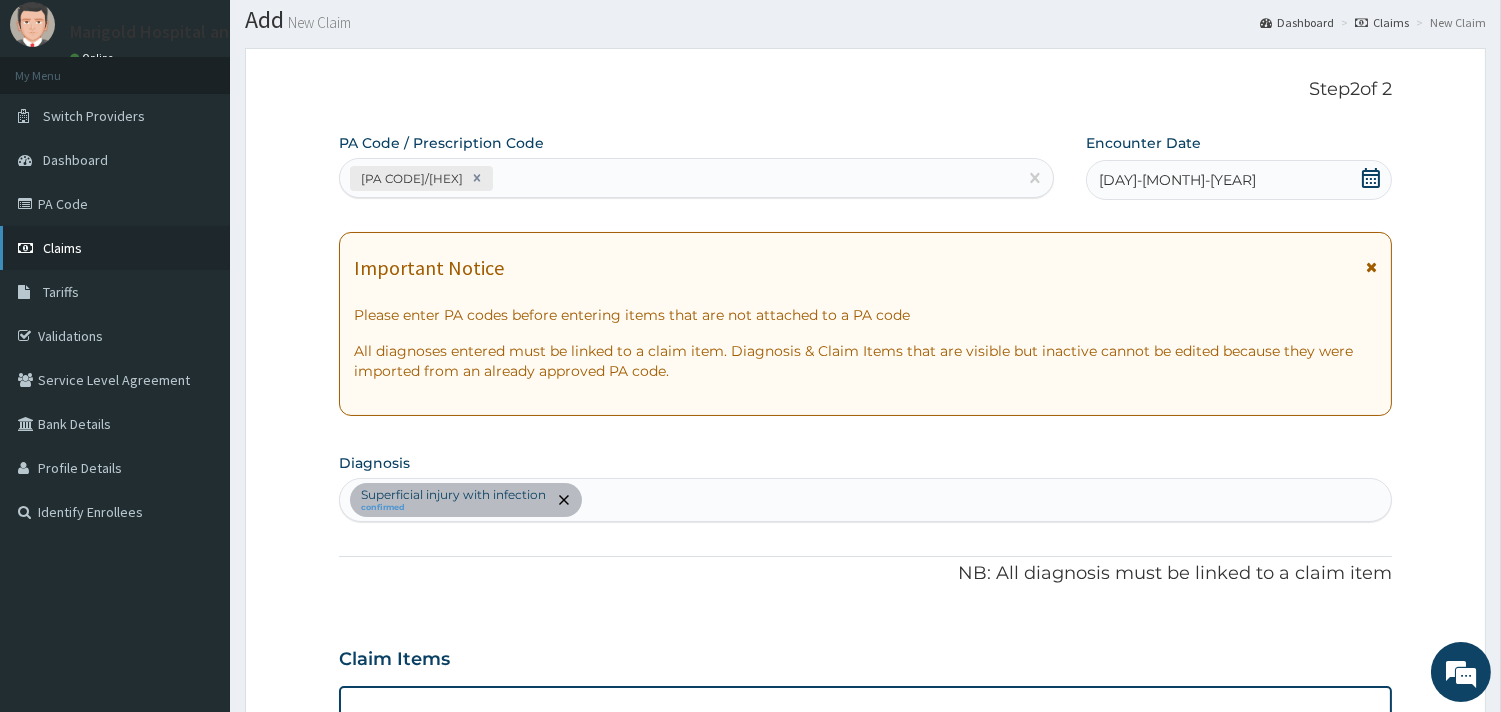 click on "Claims" at bounding box center (115, 248) 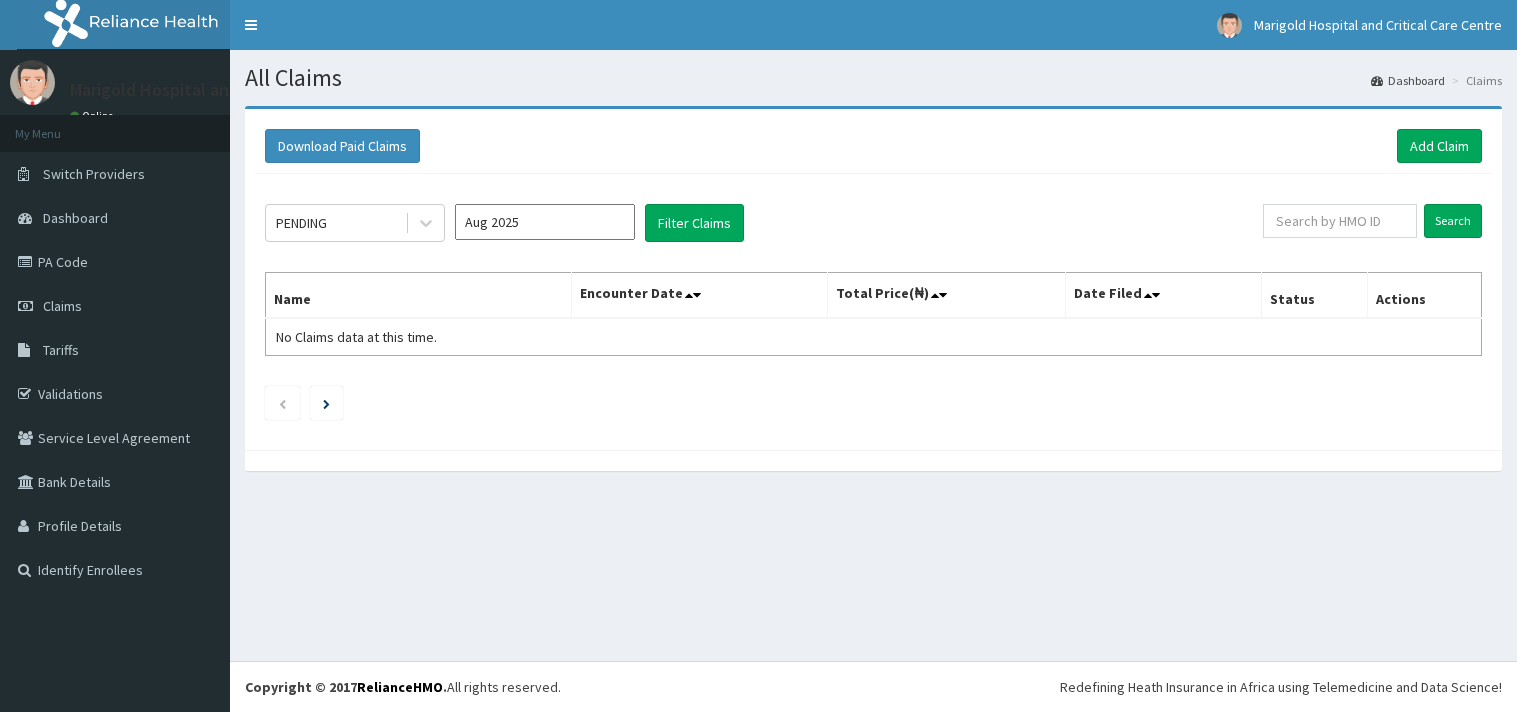 scroll, scrollTop: 0, scrollLeft: 0, axis: both 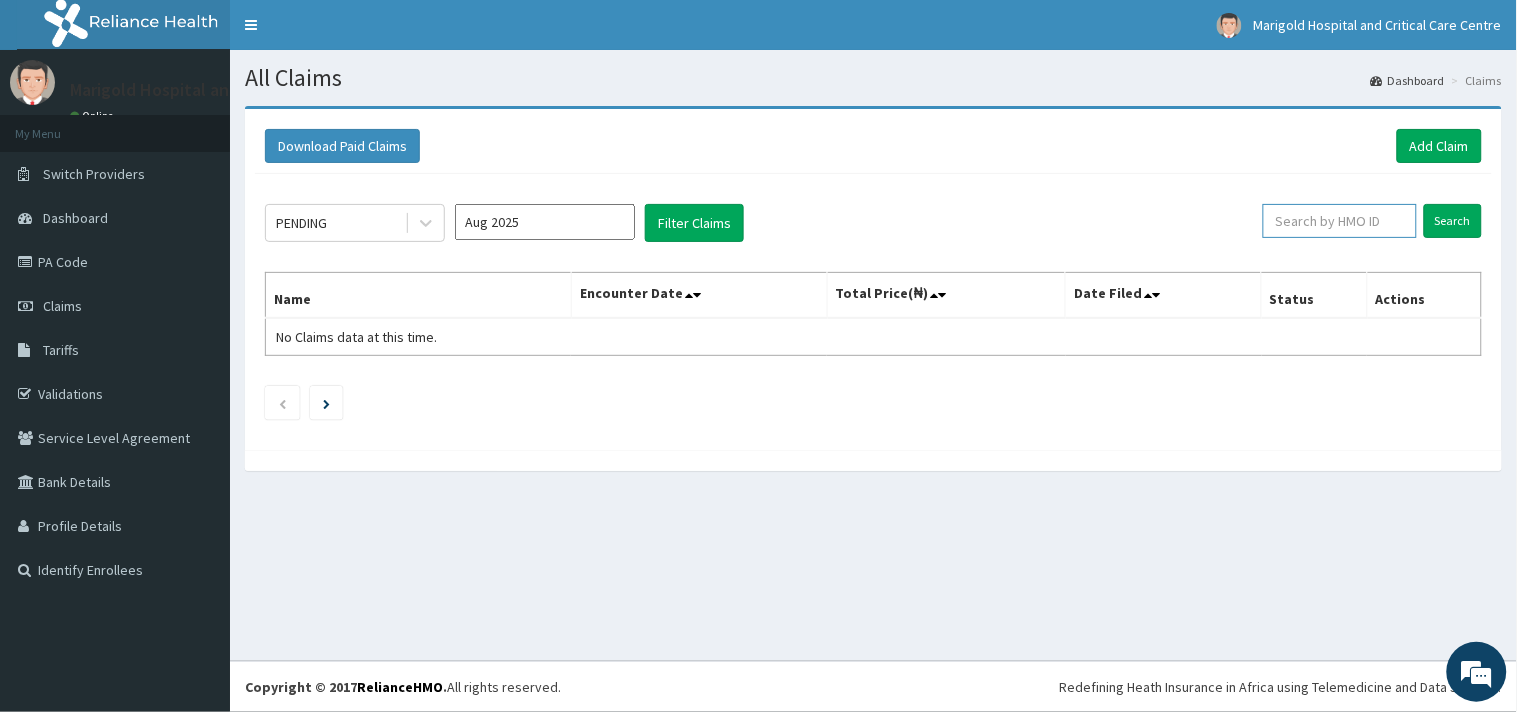 paste on "[ID]" 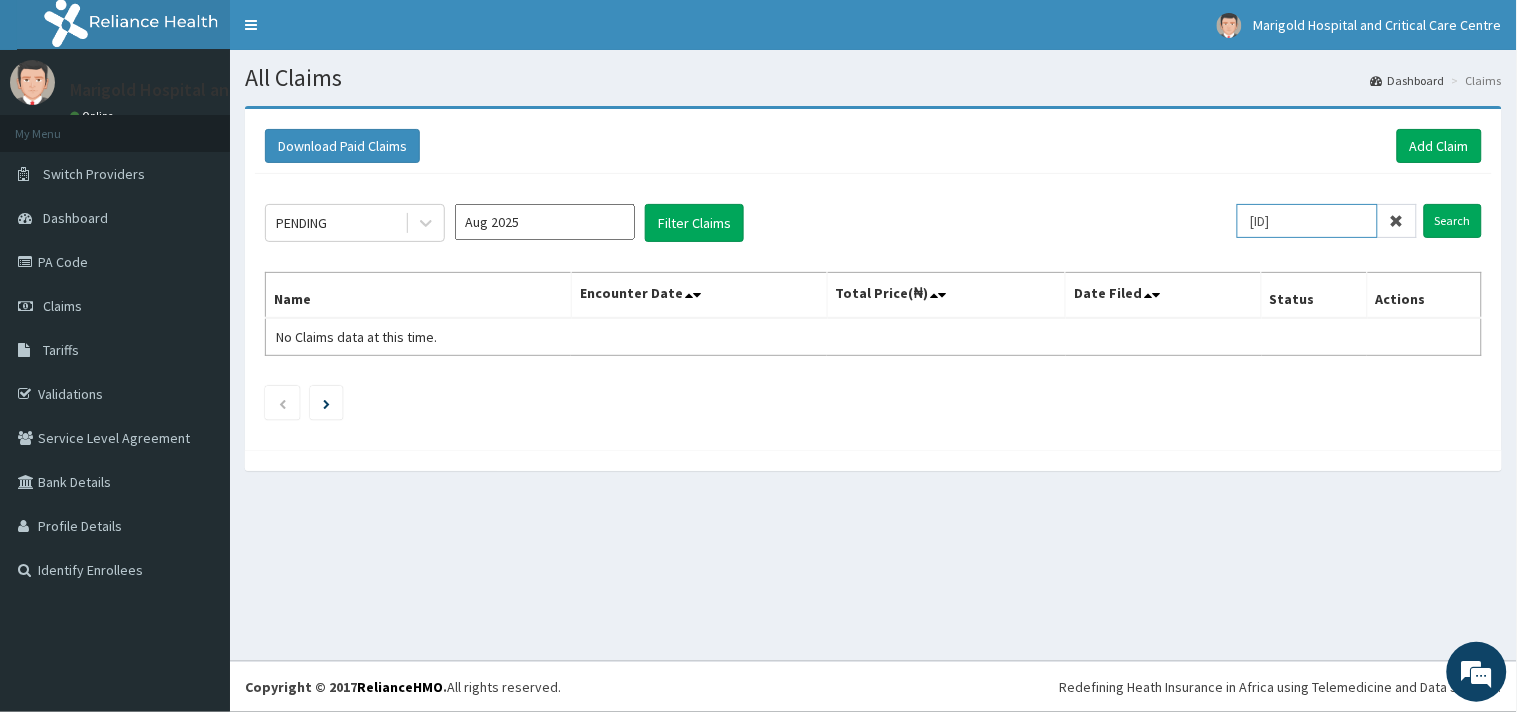 drag, startPoint x: 1258, startPoint y: 224, endPoint x: 1194, endPoint y: 231, distance: 64.381676 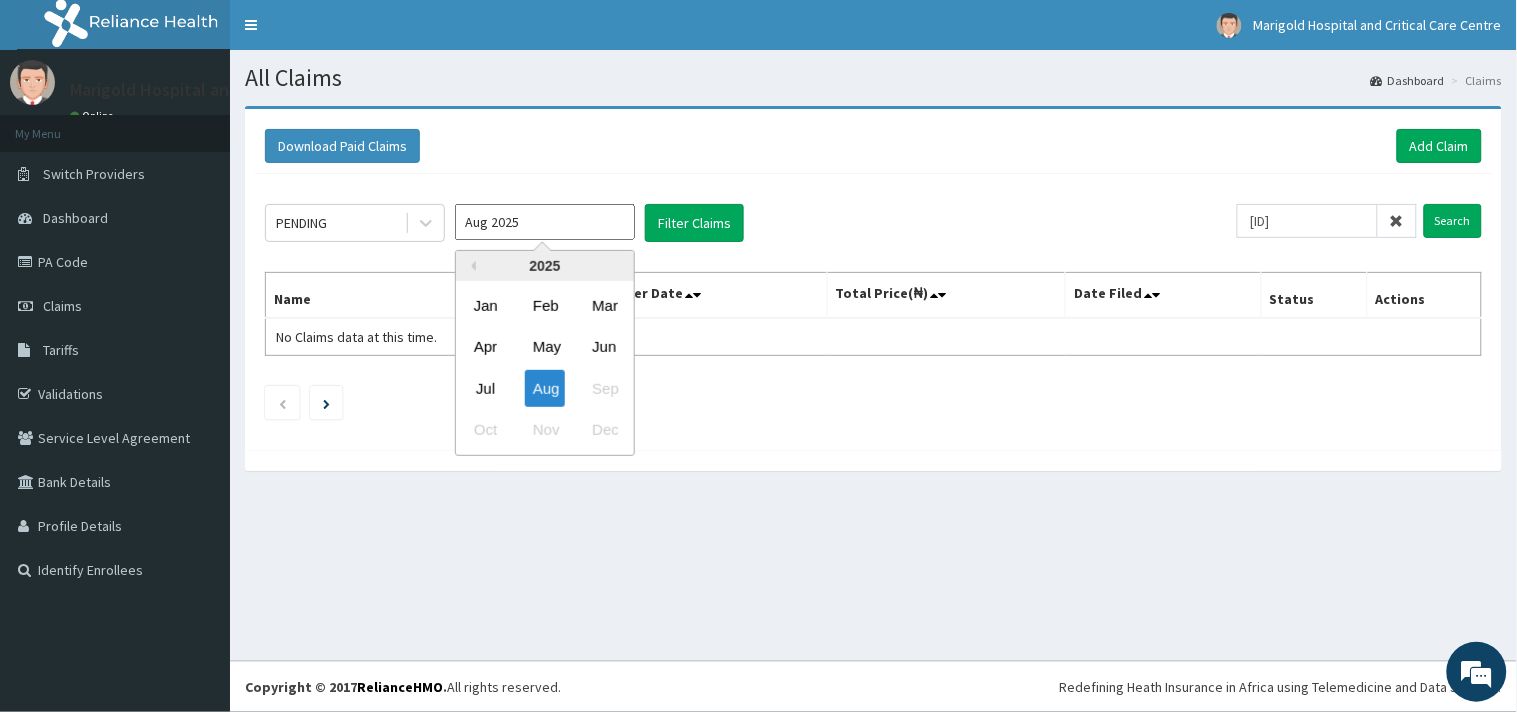 click on "Aug 2025" at bounding box center [545, 222] 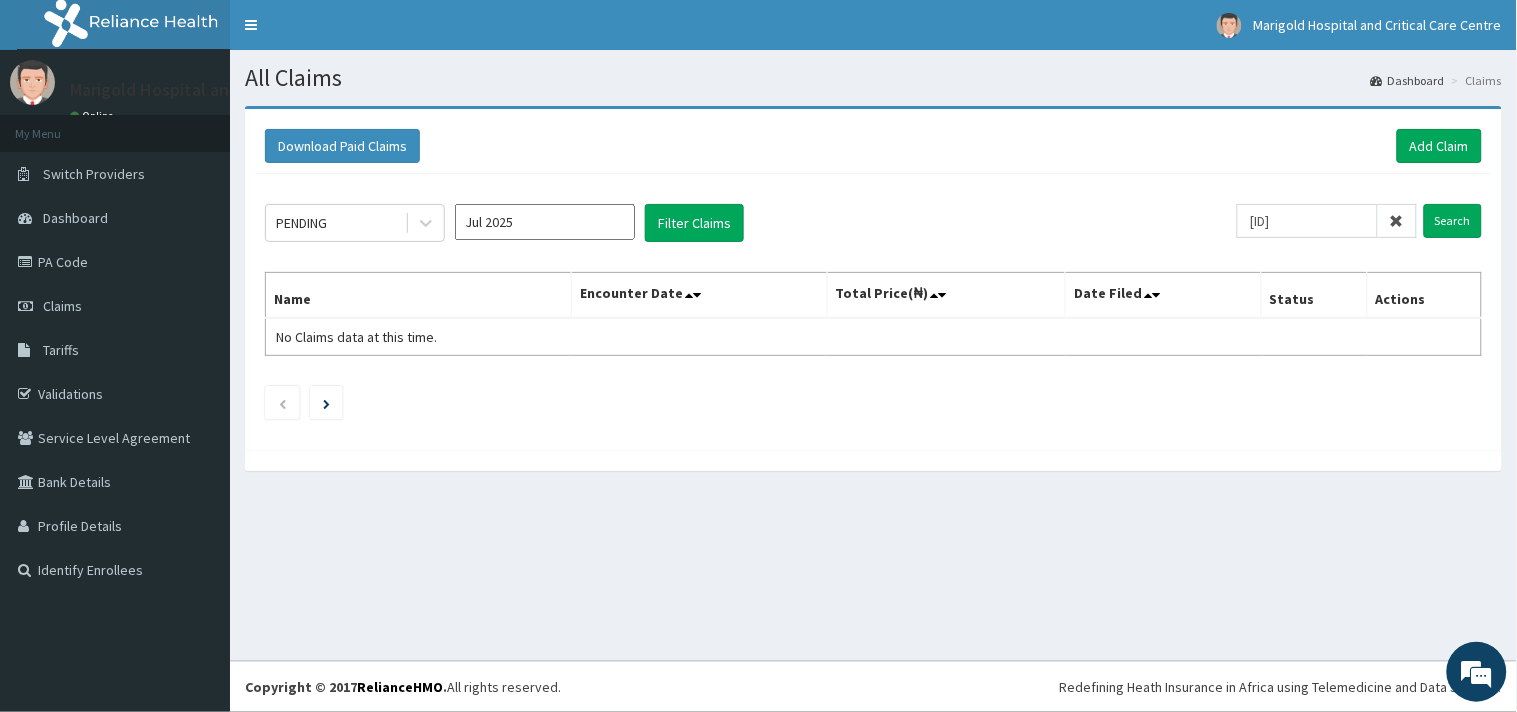 click on "PENDING Jul 2025 Filter Claims" at bounding box center (751, 223) 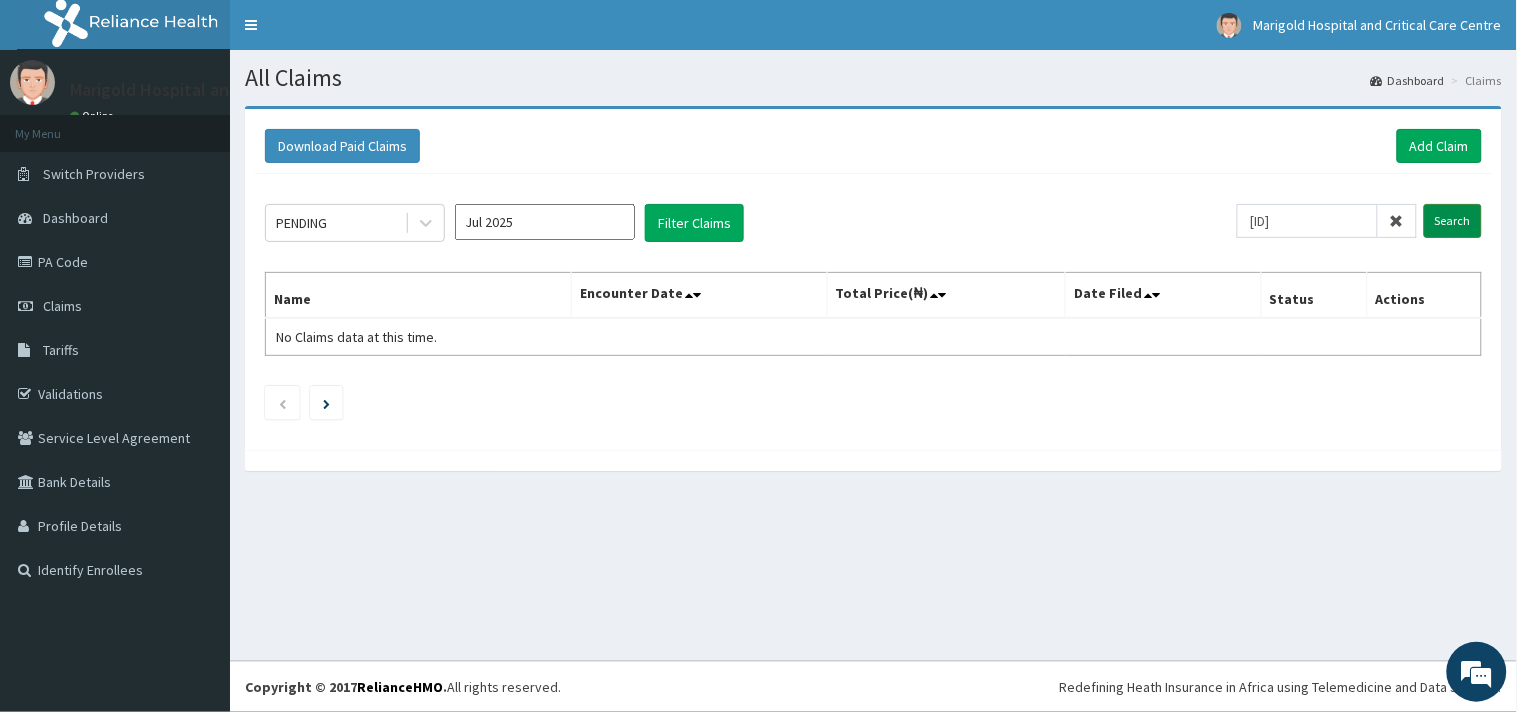 click on "Search" at bounding box center (1453, 221) 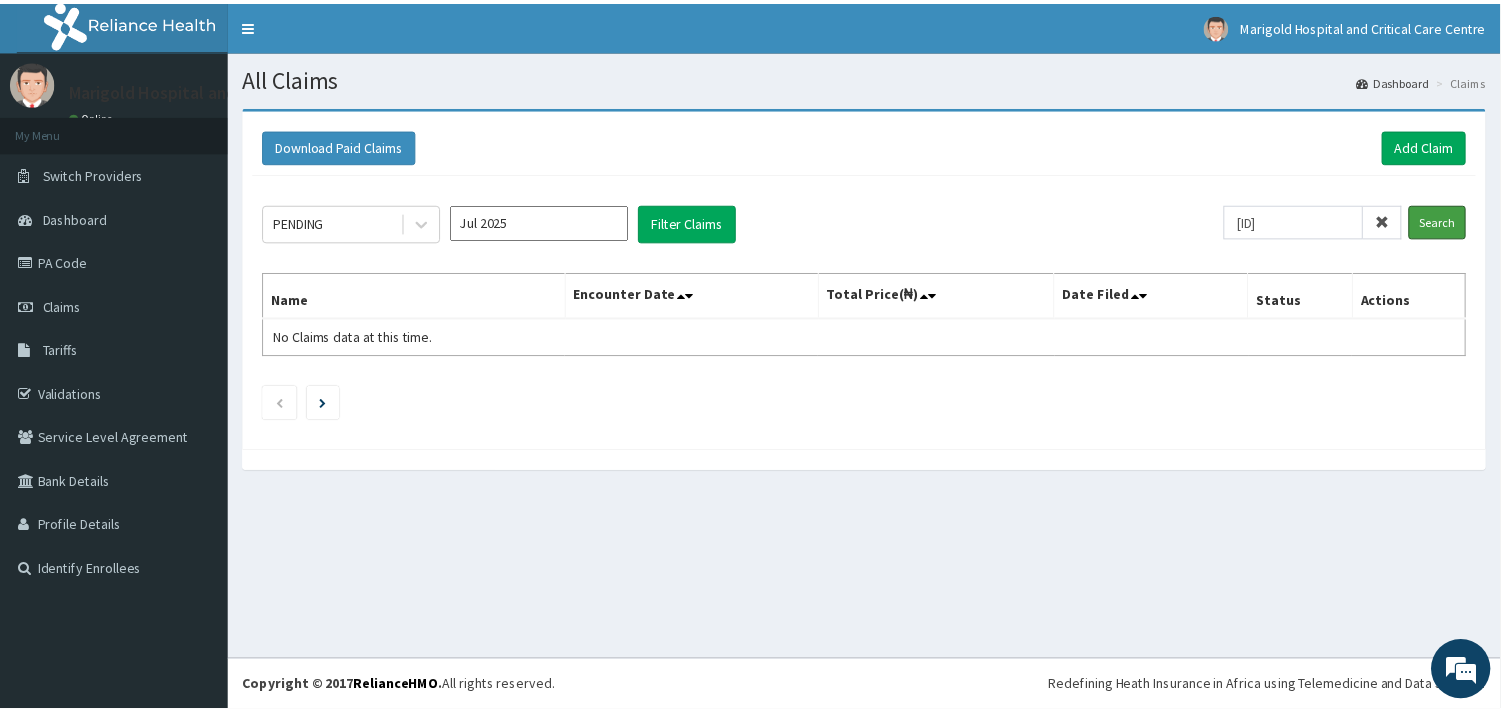 scroll, scrollTop: 0, scrollLeft: 0, axis: both 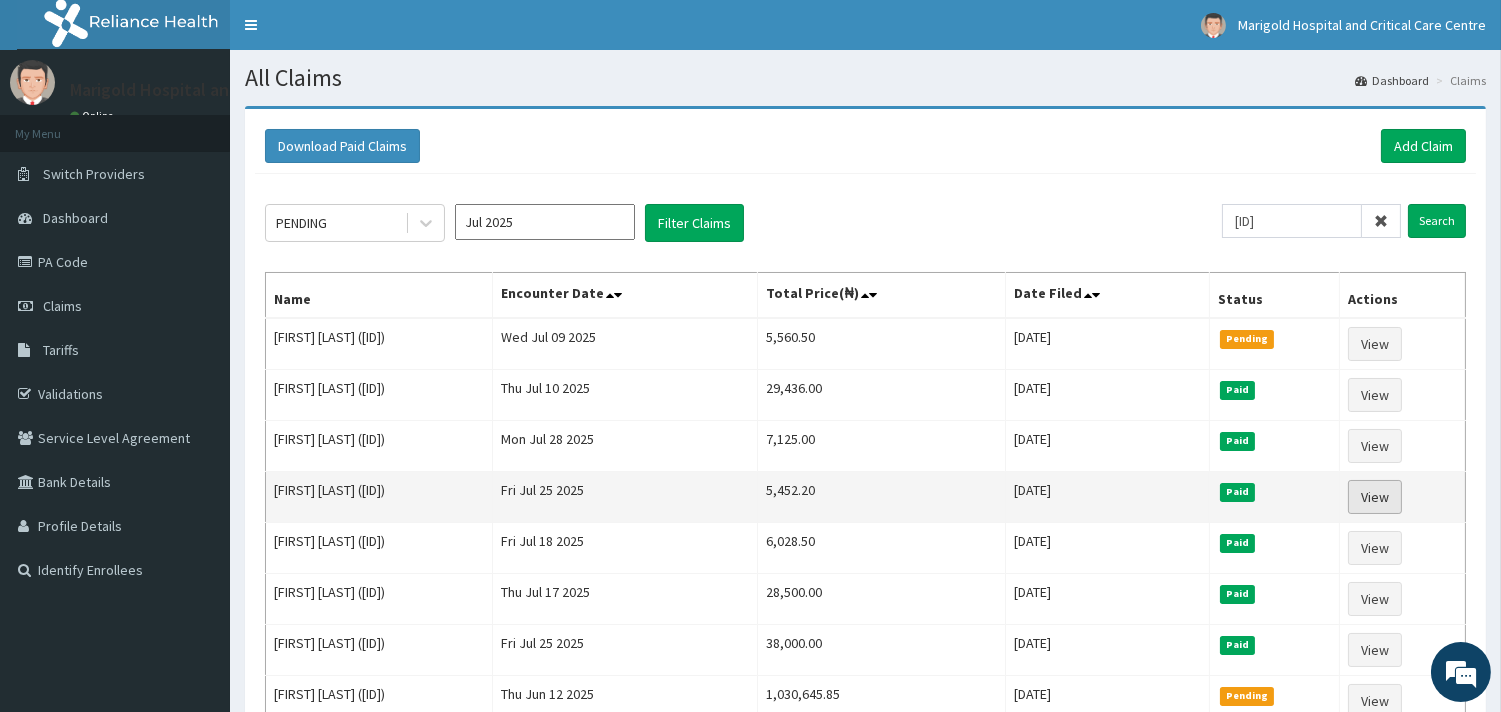 click on "View" at bounding box center [1375, 497] 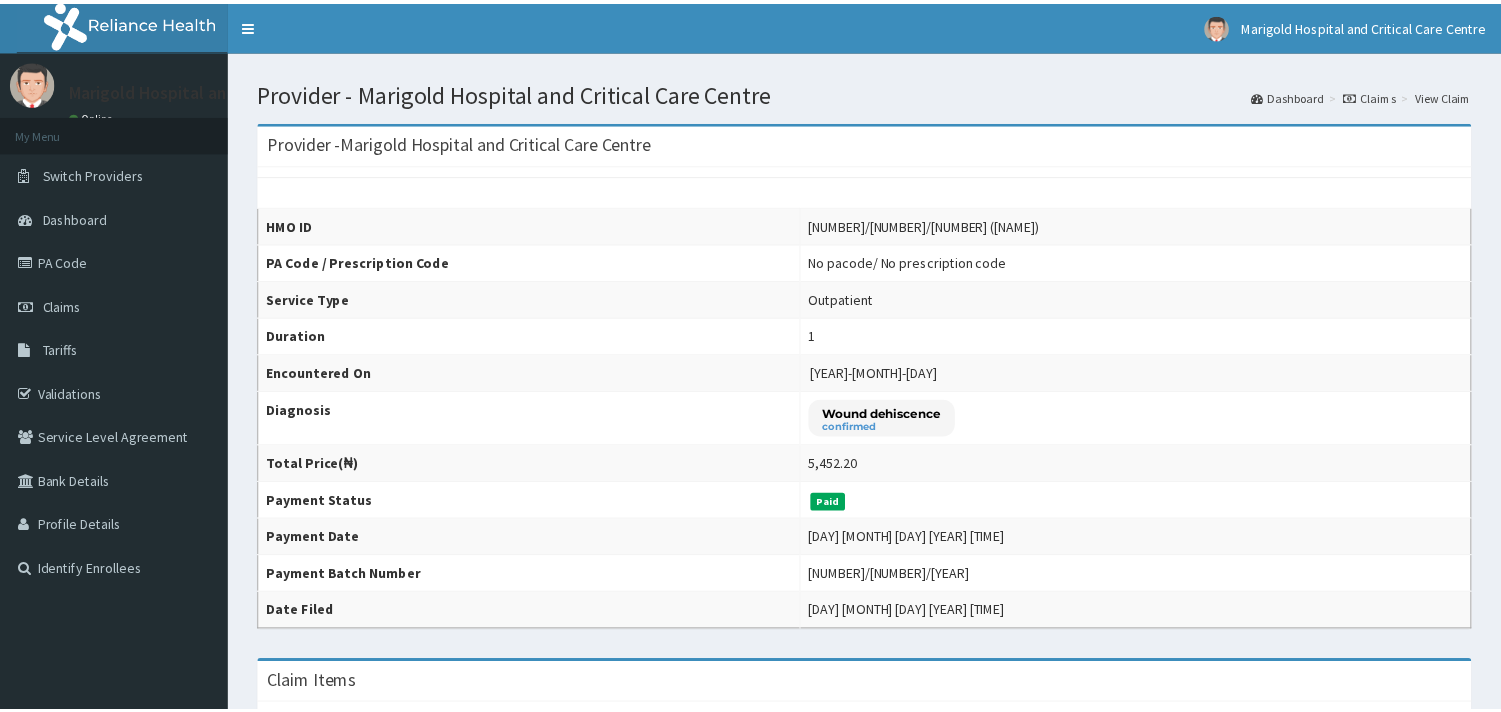 scroll, scrollTop: 0, scrollLeft: 0, axis: both 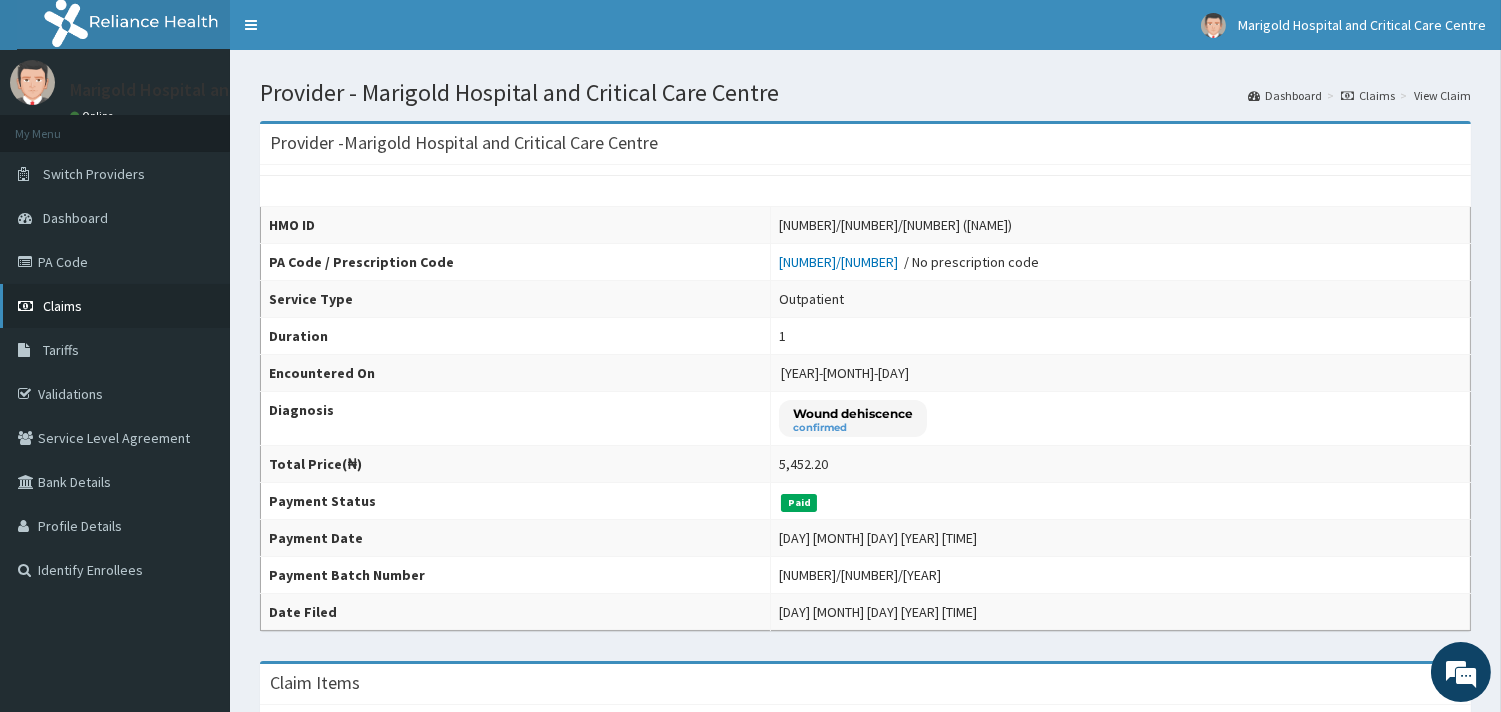 click on "Claims" at bounding box center (115, 306) 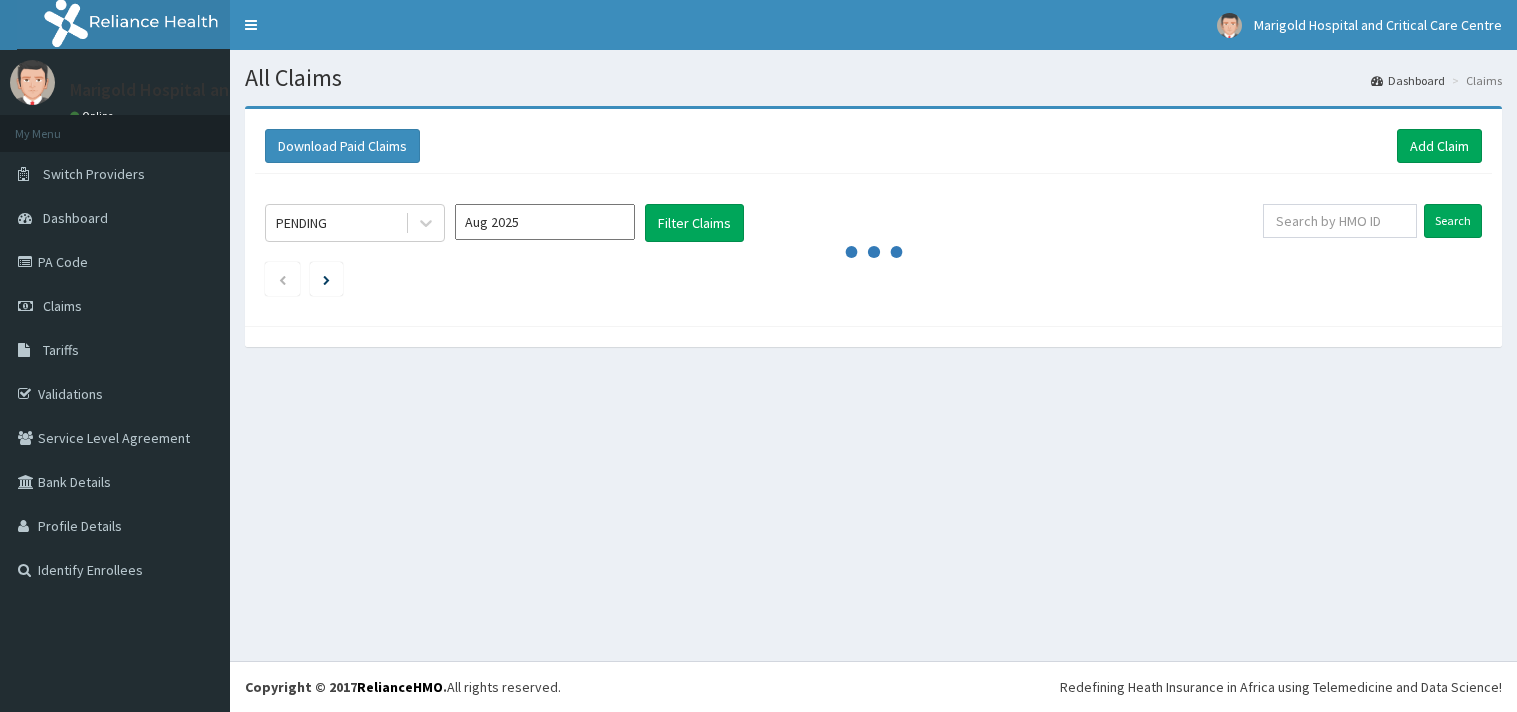scroll, scrollTop: 0, scrollLeft: 0, axis: both 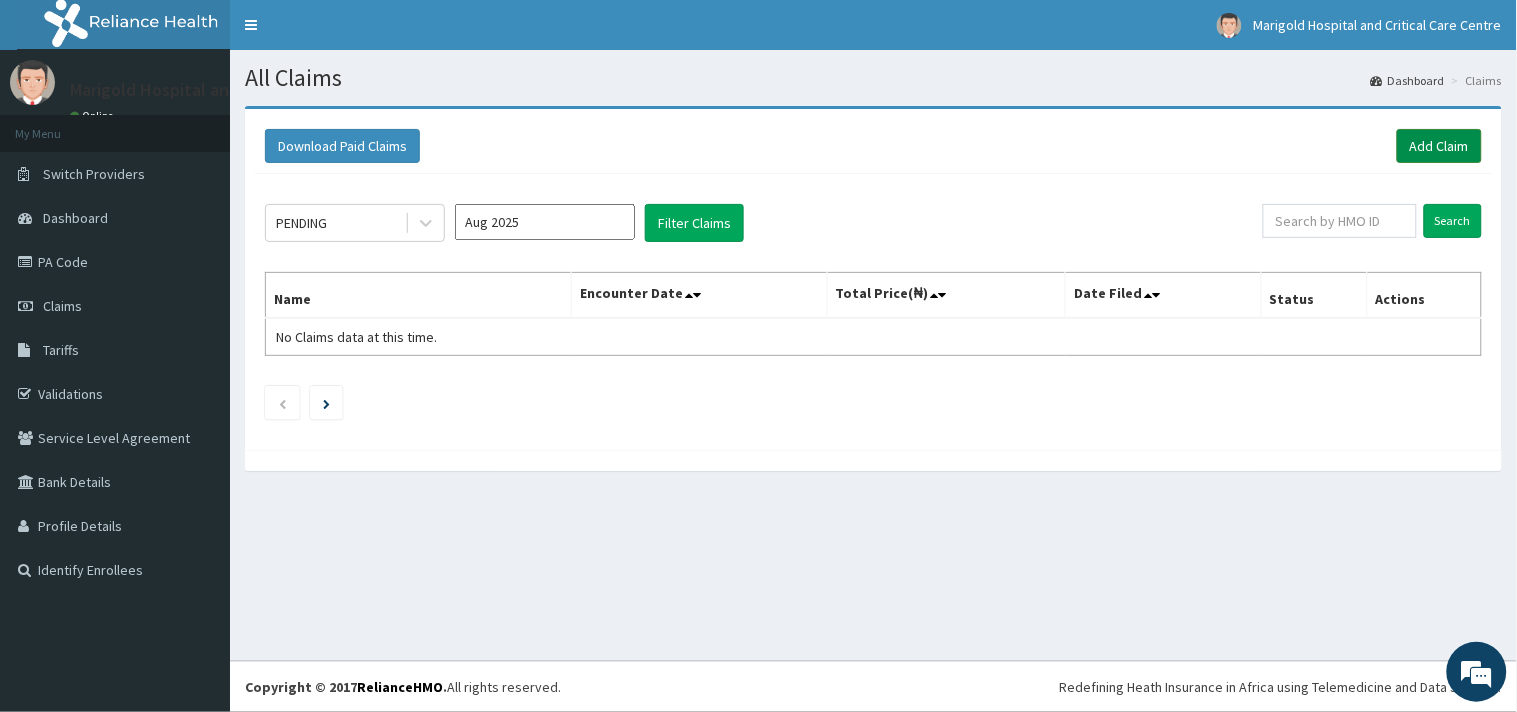 click on "Add Claim" at bounding box center (1439, 146) 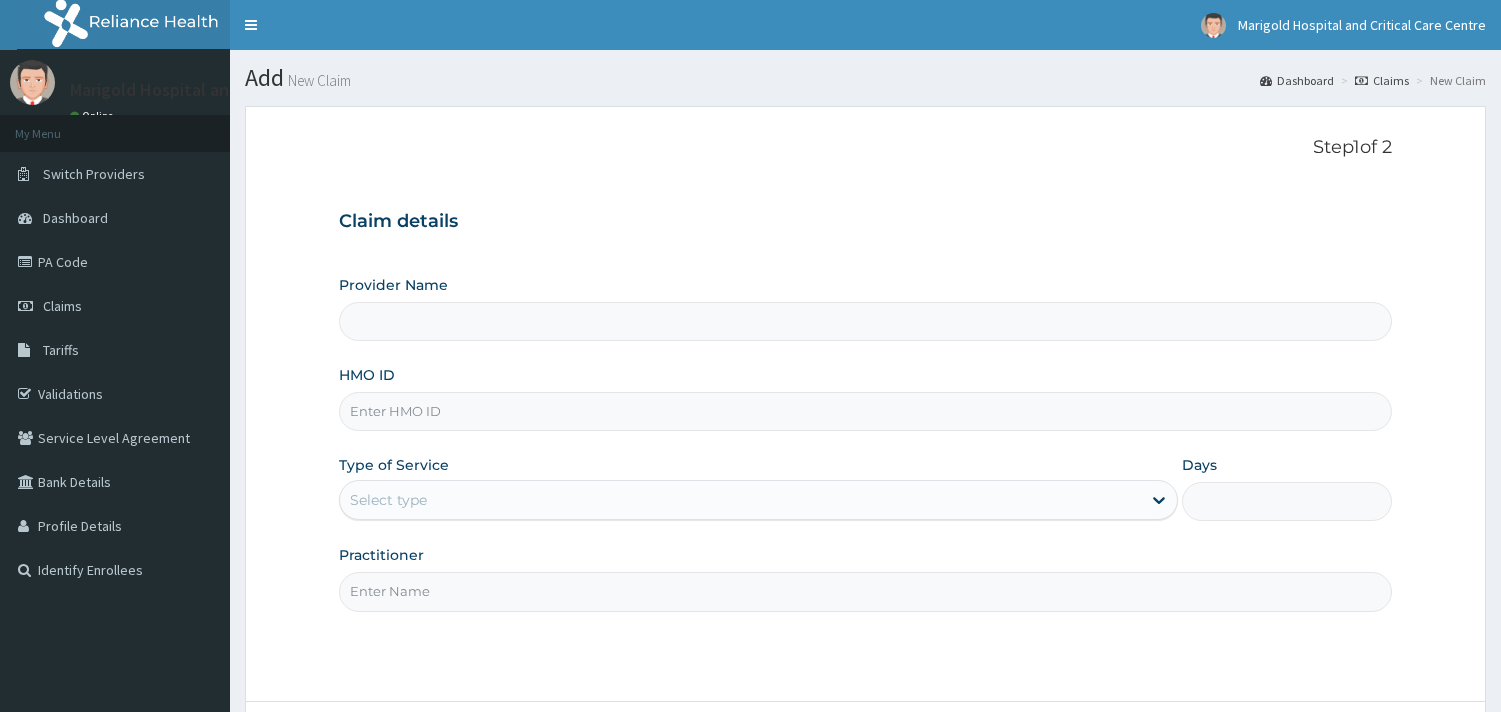 scroll, scrollTop: 0, scrollLeft: 0, axis: both 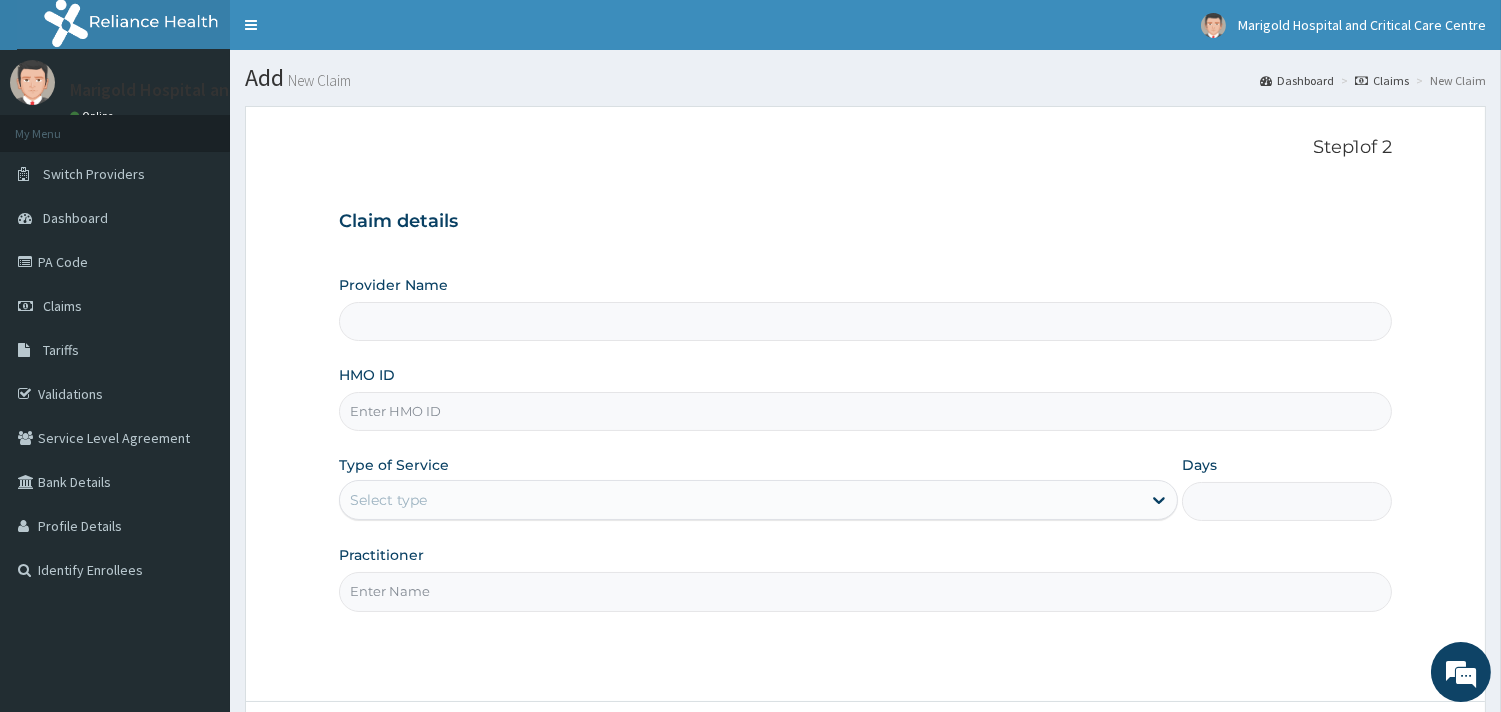 paste on "OGT/10001/B" 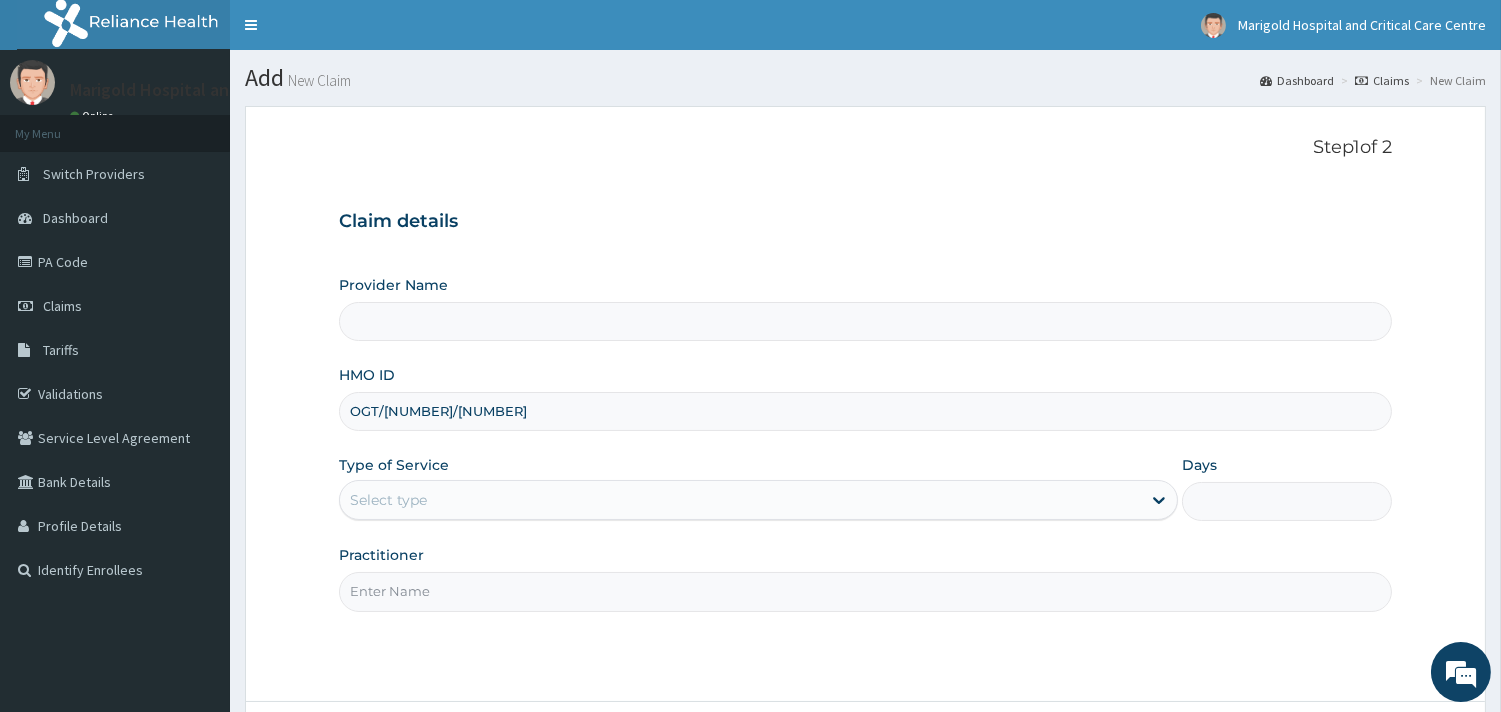 type on "Marigold Hospital and Critical Care Centre" 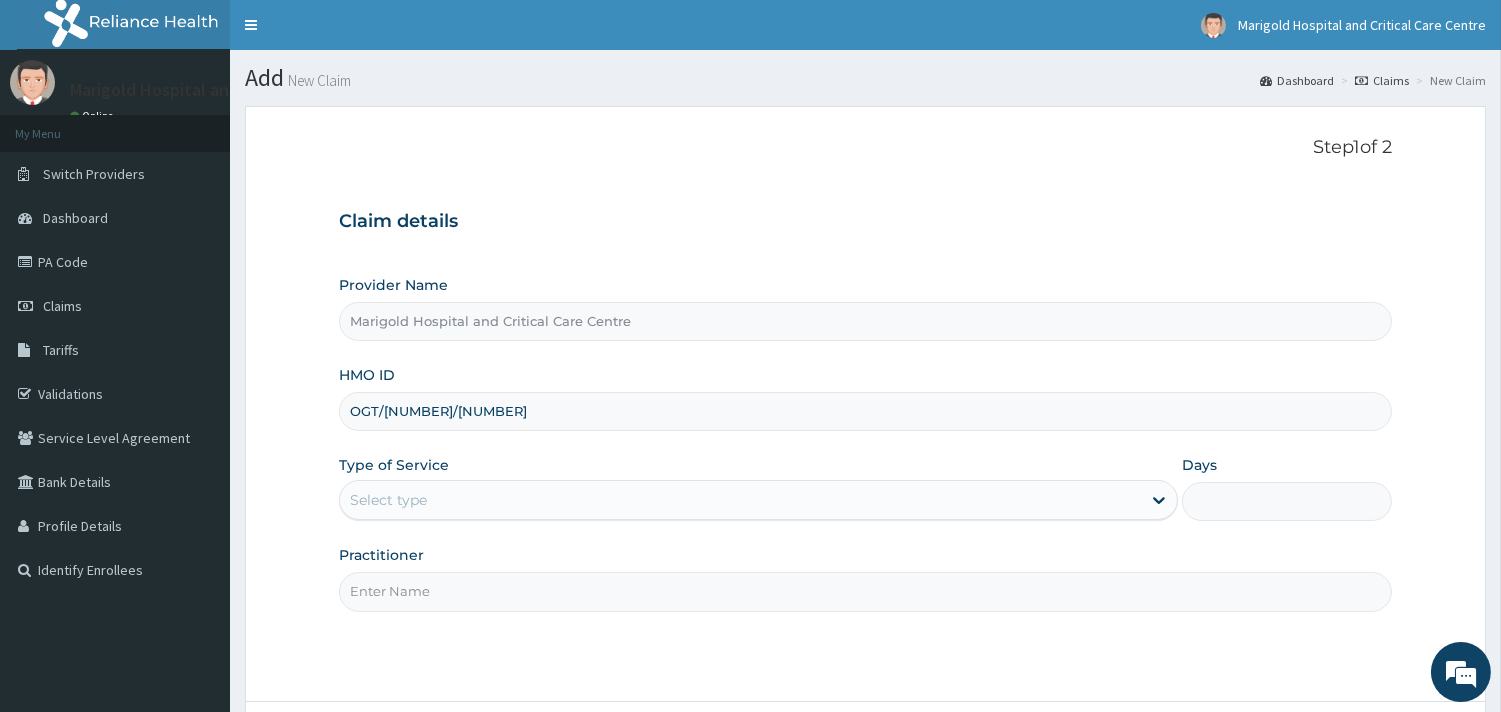 type on "OGT/10001/B" 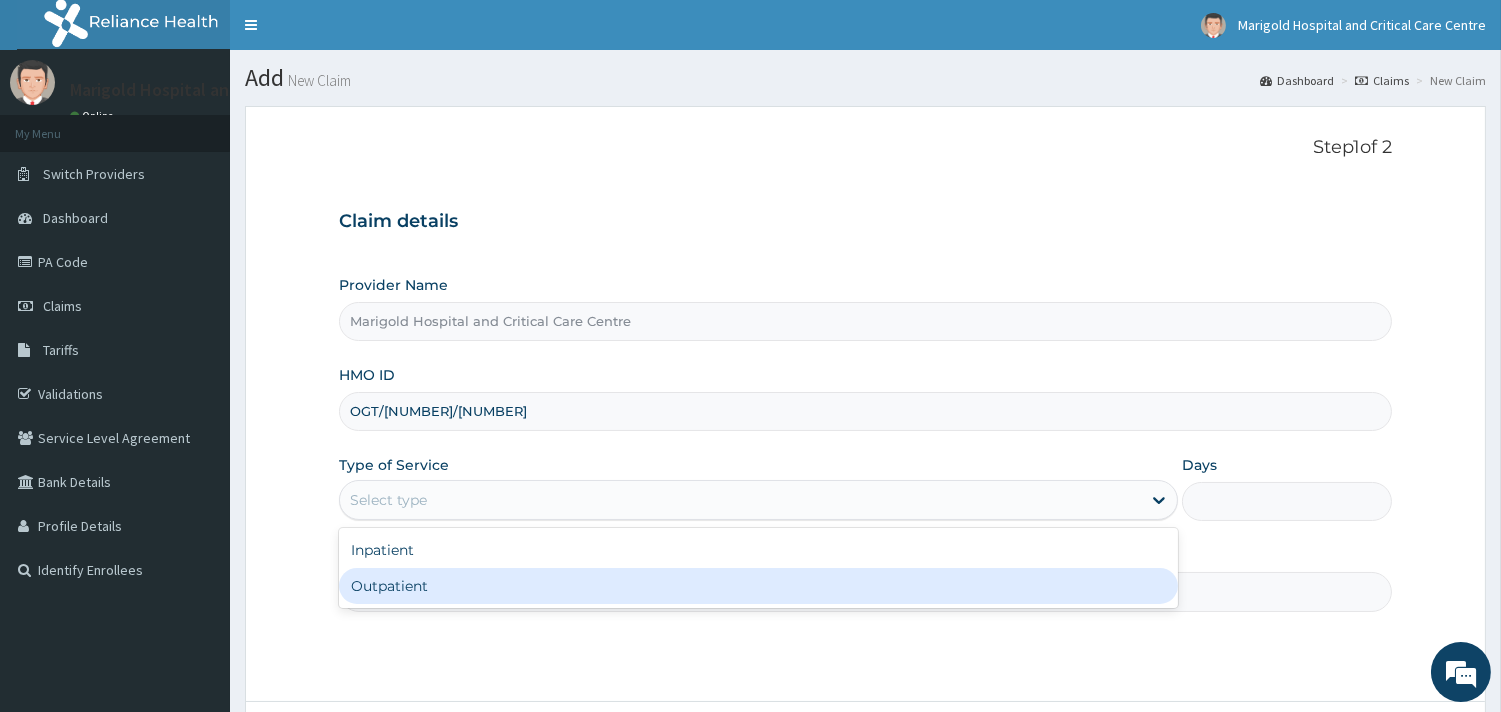 click on "Outpatient" at bounding box center [758, 586] 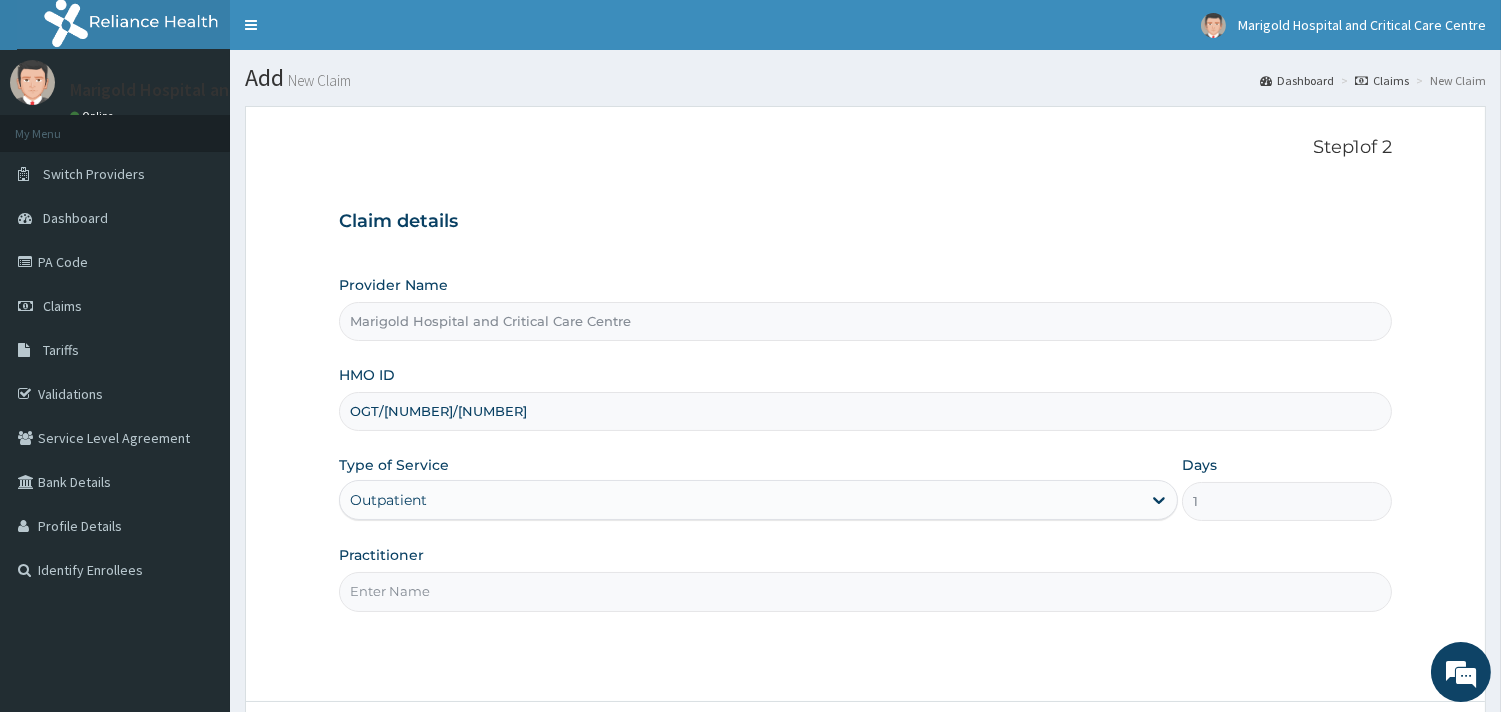 click on "Practitioner" at bounding box center [865, 591] 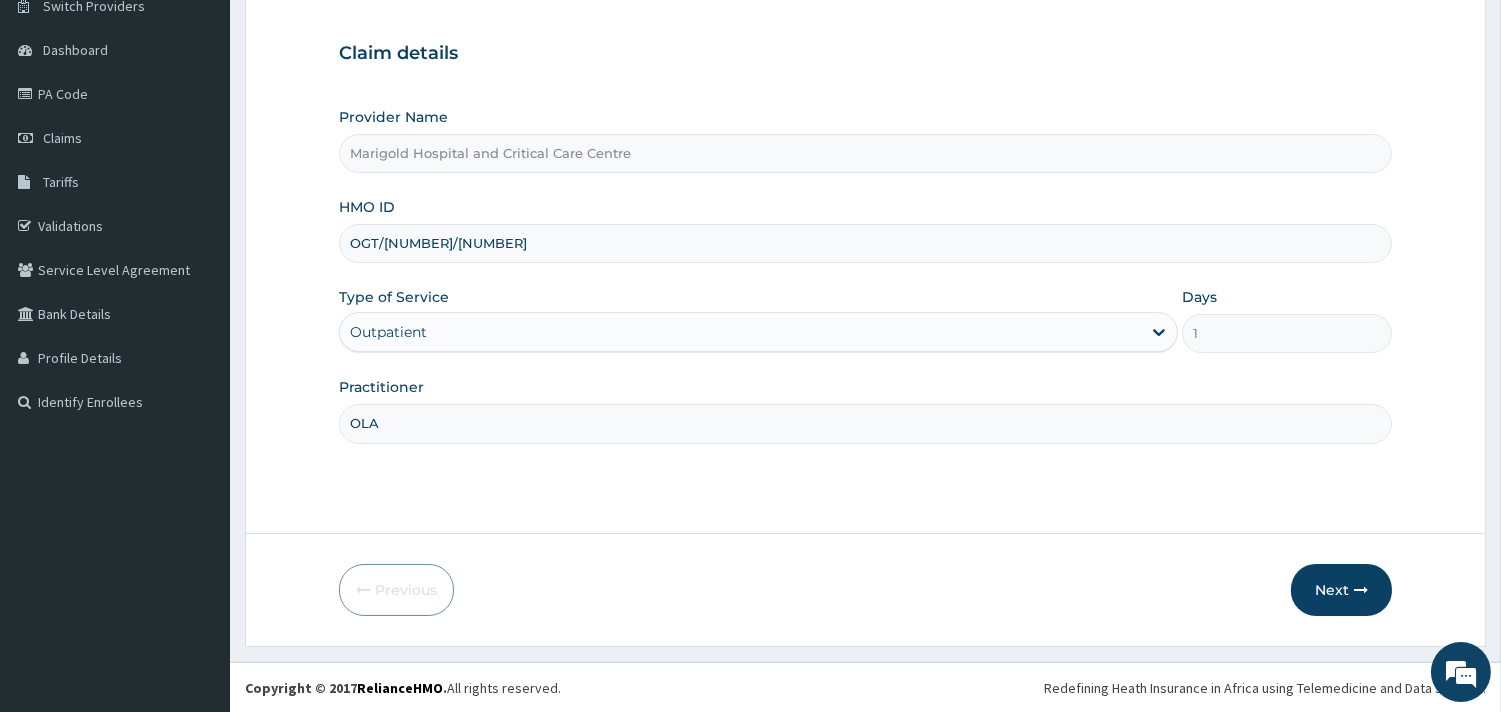 scroll, scrollTop: 170, scrollLeft: 0, axis: vertical 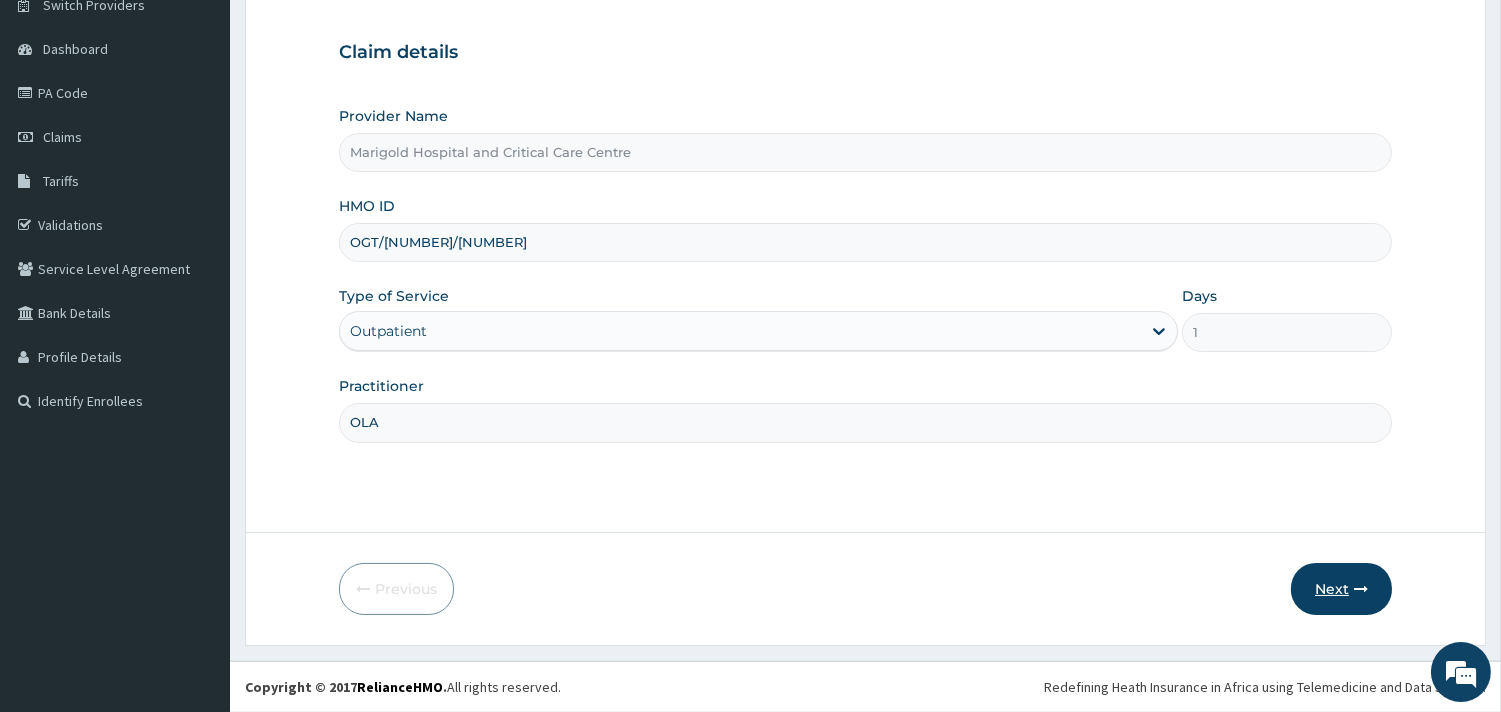 type on "OLA" 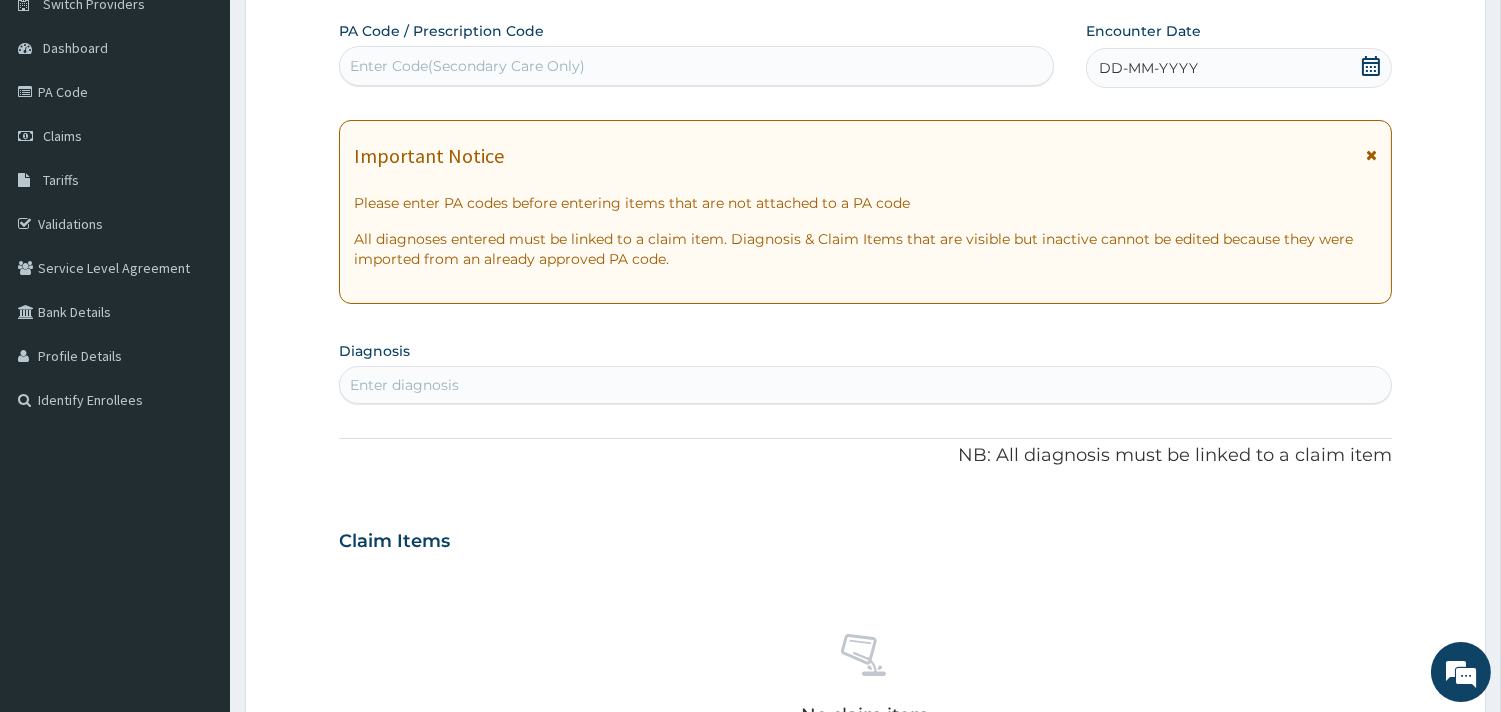 click on "Enter Code(Secondary Care Only)" at bounding box center [467, 66] 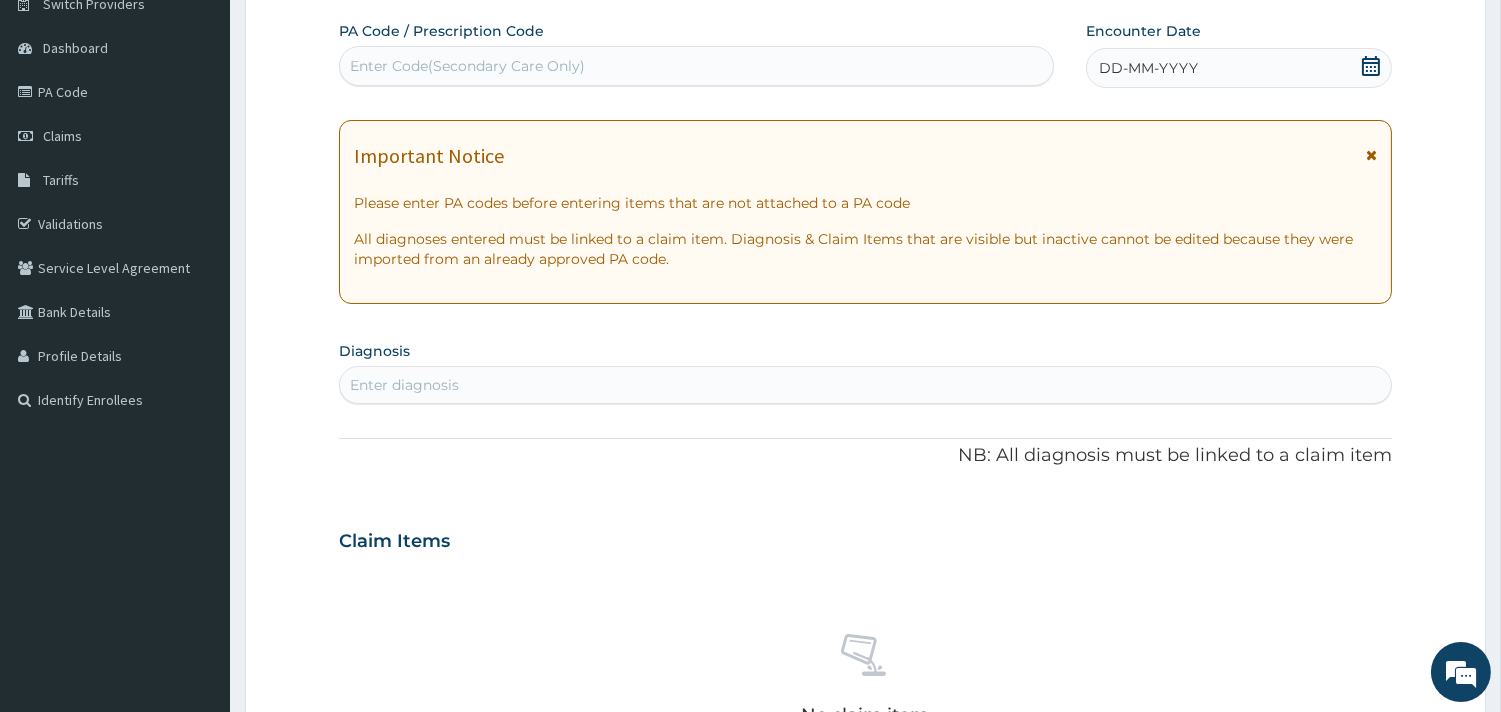 scroll, scrollTop: 0, scrollLeft: 0, axis: both 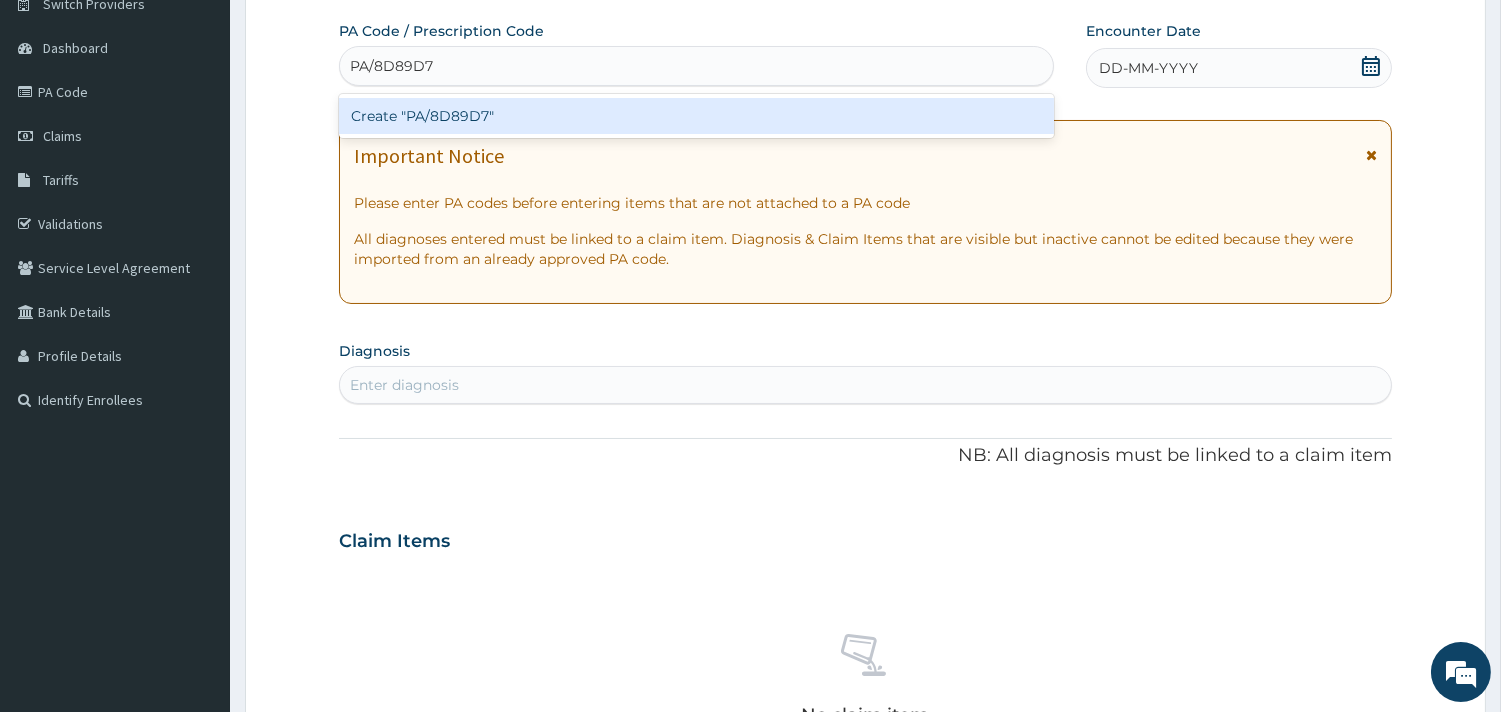 click on "Create "PA/8D89D7"" at bounding box center (696, 116) 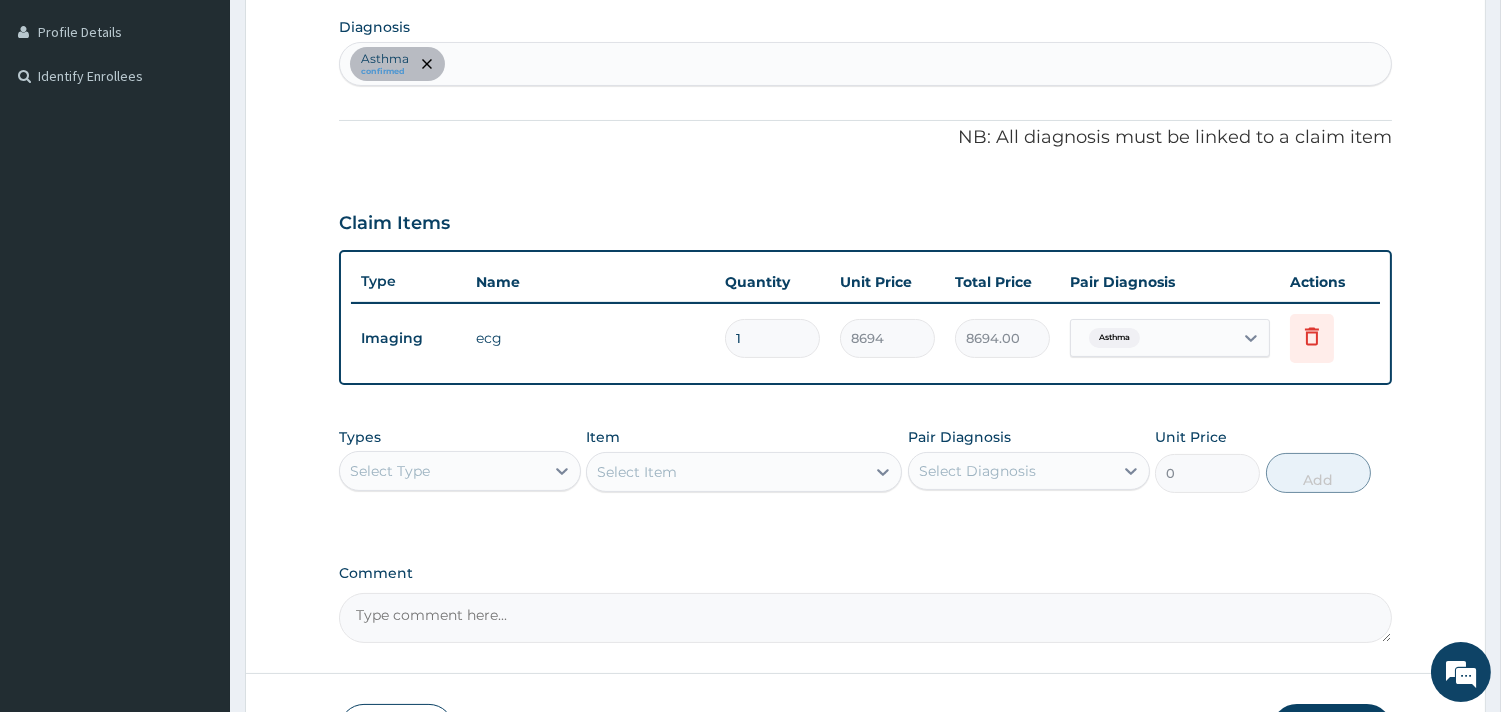 scroll, scrollTop: 503, scrollLeft: 0, axis: vertical 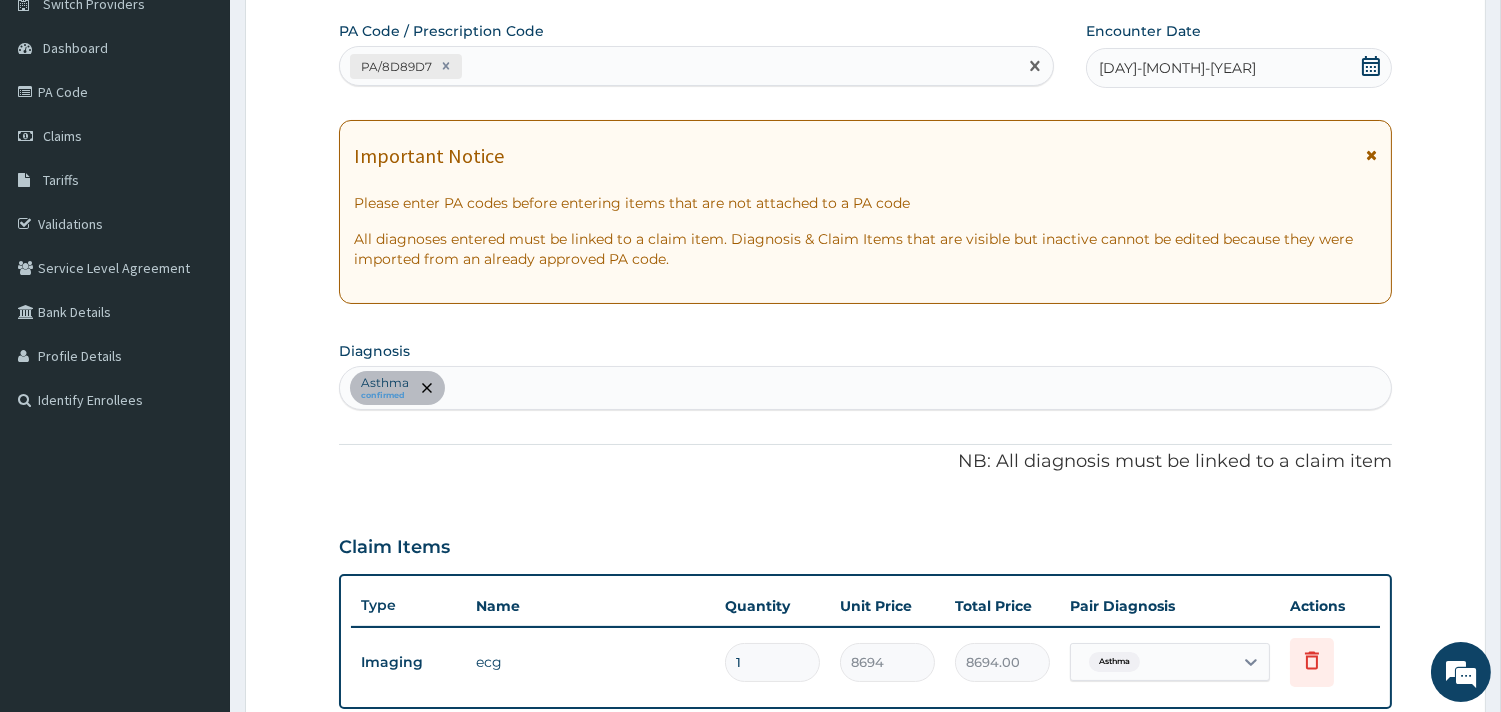 click on "PA/8D89D7" at bounding box center [696, 66] 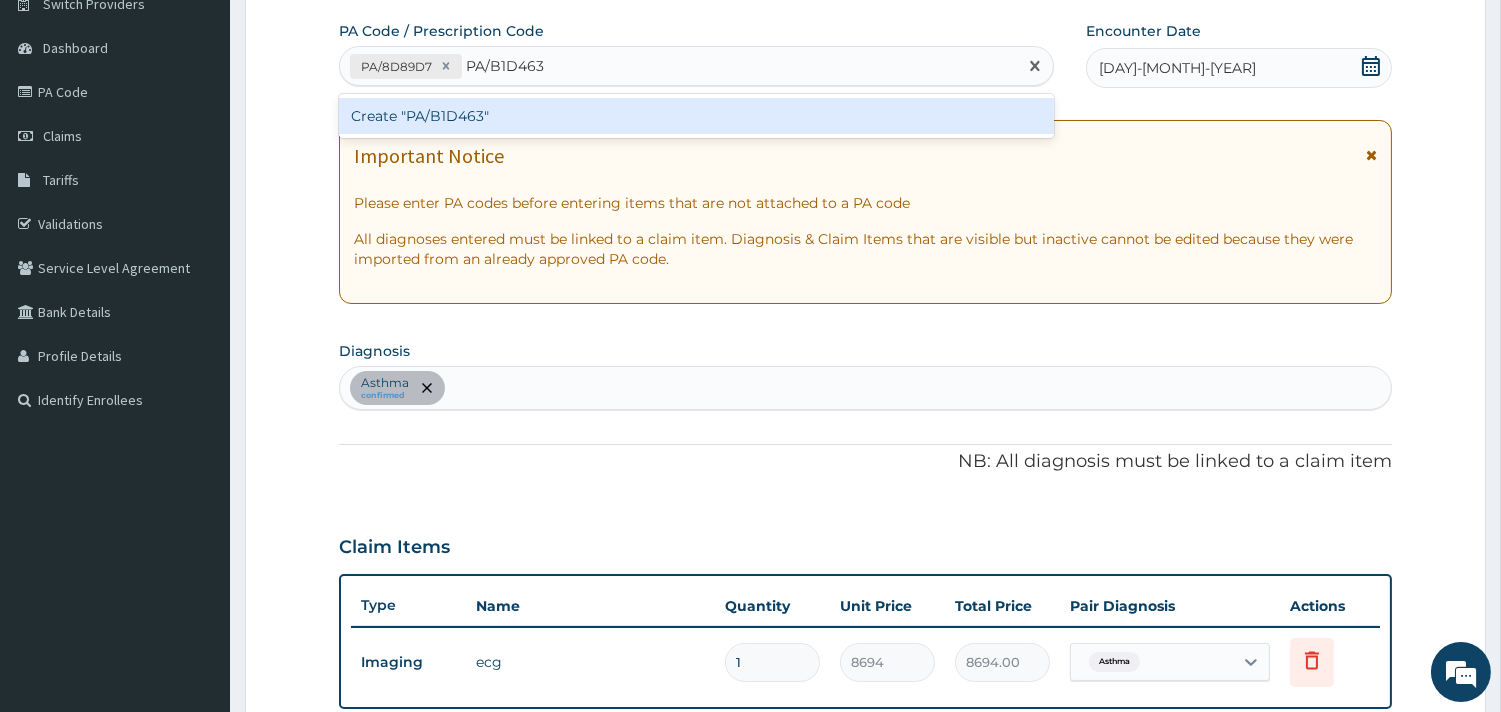 click on "Create "PA/B1D463"" at bounding box center (696, 116) 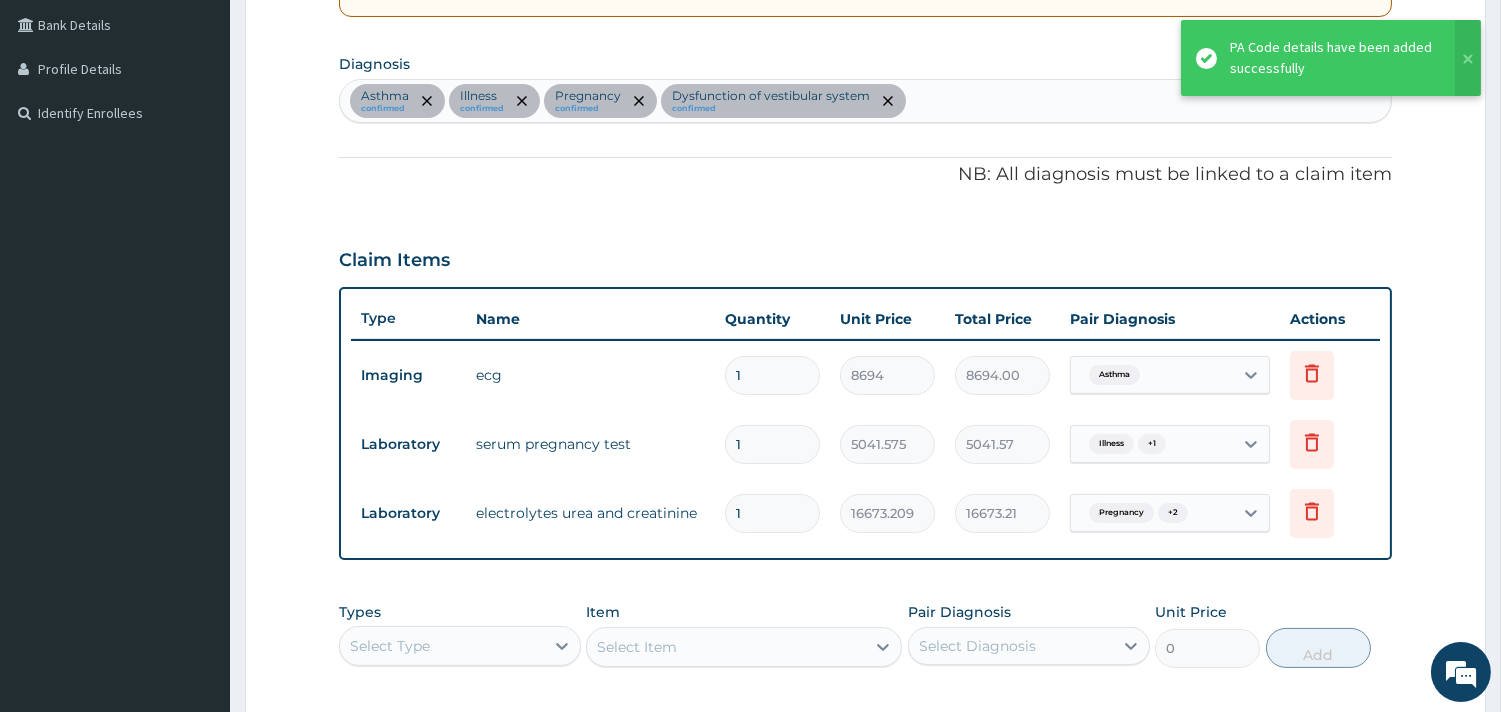 scroll, scrollTop: 725, scrollLeft: 0, axis: vertical 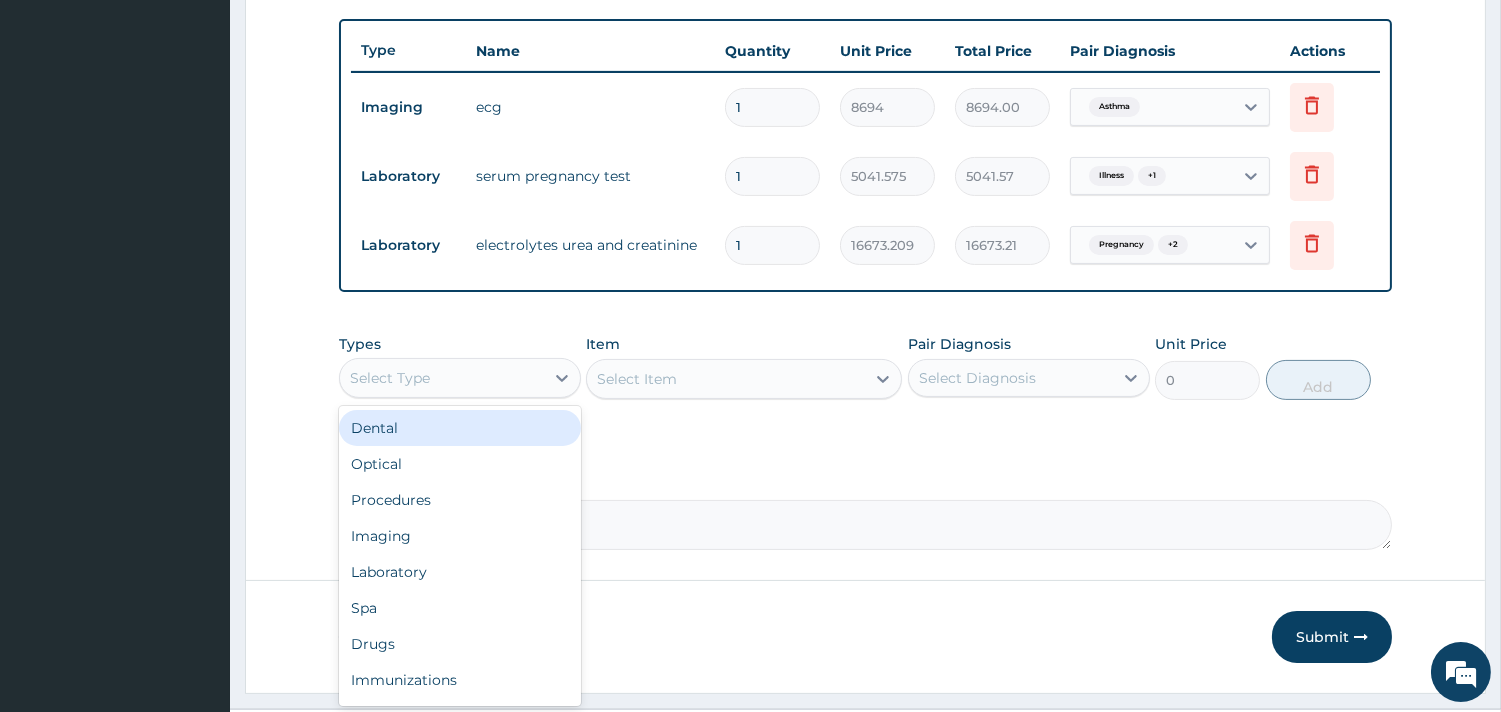 click on "Select Type" at bounding box center (442, 378) 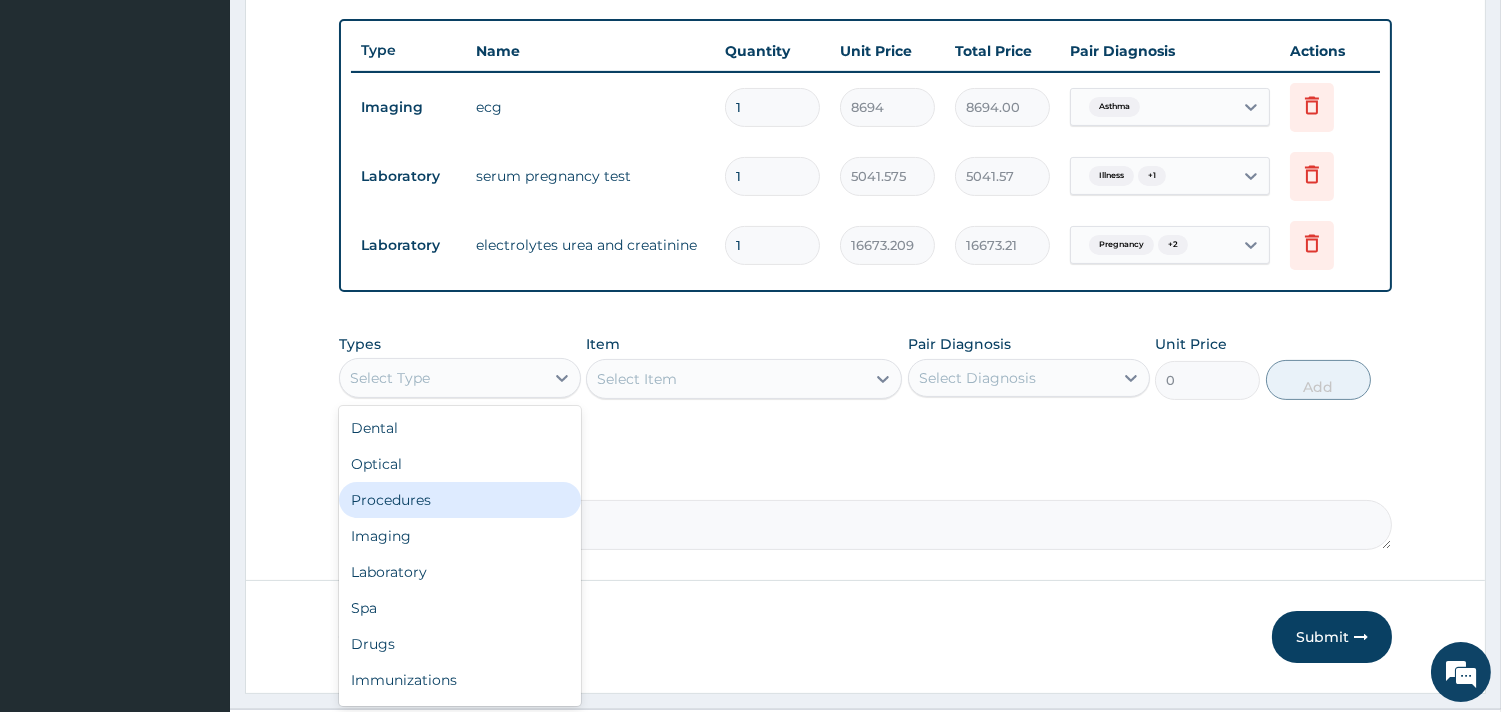 click on "Procedures" at bounding box center [460, 500] 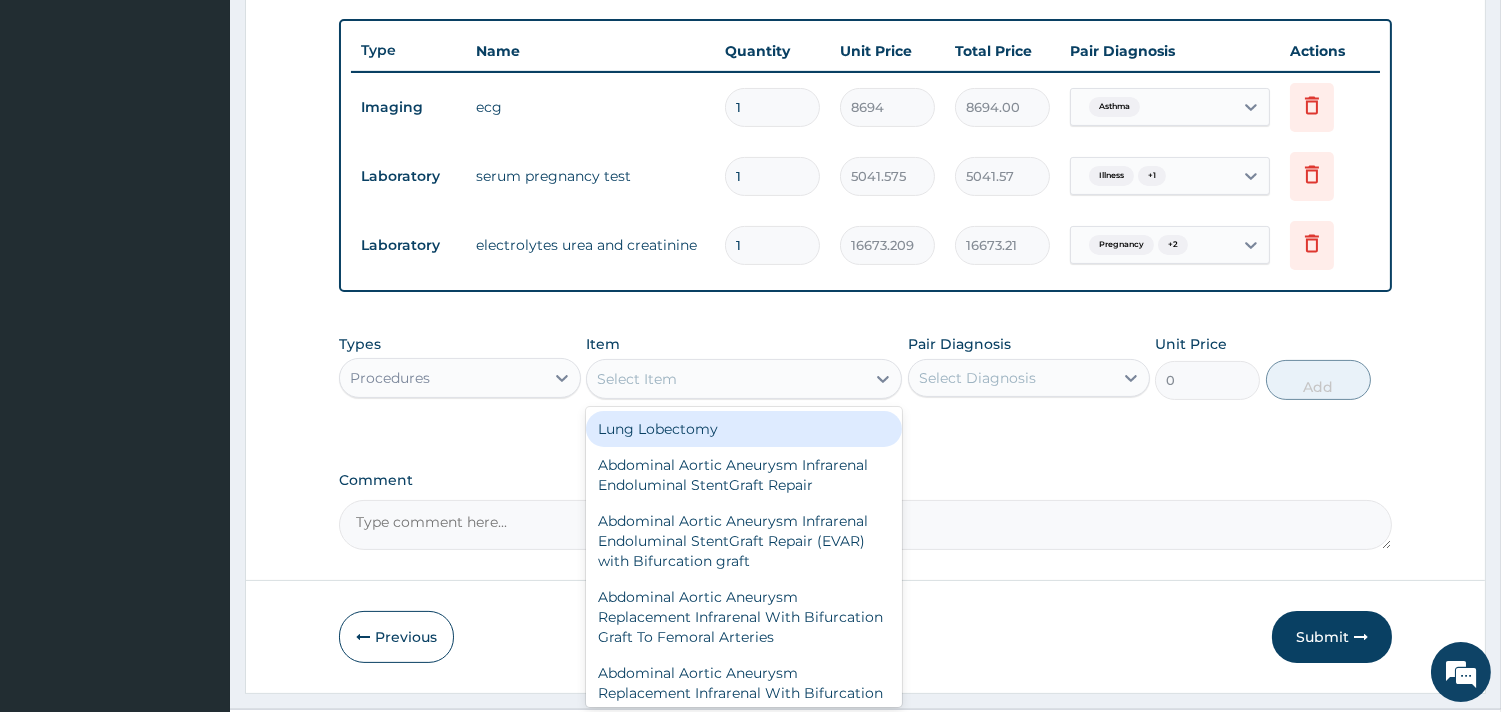 click on "Select Item" at bounding box center (637, 379) 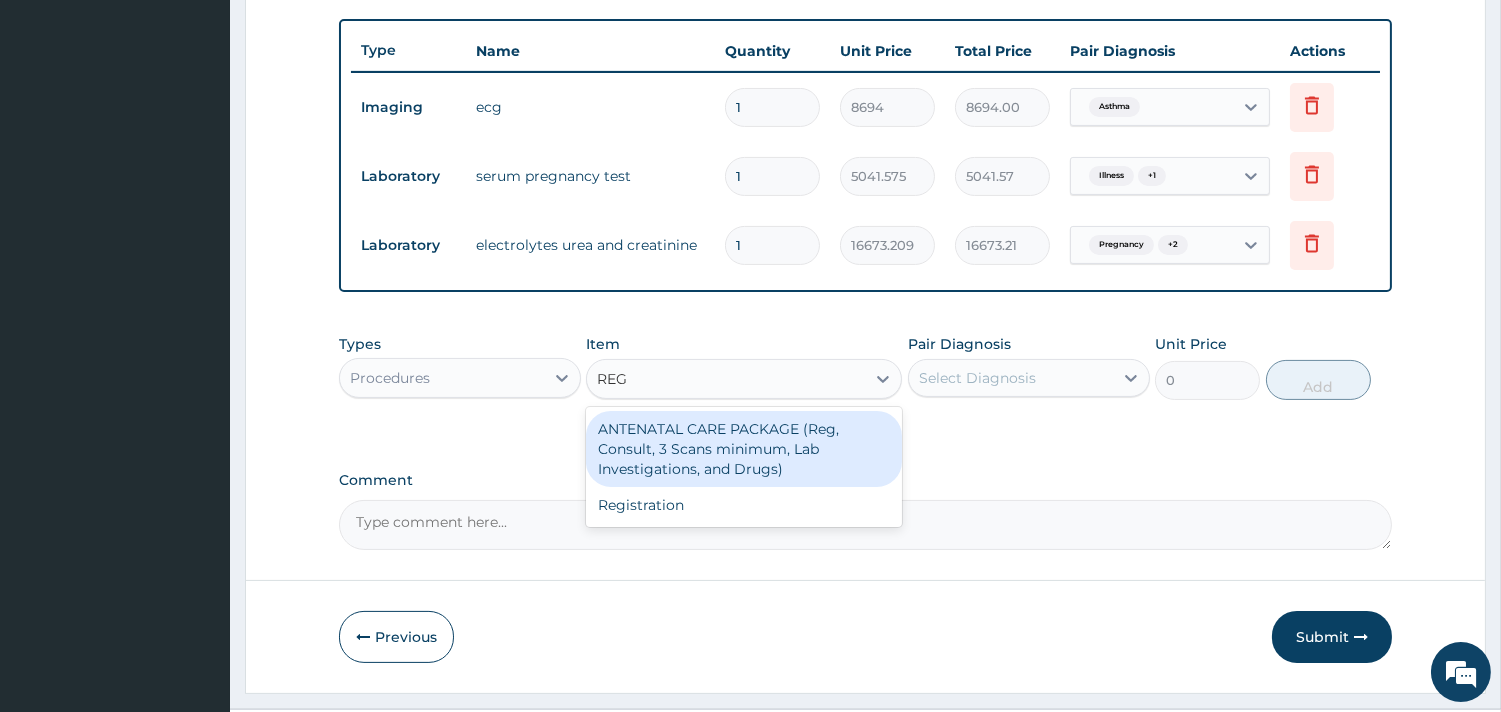 type on "REGI" 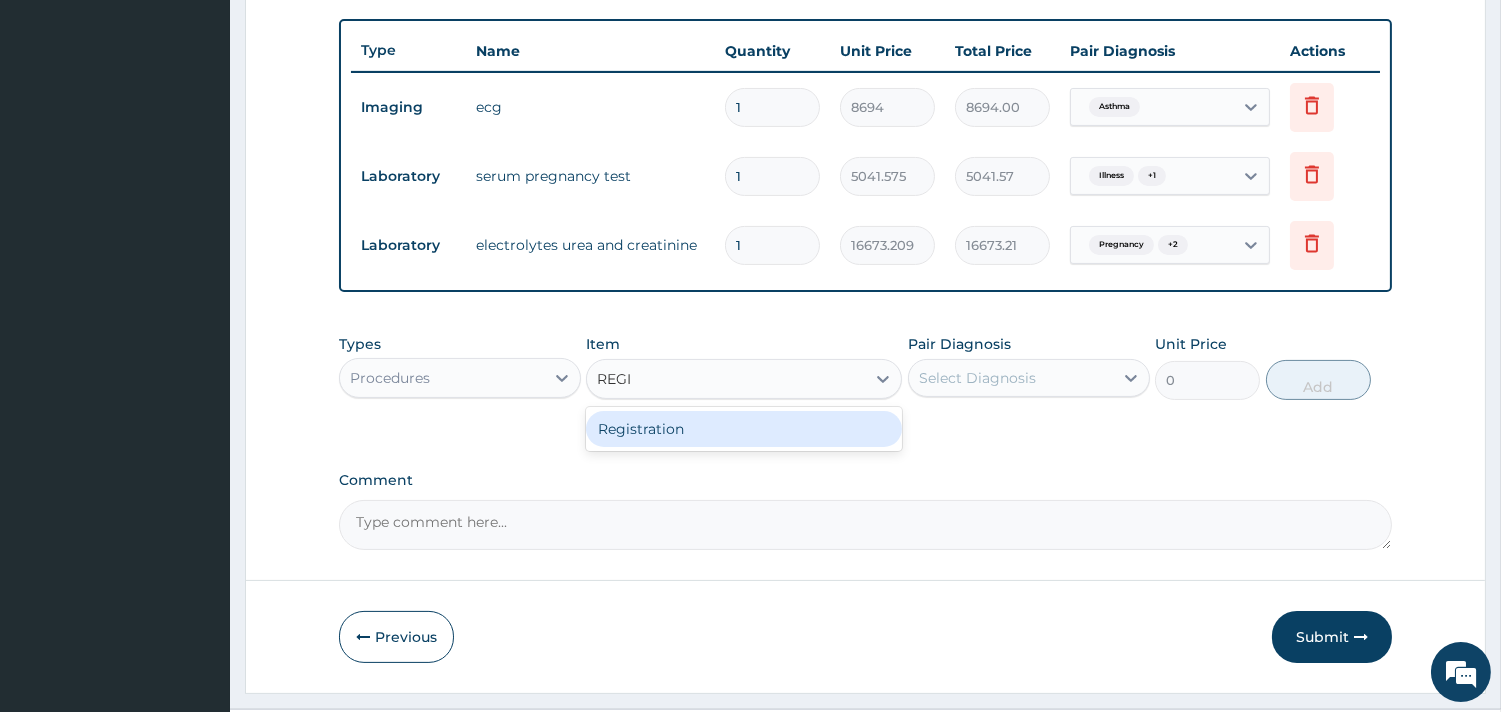 click on "Registration" at bounding box center [744, 429] 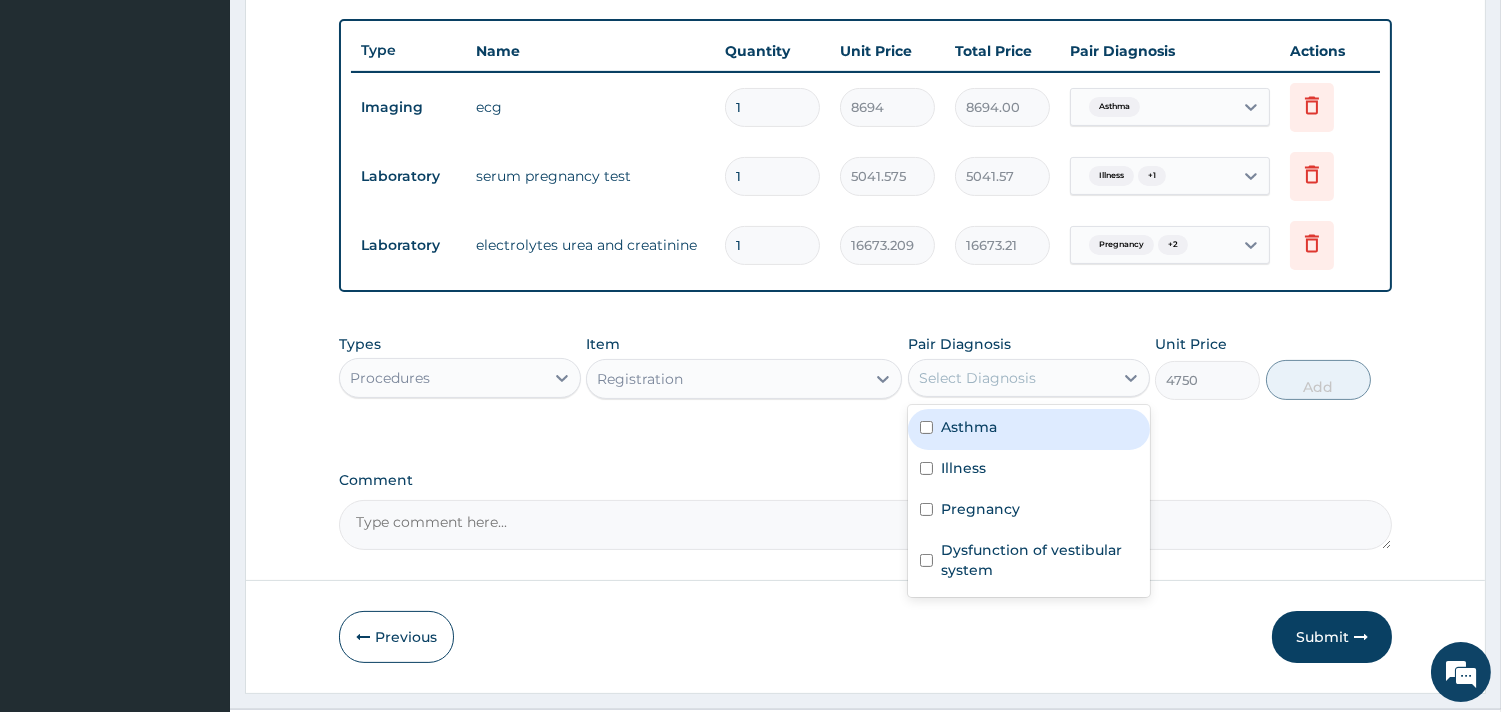 click on "Select Diagnosis" at bounding box center [1011, 378] 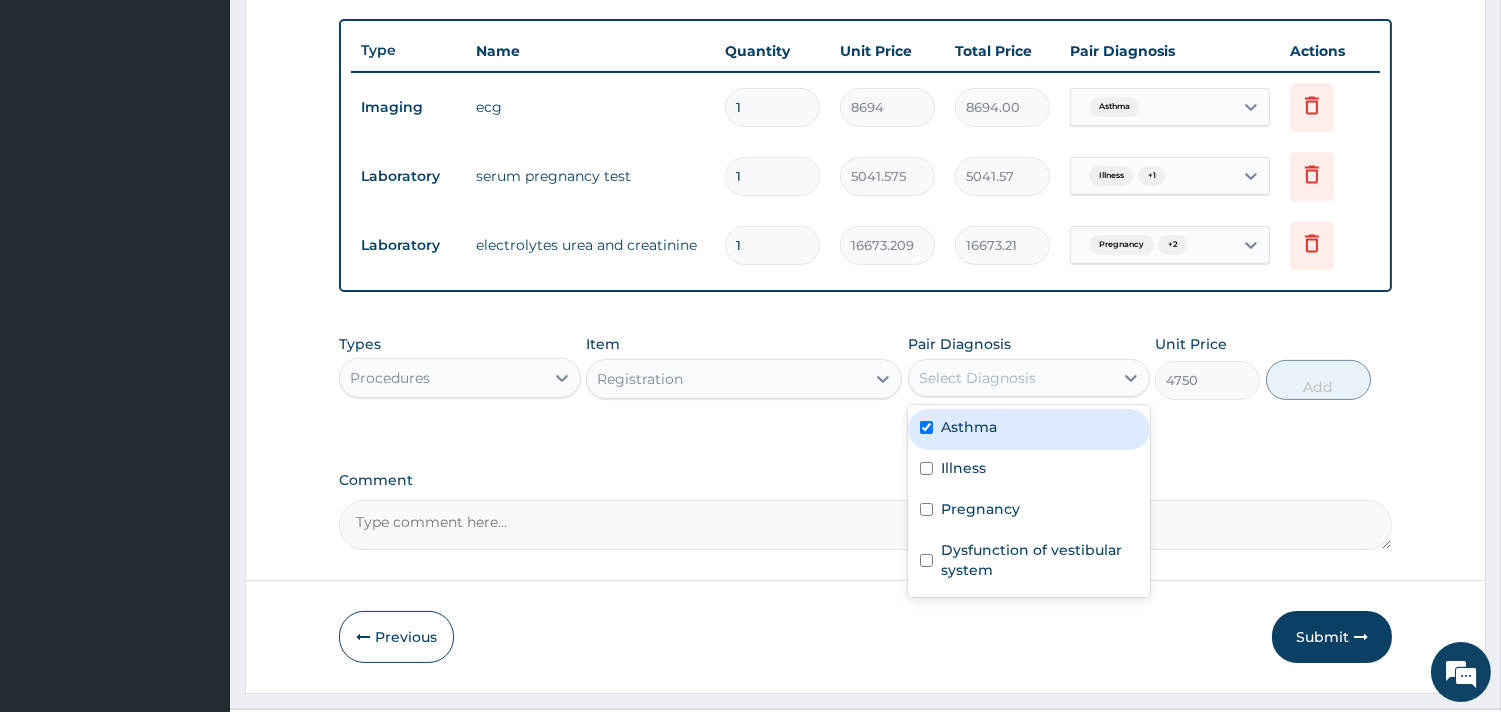 checkbox on "true" 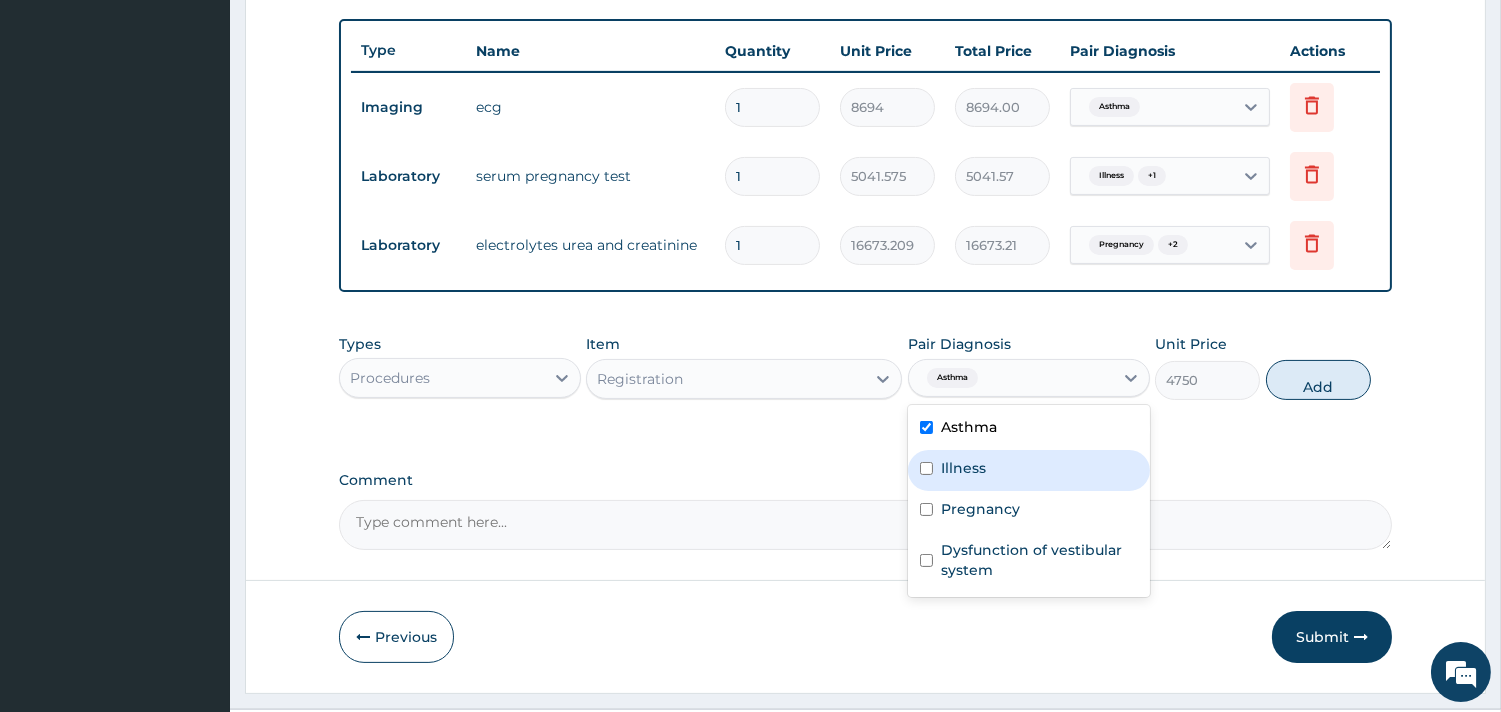 drag, startPoint x: 1072, startPoint y: 464, endPoint x: 1057, endPoint y: 513, distance: 51.24451 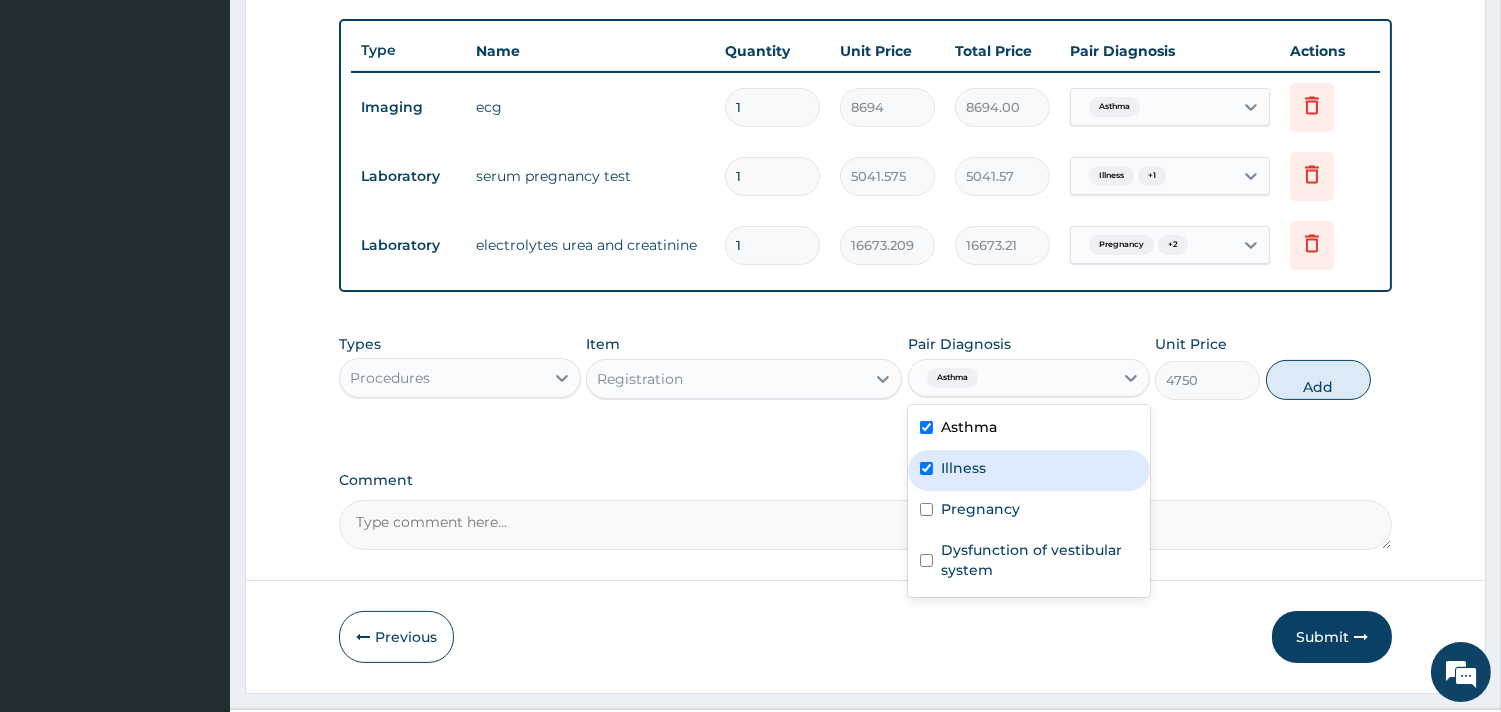 checkbox on "true" 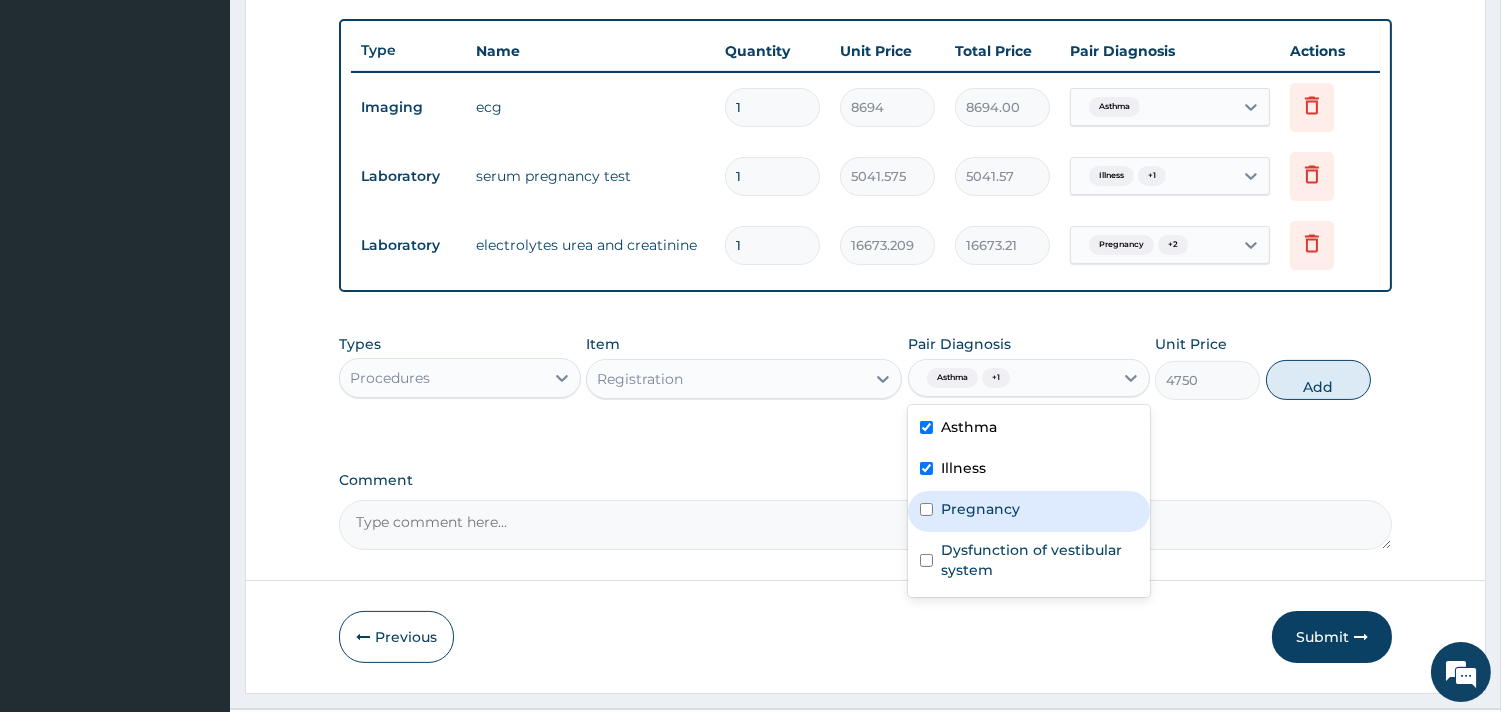 click on "Pregnancy" at bounding box center (1029, 511) 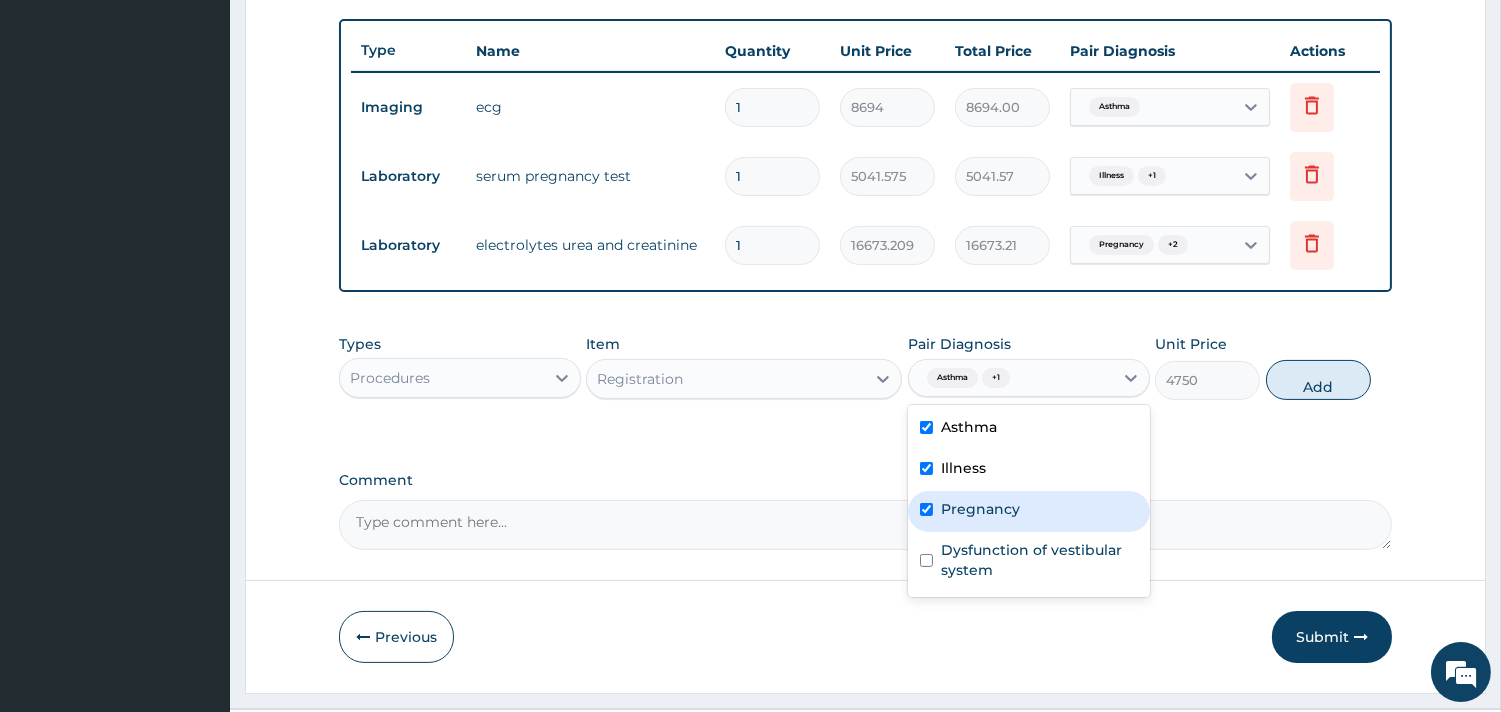 checkbox on "true" 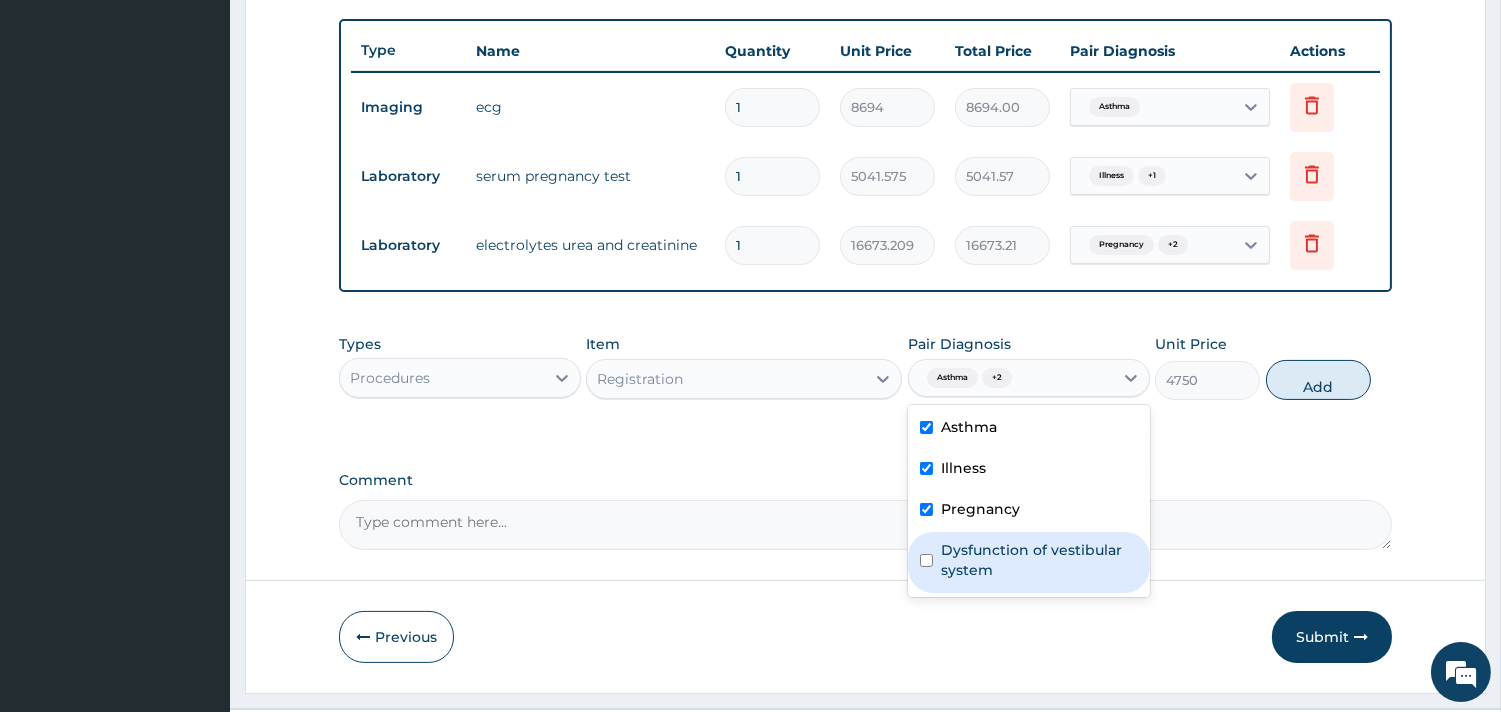 click on "Dysfunction of vestibular system" at bounding box center (1039, 560) 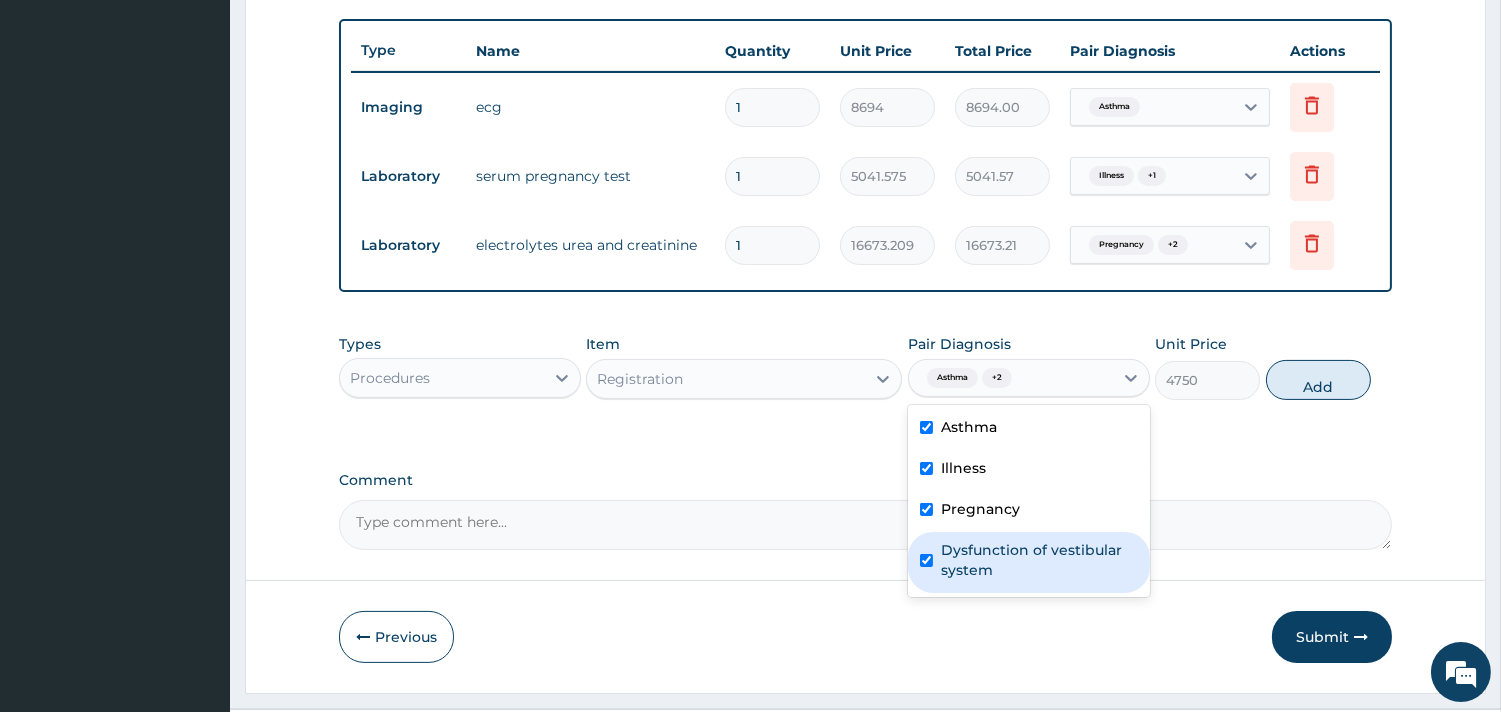 checkbox on "true" 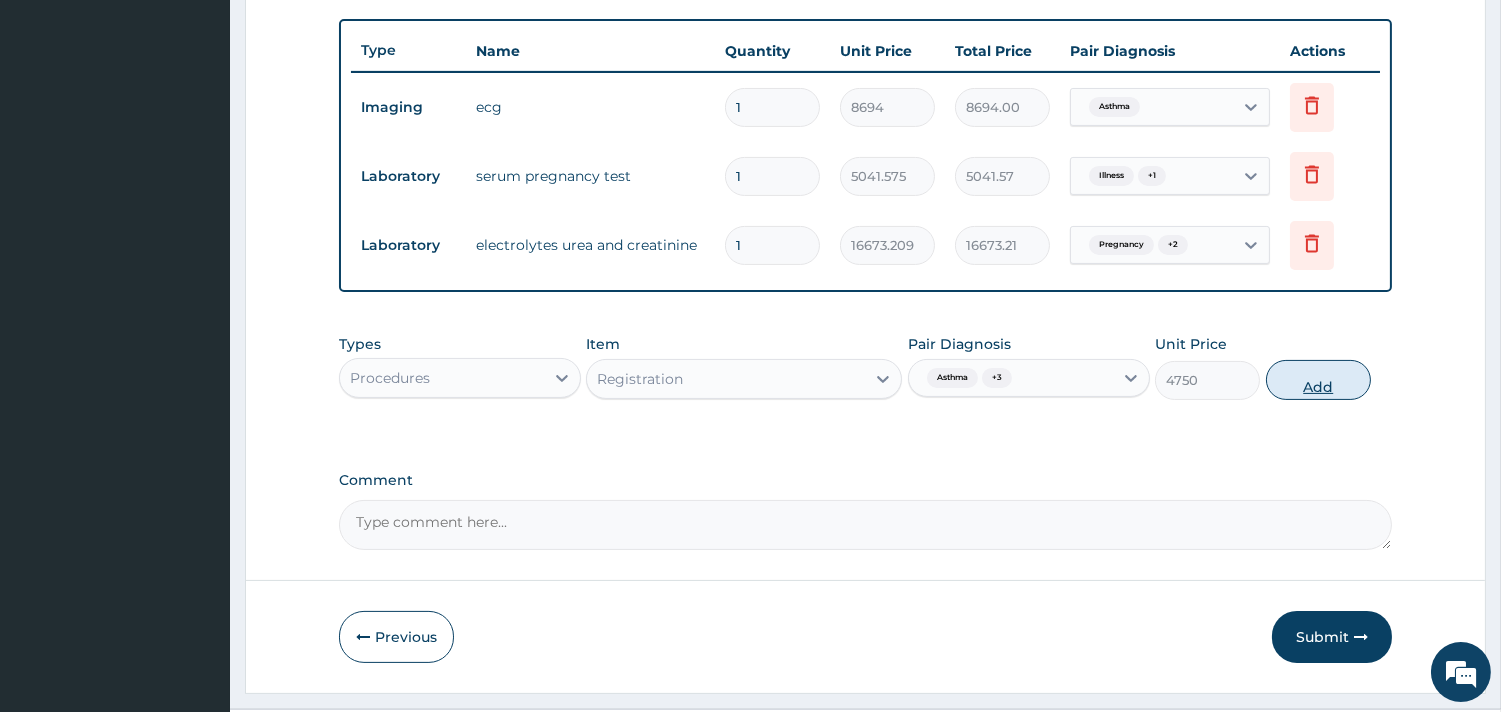 click on "Add" at bounding box center [1318, 380] 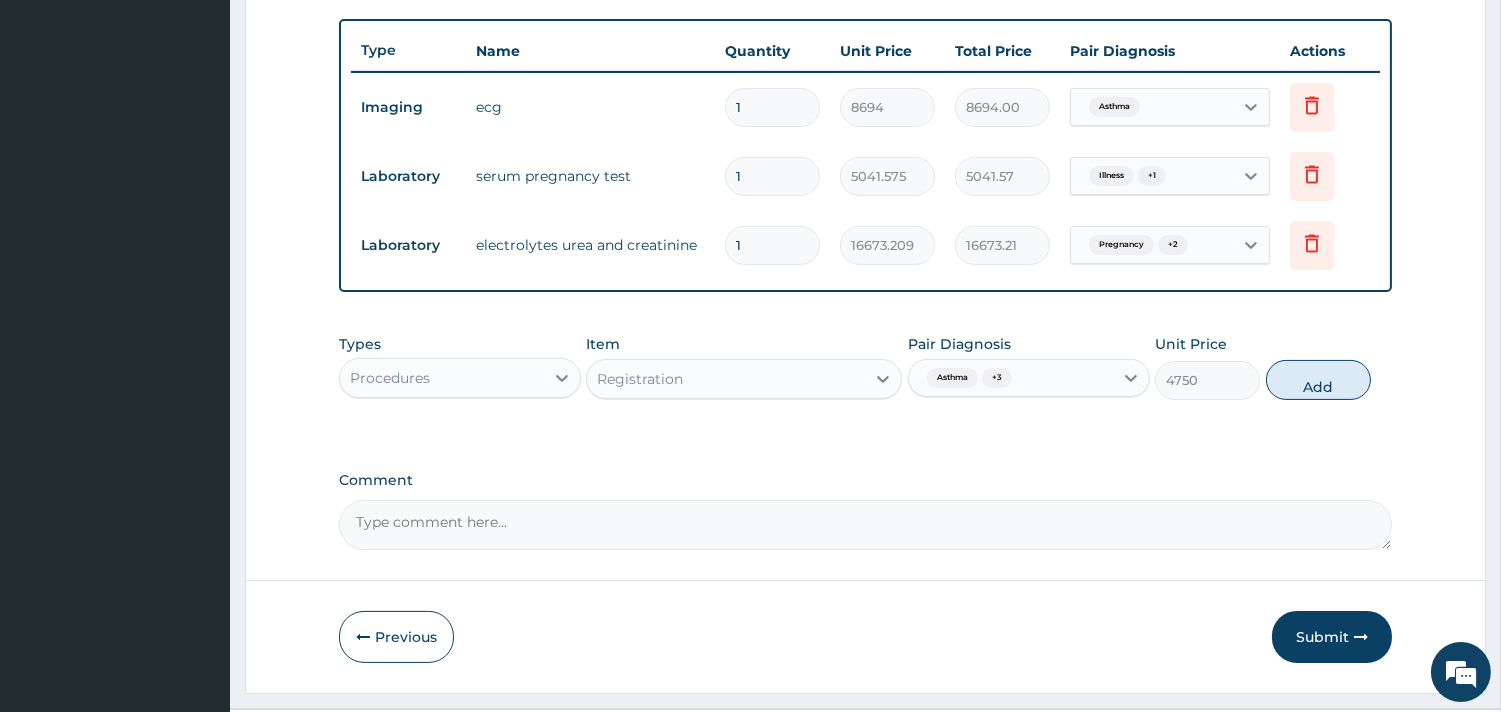 type on "0" 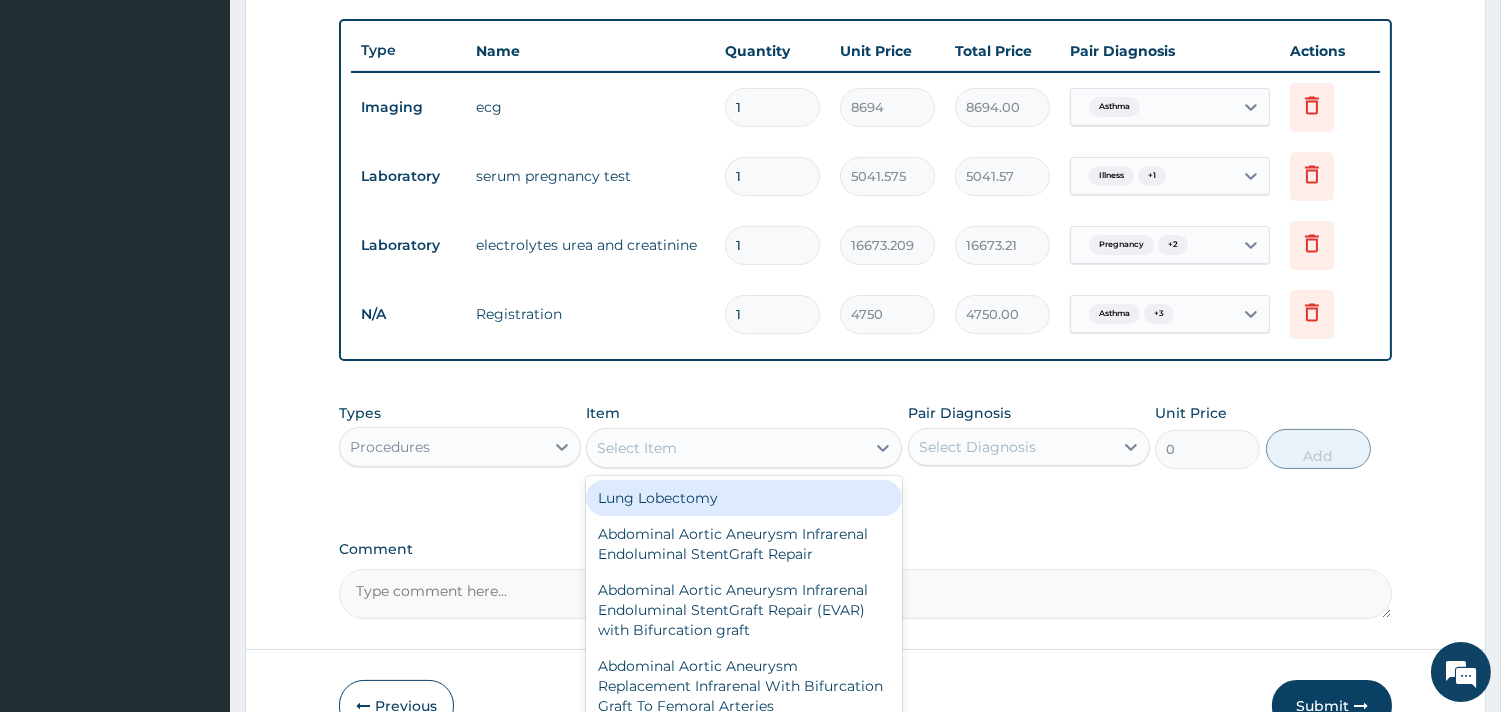 click on "Select Item" at bounding box center (726, 448) 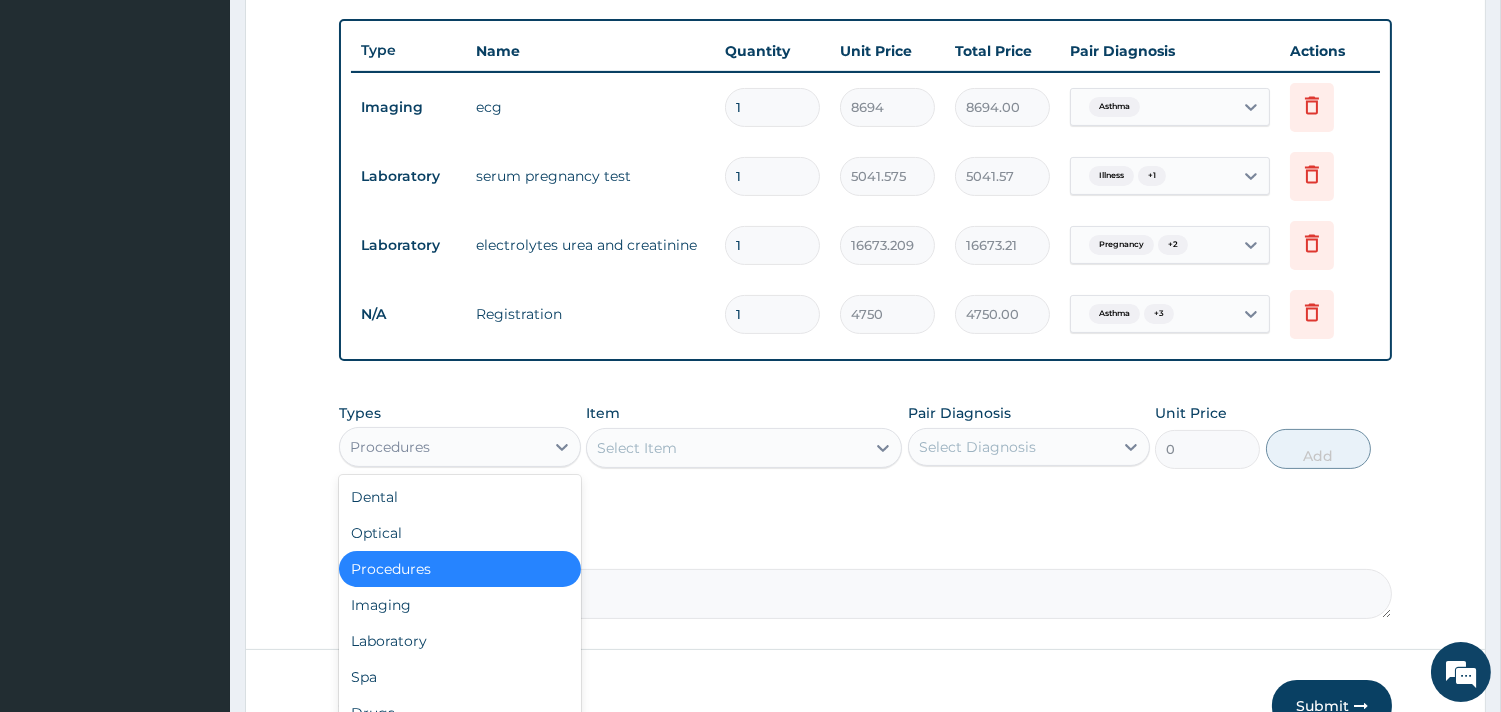 click on "Procedures" at bounding box center (442, 447) 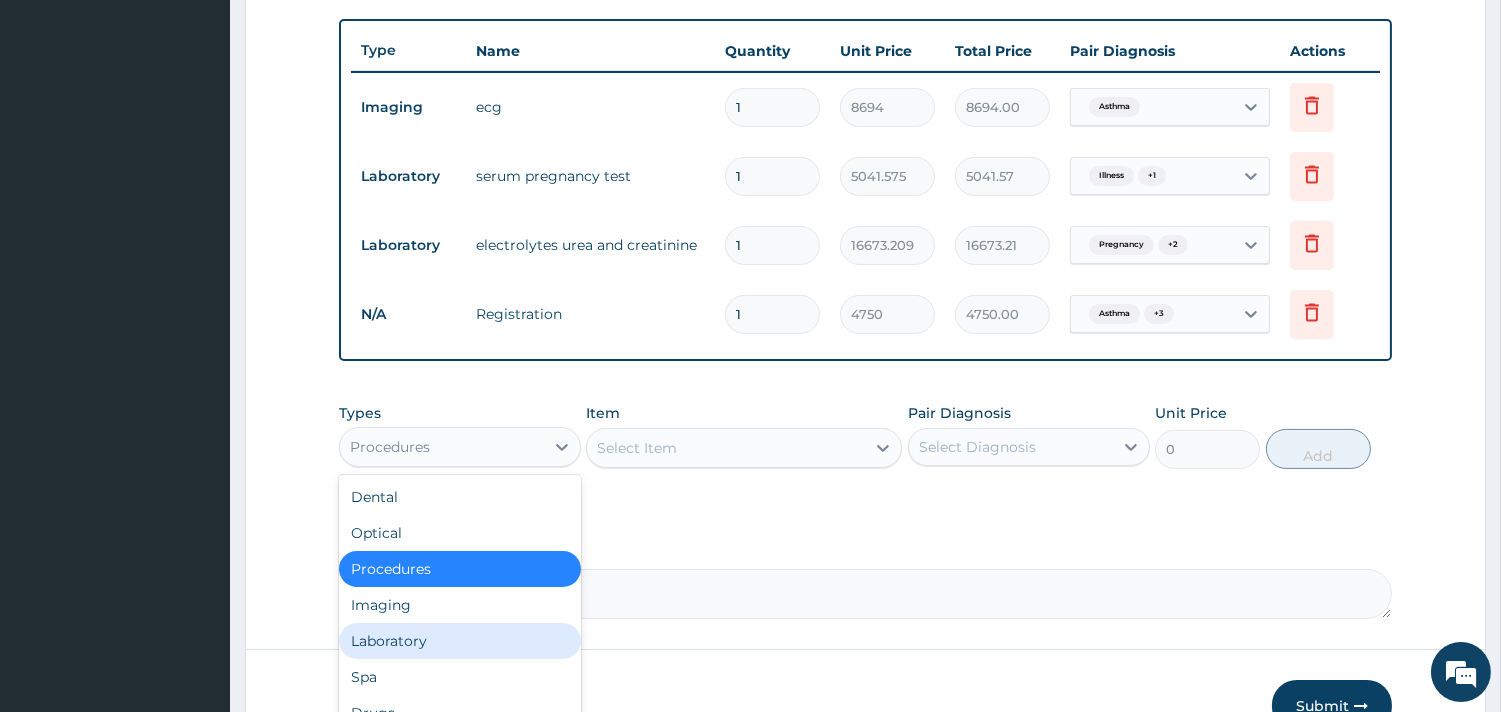 click on "Laboratory" at bounding box center (460, 641) 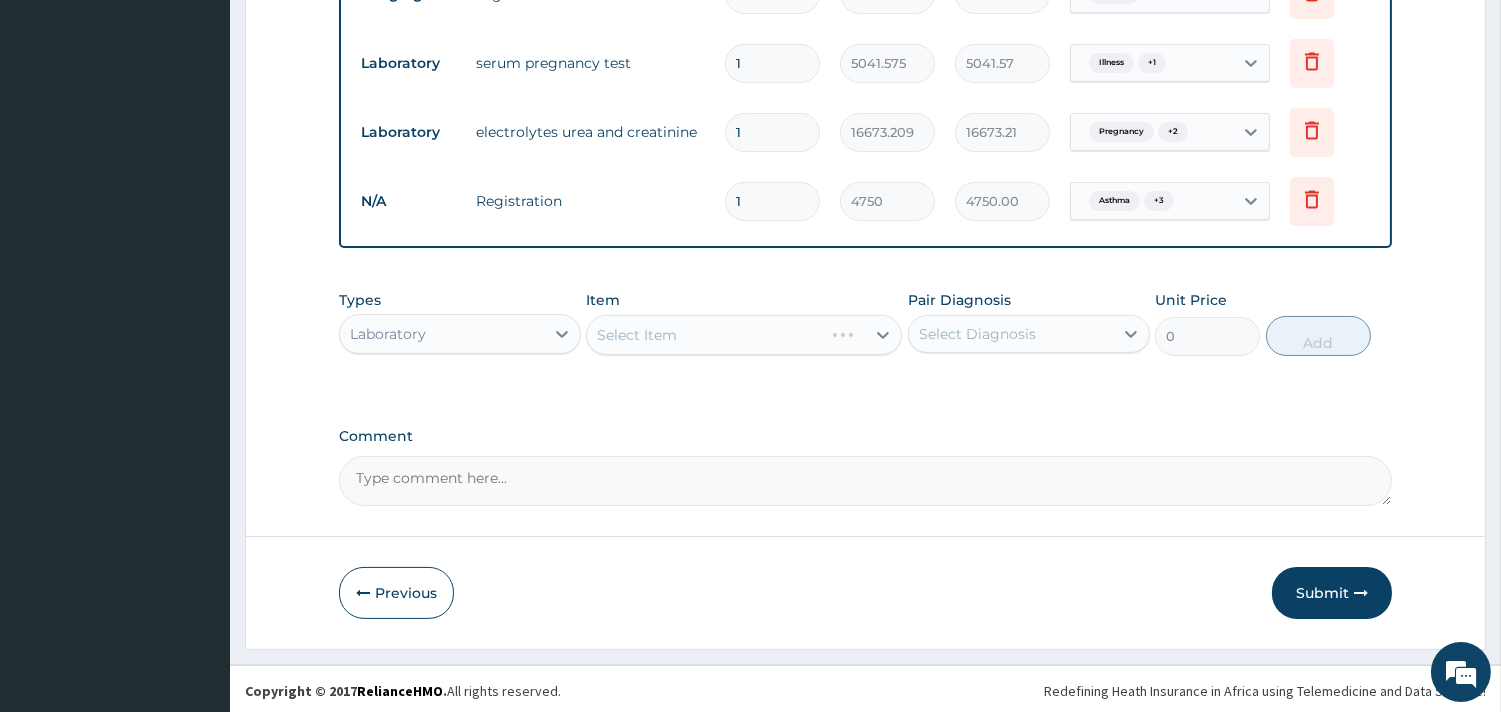 scroll, scrollTop: 842, scrollLeft: 0, axis: vertical 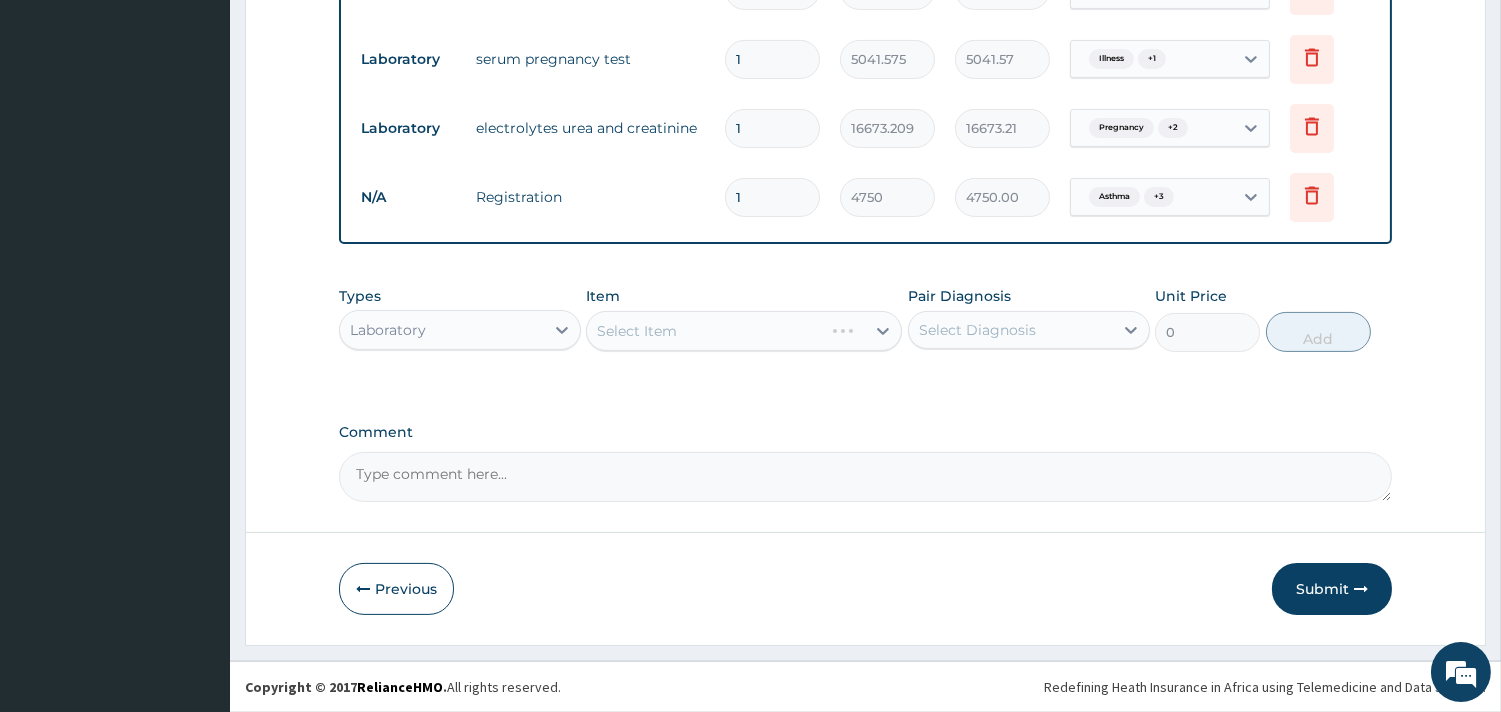 drag, startPoint x: 540, startPoint y: 331, endPoint x: 533, endPoint y: 342, distance: 13.038404 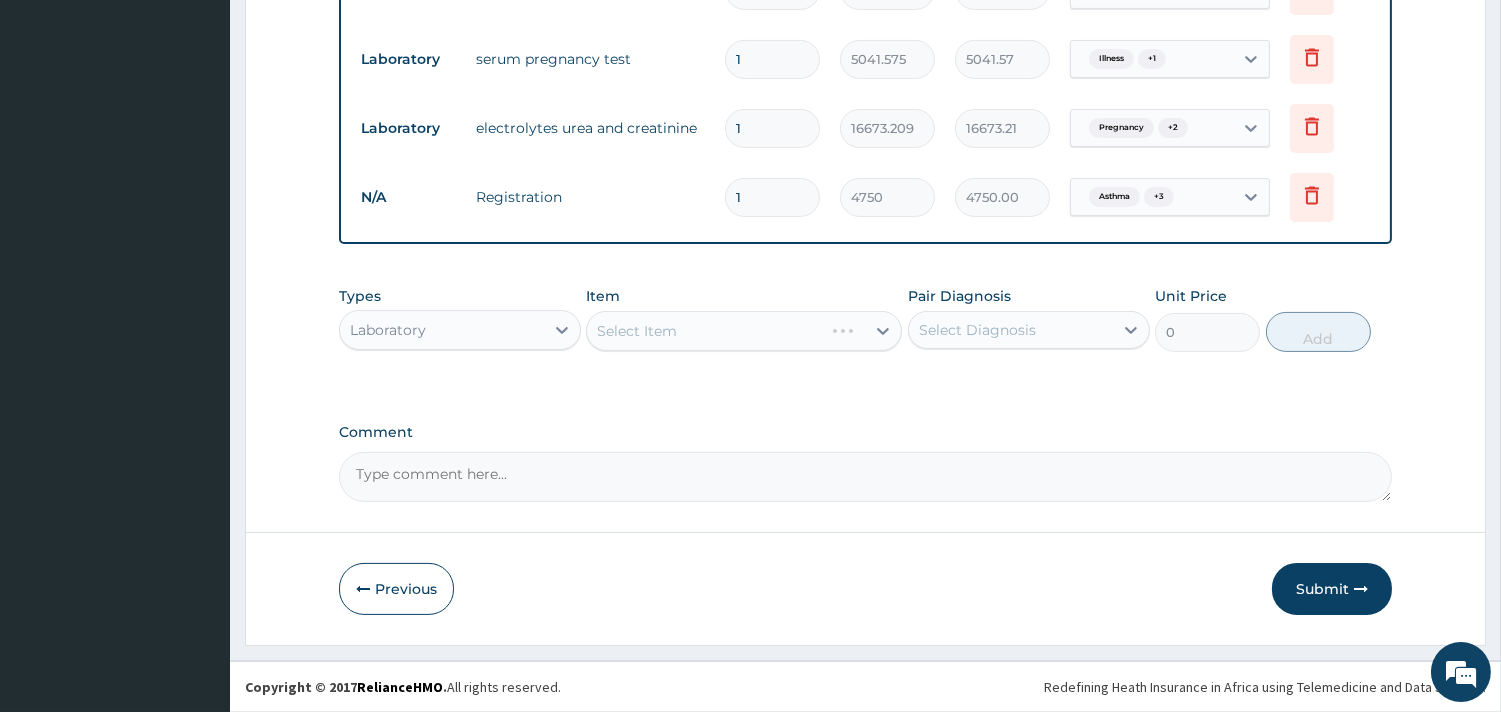 click on "Laboratory" at bounding box center (442, 330) 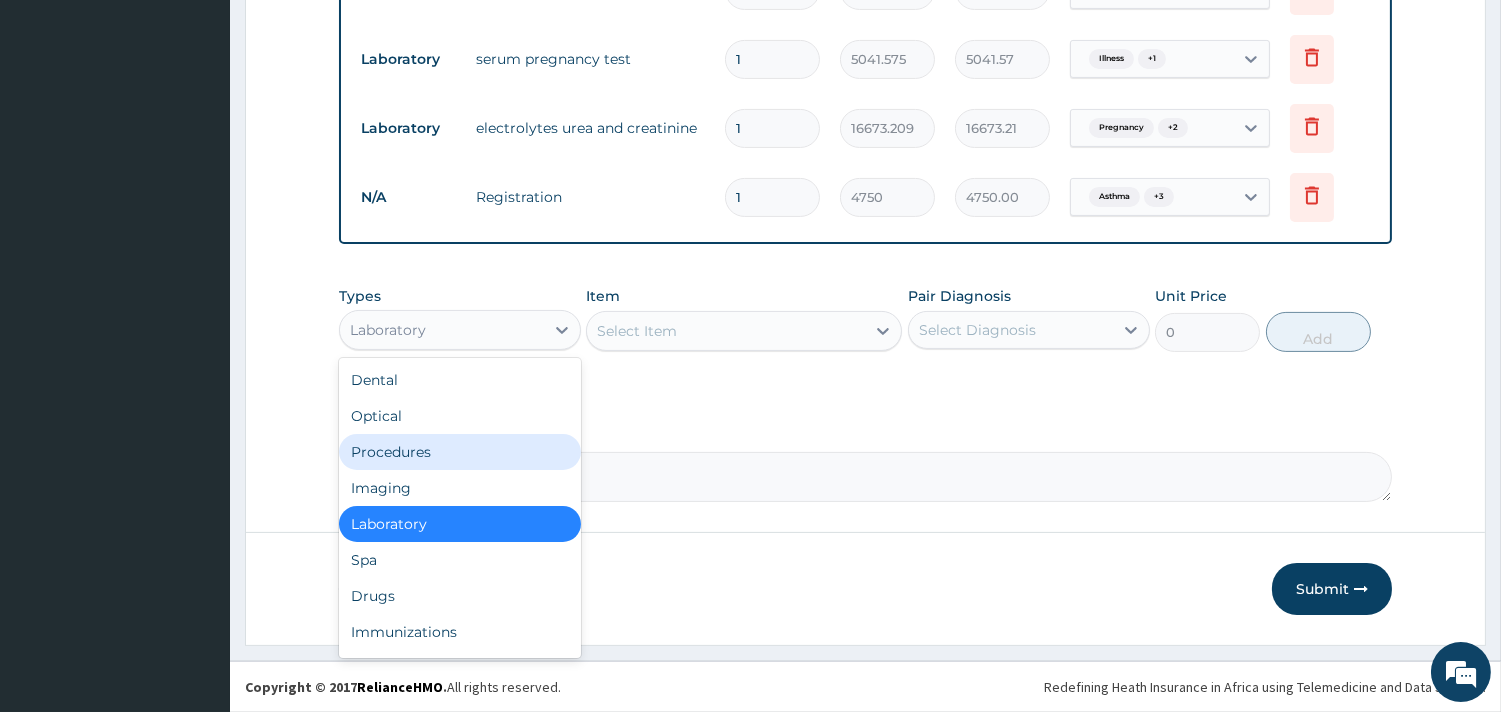 drag, startPoint x: 461, startPoint y: 450, endPoint x: 478, endPoint y: 438, distance: 20.808653 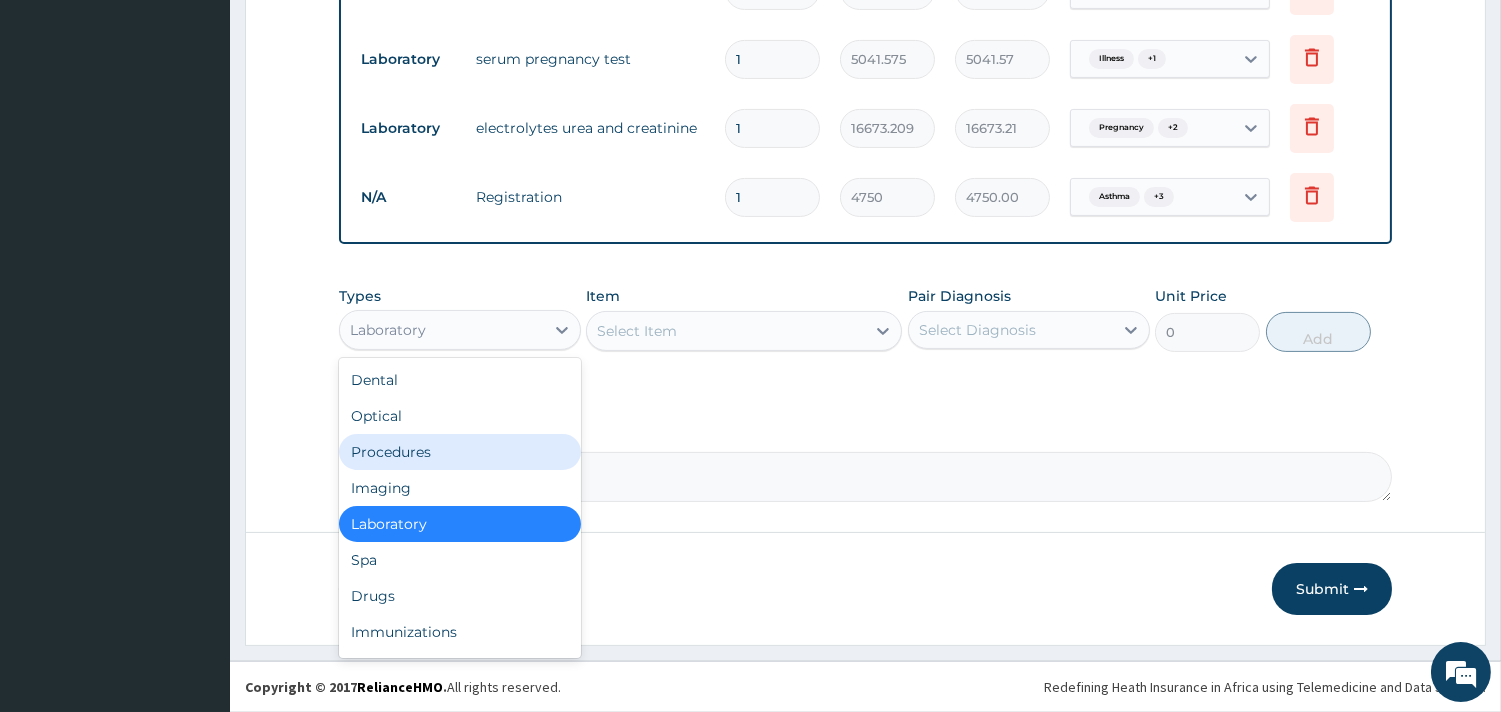 click on "Procedures" at bounding box center (460, 452) 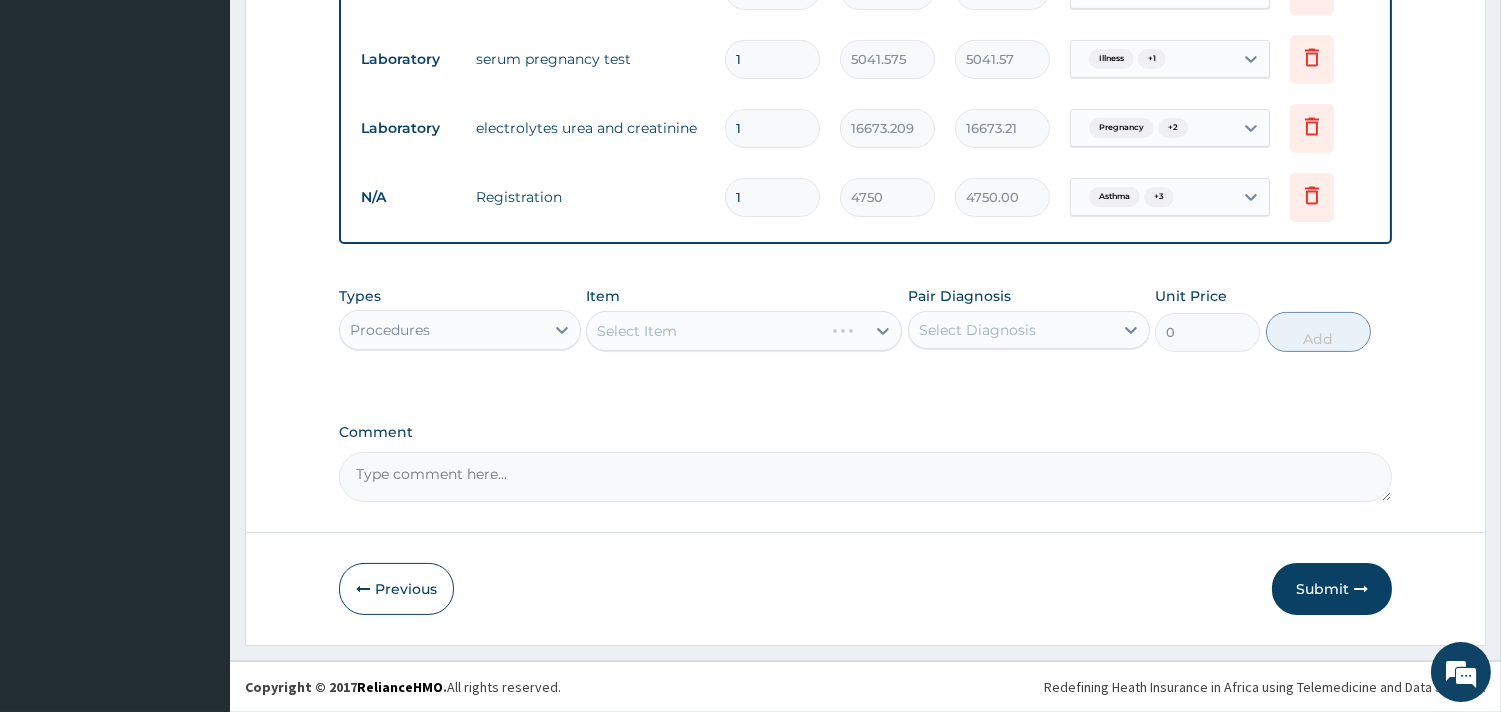 click on "Select Item" at bounding box center (744, 331) 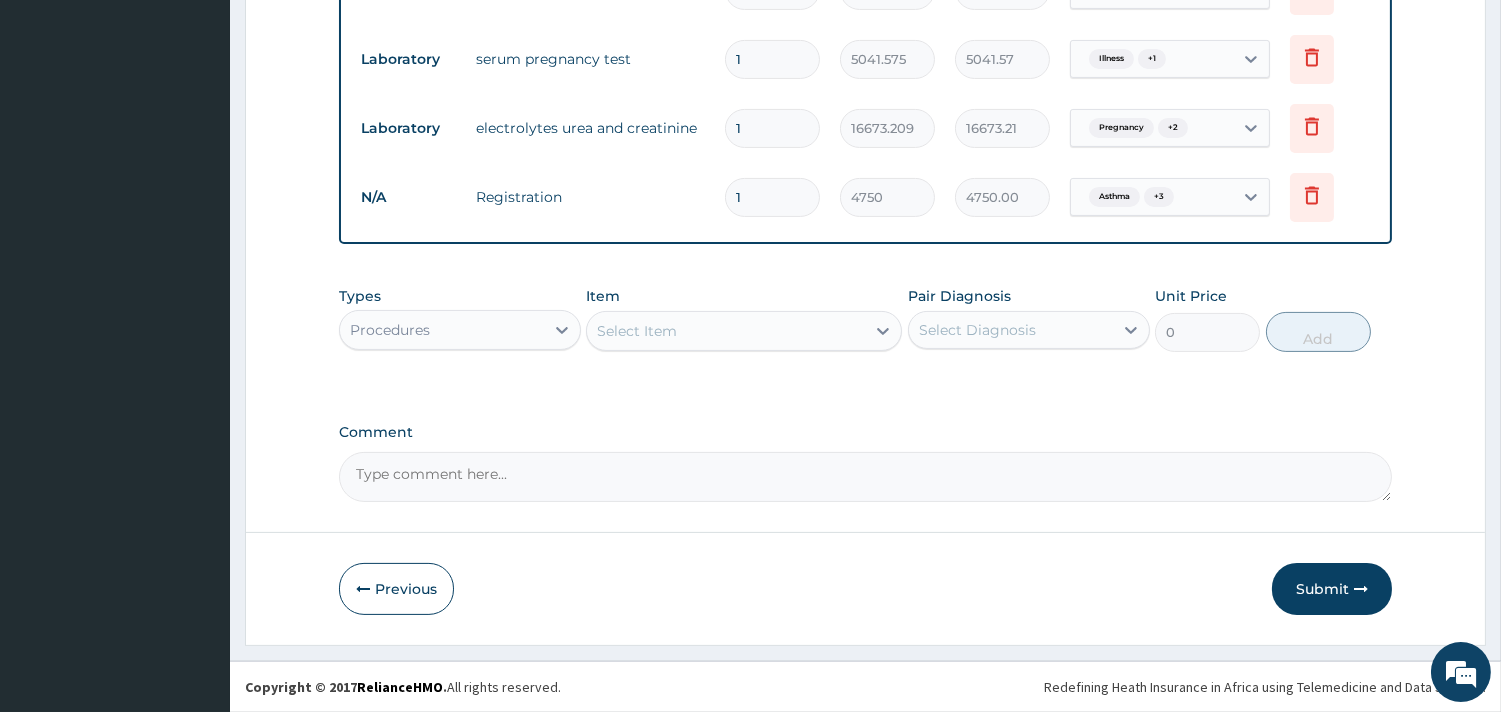 click on "Select Item" at bounding box center (637, 331) 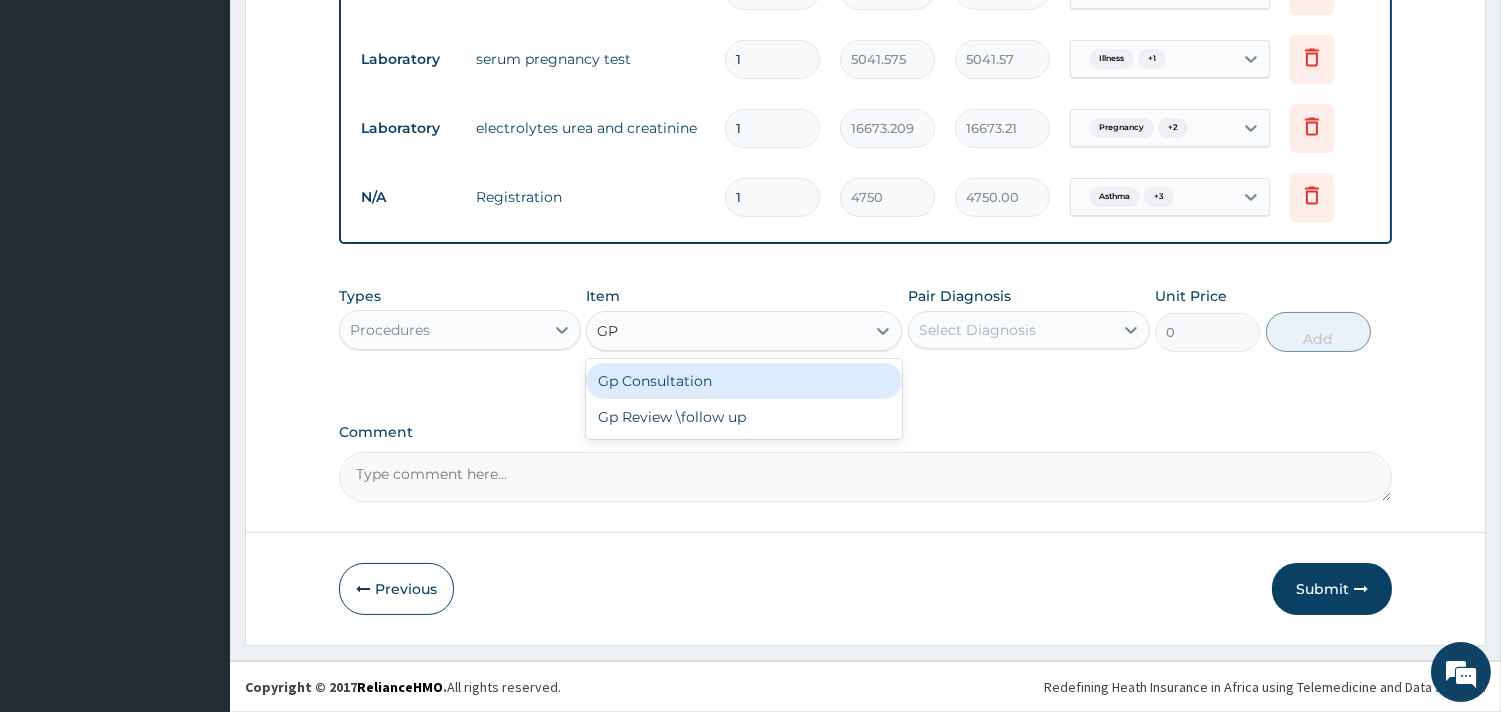 type on "GP C" 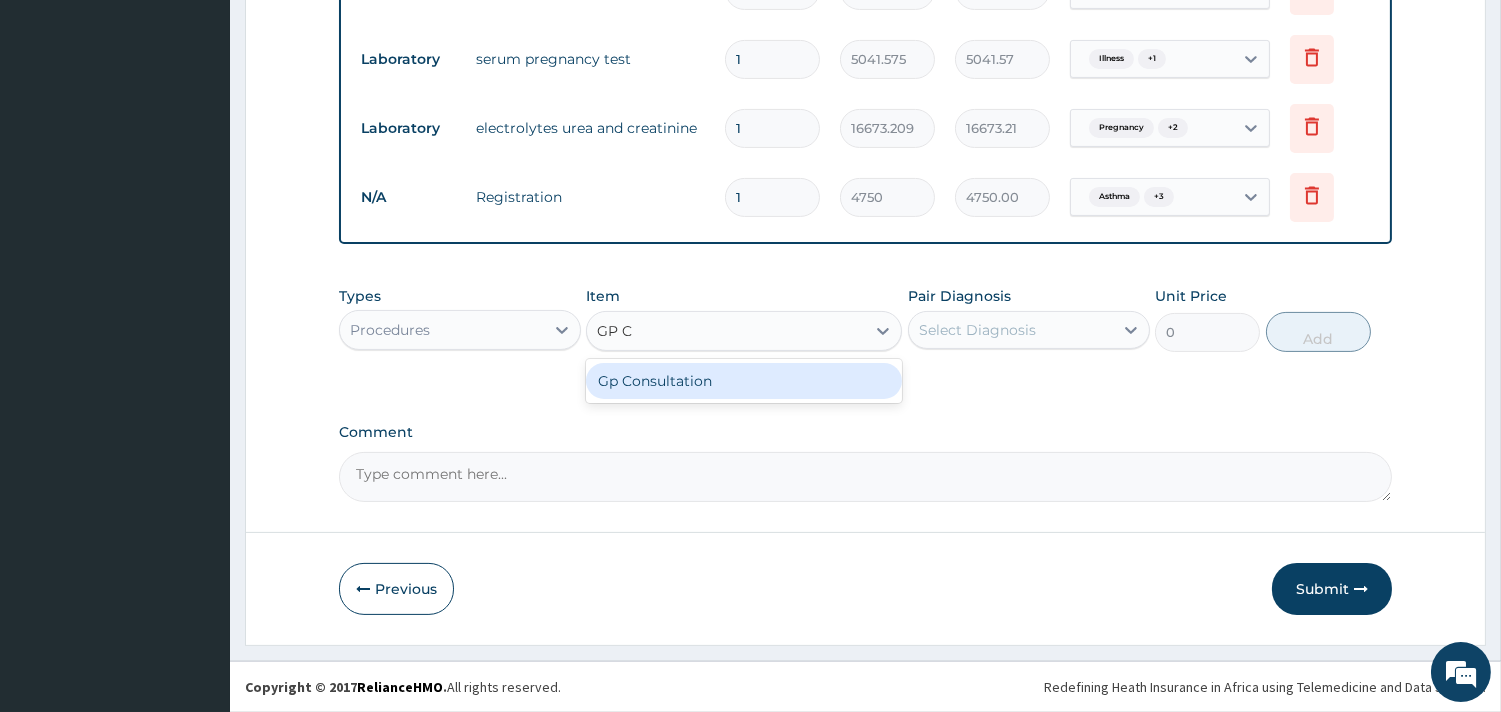 click on "Gp Consultation" at bounding box center [744, 381] 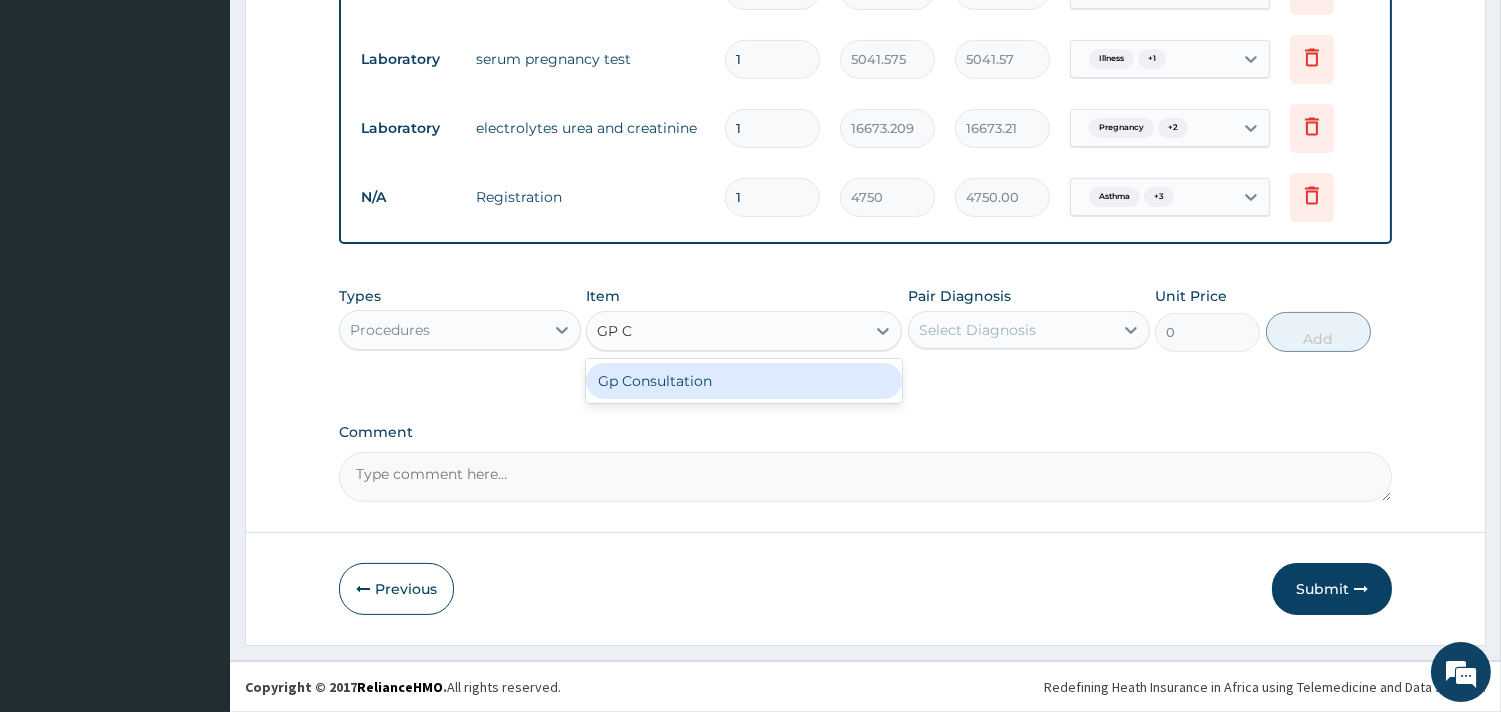 type 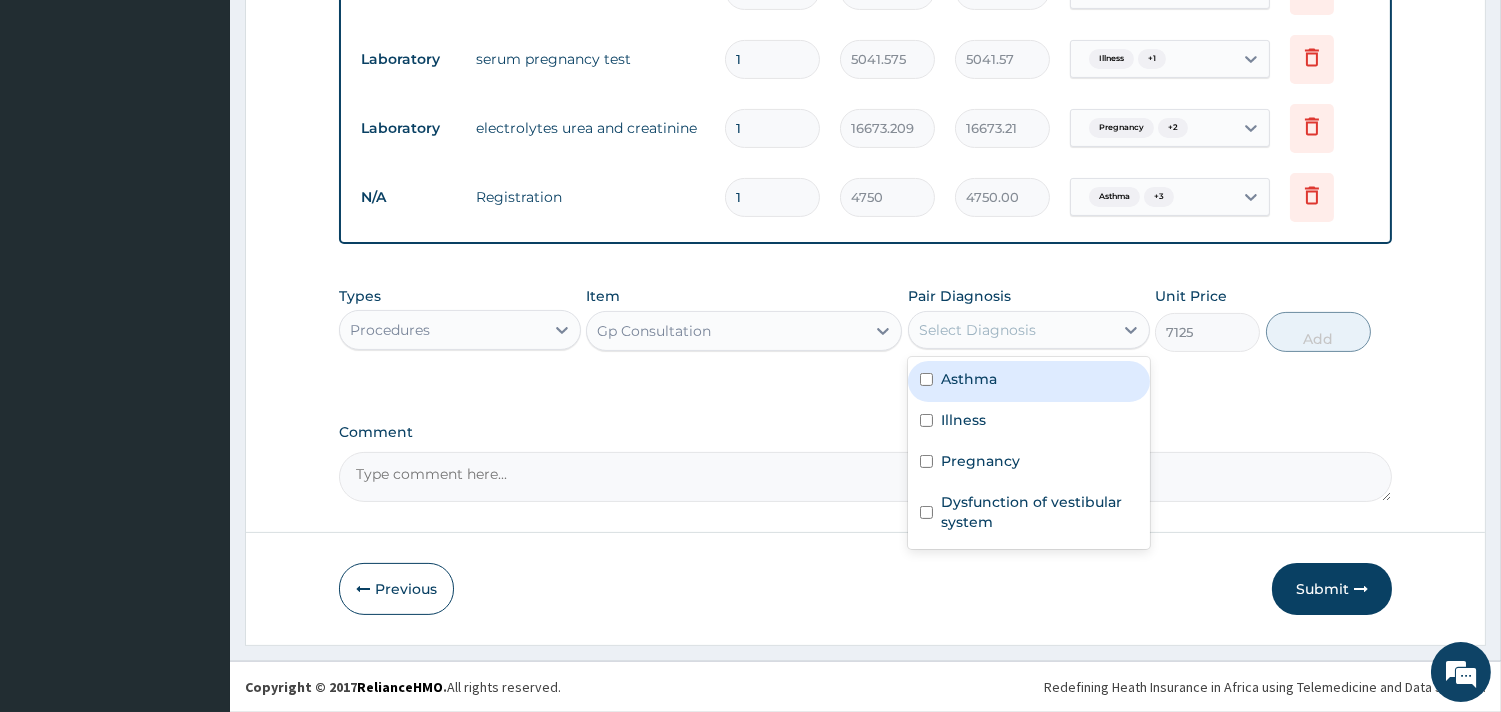 click on "Select Diagnosis" at bounding box center [977, 330] 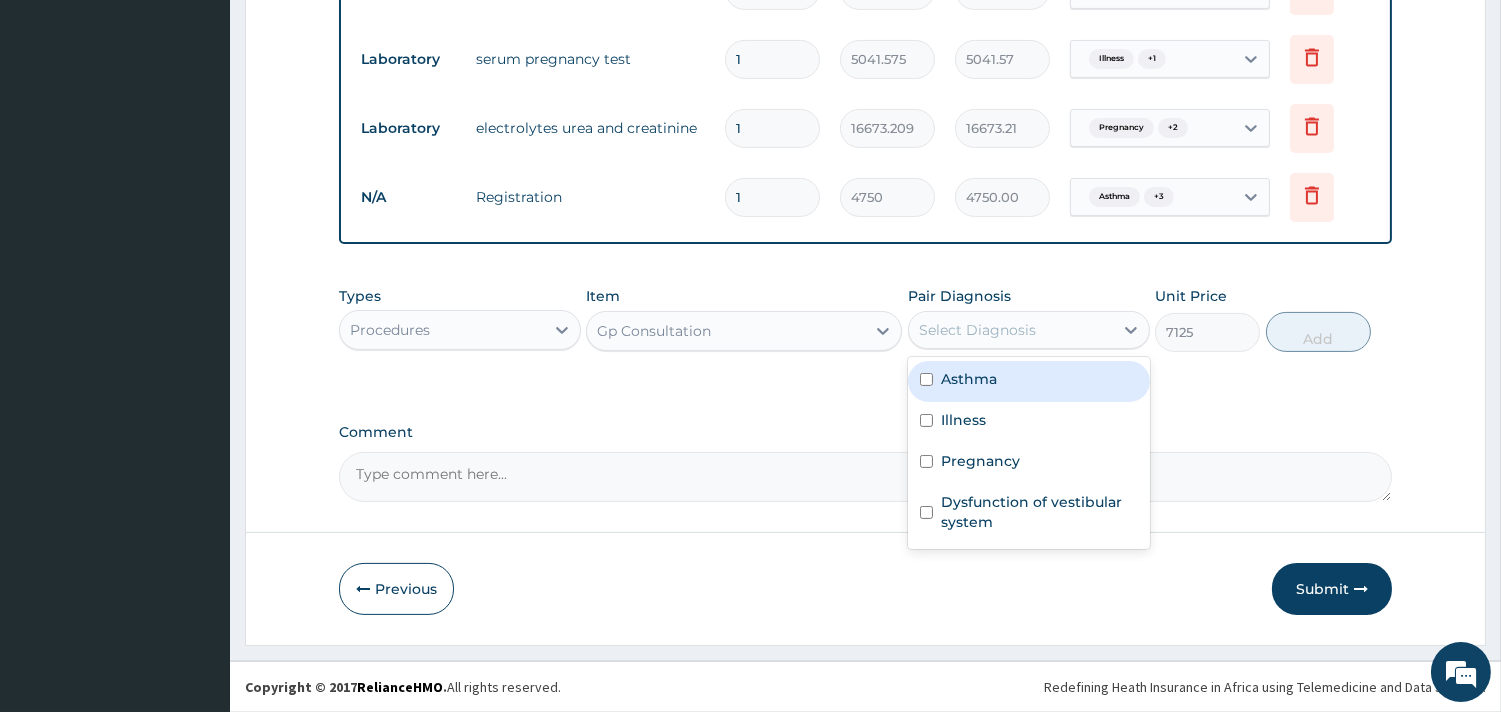 drag, startPoint x: 981, startPoint y: 382, endPoint x: 972, endPoint y: 427, distance: 45.891174 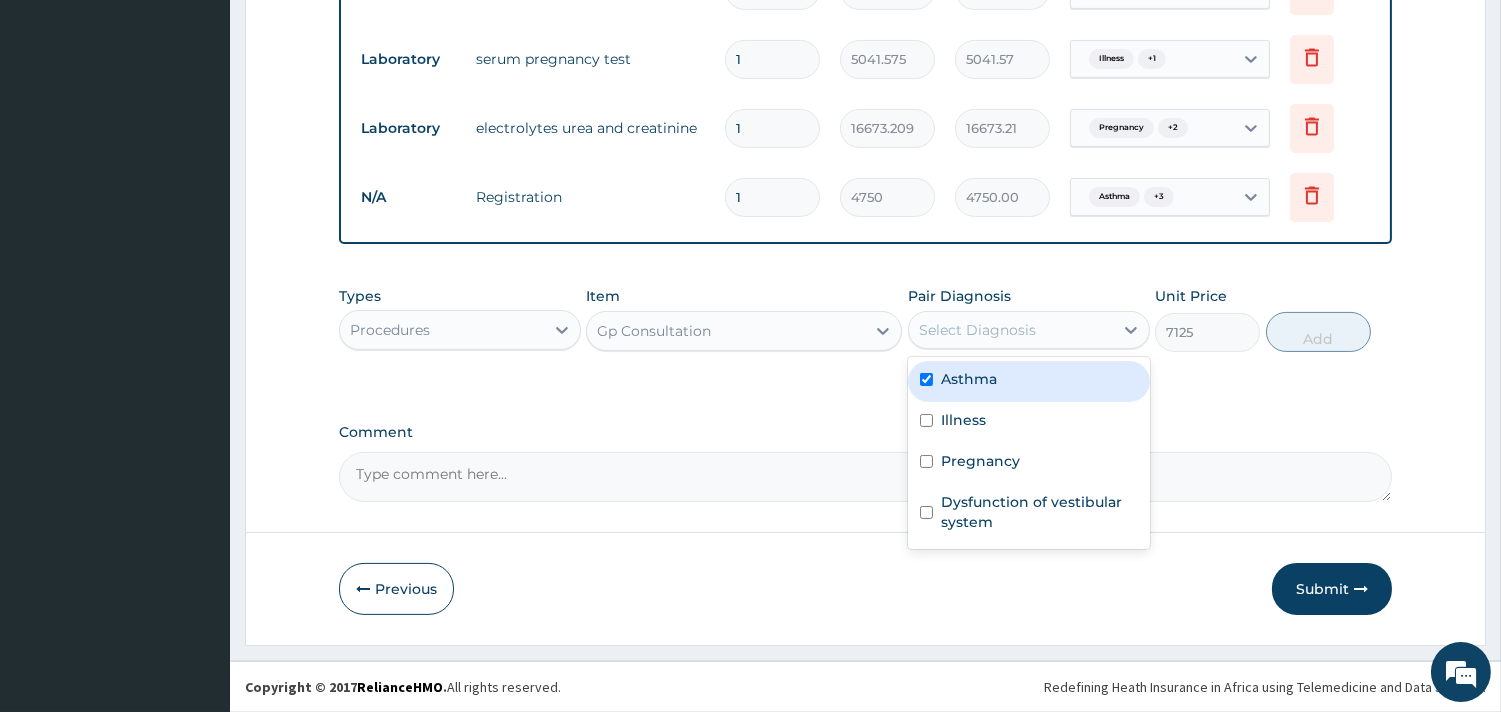 checkbox on "true" 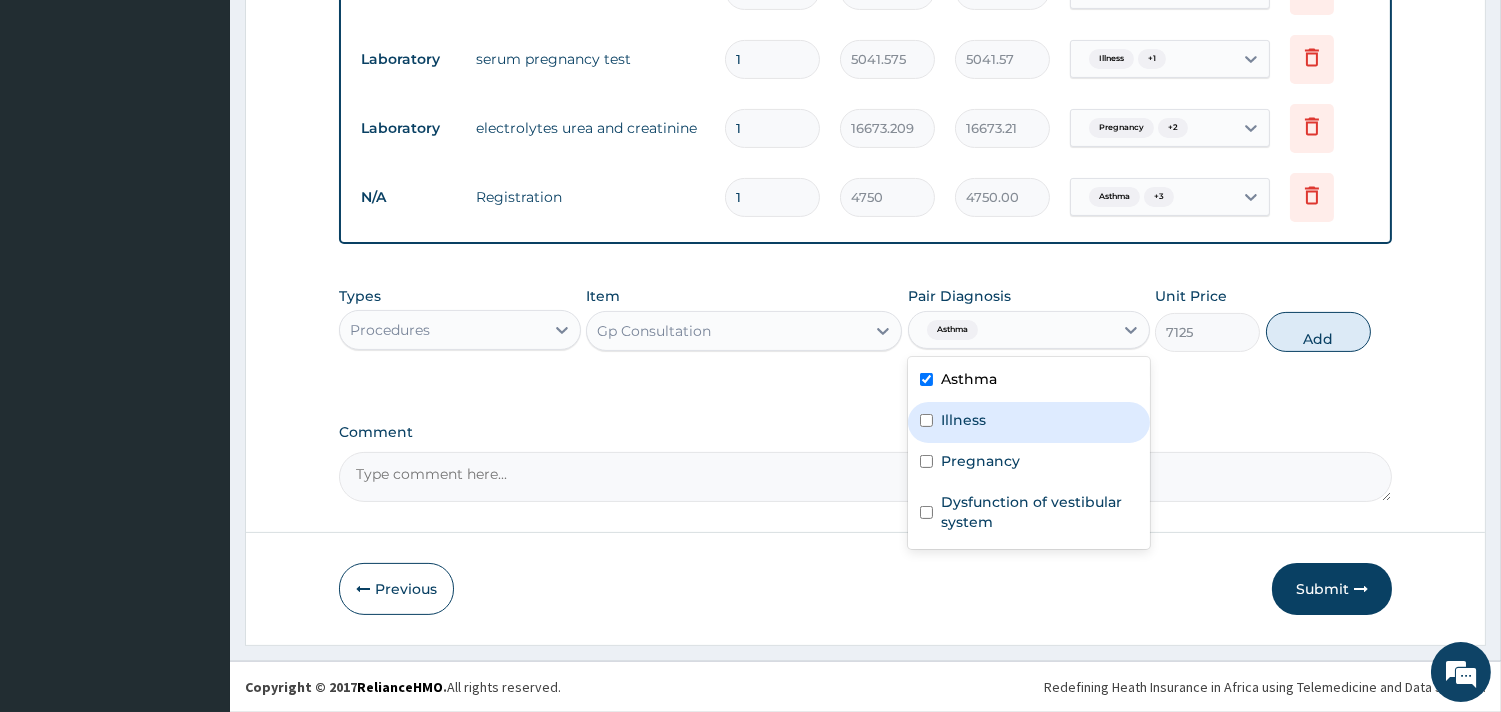 click on "Illness" at bounding box center [1029, 422] 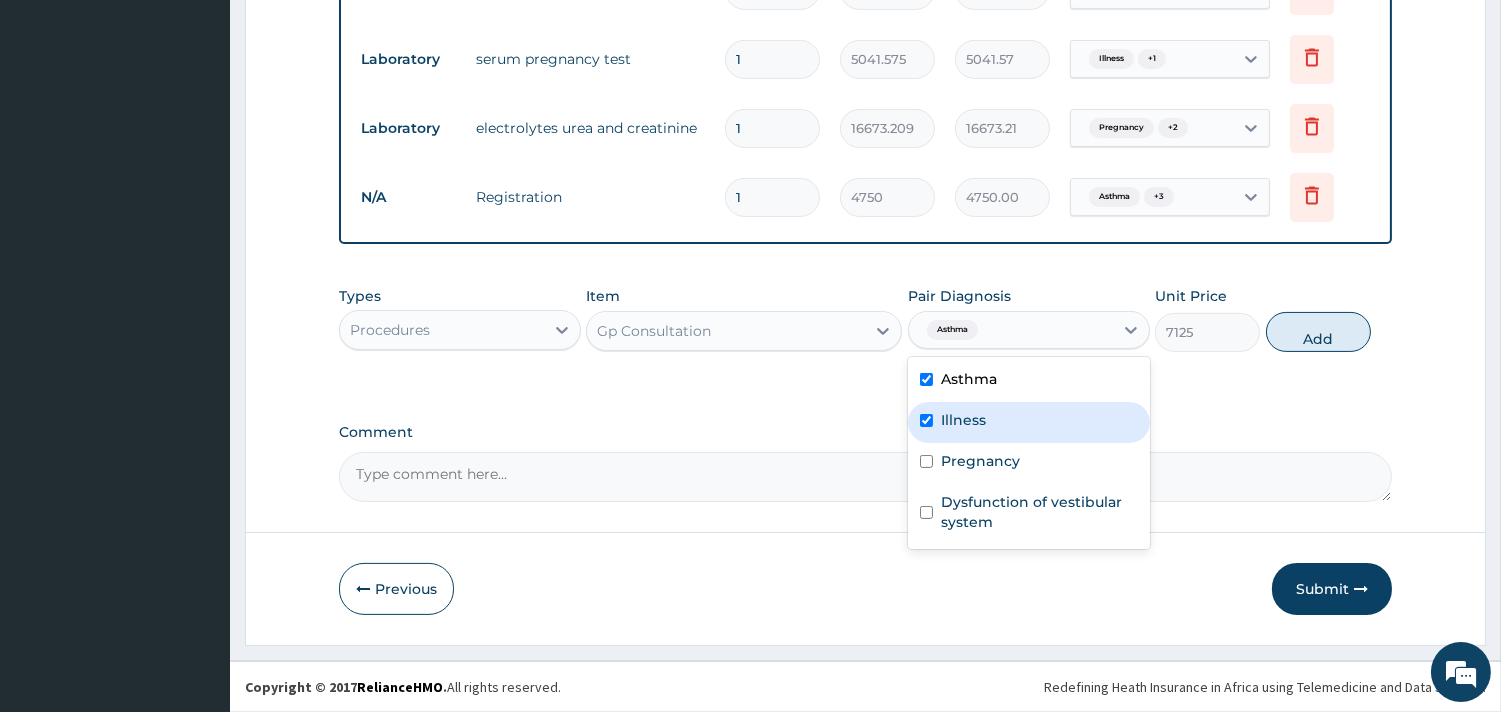 checkbox on "true" 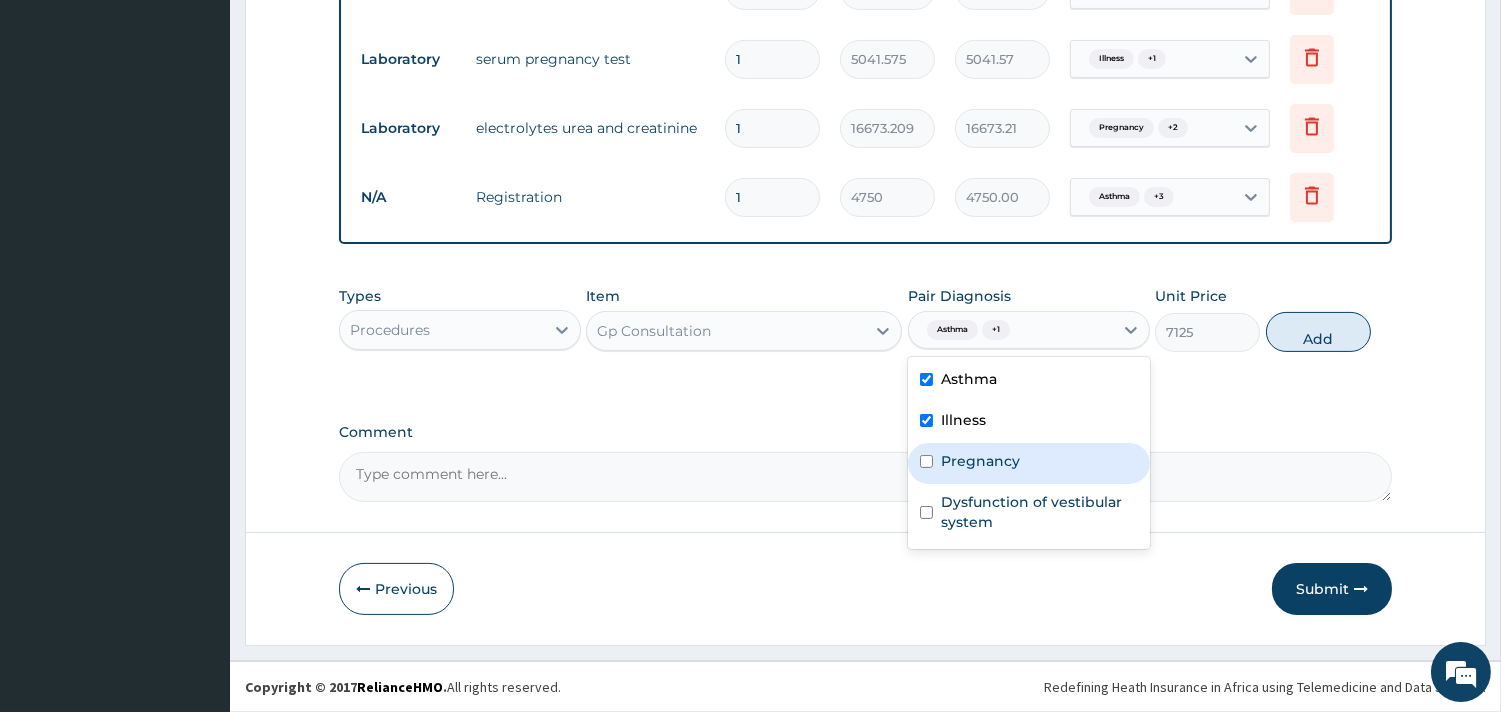 click on "Dysfunction of vestibular system" at bounding box center (1039, 512) 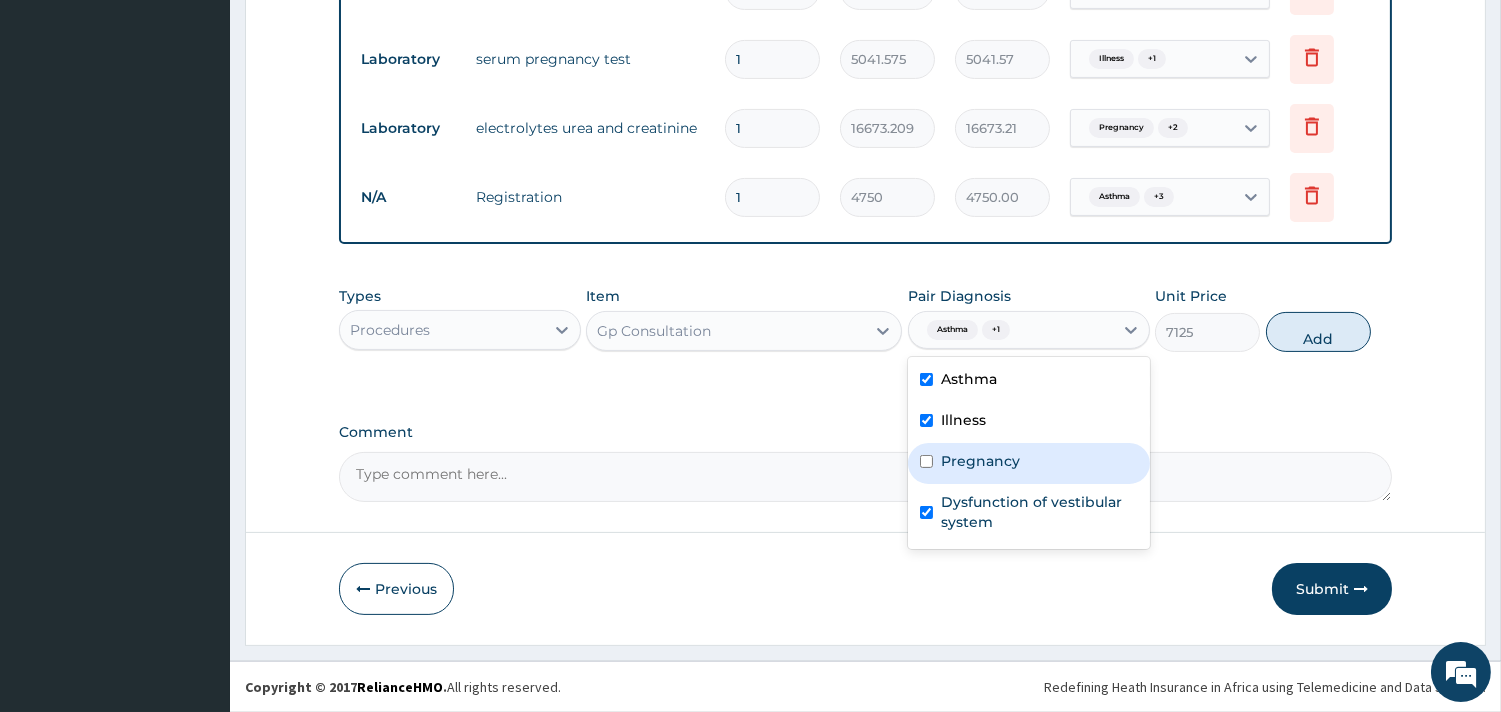 checkbox on "true" 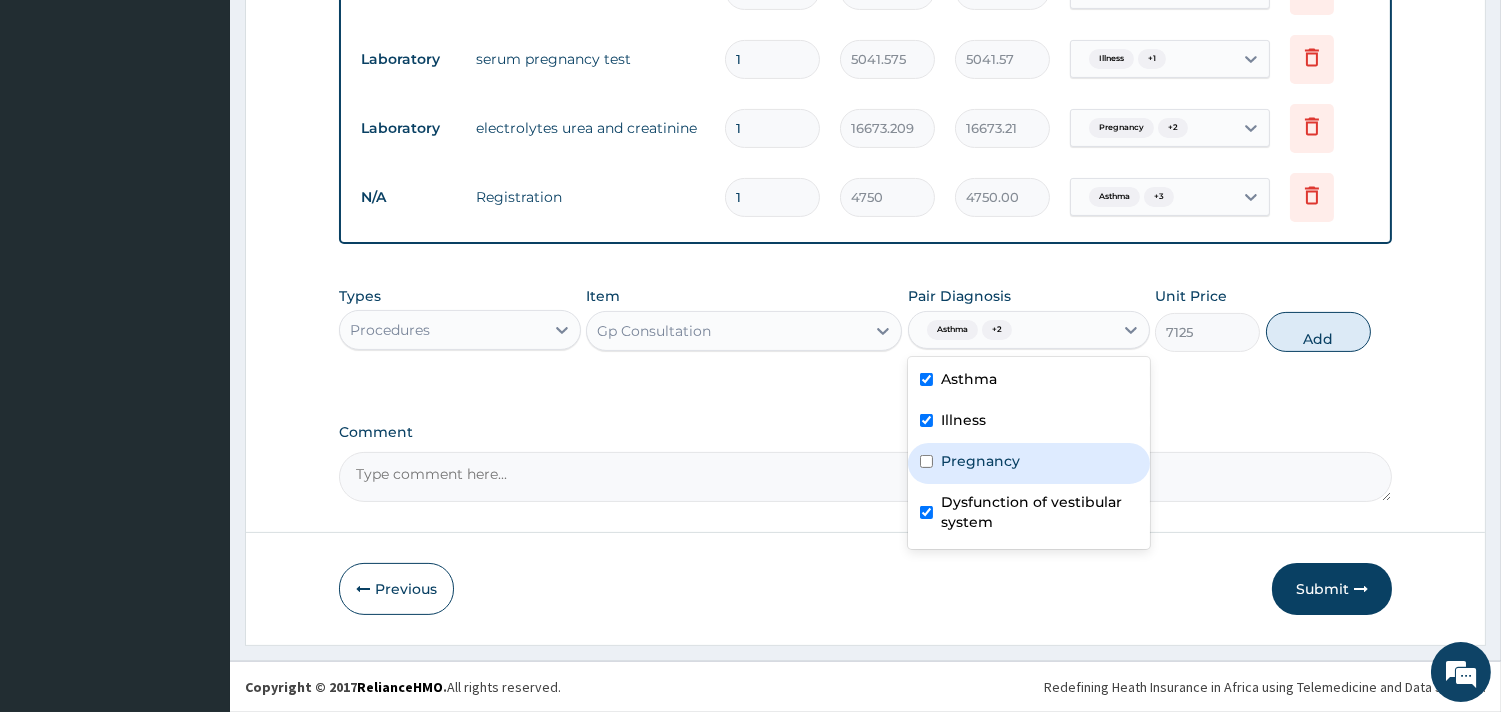 click on "Pregnancy" at bounding box center (980, 461) 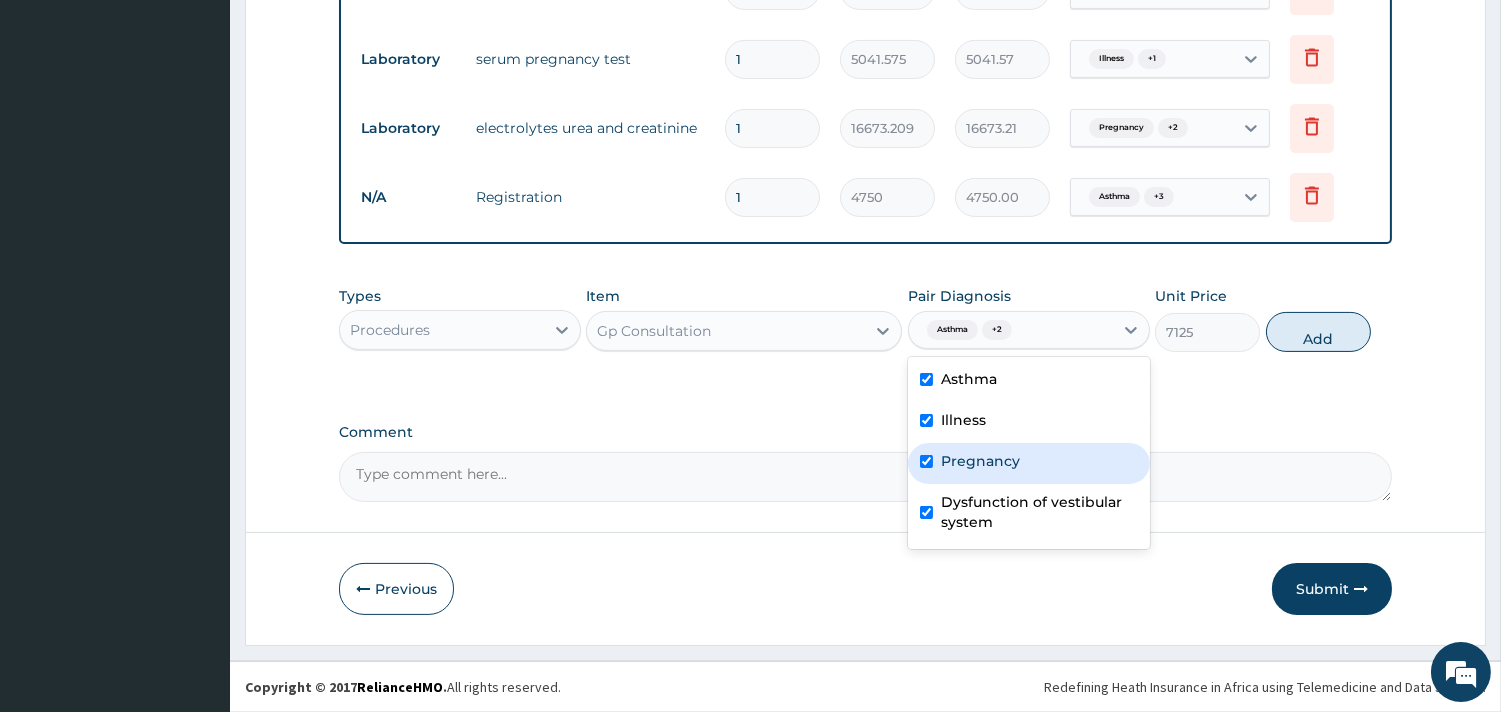 checkbox on "true" 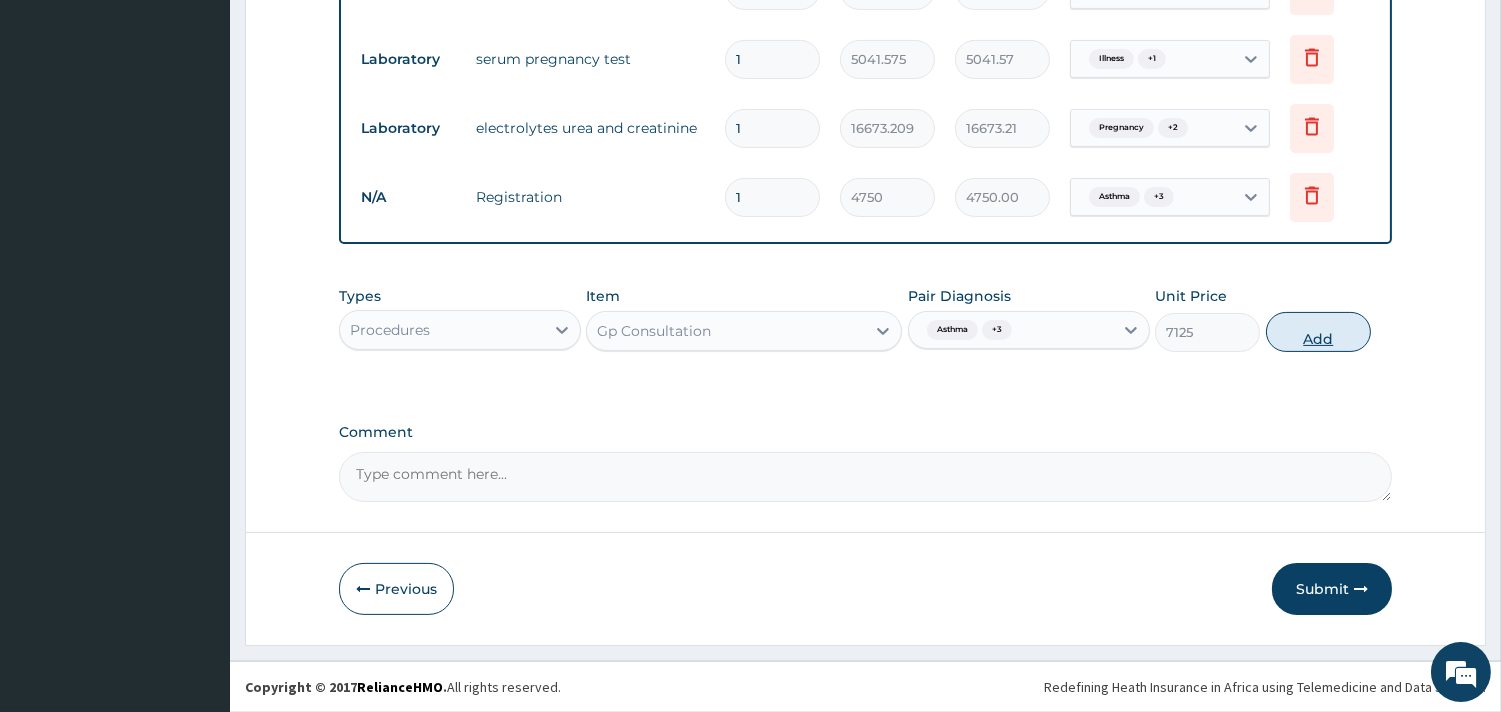 click on "Add" at bounding box center [1318, 332] 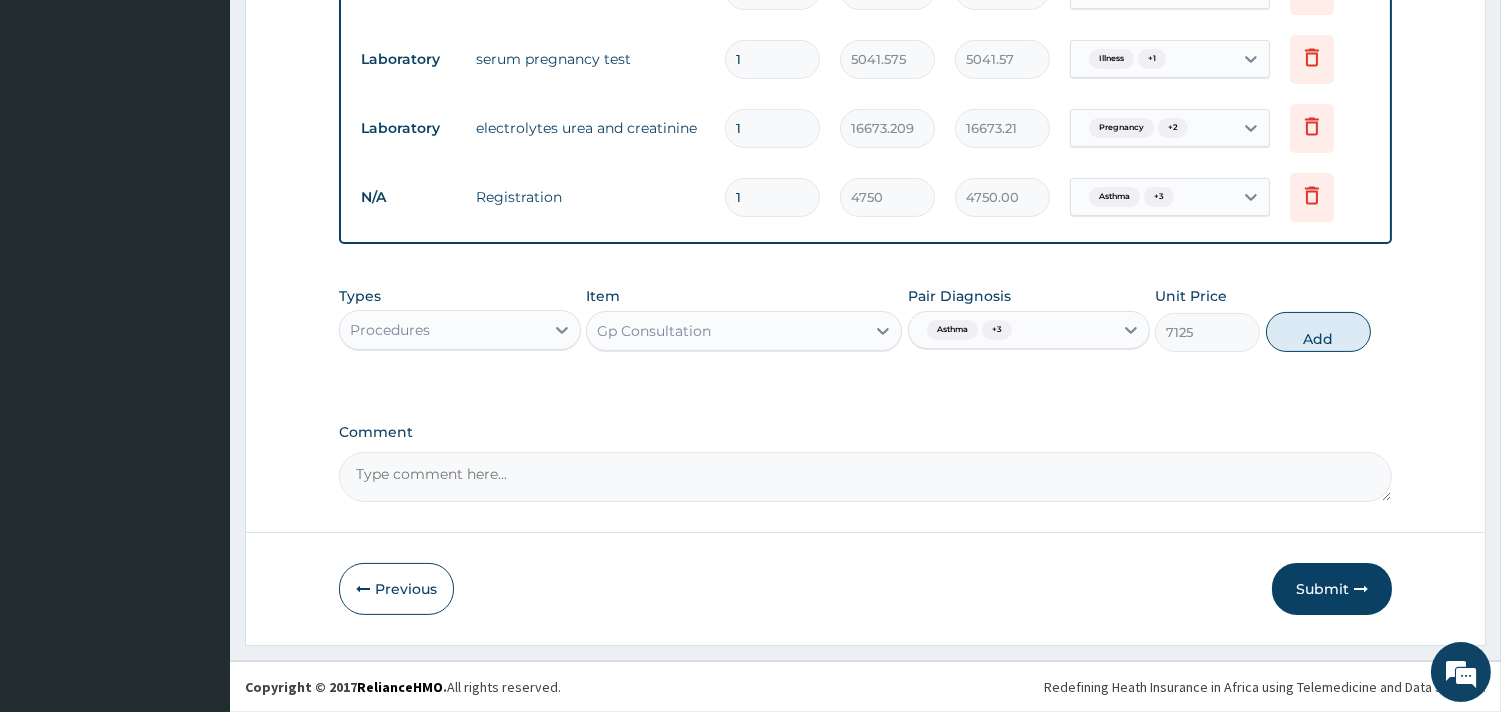 type on "0" 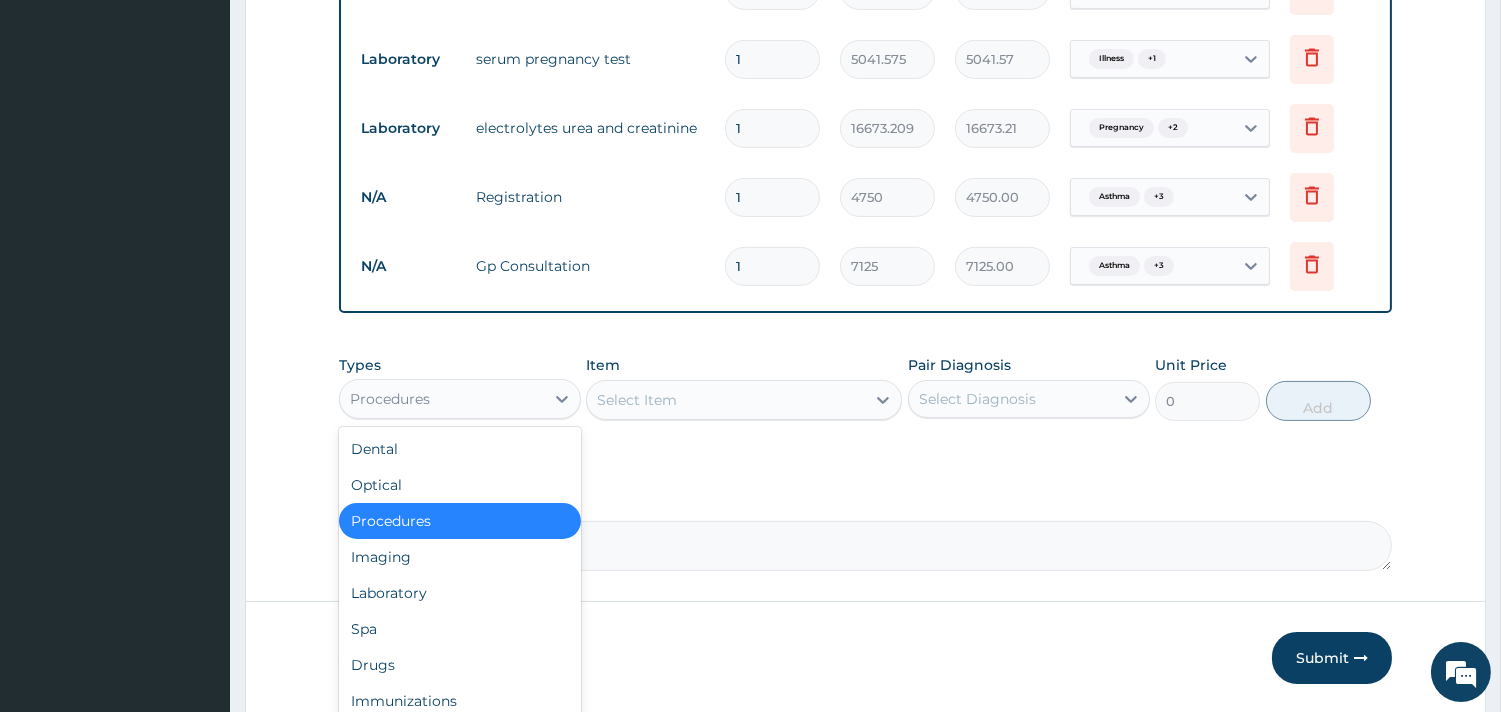 click on "Procedures" at bounding box center [442, 399] 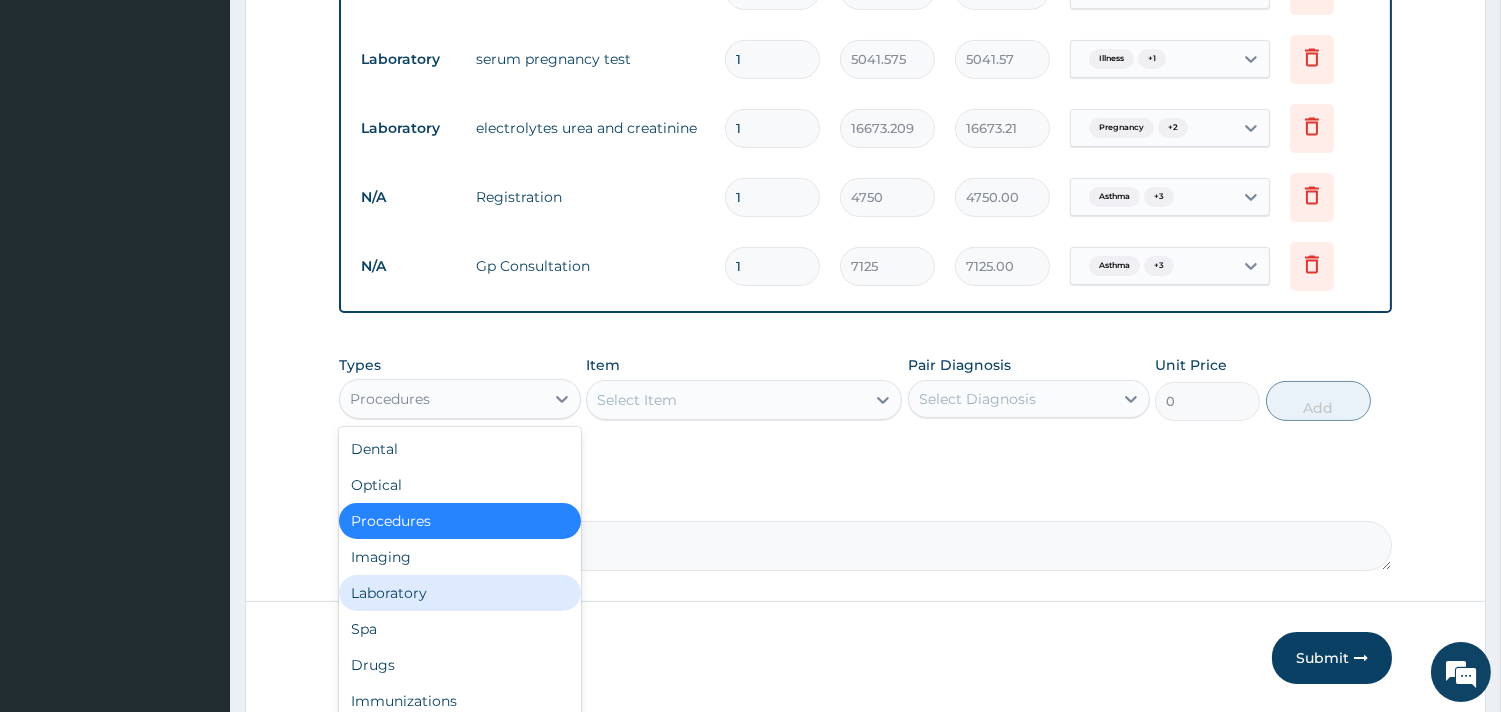 click on "Laboratory" at bounding box center [460, 593] 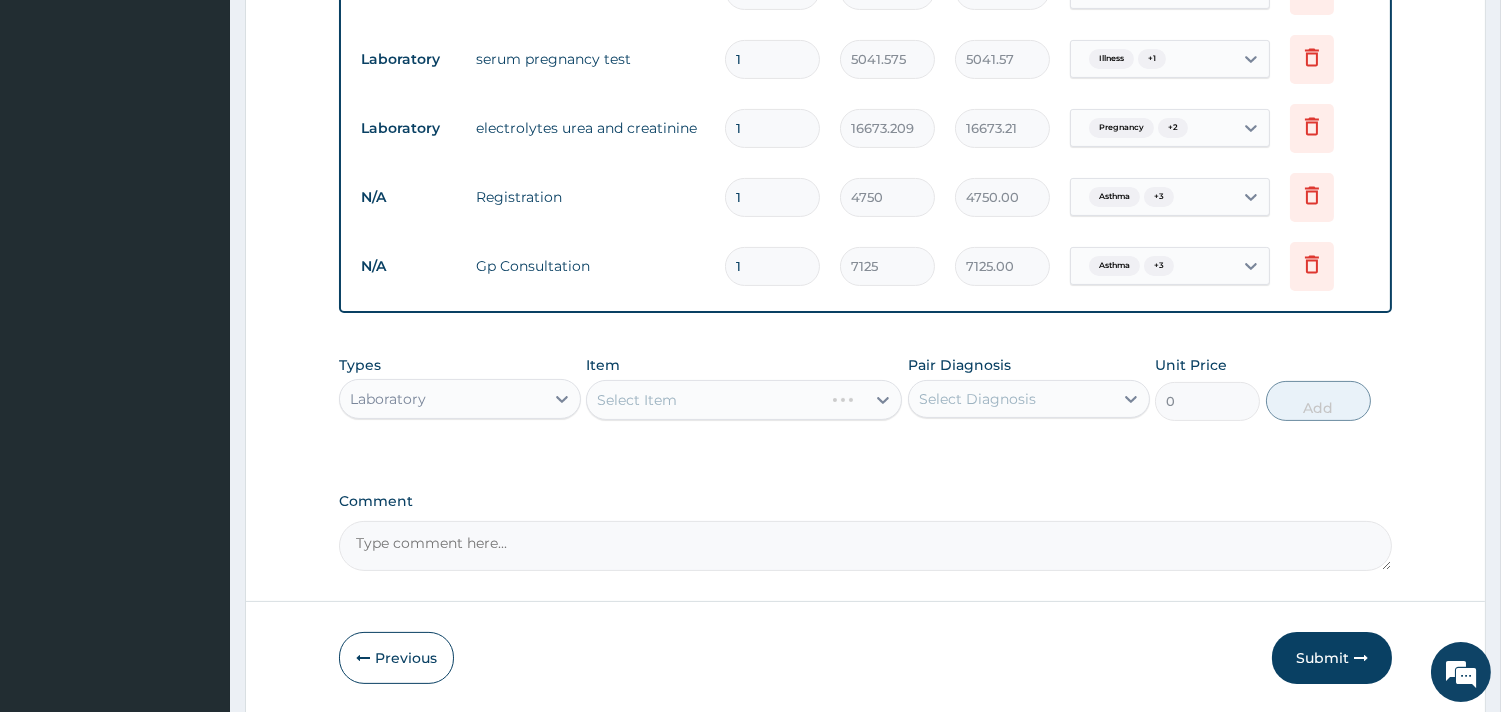 scroll, scrollTop: 911, scrollLeft: 0, axis: vertical 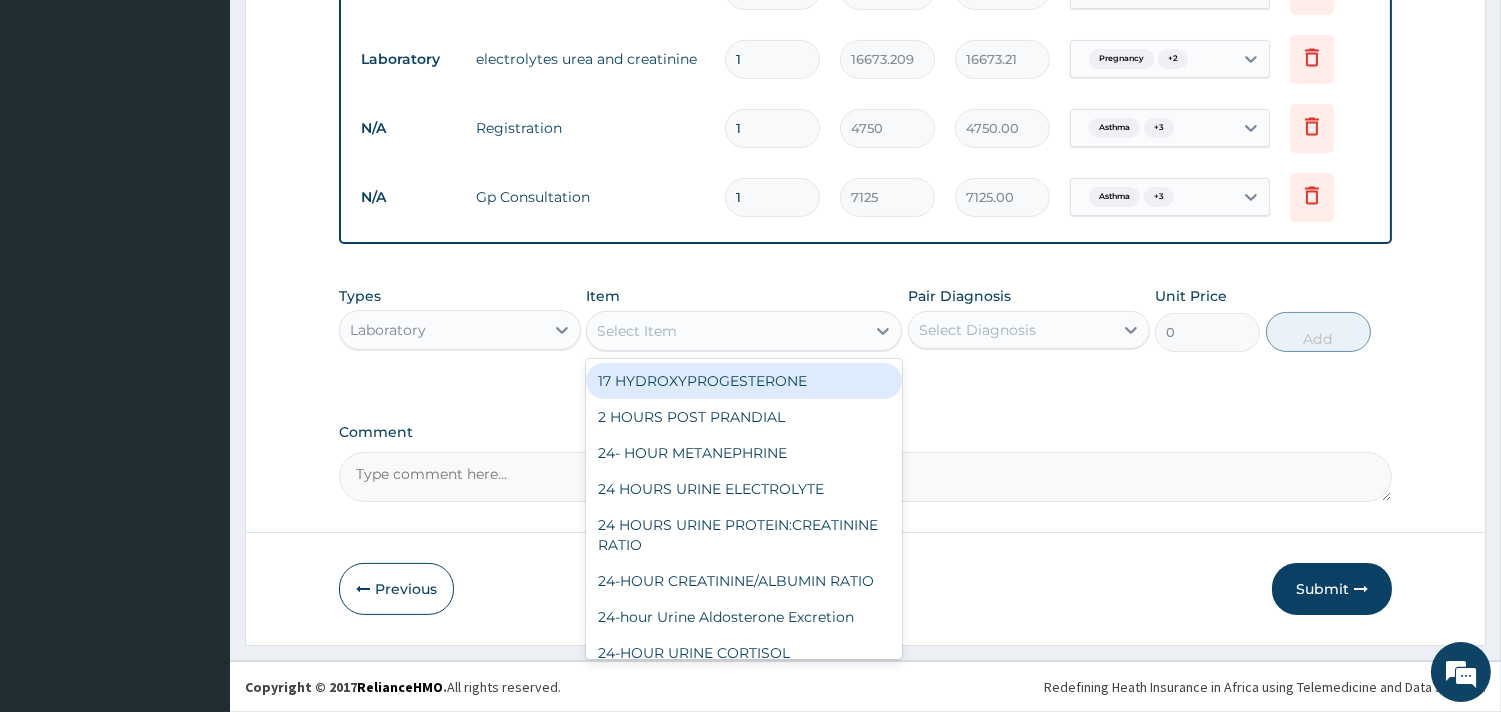 click on "Select Item" at bounding box center [726, 331] 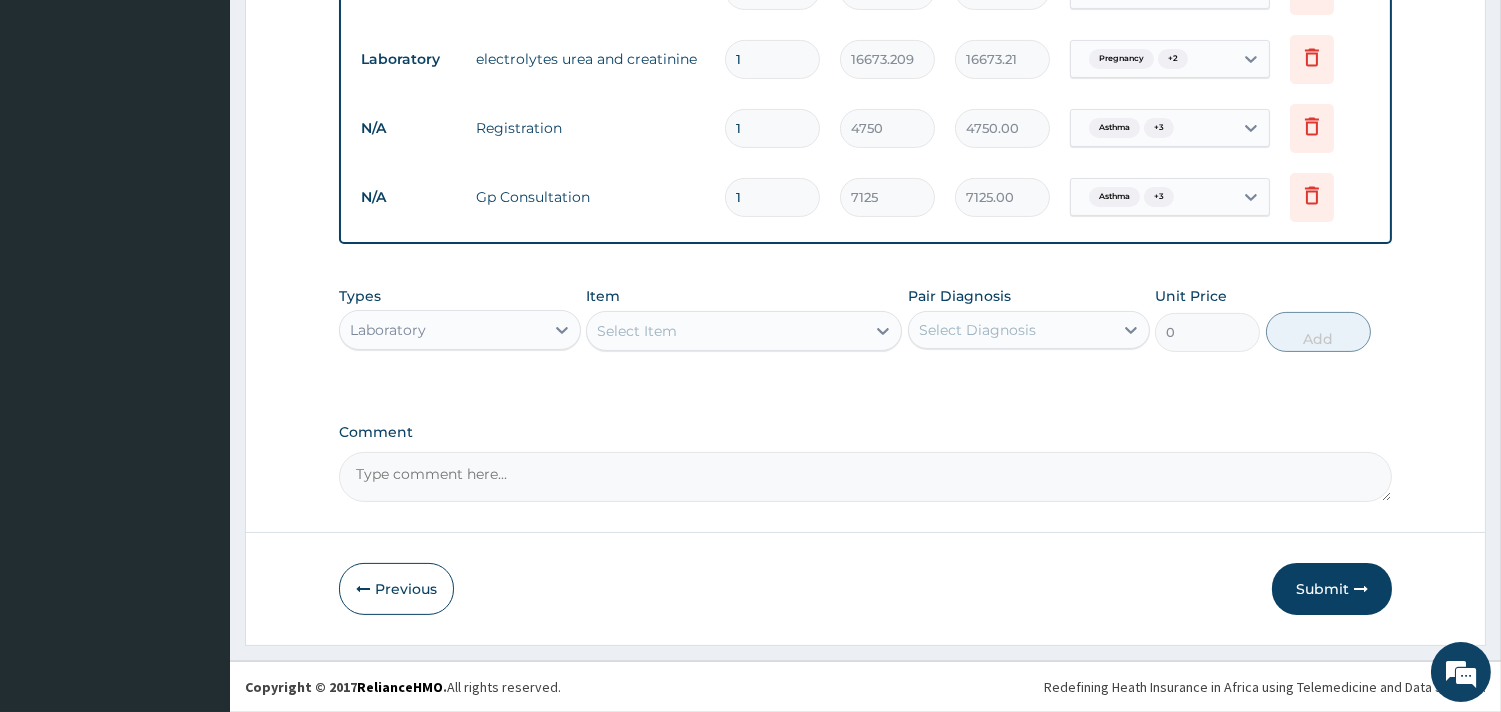 click on "Select Item" at bounding box center (726, 331) 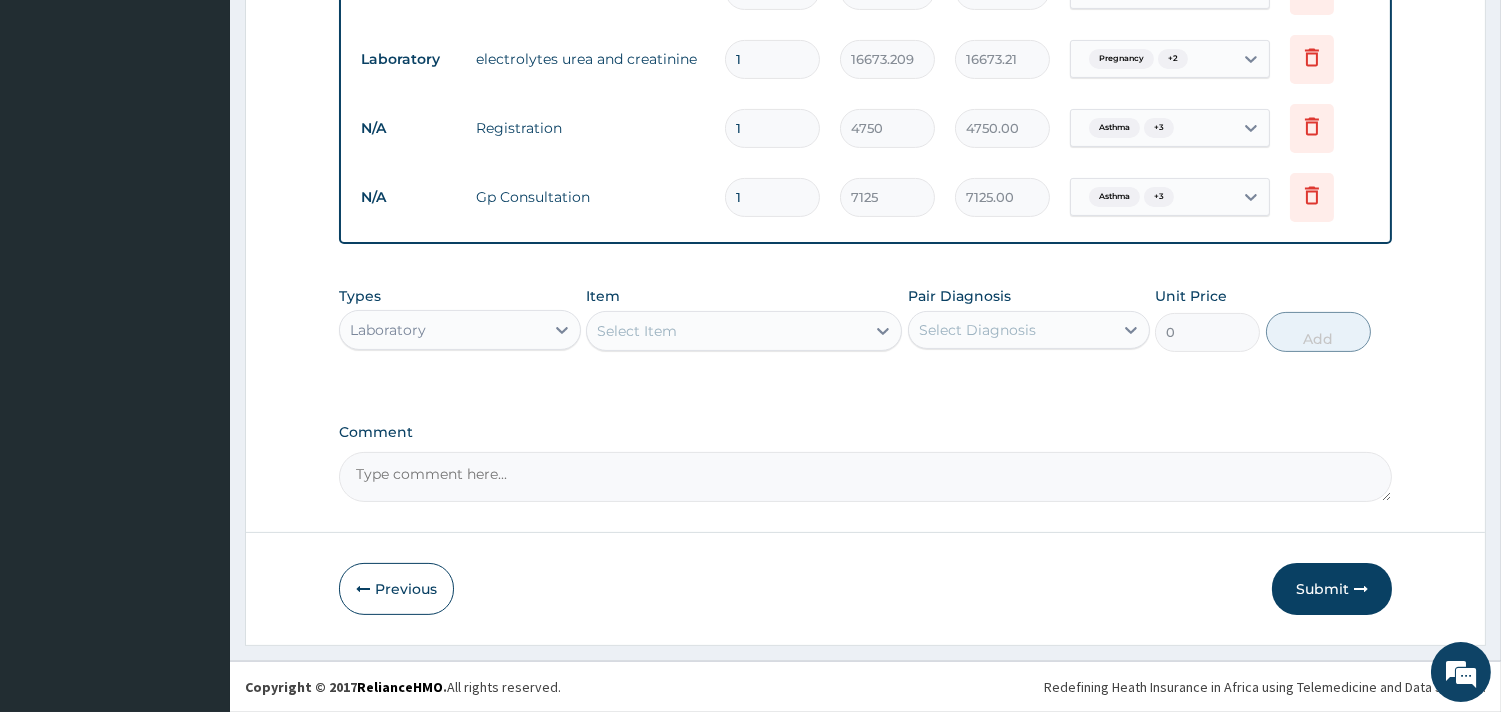 click on "Select Item" at bounding box center (726, 331) 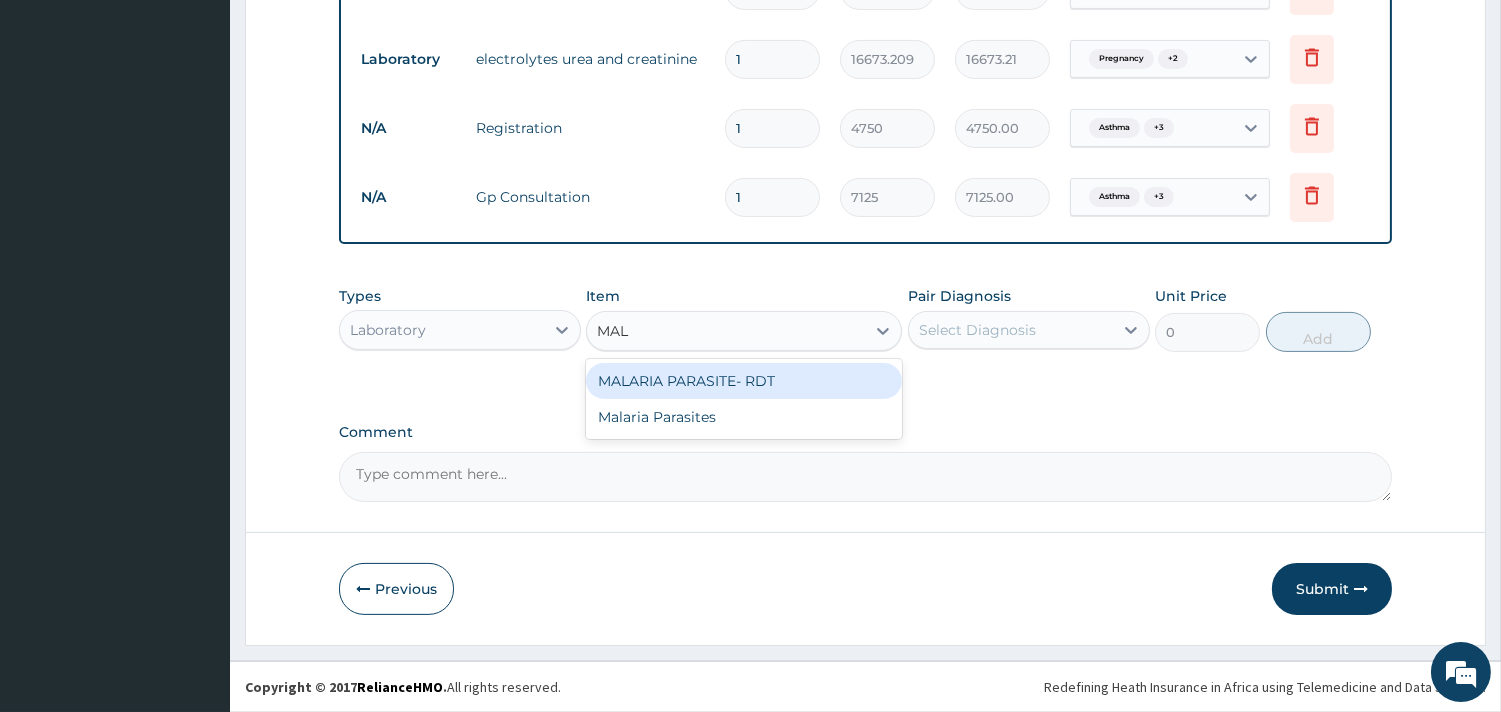 type on "MALA" 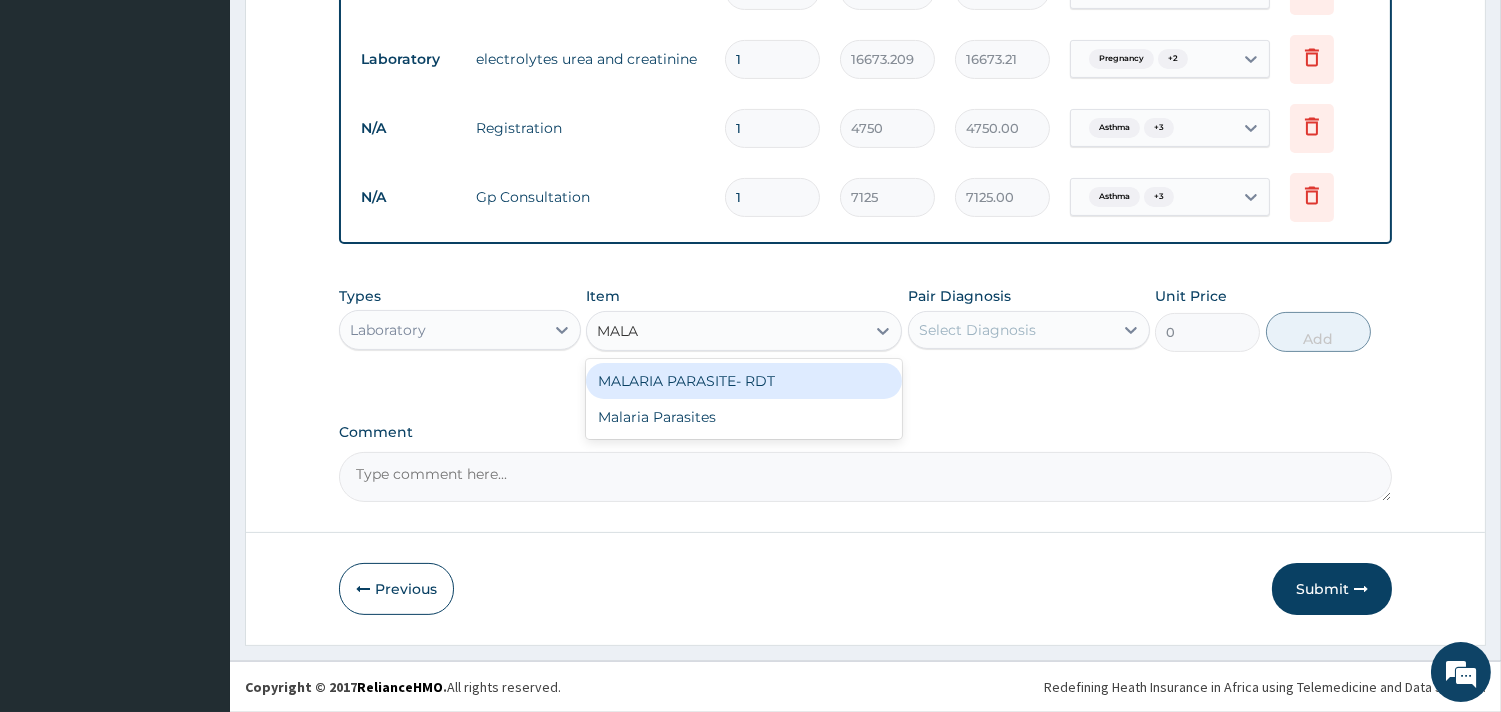 click on "MALARIA PARASITE- RDT" at bounding box center [744, 381] 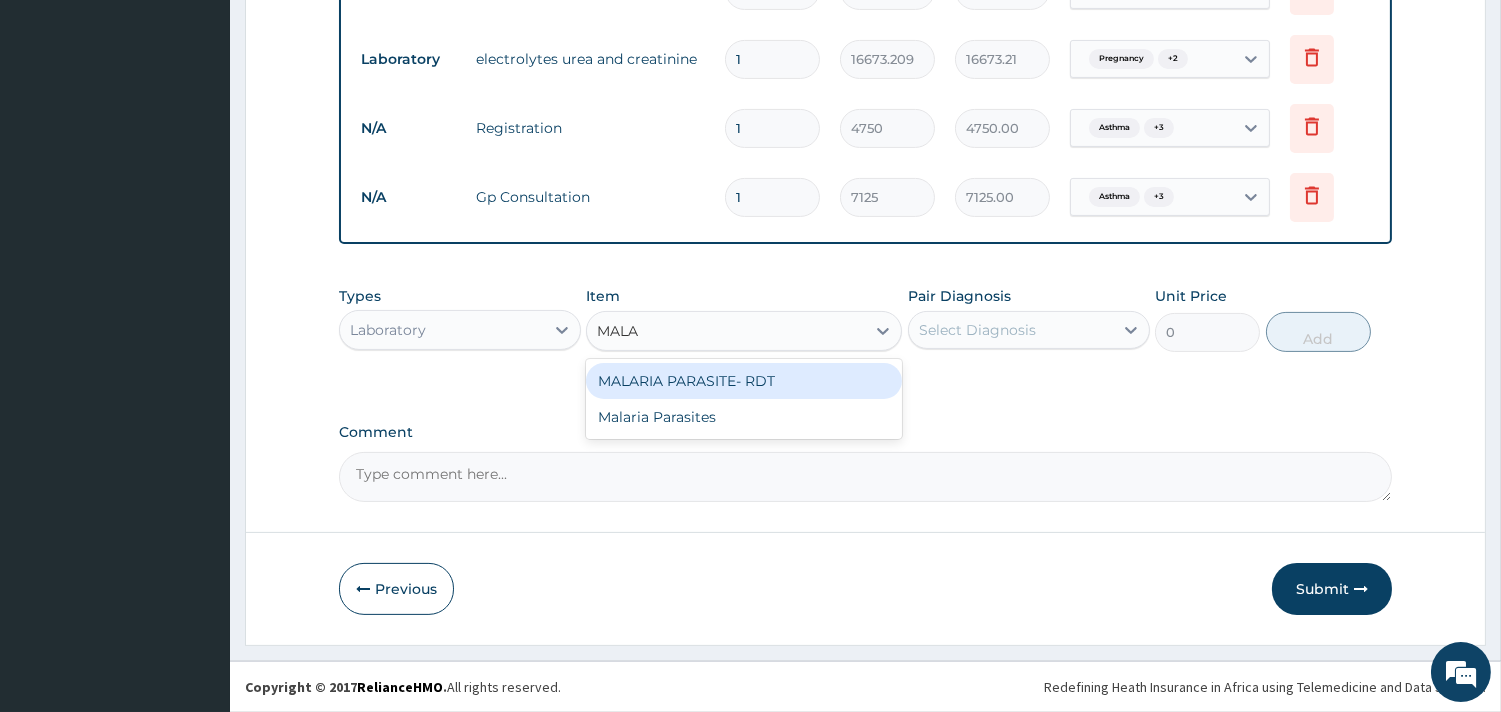 type 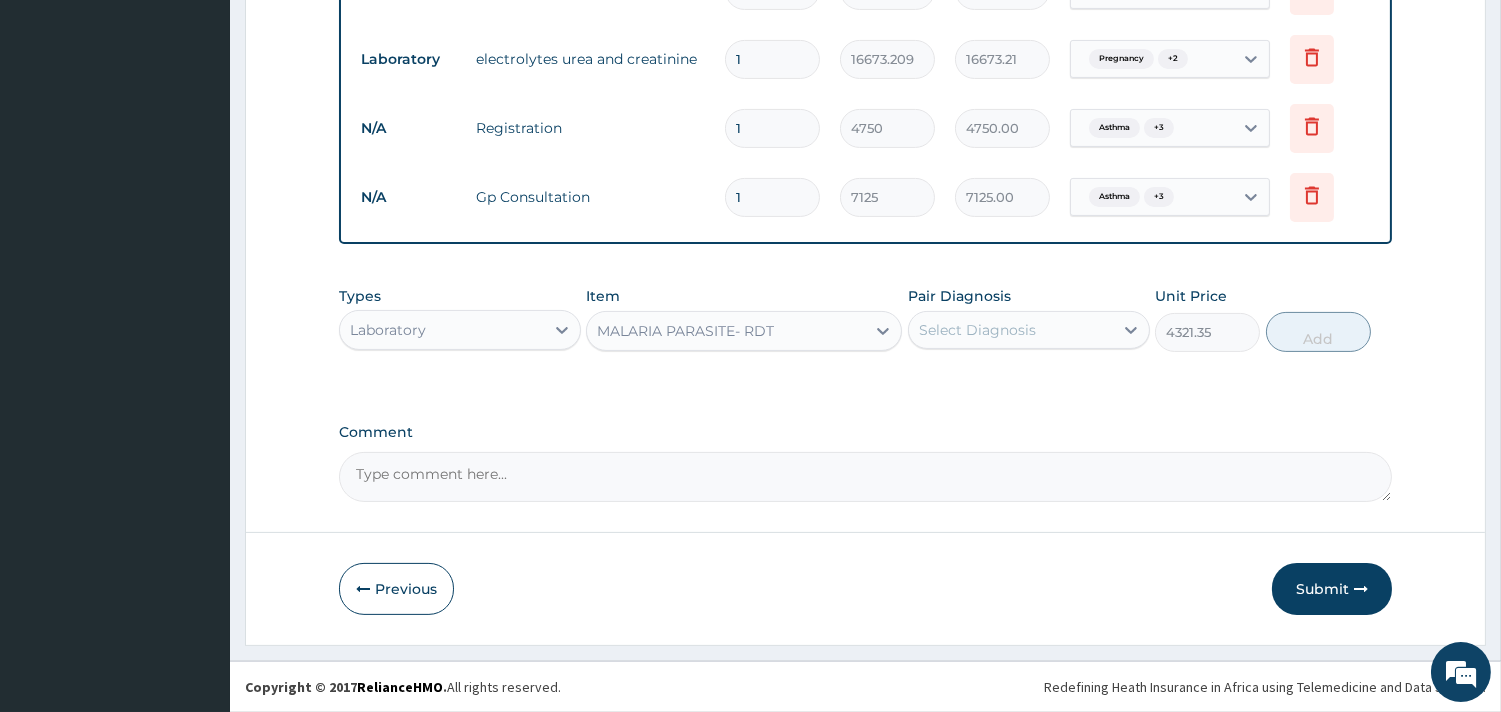 click on "Select Diagnosis" at bounding box center (1011, 330) 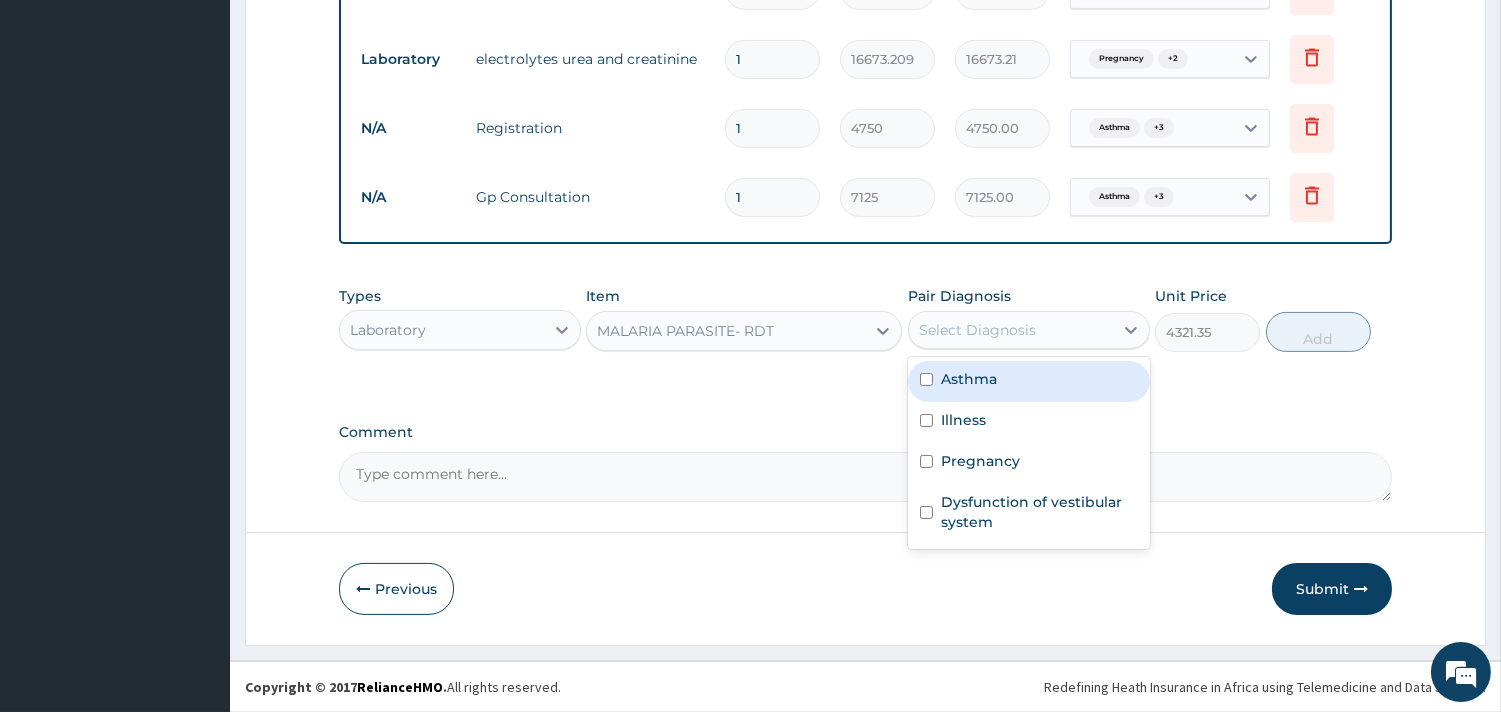 drag, startPoint x: 1062, startPoint y: 373, endPoint x: 1028, endPoint y: 435, distance: 70.71068 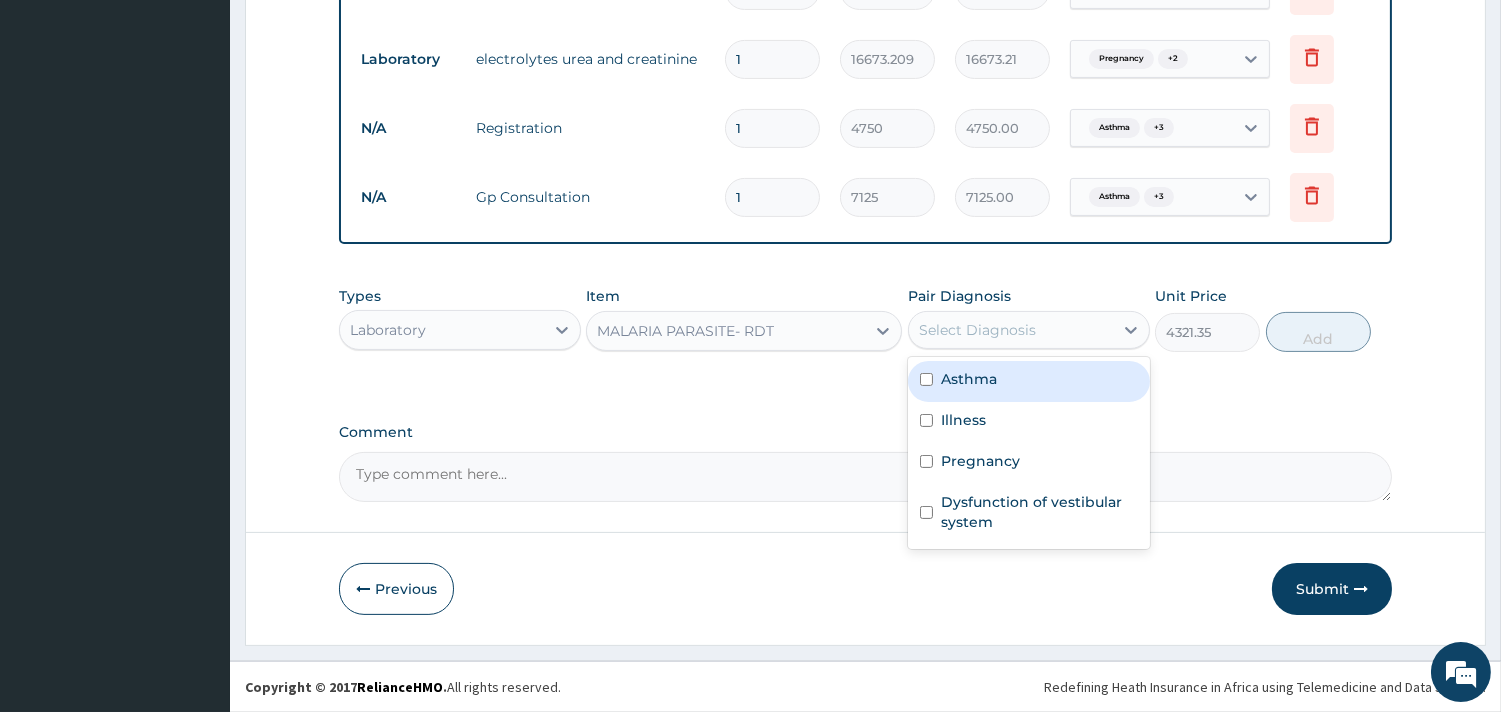 click on "Asthma" at bounding box center (1029, 381) 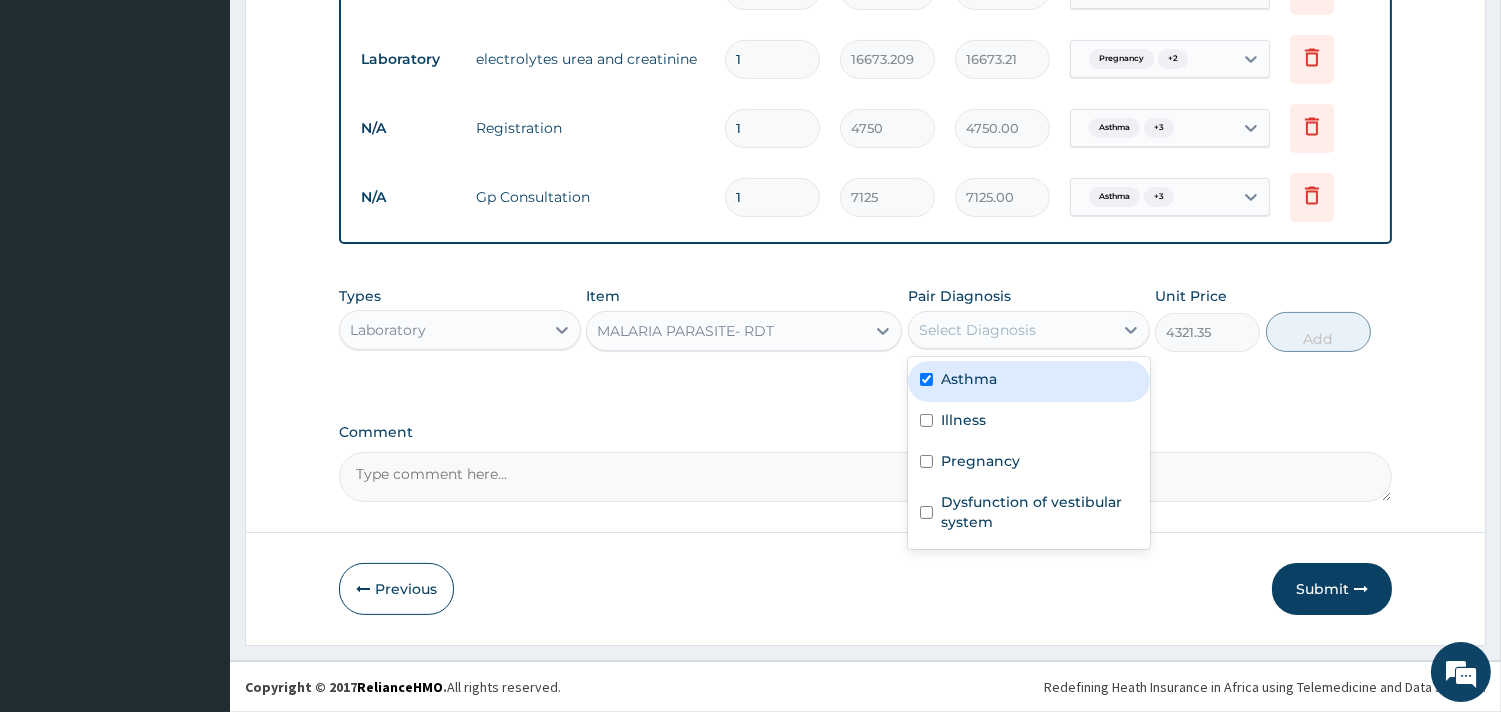 checkbox on "true" 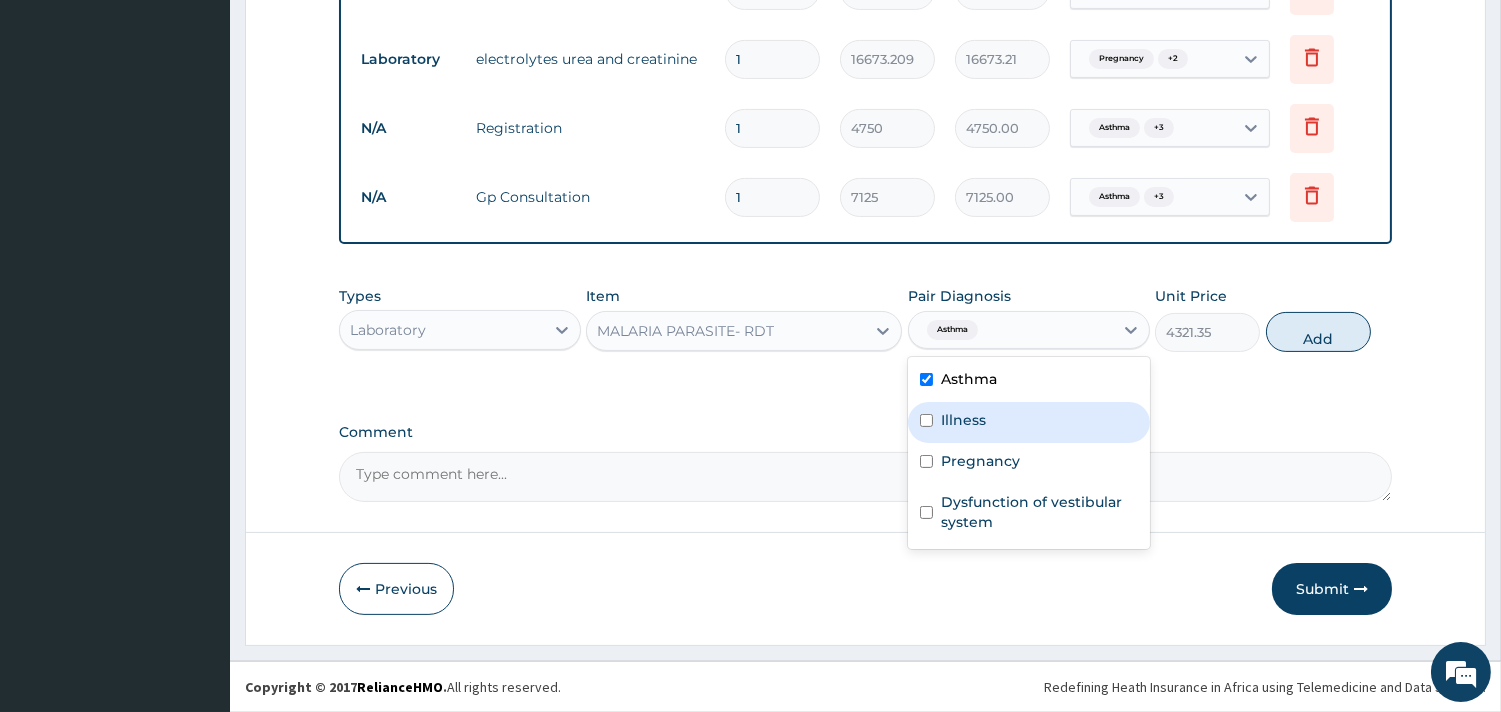 click on "Illness" at bounding box center (1029, 422) 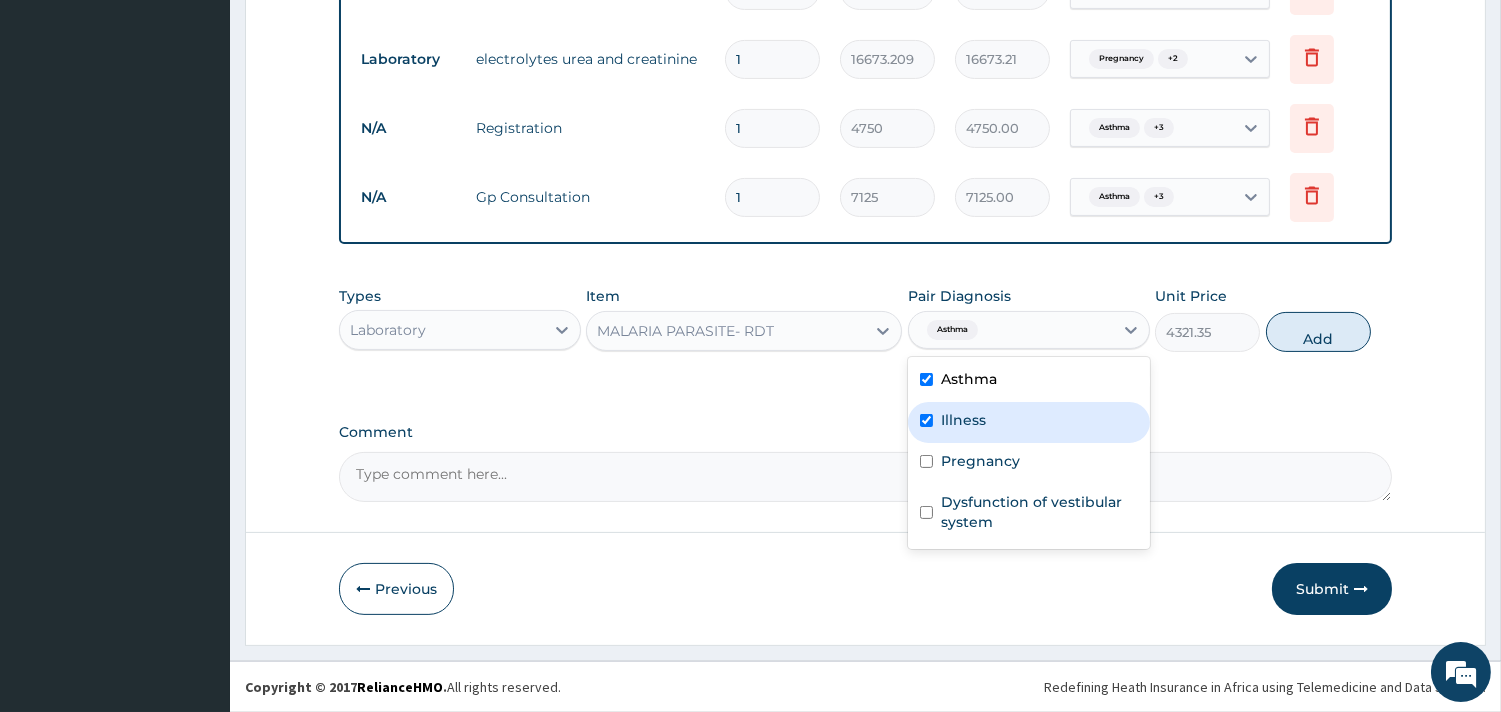 checkbox on "true" 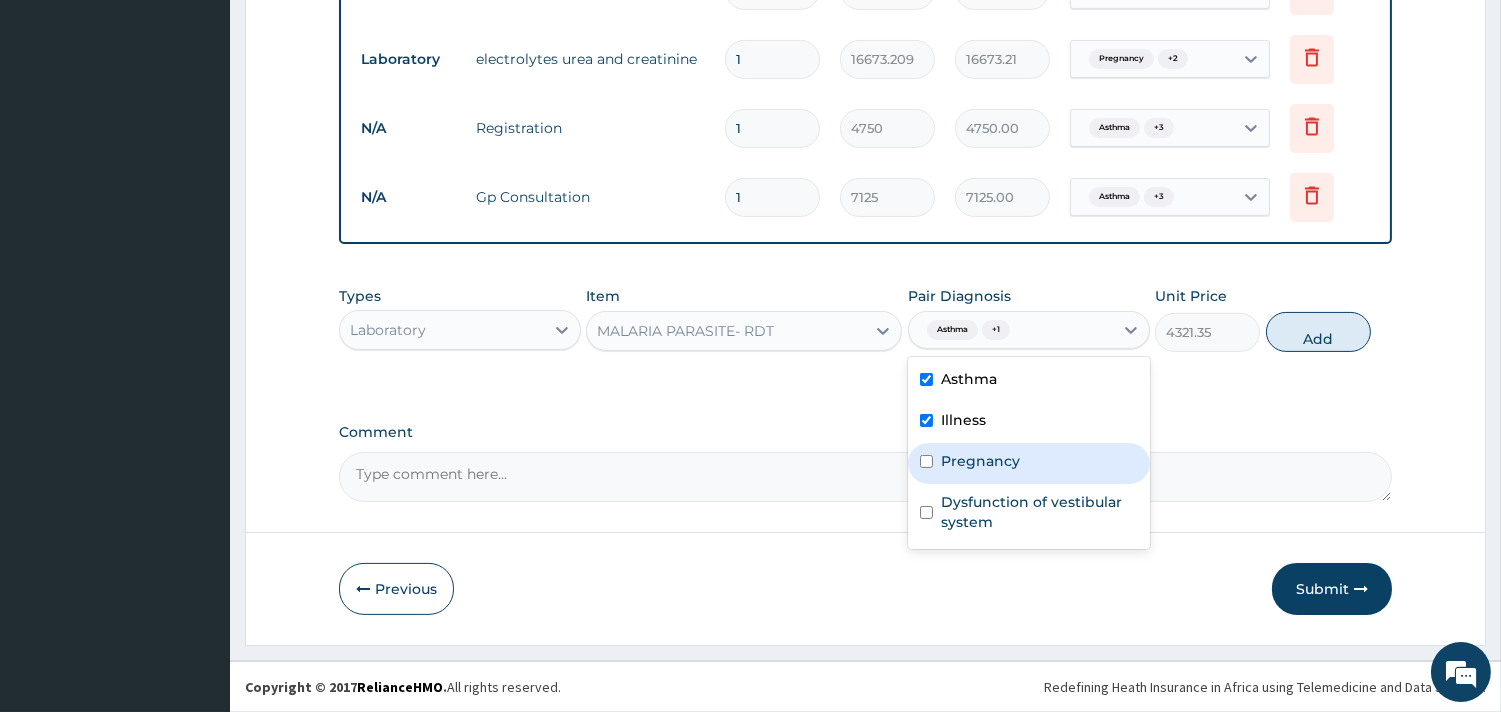 click on "Pregnancy" at bounding box center (1029, 463) 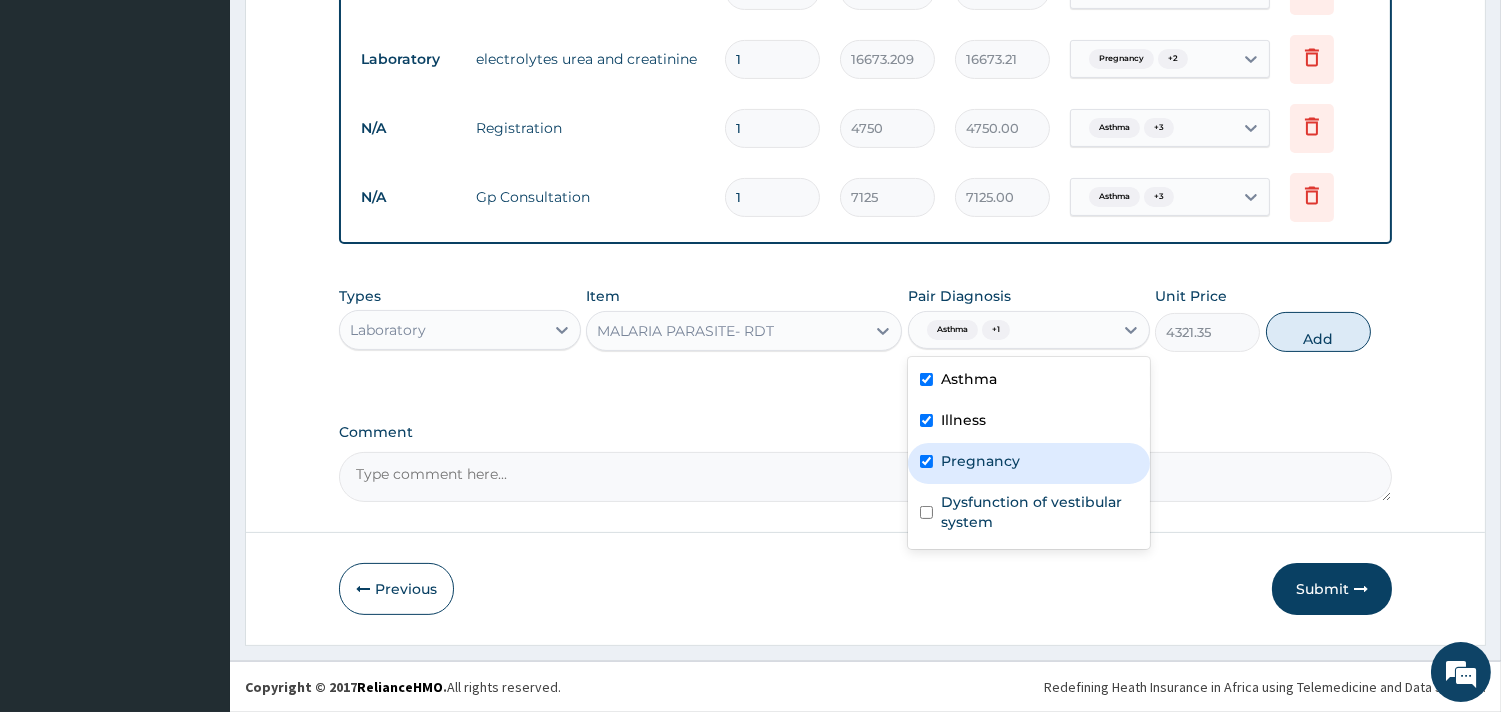 checkbox on "true" 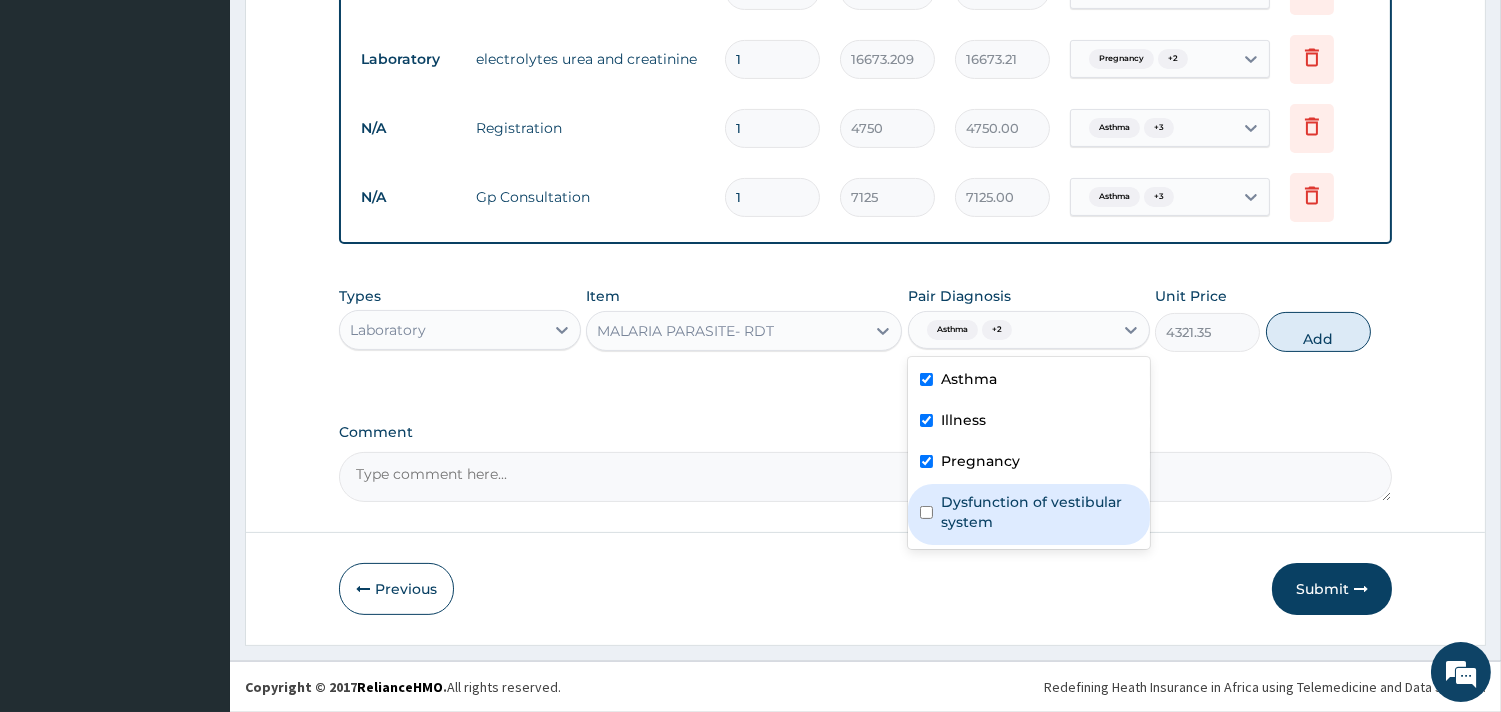 click on "Dysfunction of vestibular system" at bounding box center [1029, 514] 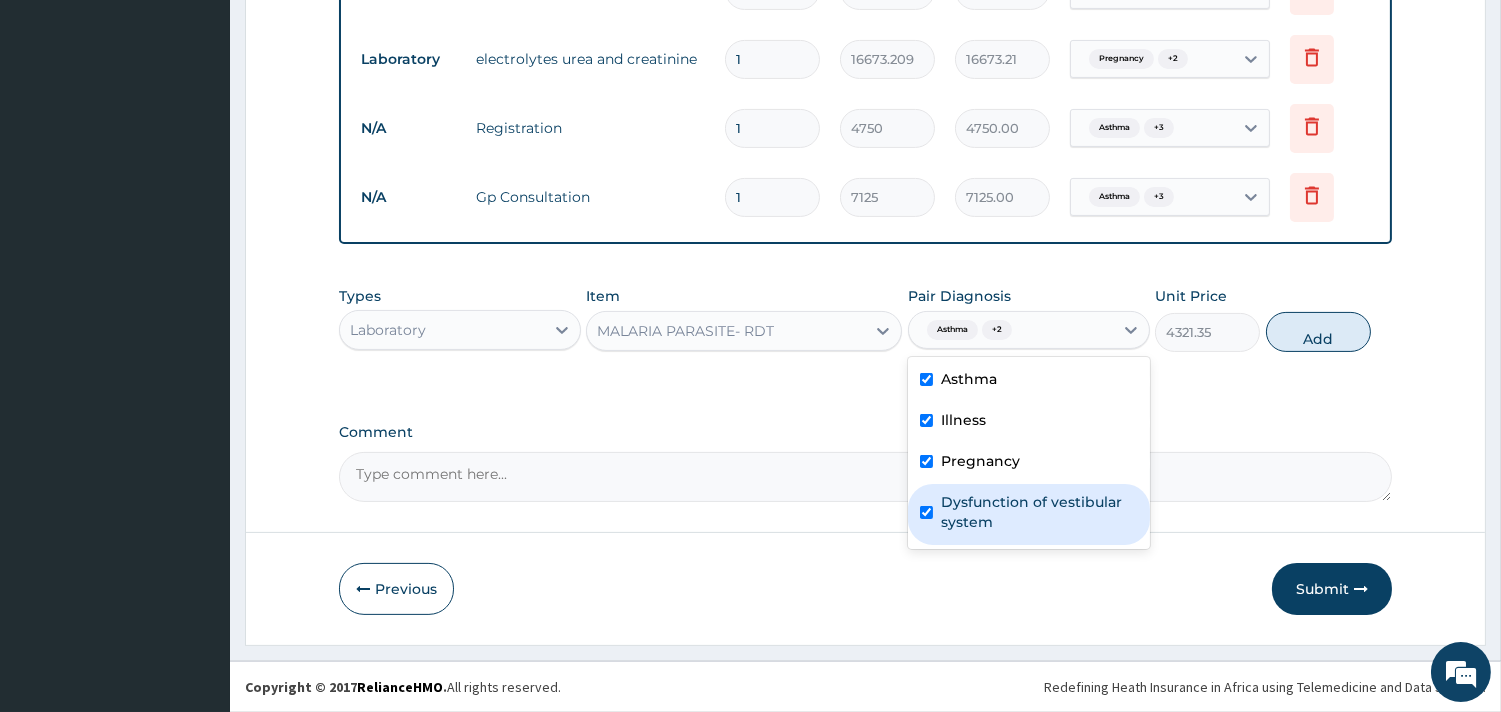 checkbox on "true" 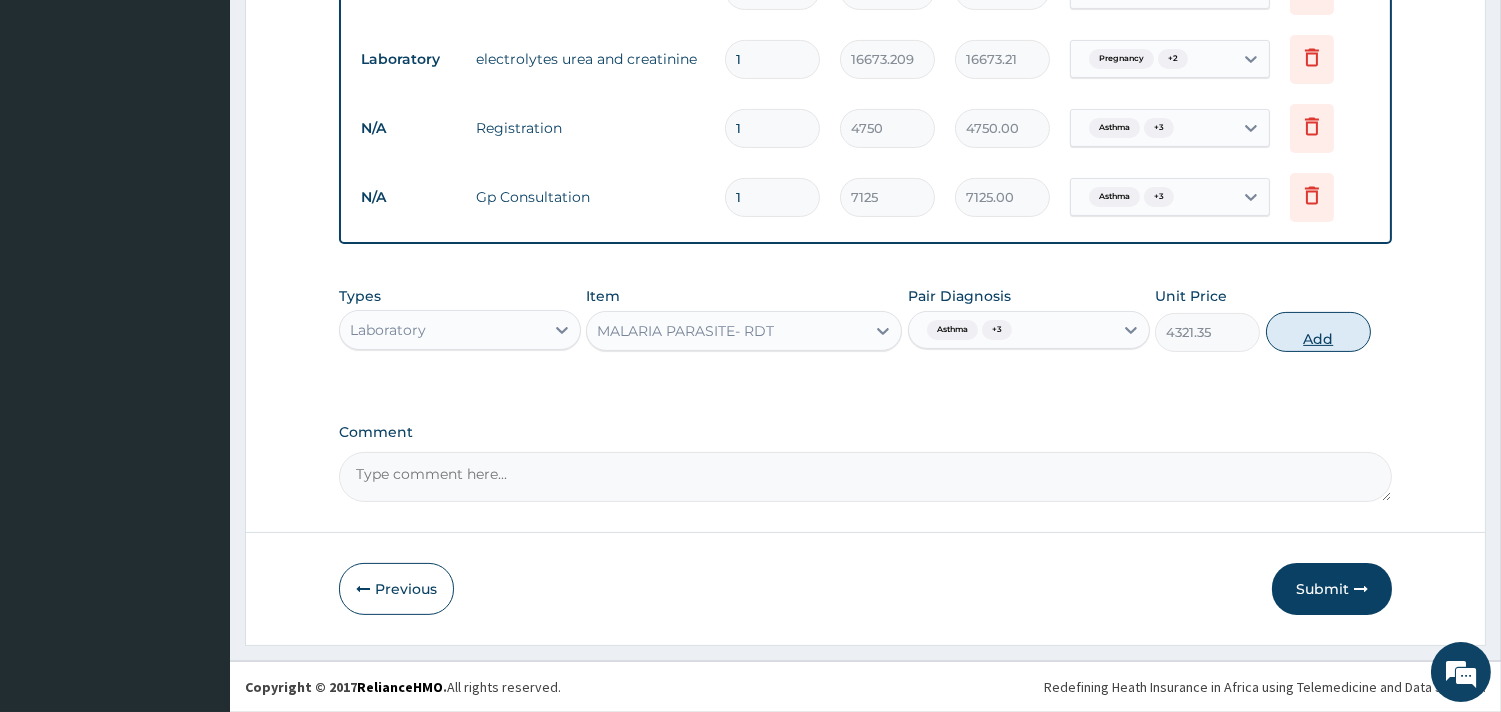 click on "Add" at bounding box center (1318, 332) 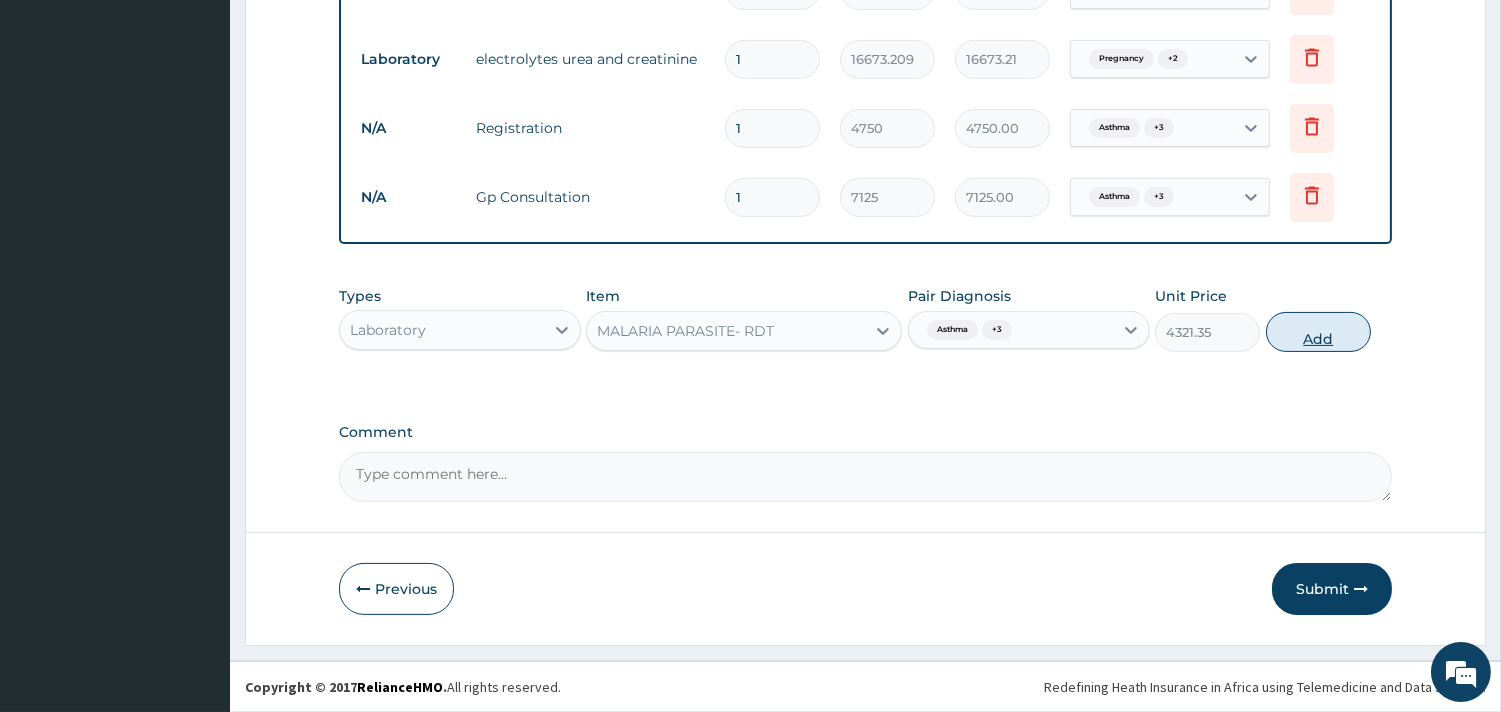 type on "0" 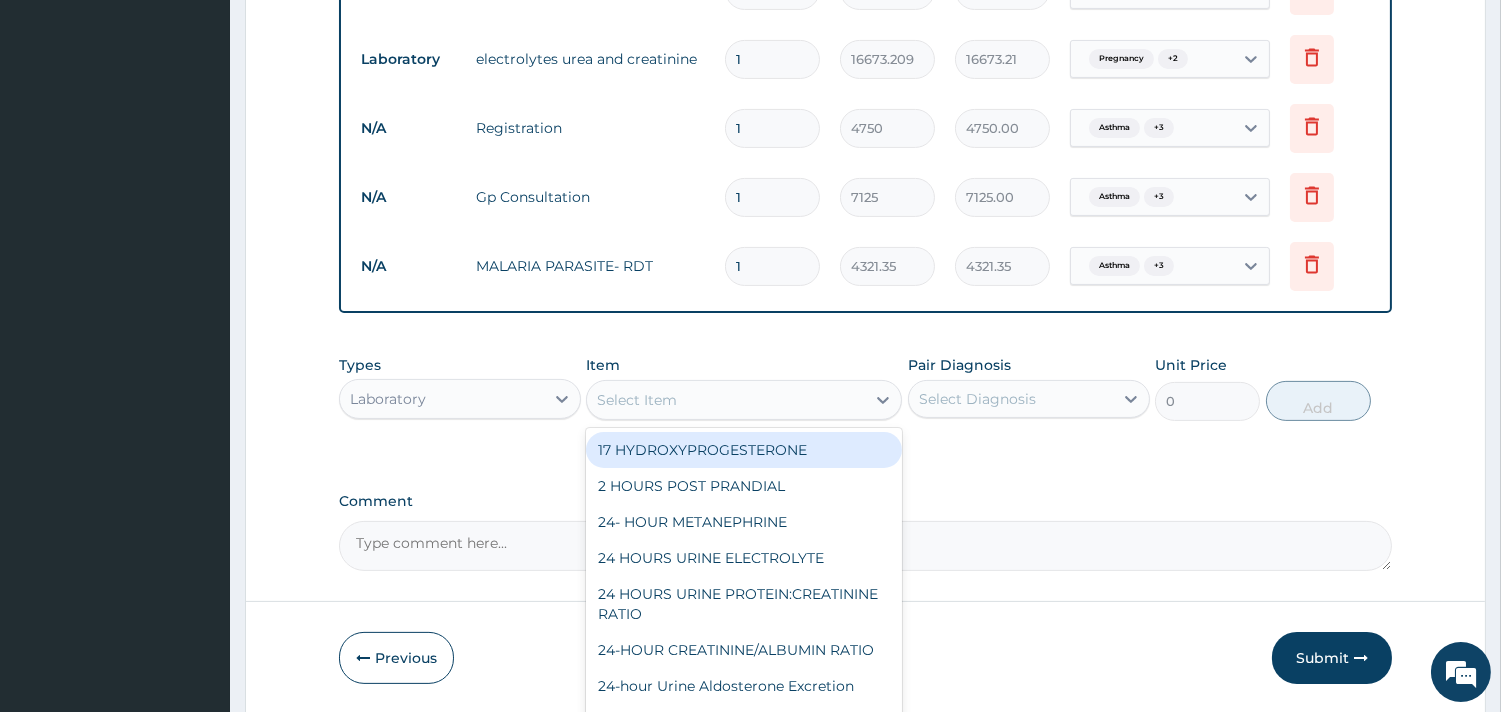 click on "Select Item" at bounding box center [637, 400] 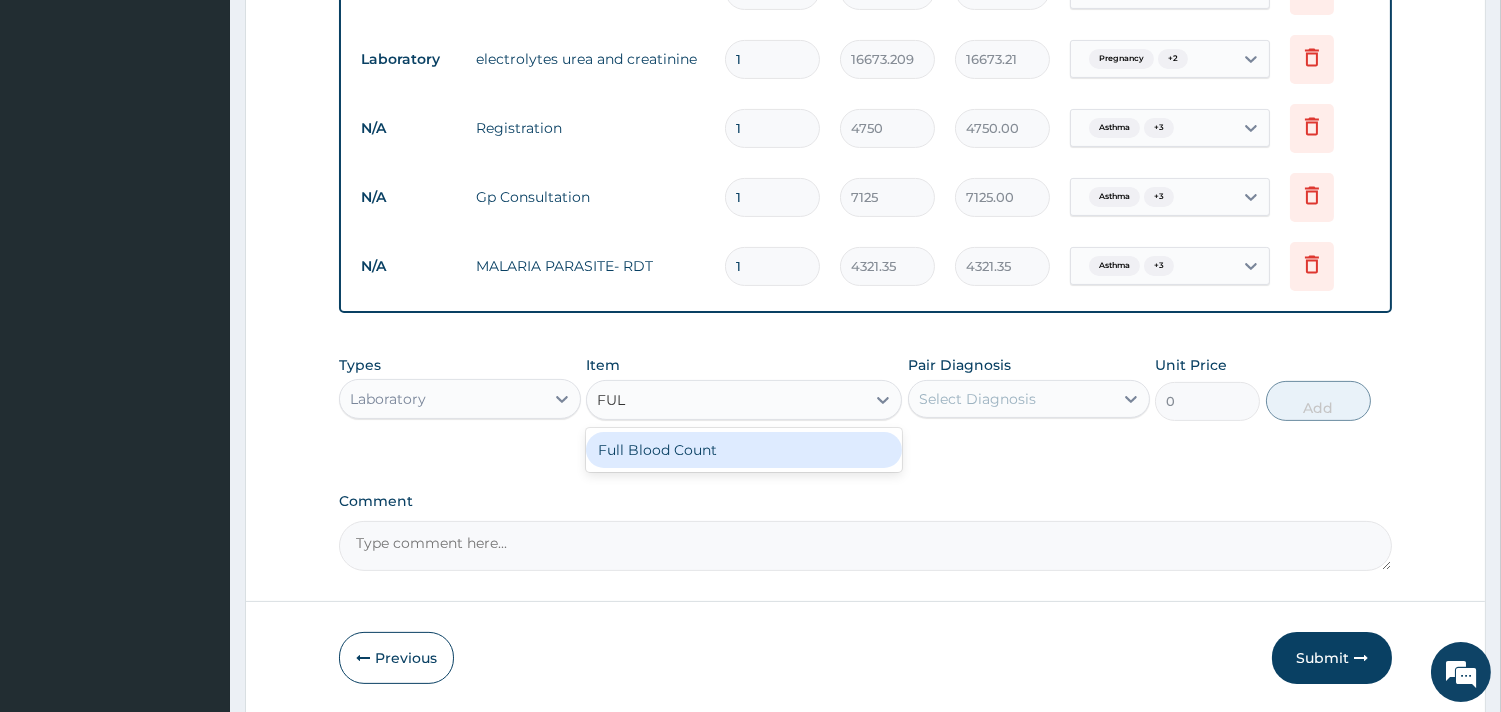 type on "FULL" 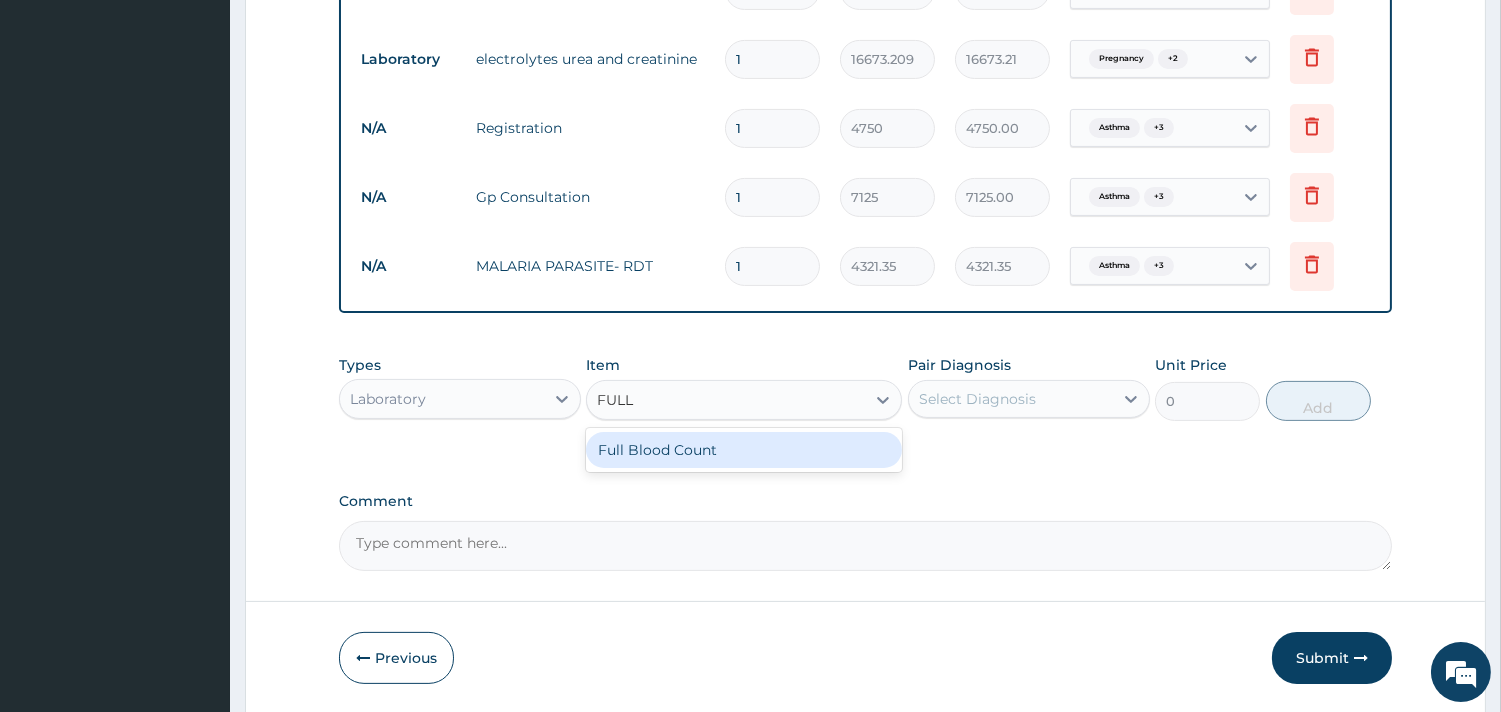 drag, startPoint x: 715, startPoint y: 456, endPoint x: 957, endPoint y: 424, distance: 244.10654 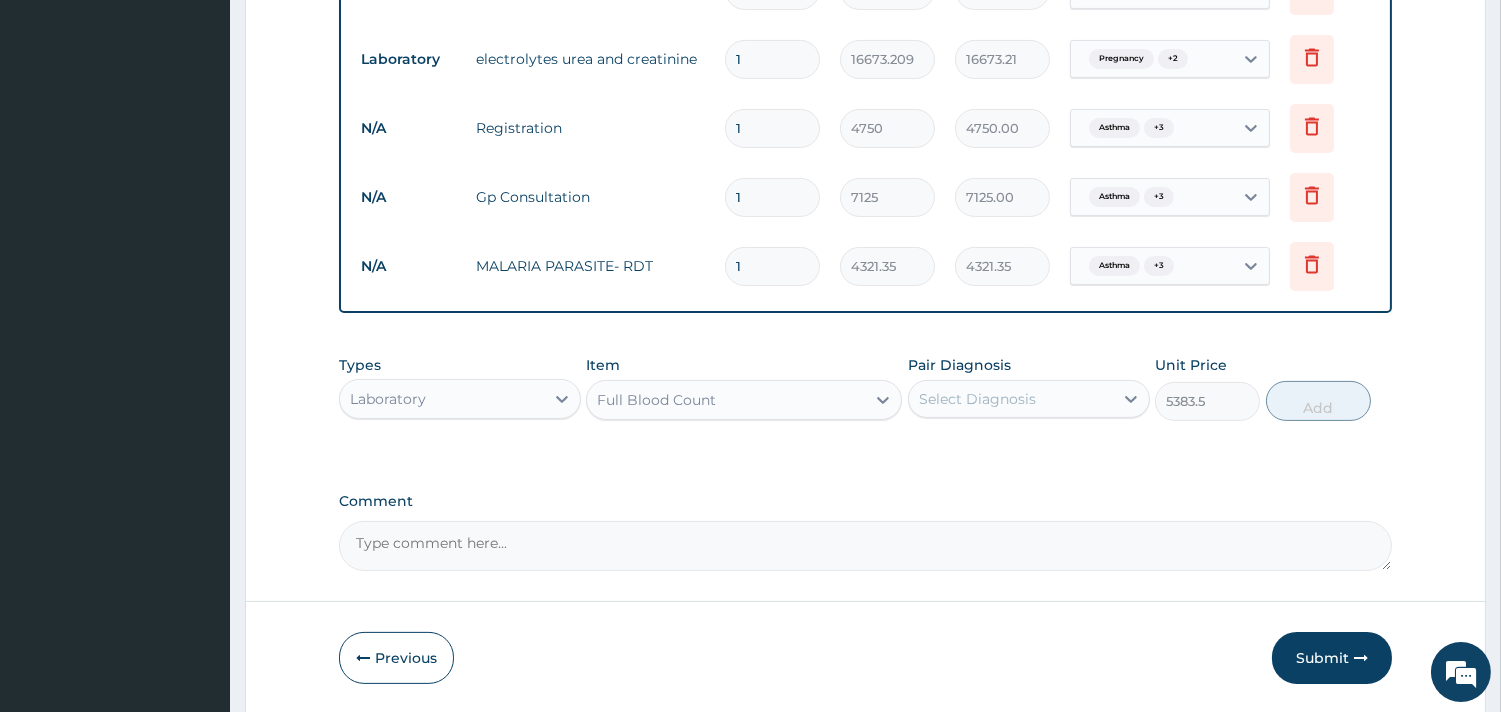 click on "Select Diagnosis" at bounding box center (977, 399) 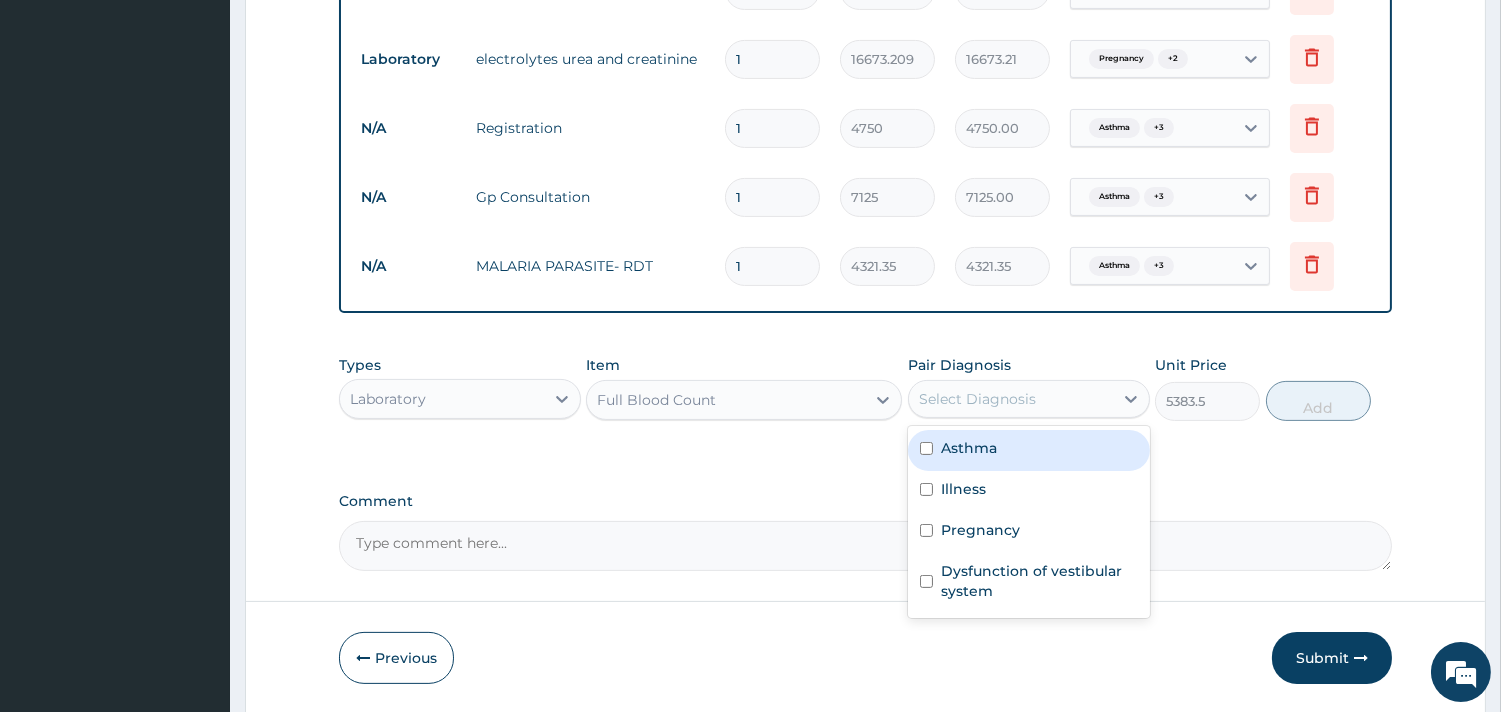 click on "Asthma" at bounding box center [1029, 450] 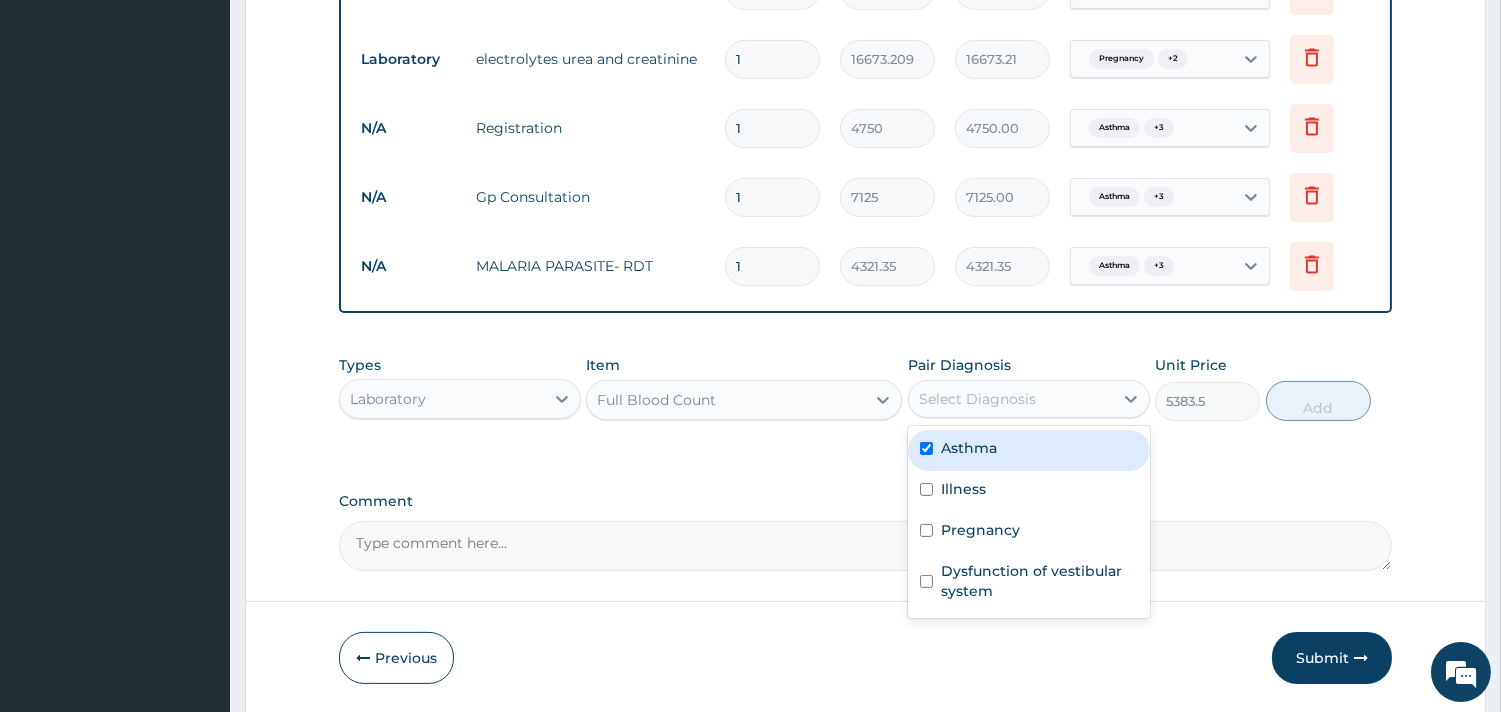 checkbox on "true" 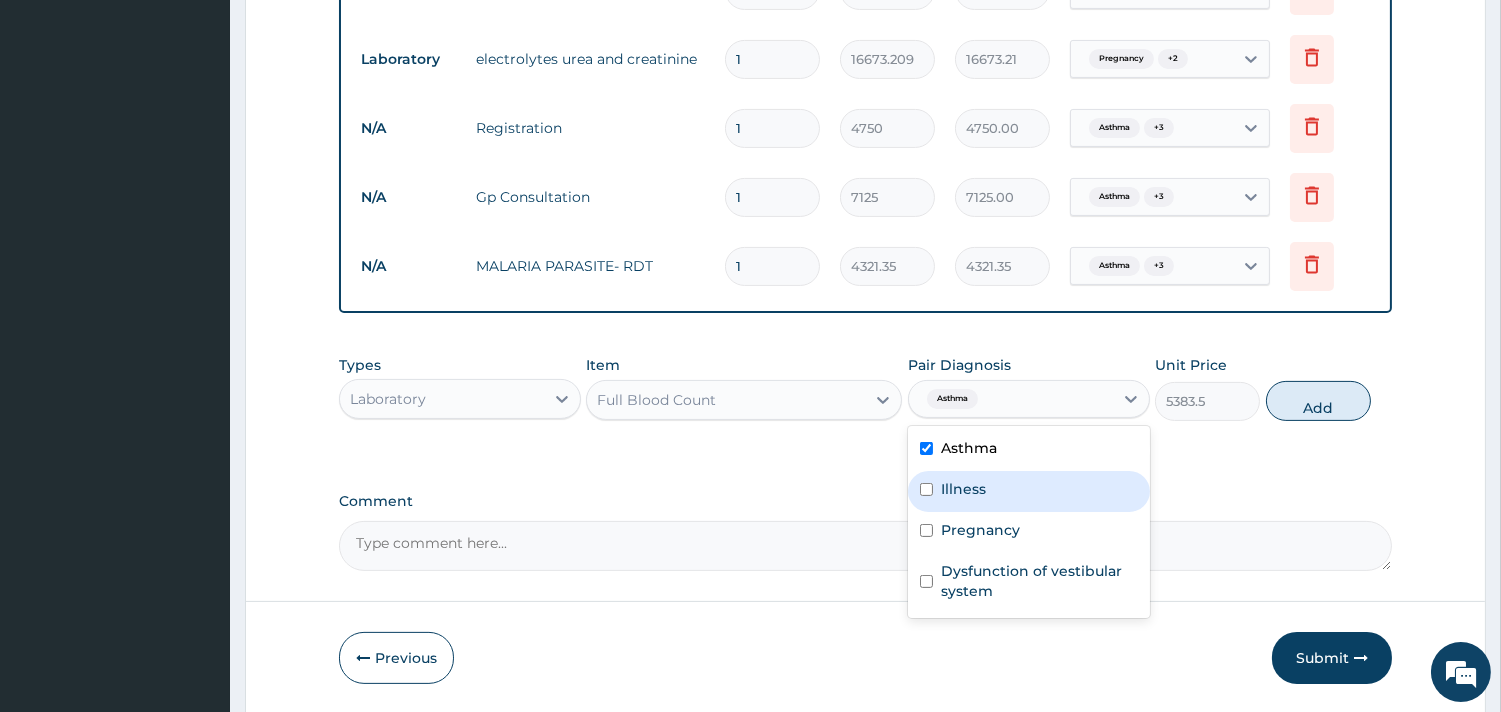 drag, startPoint x: 1021, startPoint y: 472, endPoint x: 1017, endPoint y: 497, distance: 25.317978 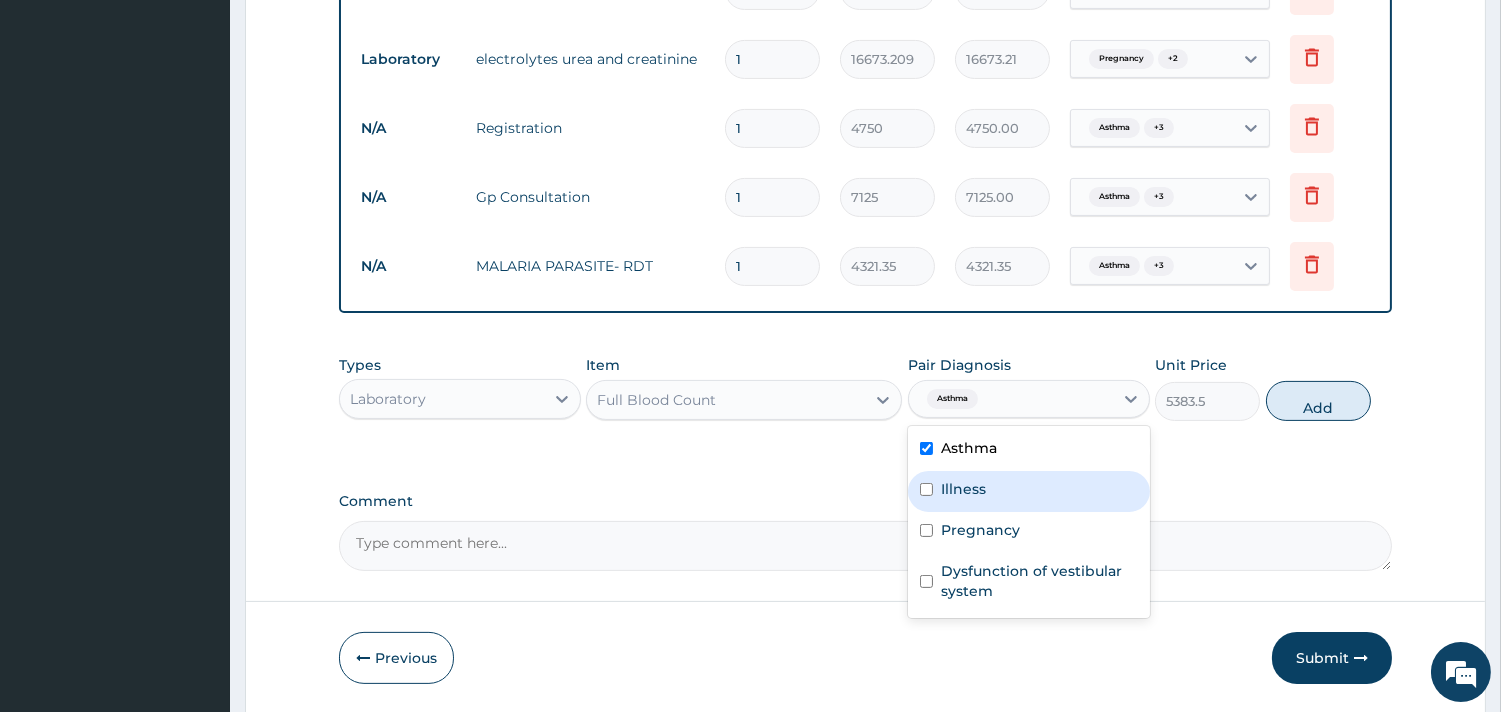 click on "Illness" at bounding box center (1029, 491) 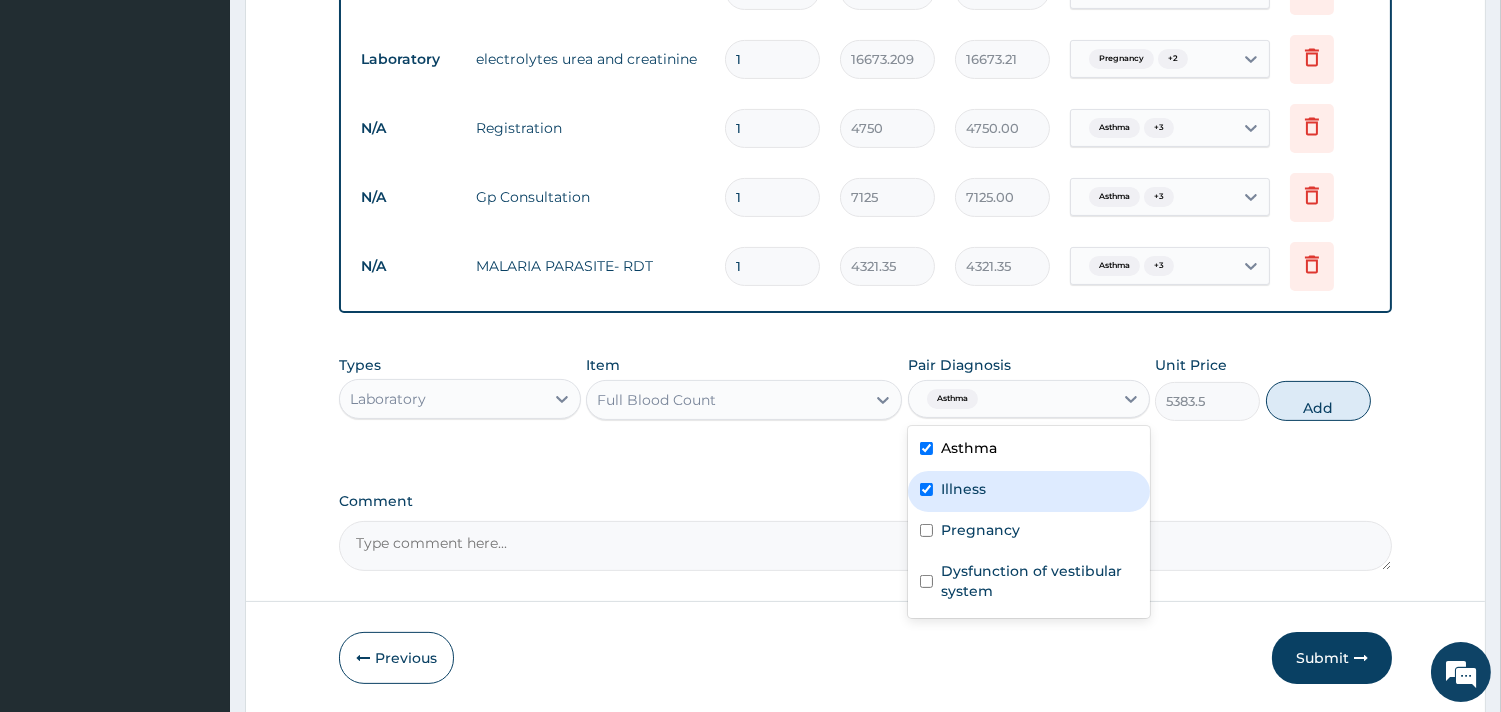 checkbox on "true" 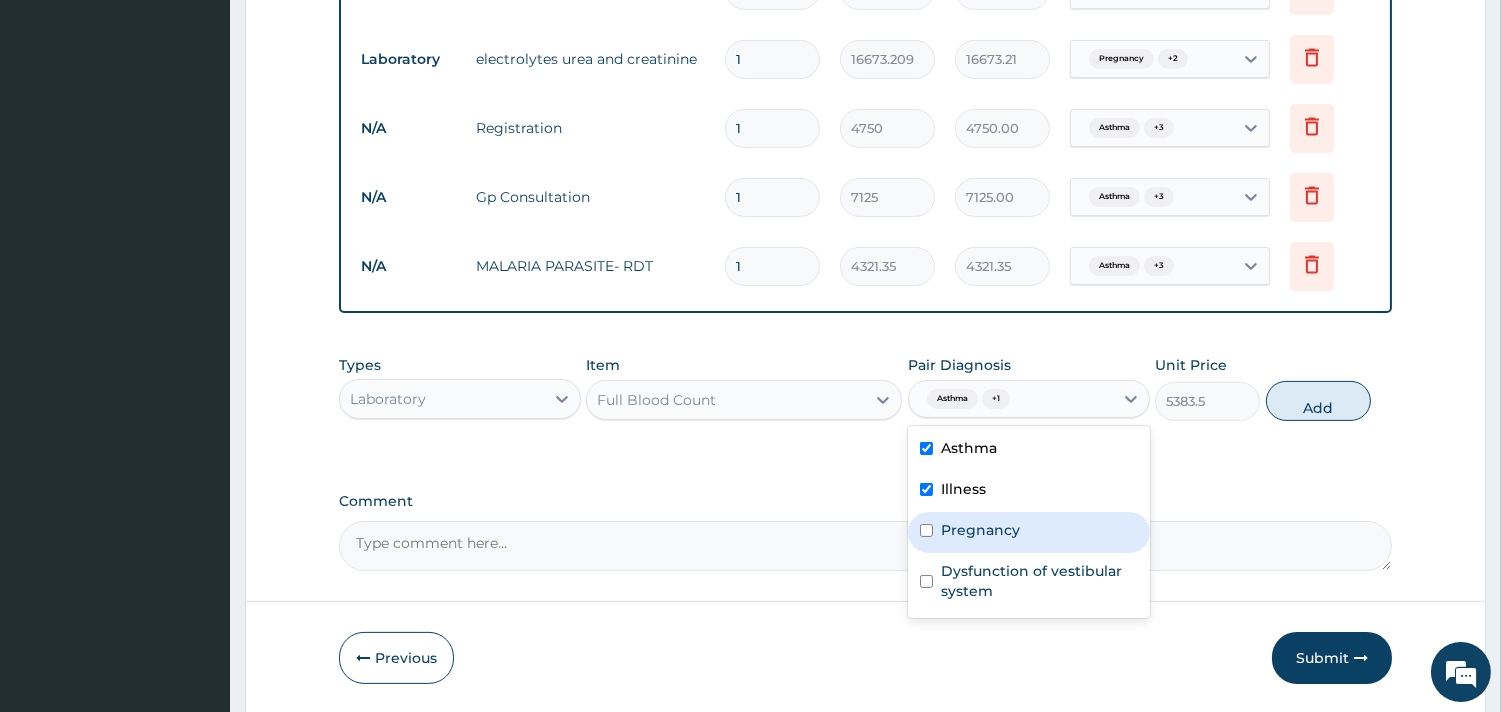 drag, startPoint x: 1013, startPoint y: 526, endPoint x: 1011, endPoint y: 543, distance: 17.117243 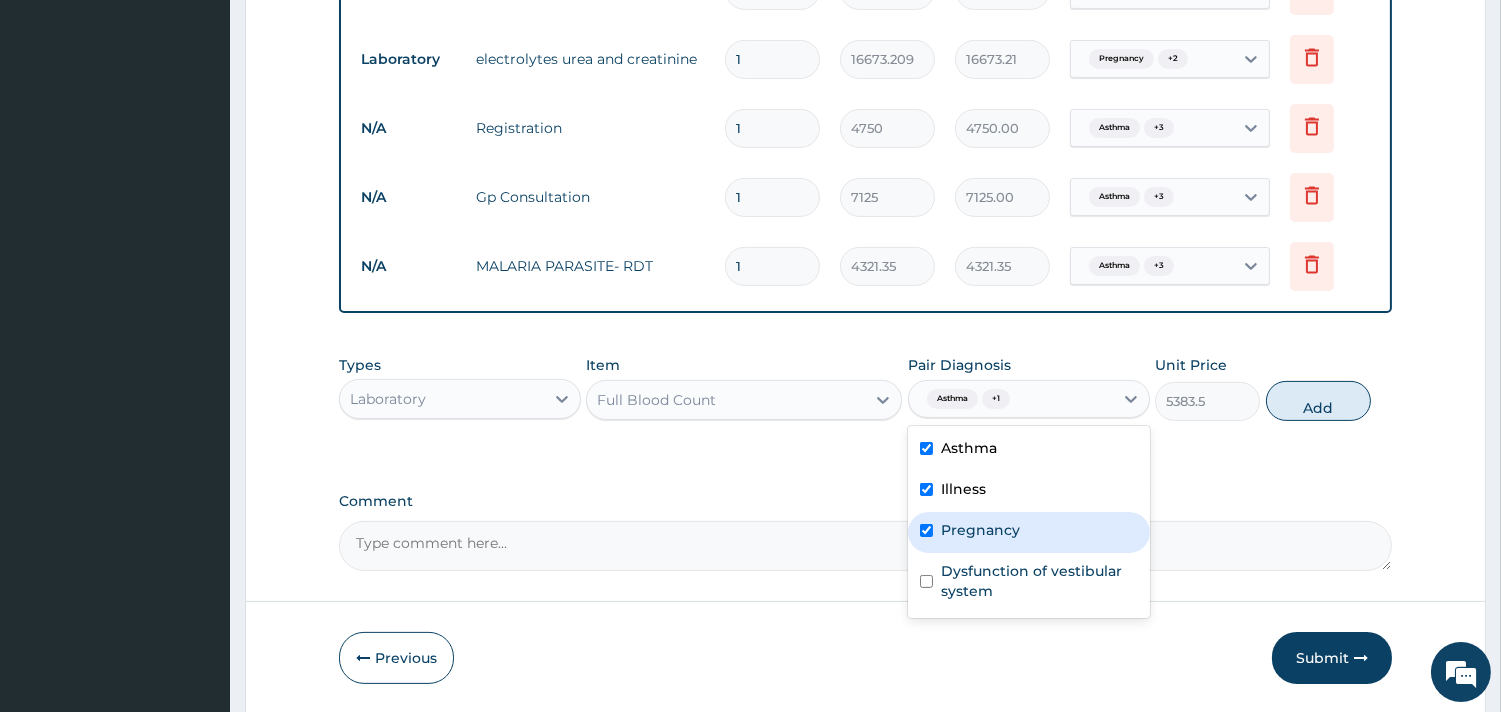 checkbox on "true" 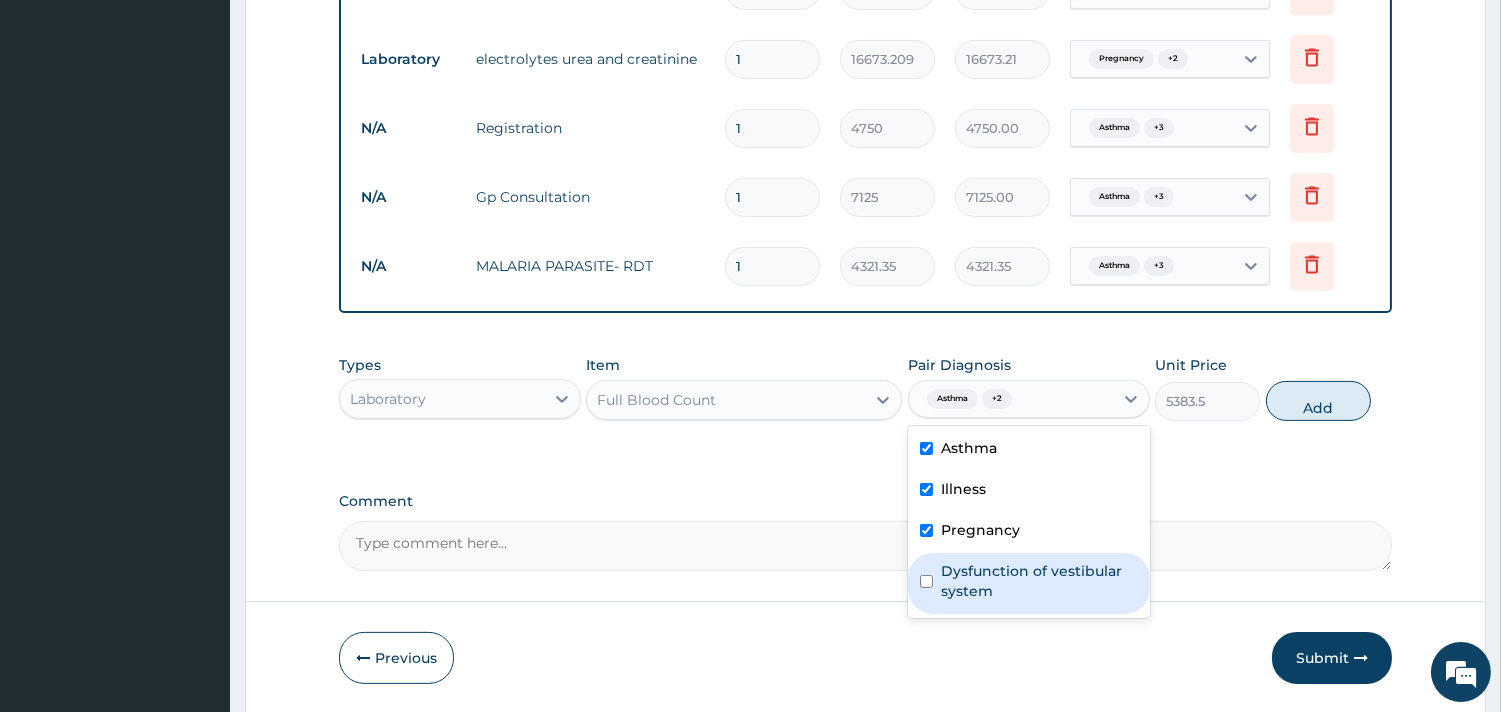 click on "Dysfunction of vestibular system" at bounding box center [1039, 581] 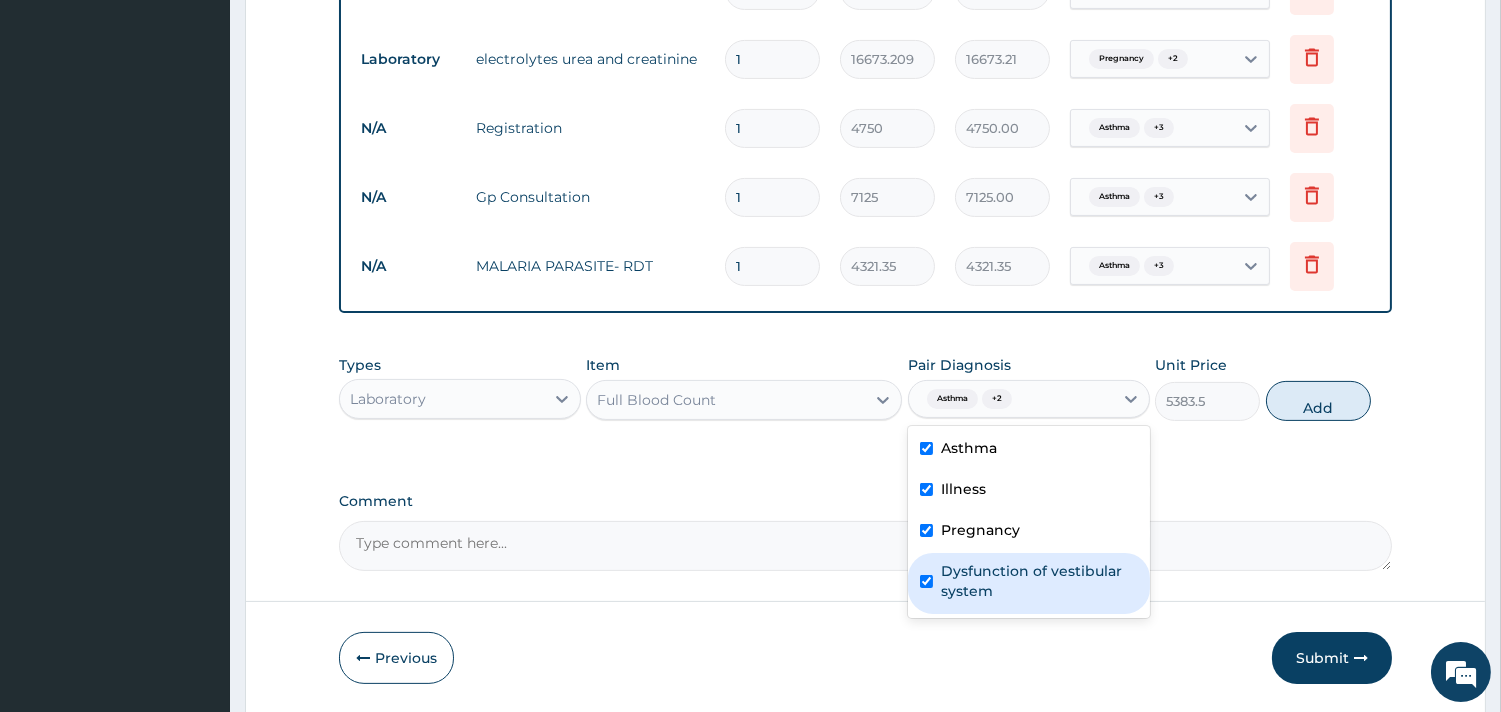checkbox on "true" 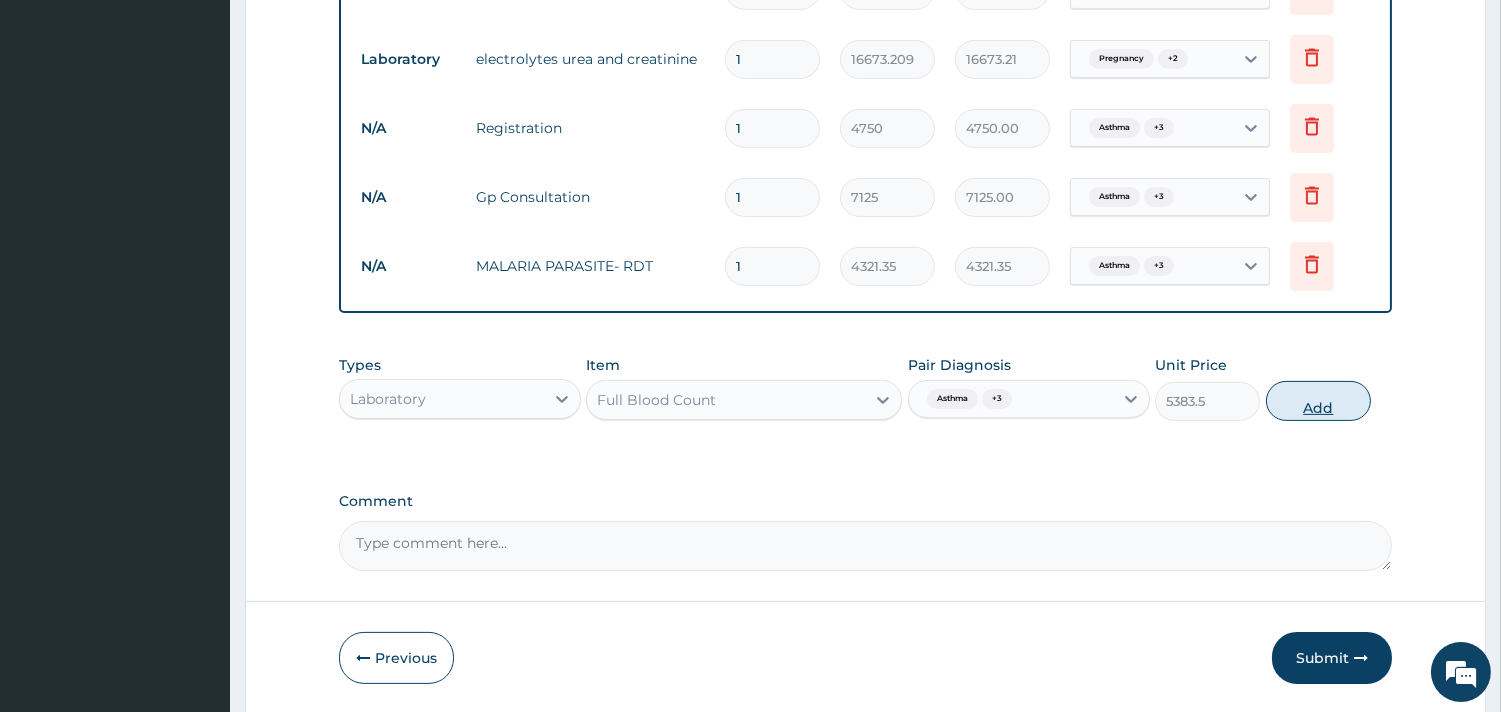 click on "Add" at bounding box center [1318, 401] 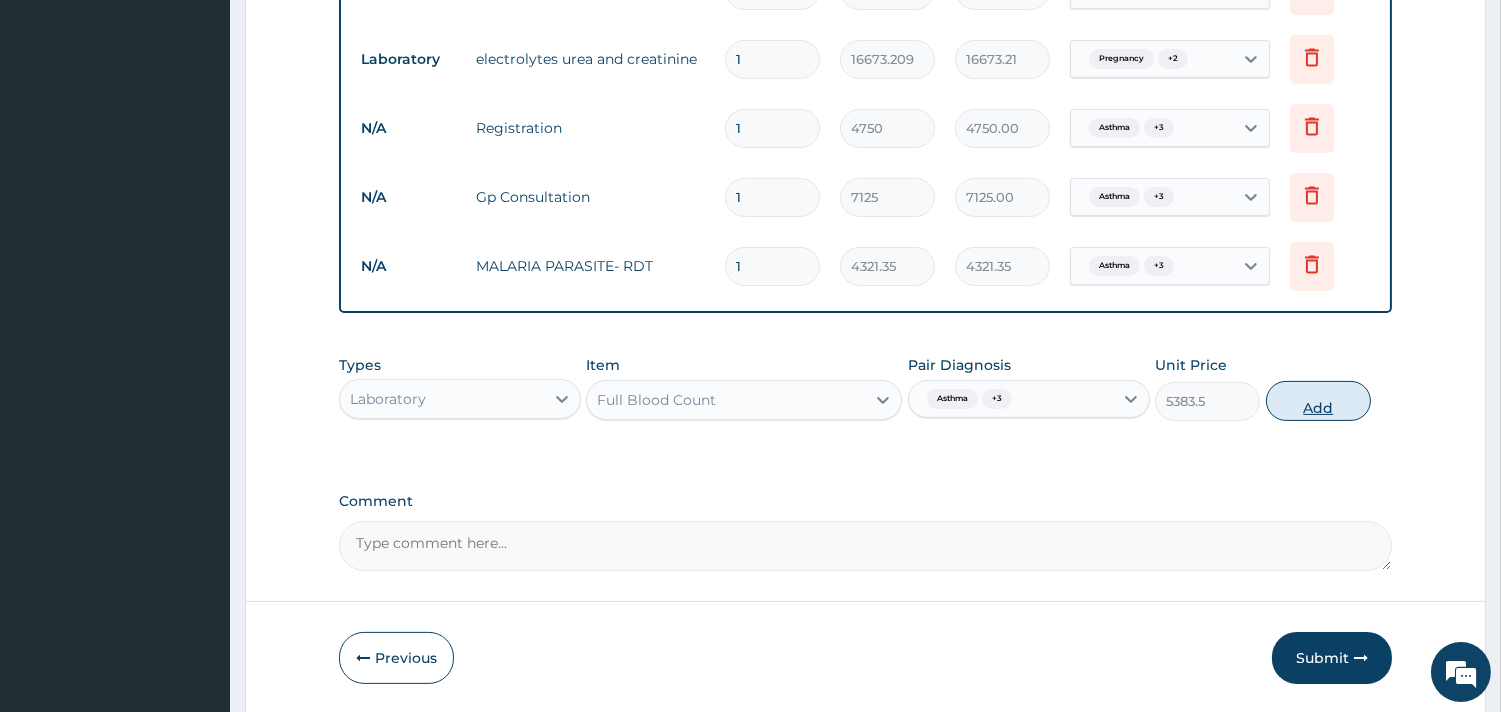 type on "0" 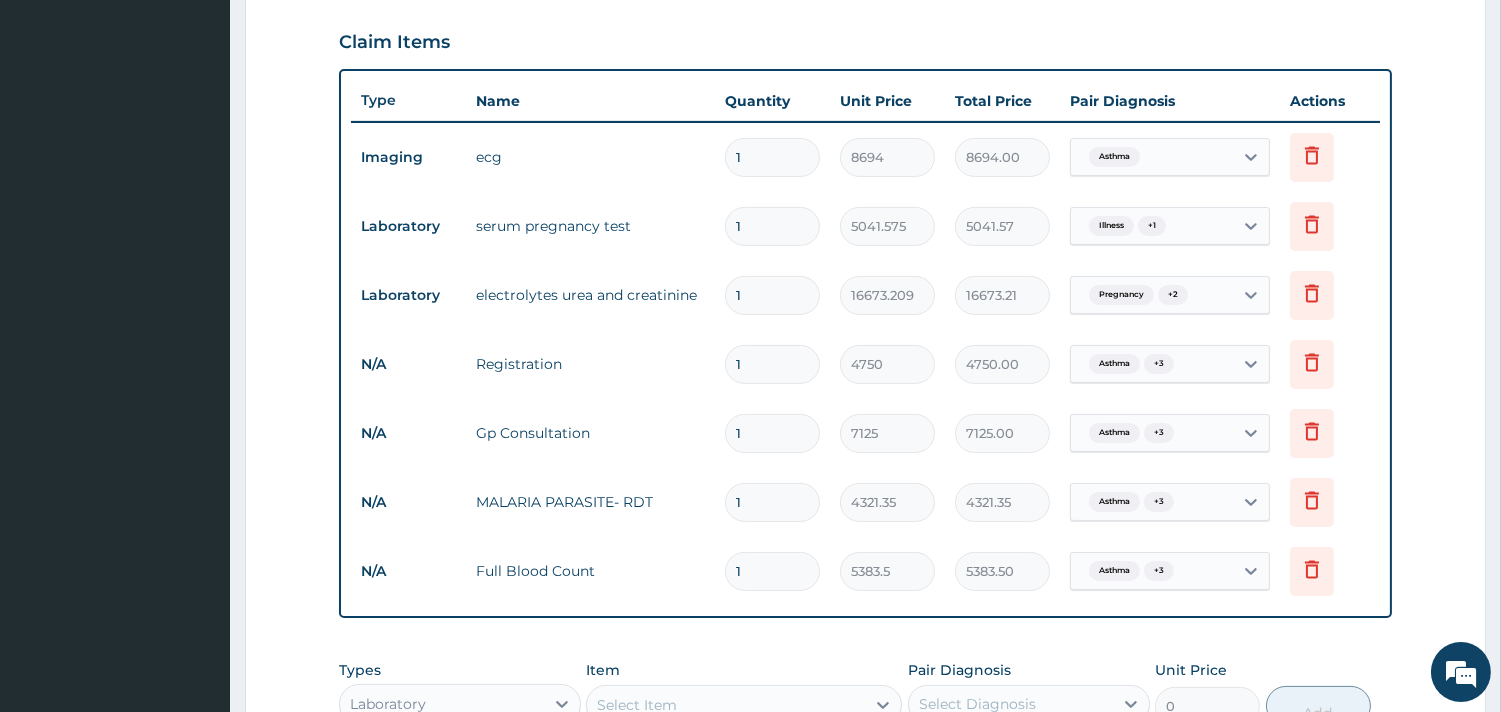 scroll, scrollTop: 244, scrollLeft: 0, axis: vertical 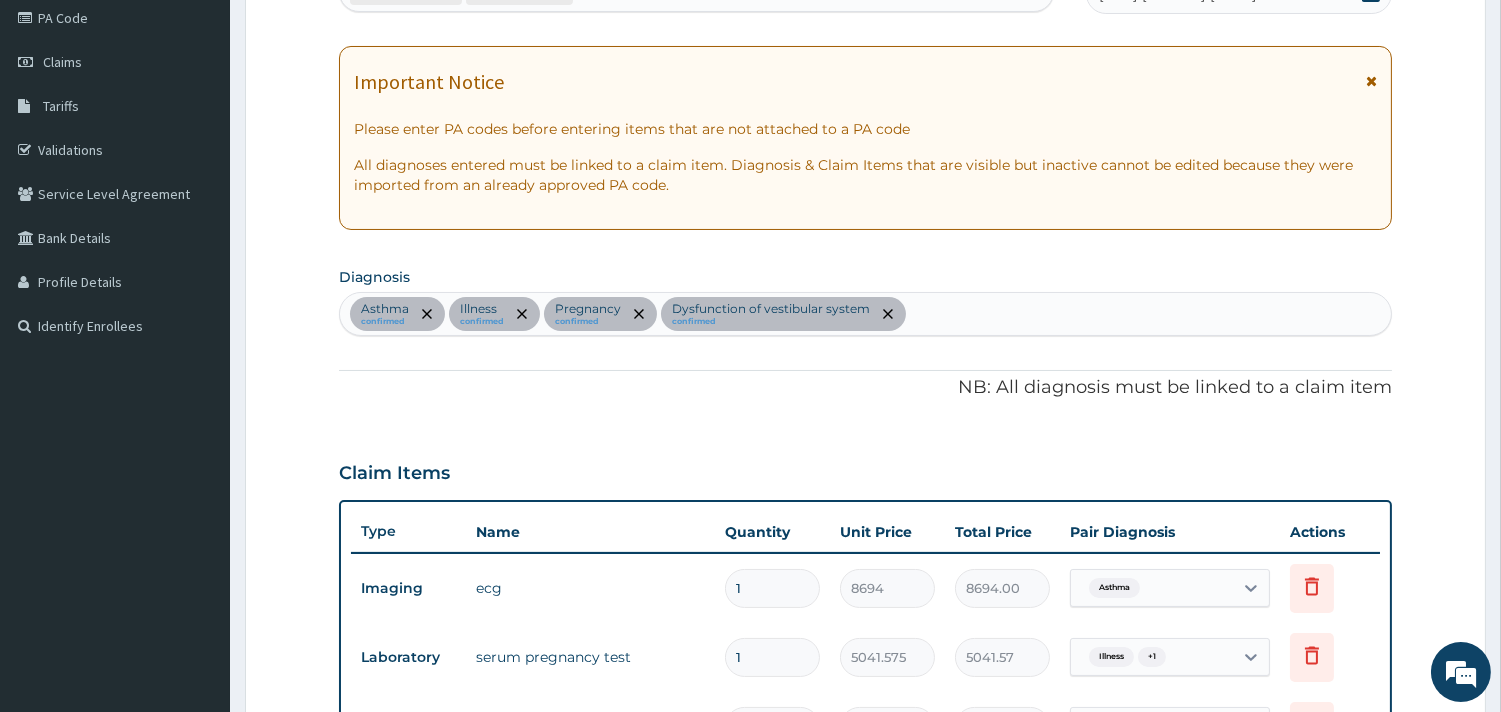 click on "Asthma confirmed Illness confirmed Pregnancy confirmed Dysfunction of vestibular system confirmed" at bounding box center (865, 314) 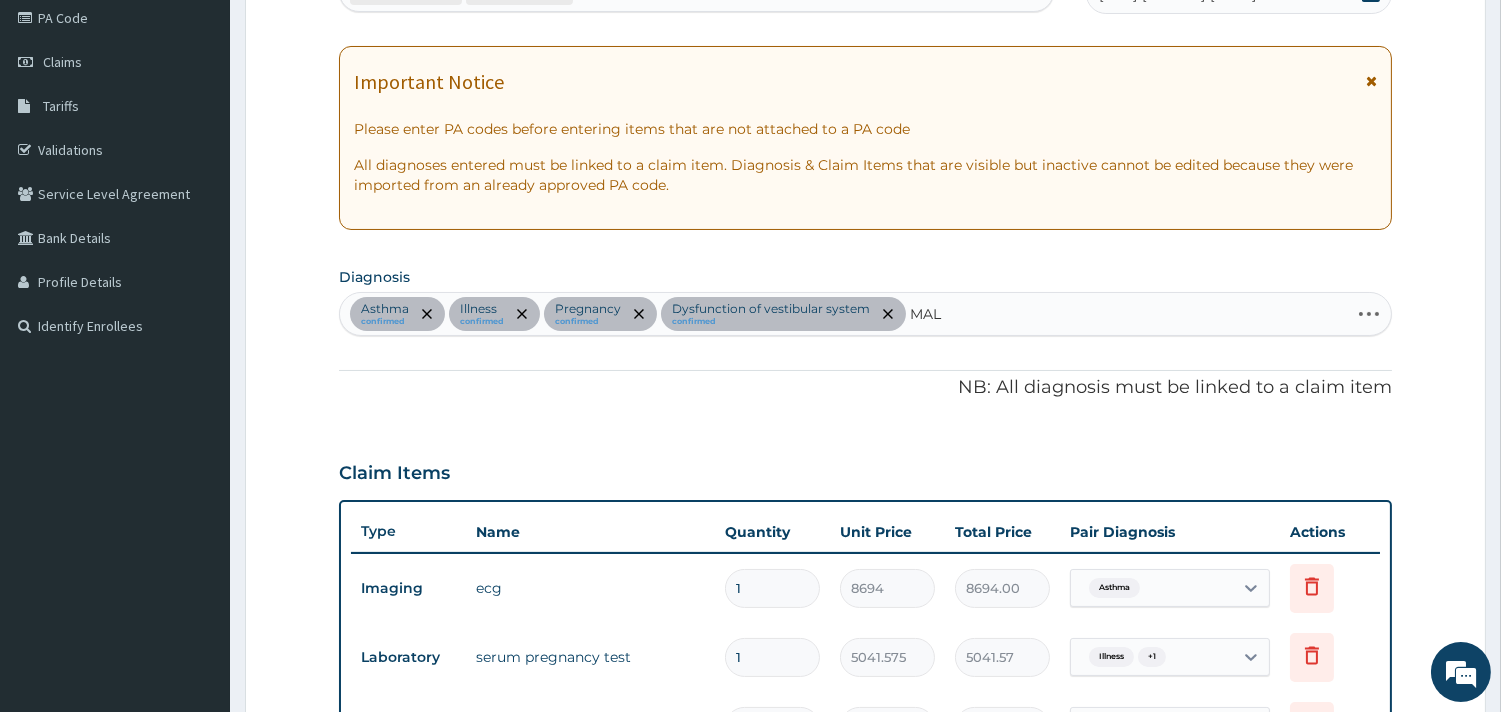 type on "MALA" 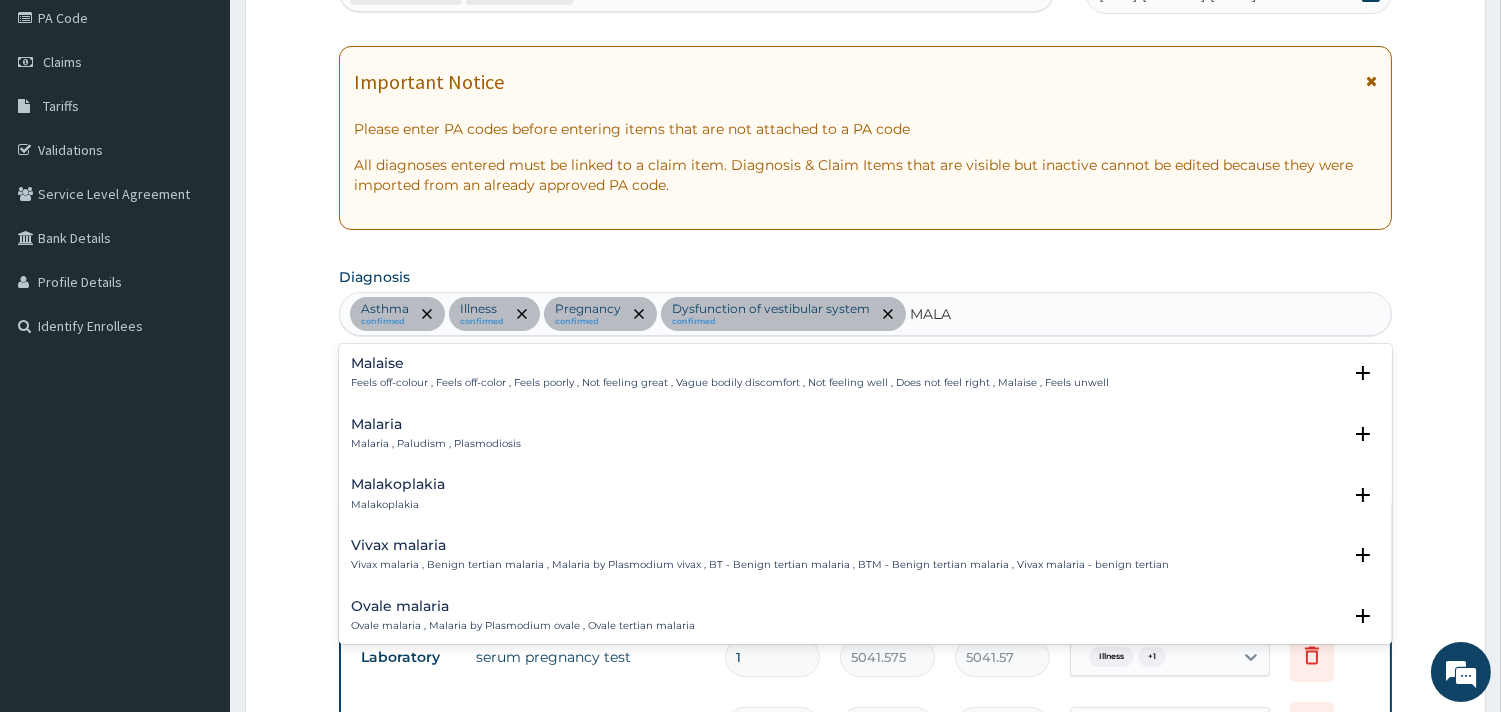 click on "Malaria , Paludism , Plasmodiosis" at bounding box center (436, 444) 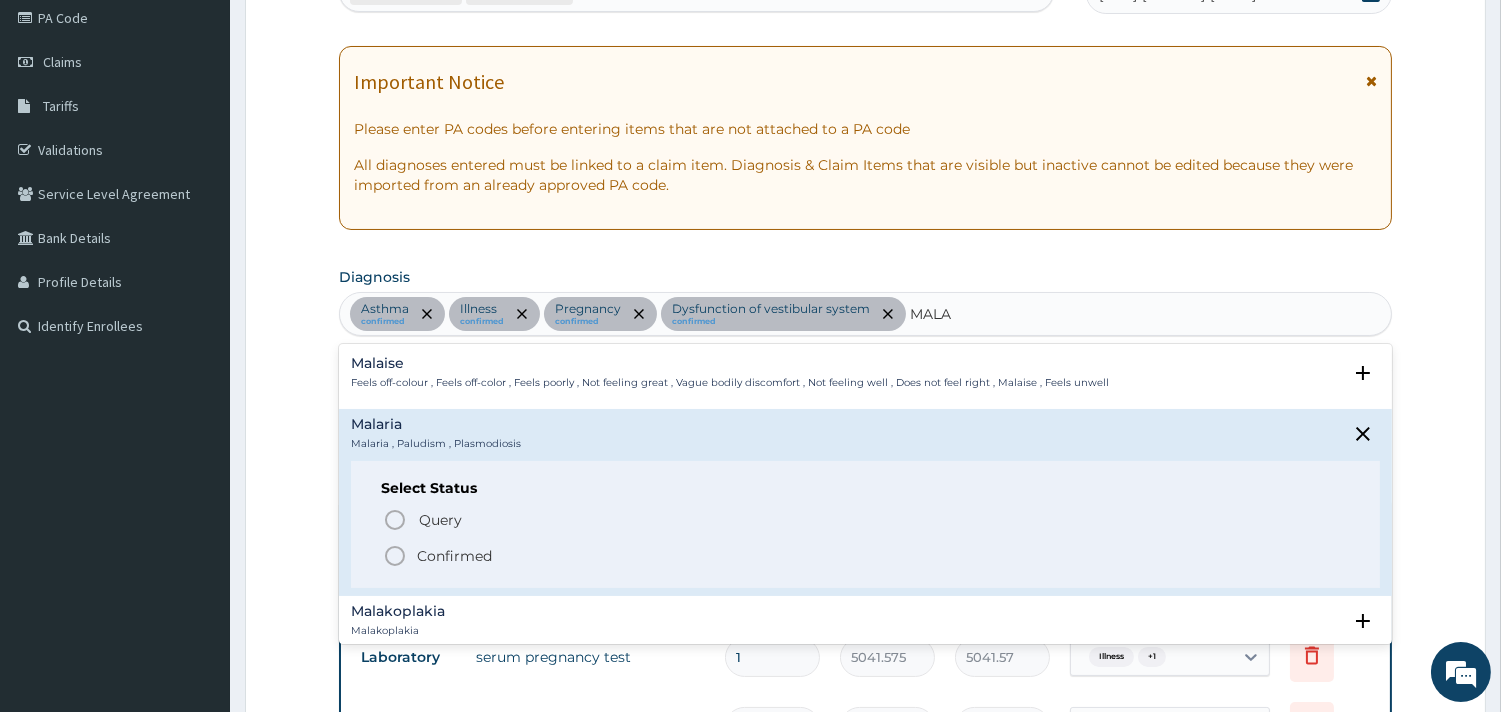 drag, startPoint x: 453, startPoint y: 550, endPoint x: 484, endPoint y: 530, distance: 36.891735 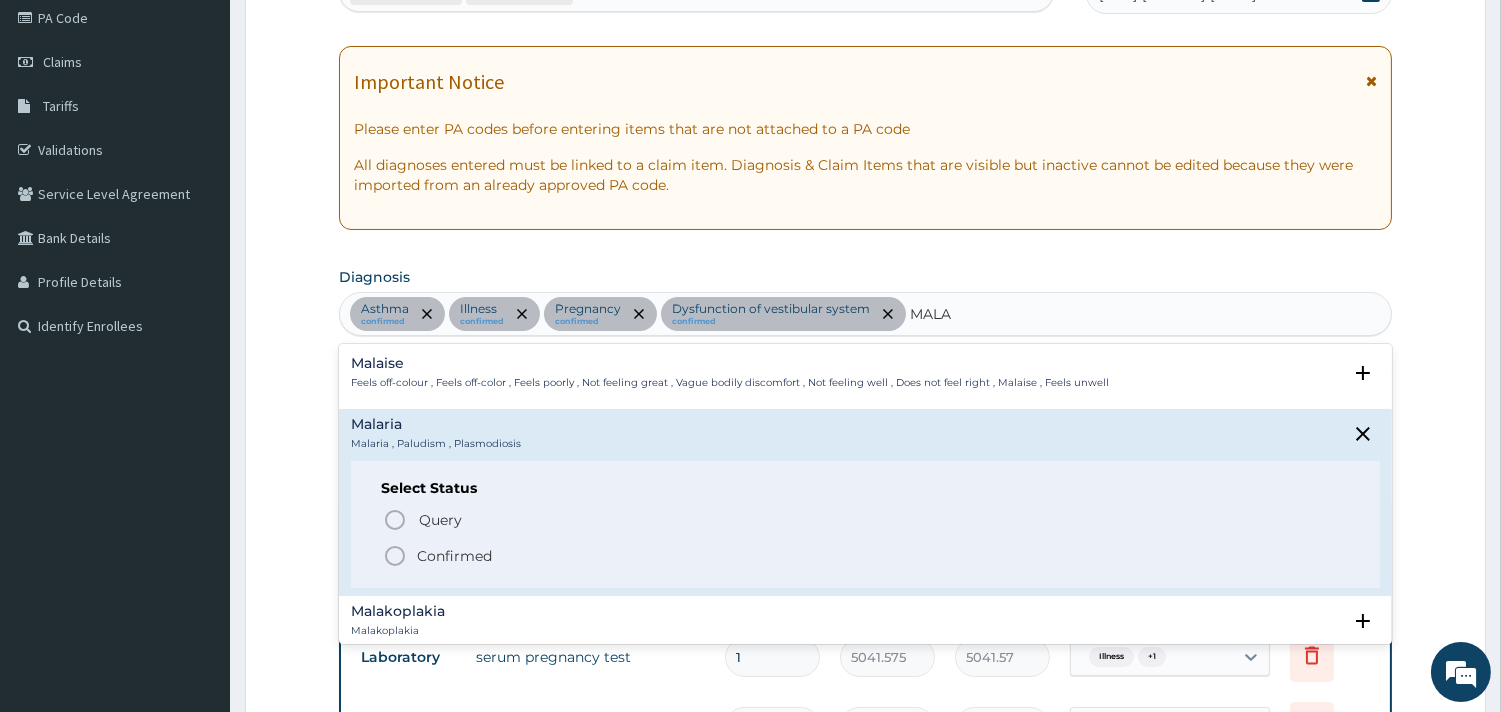click on "Confirmed" at bounding box center [454, 556] 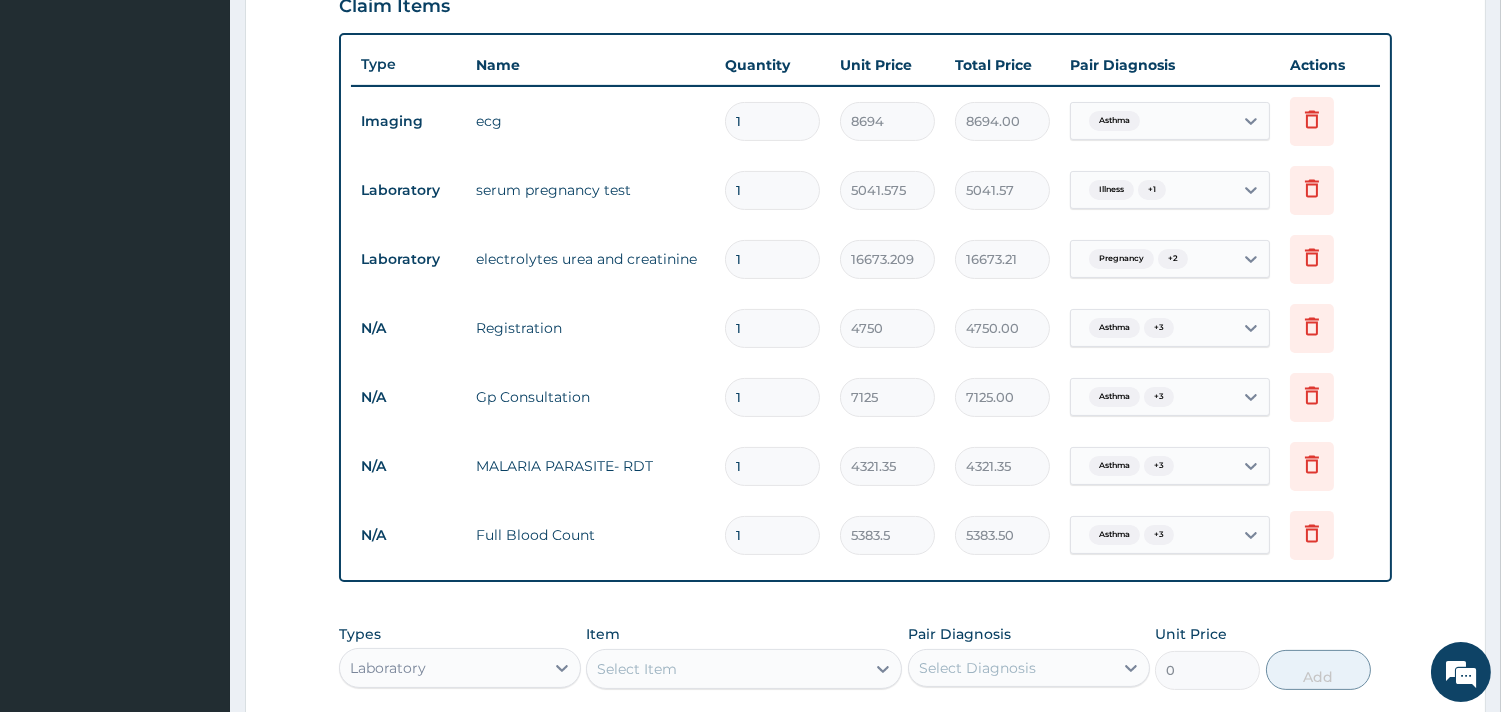 scroll, scrollTop: 911, scrollLeft: 0, axis: vertical 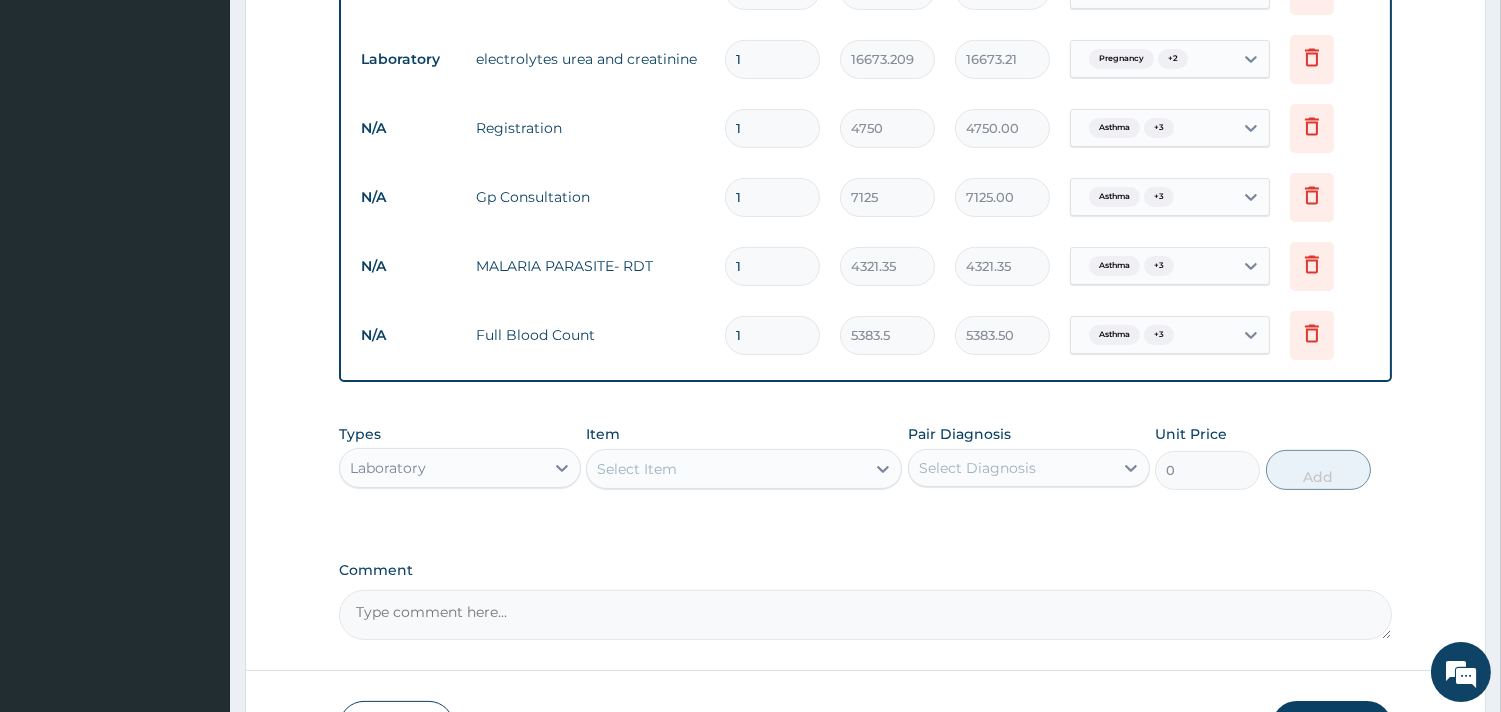 click on "Asthma  + 3" at bounding box center (1129, 335) 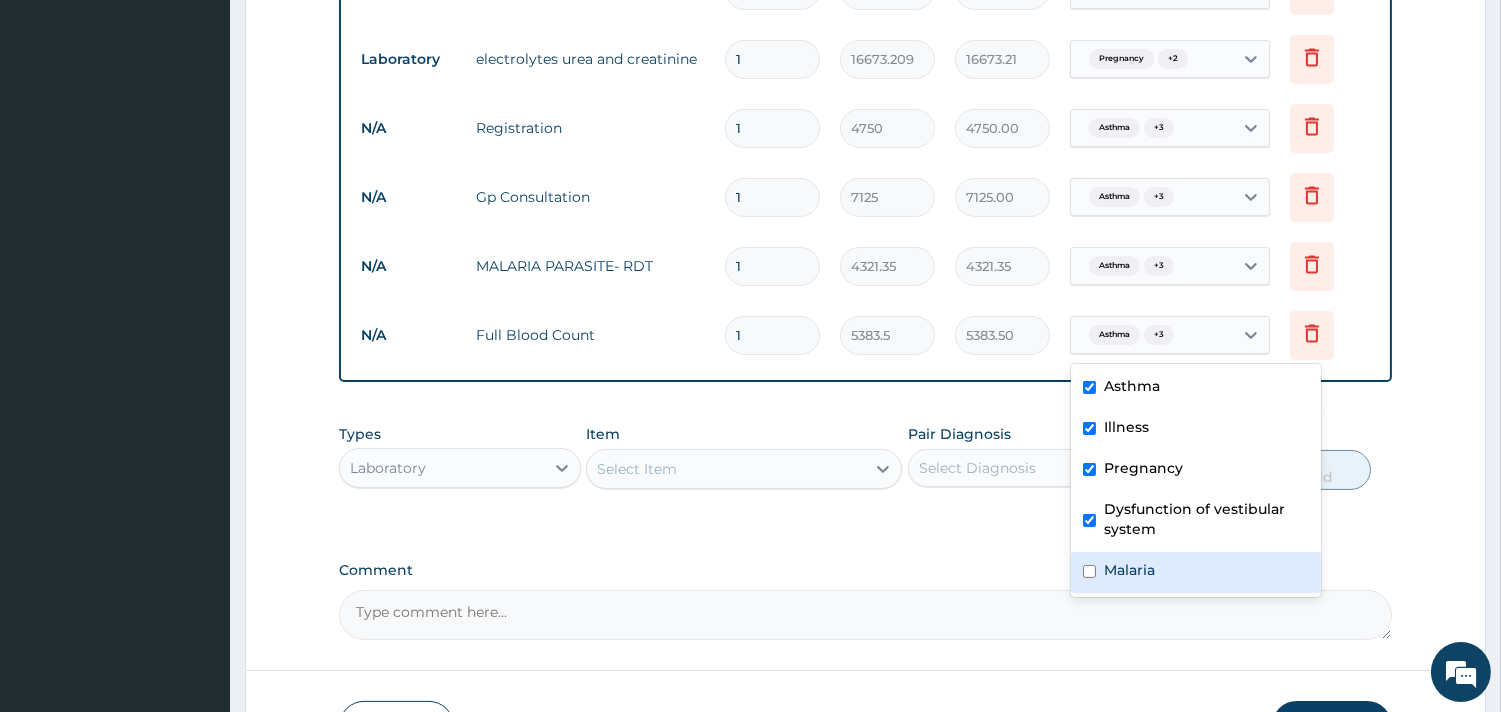 click on "Malaria" at bounding box center [1129, 570] 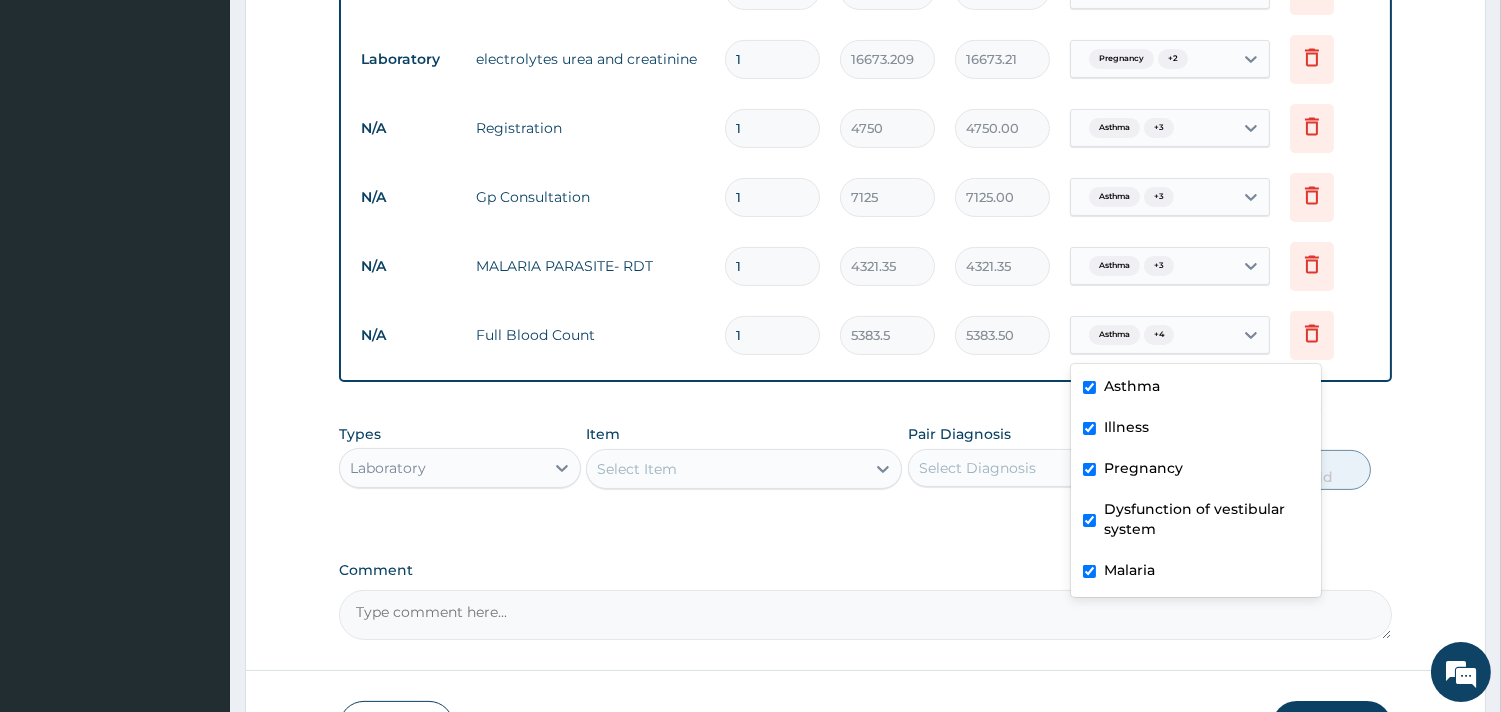 checkbox on "true" 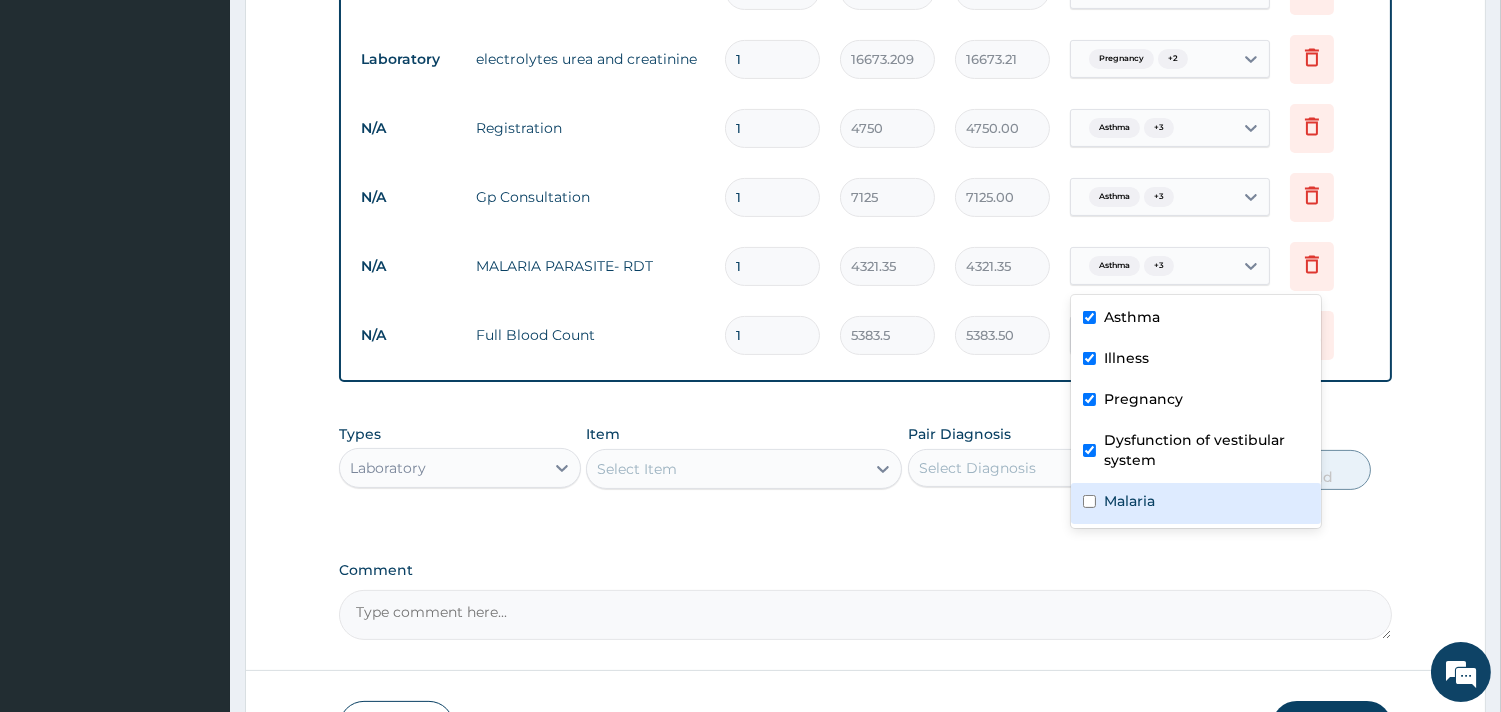 click on "Malaria" at bounding box center (1129, 501) 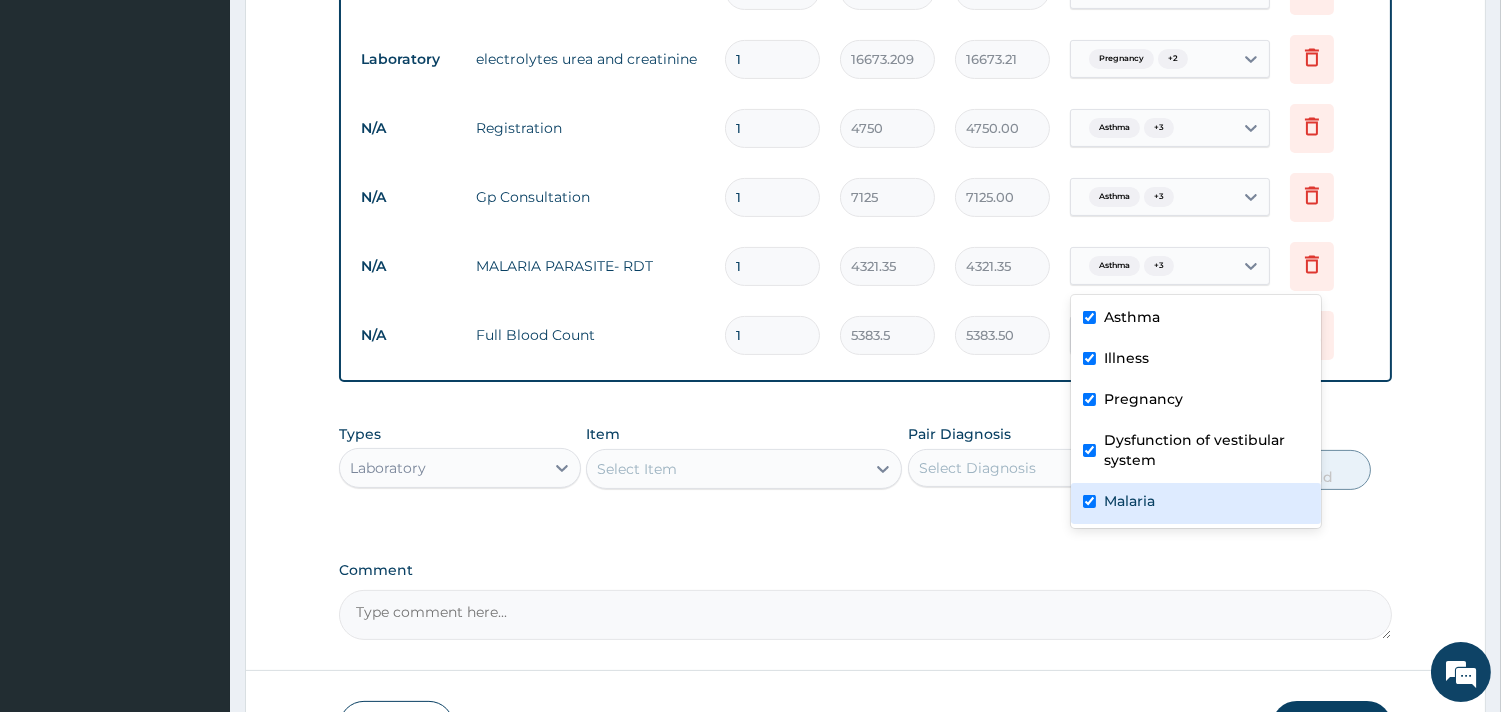 checkbox on "true" 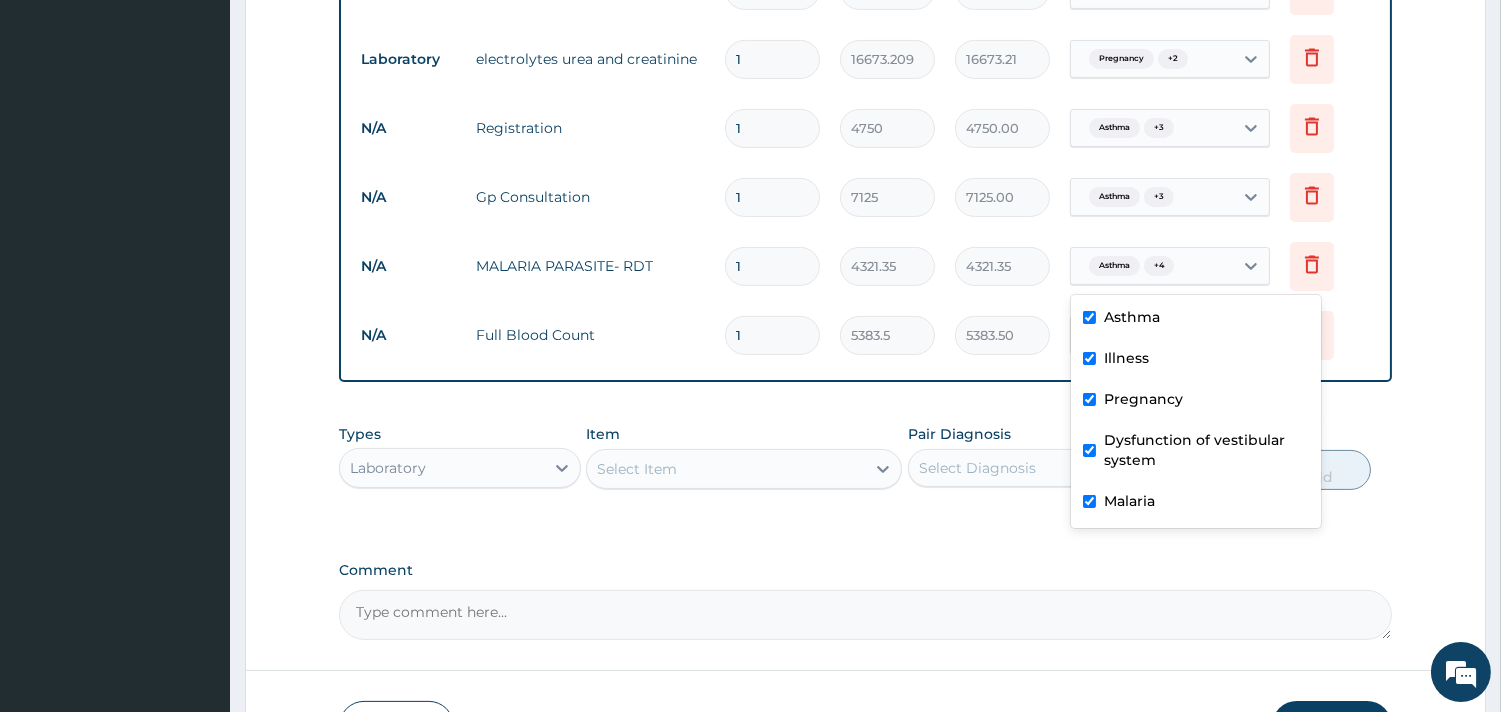 click on "Comment" at bounding box center (865, 615) 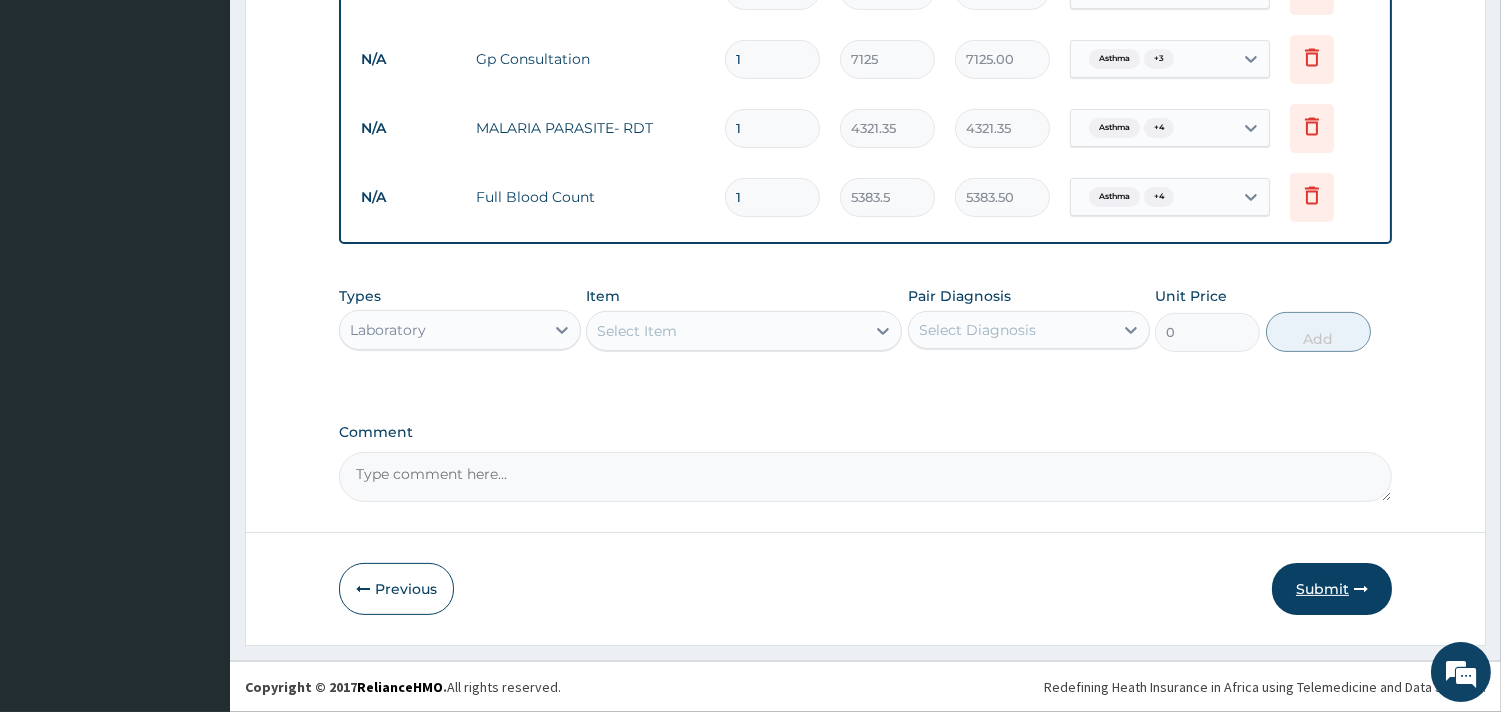 click on "Submit" at bounding box center [1332, 589] 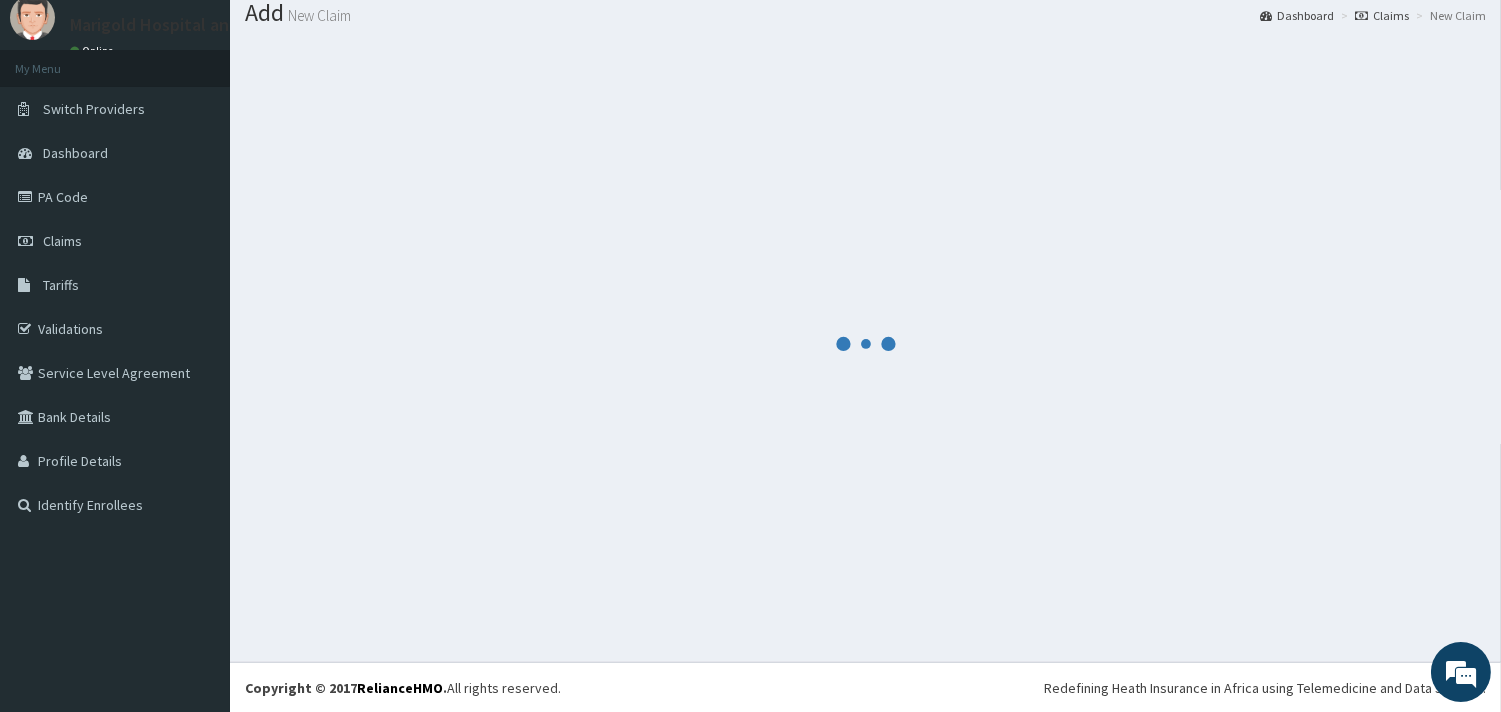 scroll, scrollTop: 1050, scrollLeft: 0, axis: vertical 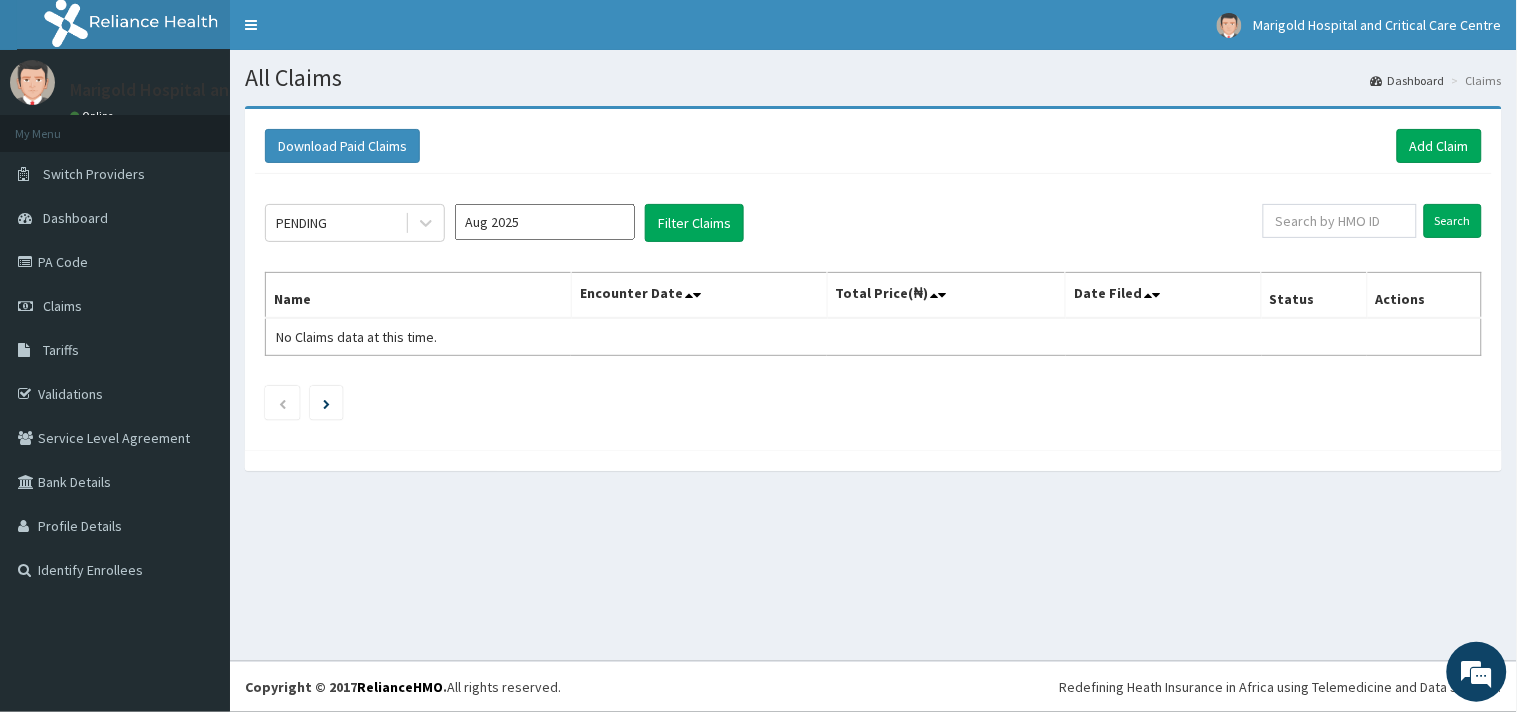 click on "Aug 2025" at bounding box center (545, 222) 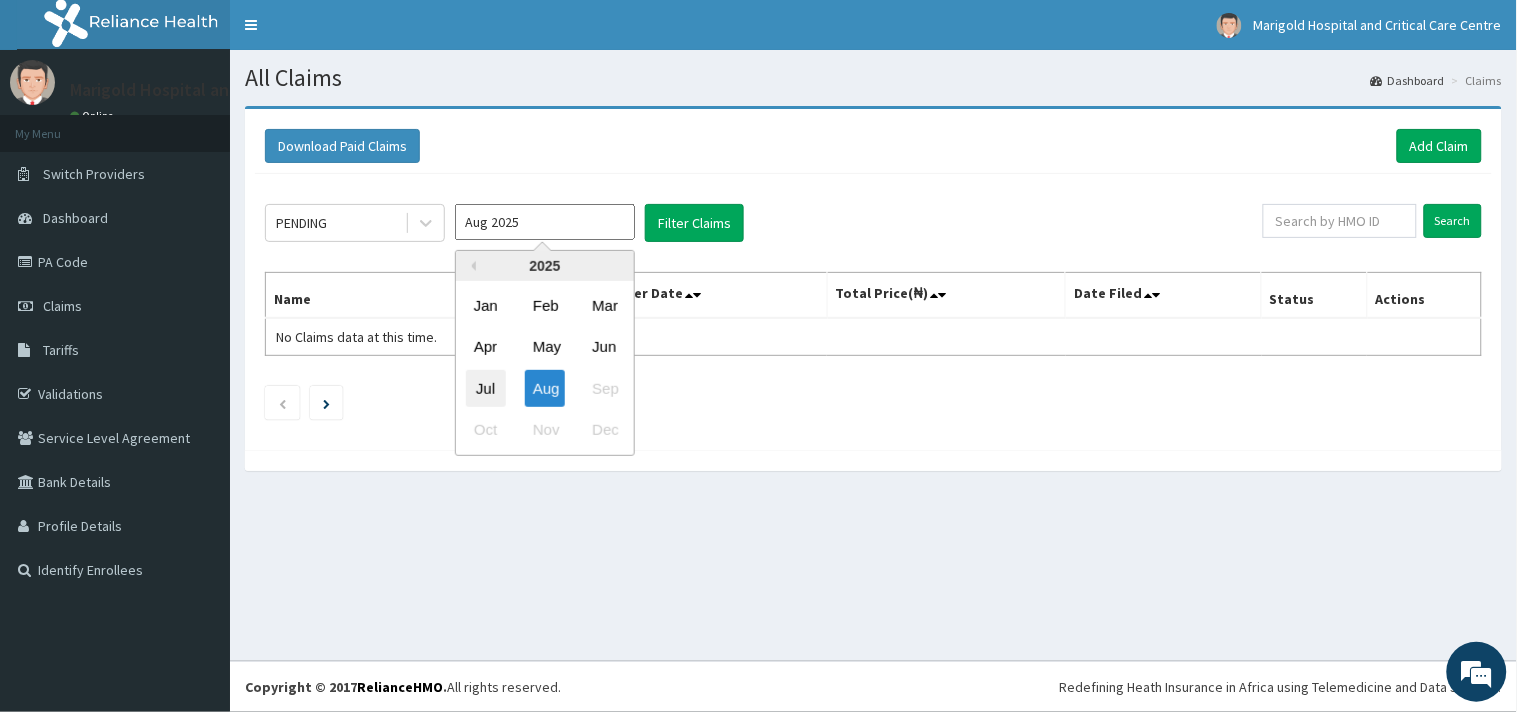 click on "Jul" at bounding box center [486, 388] 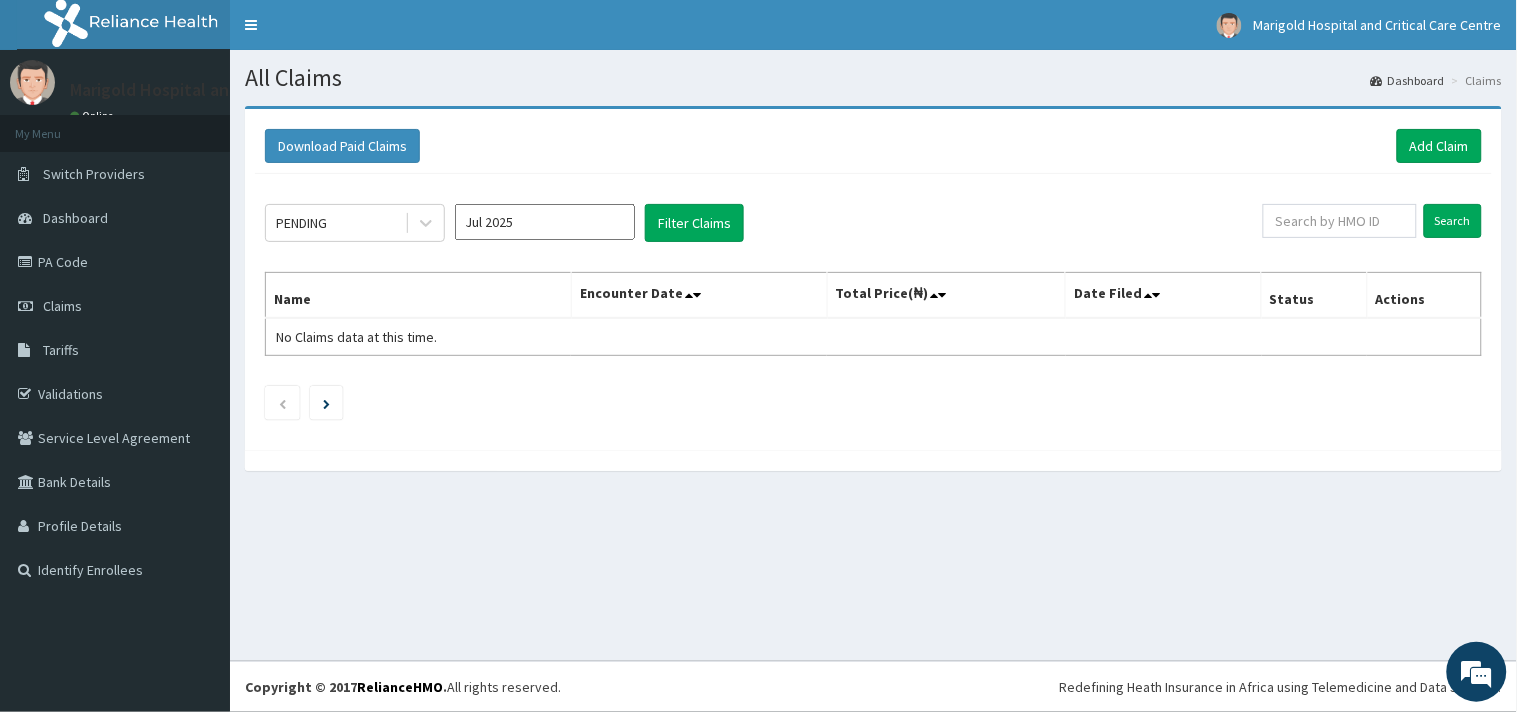 scroll, scrollTop: 0, scrollLeft: 0, axis: both 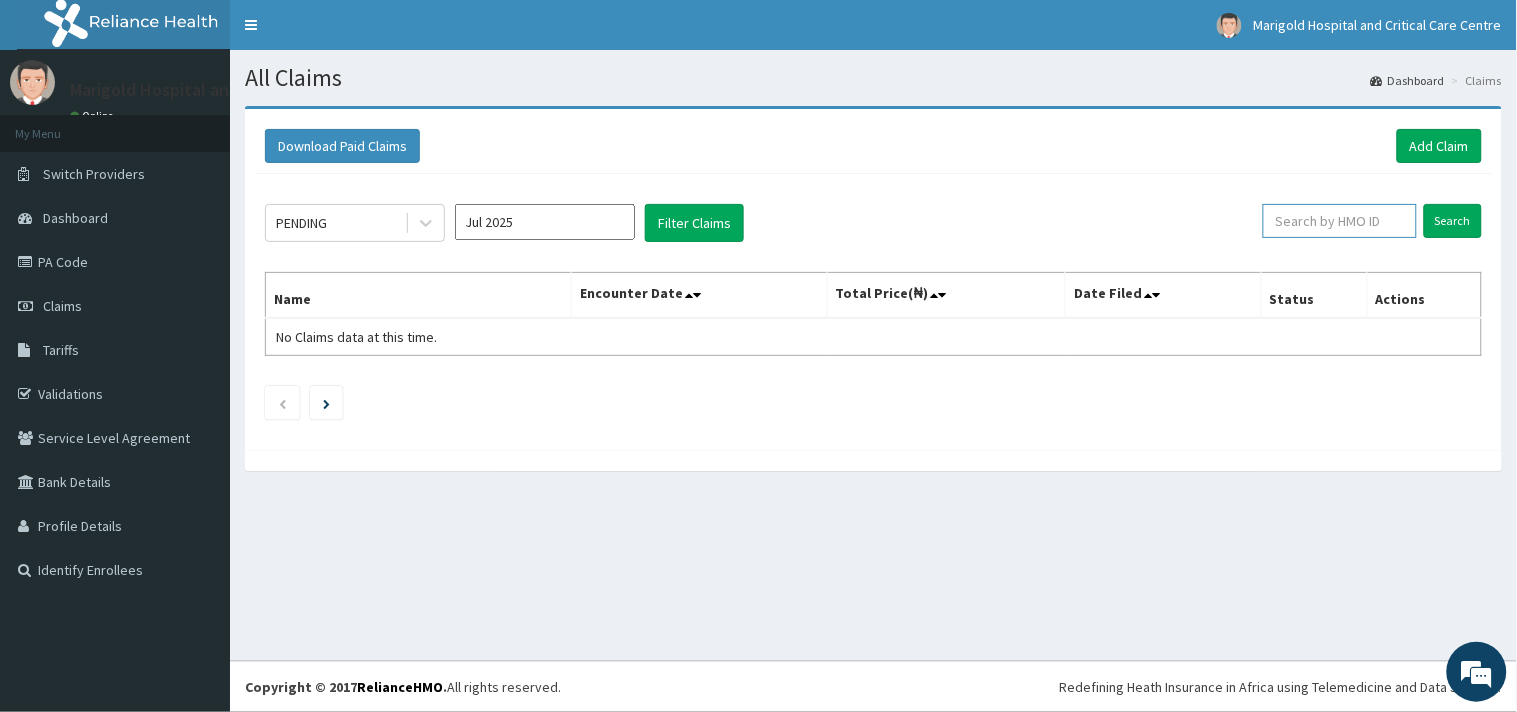paste on "OGT/10001/B" 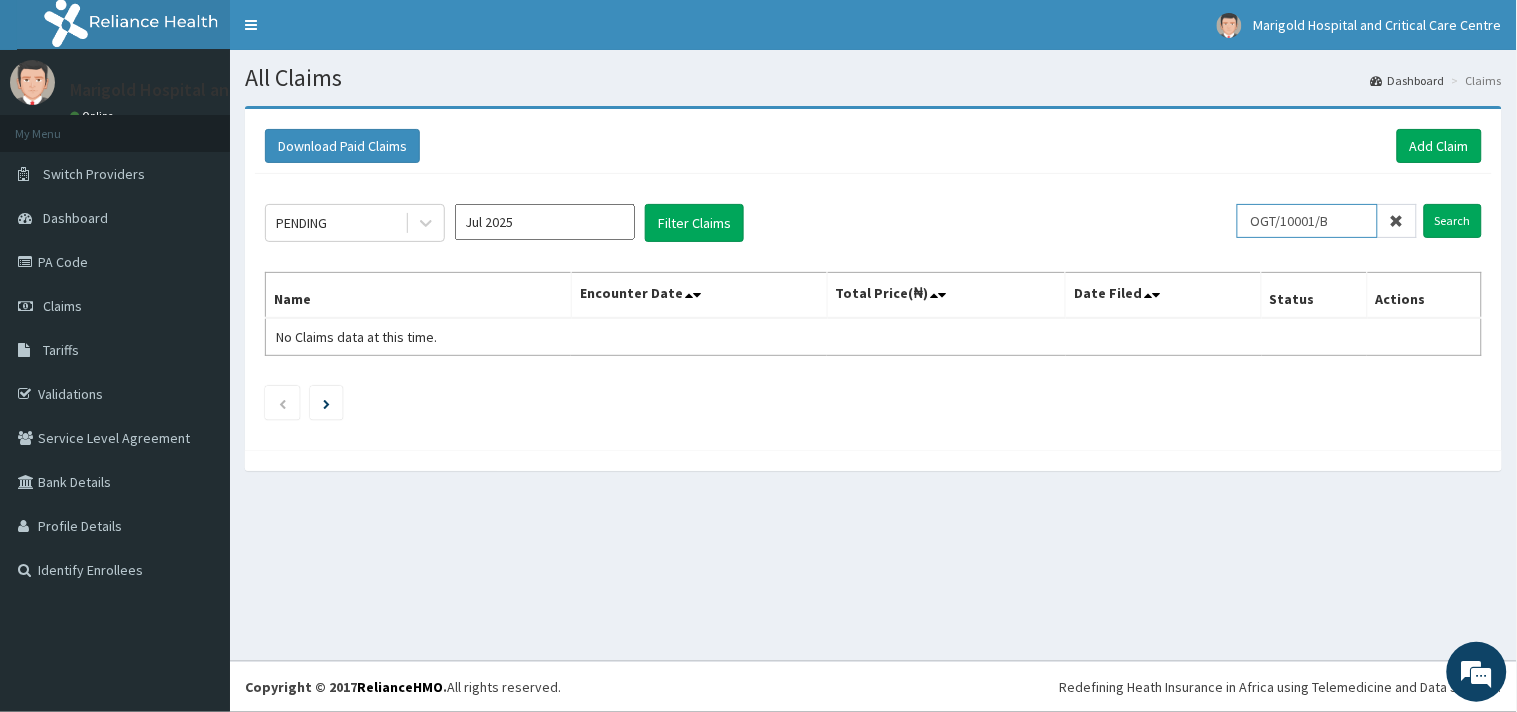 drag, startPoint x: 1263, startPoint y: 213, endPoint x: 1172, endPoint y: 245, distance: 96.462425 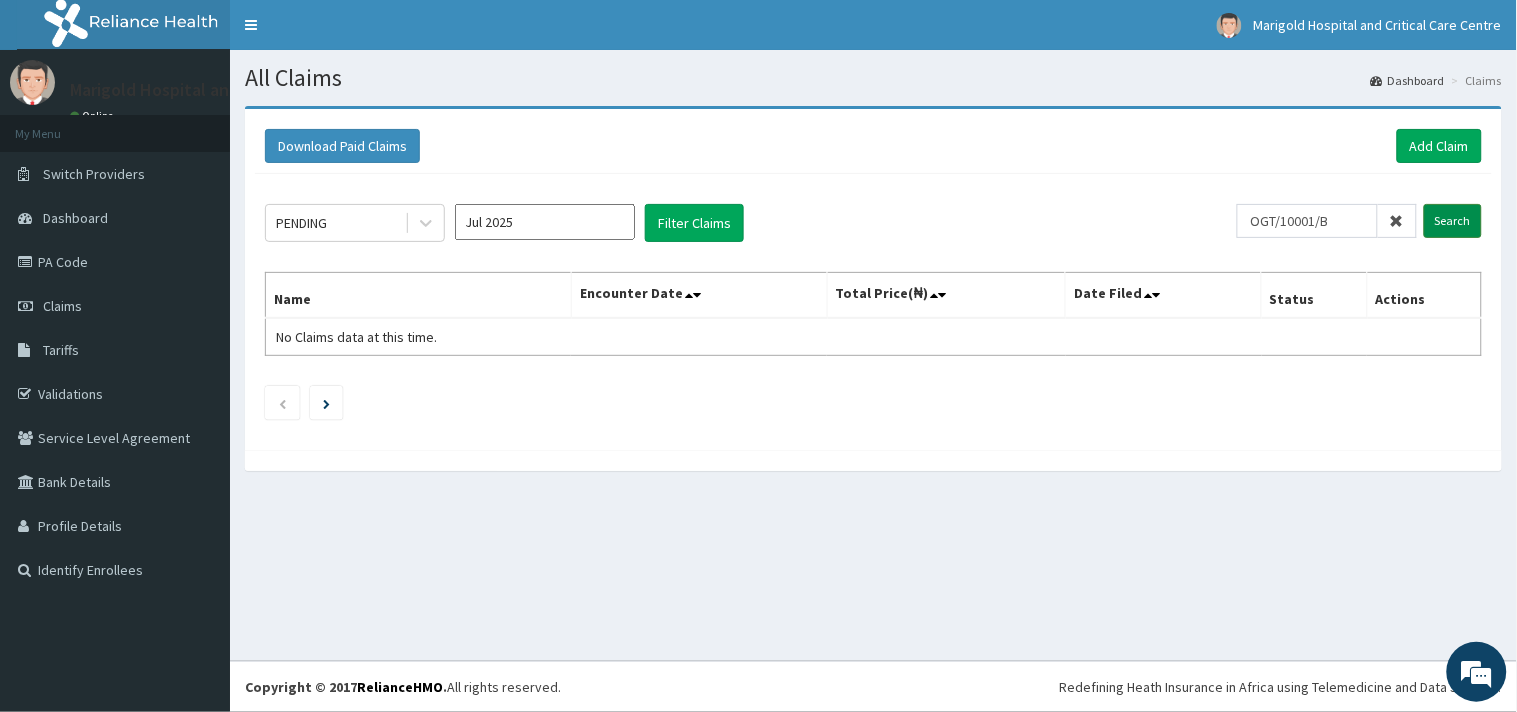 click on "Search" at bounding box center (1453, 221) 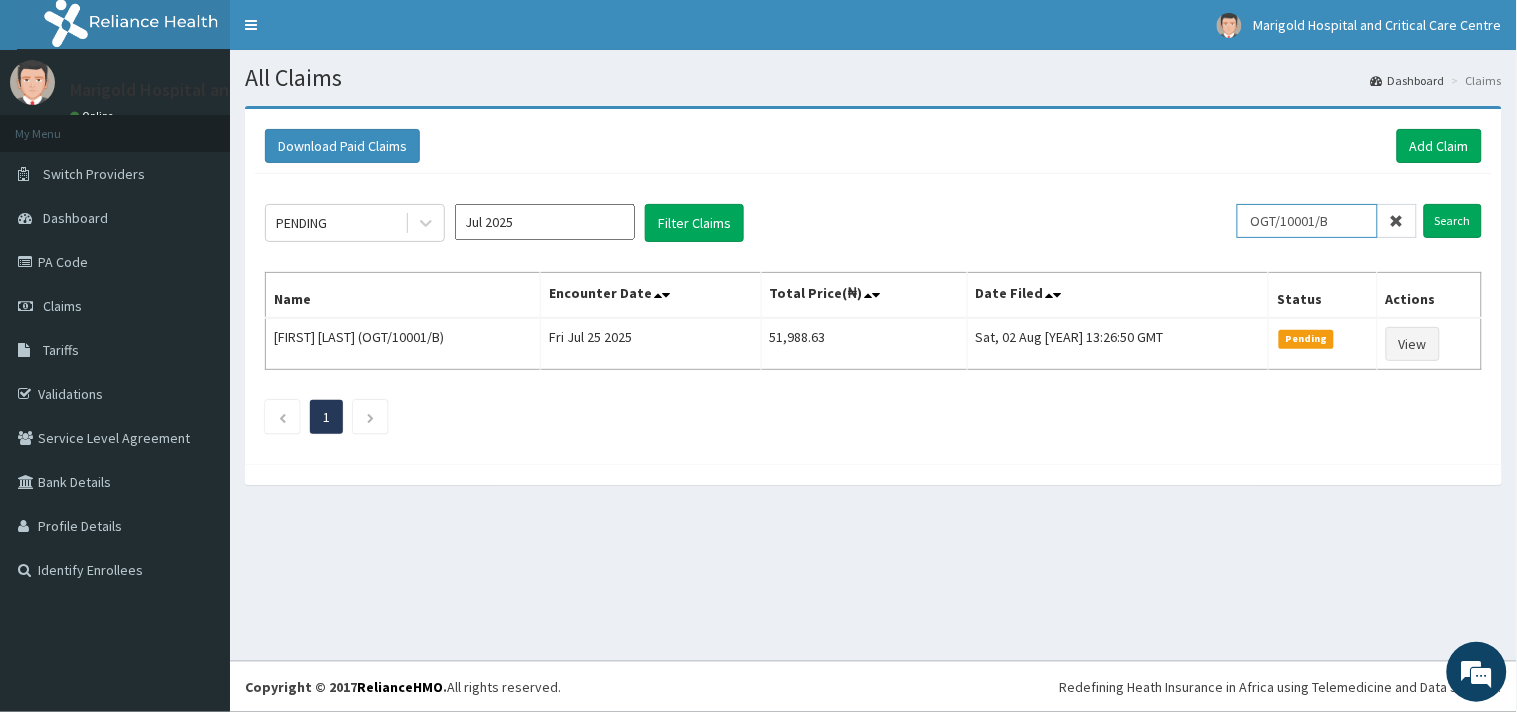 drag, startPoint x: 1357, startPoint y: 213, endPoint x: 956, endPoint y: 271, distance: 405.1728 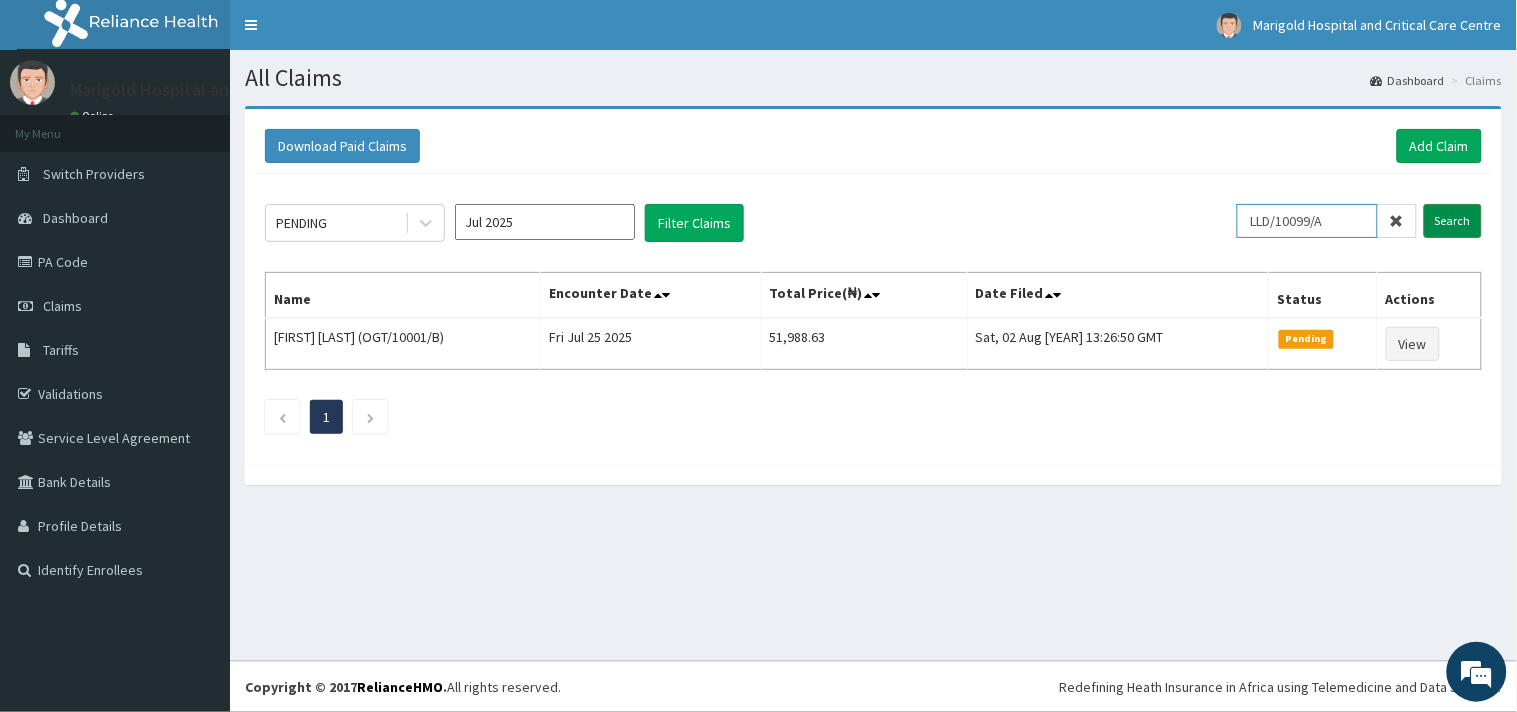 type on "LLD/10099/A" 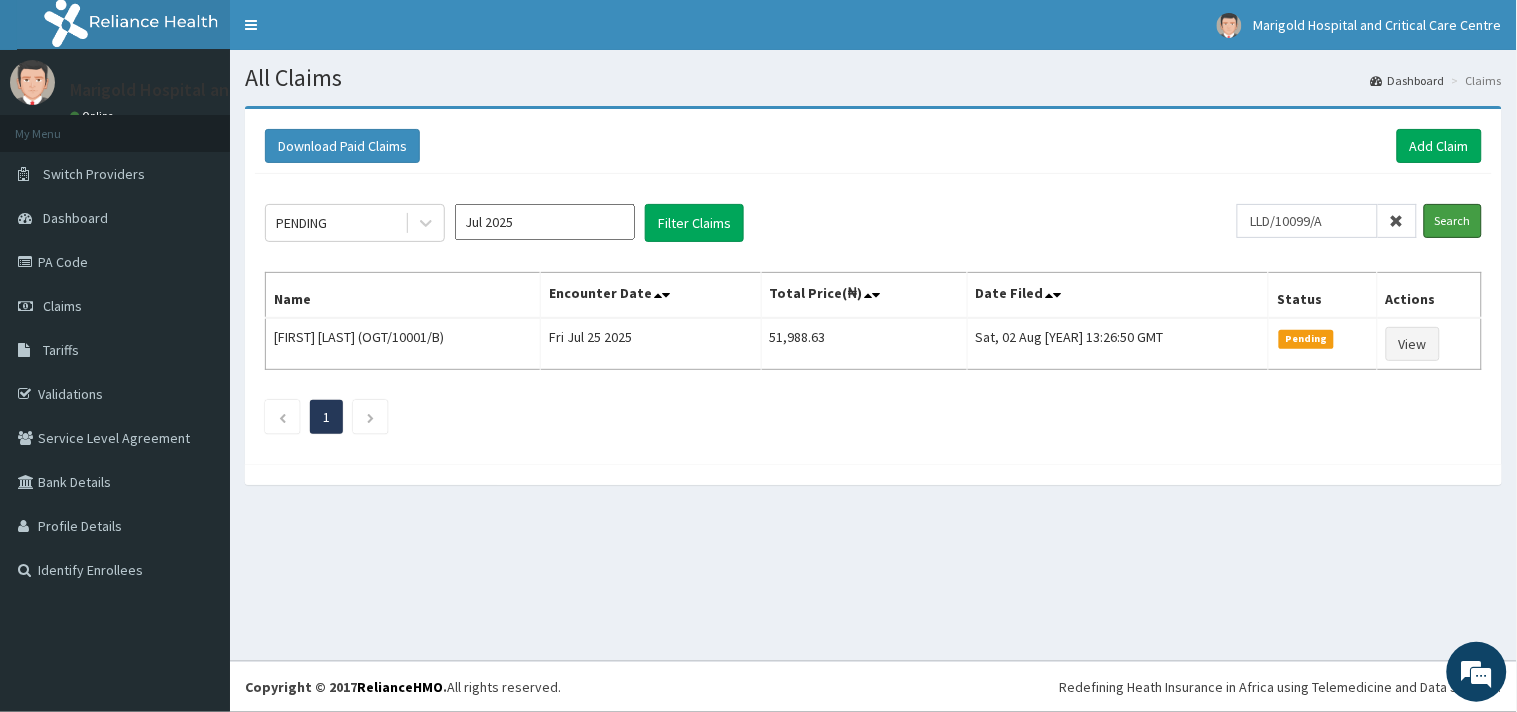 drag, startPoint x: 1463, startPoint y: 223, endPoint x: 1408, endPoint y: 212, distance: 56.089214 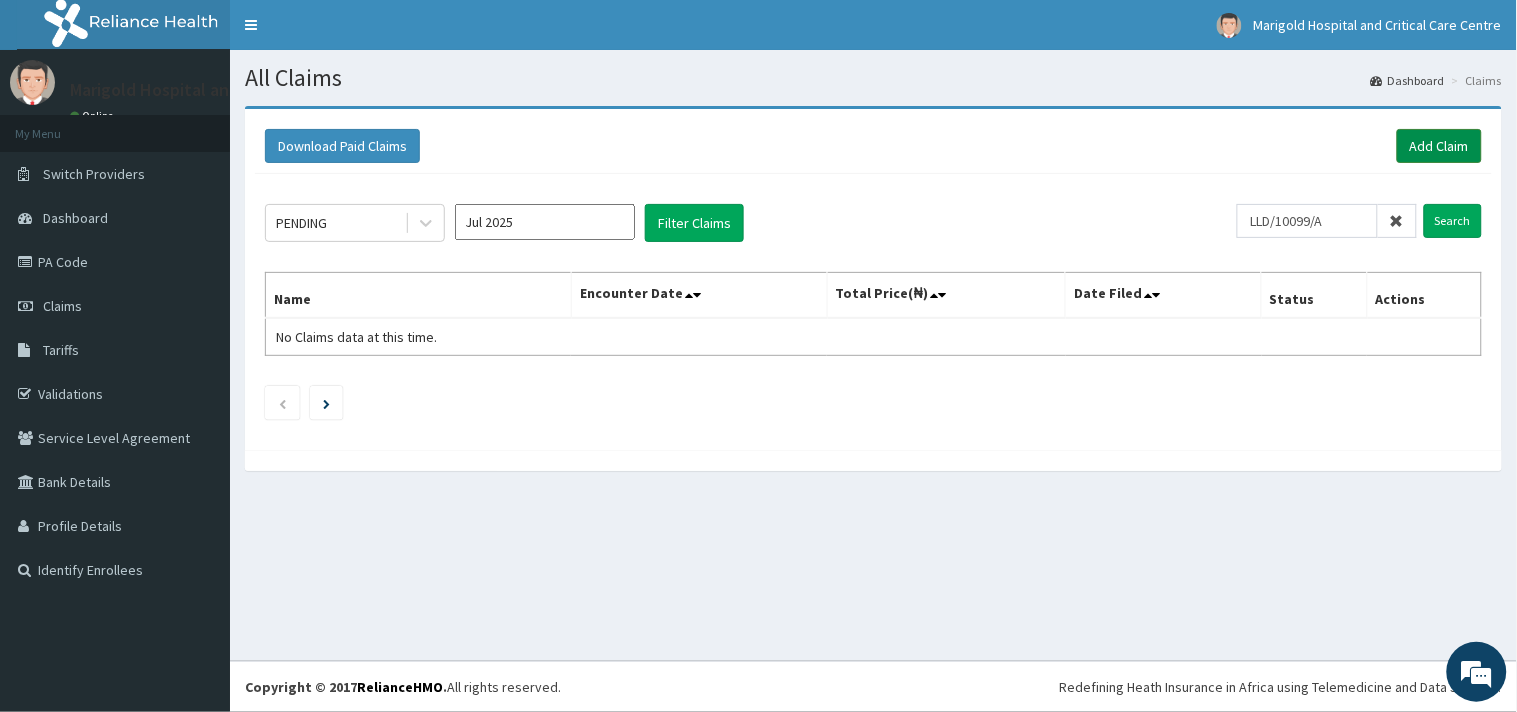 click on "Add Claim" at bounding box center [1439, 146] 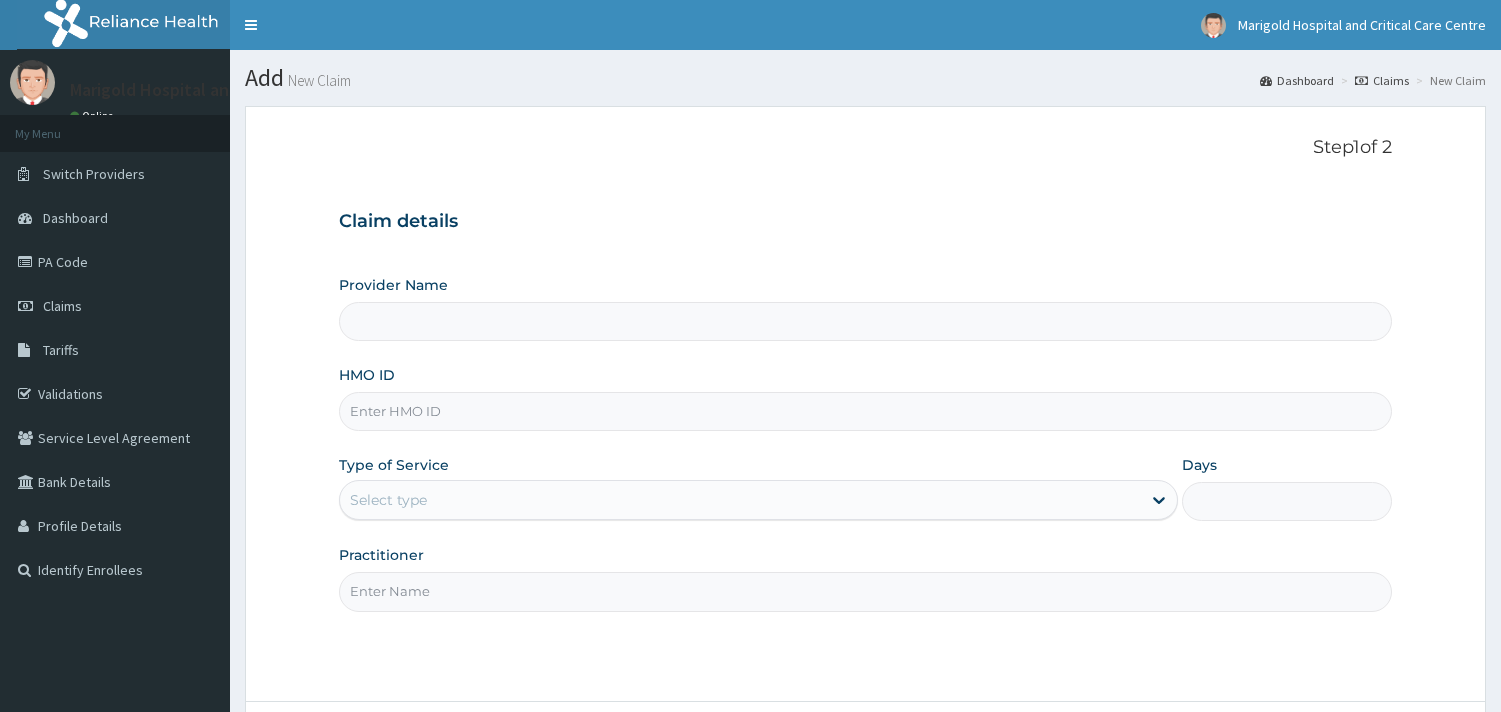scroll, scrollTop: 0, scrollLeft: 0, axis: both 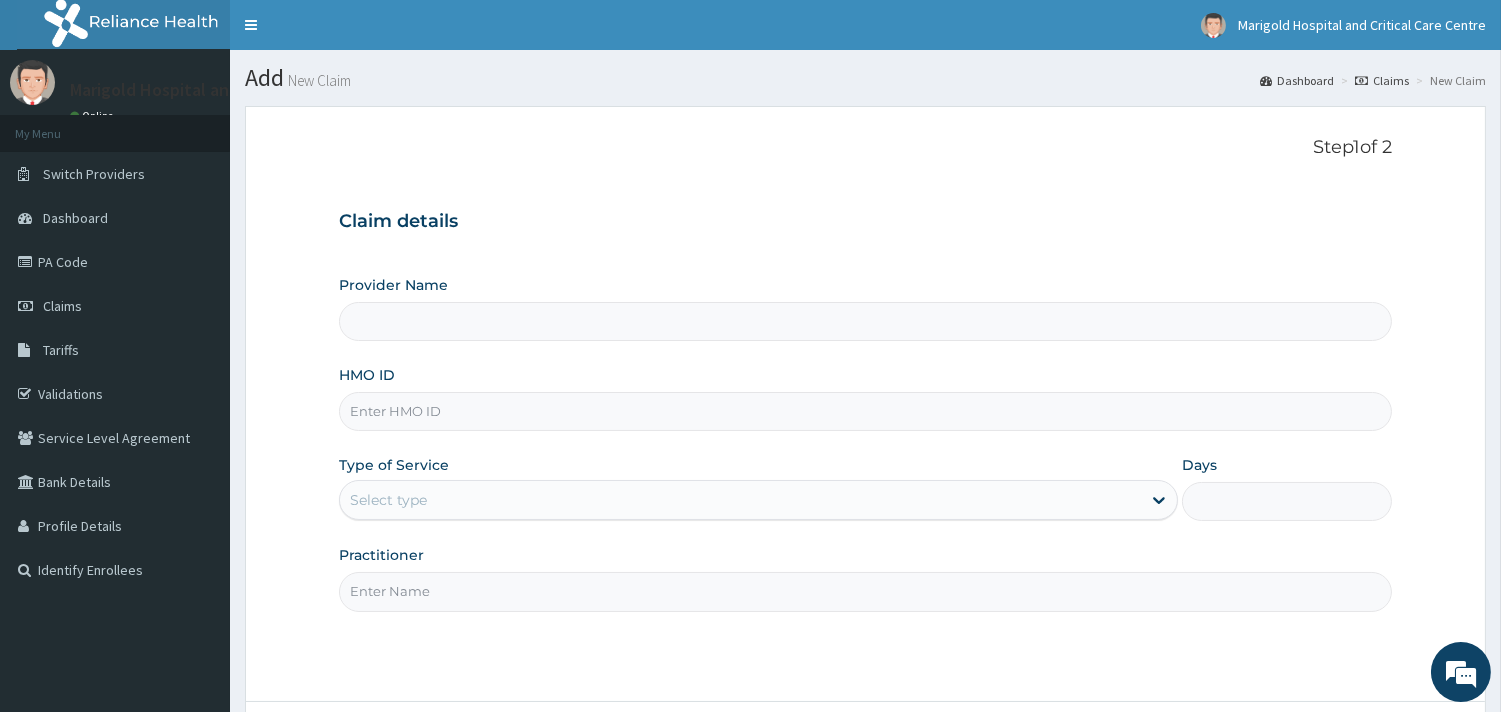 paste on "LLD/10099/A" 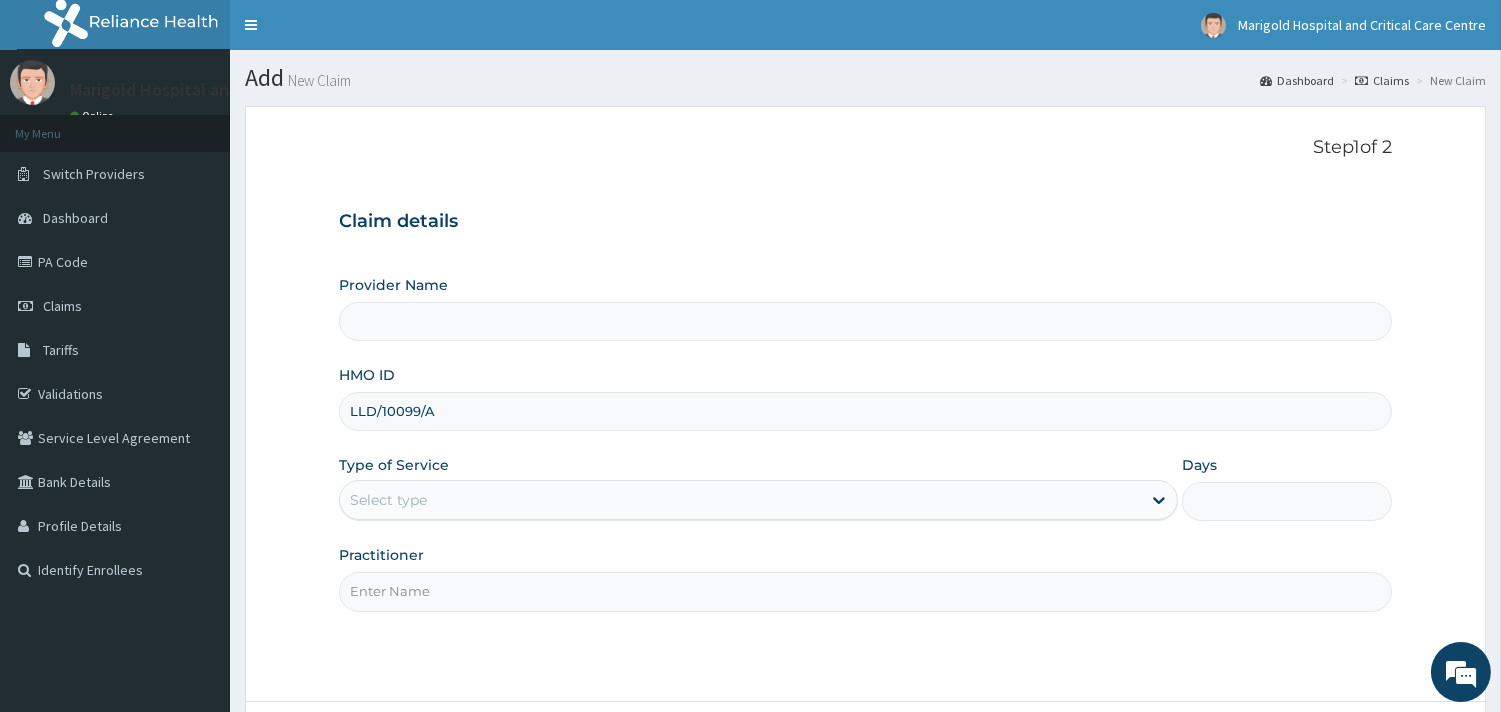 type on "Marigold Hospital and Critical Care Centre" 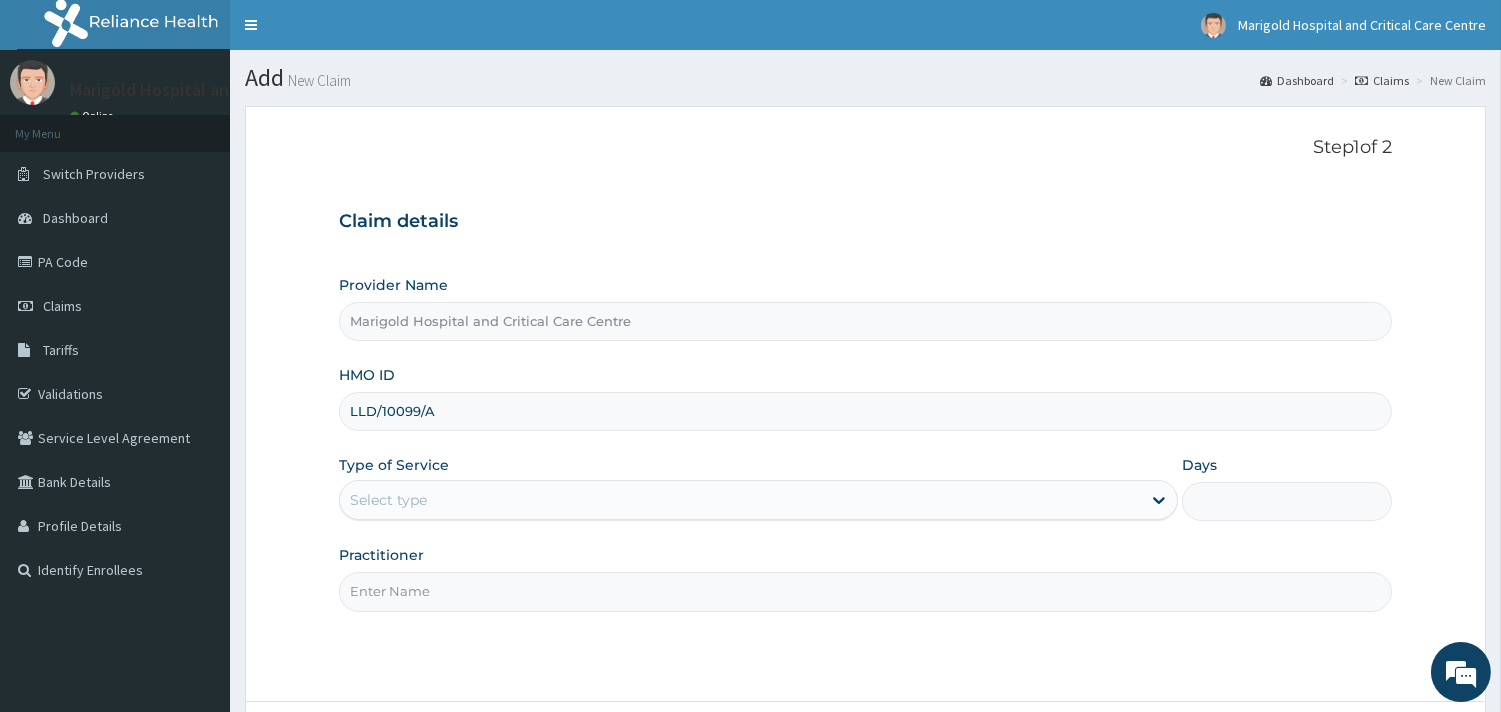 type on "LLD/10099/A" 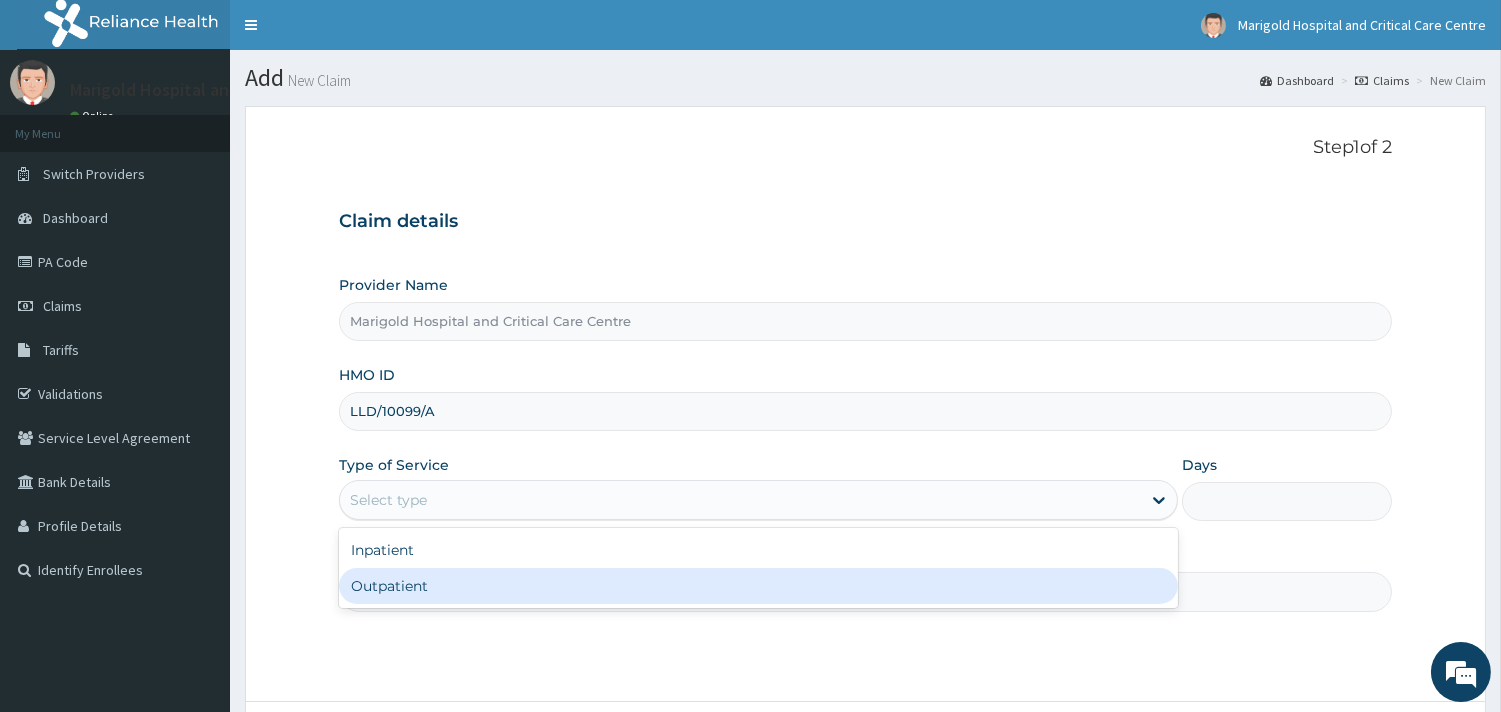 click on "Outpatient" at bounding box center (758, 586) 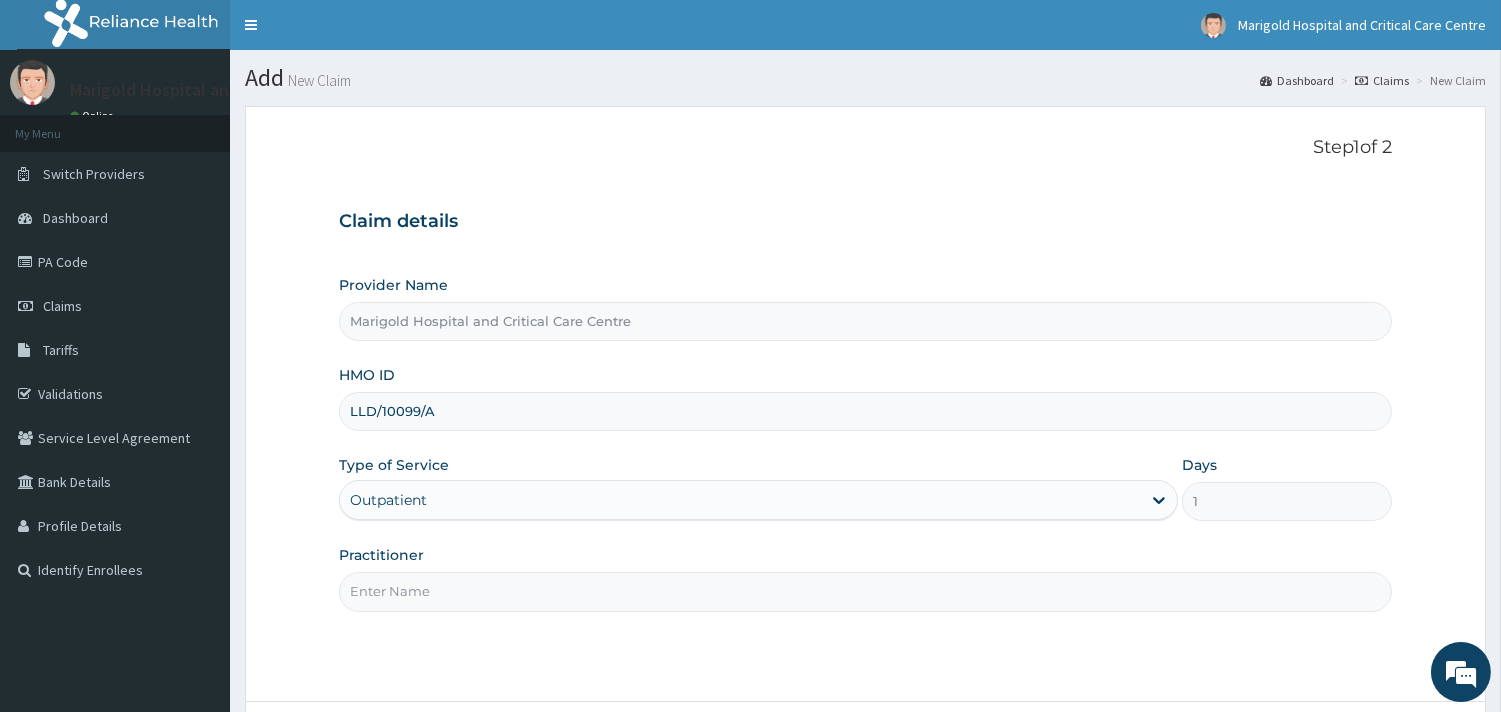 click on "Practitioner" at bounding box center [865, 591] 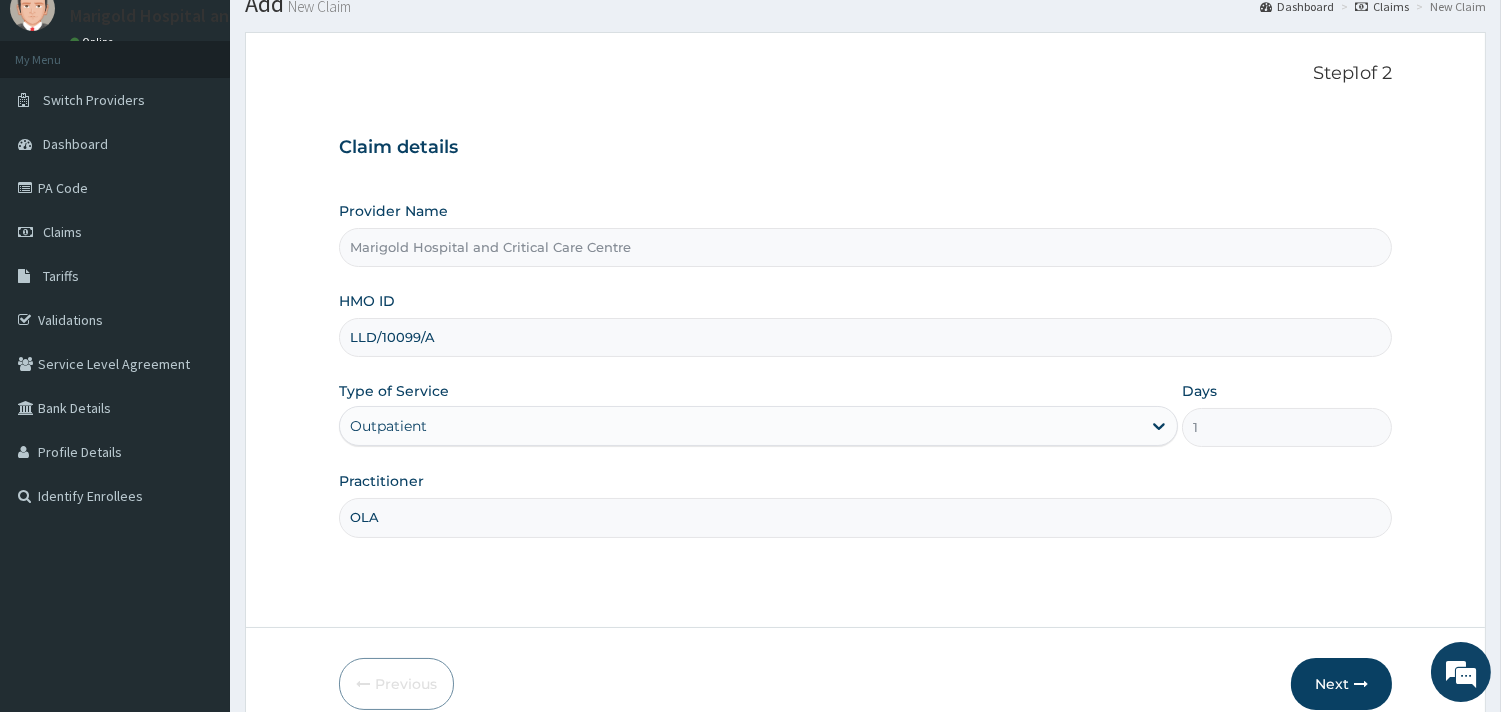 scroll, scrollTop: 170, scrollLeft: 0, axis: vertical 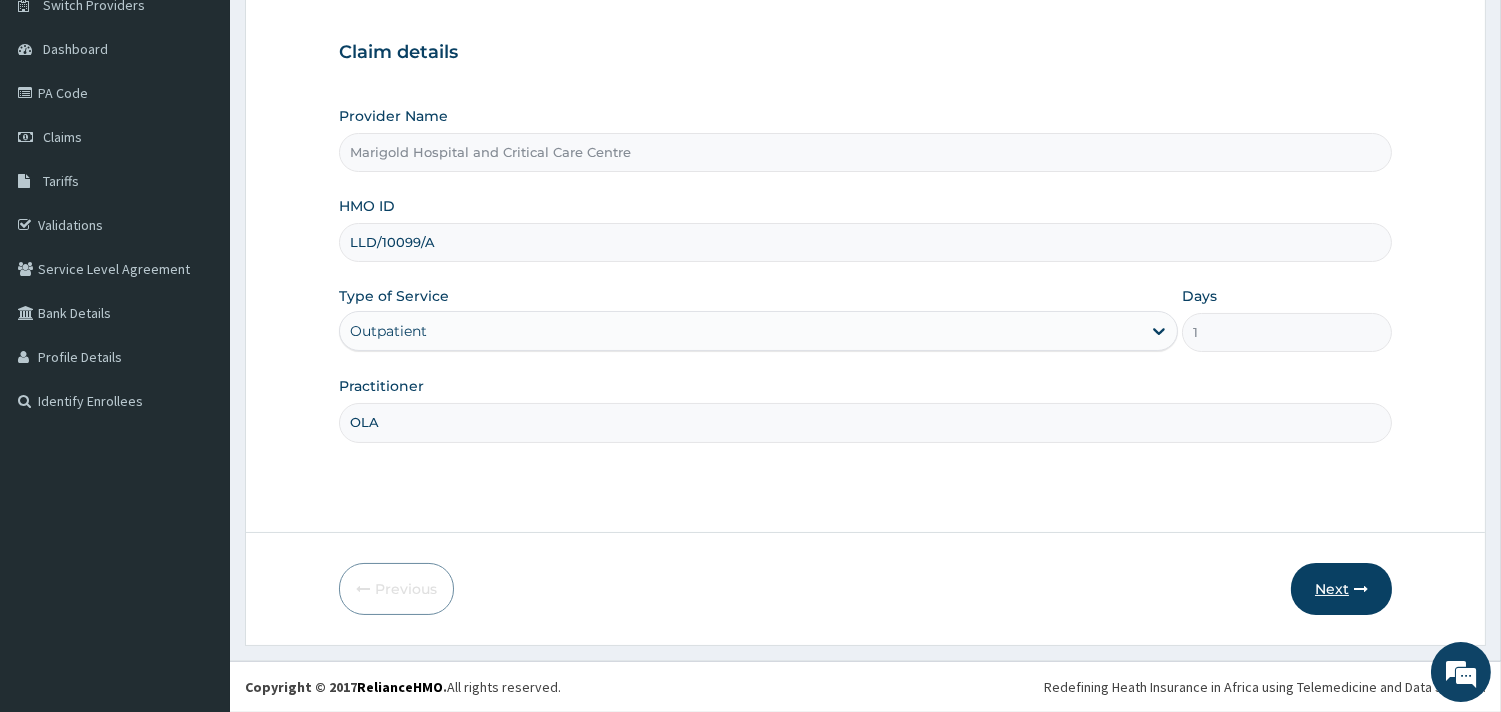 type on "OLA" 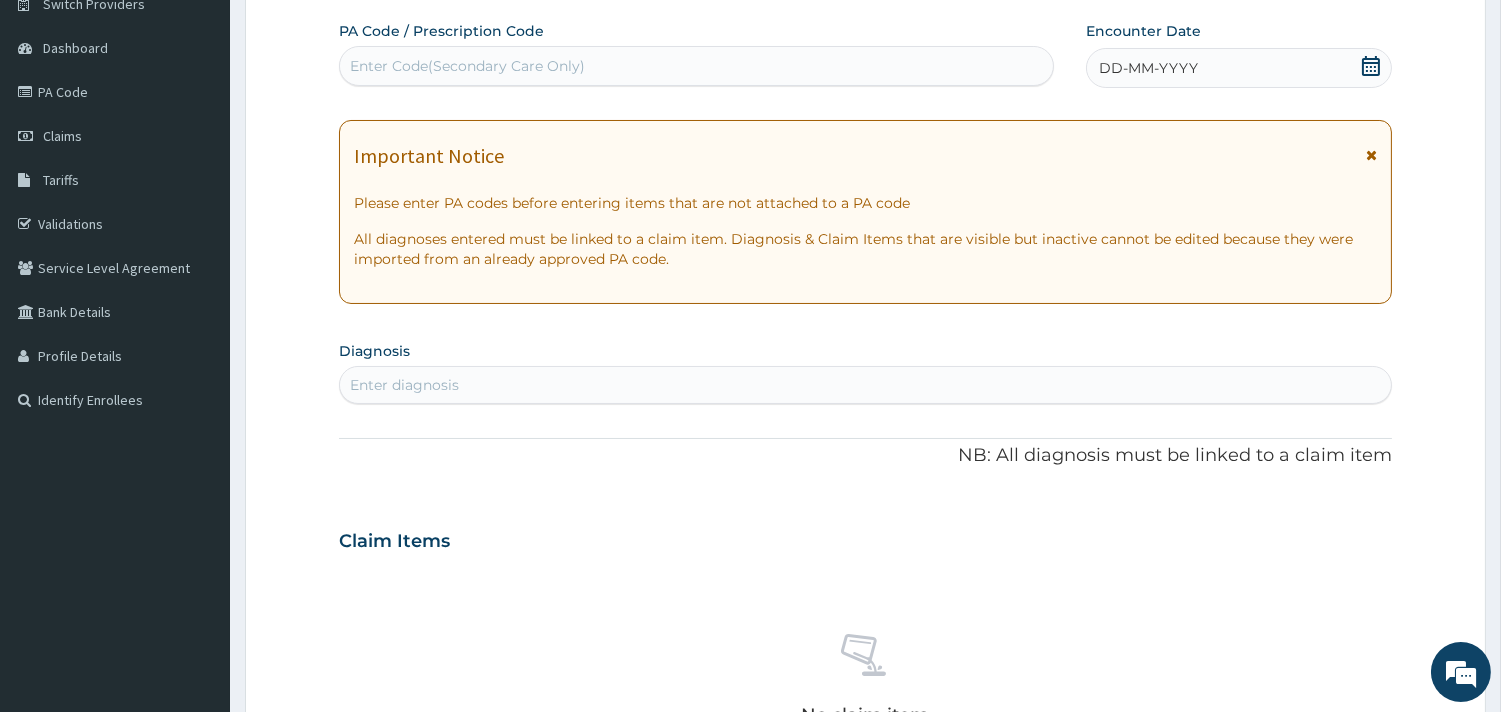 scroll, scrollTop: 0, scrollLeft: 0, axis: both 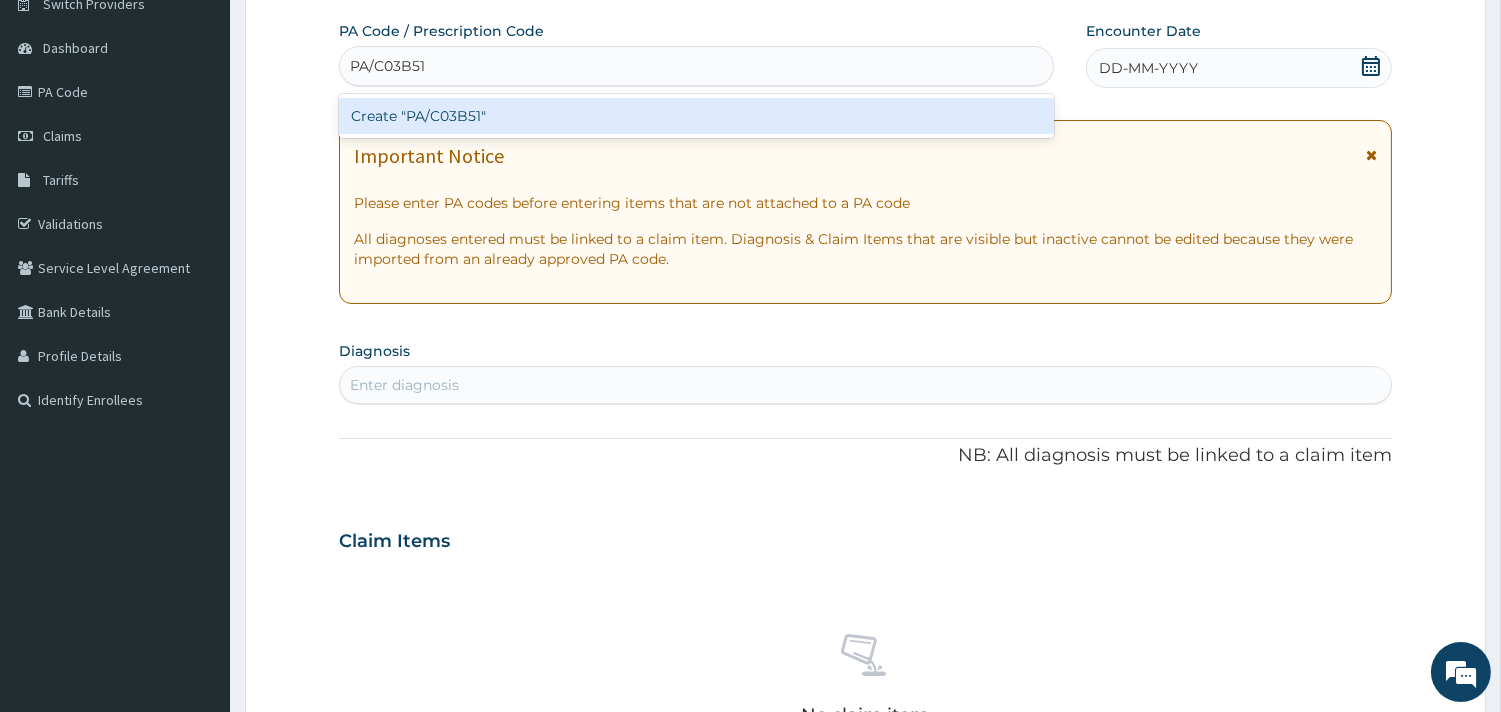 click on "Create "PA/C03B51"" at bounding box center [696, 116] 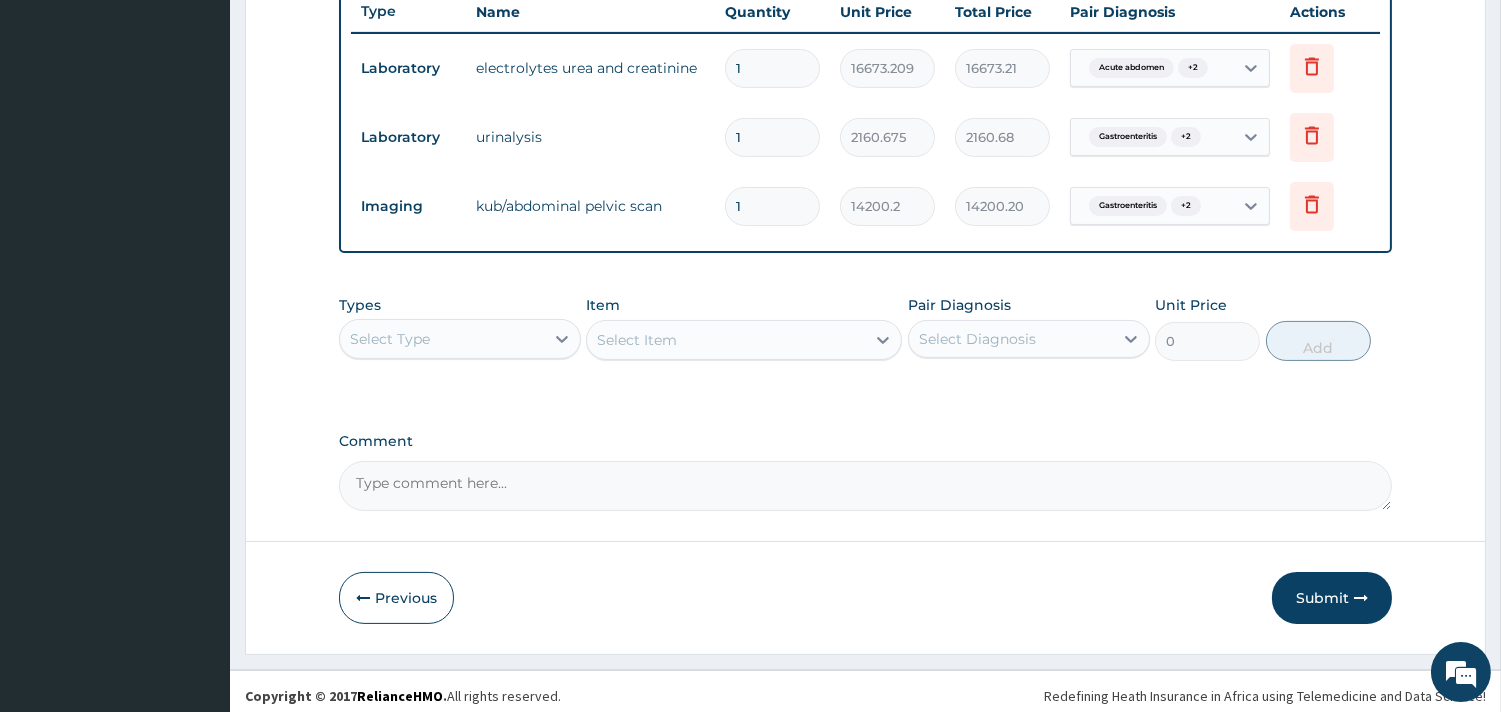 scroll, scrollTop: 772, scrollLeft: 0, axis: vertical 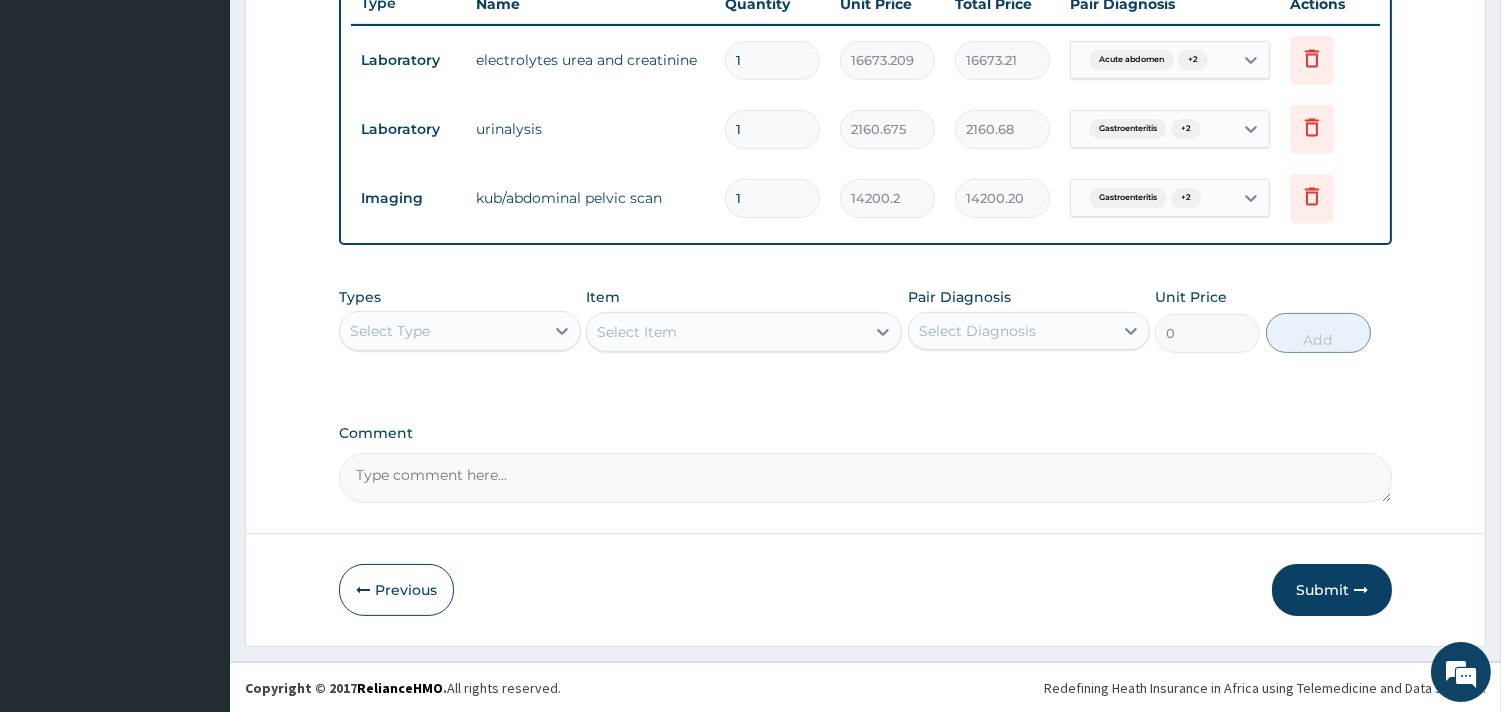 click on "Select Type" at bounding box center [442, 331] 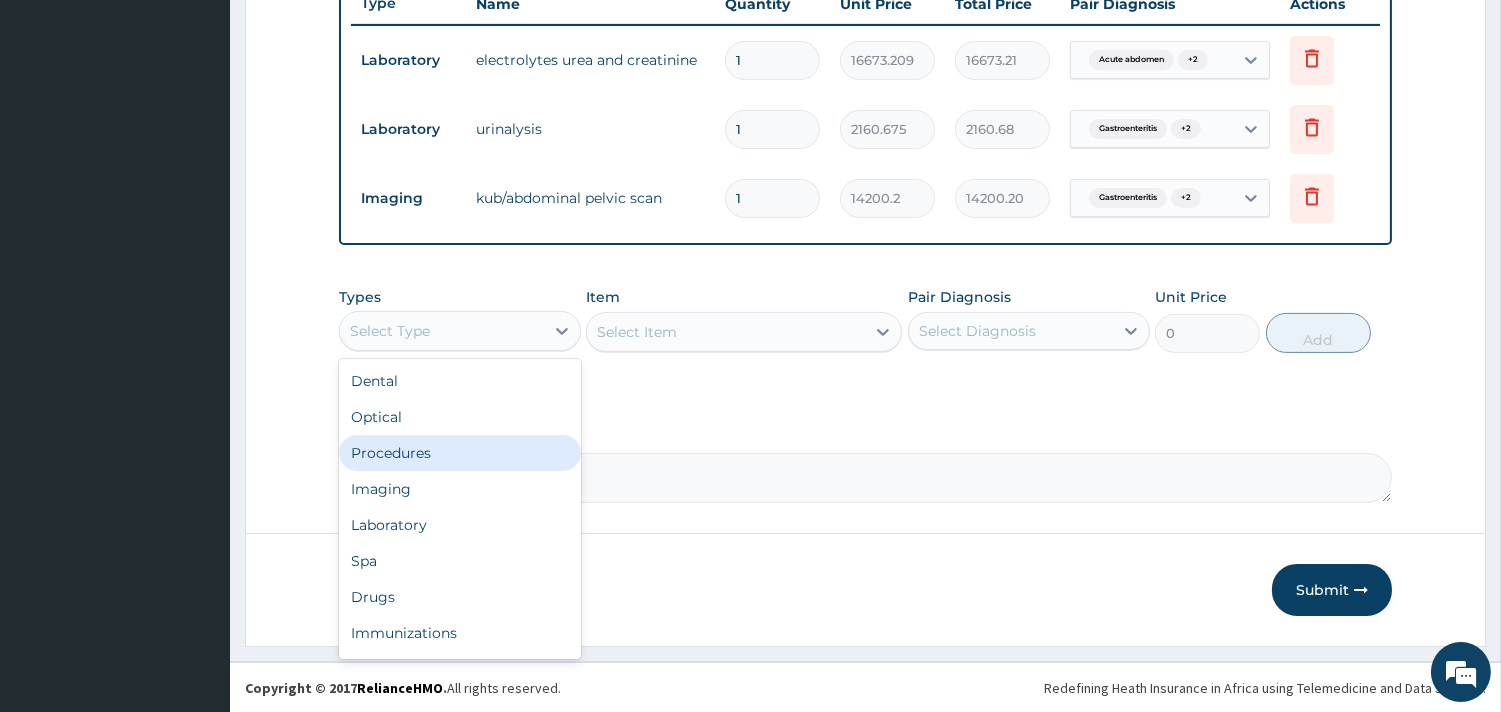 click on "Procedures" at bounding box center [460, 453] 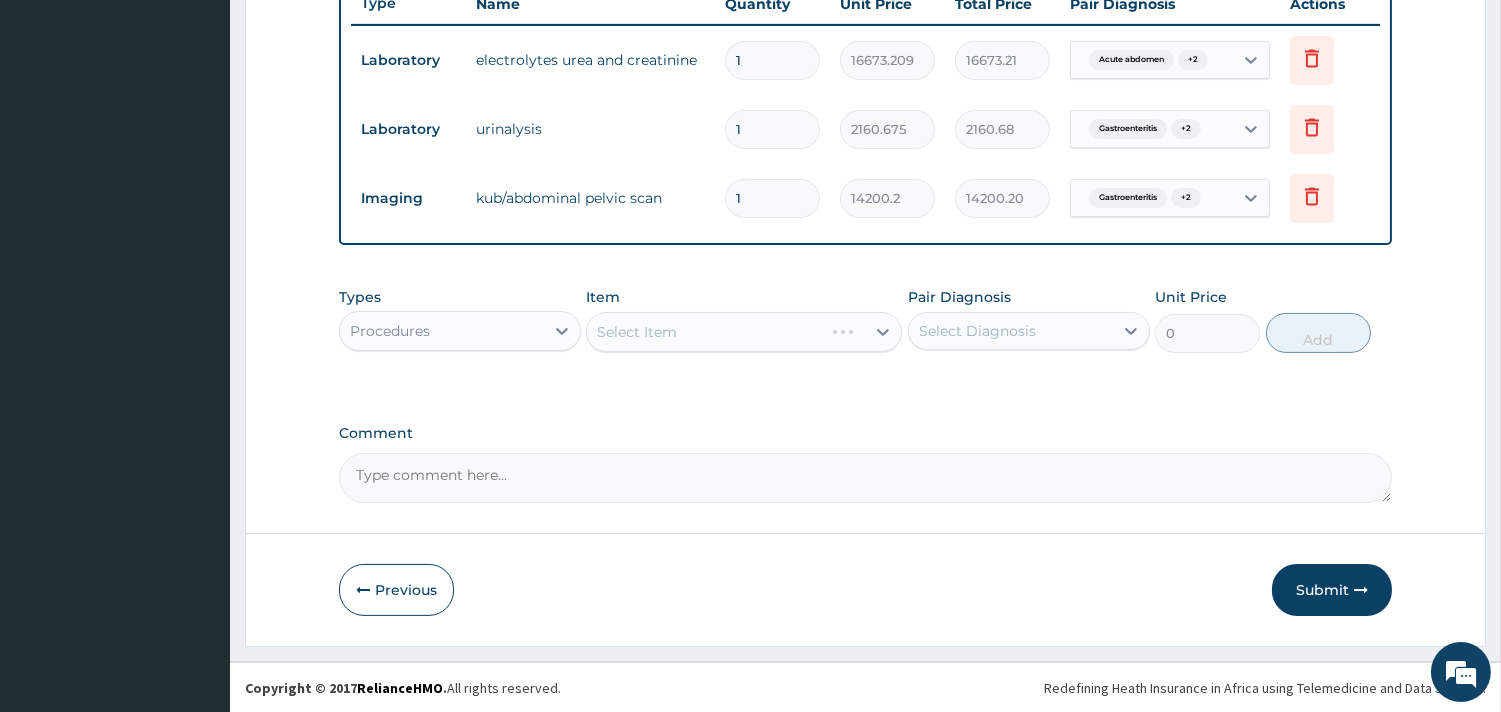 click on "Select Item" at bounding box center [744, 332] 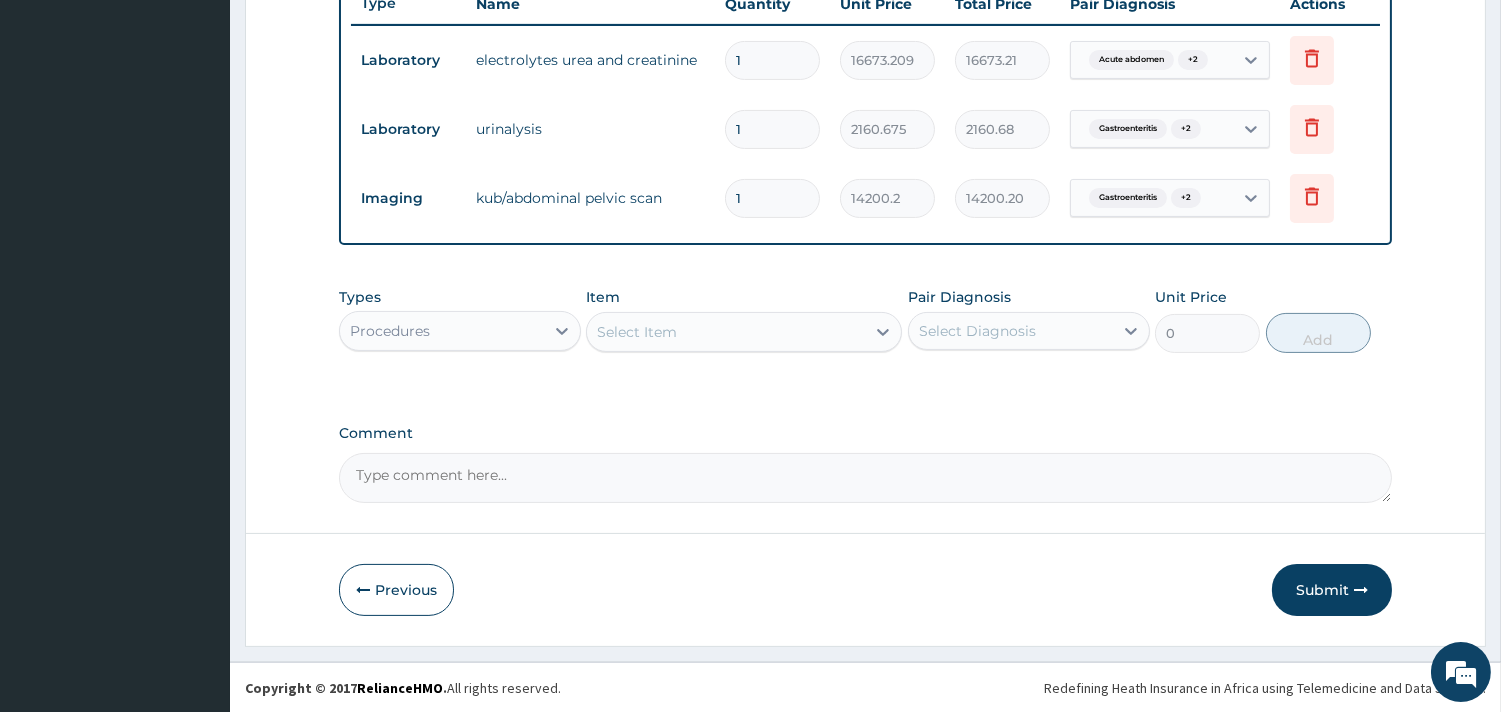click on "Select Item" at bounding box center (726, 332) 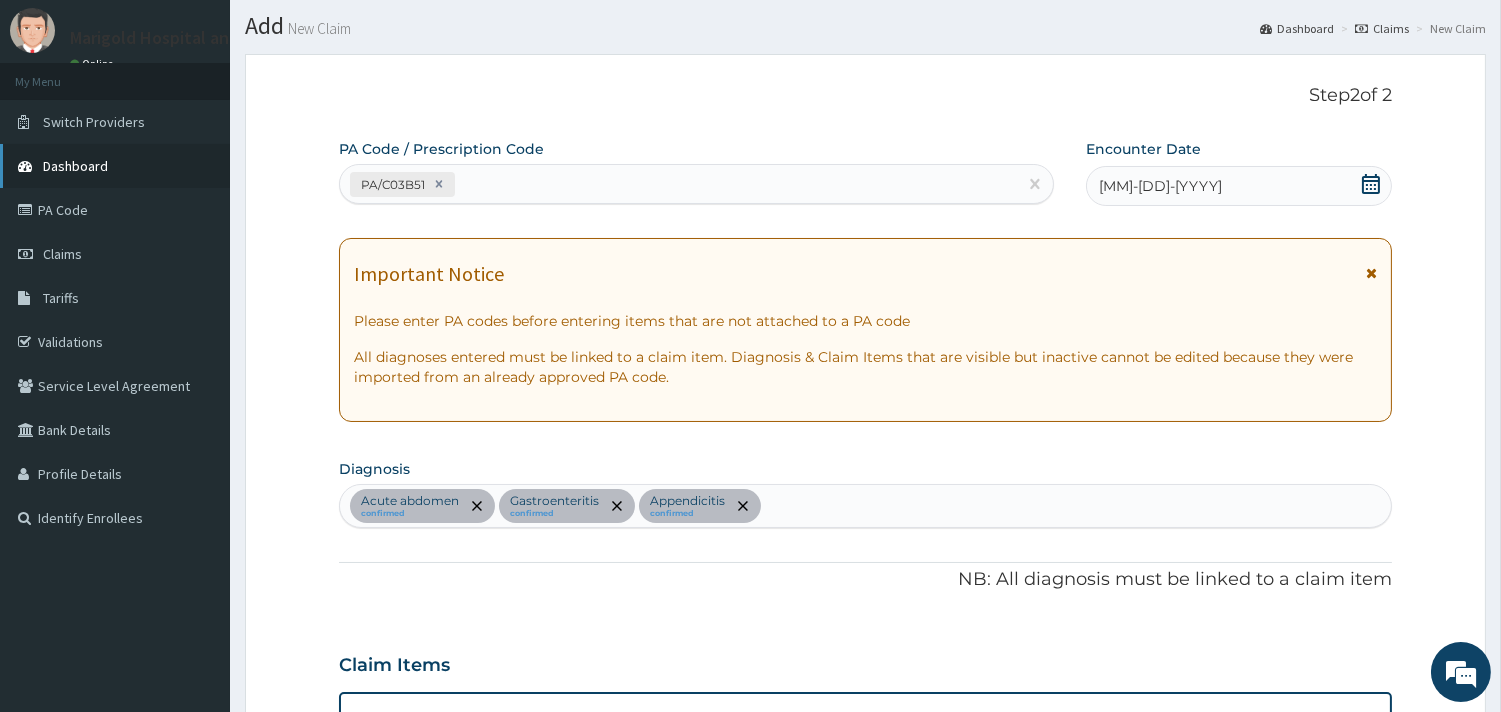 scroll, scrollTop: 0, scrollLeft: 0, axis: both 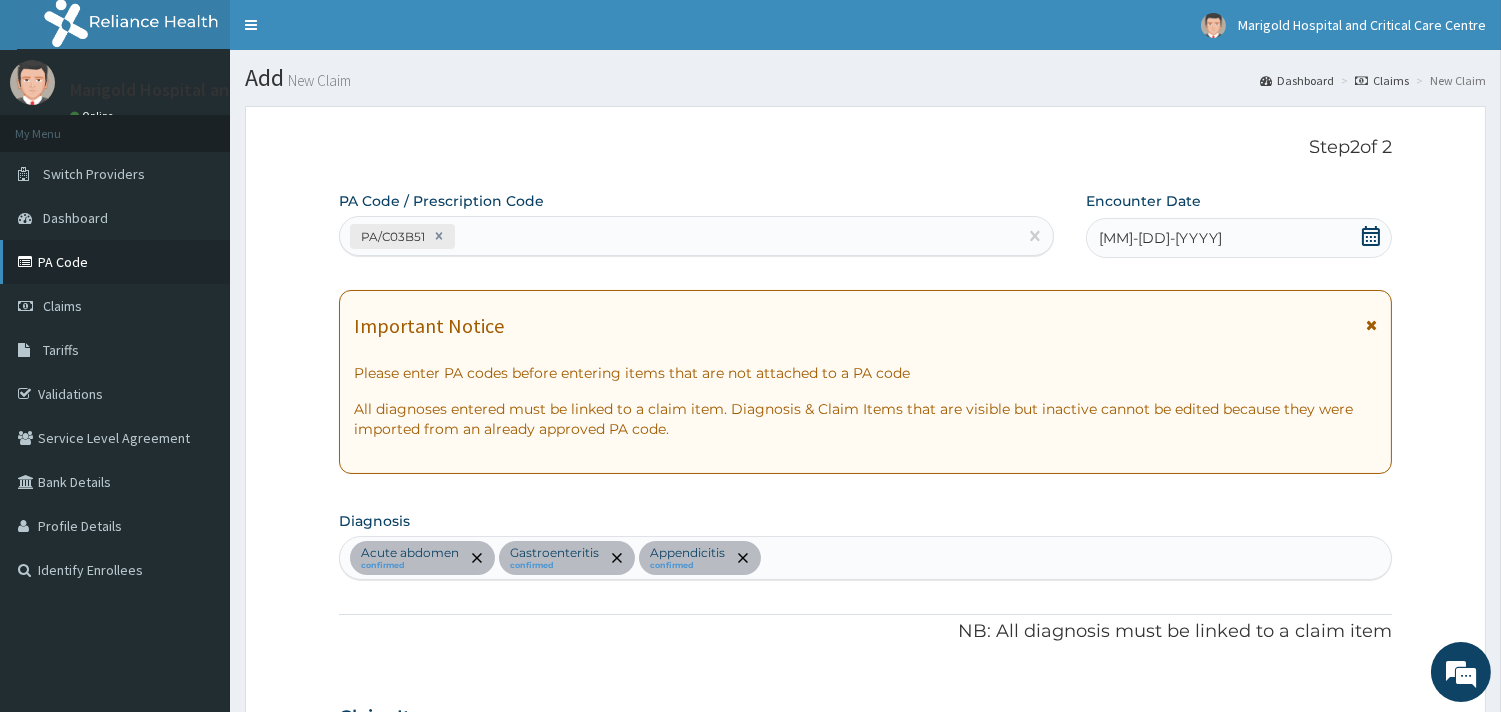 click on "PA Code" at bounding box center [115, 262] 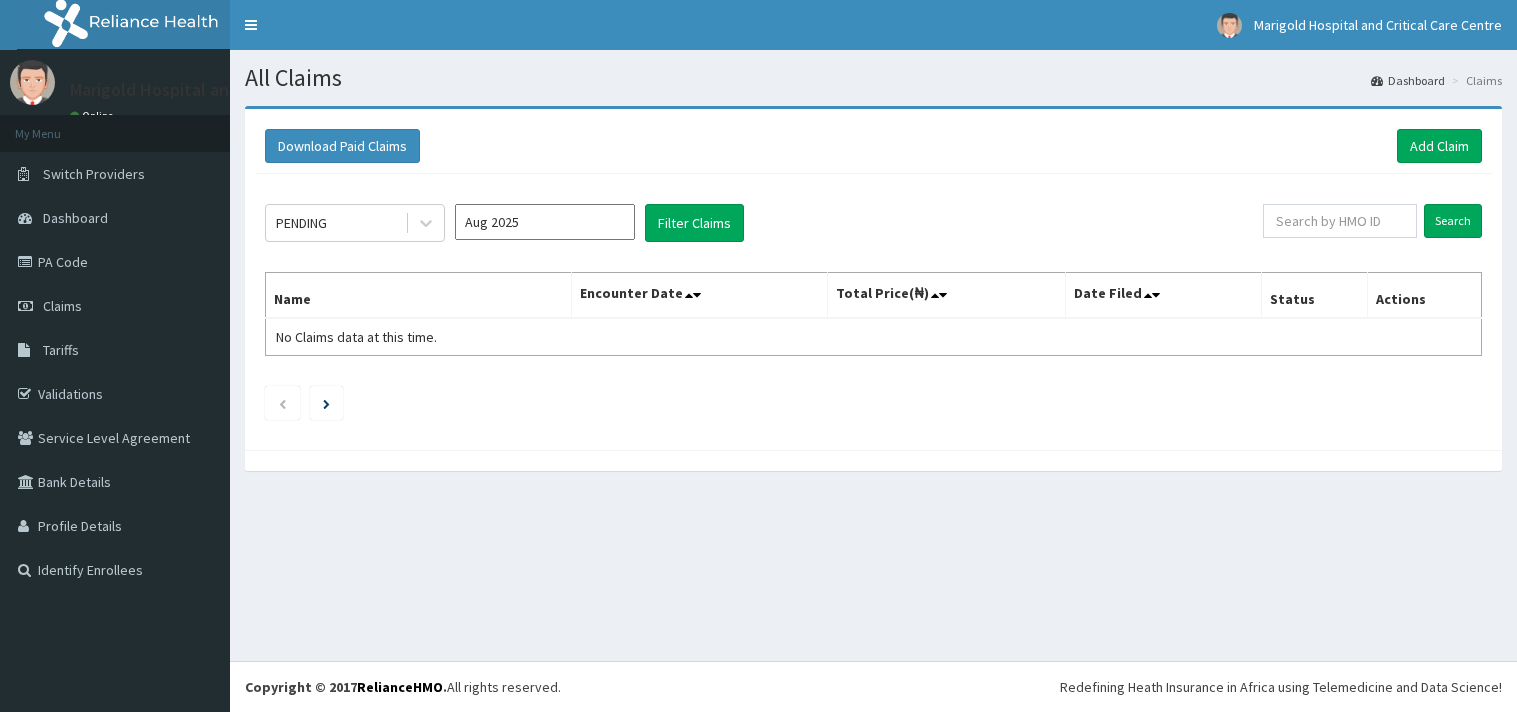 scroll, scrollTop: 0, scrollLeft: 0, axis: both 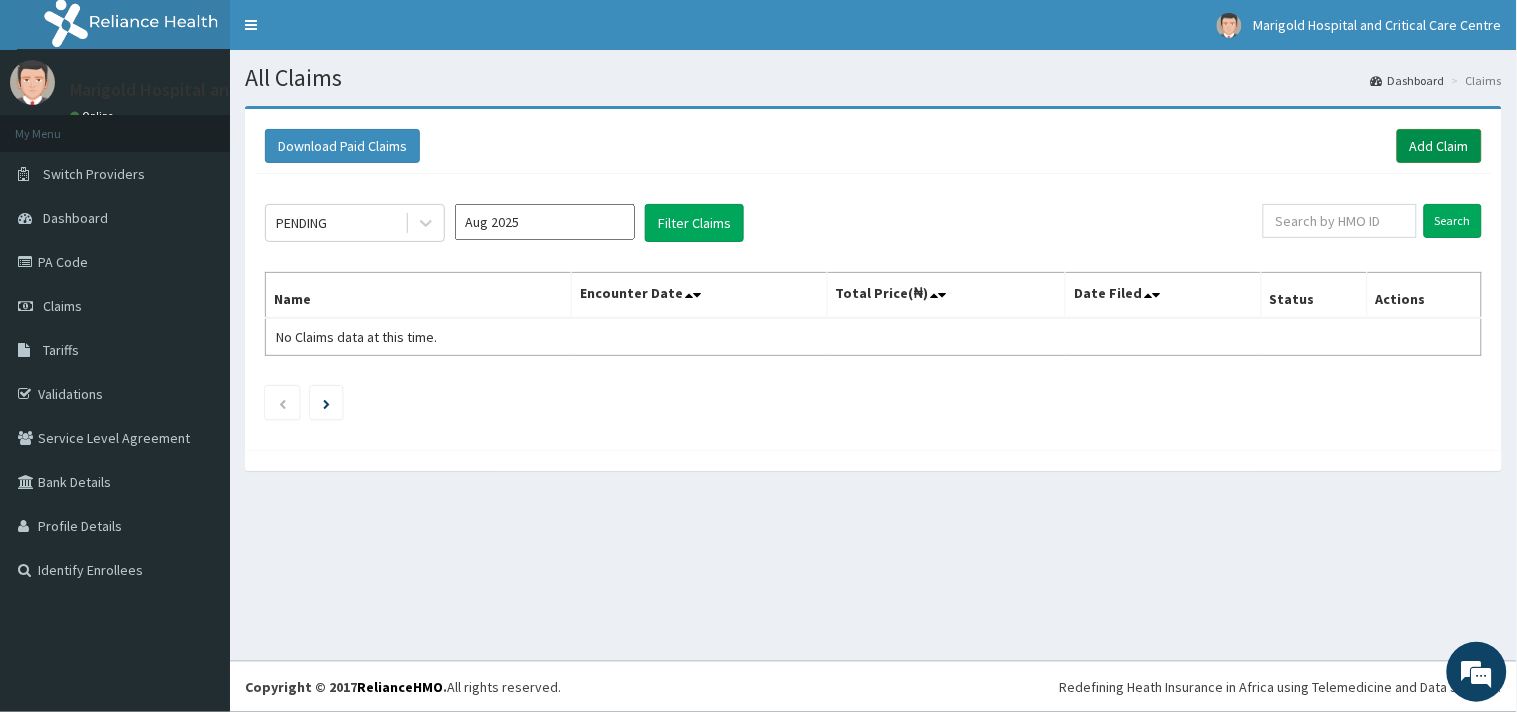 click on "Add Claim" at bounding box center (1439, 146) 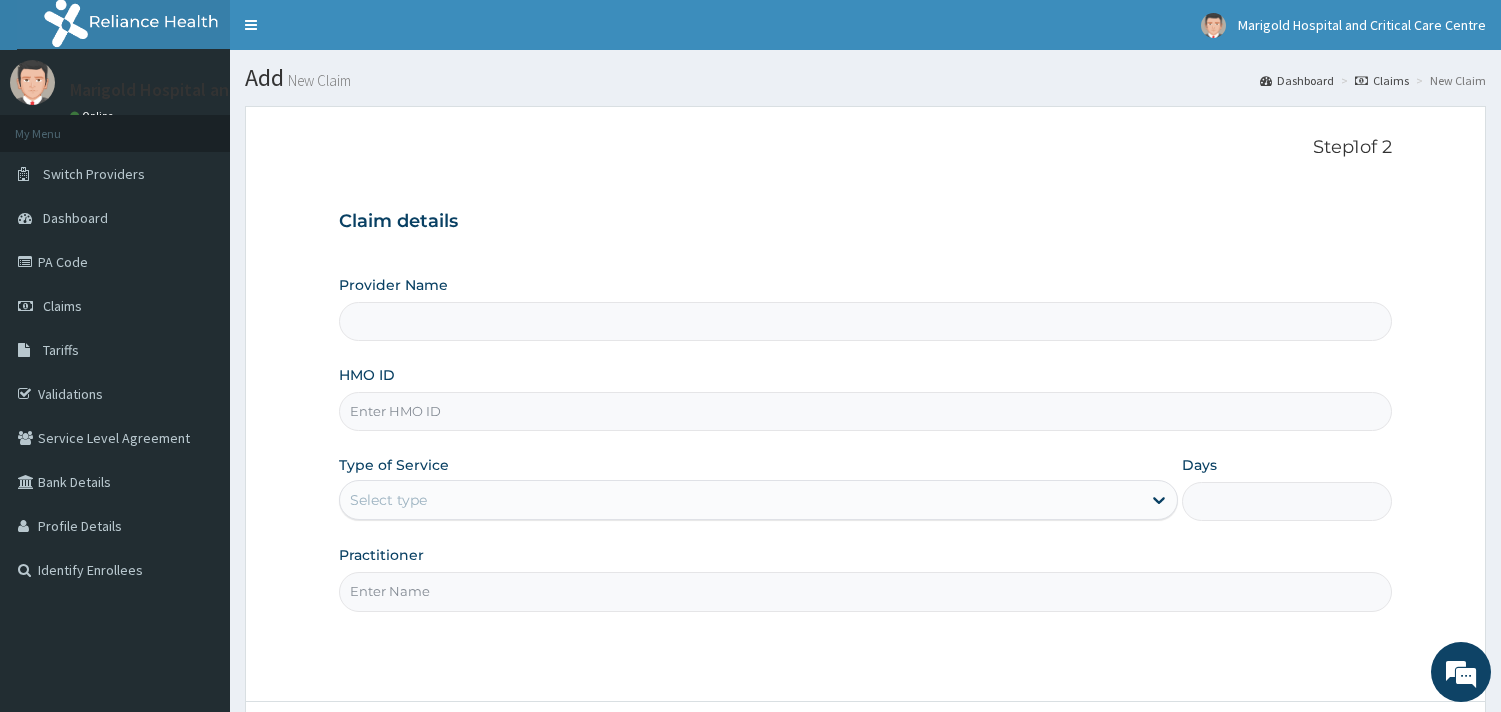 scroll, scrollTop: 0, scrollLeft: 0, axis: both 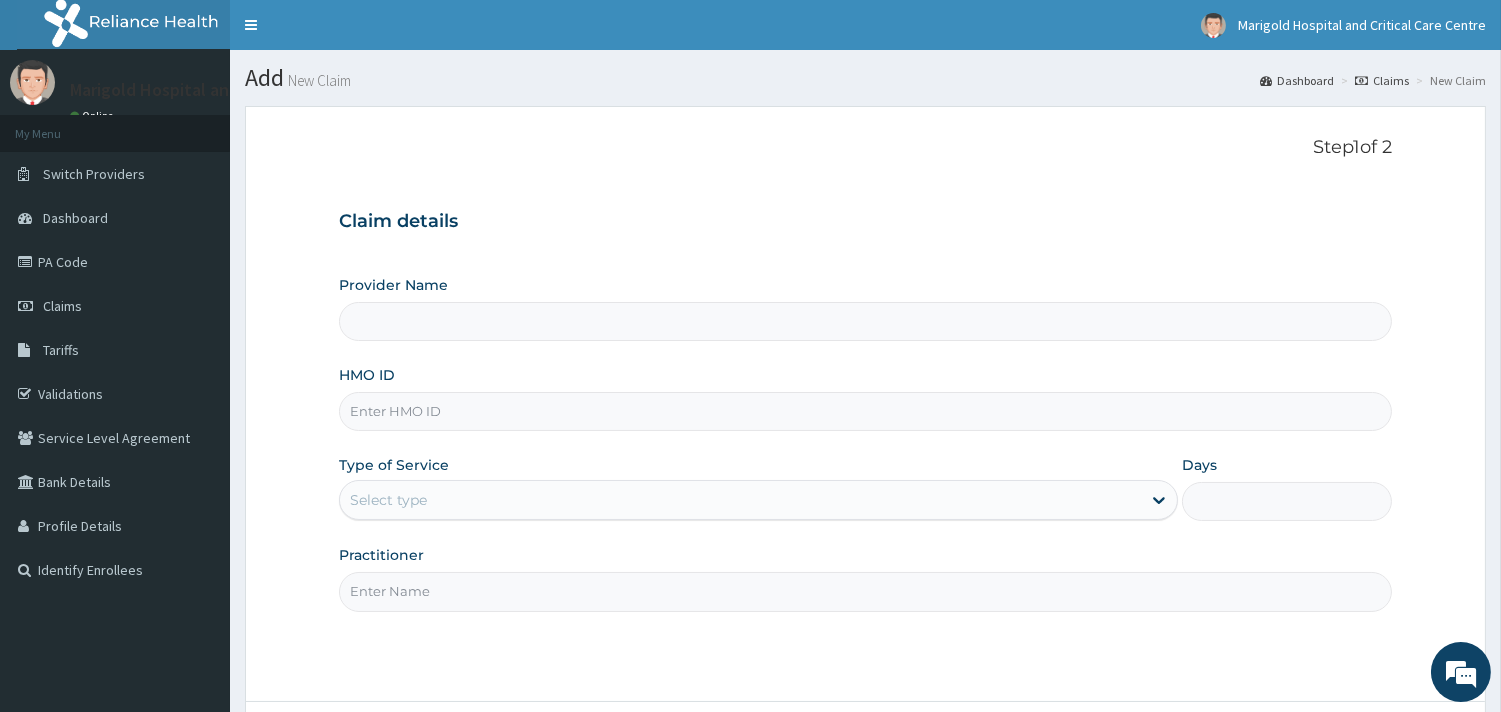 click on "Provider Name" at bounding box center (865, 321) 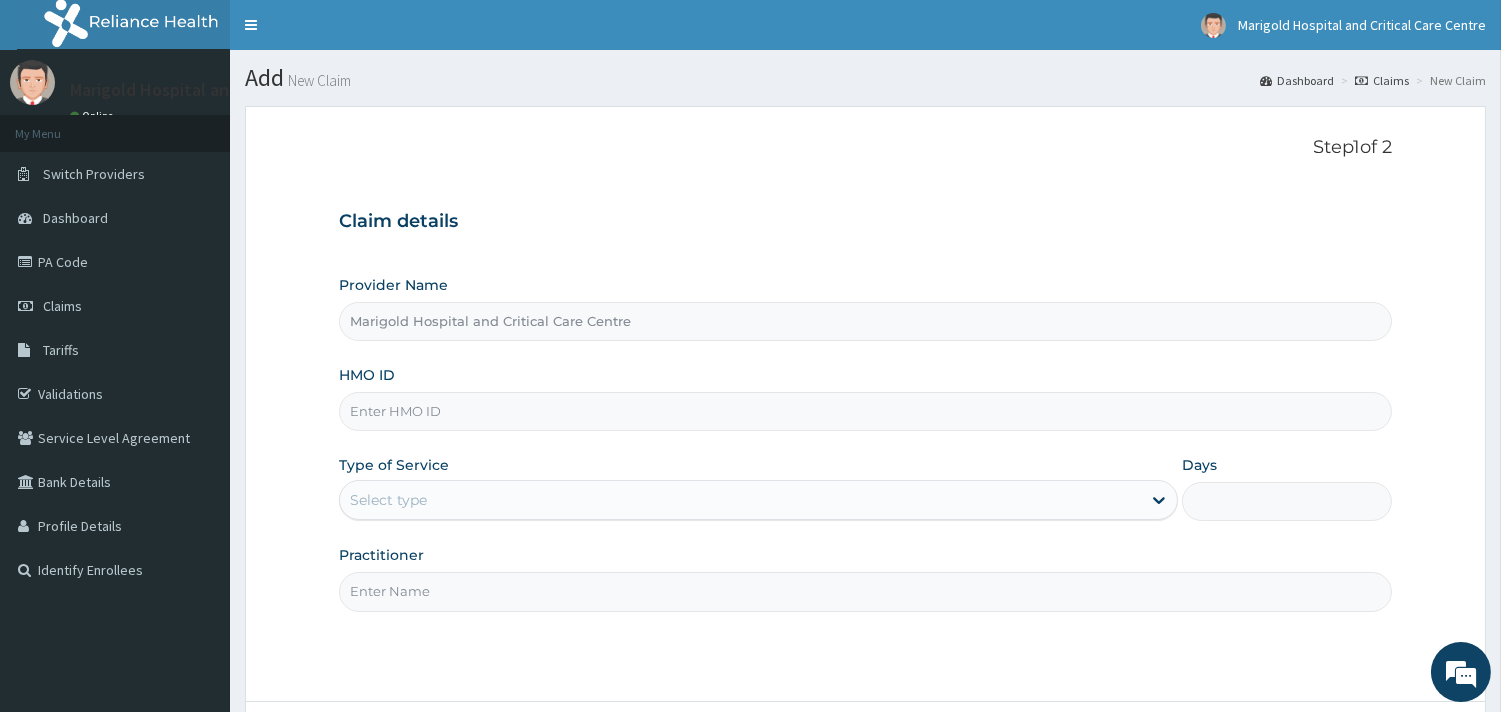 click on "HMO ID" at bounding box center [865, 411] 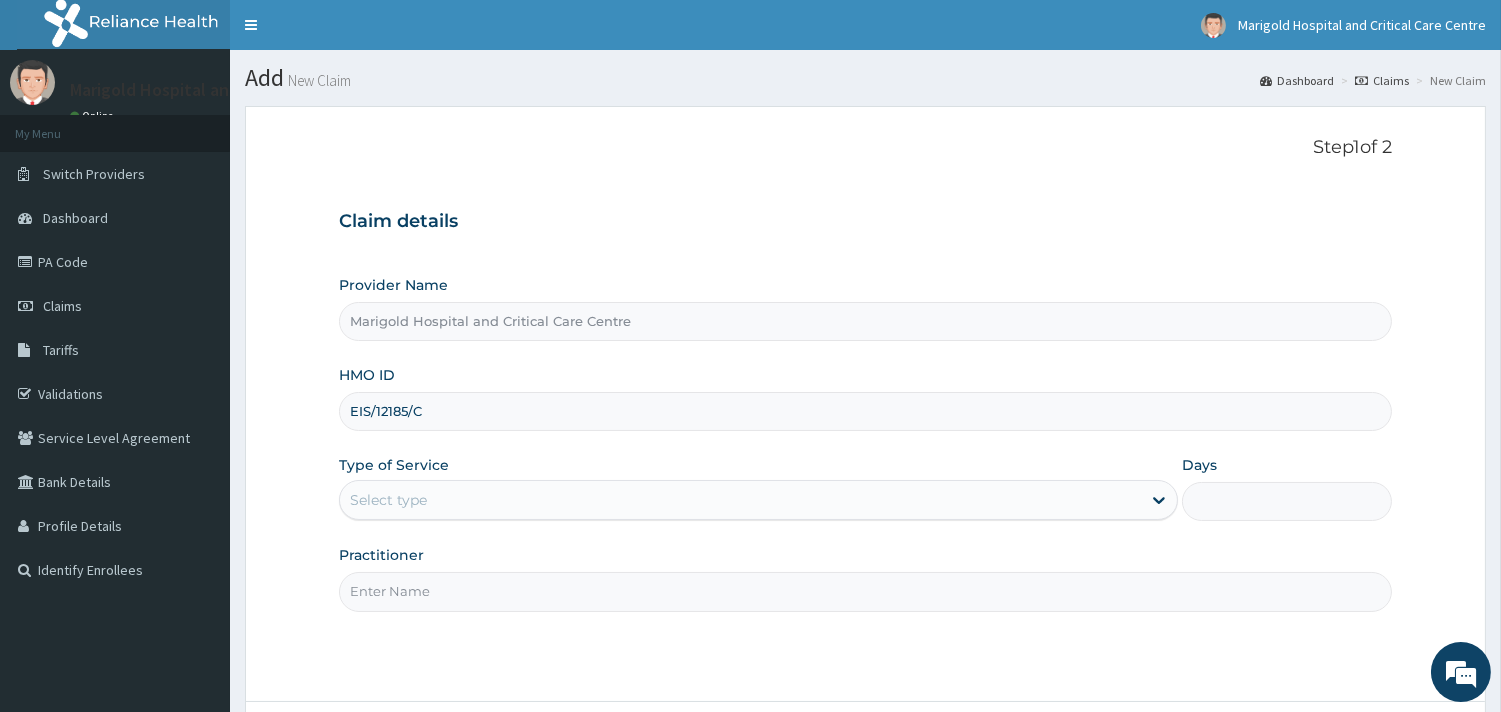 type on "EIS/12185/C" 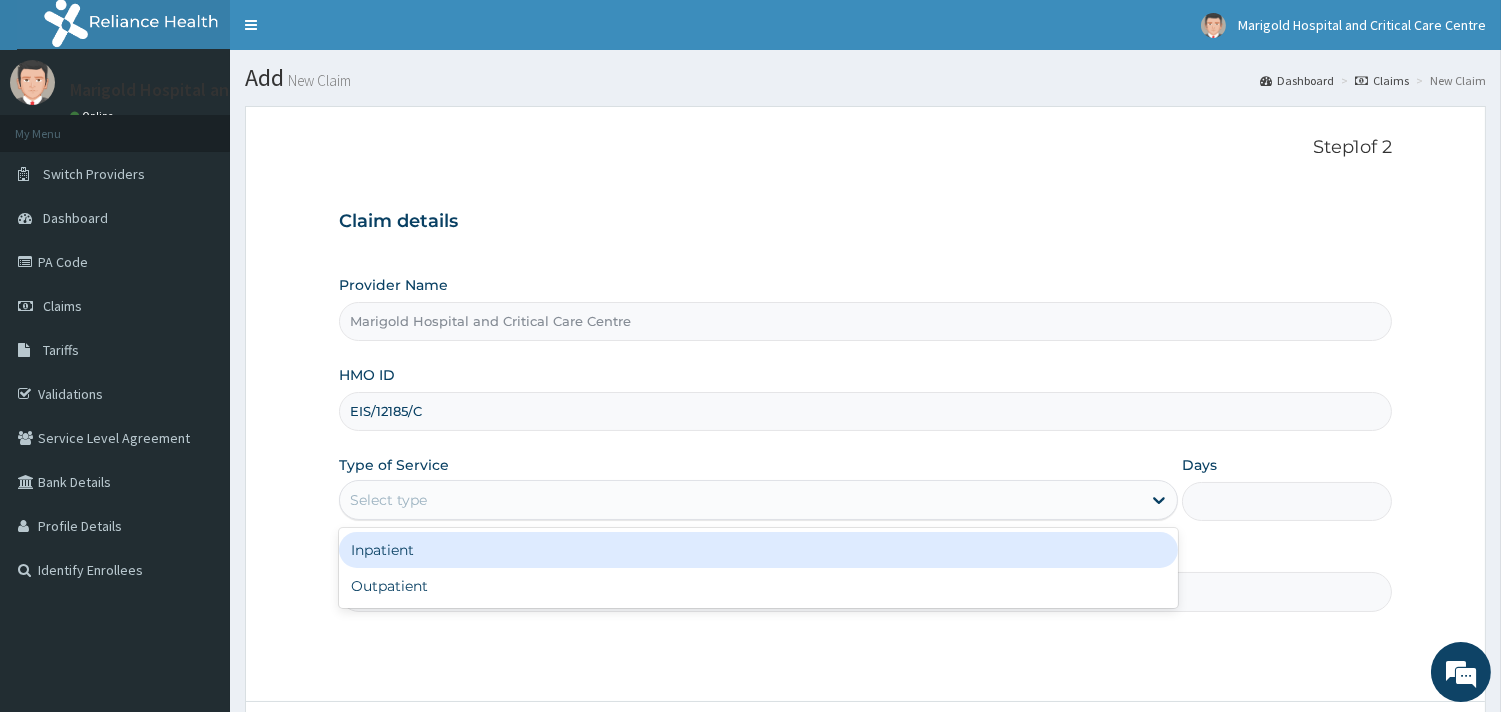 drag, startPoint x: 420, startPoint y: 480, endPoint x: 411, endPoint y: 501, distance: 22.847319 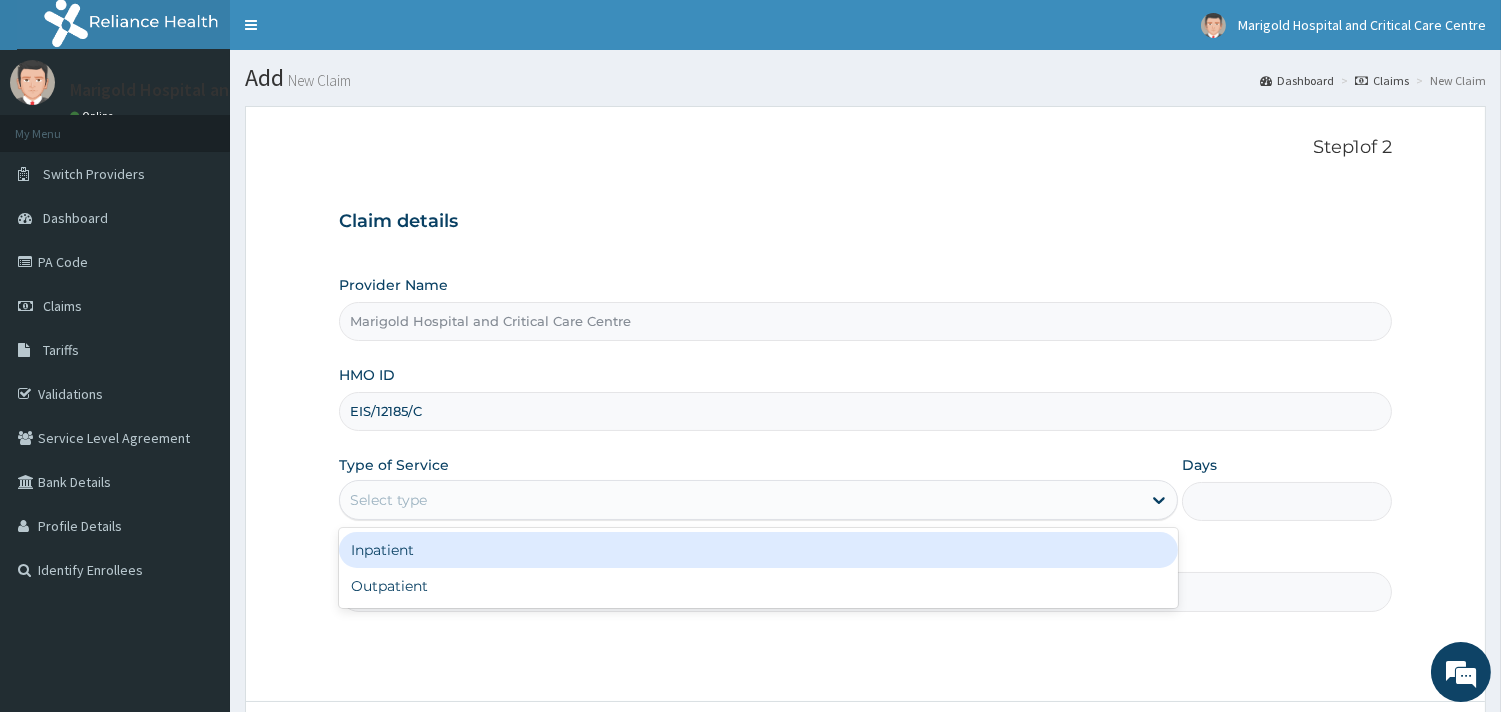 click on "Select type" at bounding box center (758, 500) 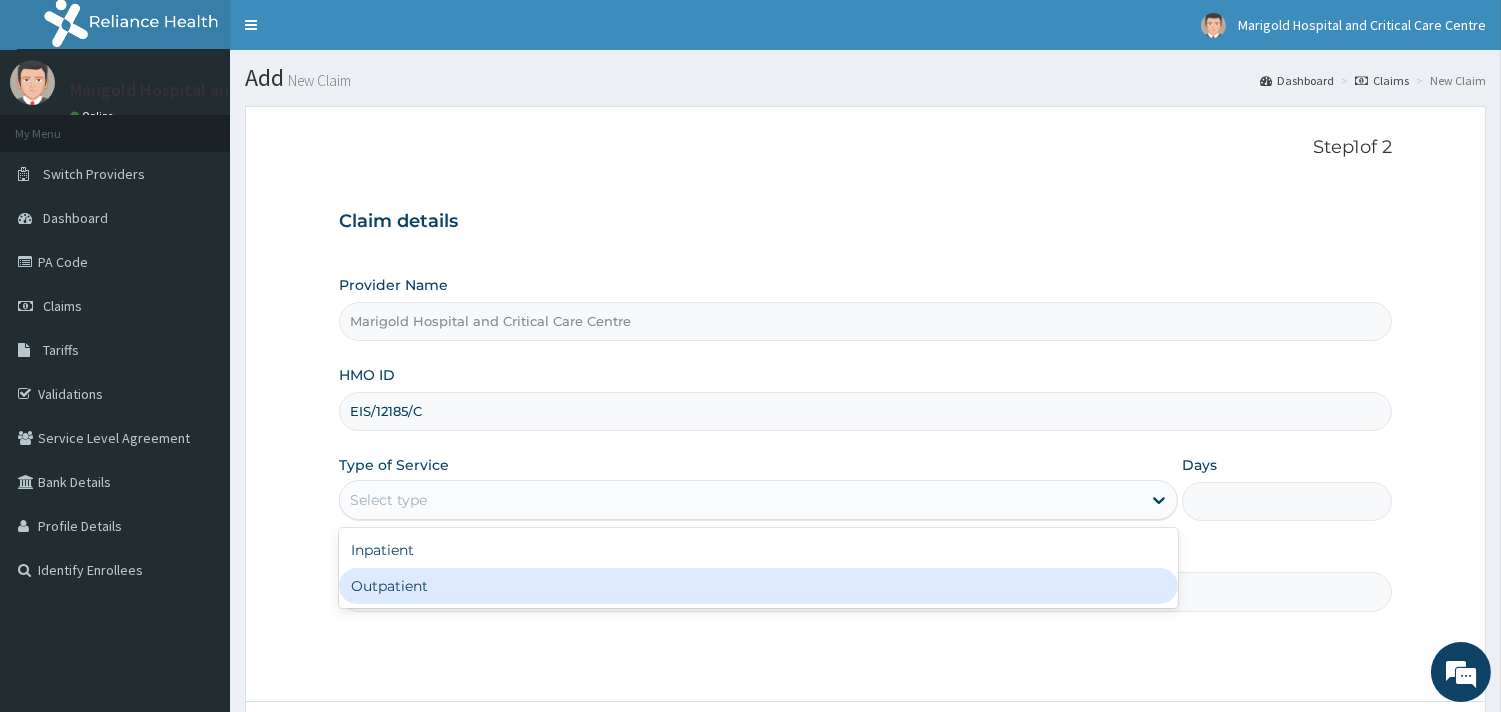 click on "Outpatient" at bounding box center [758, 586] 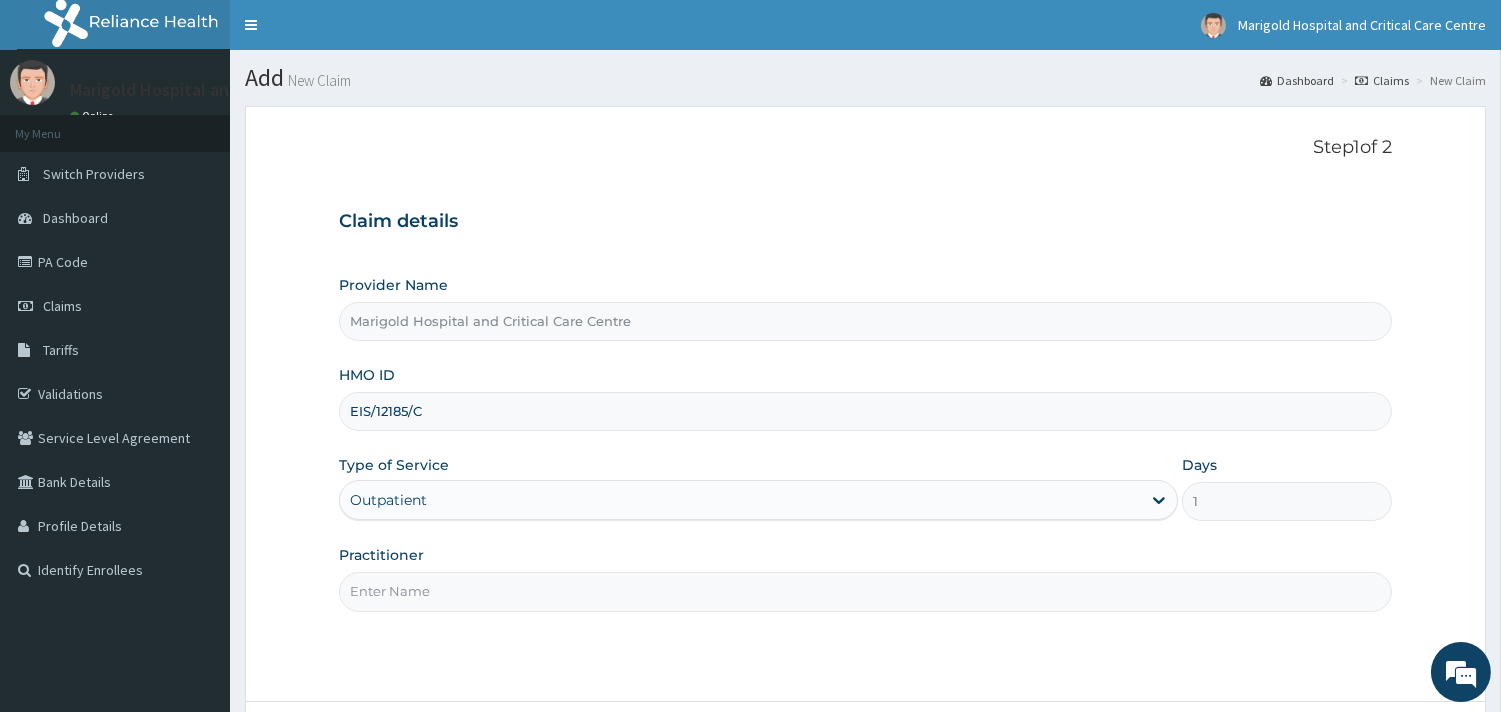 click on "Practitioner" at bounding box center [865, 591] 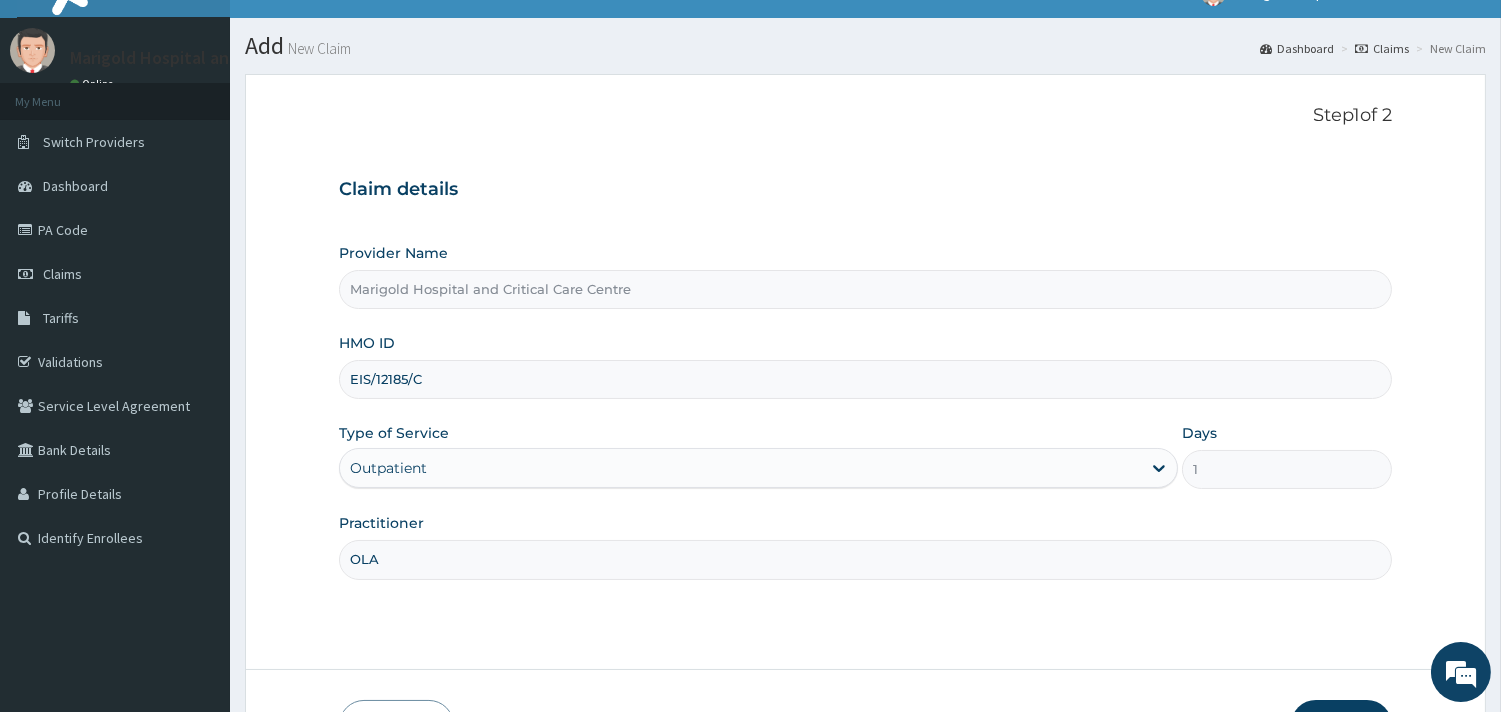 scroll, scrollTop: 170, scrollLeft: 0, axis: vertical 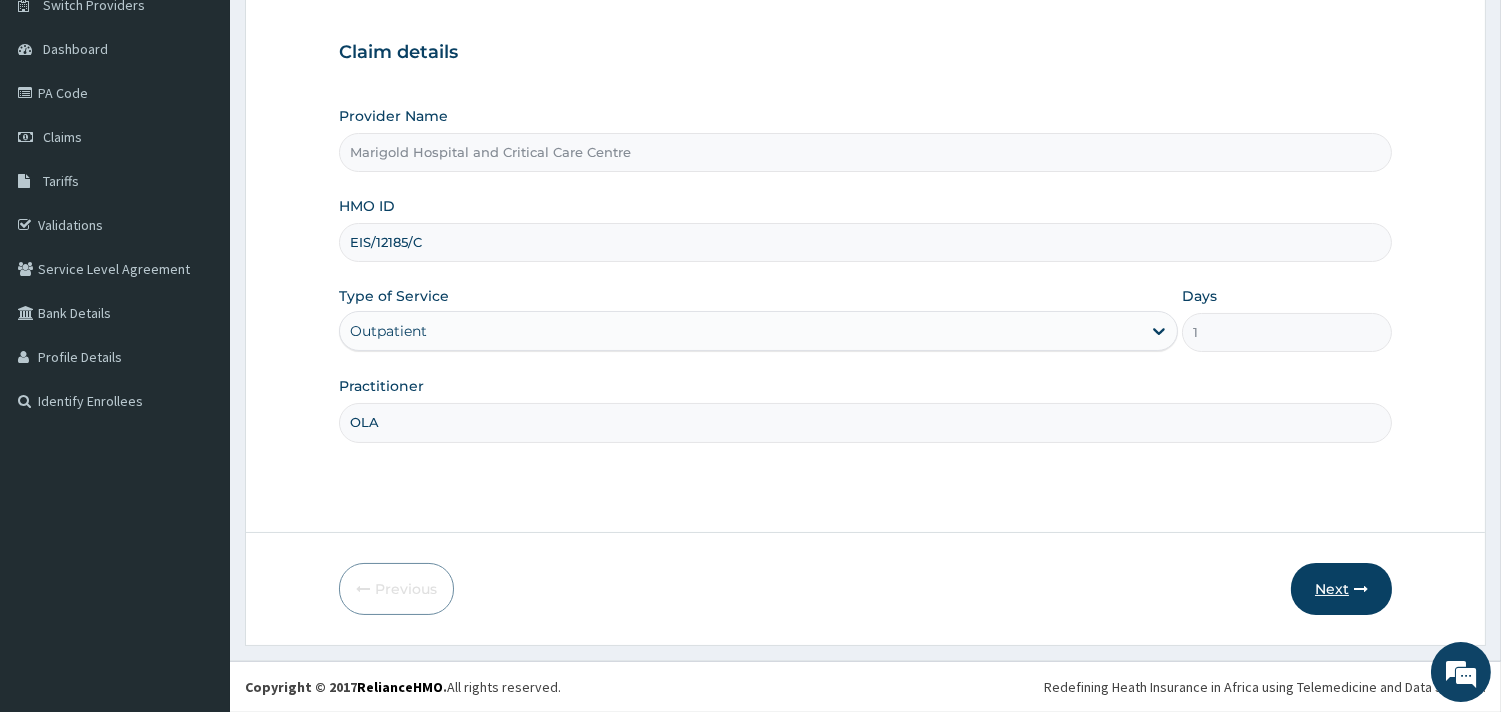 type on "OLA" 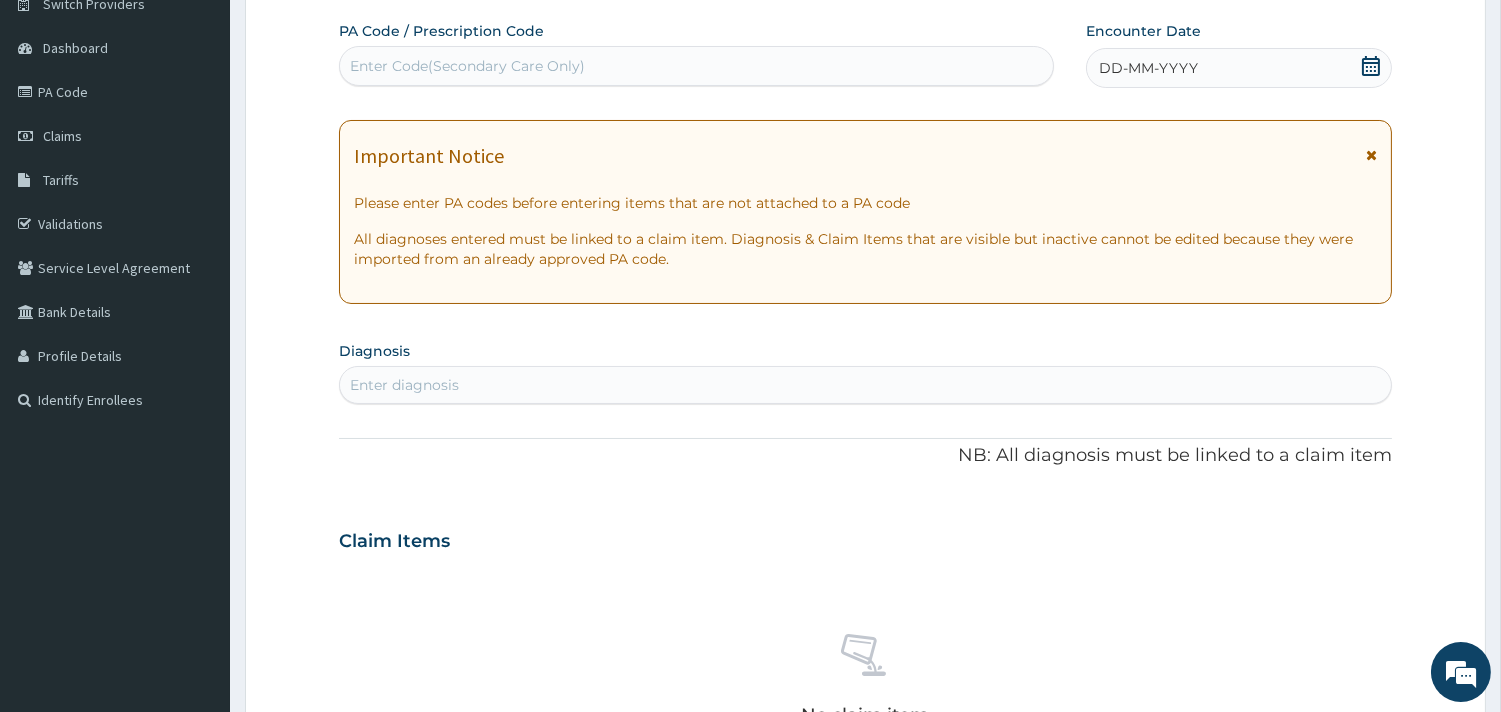 click on "Enter Code(Secondary Care Only)" at bounding box center (467, 66) 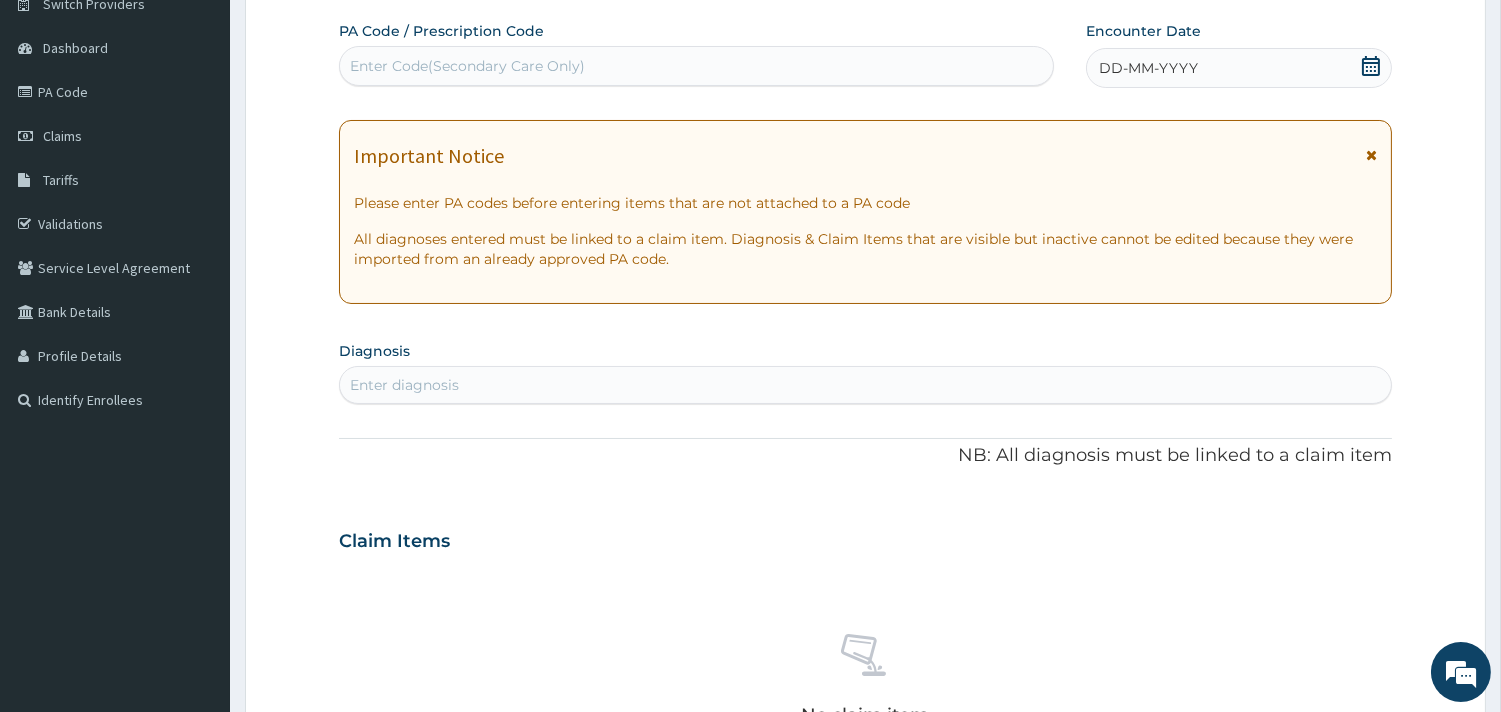 scroll, scrollTop: 0, scrollLeft: 0, axis: both 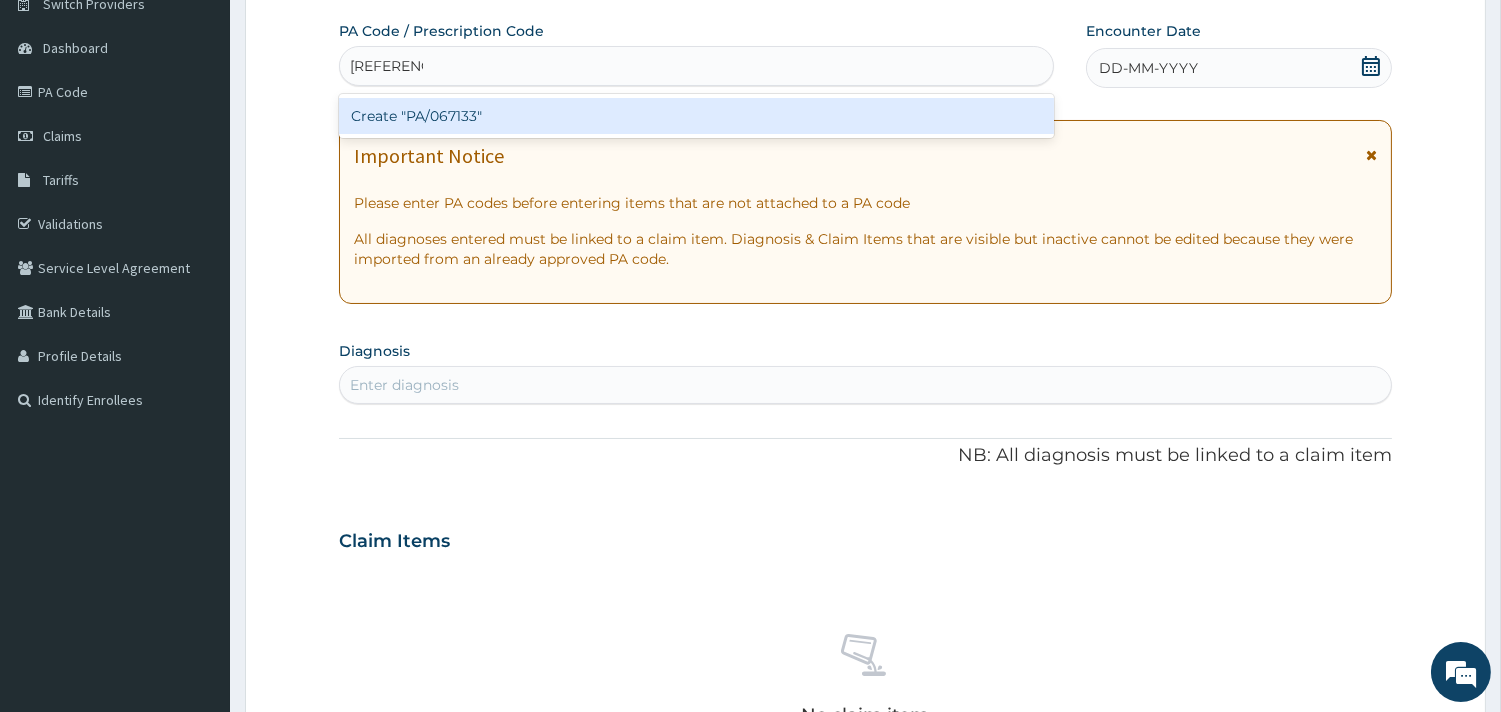 click on "Create "PA/067133"" at bounding box center [696, 116] 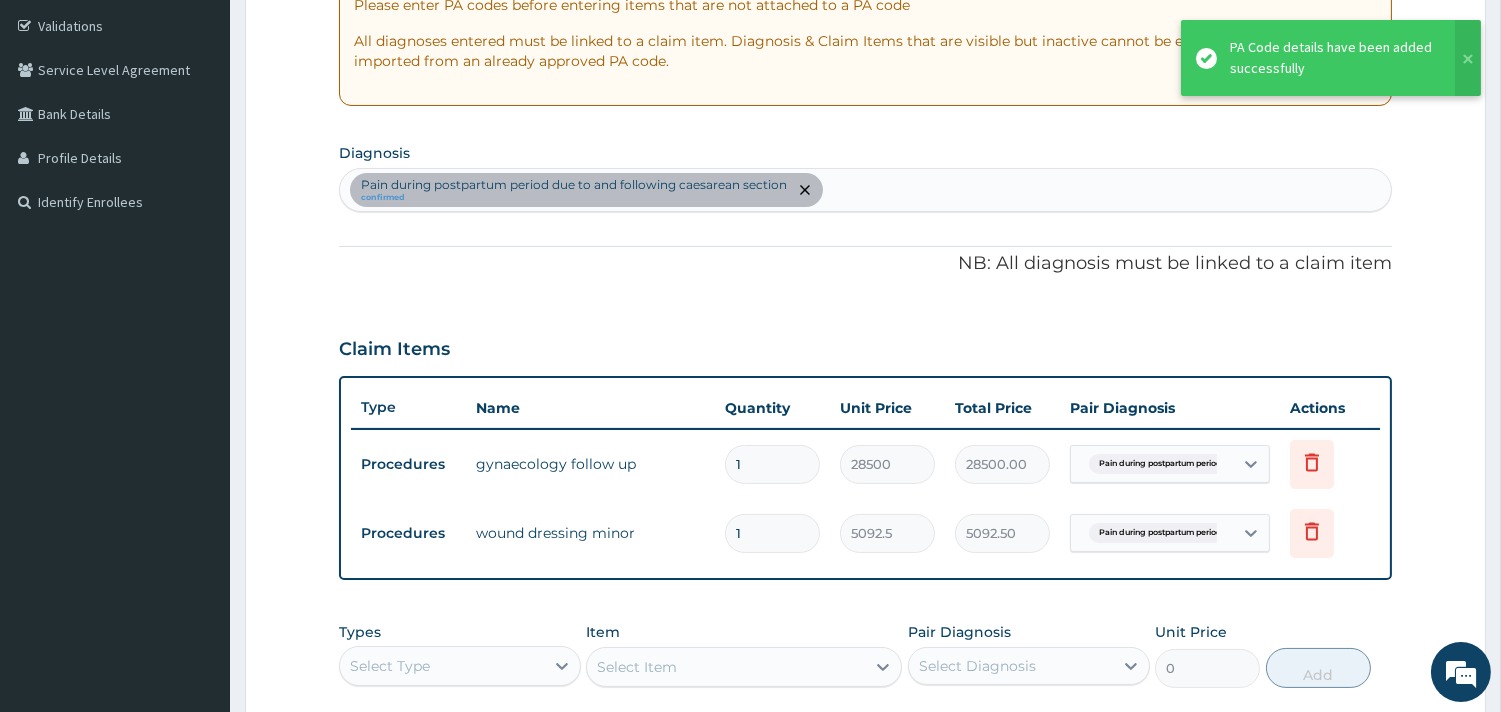 scroll, scrollTop: 702, scrollLeft: 0, axis: vertical 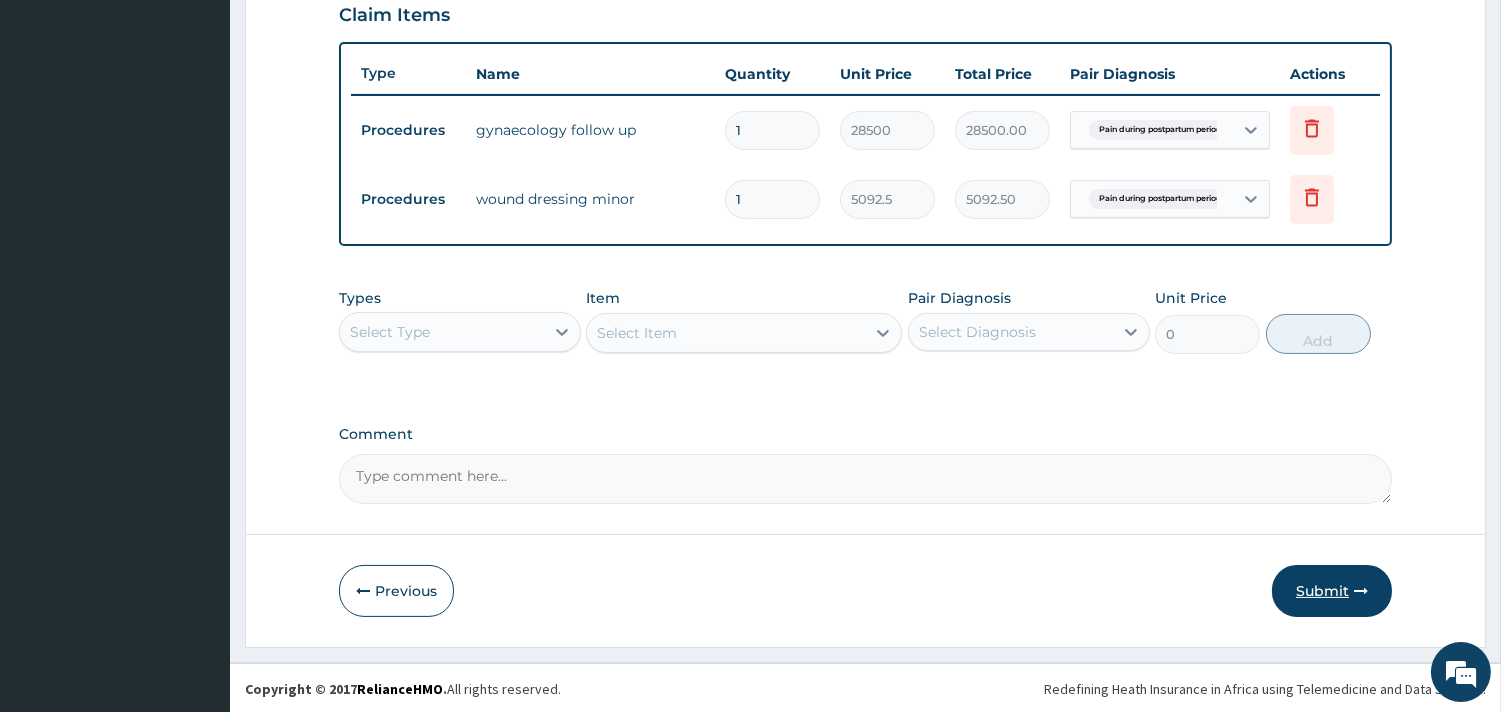 click on "Submit" at bounding box center [1332, 591] 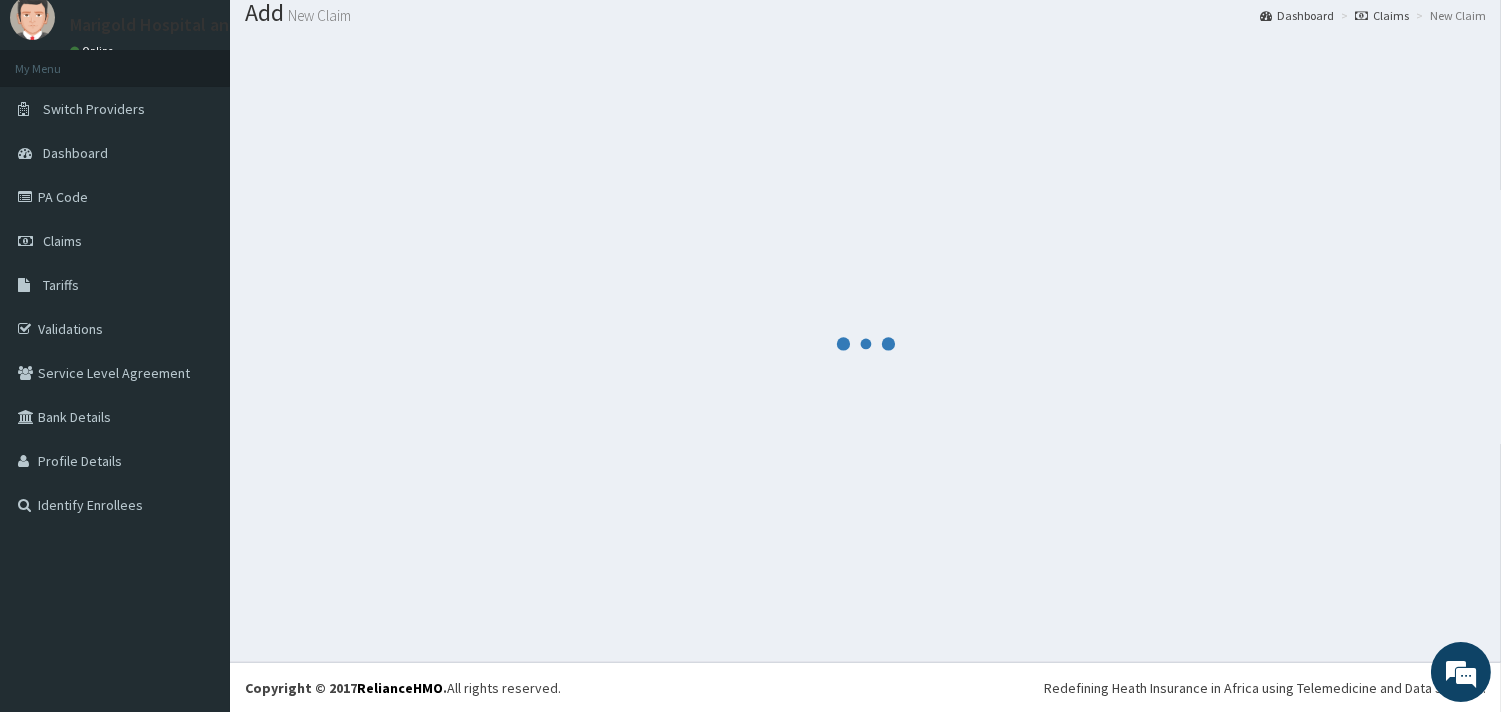 scroll, scrollTop: 702, scrollLeft: 0, axis: vertical 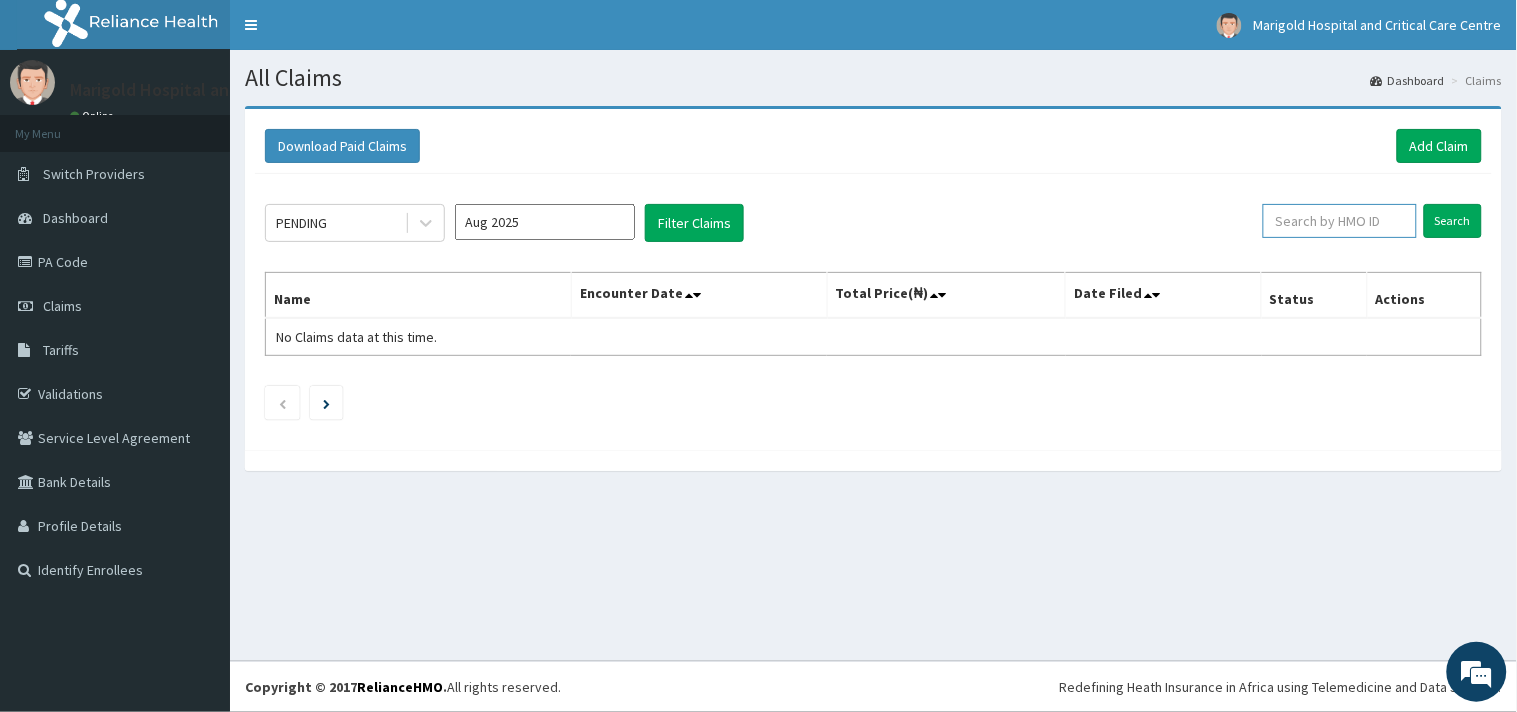 paste on "EIS/12185/C" 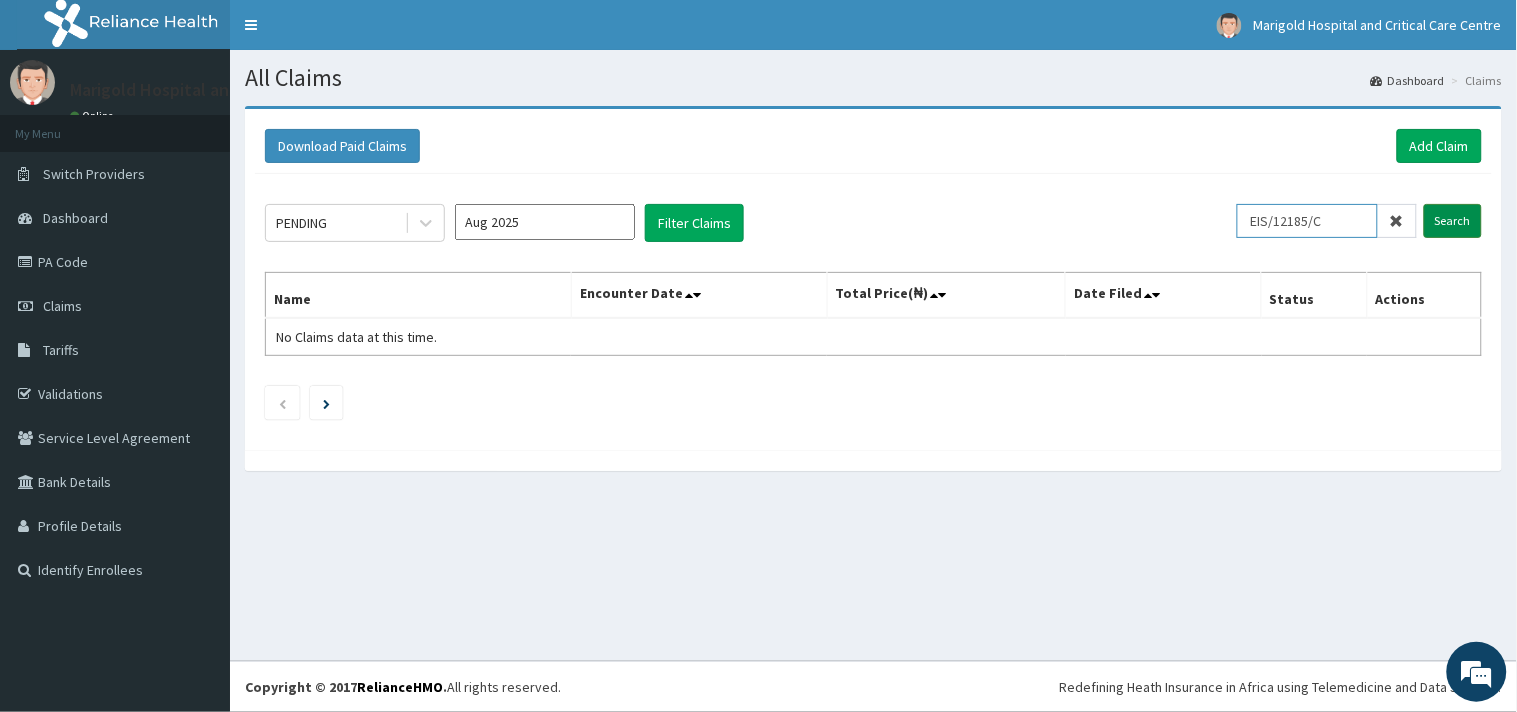 type on "EIS/12185/C" 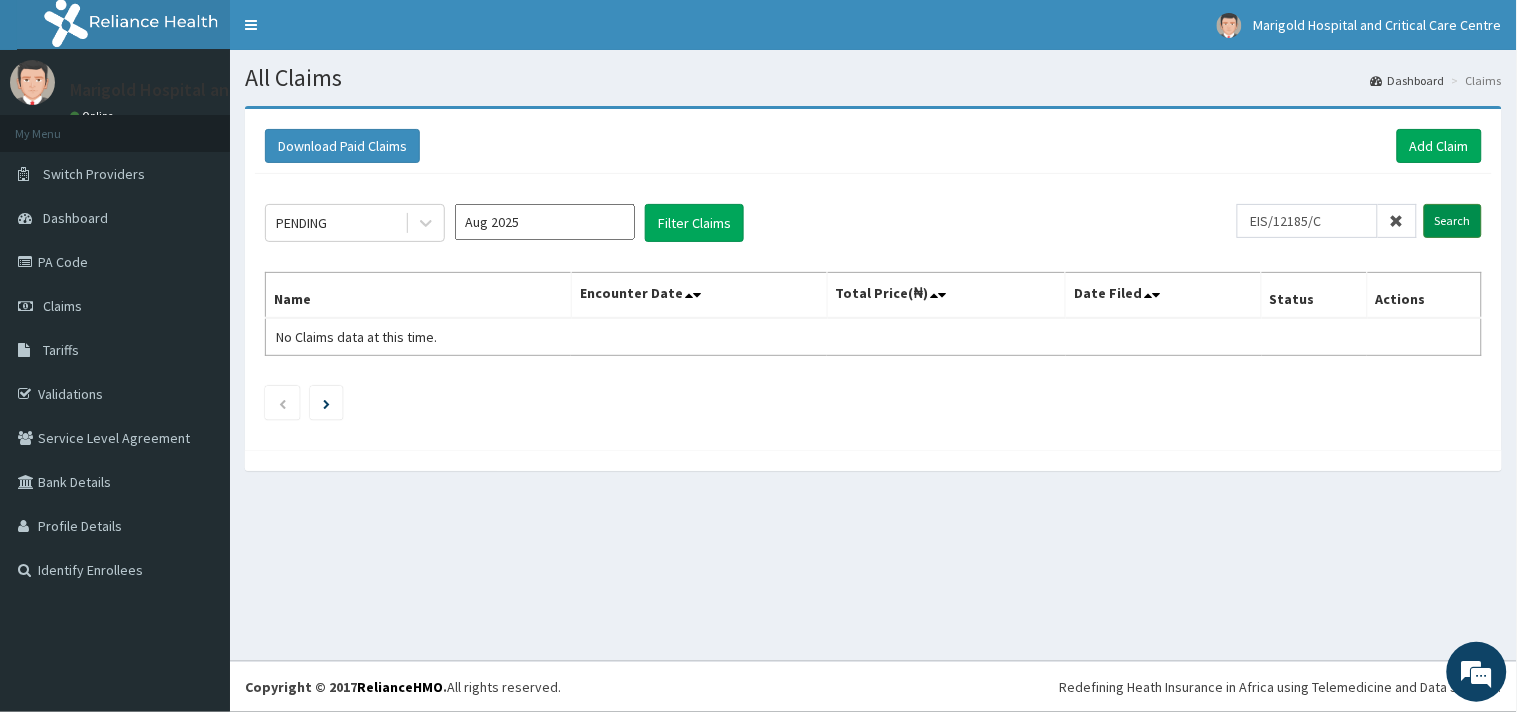 click on "Search" at bounding box center (1453, 221) 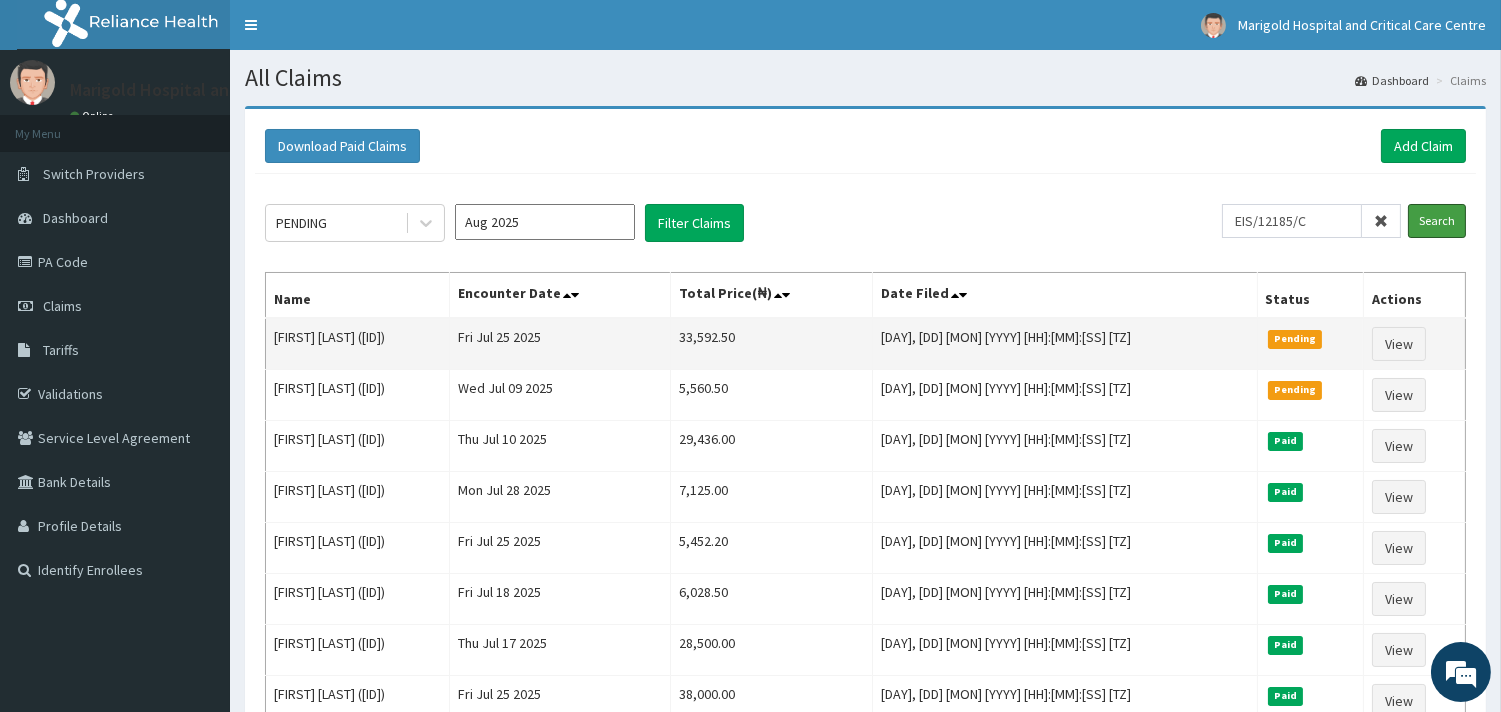 scroll, scrollTop: 0, scrollLeft: 0, axis: both 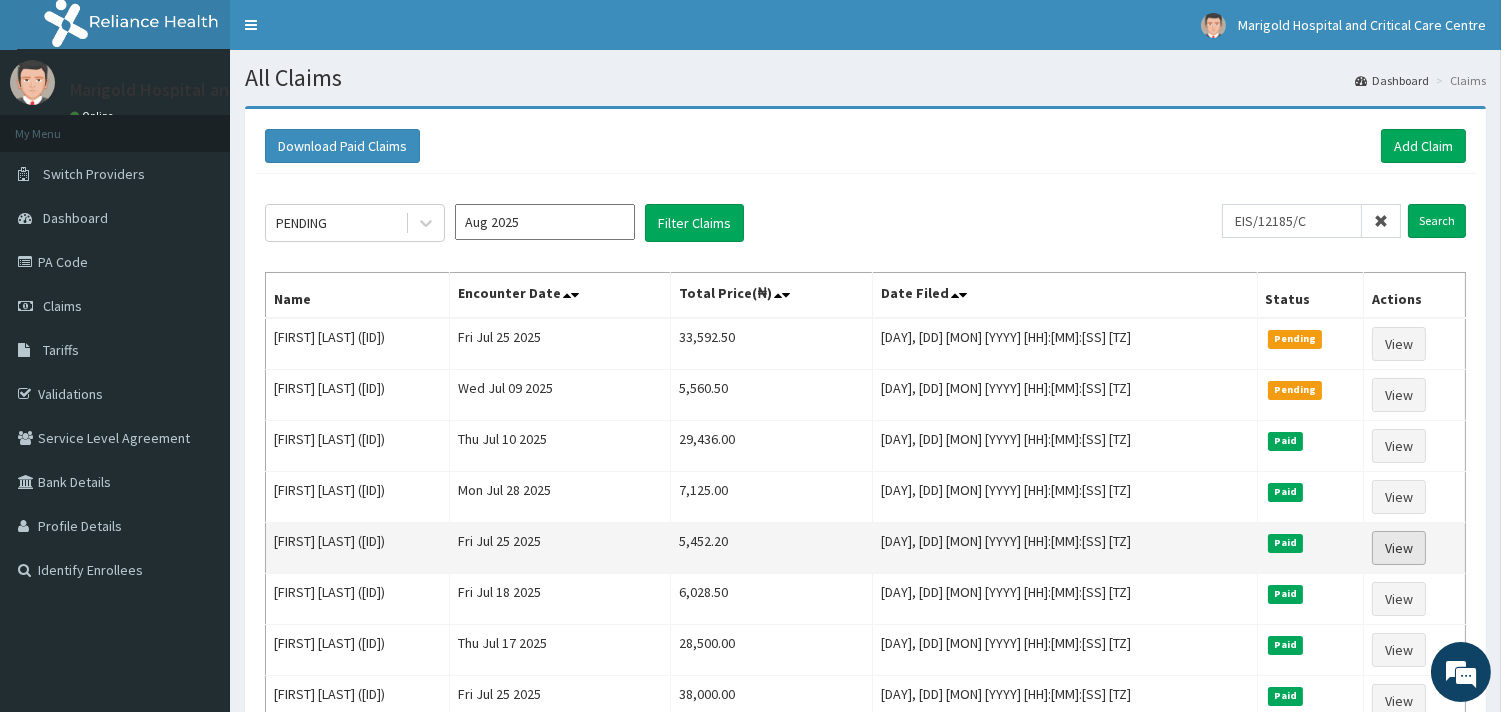 click on "View" at bounding box center [1399, 548] 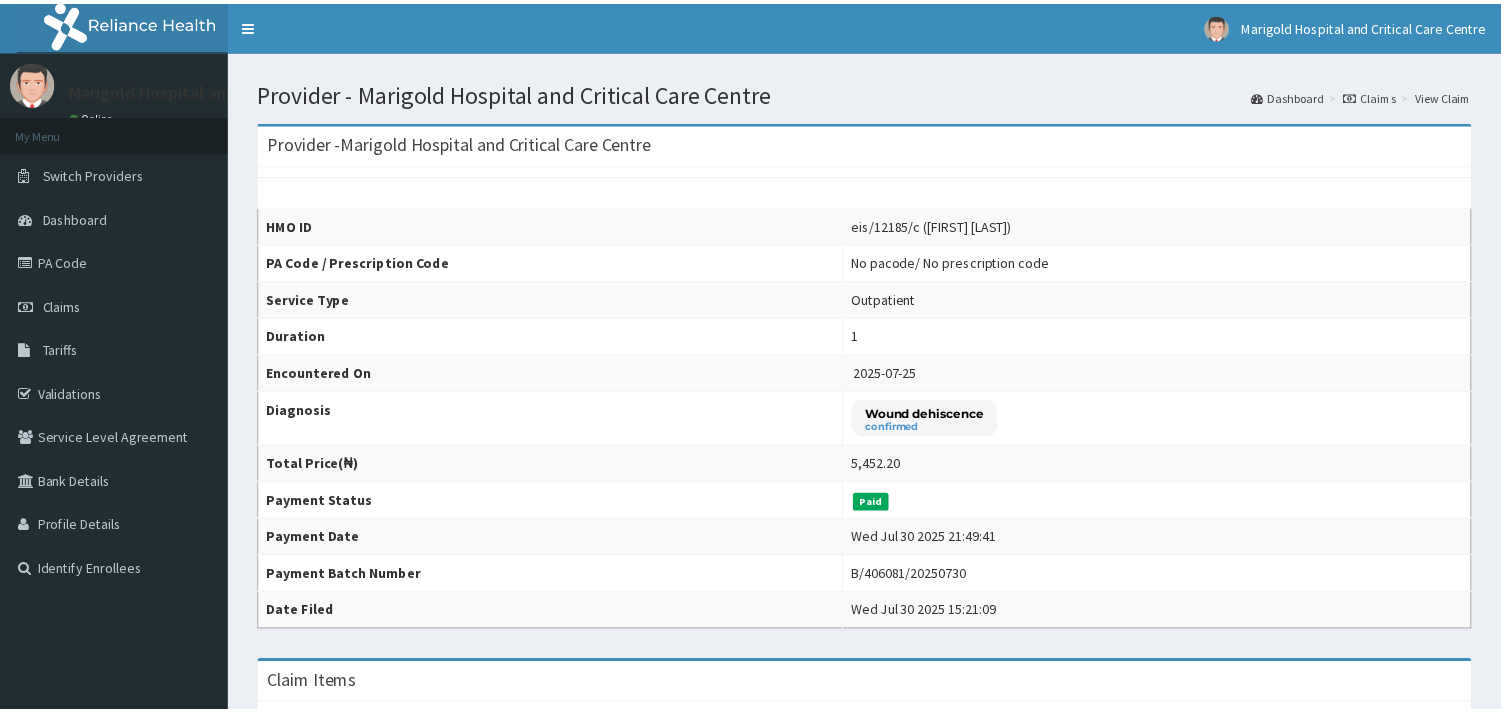 scroll, scrollTop: 0, scrollLeft: 0, axis: both 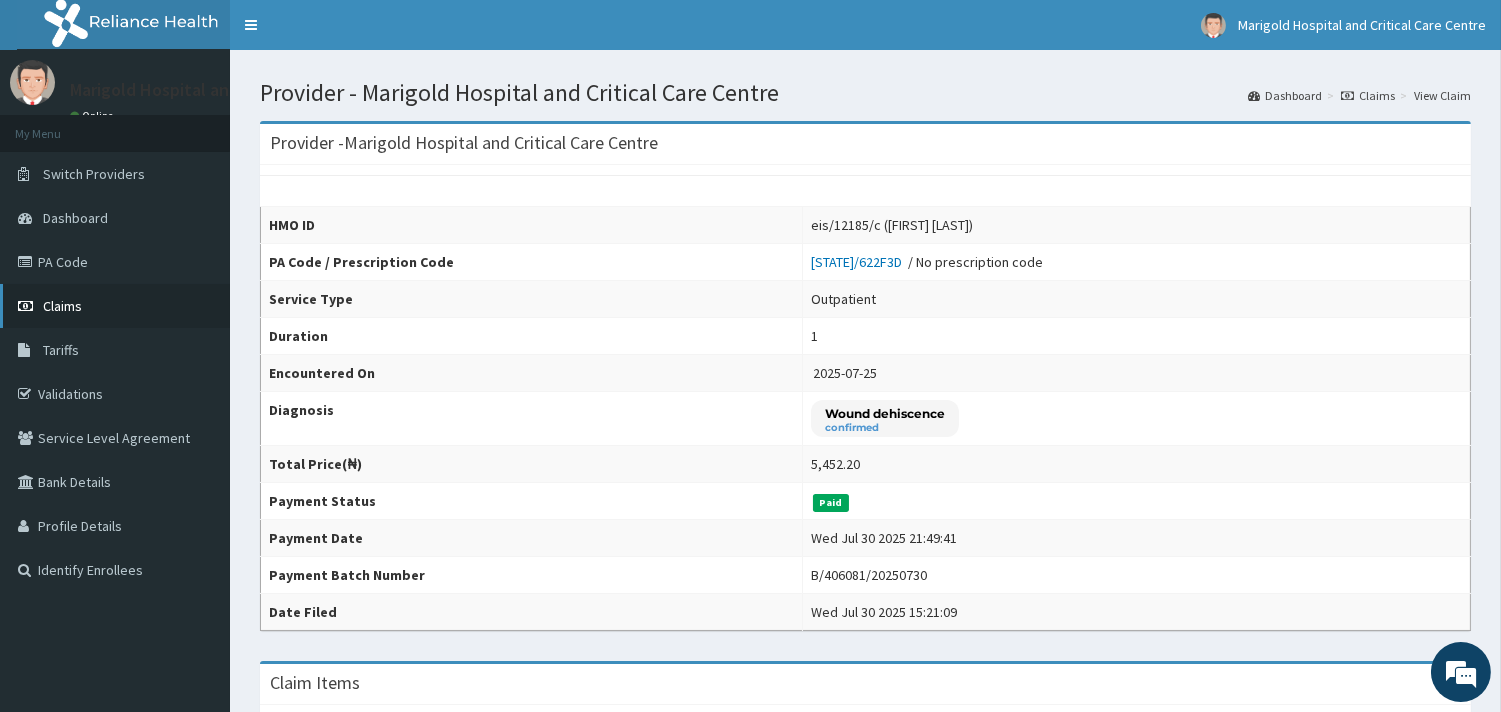 click on "Claims" at bounding box center (115, 306) 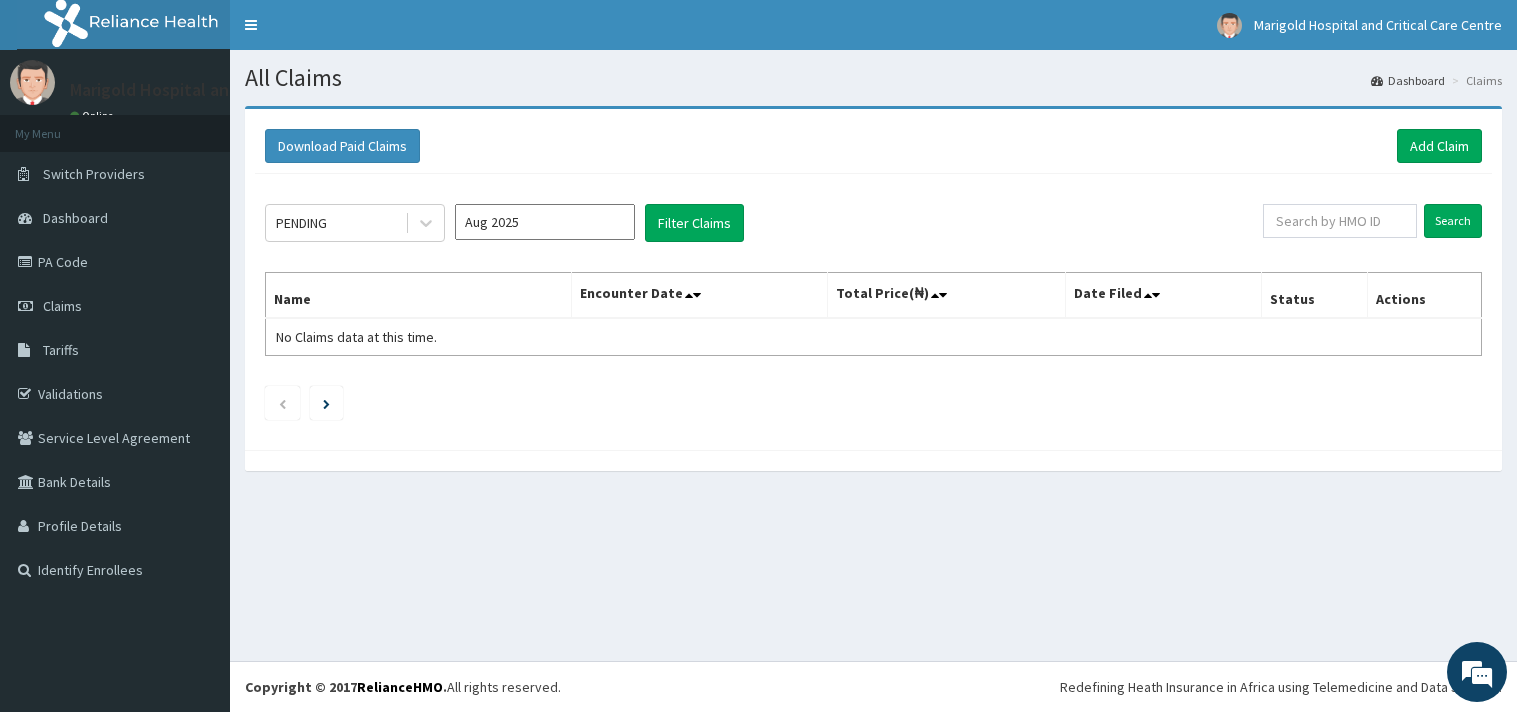 scroll, scrollTop: 0, scrollLeft: 0, axis: both 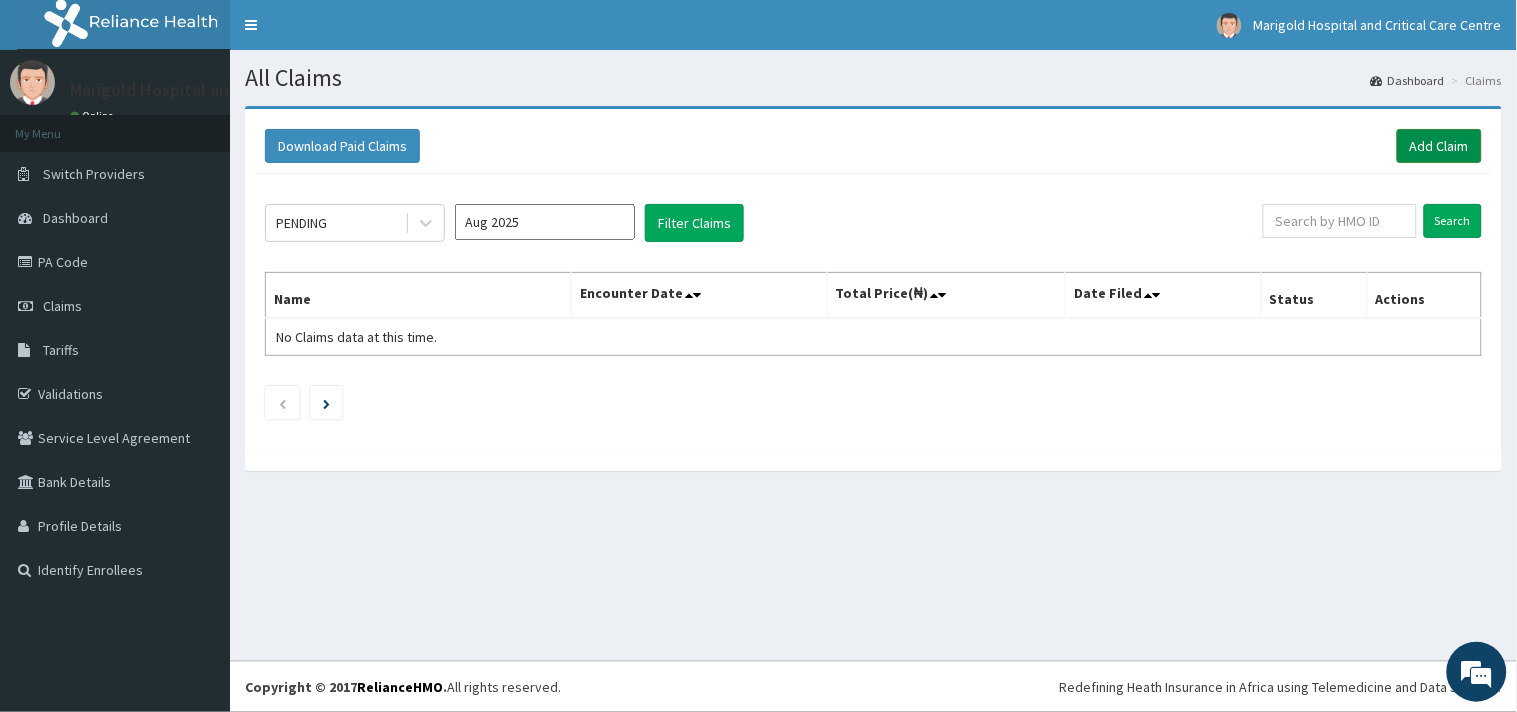 click on "Add Claim" at bounding box center [1439, 146] 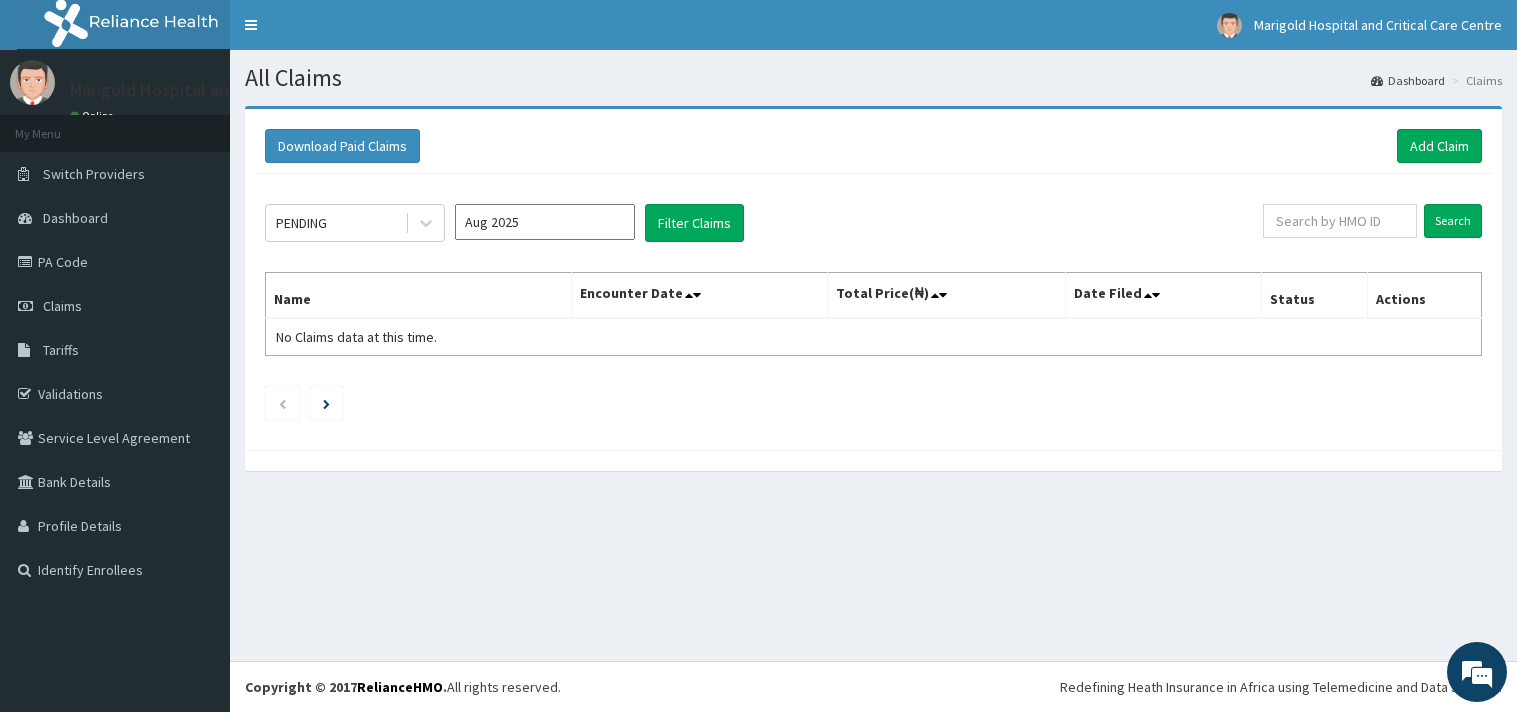 scroll, scrollTop: 0, scrollLeft: 0, axis: both 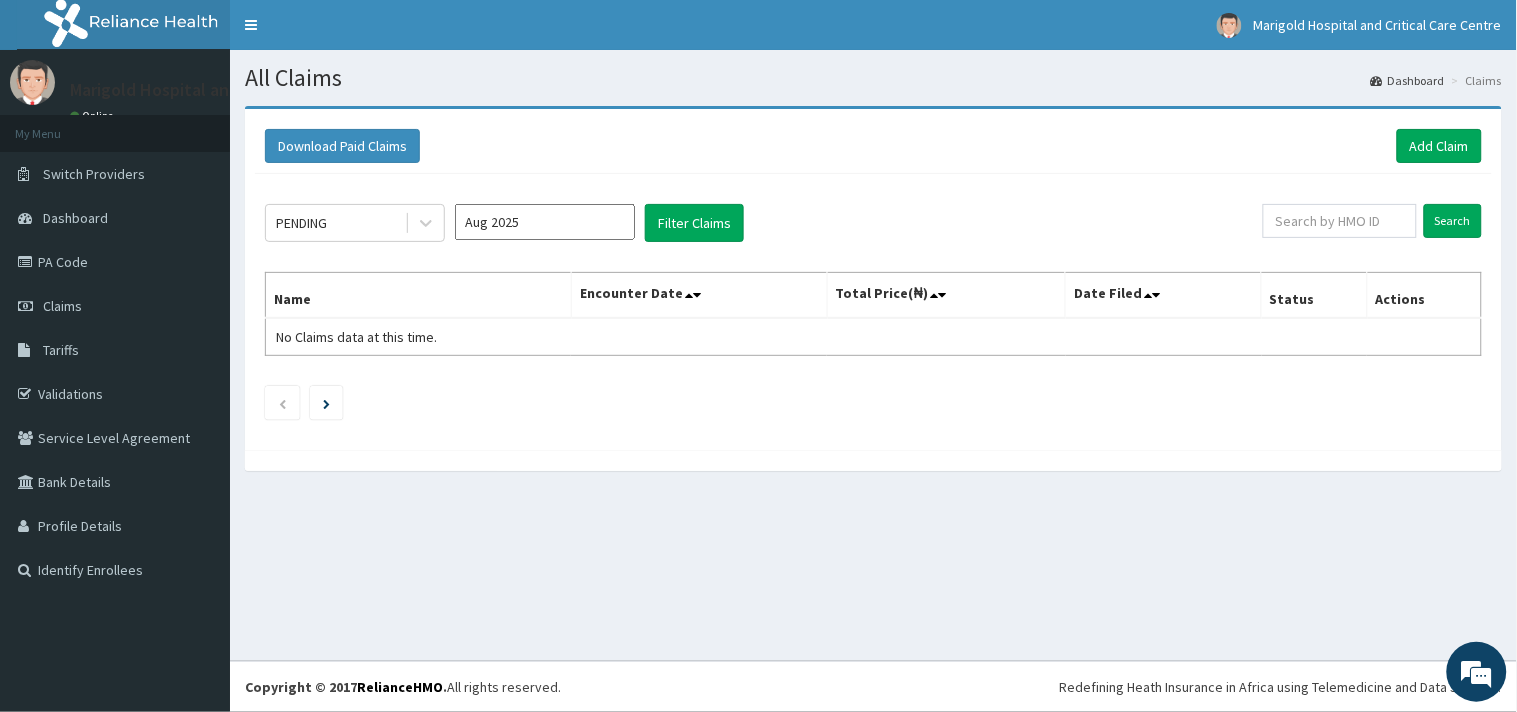 click on "PA Code" at bounding box center [115, 262] 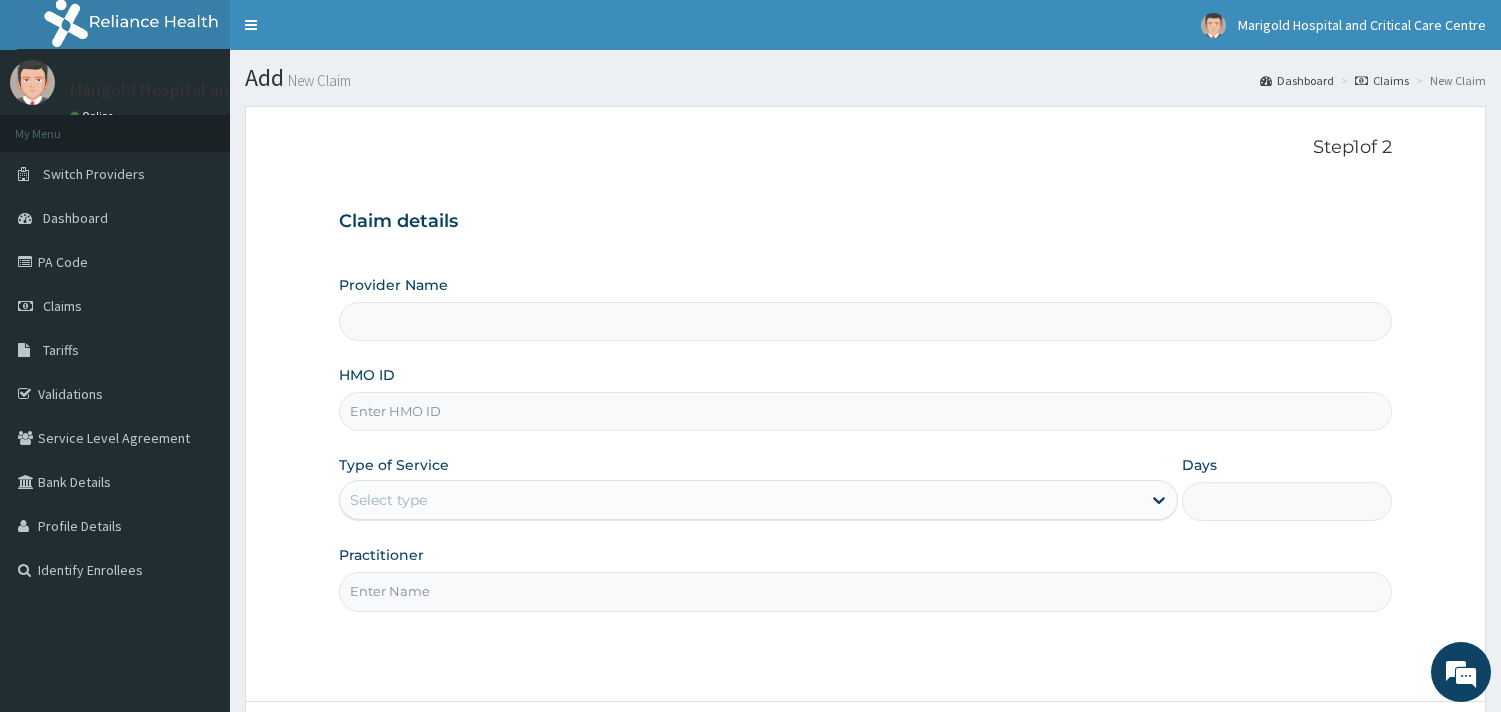 scroll, scrollTop: 0, scrollLeft: 0, axis: both 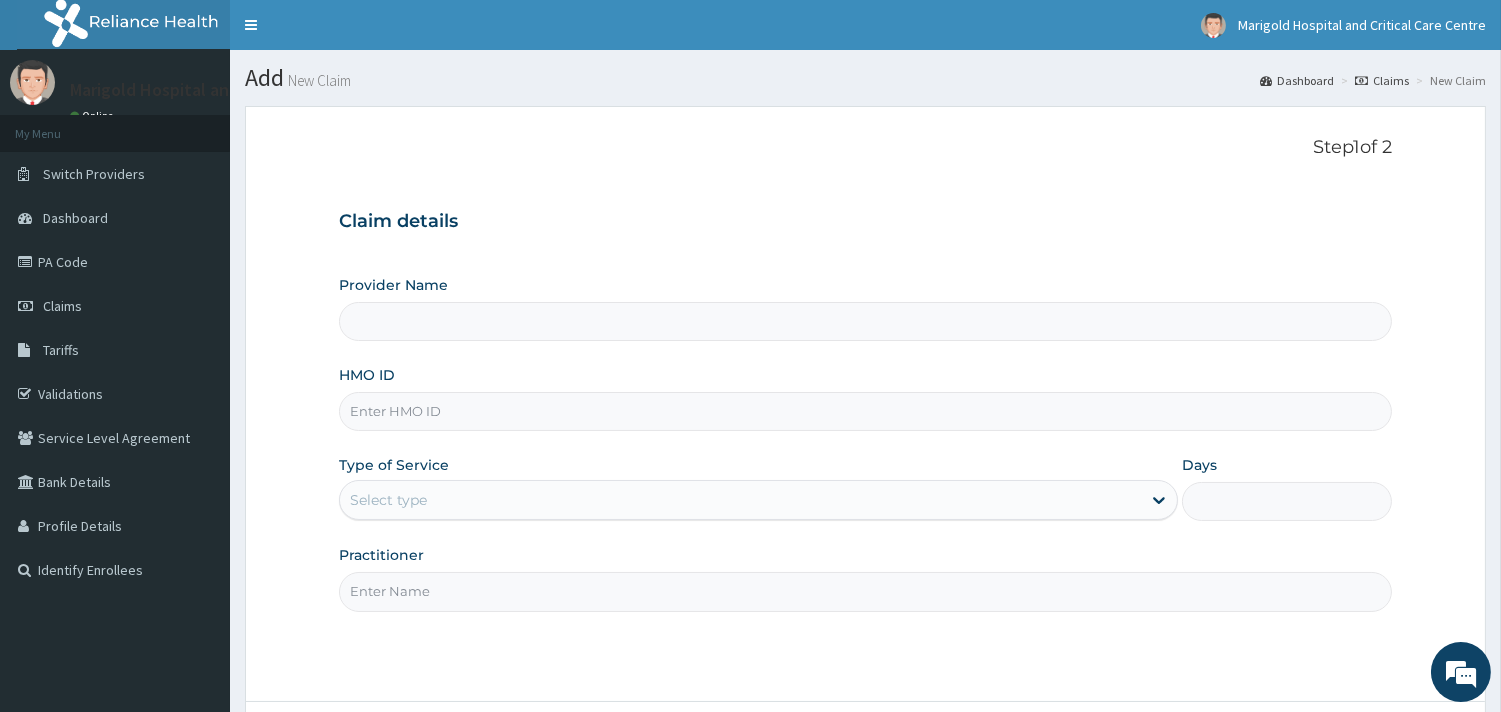 drag, startPoint x: 378, startPoint y: 322, endPoint x: 384, endPoint y: 361, distance: 39.45884 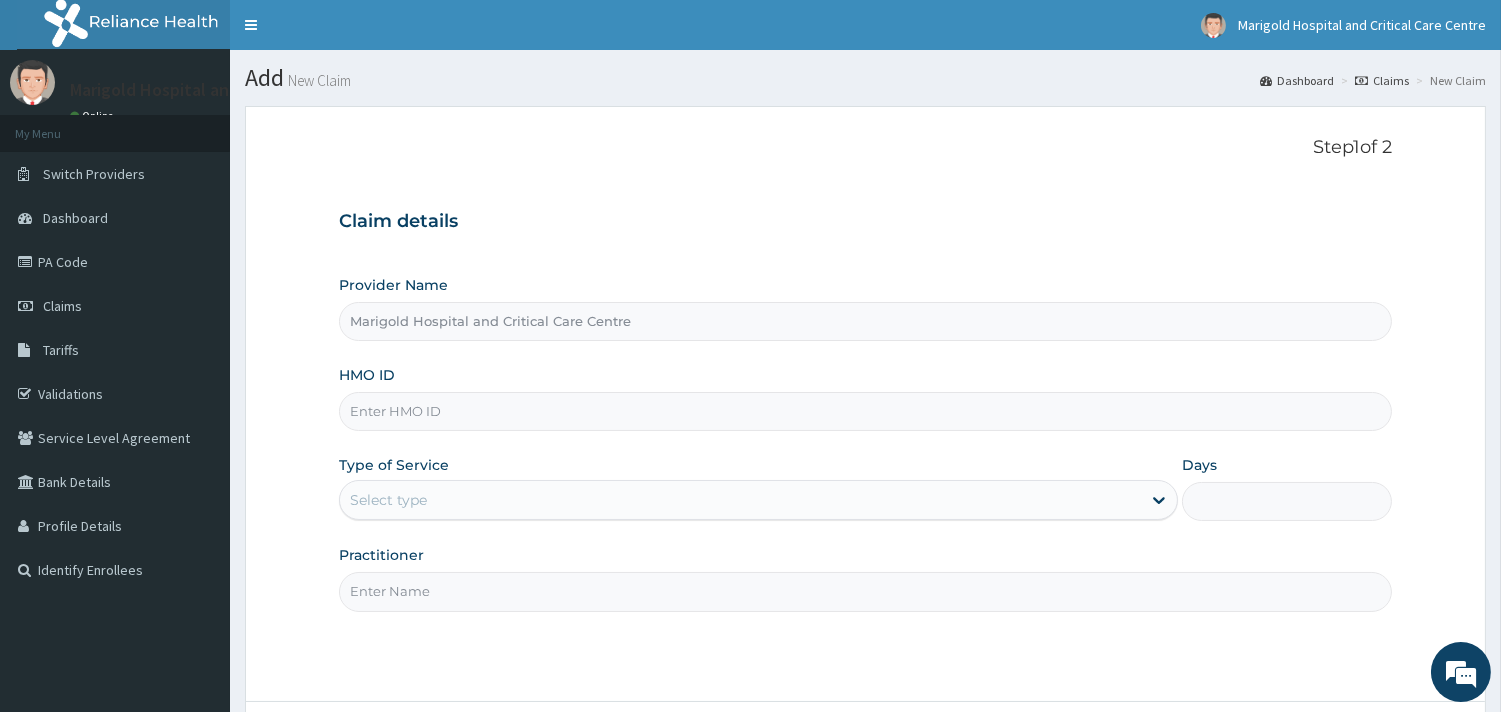 paste on "LLD/10099/A" 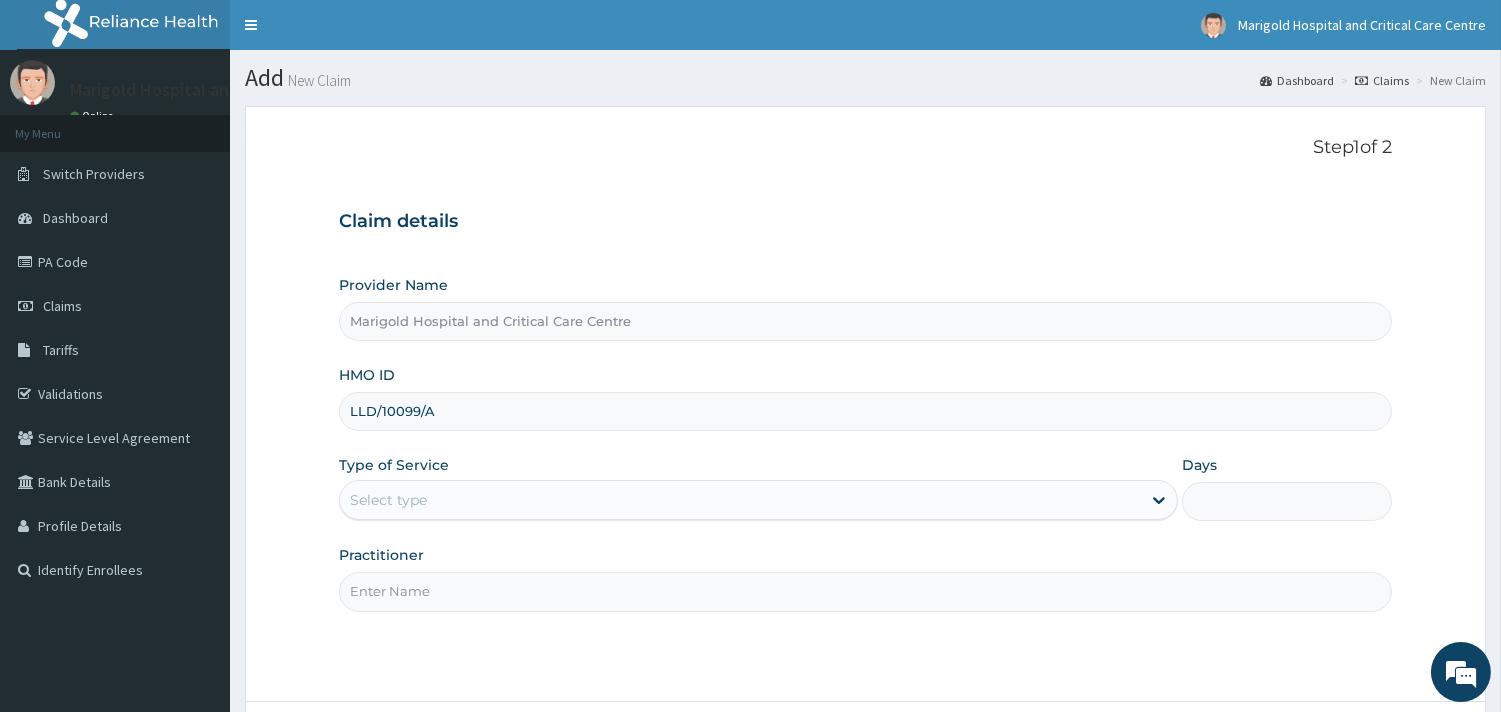 drag, startPoint x: 382, startPoint y: 500, endPoint x: 371, endPoint y: 463, distance: 38.600517 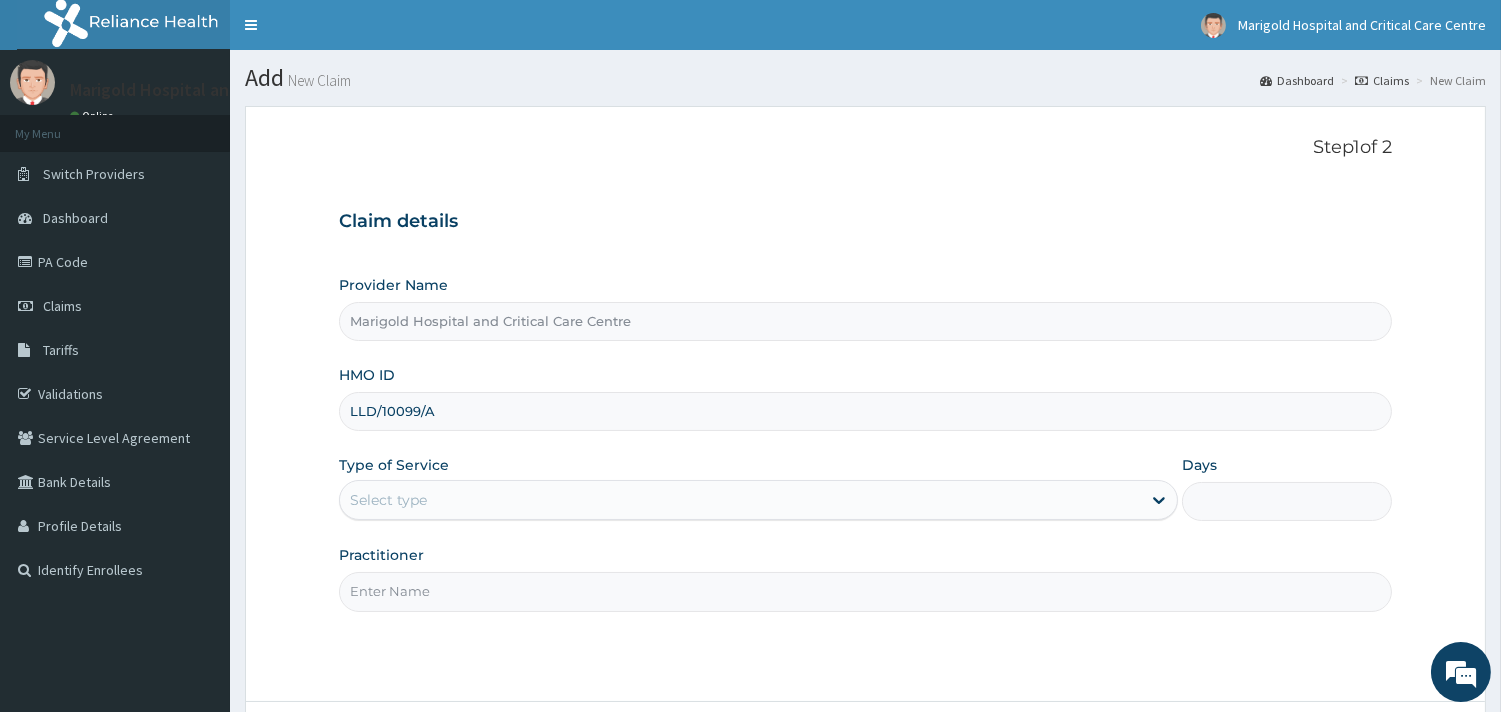 drag, startPoint x: 380, startPoint y: 414, endPoint x: 303, endPoint y: 413, distance: 77.00649 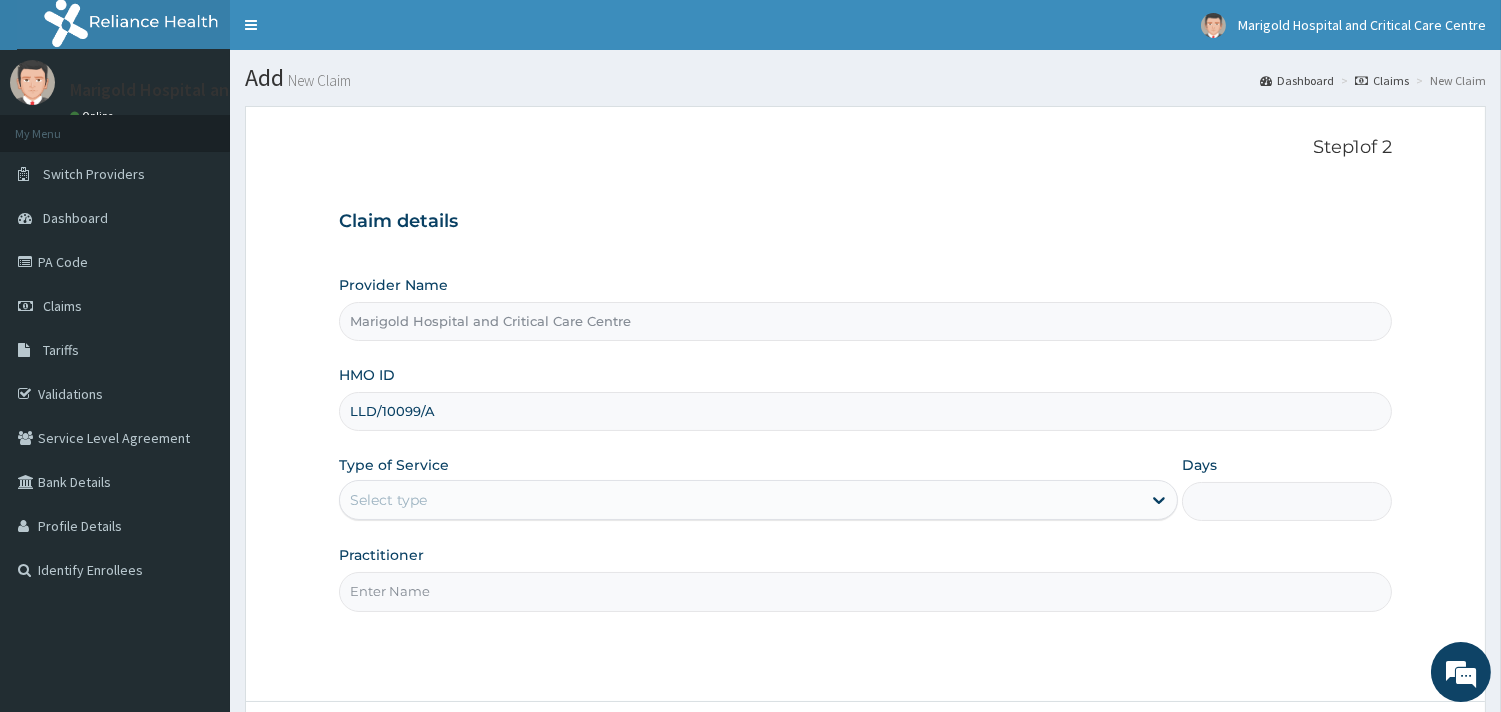 click on "Step  1  of 2 Claim details Provider Name Marigold Hospital and Critical Care Centre HMO ID LLD/10099/A Type of Service Select type Days Practitioner     Previous   Next" at bounding box center [865, 460] 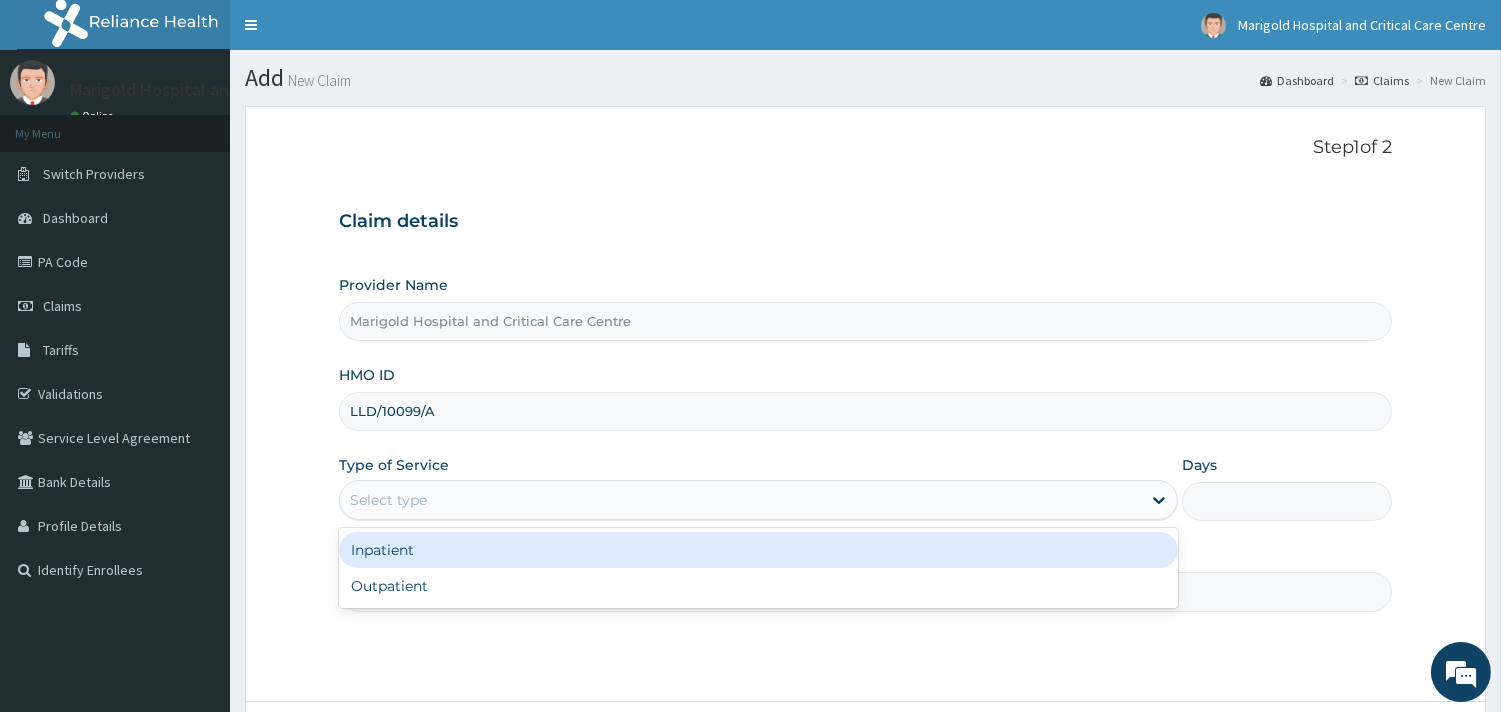 drag, startPoint x: 393, startPoint y: 508, endPoint x: 401, endPoint y: 537, distance: 30.083218 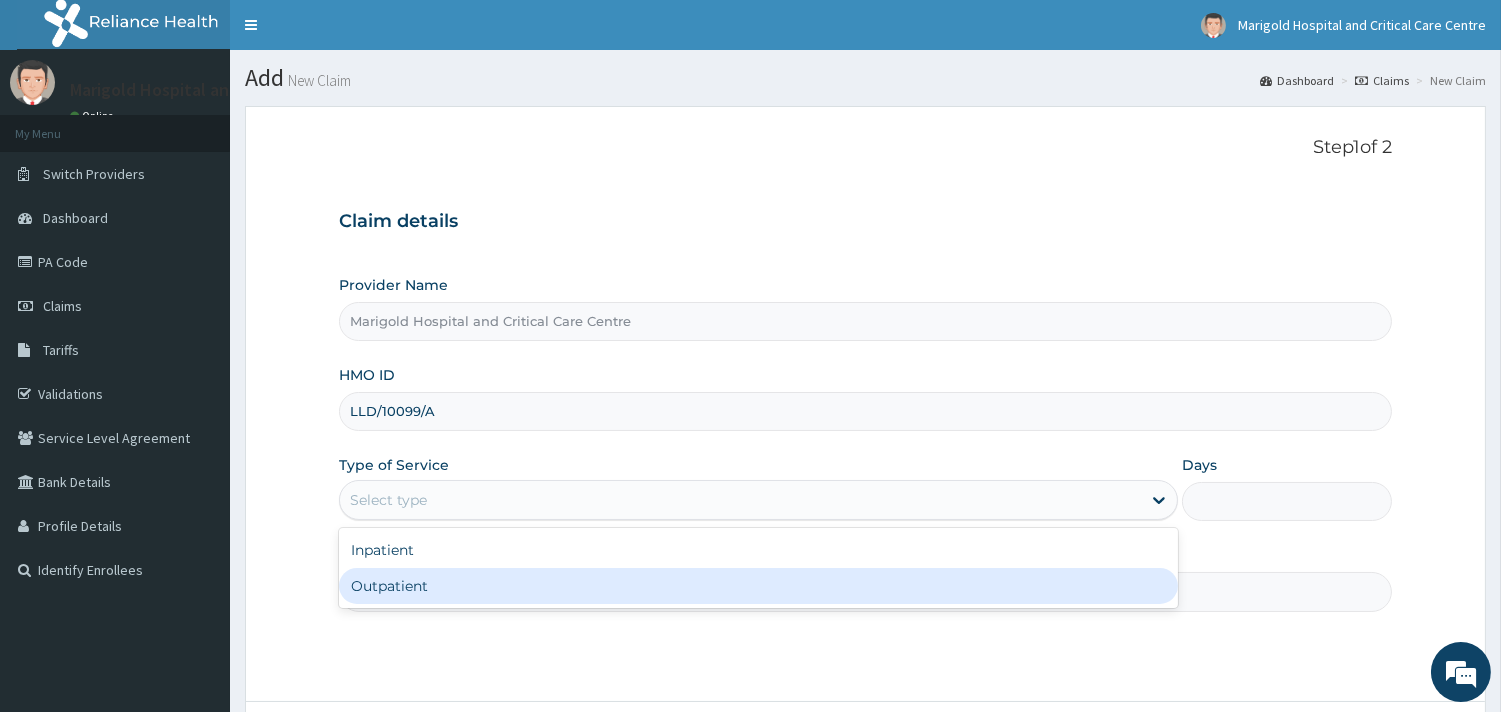 click on "Outpatient" at bounding box center [758, 586] 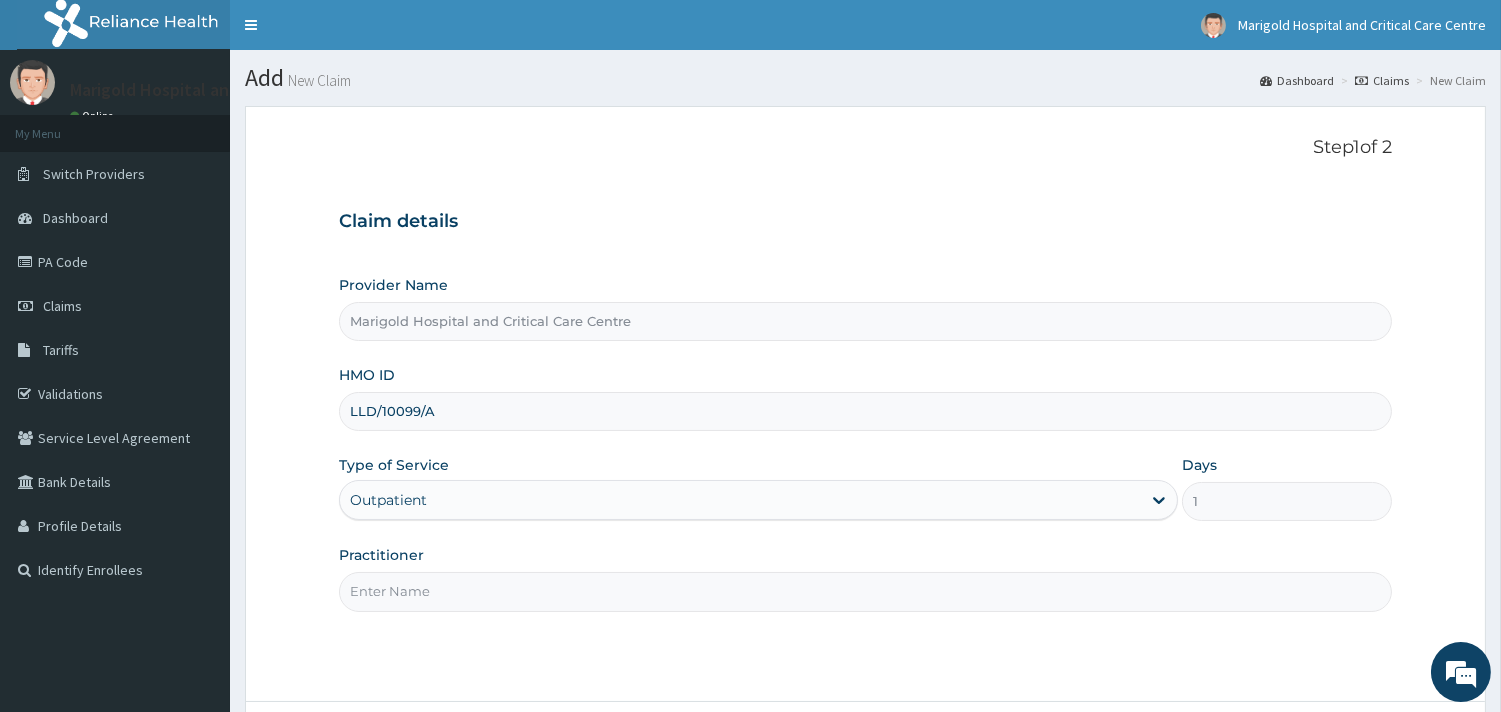 click on "Practitioner" at bounding box center [865, 591] 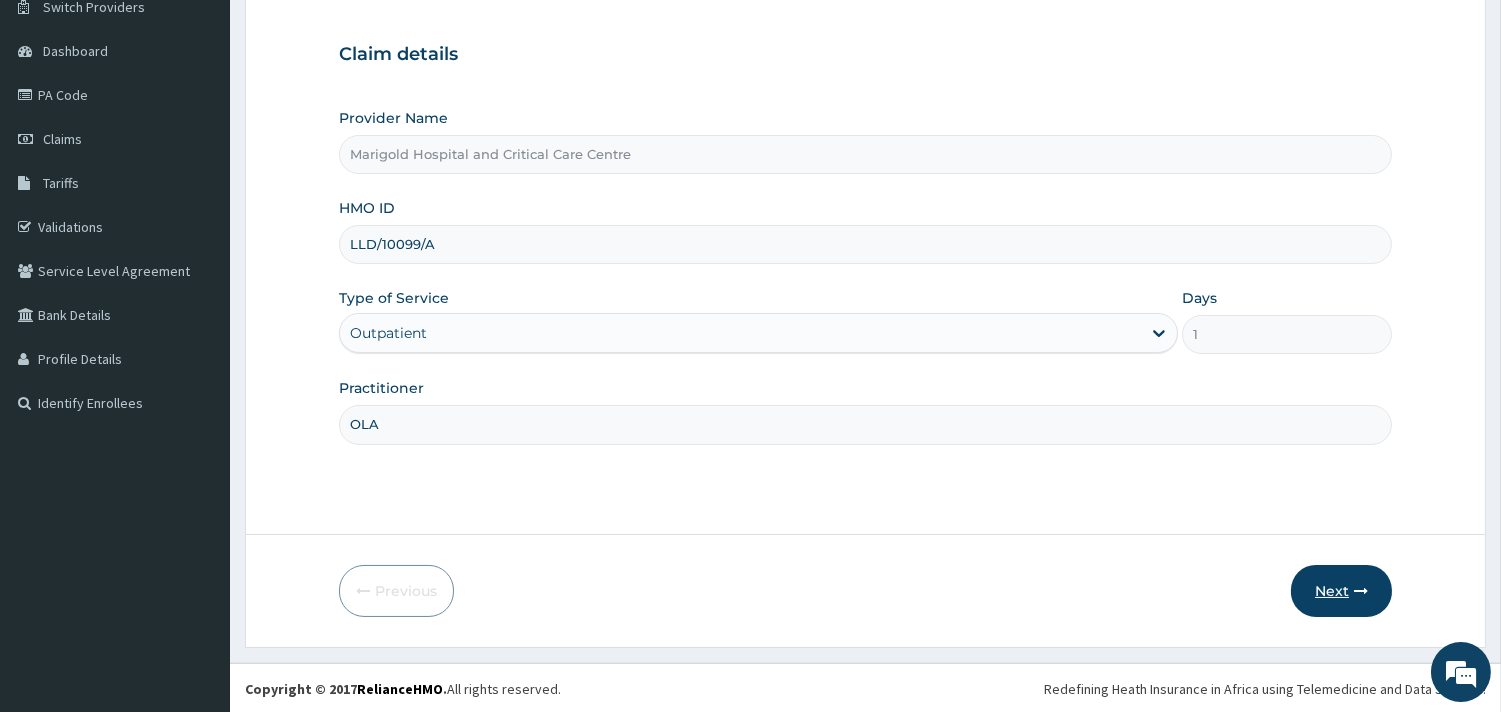 scroll, scrollTop: 170, scrollLeft: 0, axis: vertical 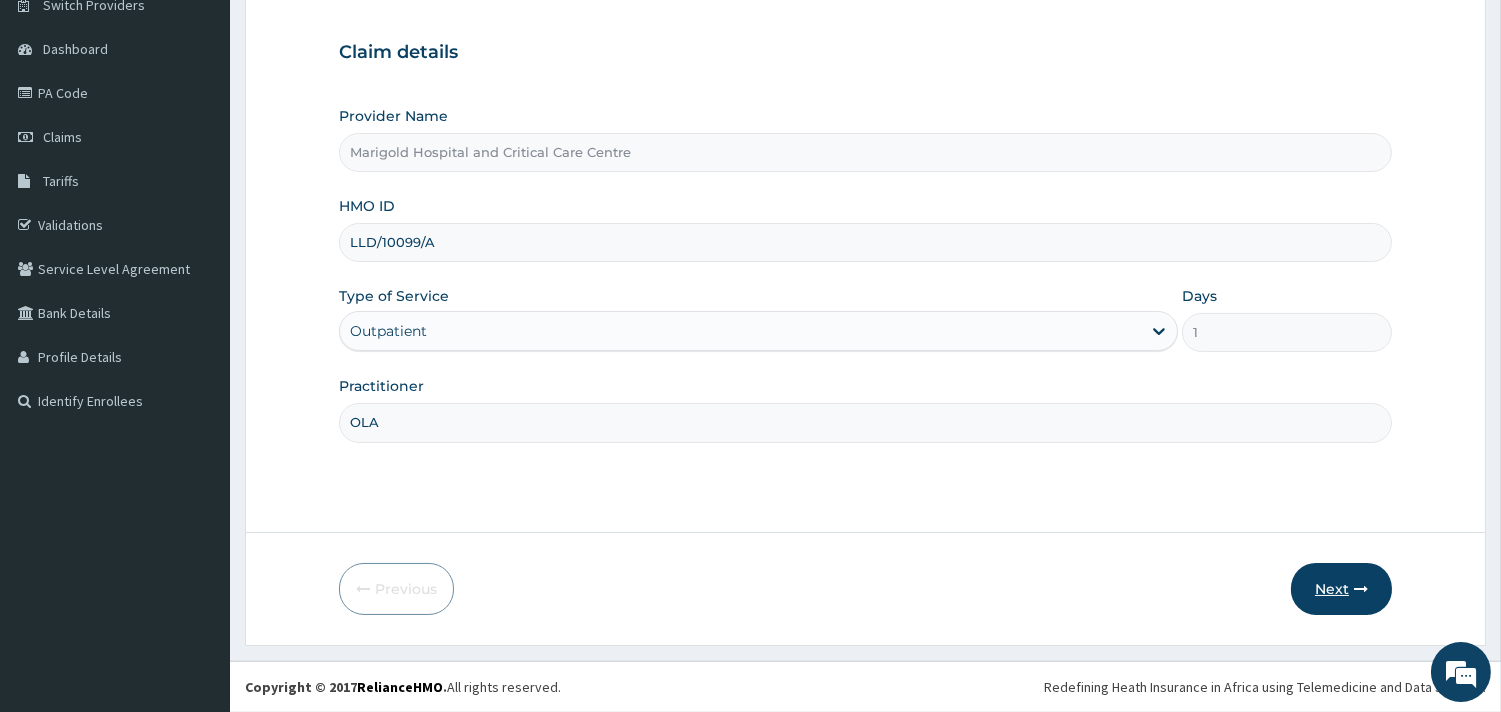 type on "OLA" 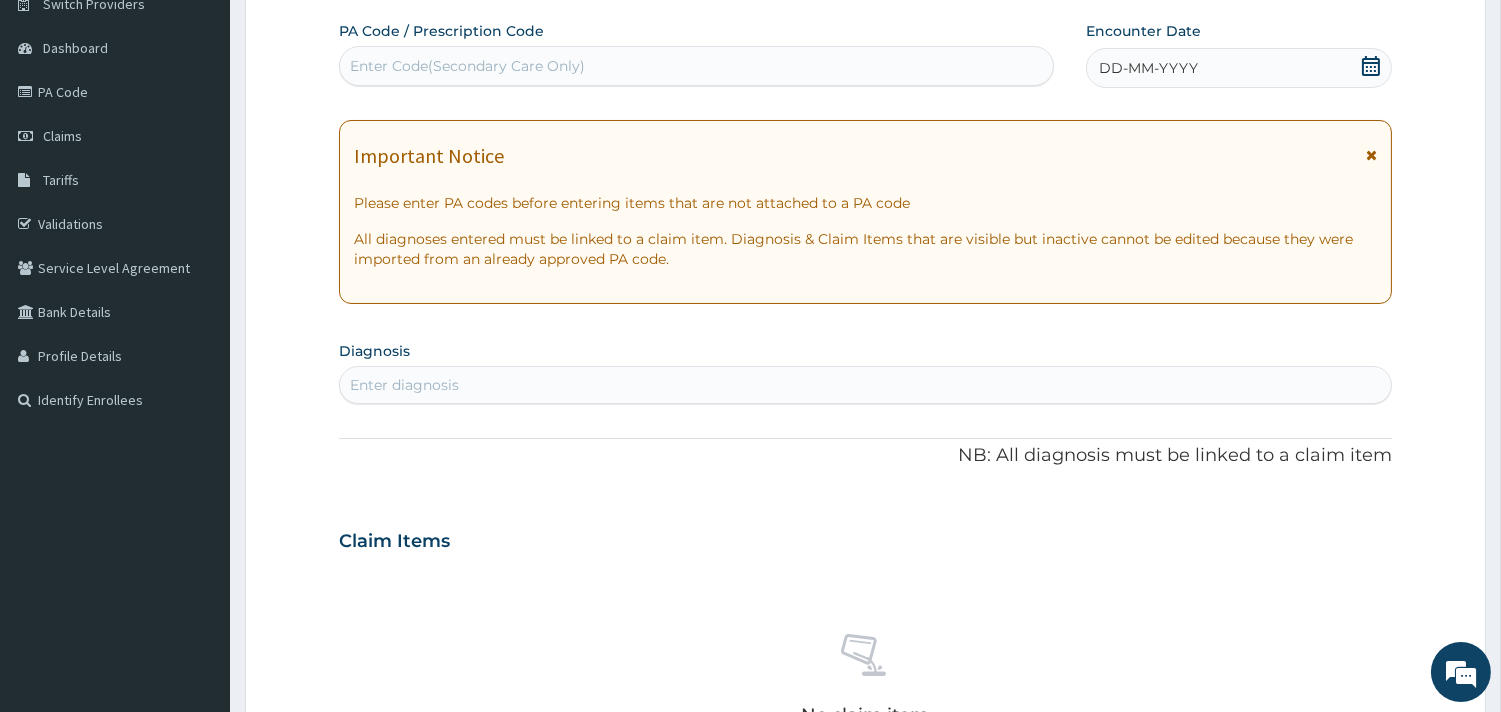 scroll, scrollTop: 0, scrollLeft: 0, axis: both 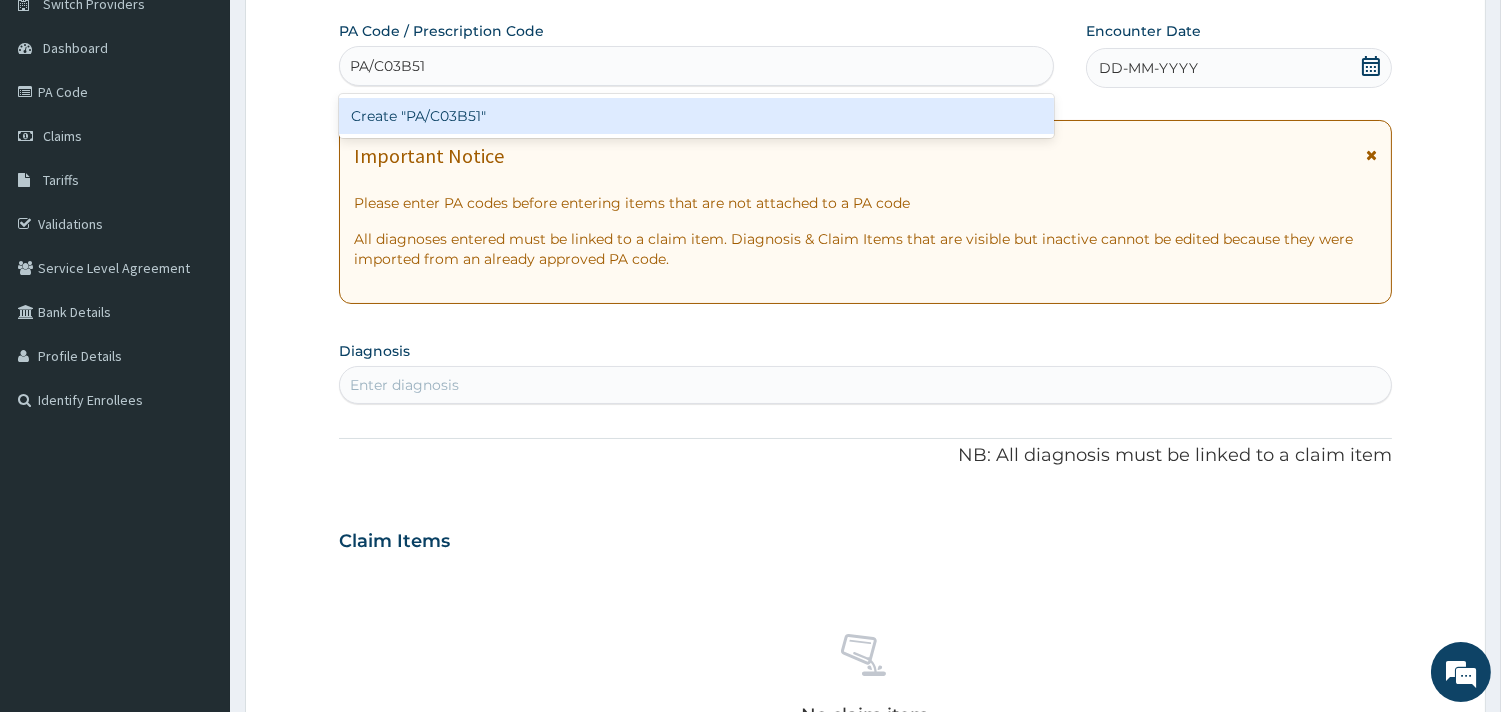 click on "Create "PA/C03B51"" at bounding box center (696, 116) 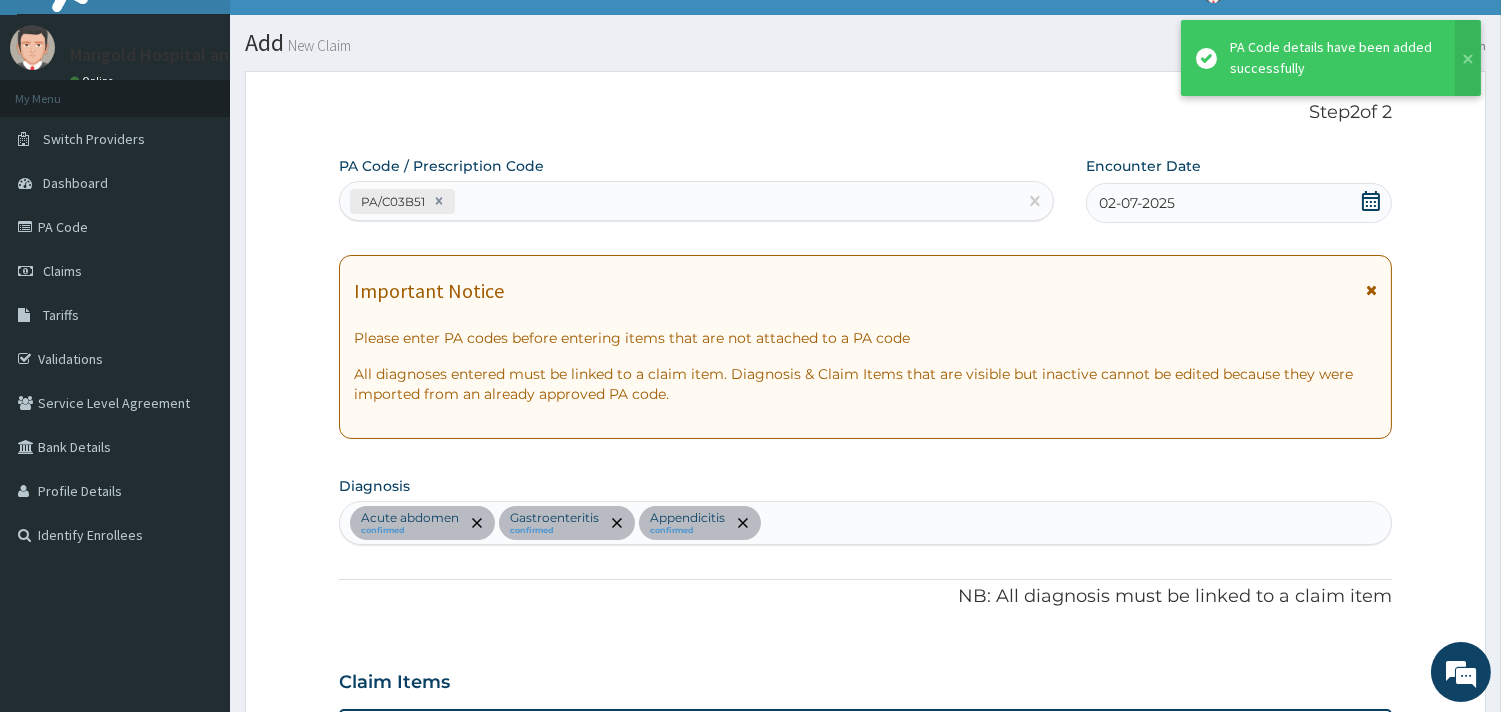 scroll, scrollTop: 0, scrollLeft: 0, axis: both 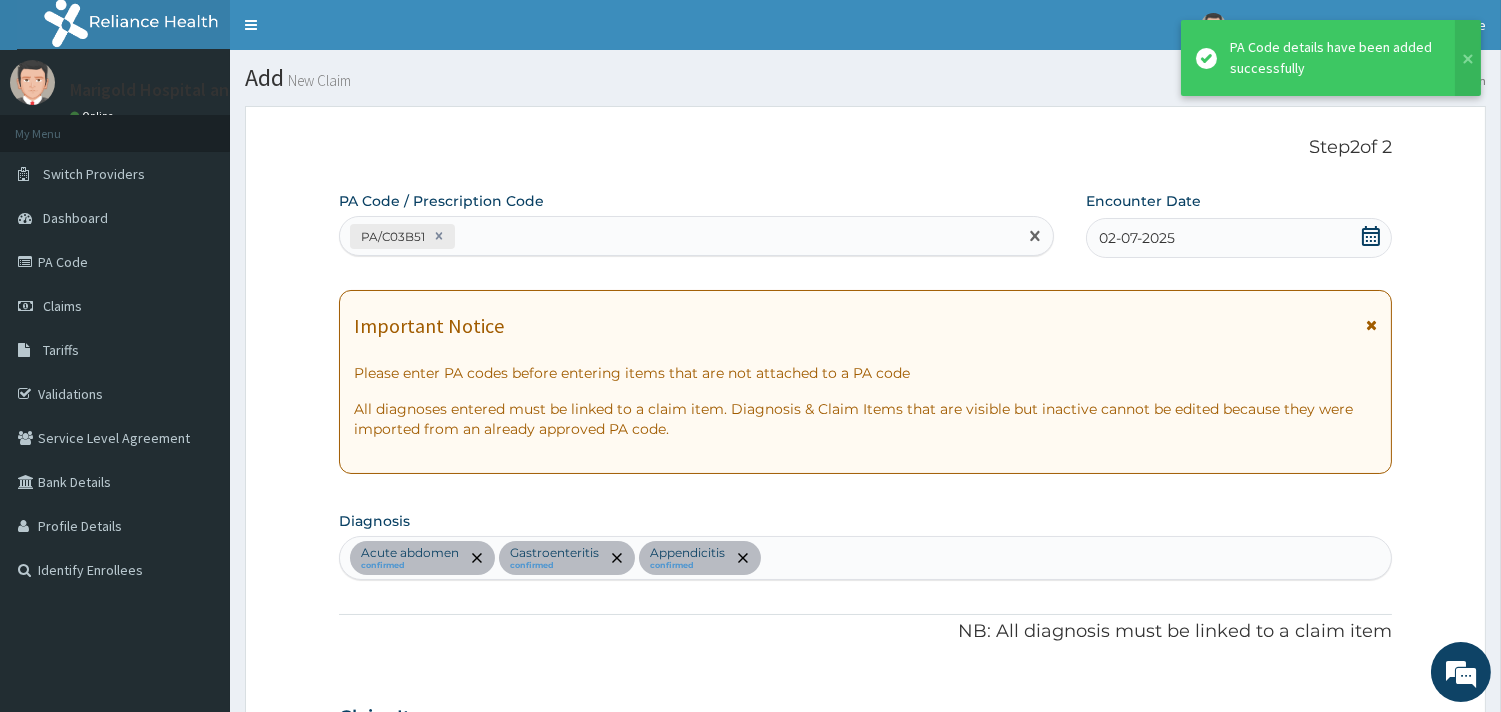 click on "PA/C03B51" at bounding box center [678, 236] 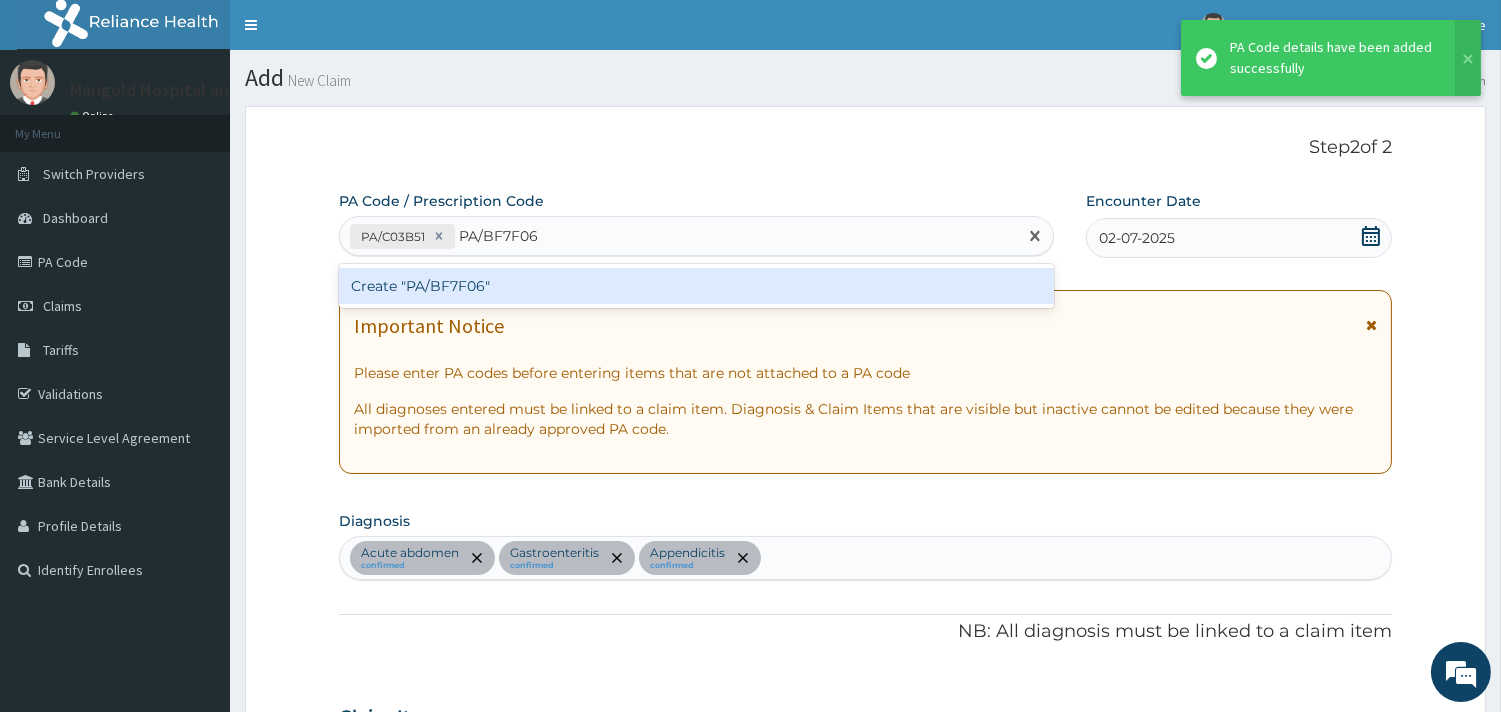 type on "PA/BF7F06" 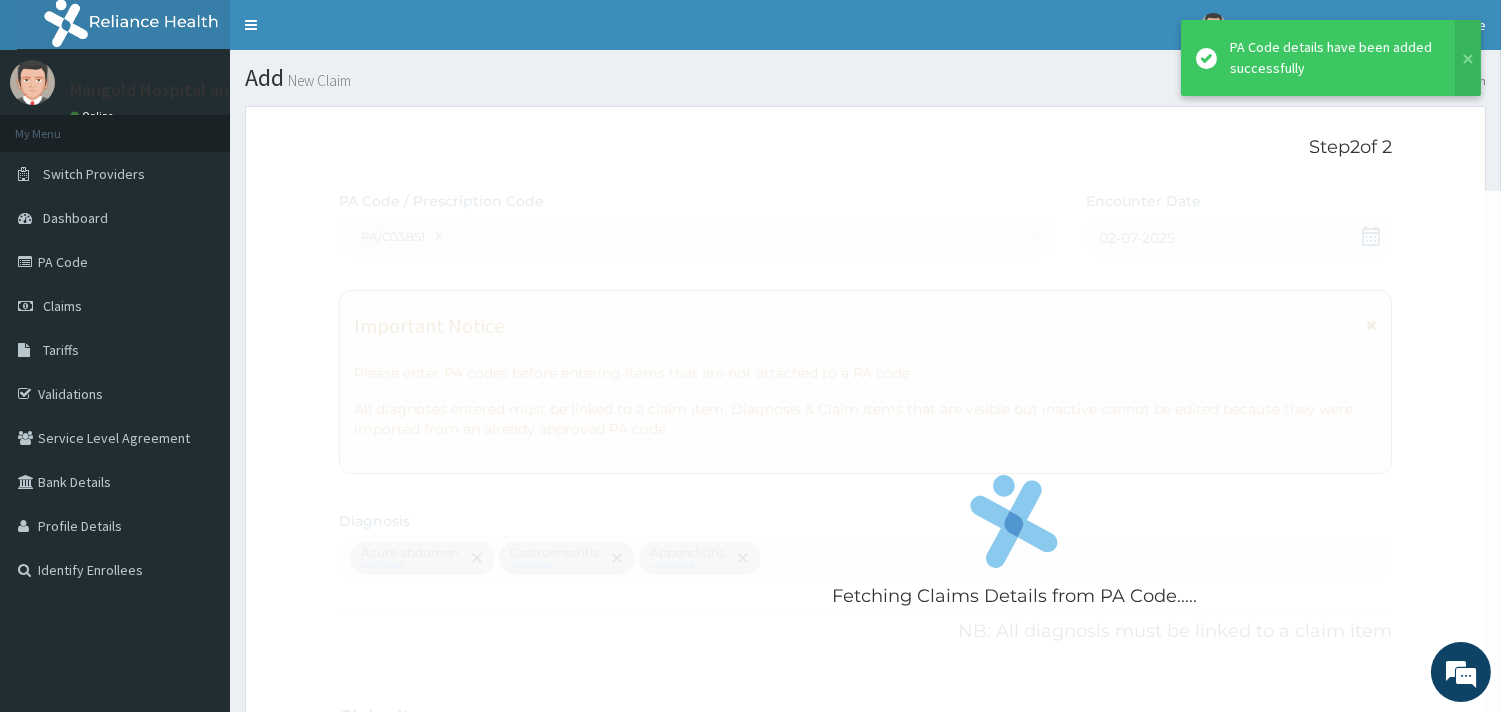 click on "Fetching Claims Details from PA Code..... PA Code / Prescription Code PA/C03B51 Encounter Date 02-07-2025 Important Notice Please enter PA codes before entering items that are not attached to a PA code   All diagnoses entered must be linked to a claim item. Diagnosis & Claim Items that are visible but inactive cannot be edited because they were imported from an already approved PA code. Diagnosis Acute abdomen confirmed Gastroenteritis confirmed Appendicitis confirmed NB: All diagnosis must be linked to a claim item Claim Items Type Name Quantity Unit Price Total Price Pair Diagnosis Actions Laboratory electrolytes urea and creatinine 1 16673.209 16673.21 Acute abdomen  + 2 Delete Laboratory urinalysis 1 2160.675 2160.68 Gastroenteritis  + 2 Delete Imaging kub/abdominal pelvic scan 1 14200.2 14200.20 Gastroenteritis  + 2 Delete Types Select Type Item Select Item Pair Diagnosis Select Diagnosis Unit Price 0 Add Comment" at bounding box center (865, 733) 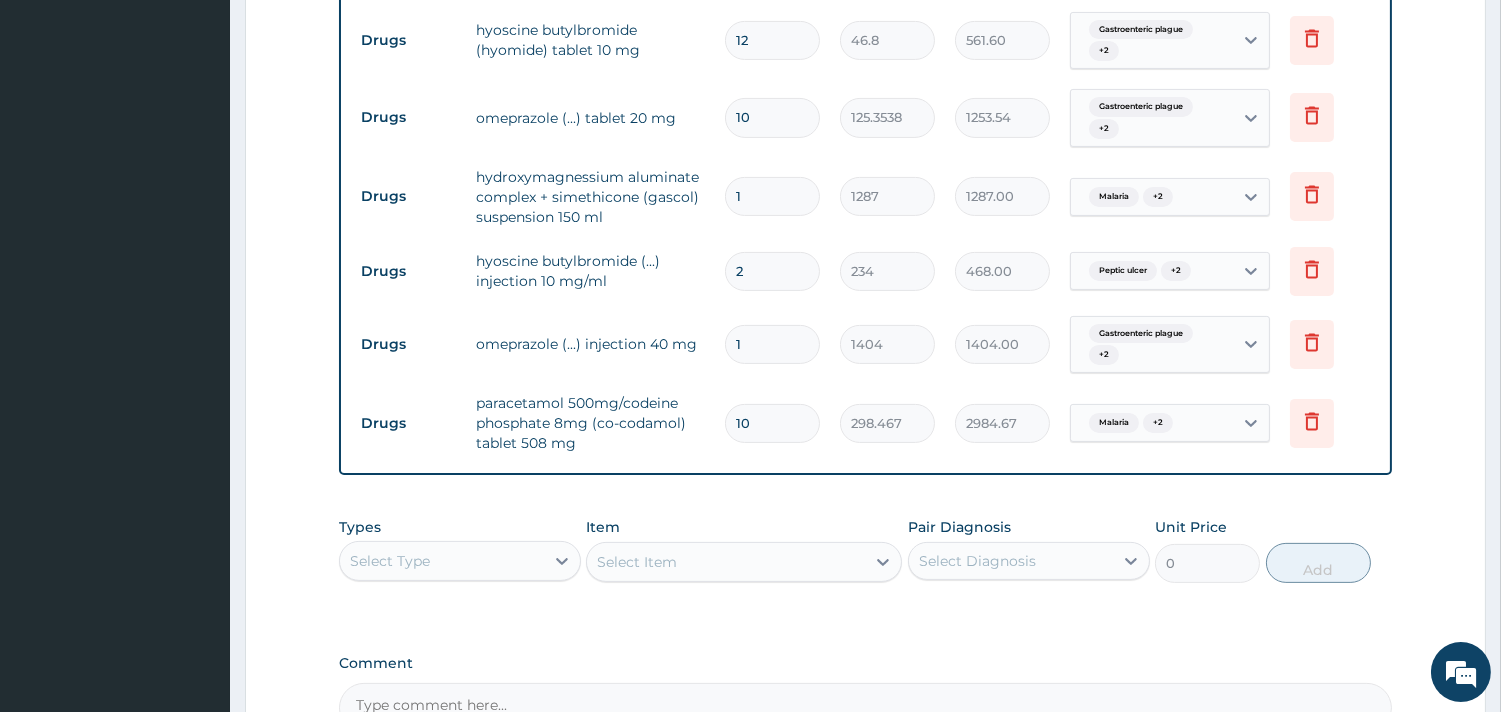 scroll, scrollTop: 1234, scrollLeft: 0, axis: vertical 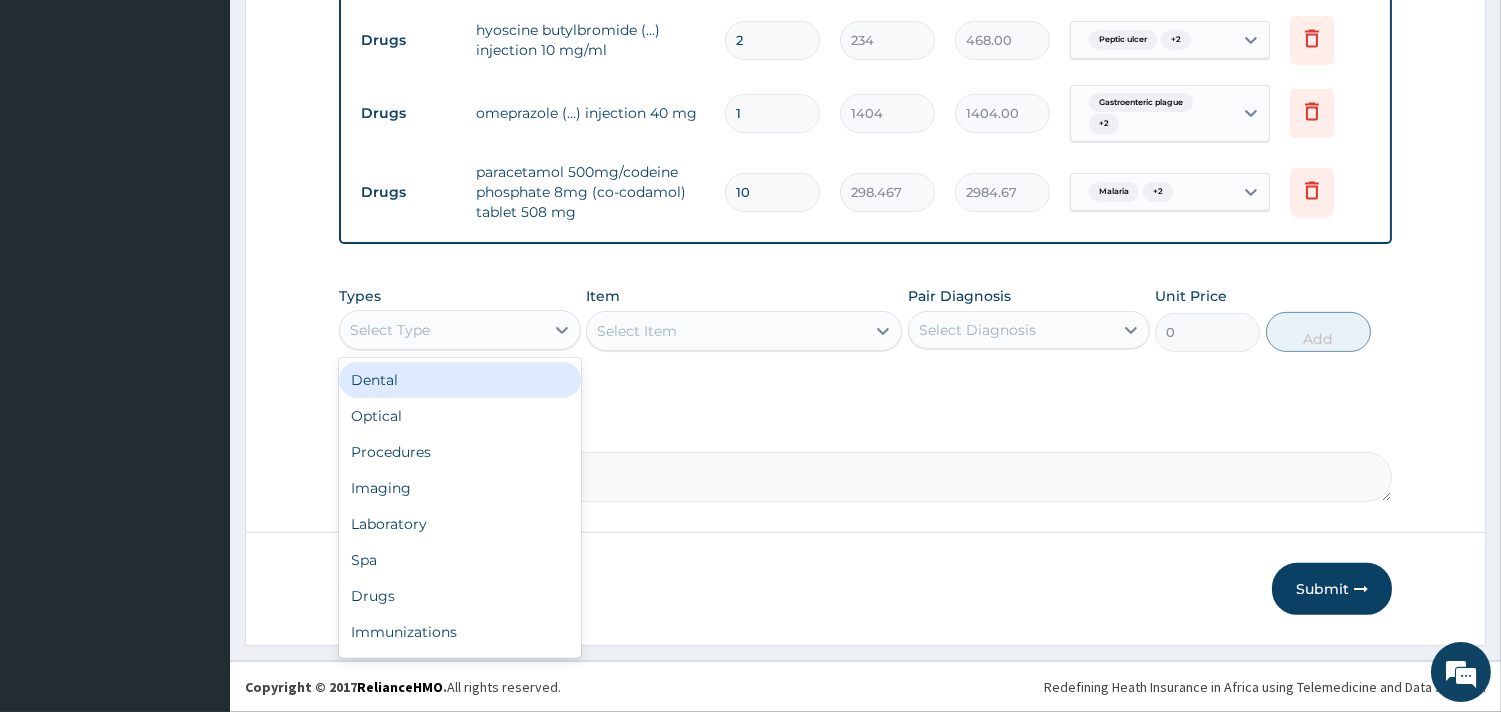 click on "Select Type" at bounding box center (442, 330) 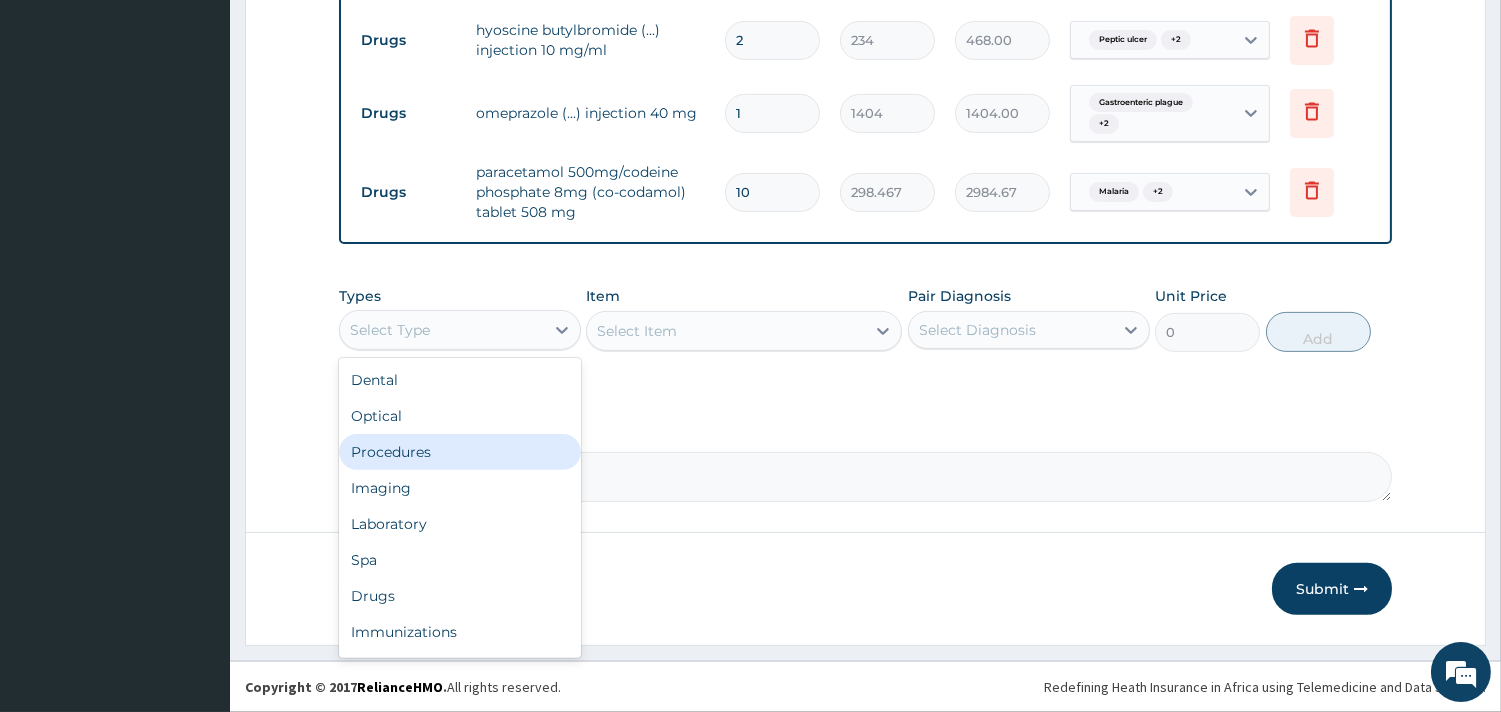 click on "Procedures" at bounding box center (460, 452) 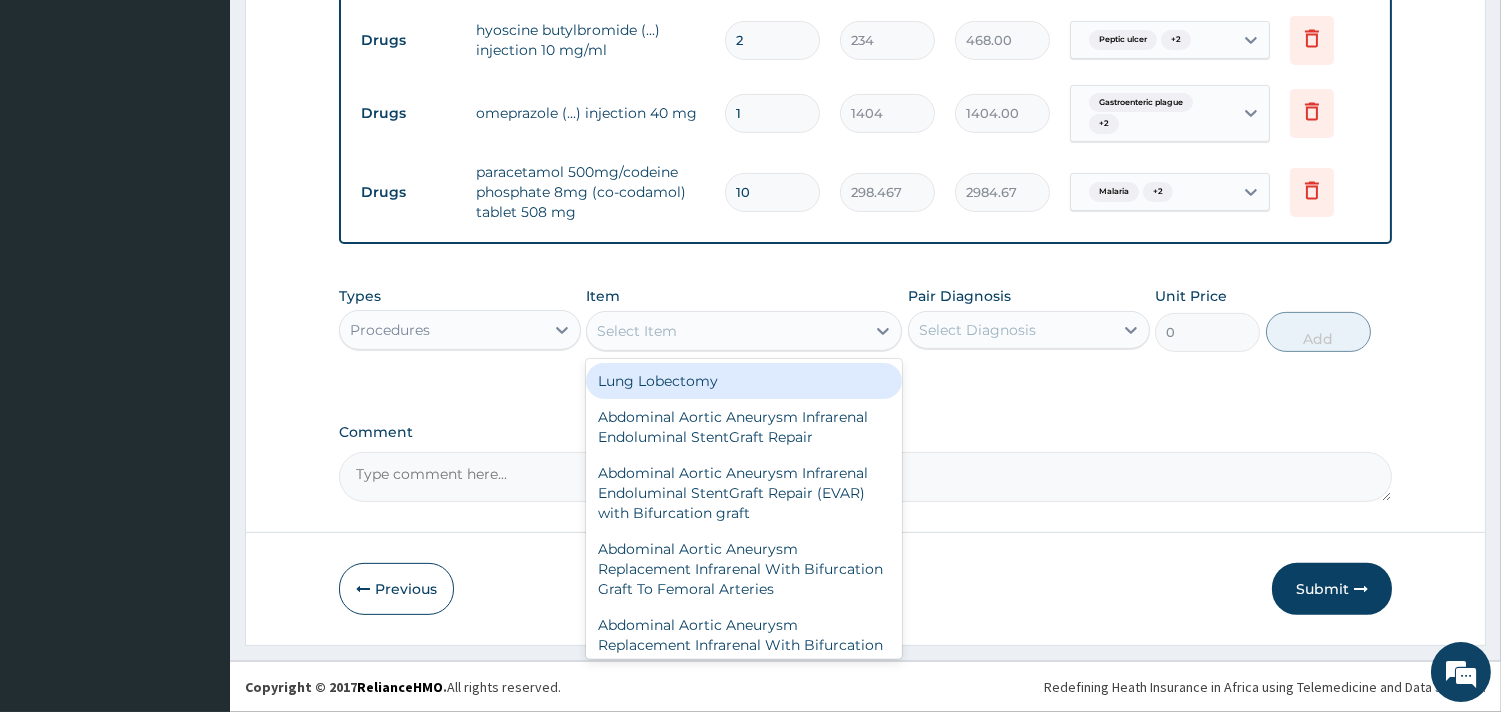click on "Select Item" at bounding box center [637, 331] 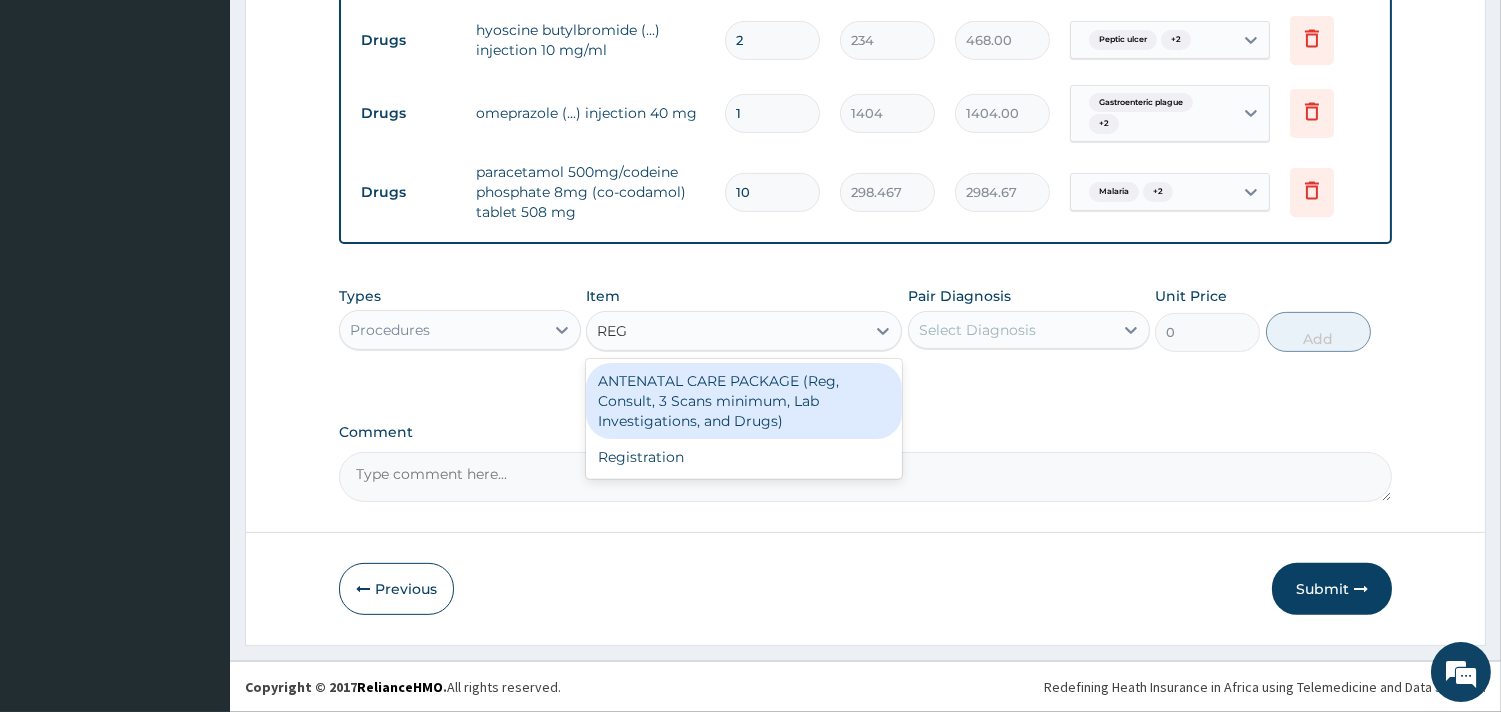 type on "REGI" 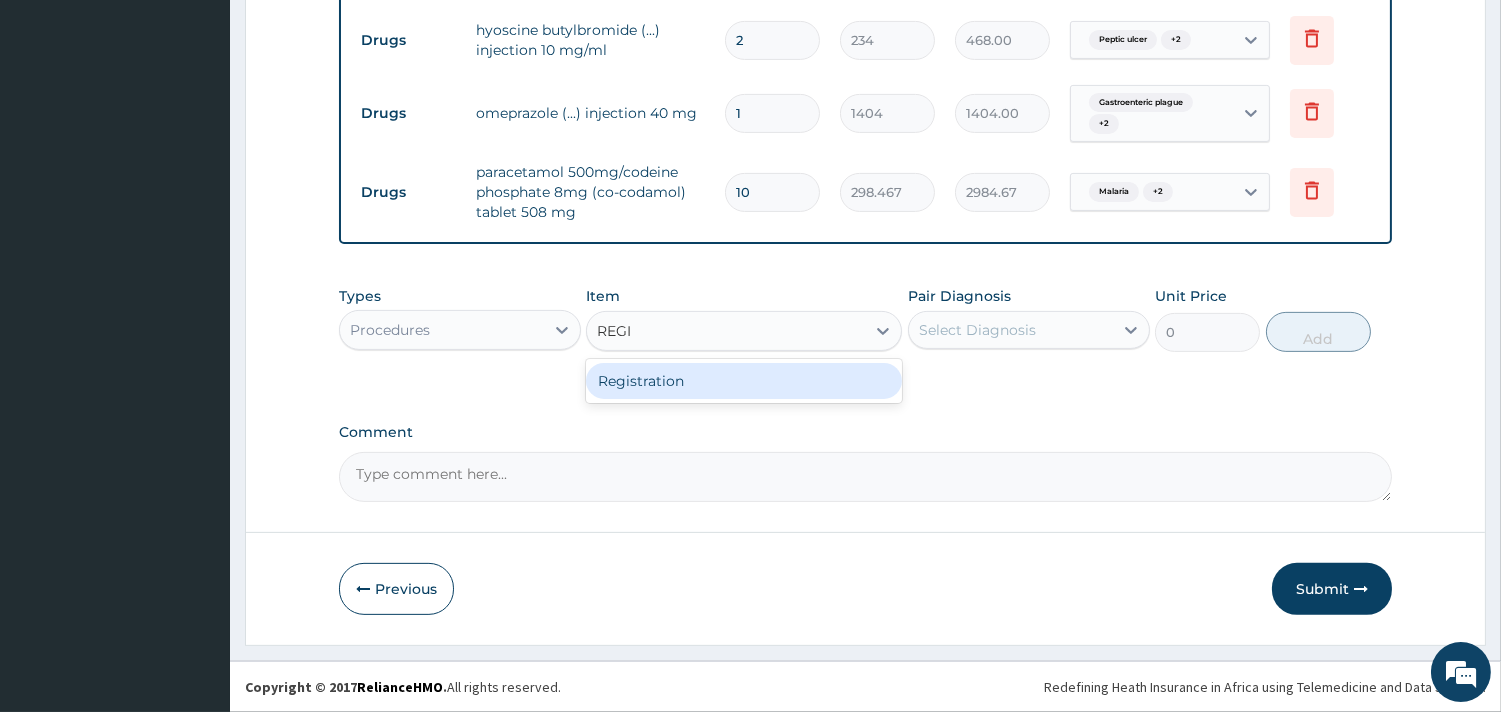click on "Registration" at bounding box center [744, 381] 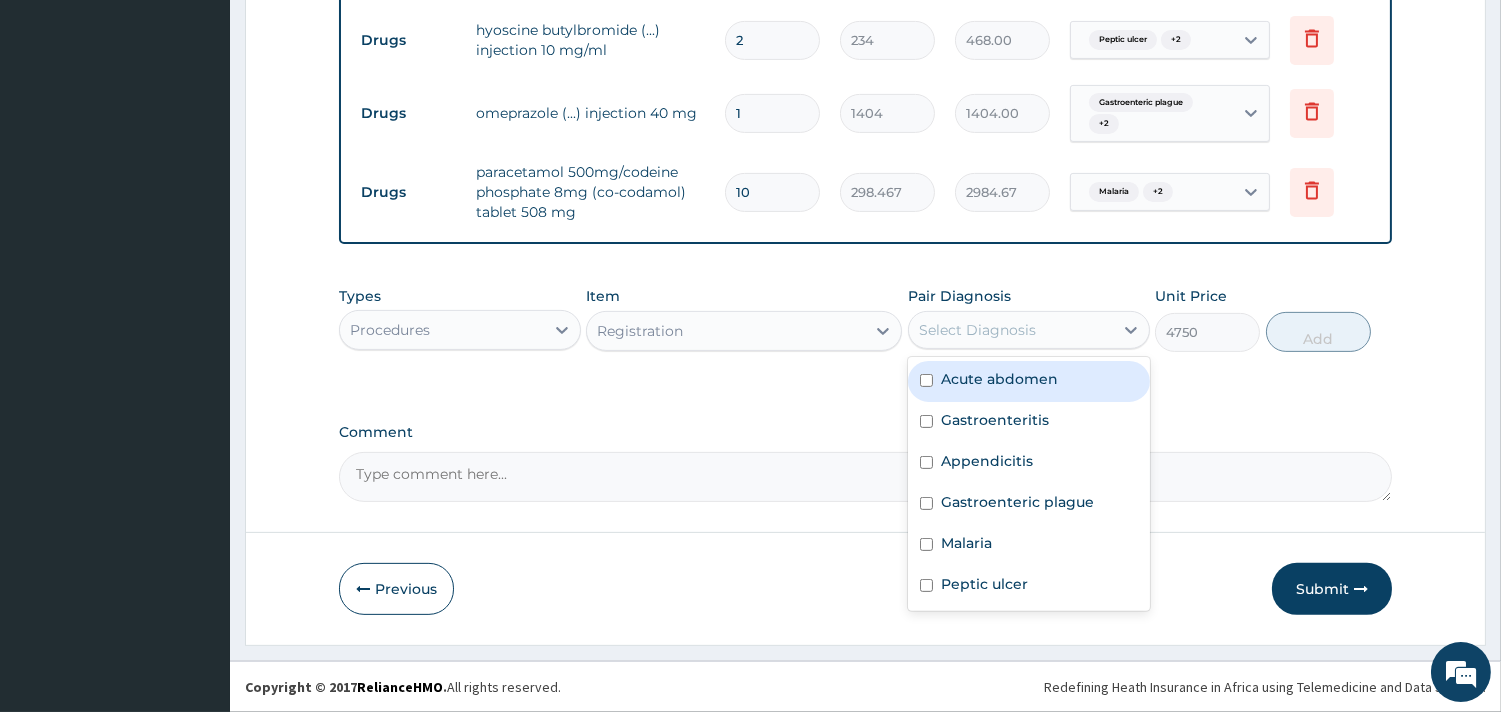 click on "Select Diagnosis" at bounding box center (977, 330) 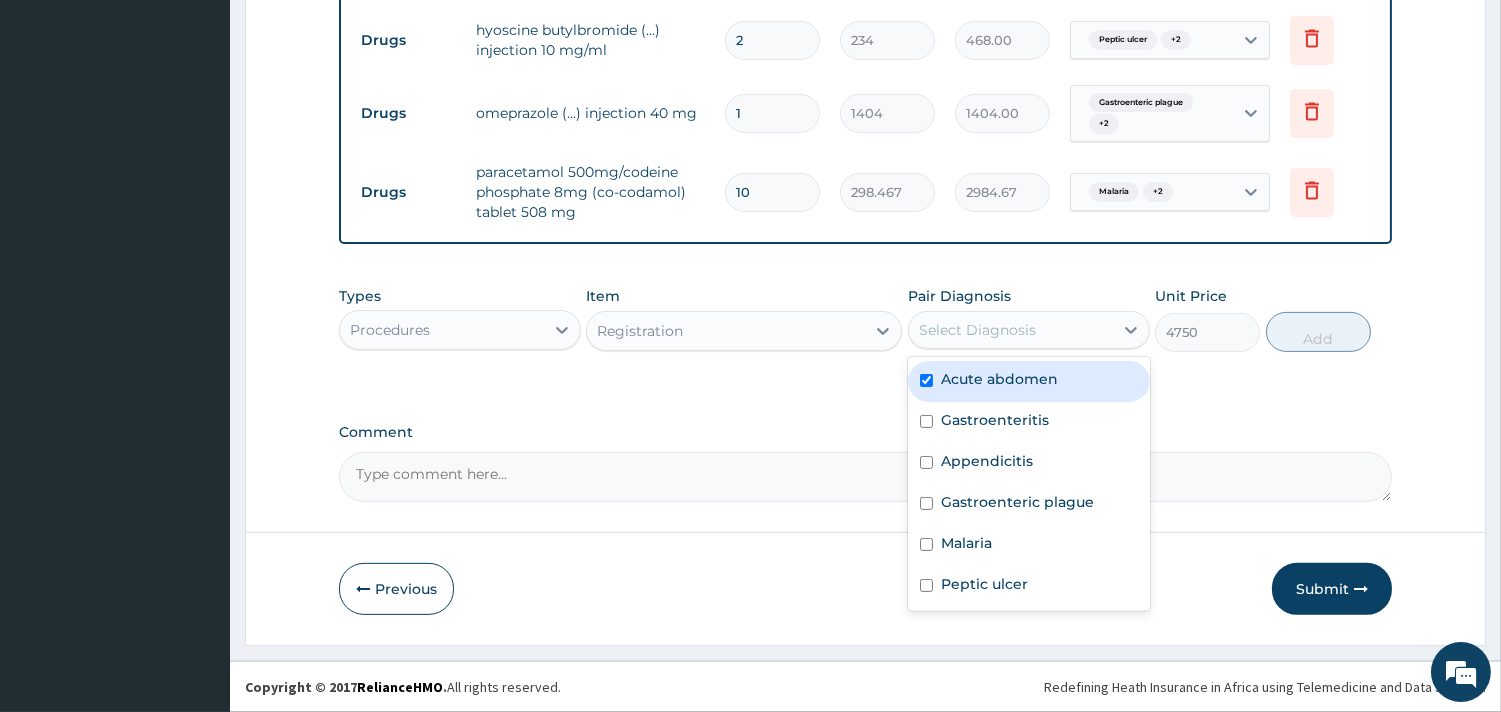 checkbox on "true" 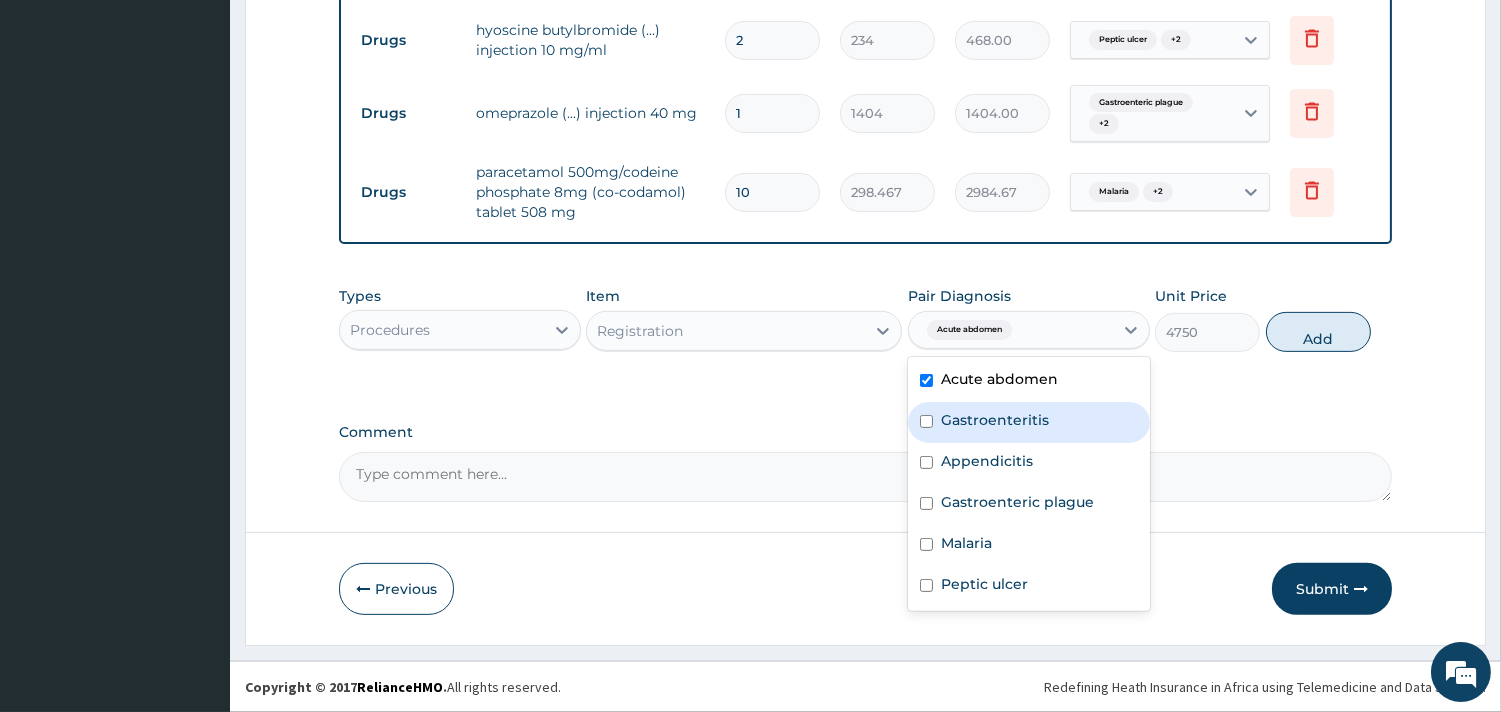drag, startPoint x: 1018, startPoint y: 406, endPoint x: 1018, endPoint y: 430, distance: 24 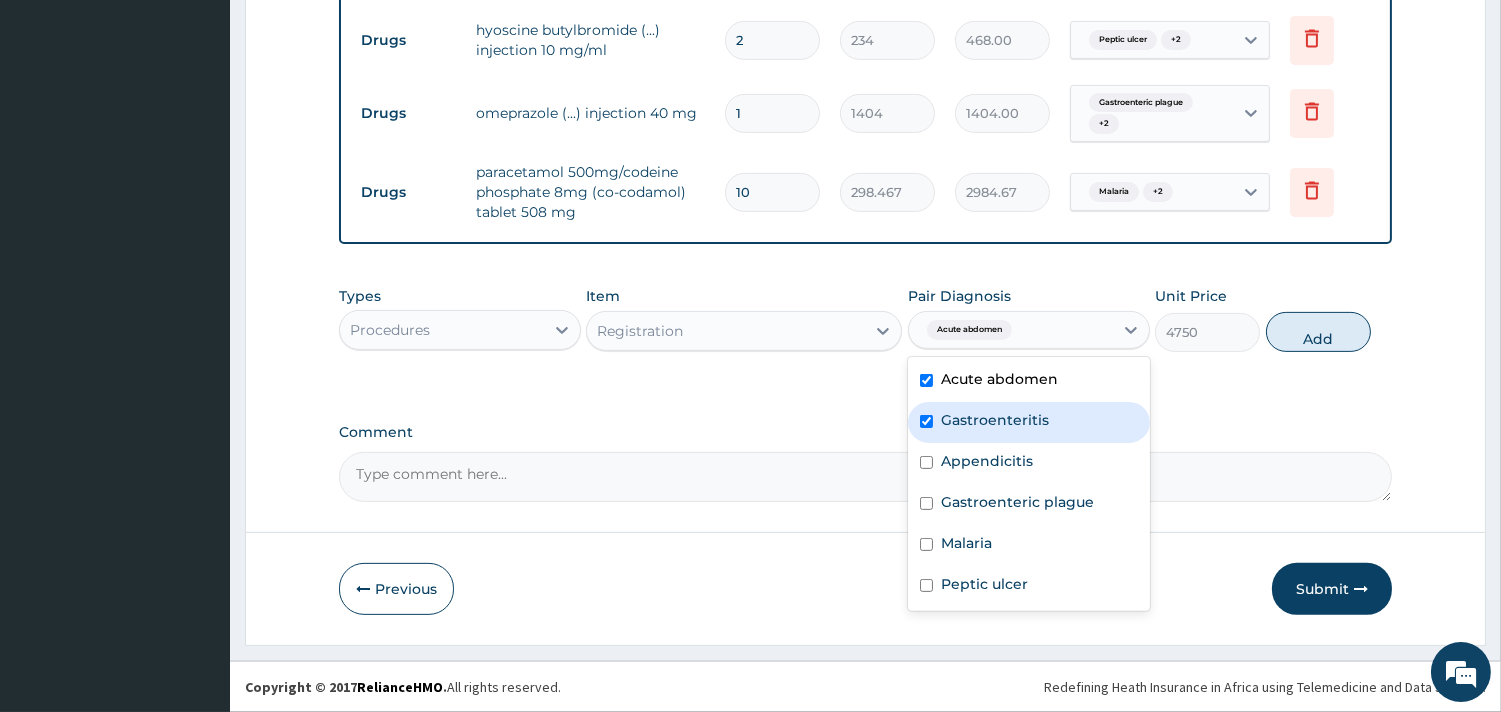 checkbox on "true" 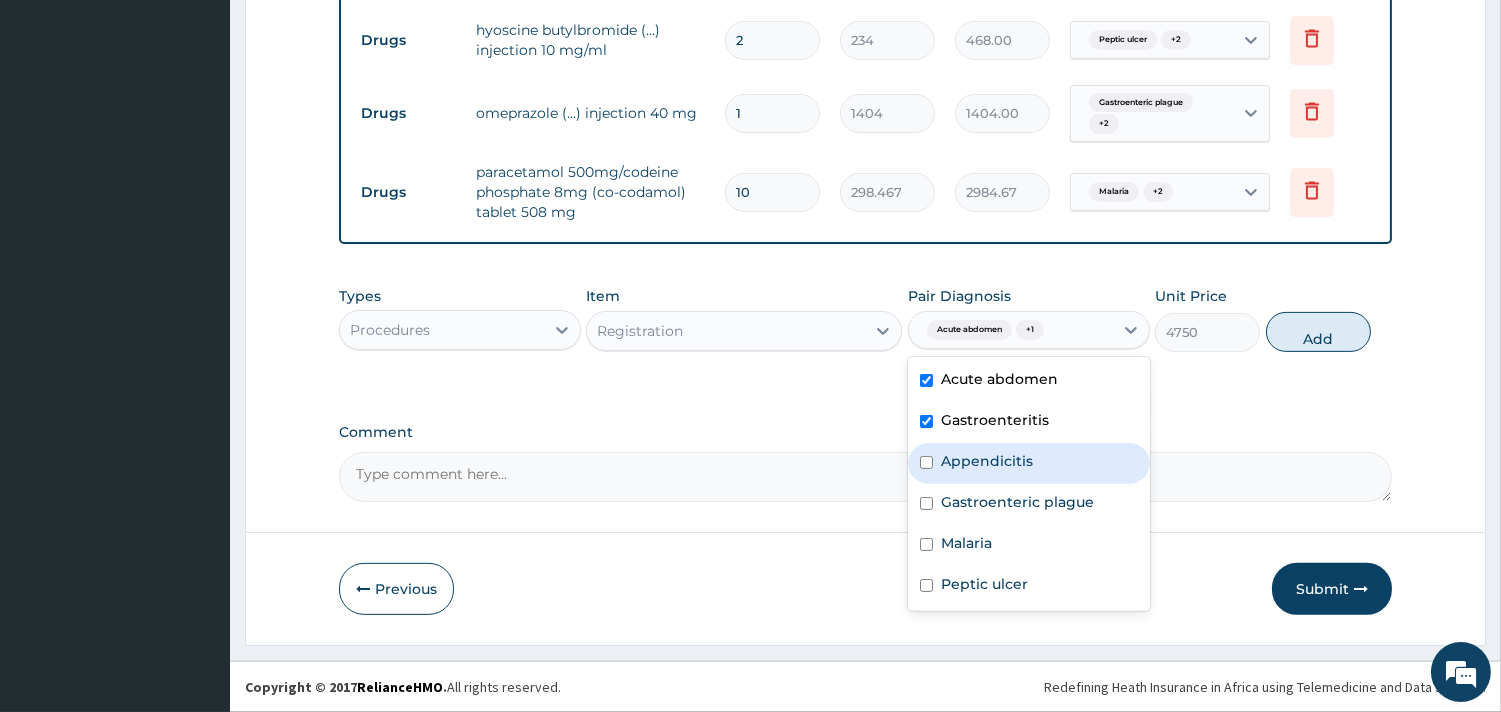 click on "Appendicitis" at bounding box center (987, 461) 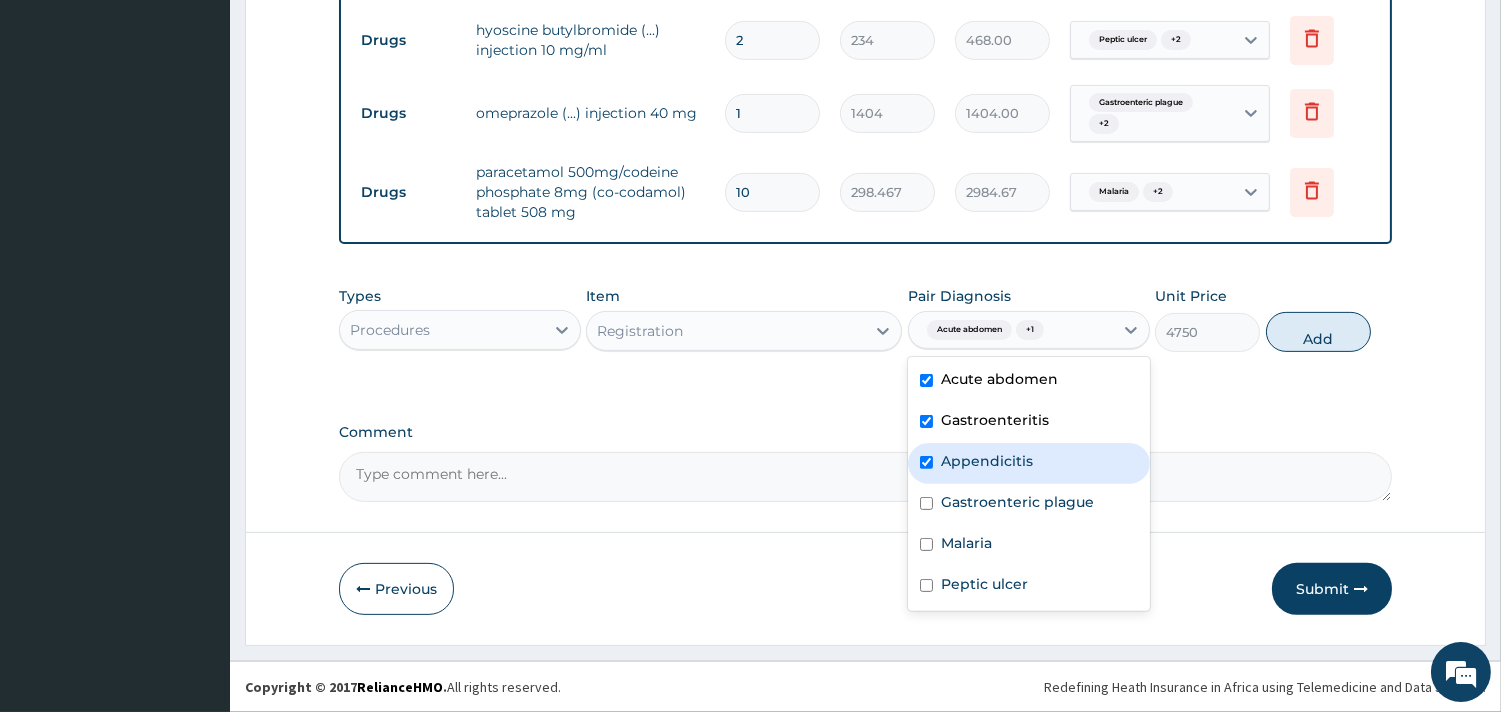 checkbox on "true" 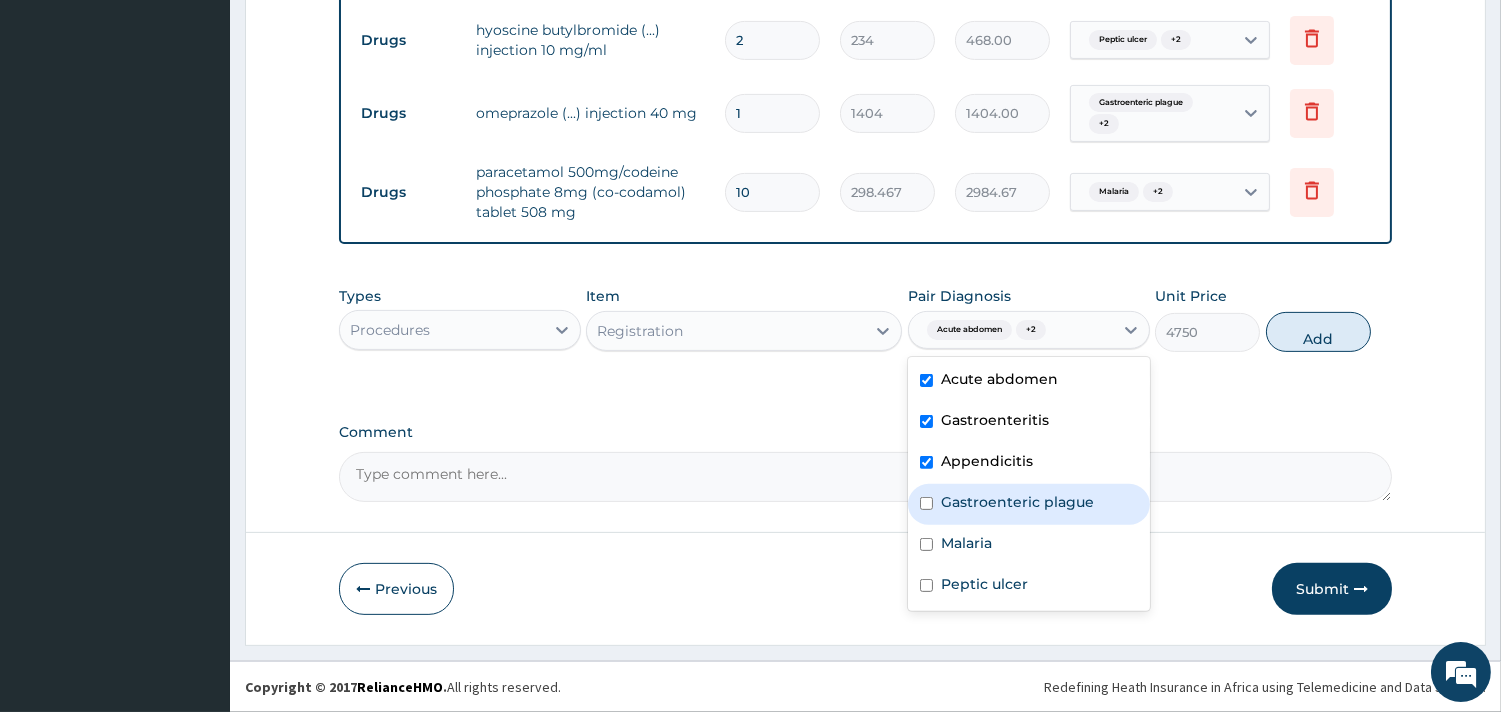 click on "Gastroenteric plague" at bounding box center [1029, 504] 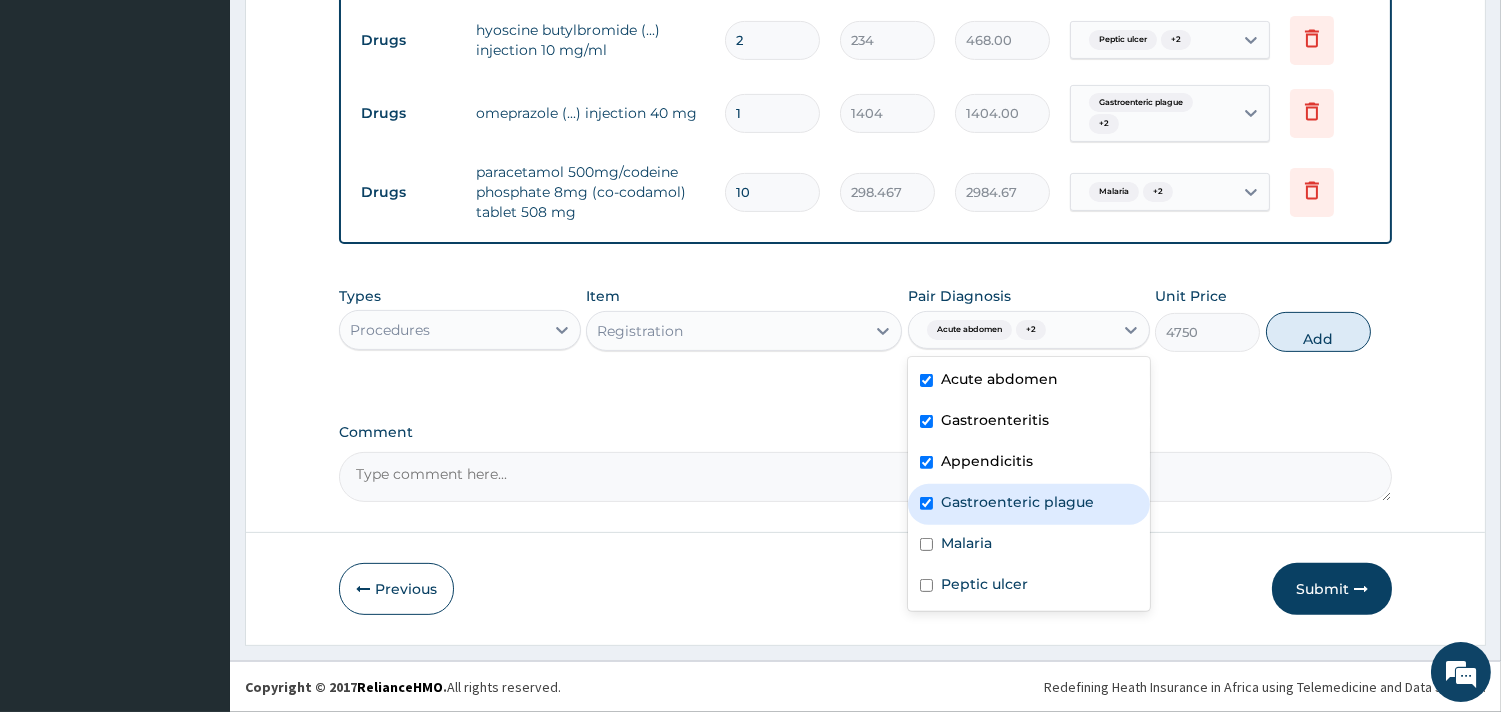 checkbox on "true" 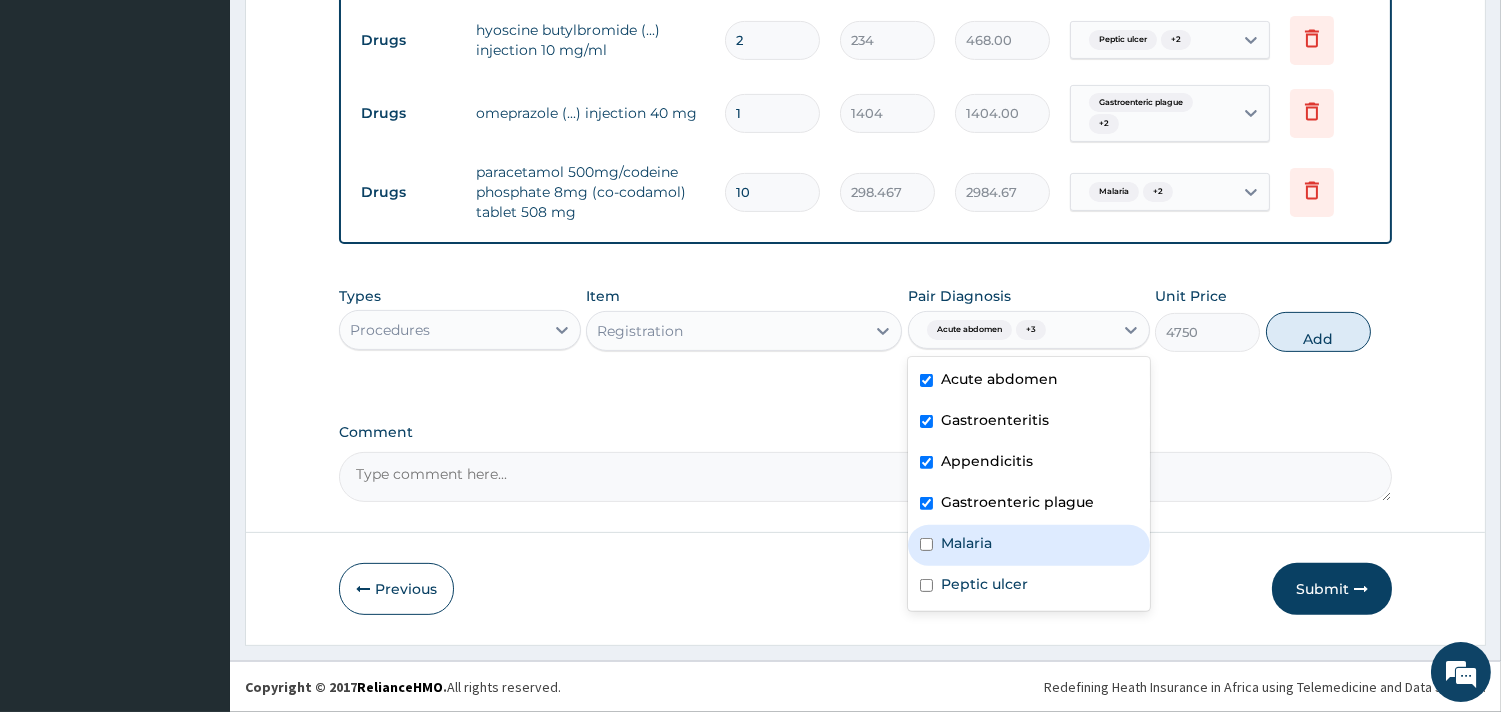 click on "Malaria" at bounding box center [1029, 545] 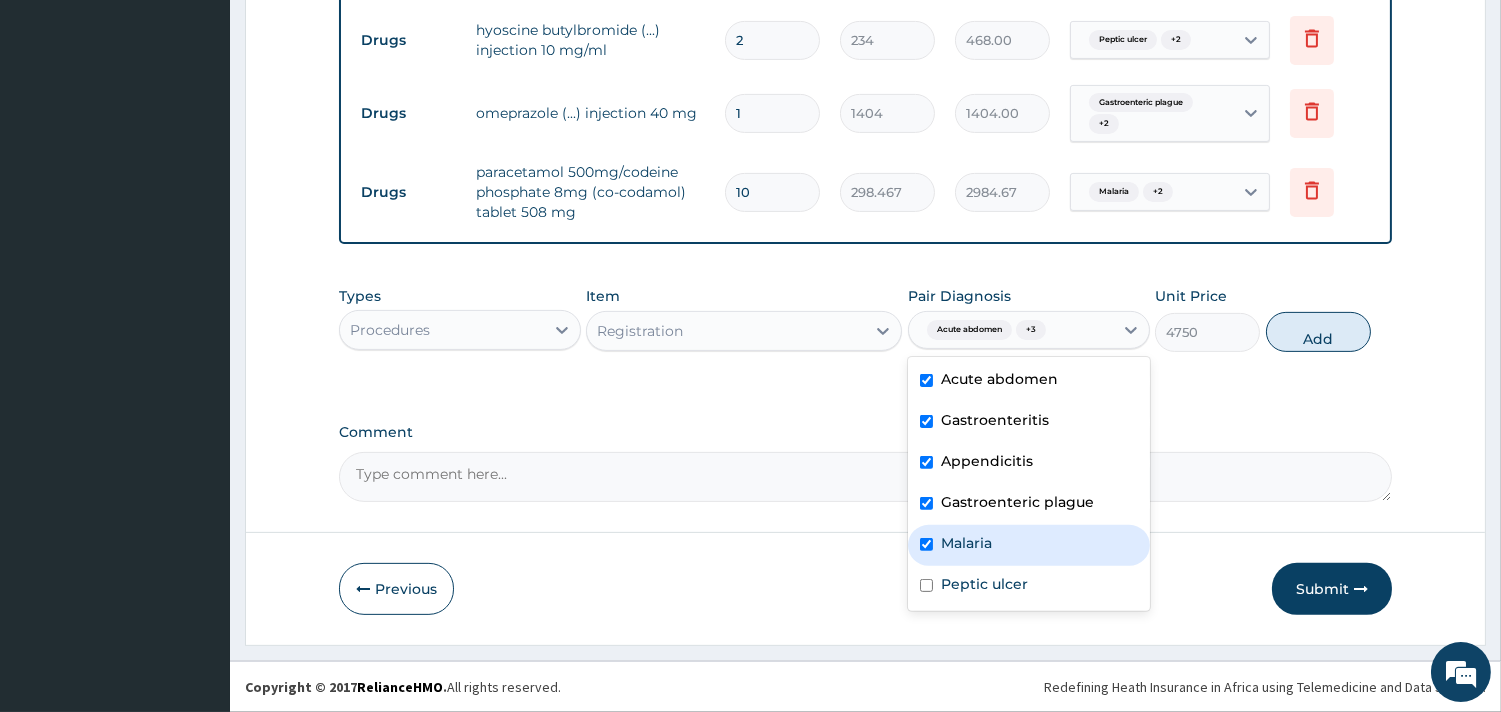 checkbox on "true" 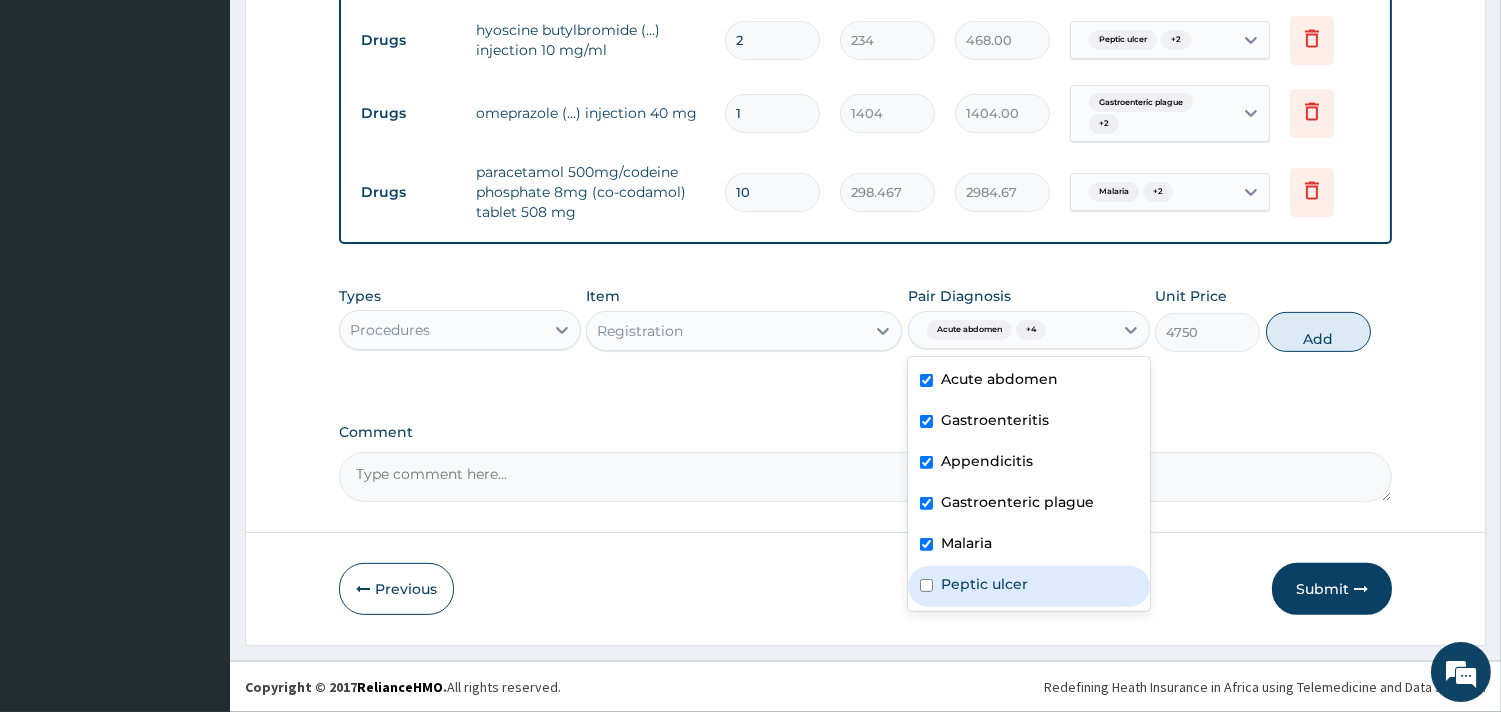 drag, startPoint x: 996, startPoint y: 581, endPoint x: 1004, endPoint y: 565, distance: 17.888544 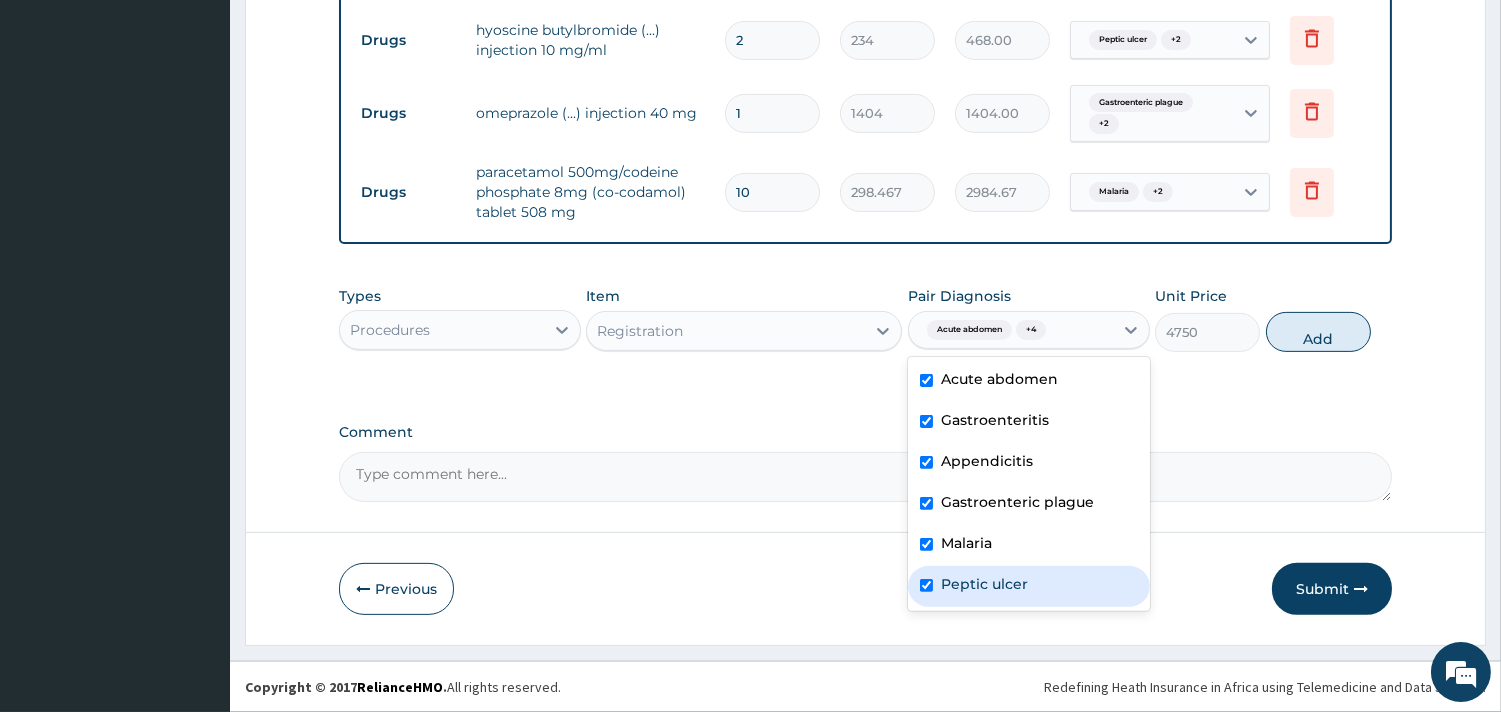 checkbox on "true" 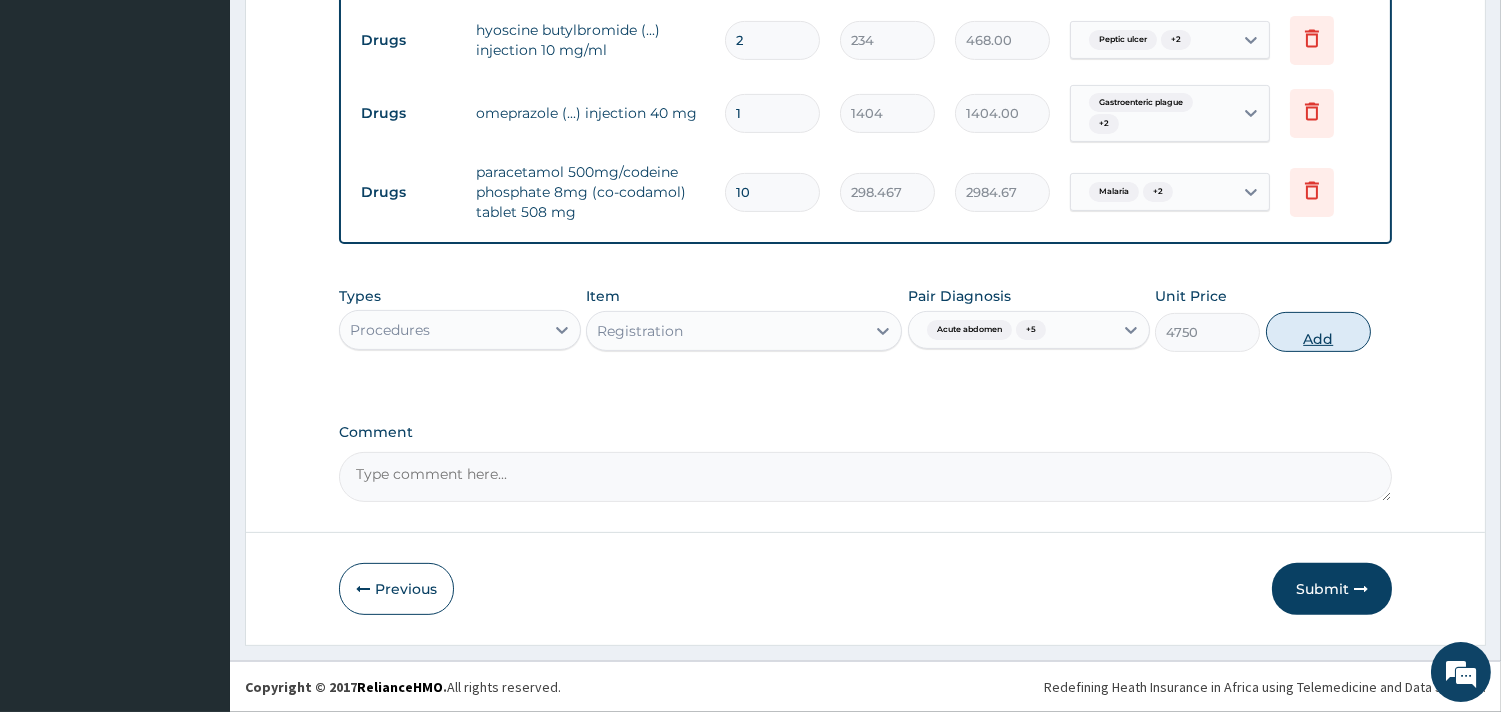 click on "Add" at bounding box center (1318, 332) 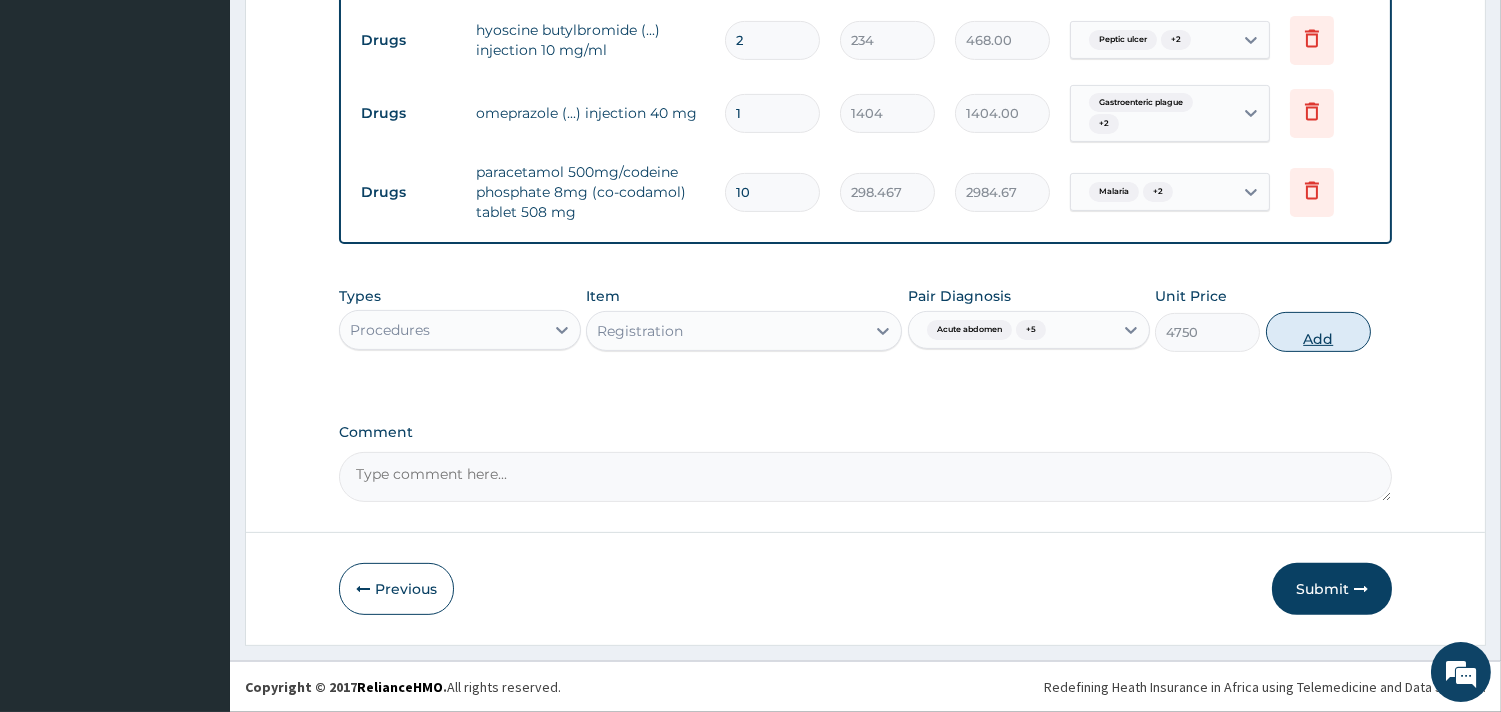 type on "0" 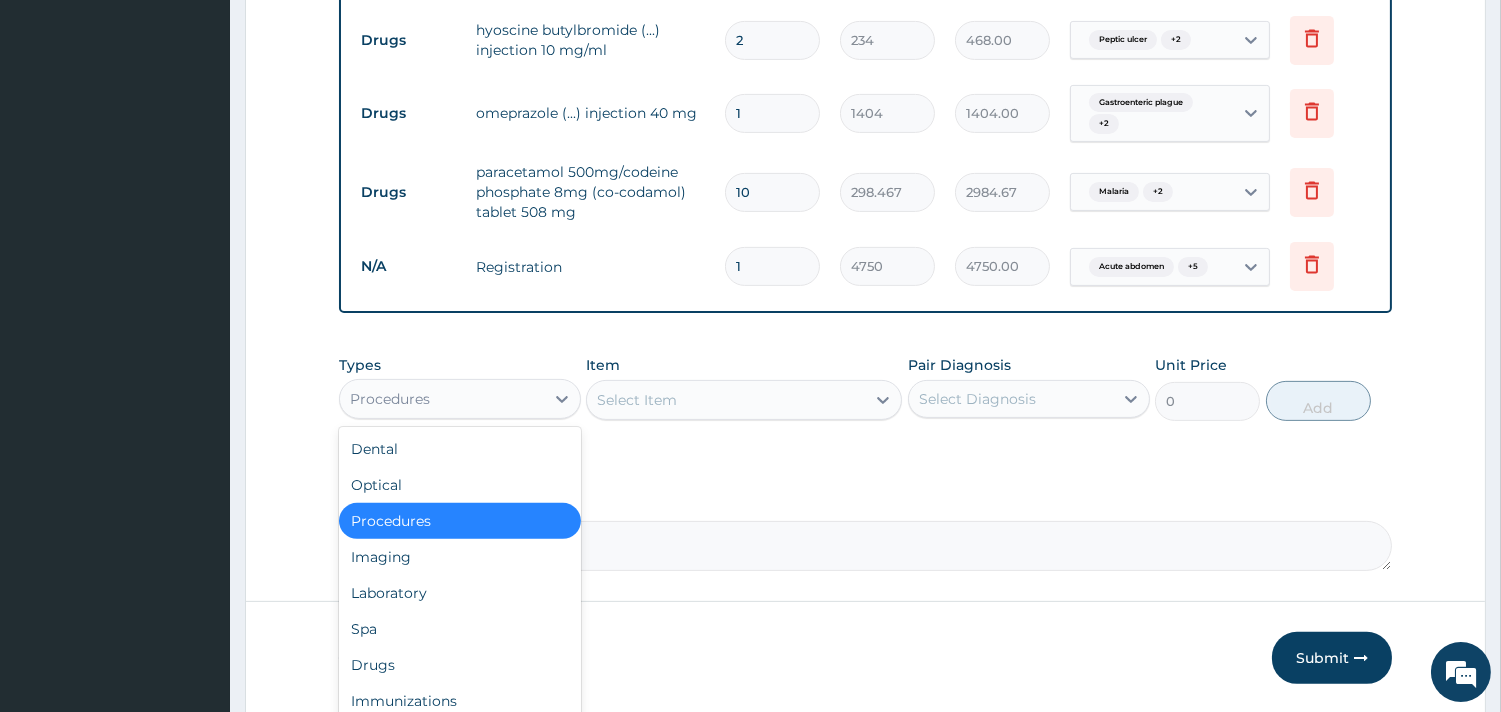 click on "Procedures" at bounding box center (442, 399) 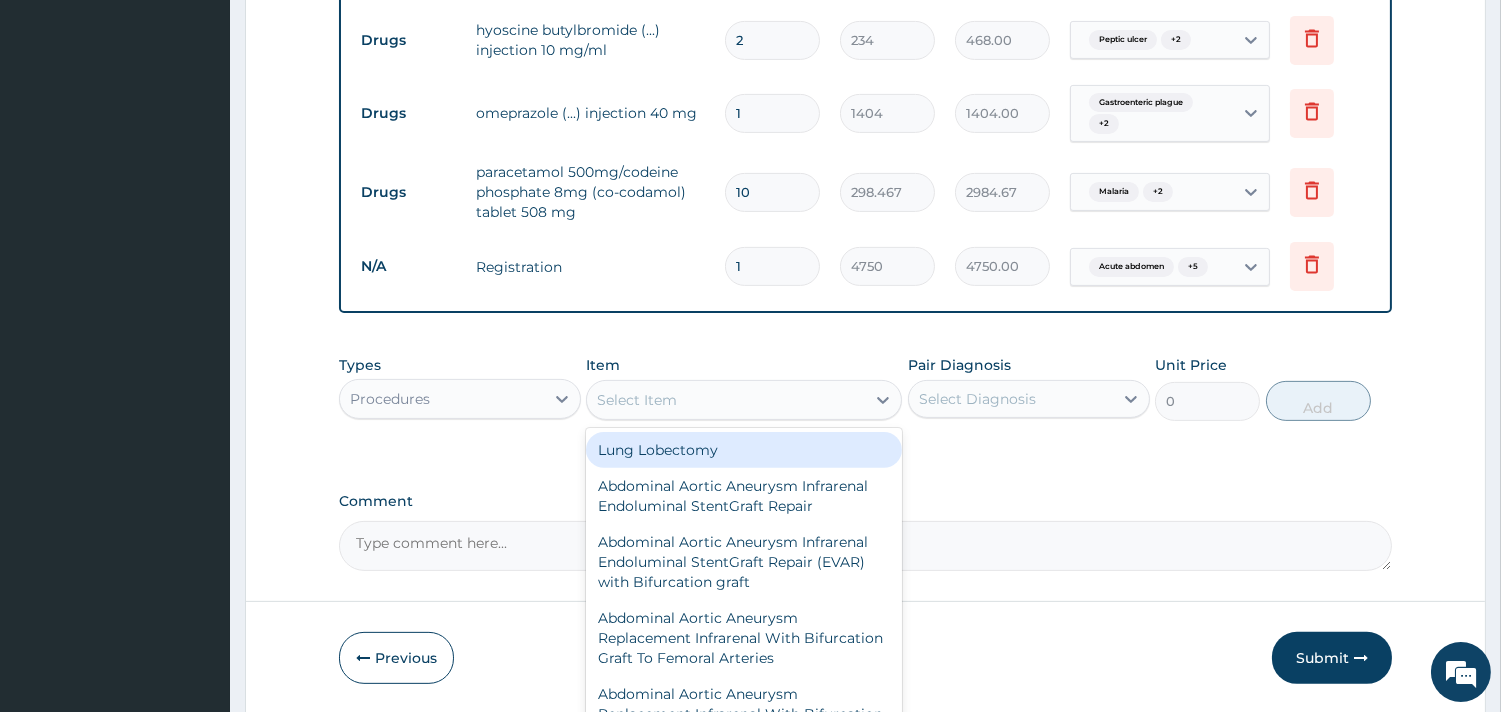 click on "Select Item" at bounding box center [726, 400] 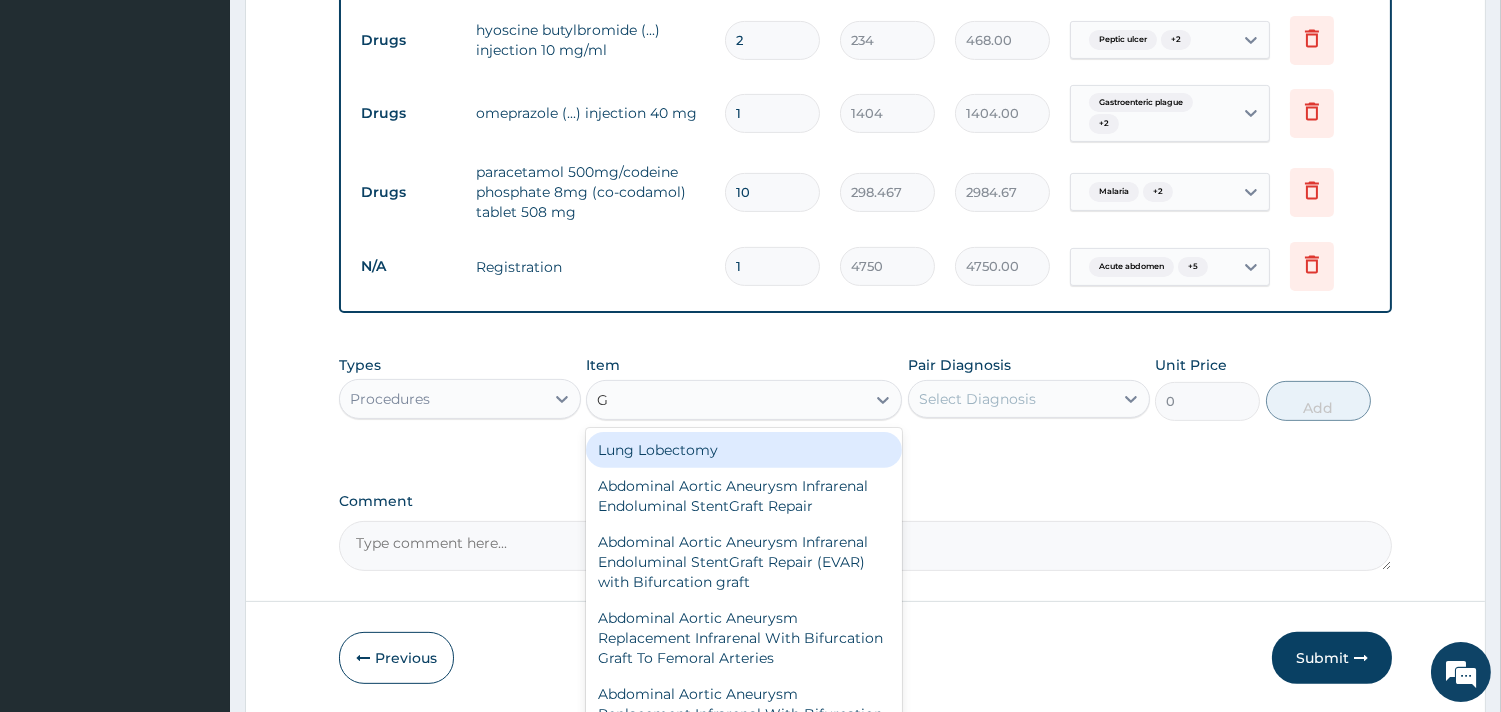type on "GP" 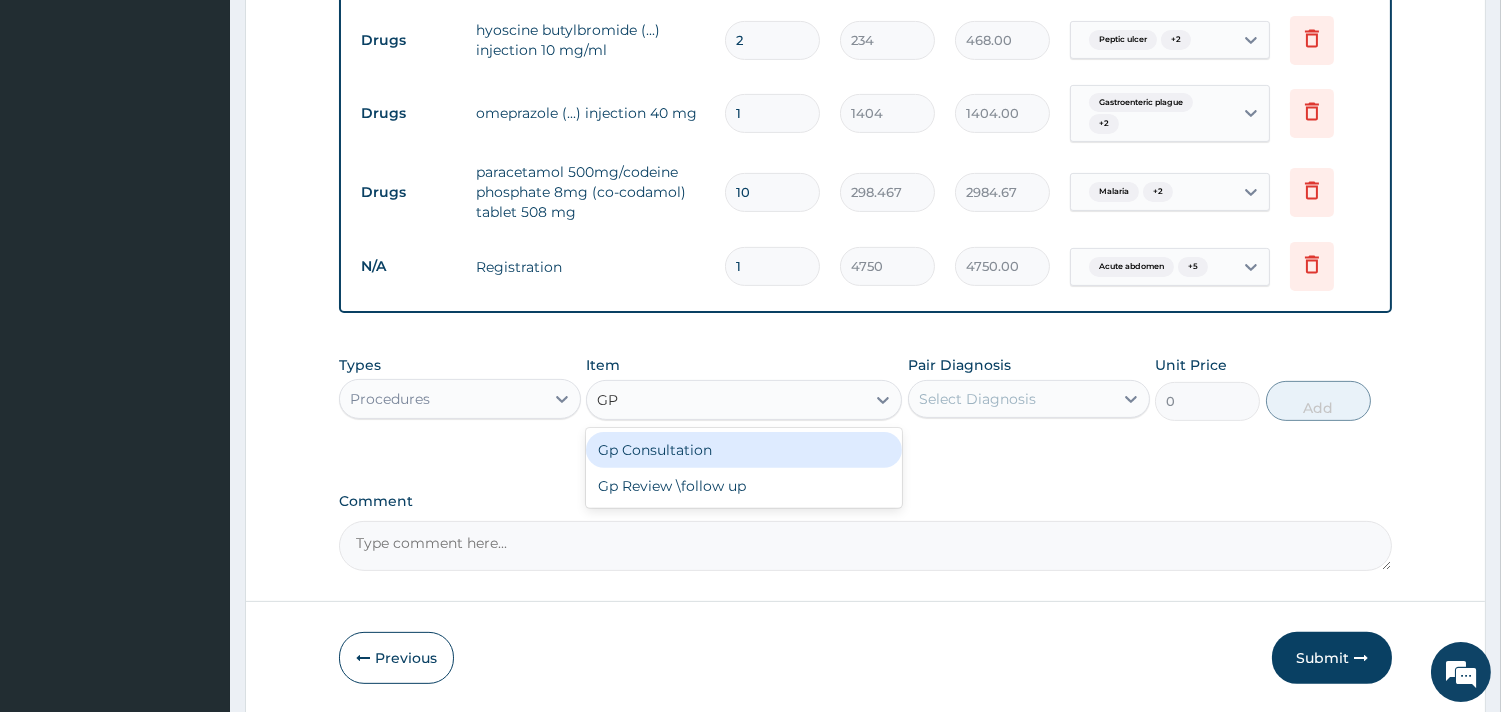 drag, startPoint x: 693, startPoint y: 441, endPoint x: 935, endPoint y: 435, distance: 242.07437 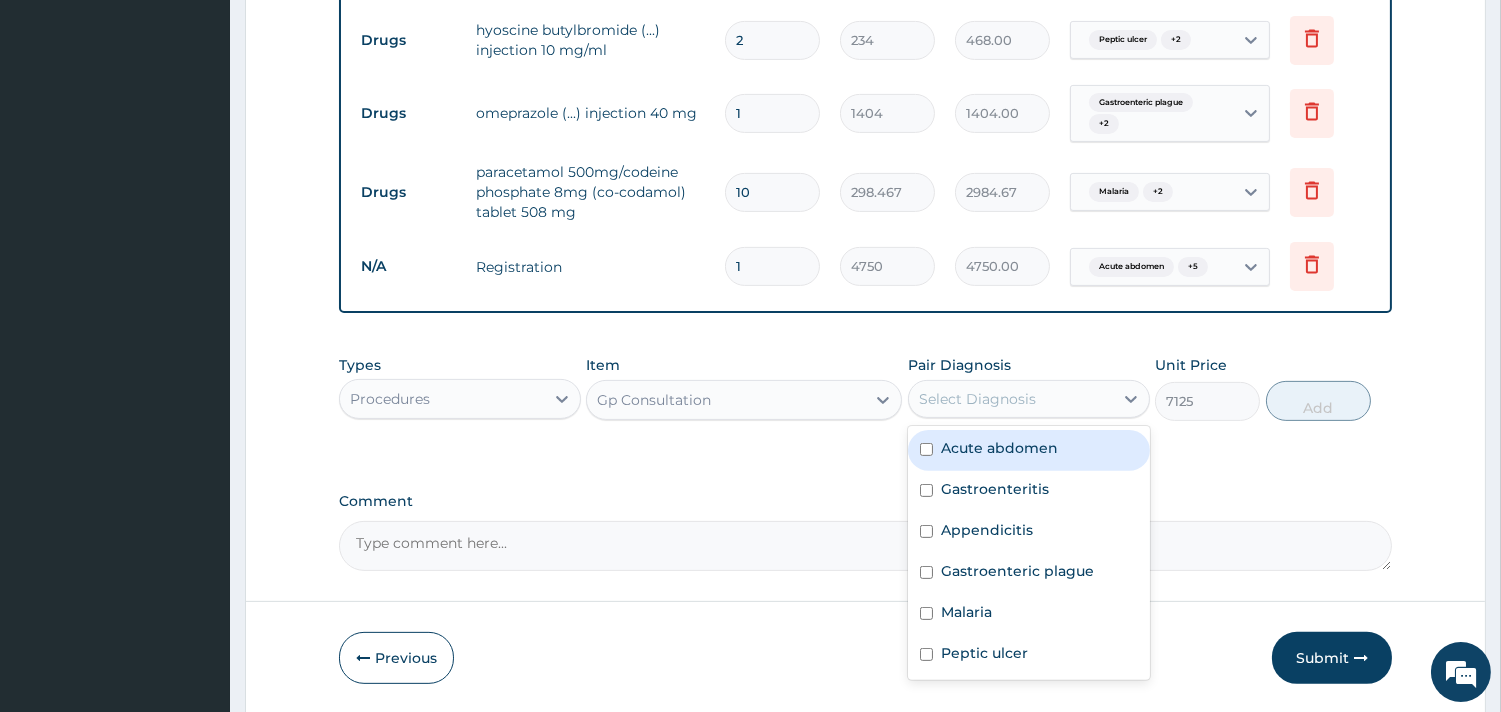 click on "Select Diagnosis" at bounding box center (977, 399) 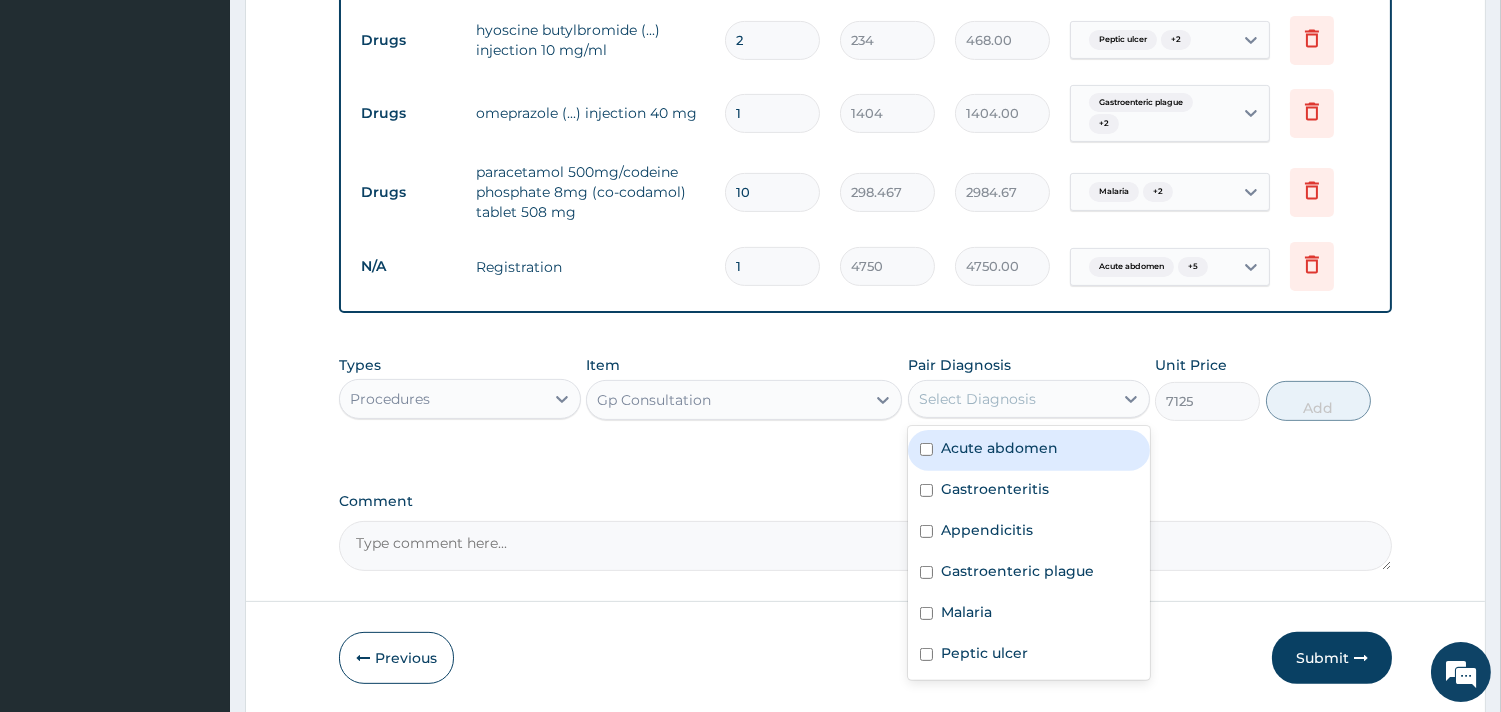 drag, startPoint x: 981, startPoint y: 448, endPoint x: 983, endPoint y: 477, distance: 29.068884 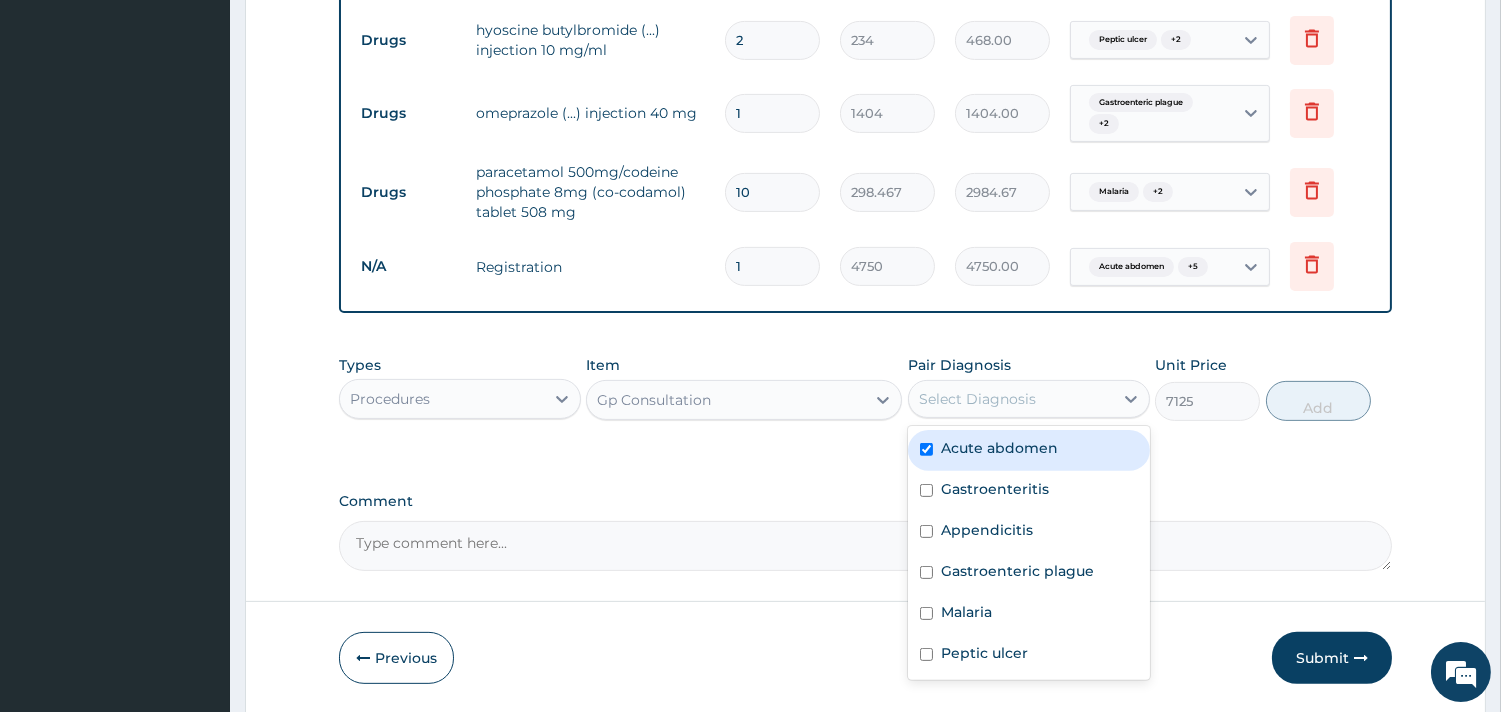 checkbox on "true" 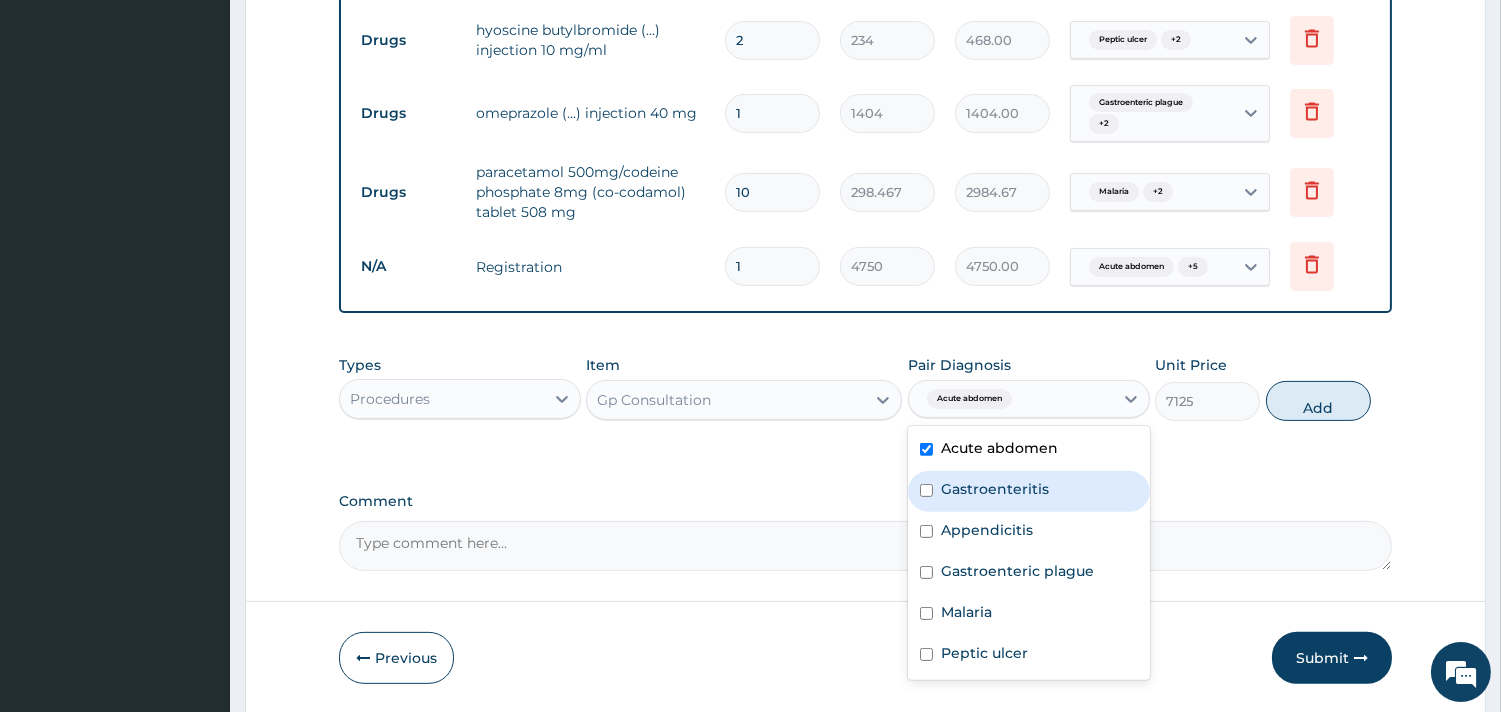 click on "Gastroenteritis" at bounding box center [995, 489] 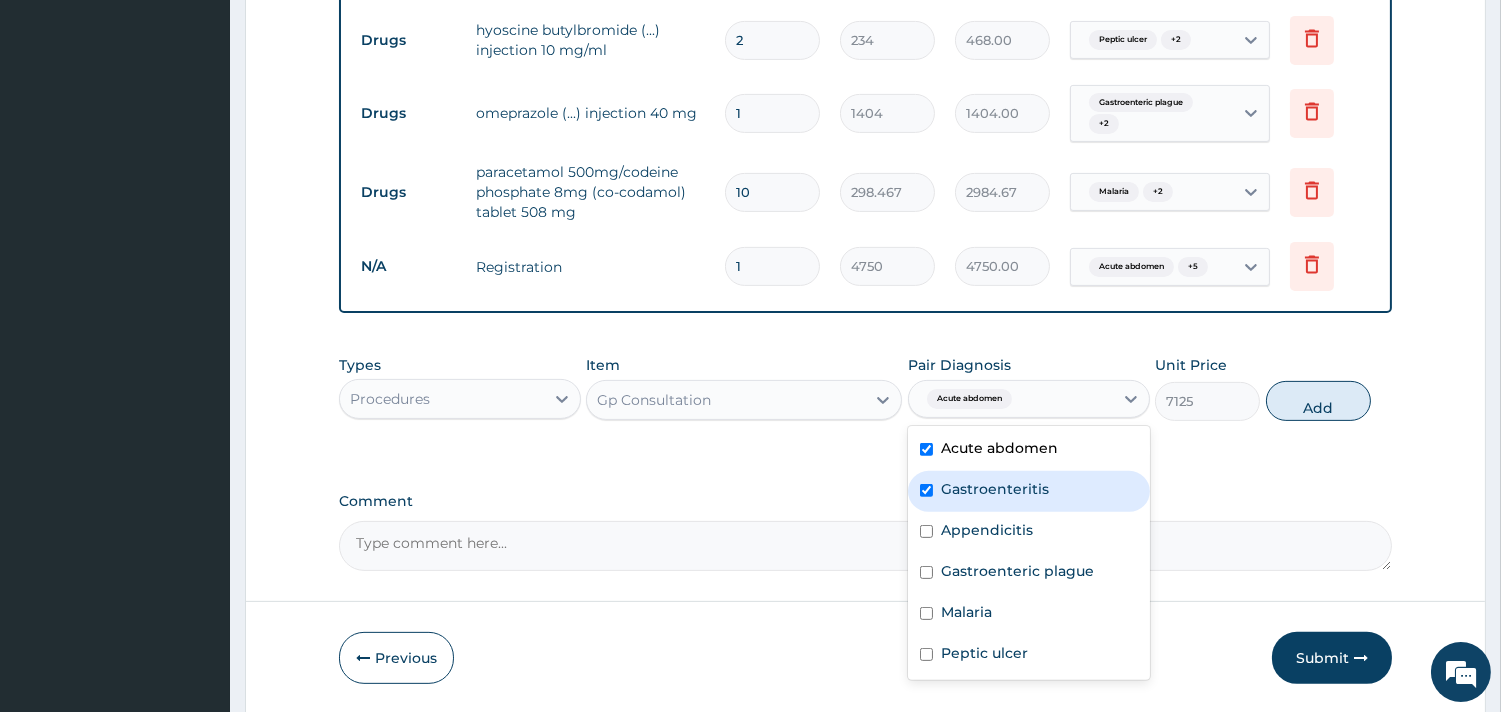checkbox on "true" 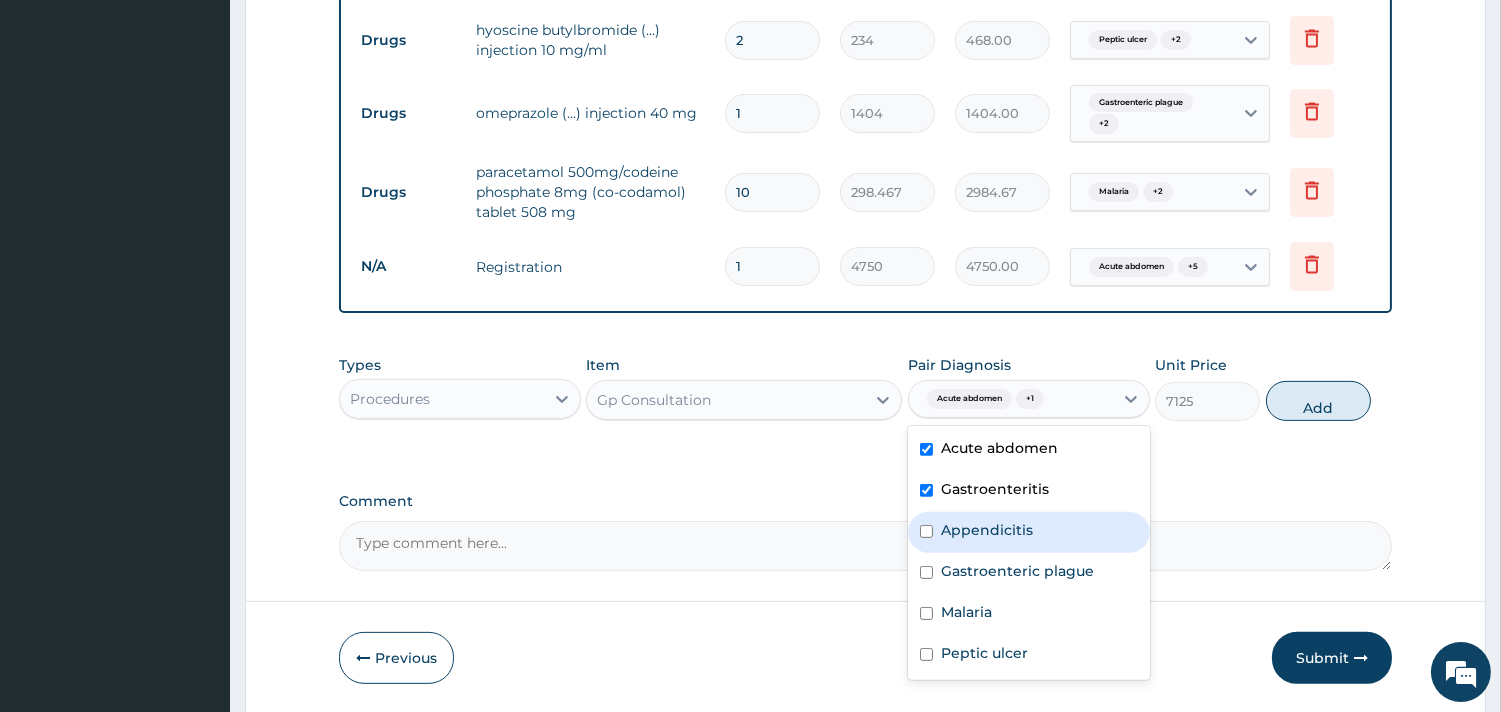drag, startPoint x: 986, startPoint y: 515, endPoint x: 986, endPoint y: 550, distance: 35 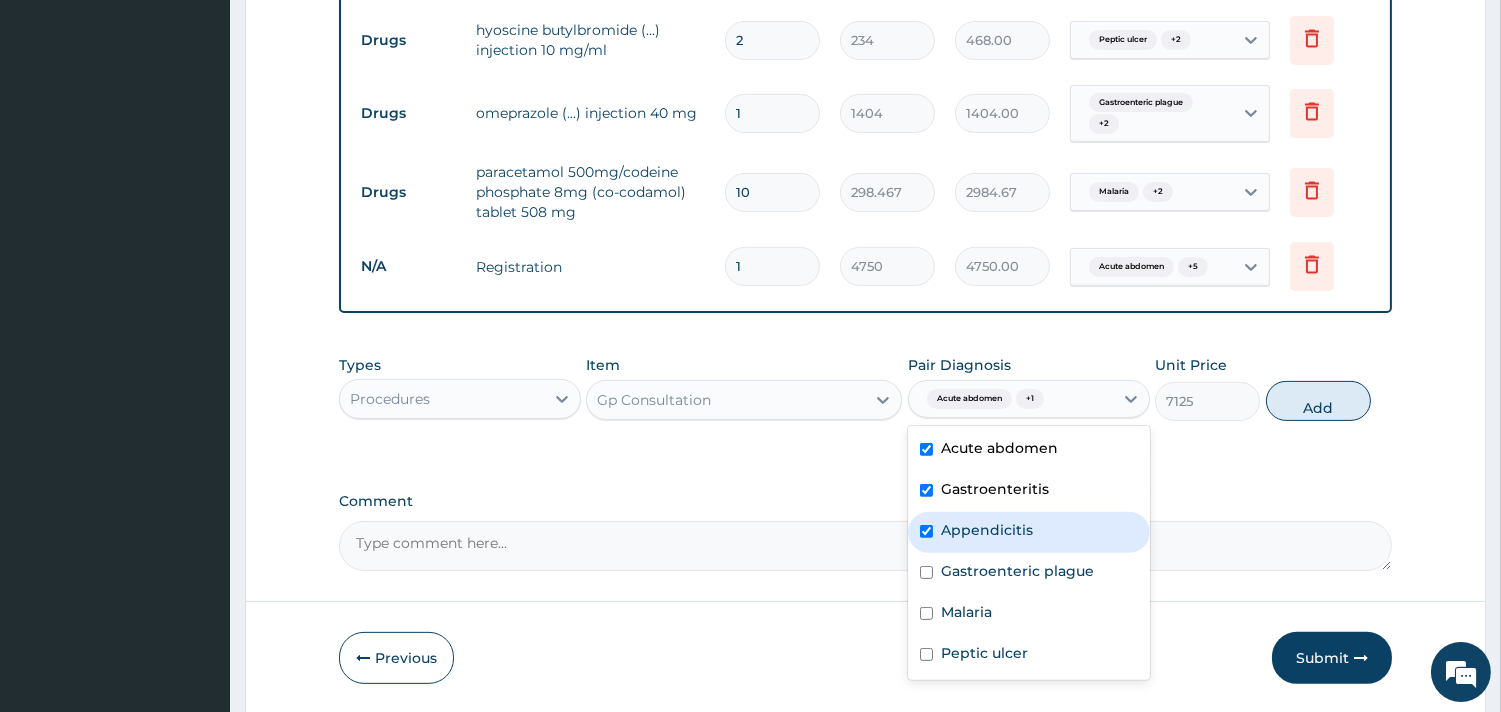 checkbox on "true" 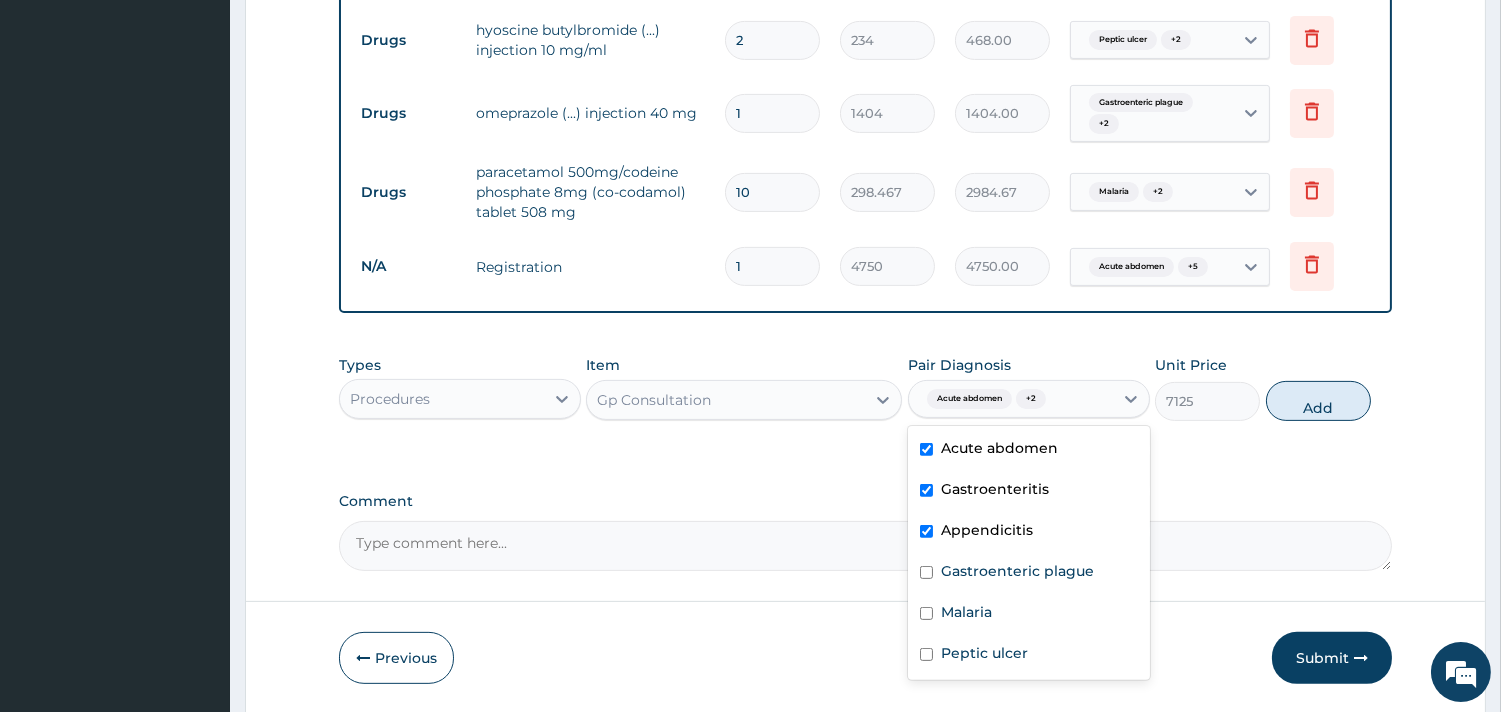 drag, startPoint x: 986, startPoint y: 552, endPoint x: 986, endPoint y: 577, distance: 25 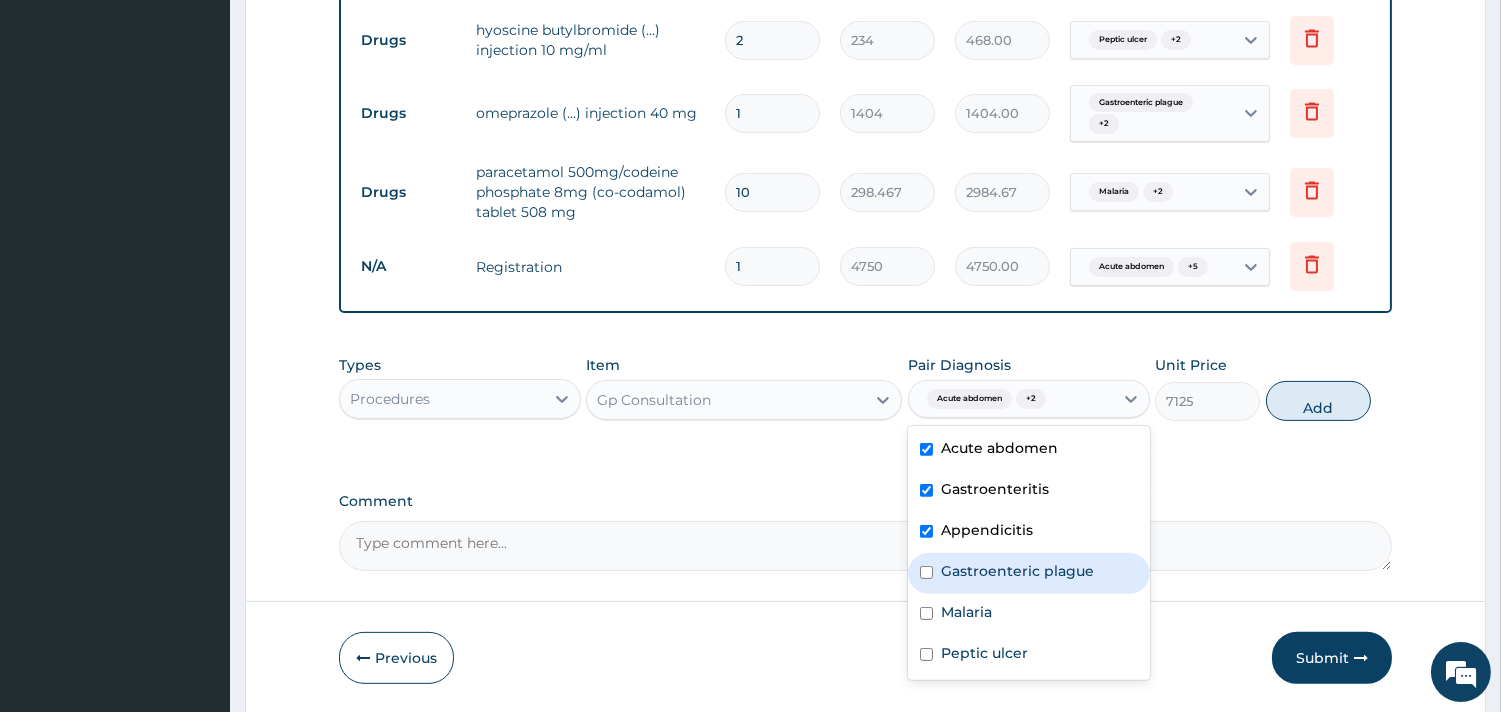 click on "Gastroenteric plague" at bounding box center (1017, 571) 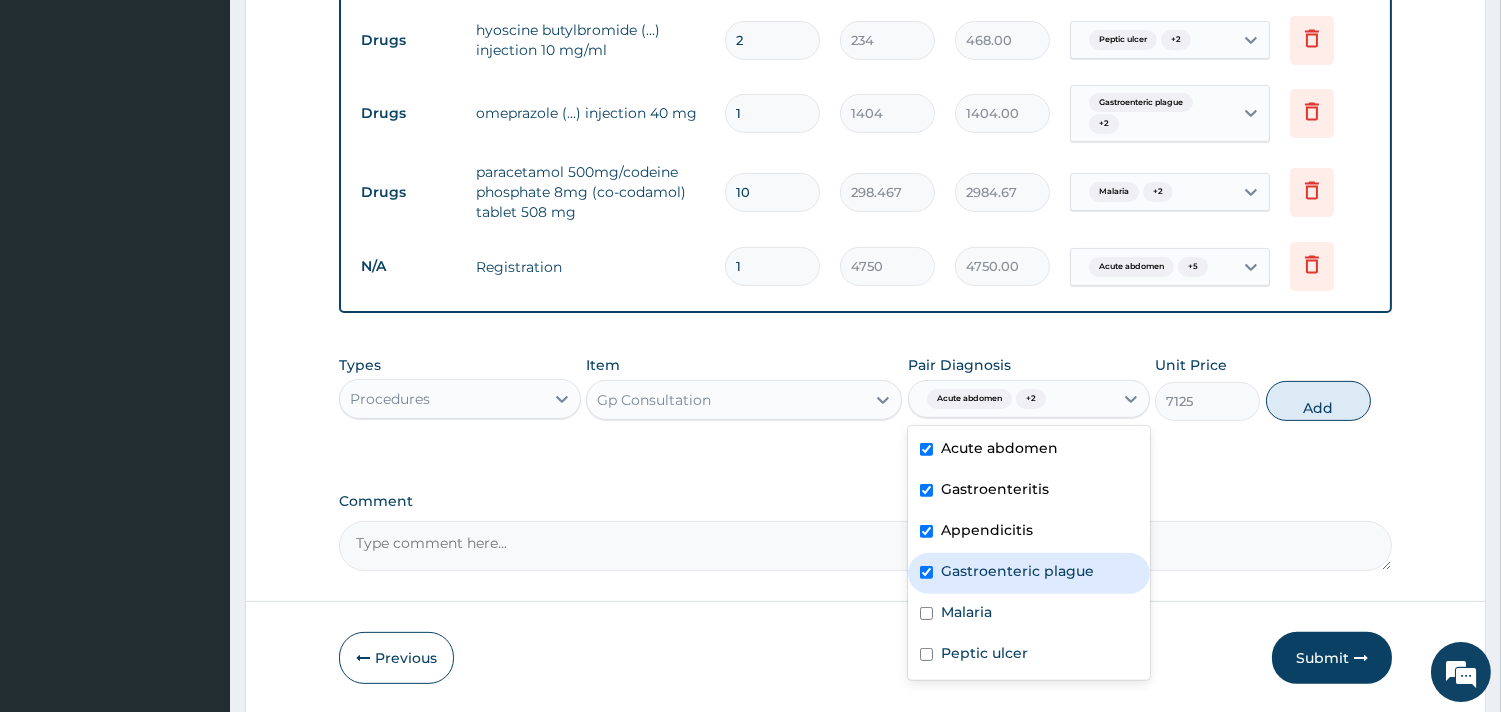 checkbox on "true" 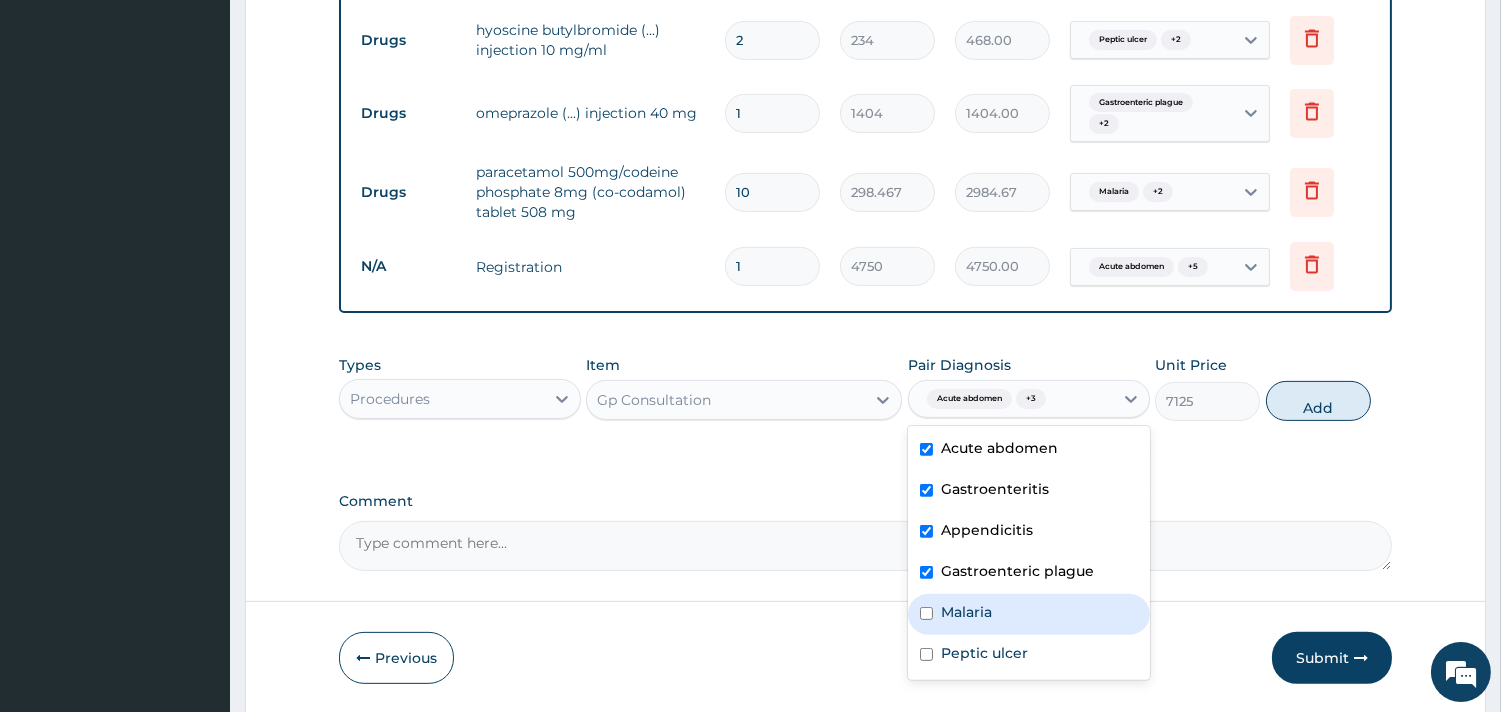 click on "Malaria" at bounding box center (1029, 614) 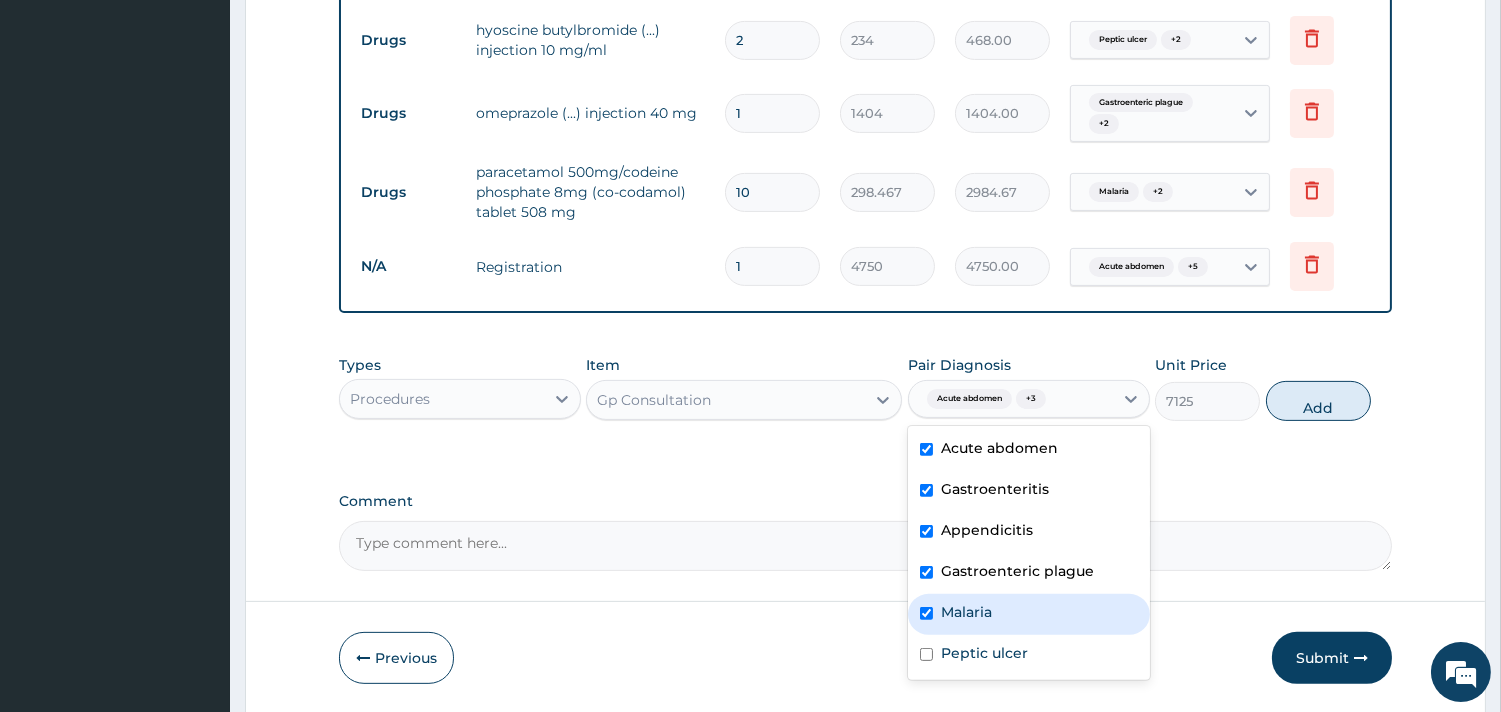 checkbox on "true" 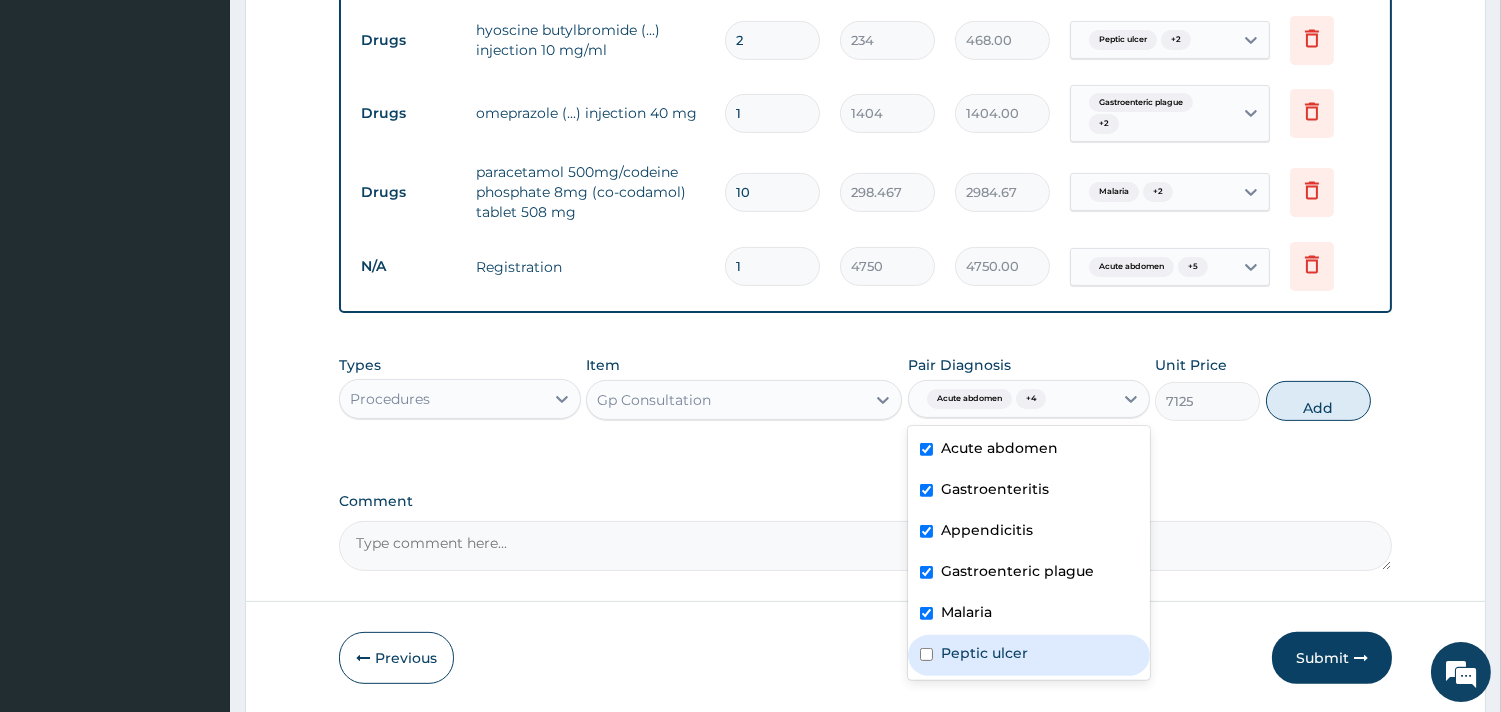 click on "Peptic ulcer" at bounding box center [1029, 655] 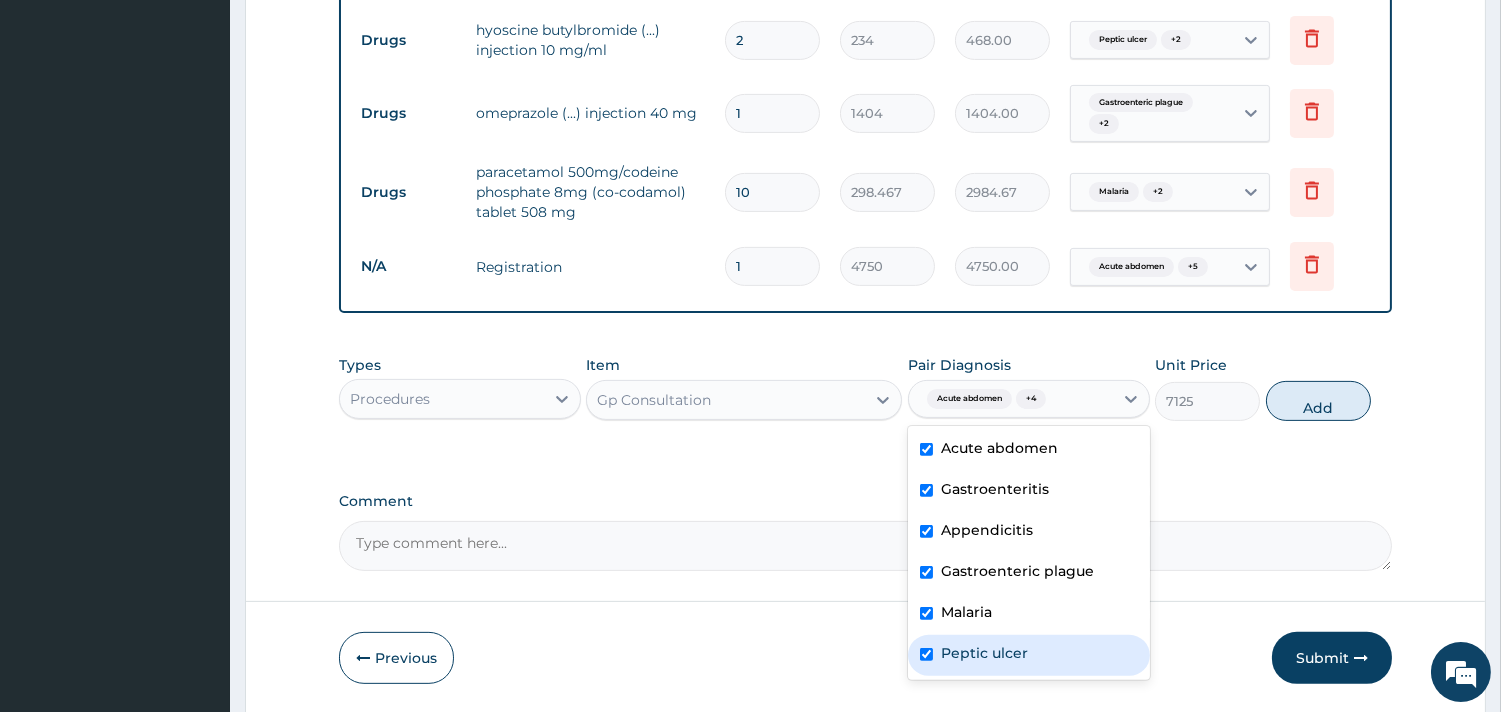 checkbox on "true" 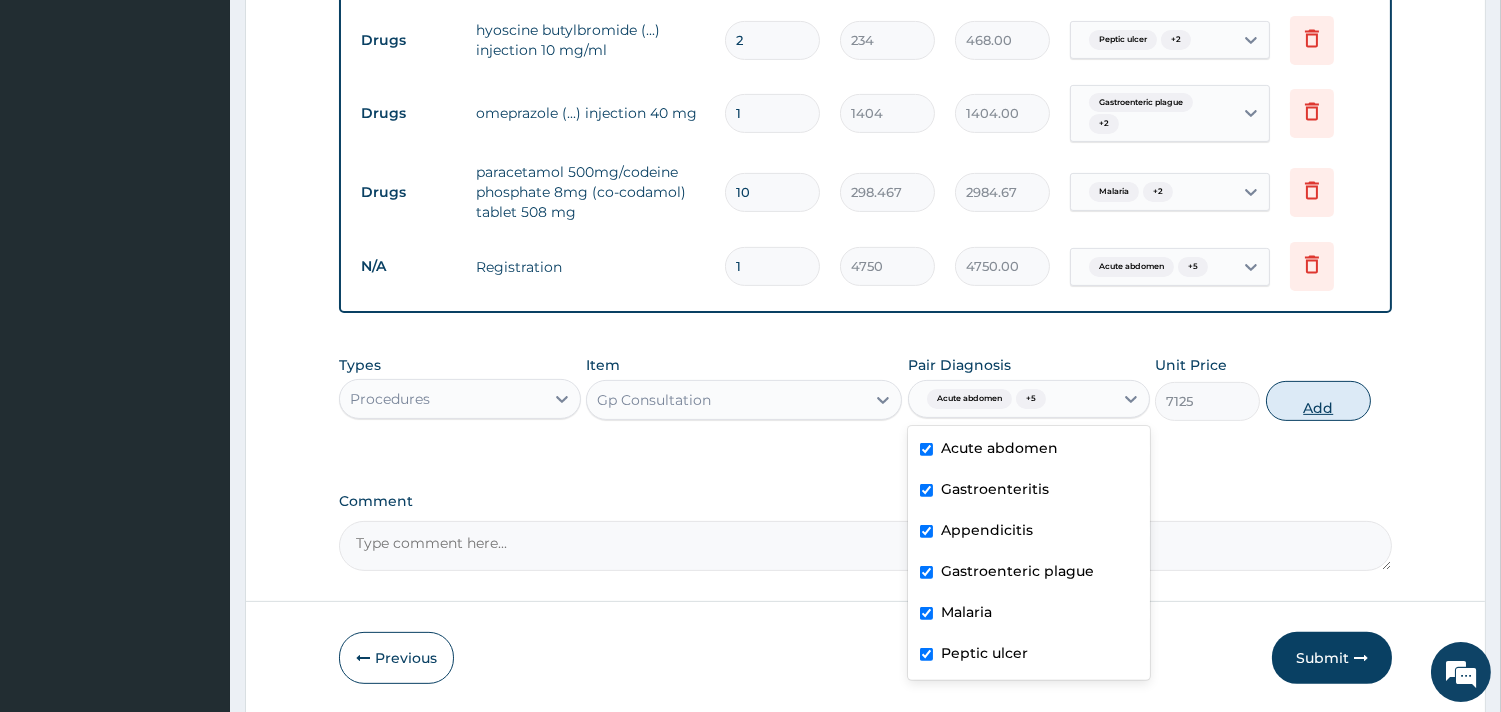 click on "Add" at bounding box center [1318, 401] 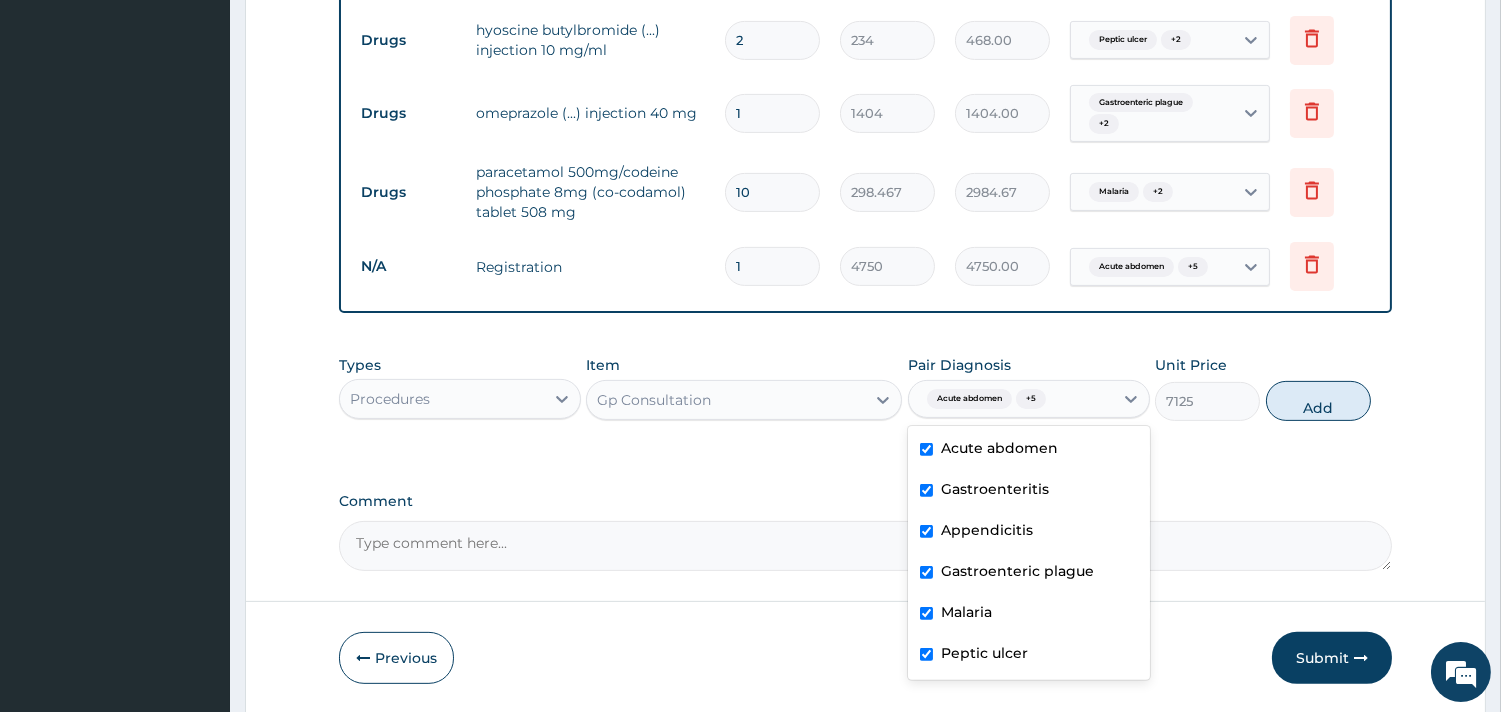 type on "0" 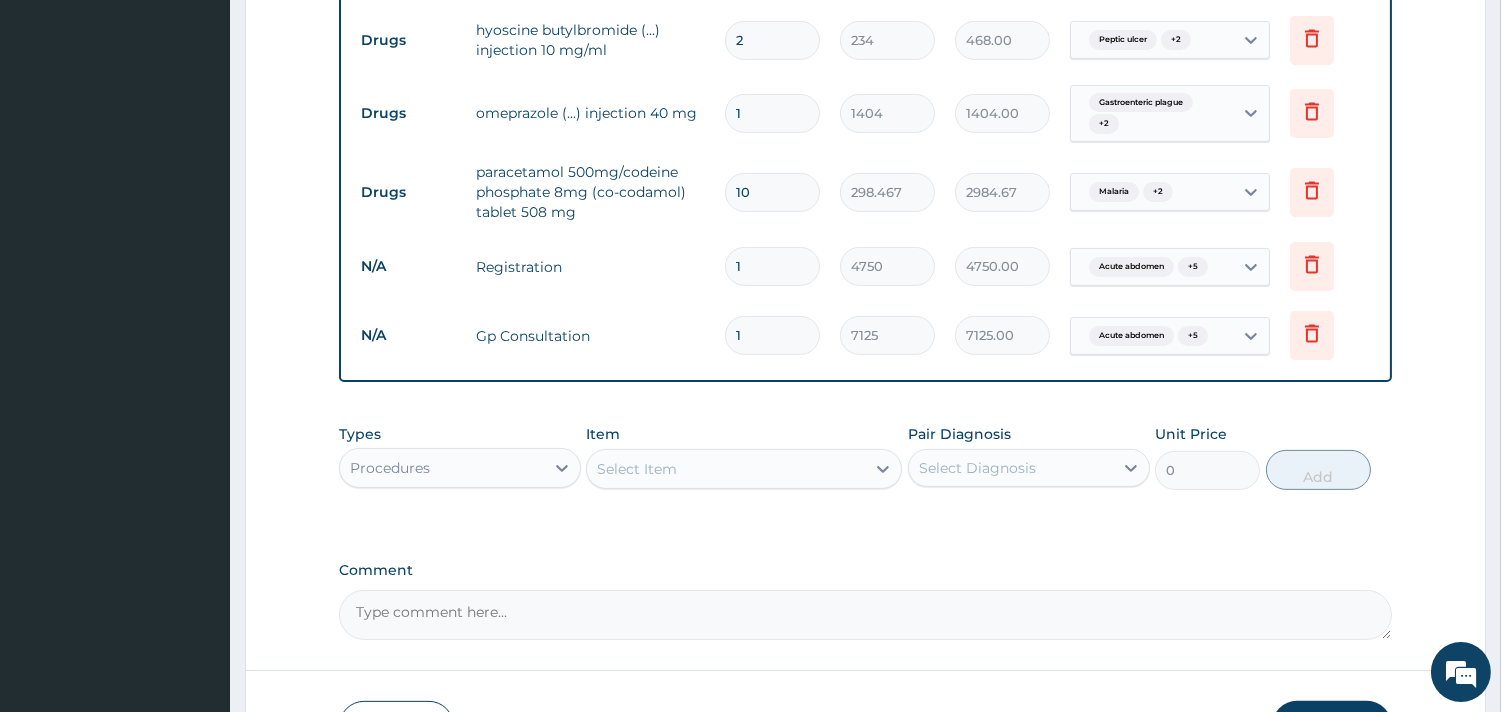 click on "Procedures" at bounding box center (442, 468) 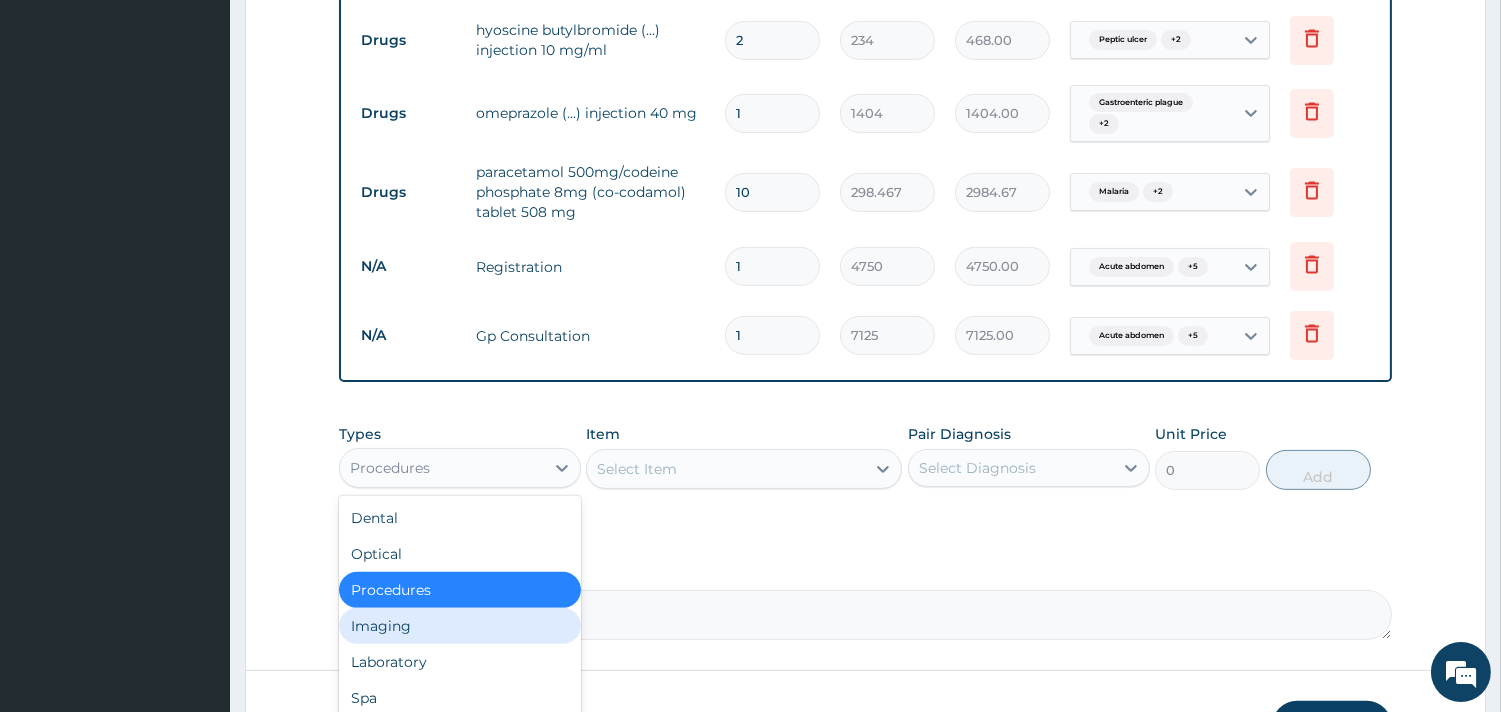 scroll, scrollTop: 67, scrollLeft: 0, axis: vertical 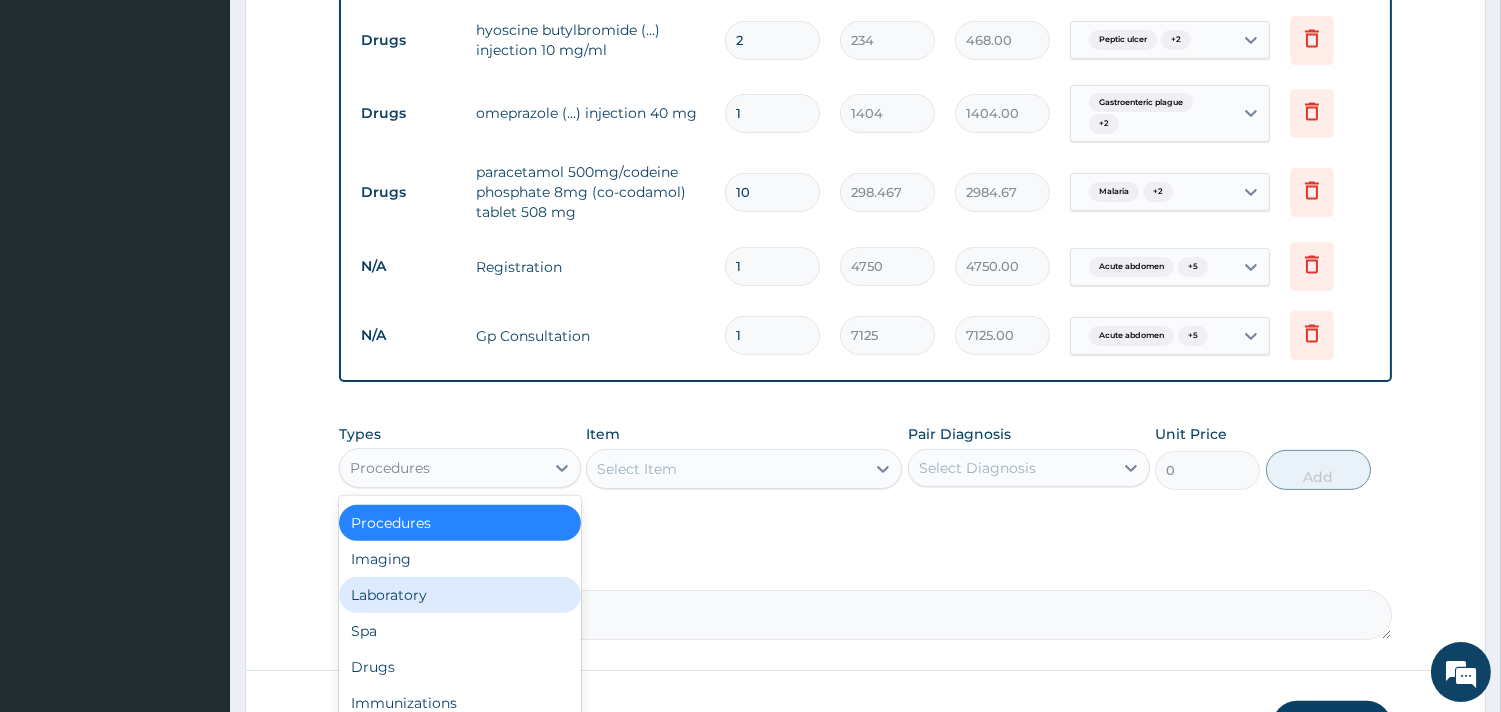 click on "Laboratory" at bounding box center [460, 595] 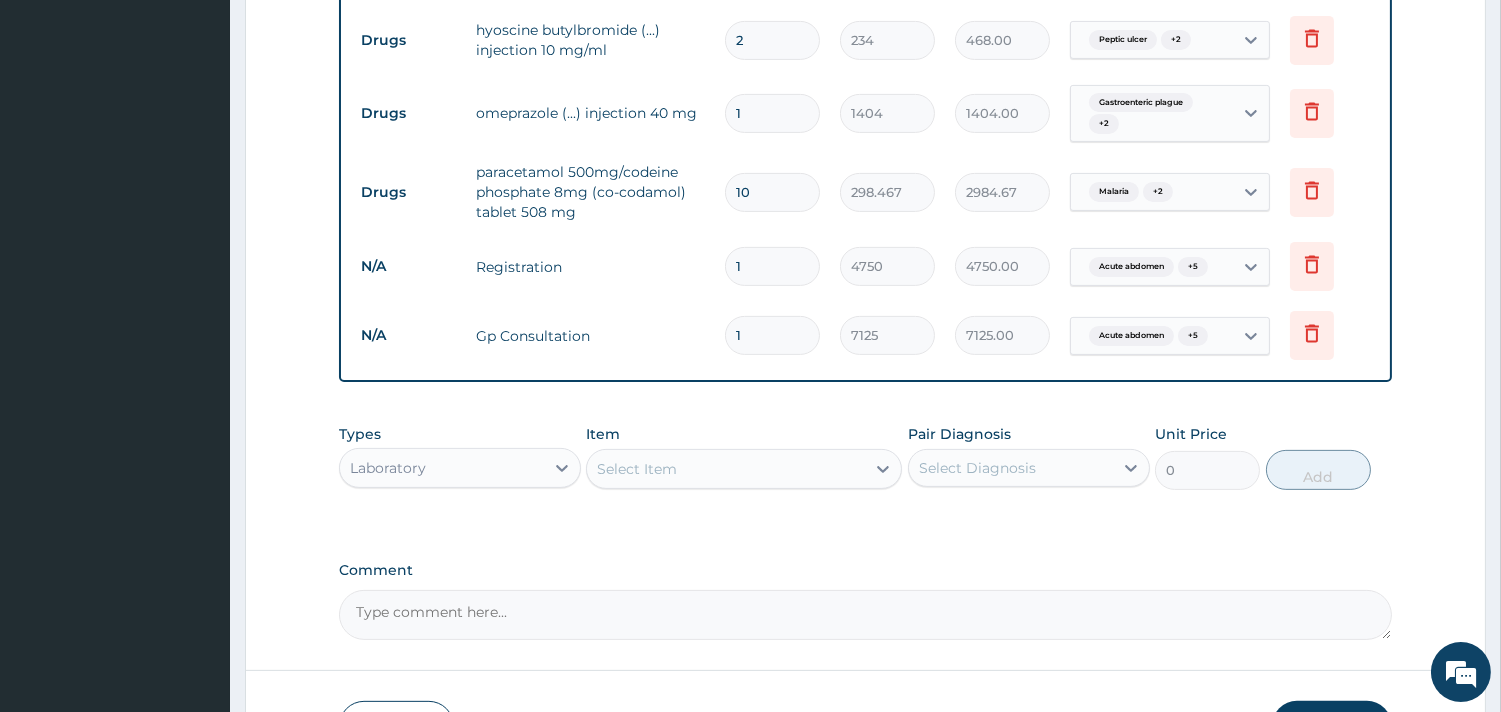 click on "Select Item" at bounding box center (637, 469) 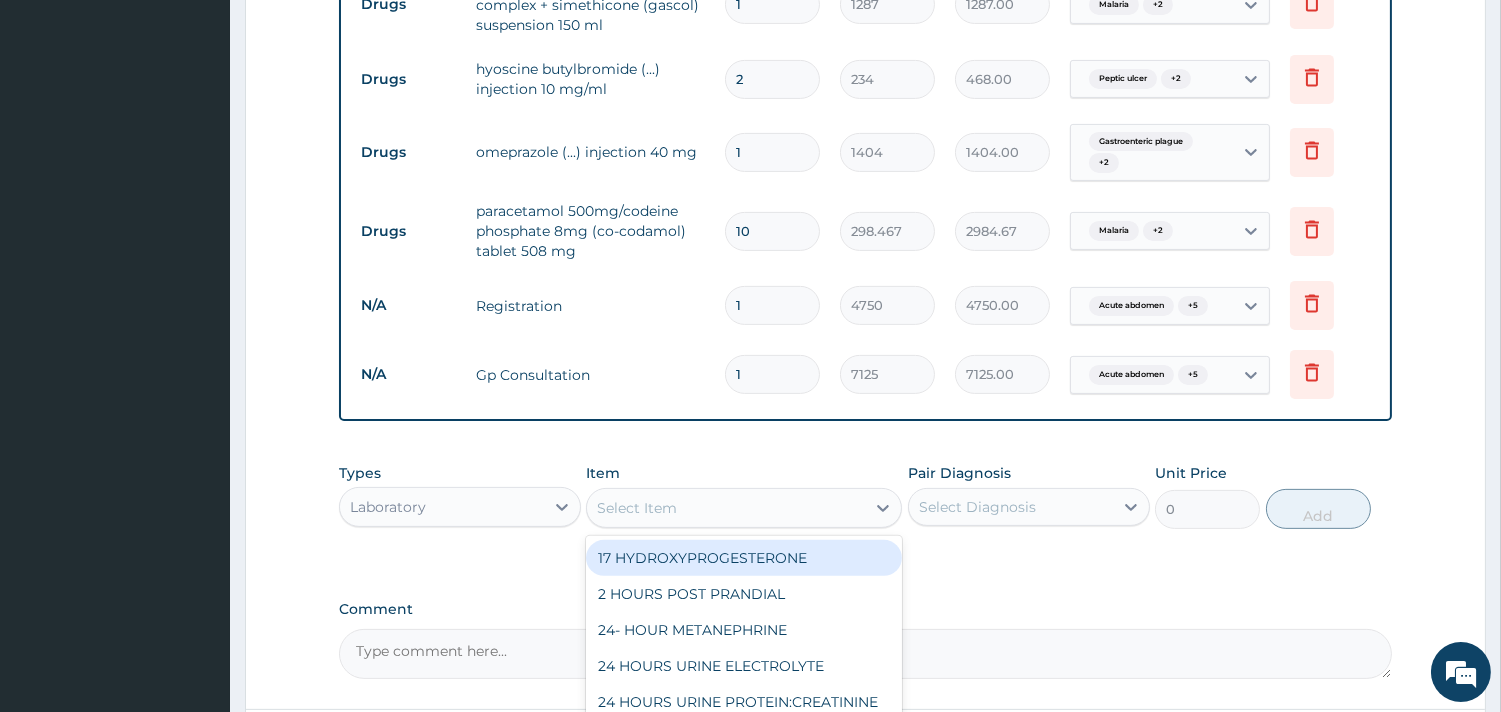 scroll, scrollTop: 1234, scrollLeft: 0, axis: vertical 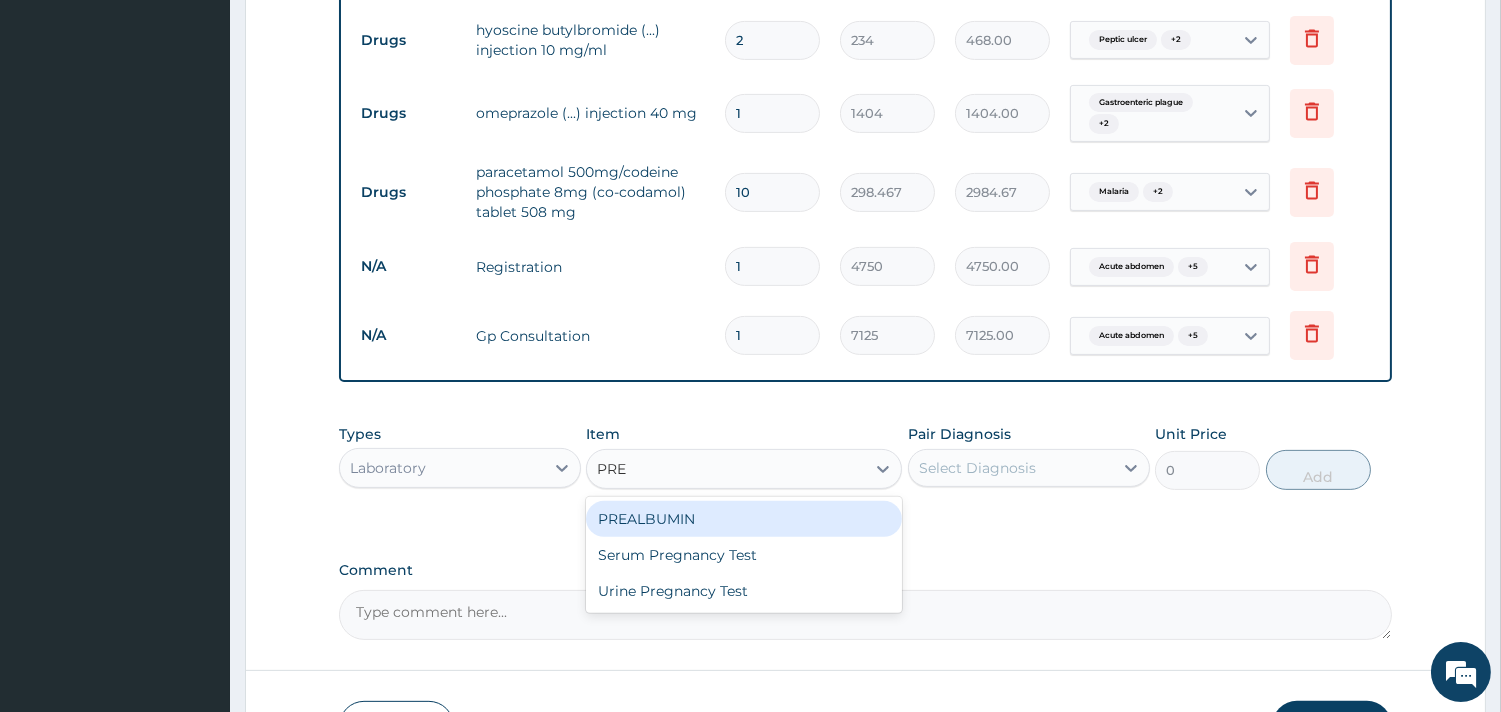 type on "PREG" 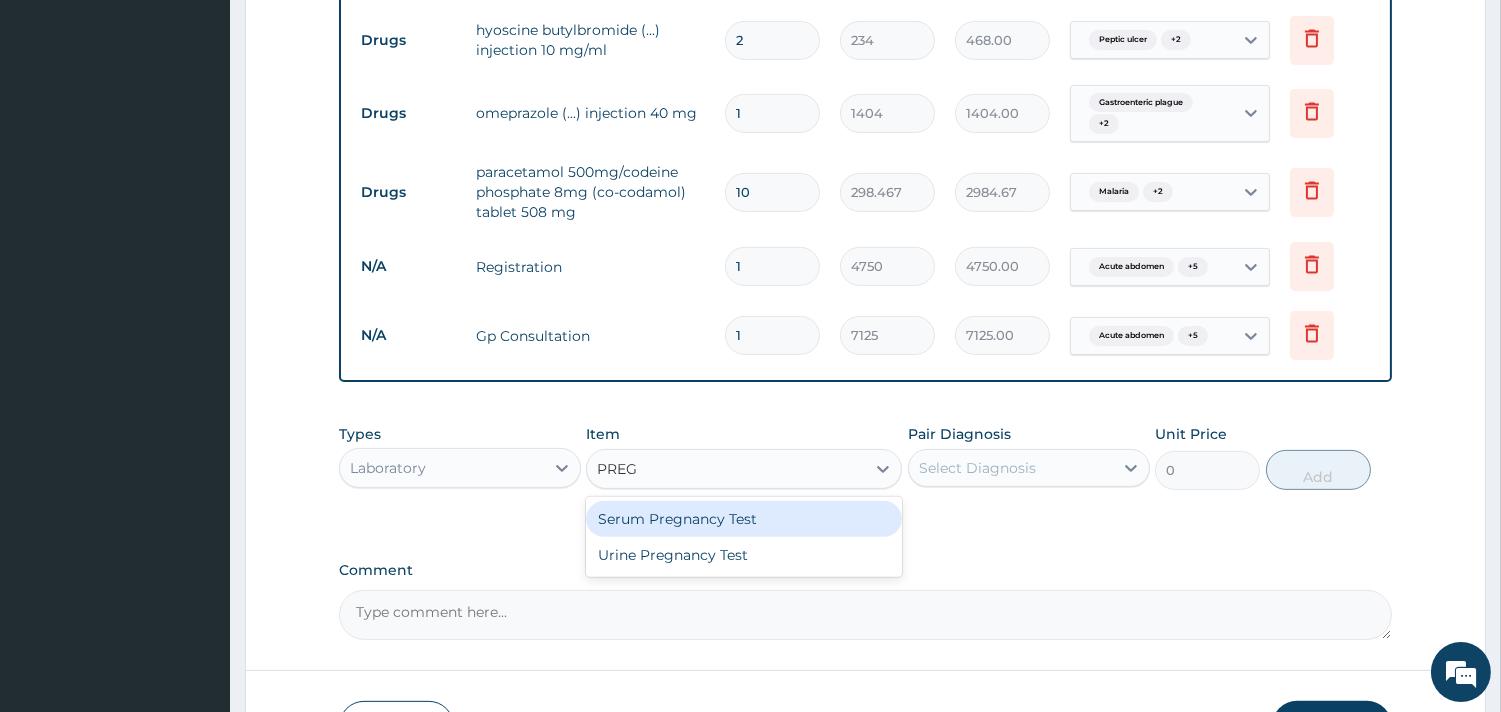 click on "Serum Pregnancy Test" at bounding box center [744, 519] 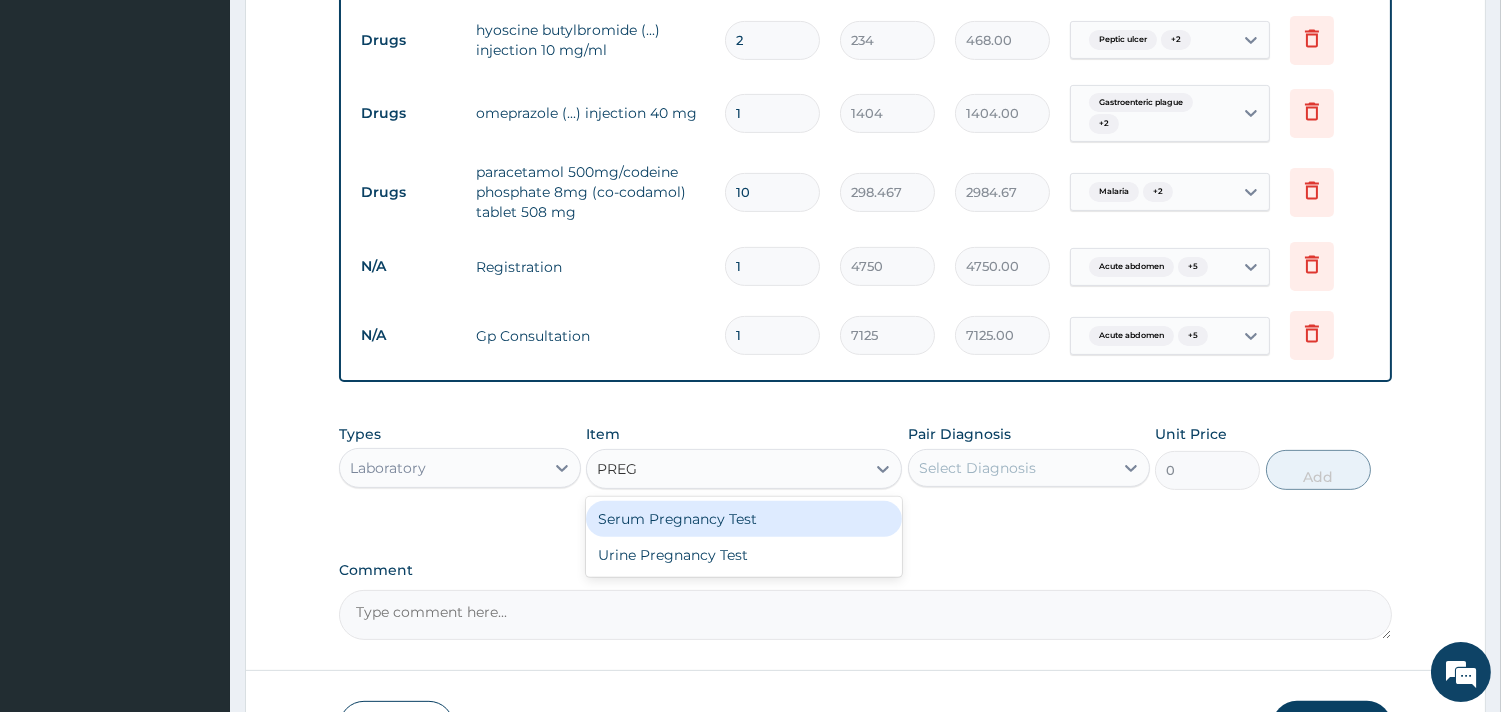 type 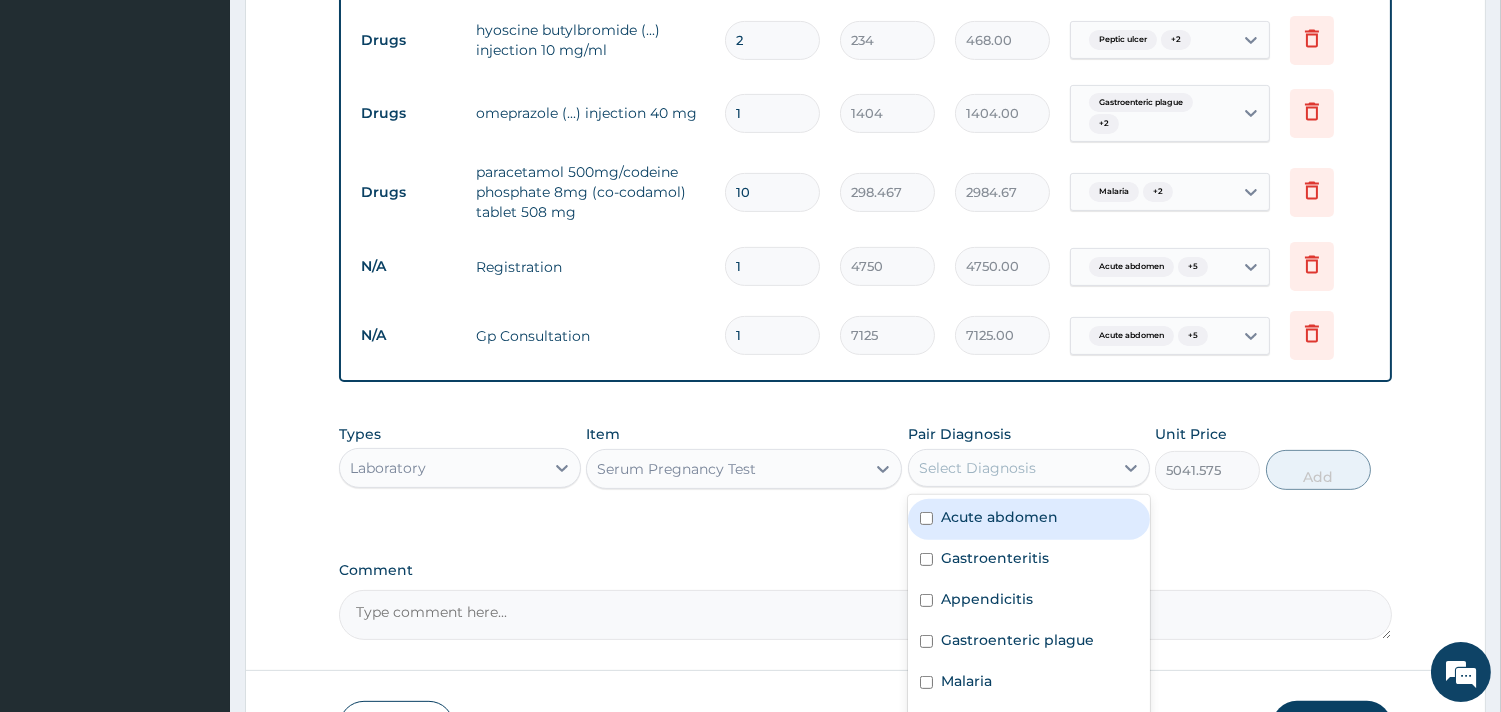 click on "Select Diagnosis" at bounding box center [977, 468] 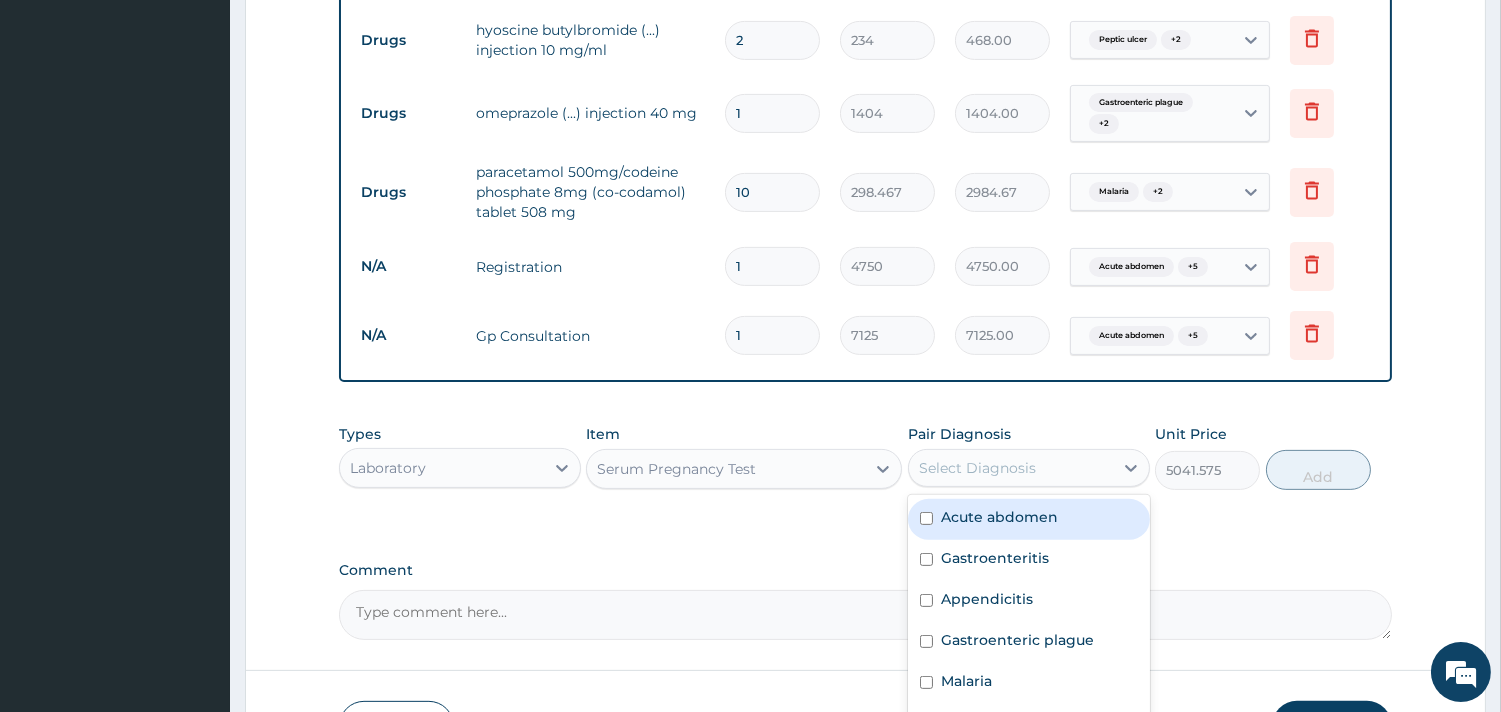 drag, startPoint x: 1004, startPoint y: 515, endPoint x: 1008, endPoint y: 566, distance: 51.156624 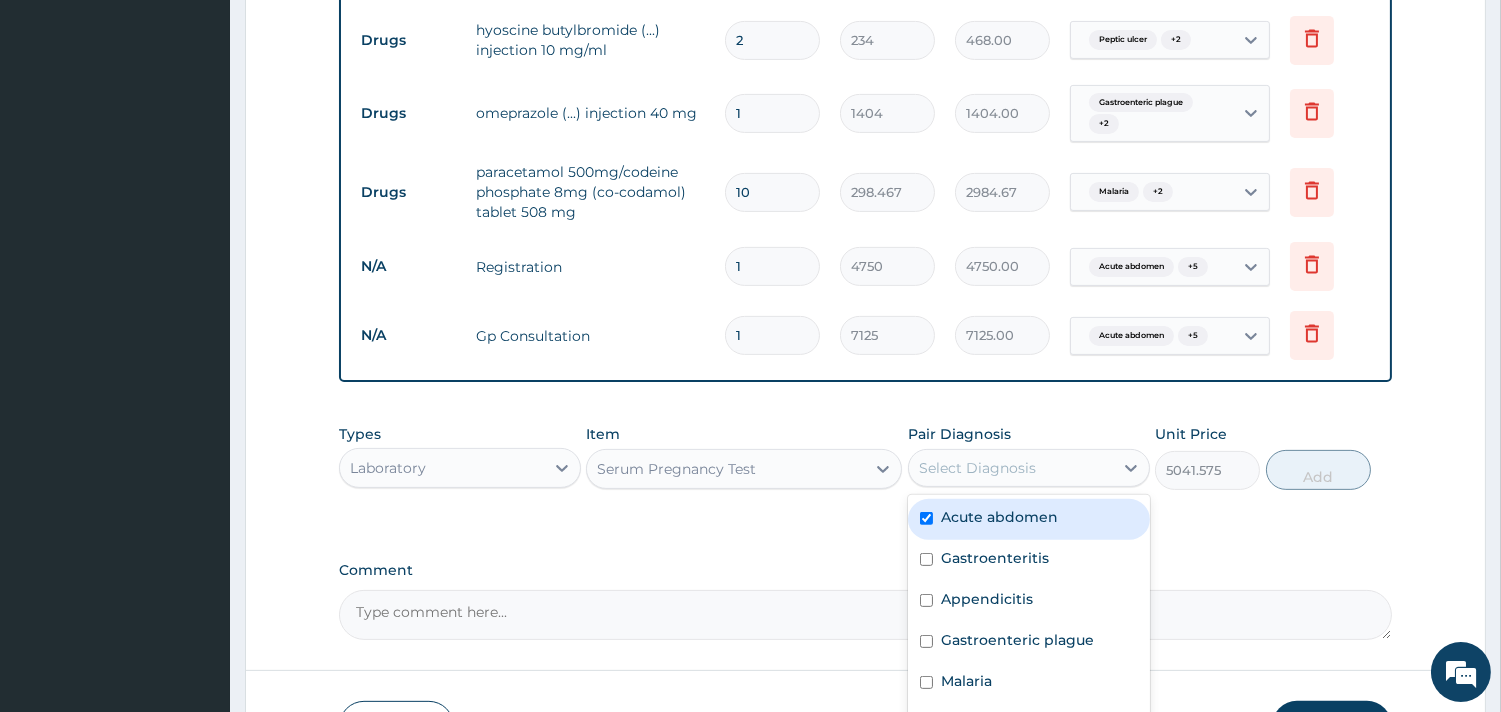 checkbox on "true" 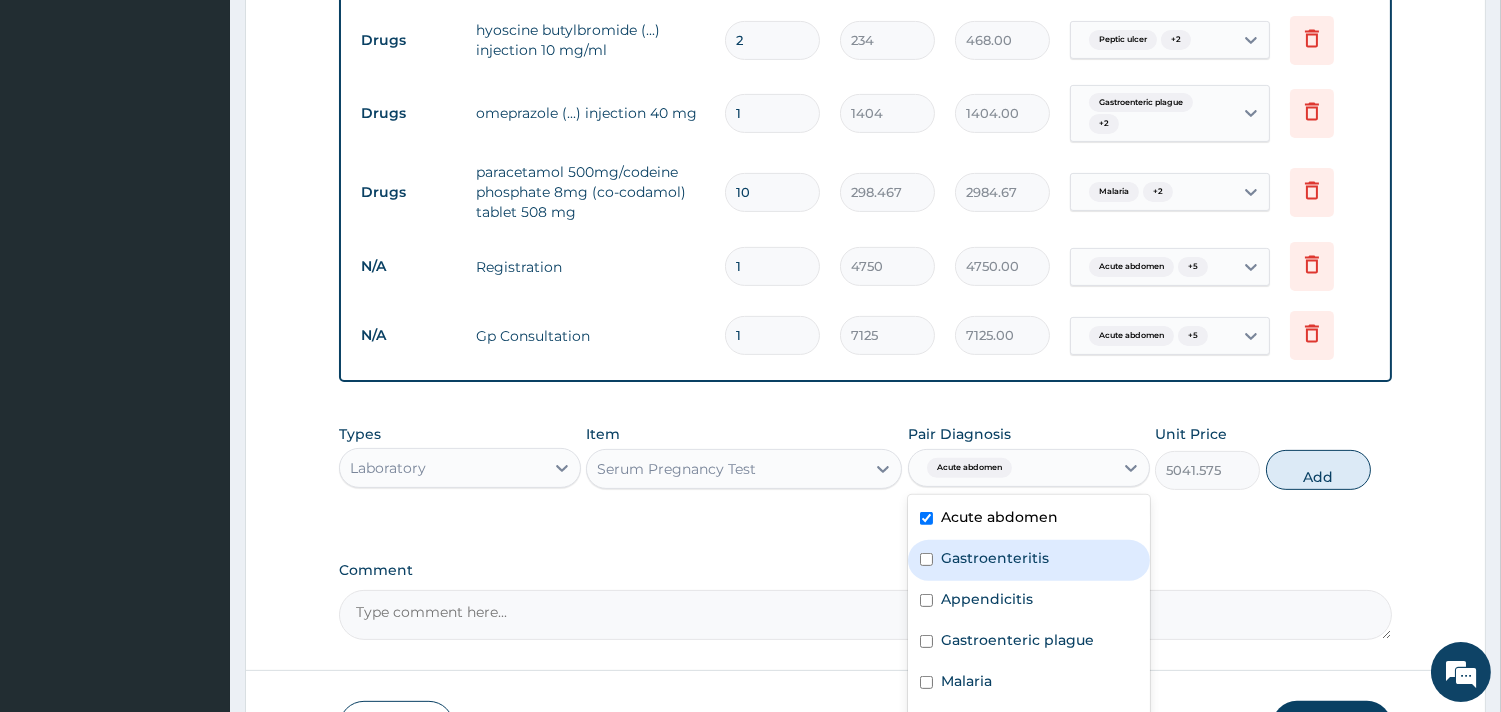 click on "Gastroenteritis" at bounding box center (995, 558) 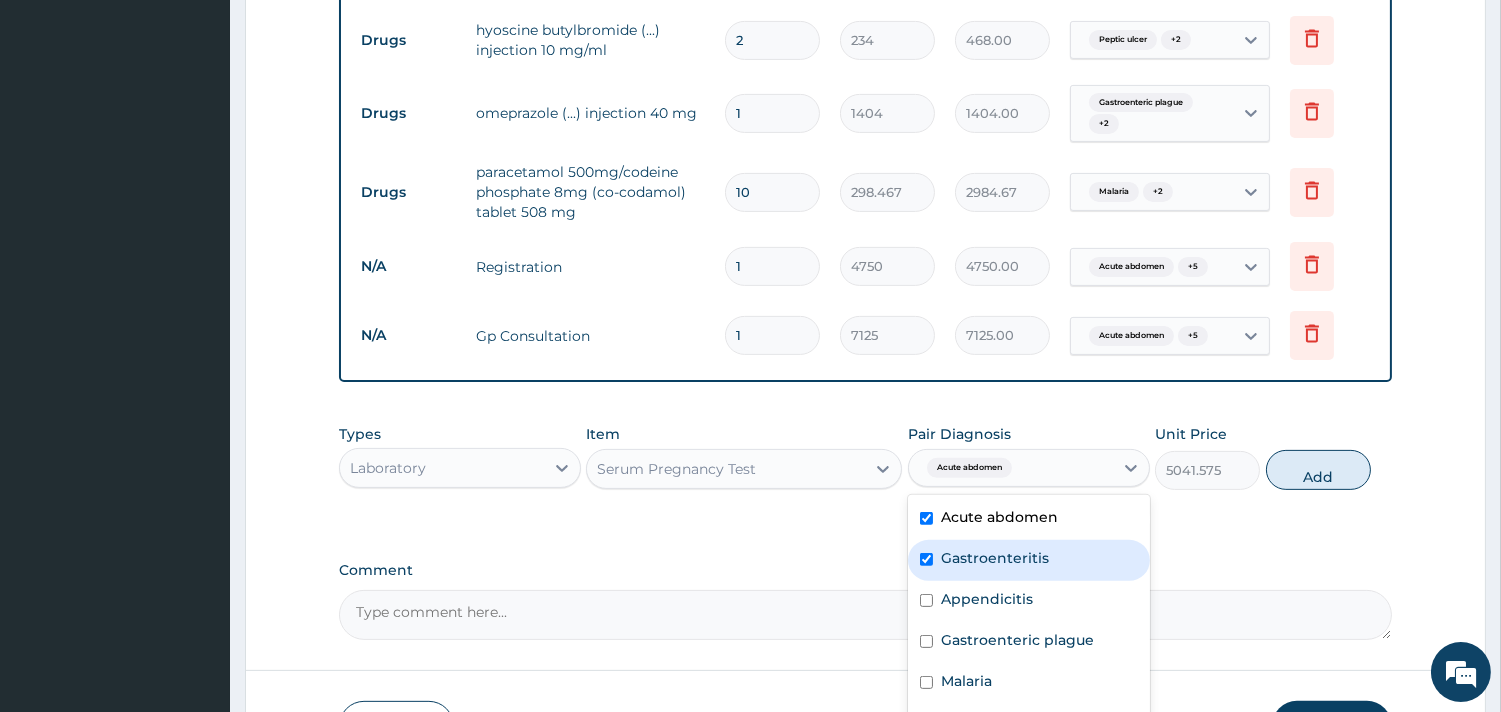 checkbox on "true" 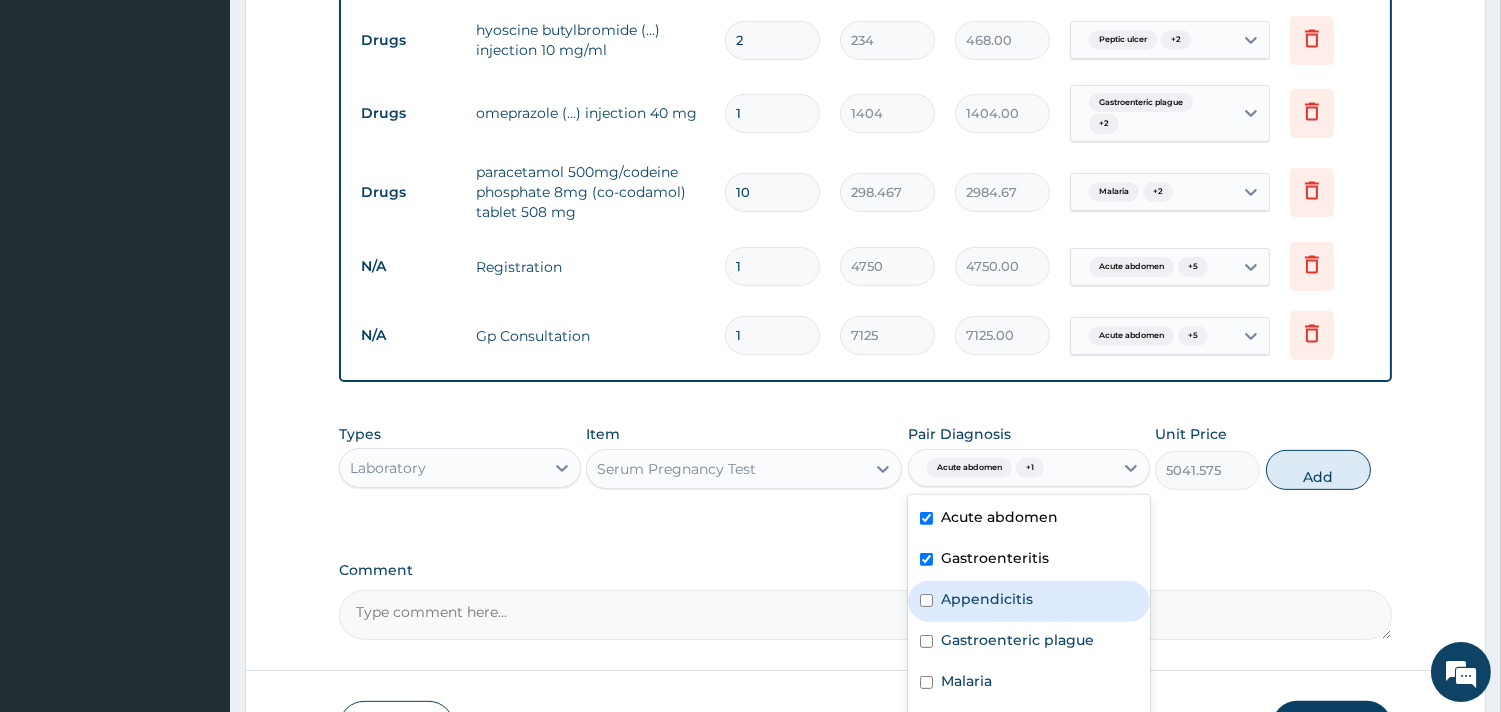 drag, startPoint x: 1003, startPoint y: 593, endPoint x: 1008, endPoint y: 645, distance: 52.23983 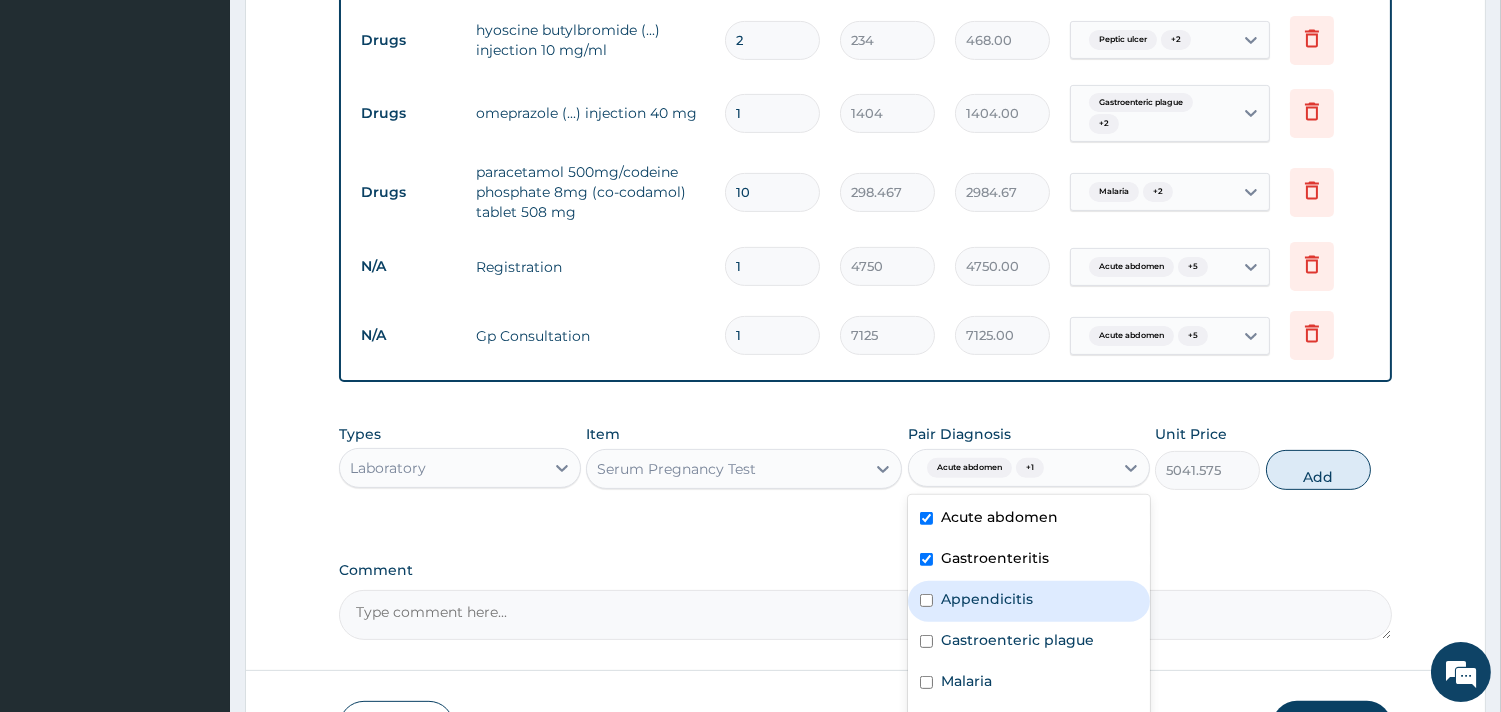 click on "Appendicitis" at bounding box center [987, 599] 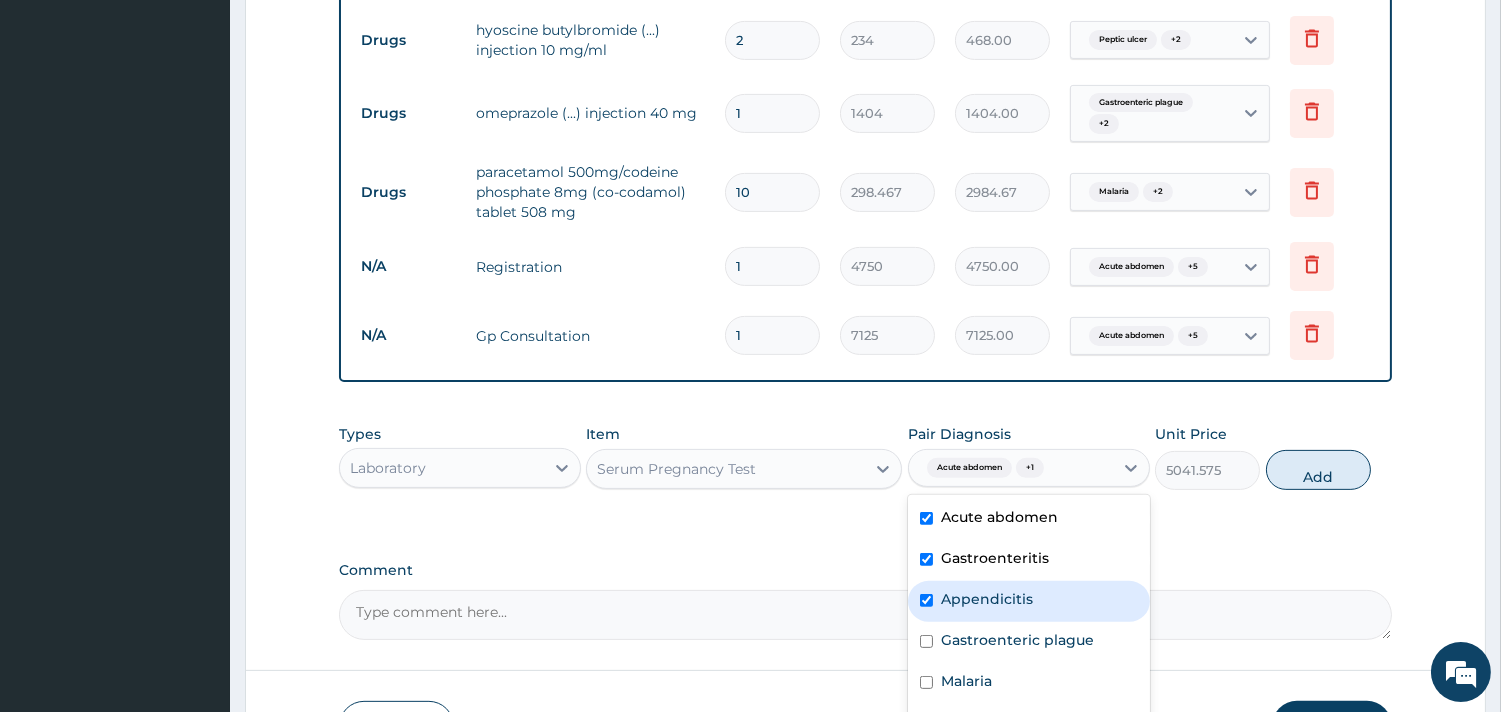 checkbox on "true" 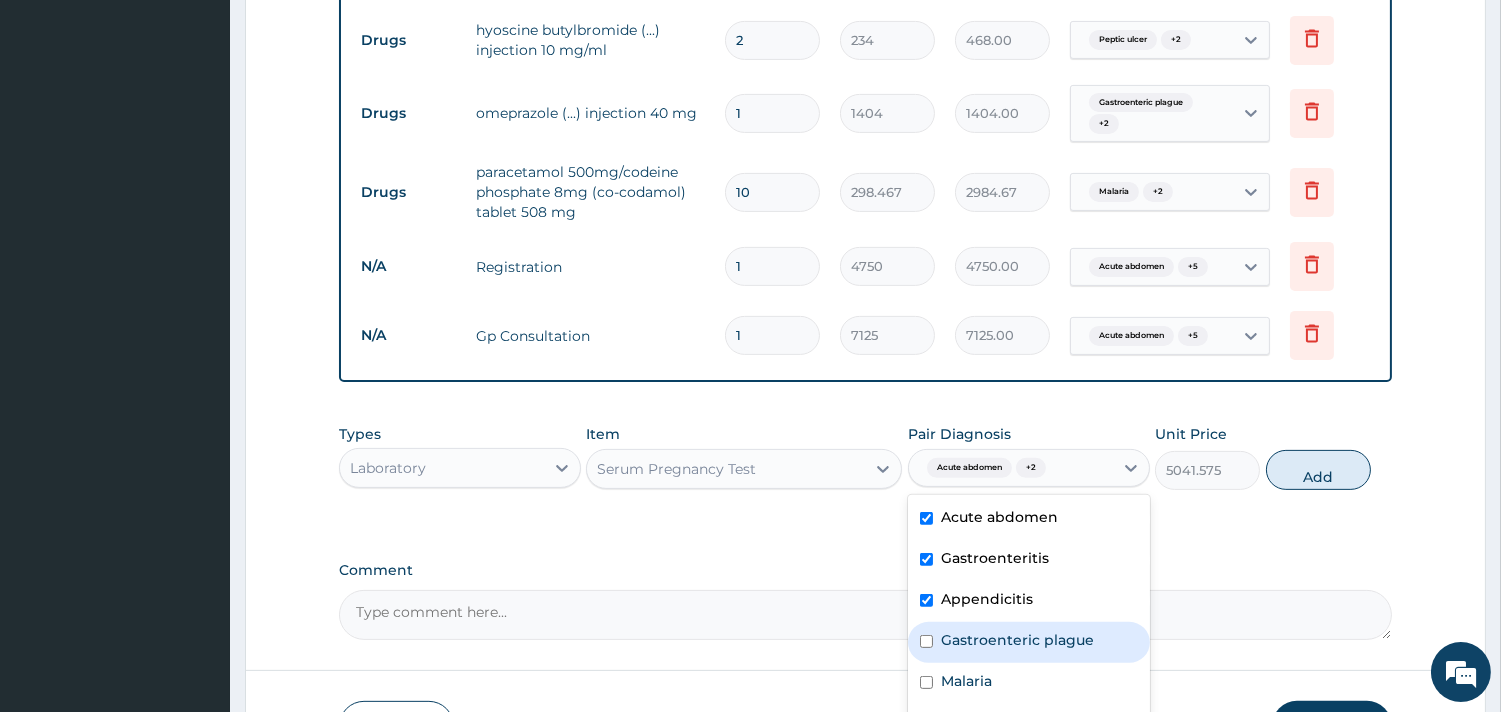 click on "Gastroenteric plague" at bounding box center [1017, 640] 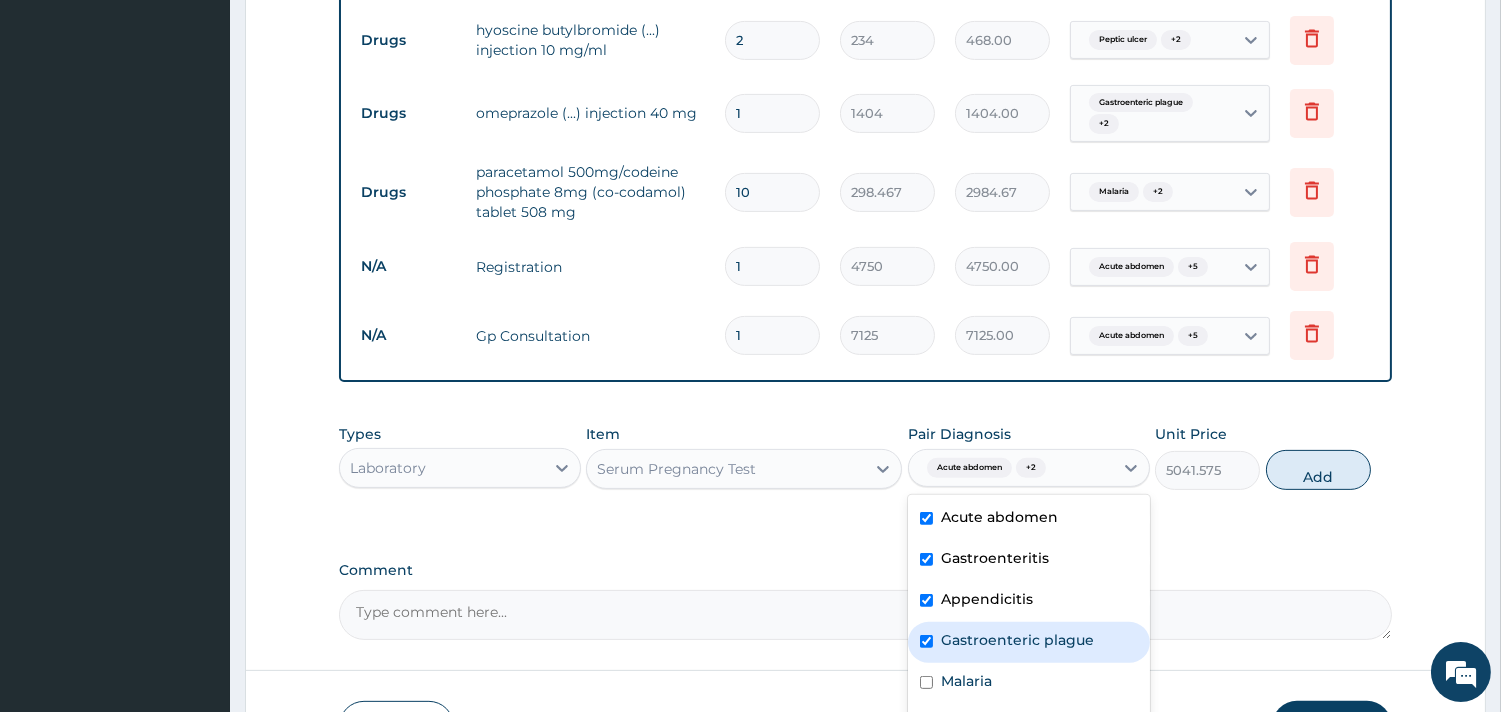 checkbox on "true" 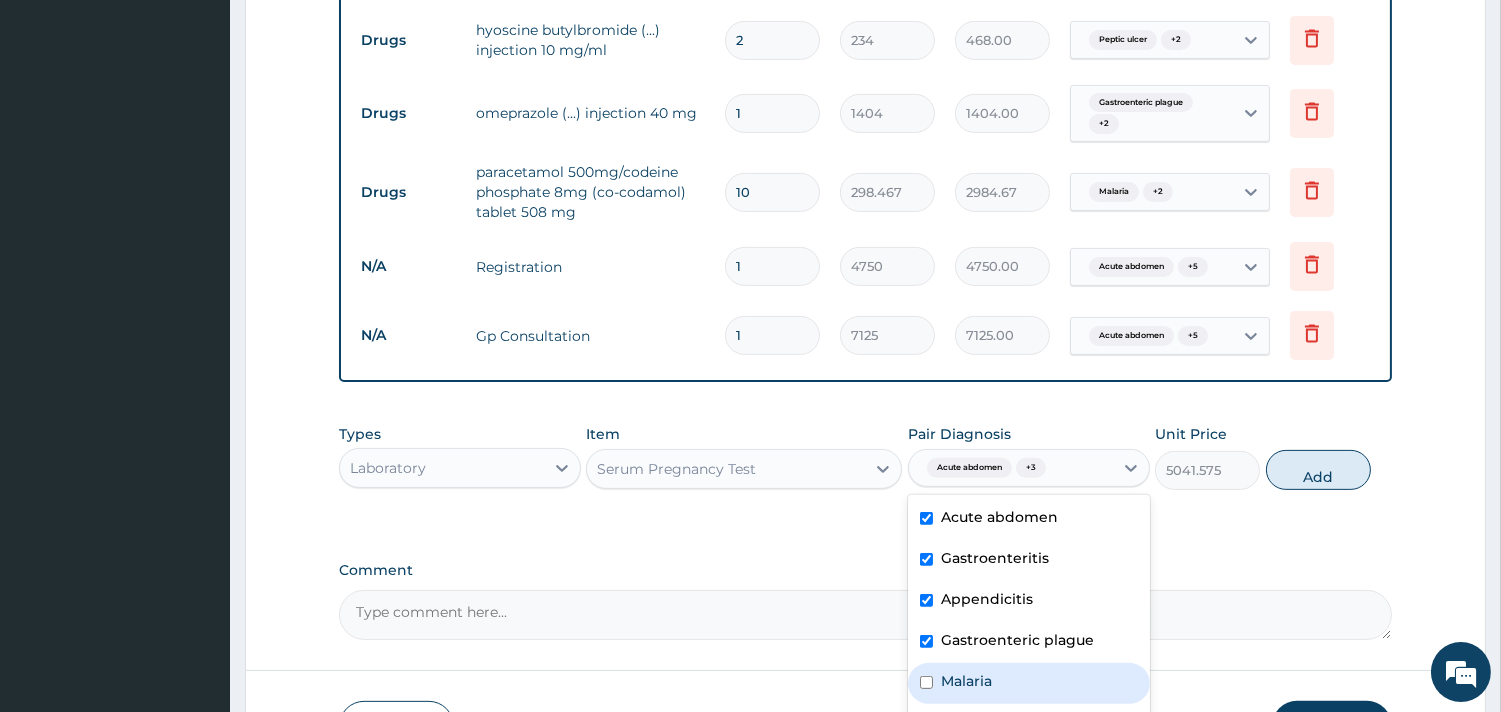 click on "Malaria" at bounding box center [1029, 683] 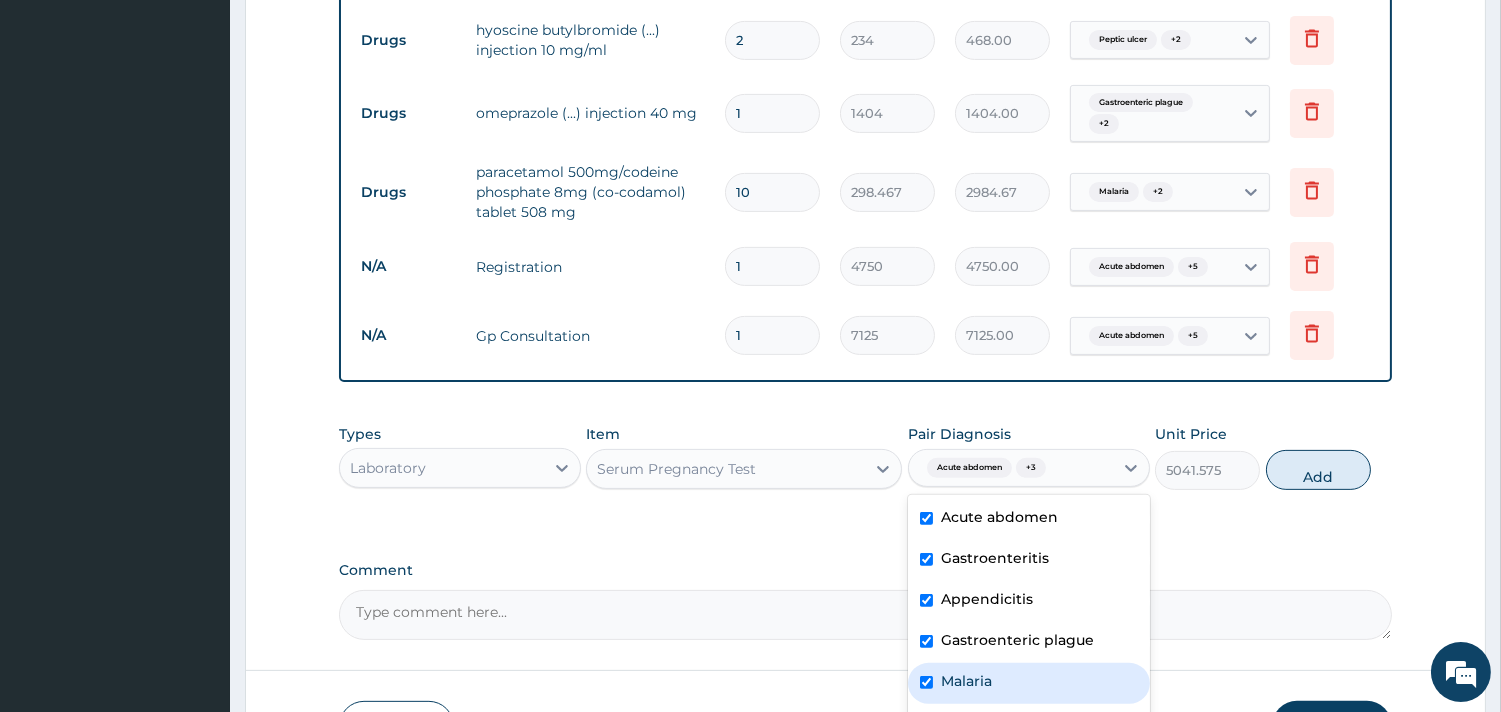 checkbox on "true" 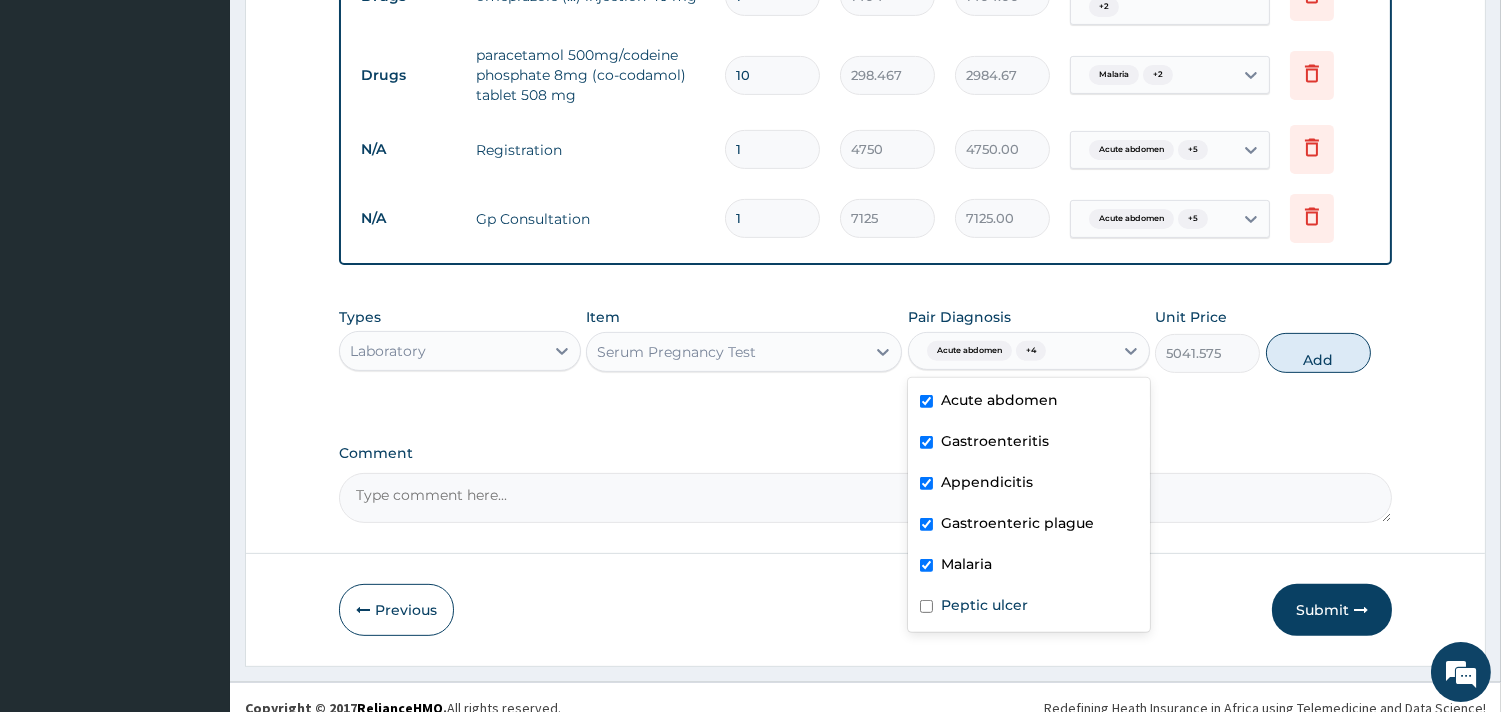 scroll, scrollTop: 1374, scrollLeft: 0, axis: vertical 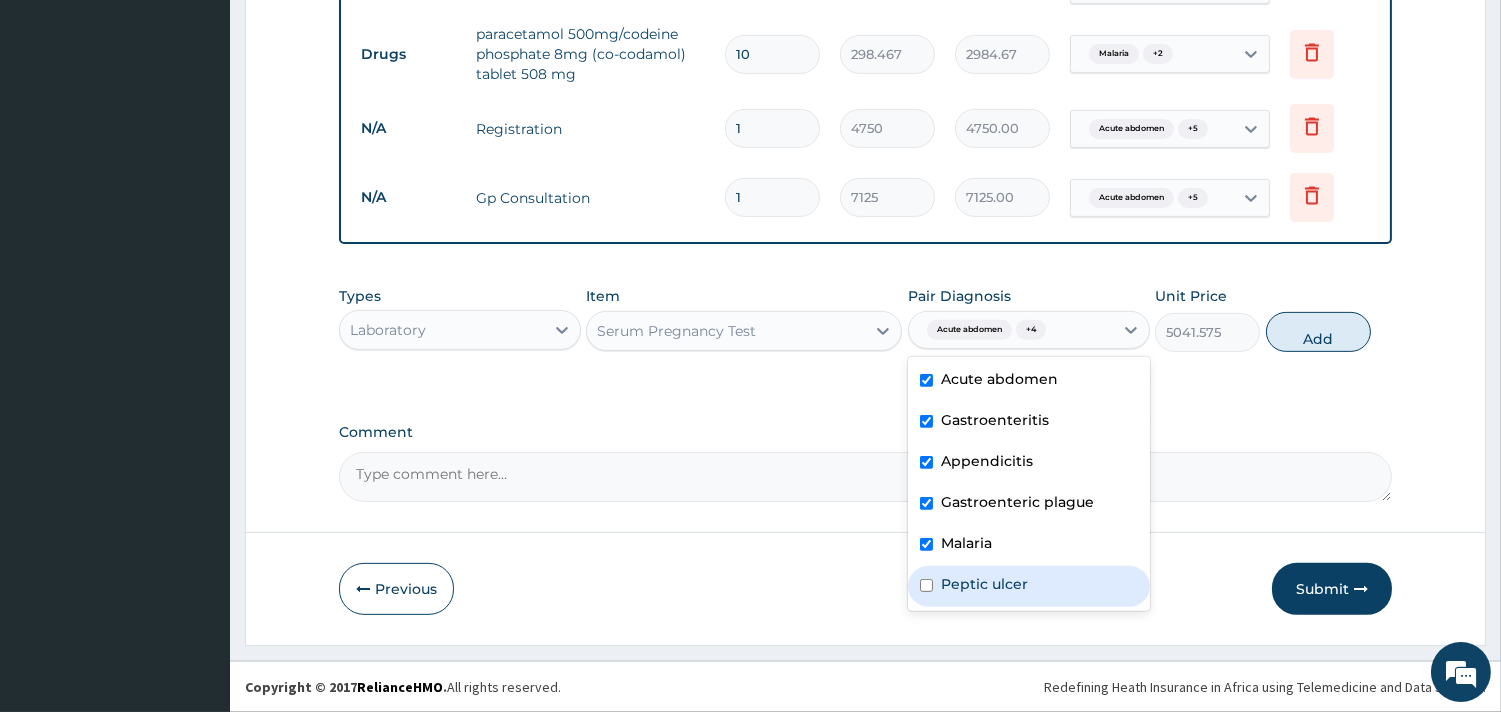 click on "Peptic ulcer" at bounding box center (1029, 586) 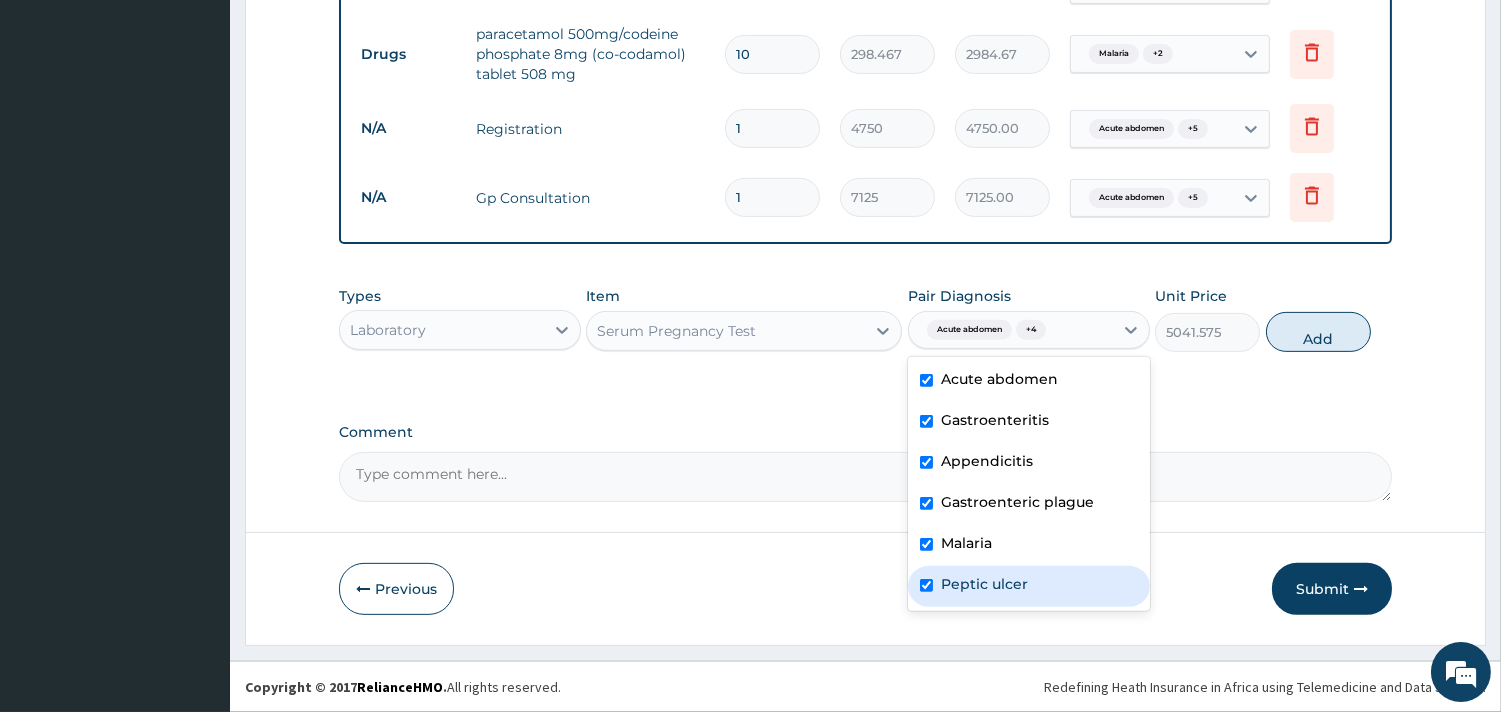 checkbox on "true" 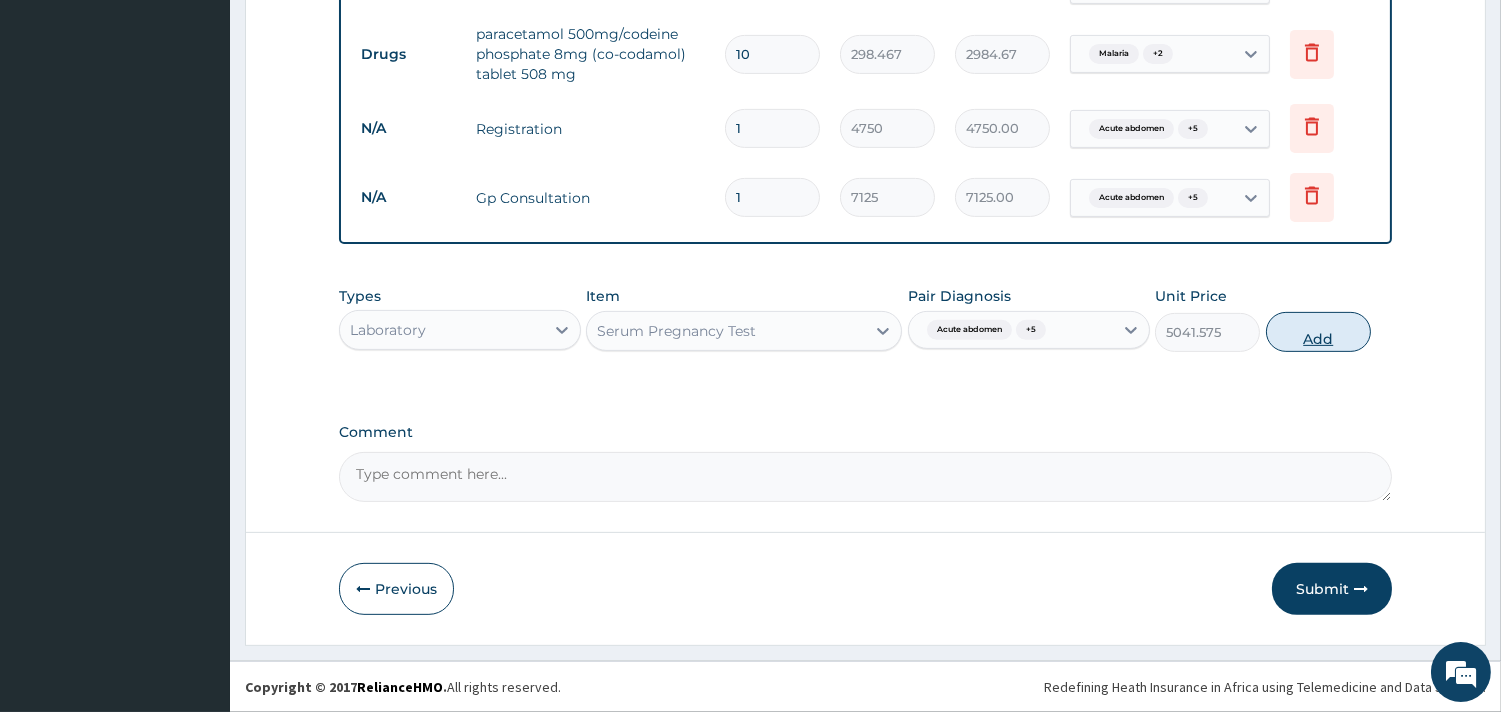 click on "Add" at bounding box center [1318, 332] 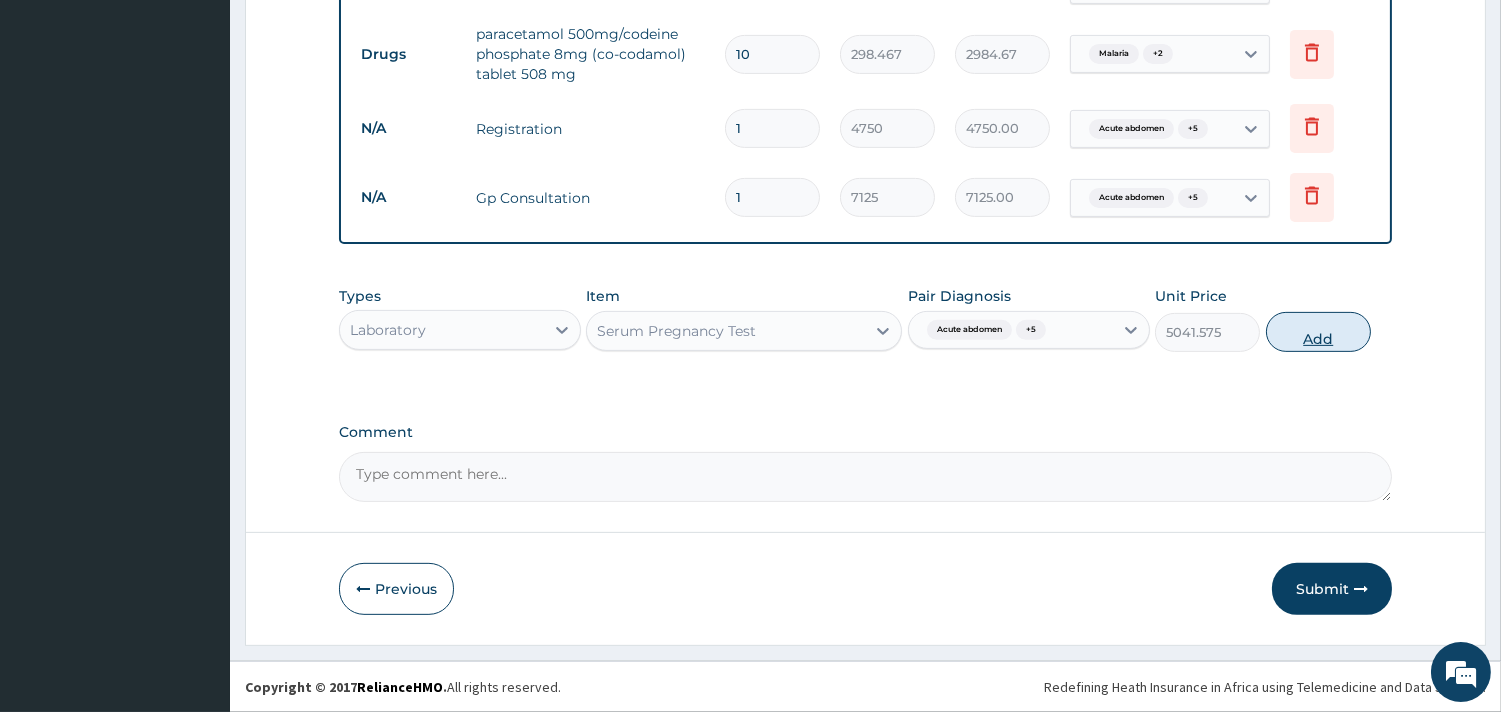 type on "0" 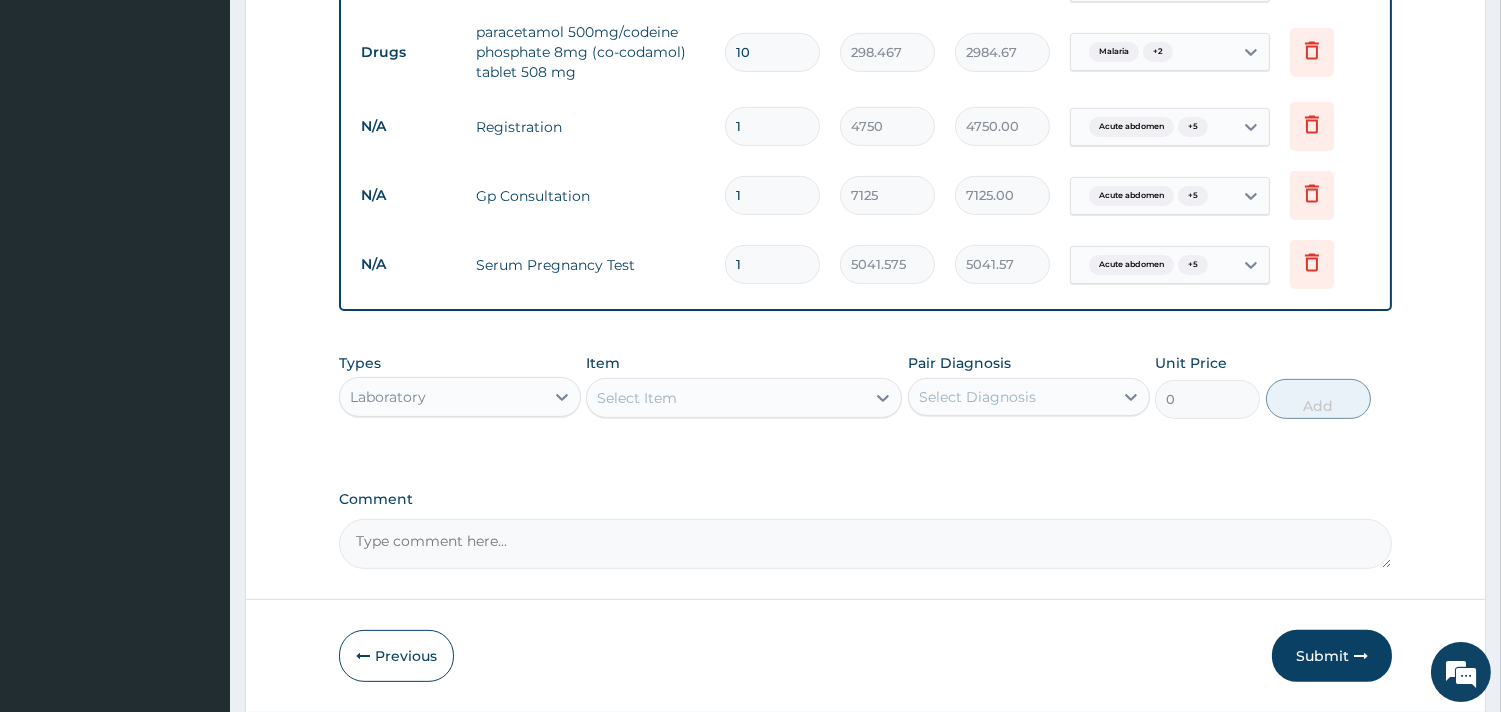 click on "Select Item" at bounding box center [637, 398] 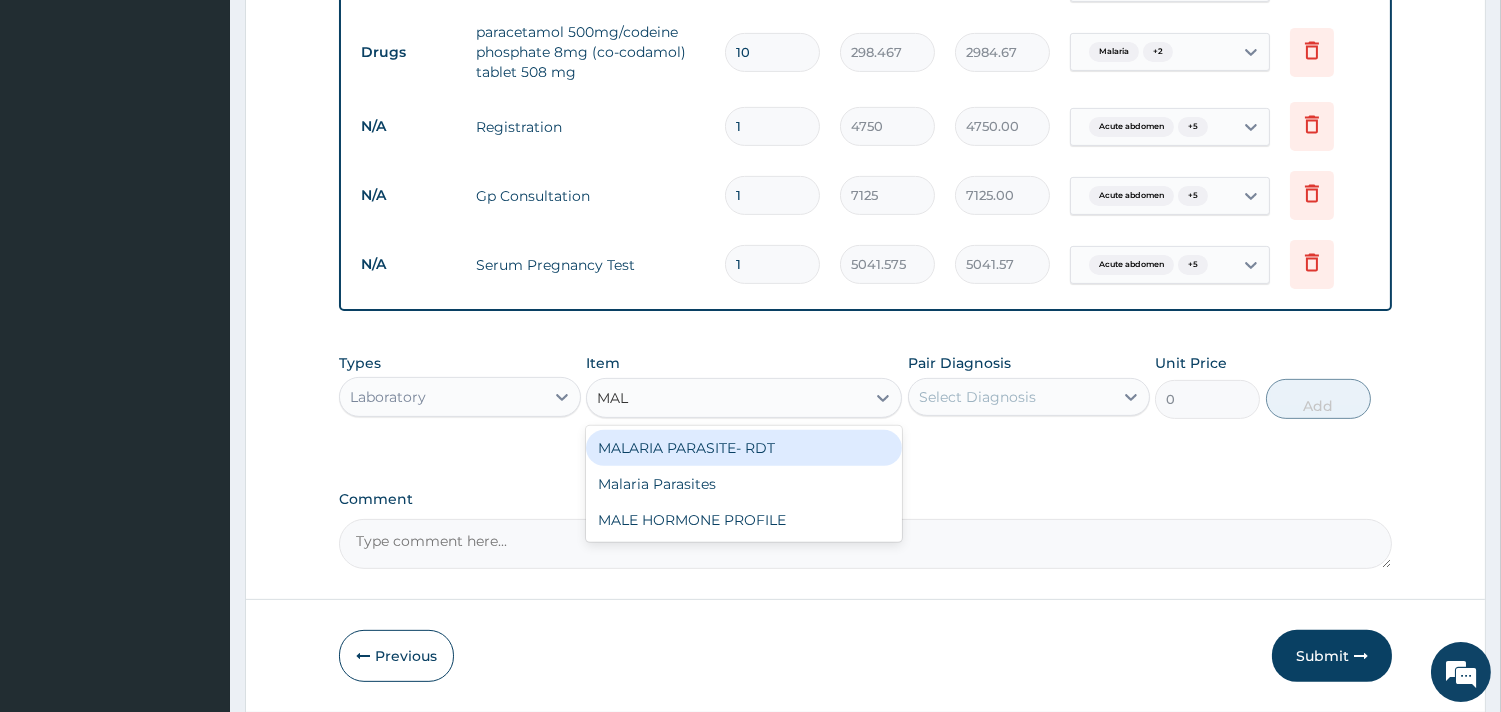 type on "MALA" 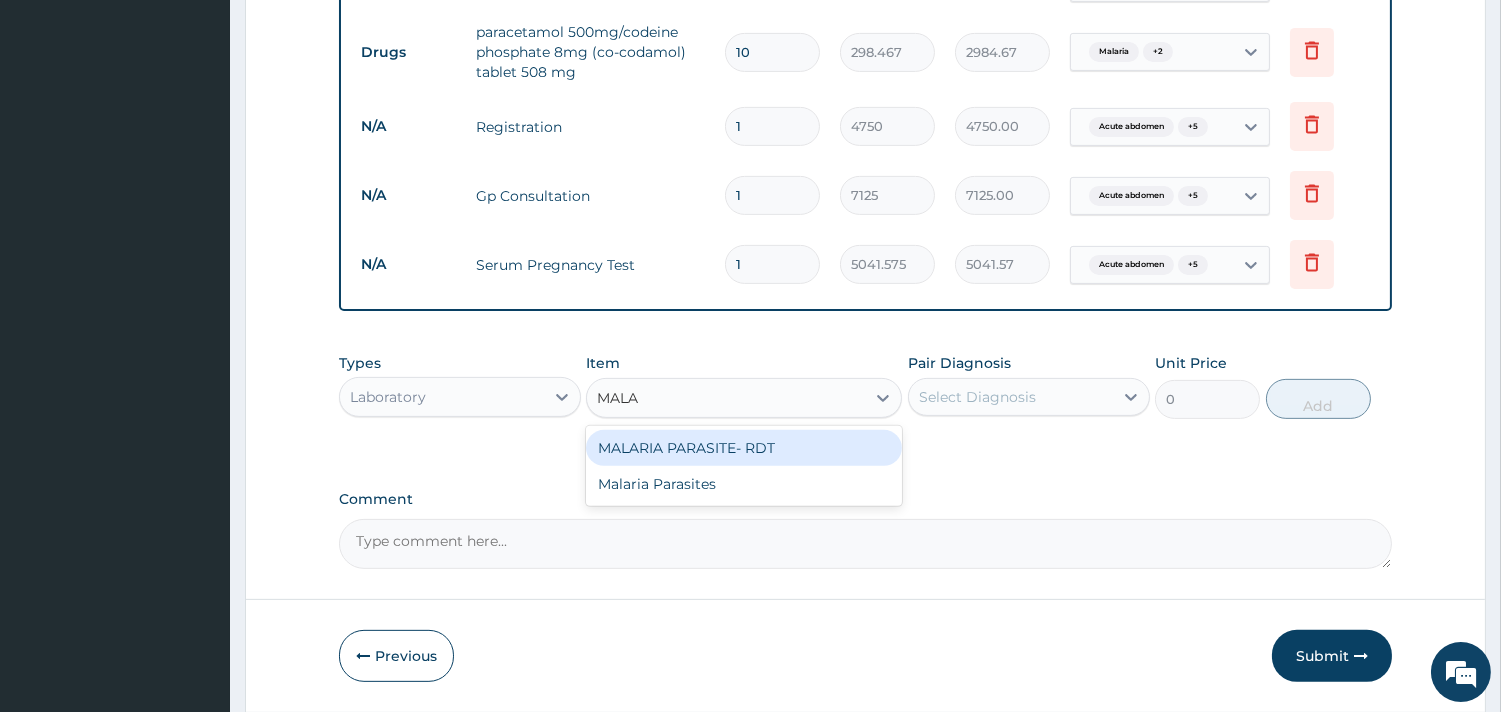 drag, startPoint x: 684, startPoint y: 450, endPoint x: 956, endPoint y: 401, distance: 276.37836 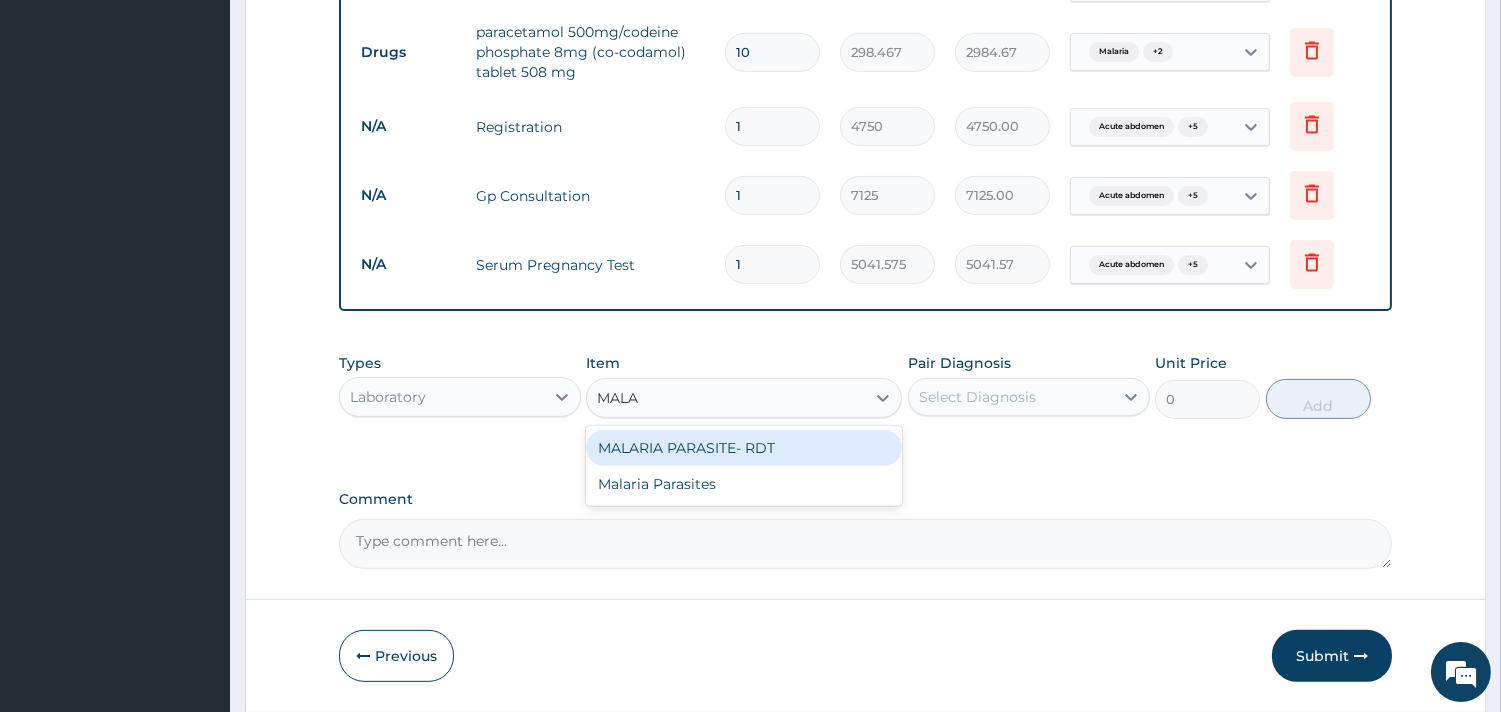 click on "MALARIA PARASITE- RDT" at bounding box center [744, 448] 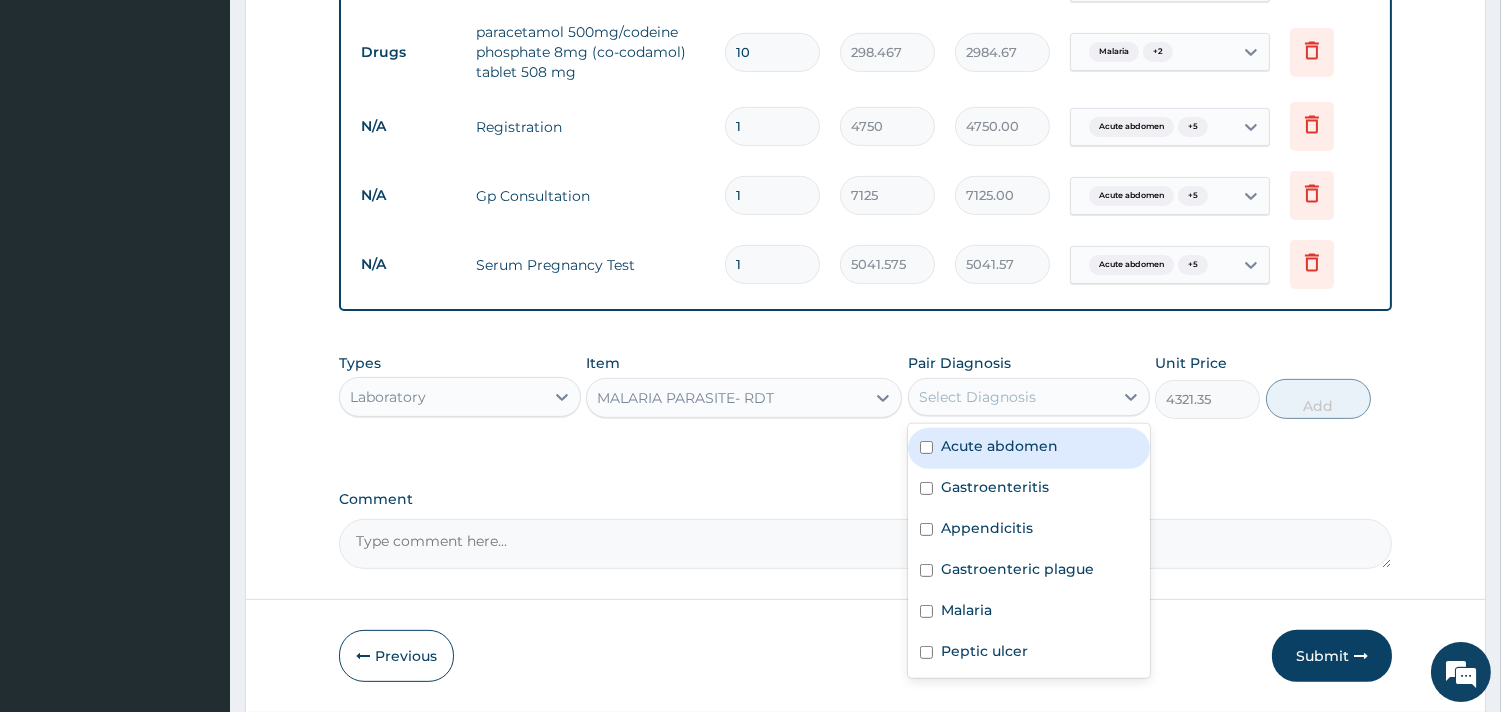 drag, startPoint x: 1002, startPoint y: 383, endPoint x: 1015, endPoint y: 431, distance: 49.729267 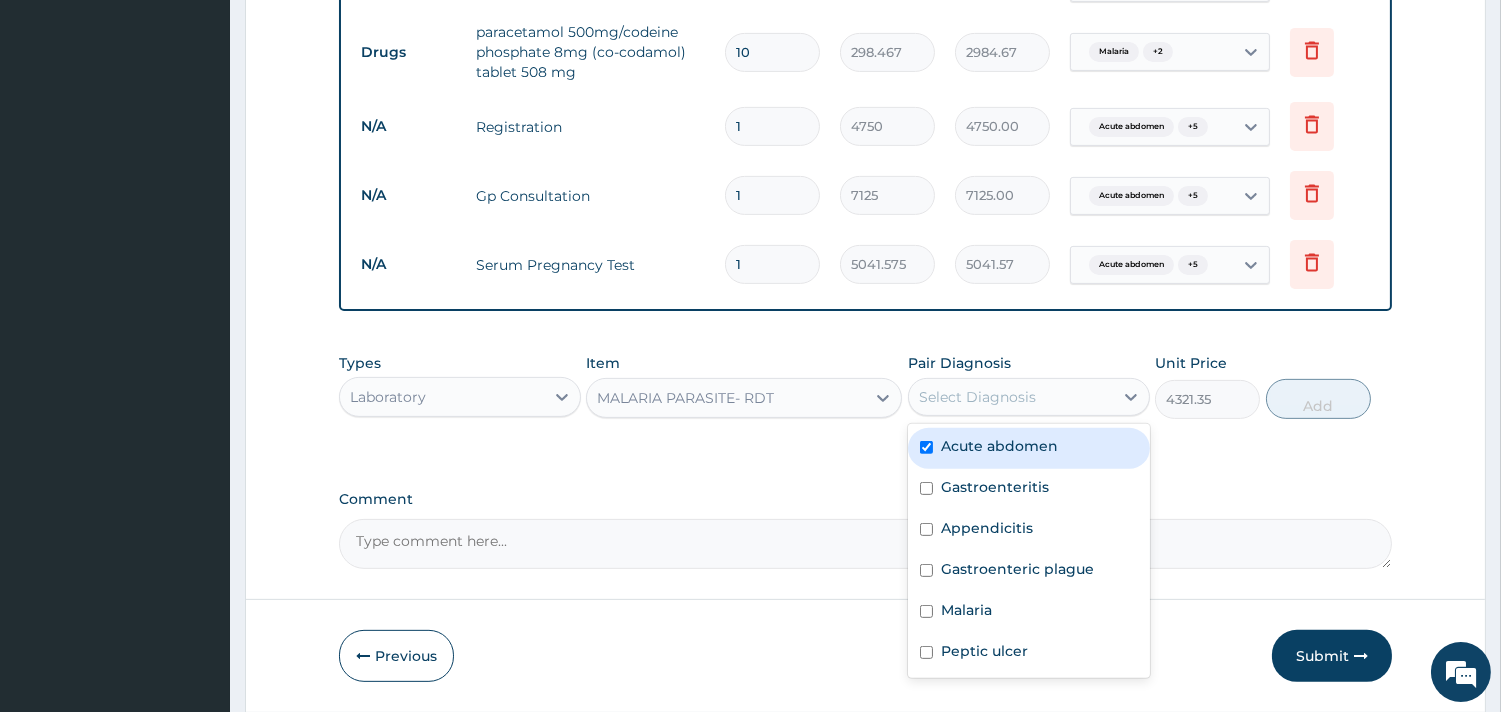 checkbox on "true" 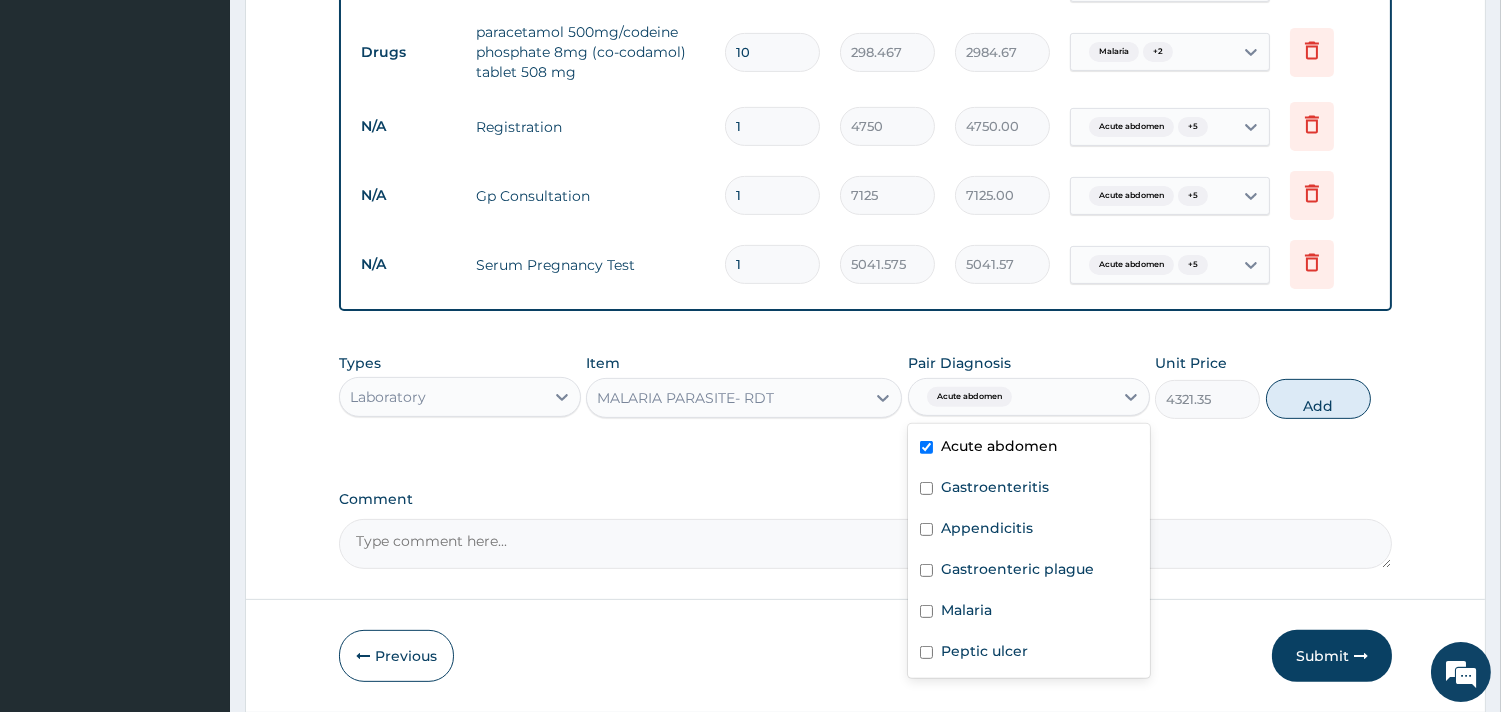 click on "Gastroenteritis" at bounding box center [1029, 489] 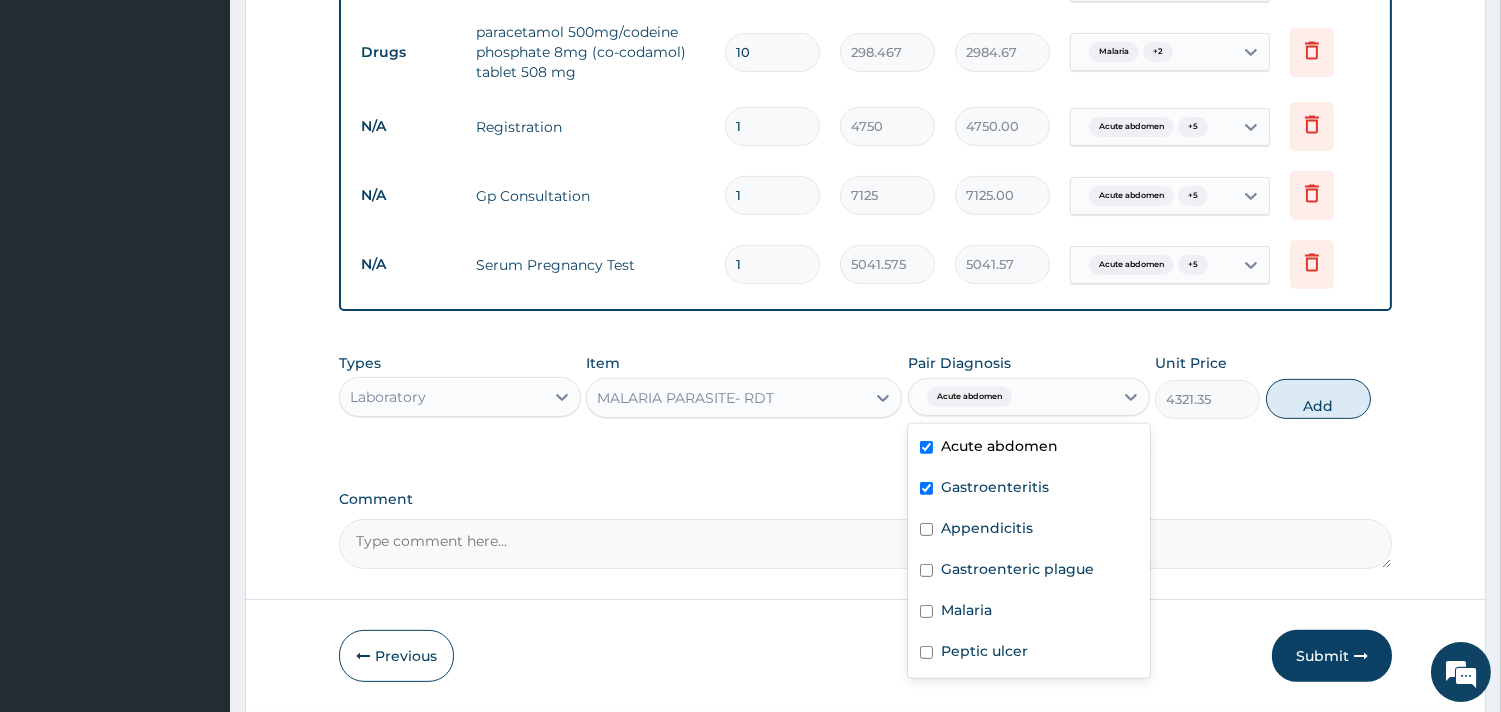 checkbox on "true" 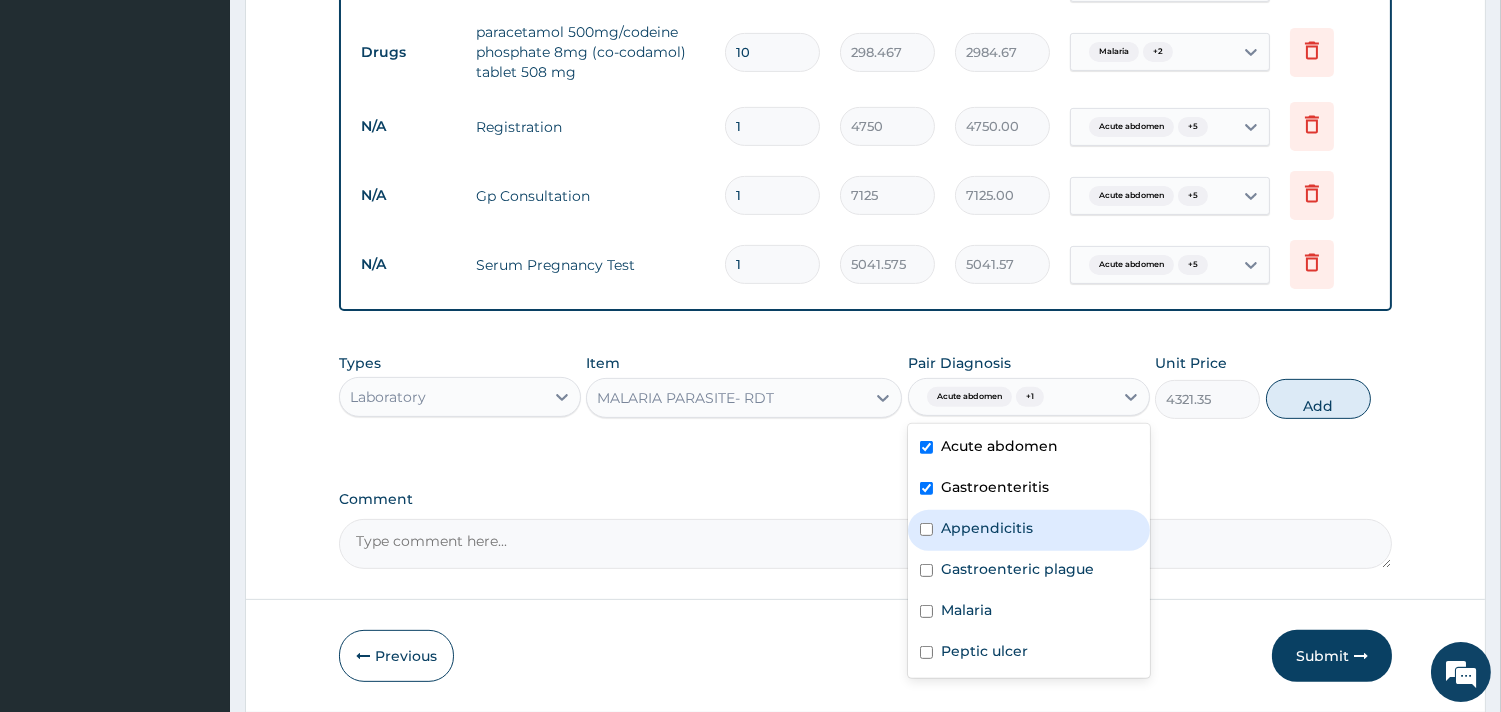 drag, startPoint x: 1008, startPoint y: 523, endPoint x: 1011, endPoint y: 596, distance: 73.061615 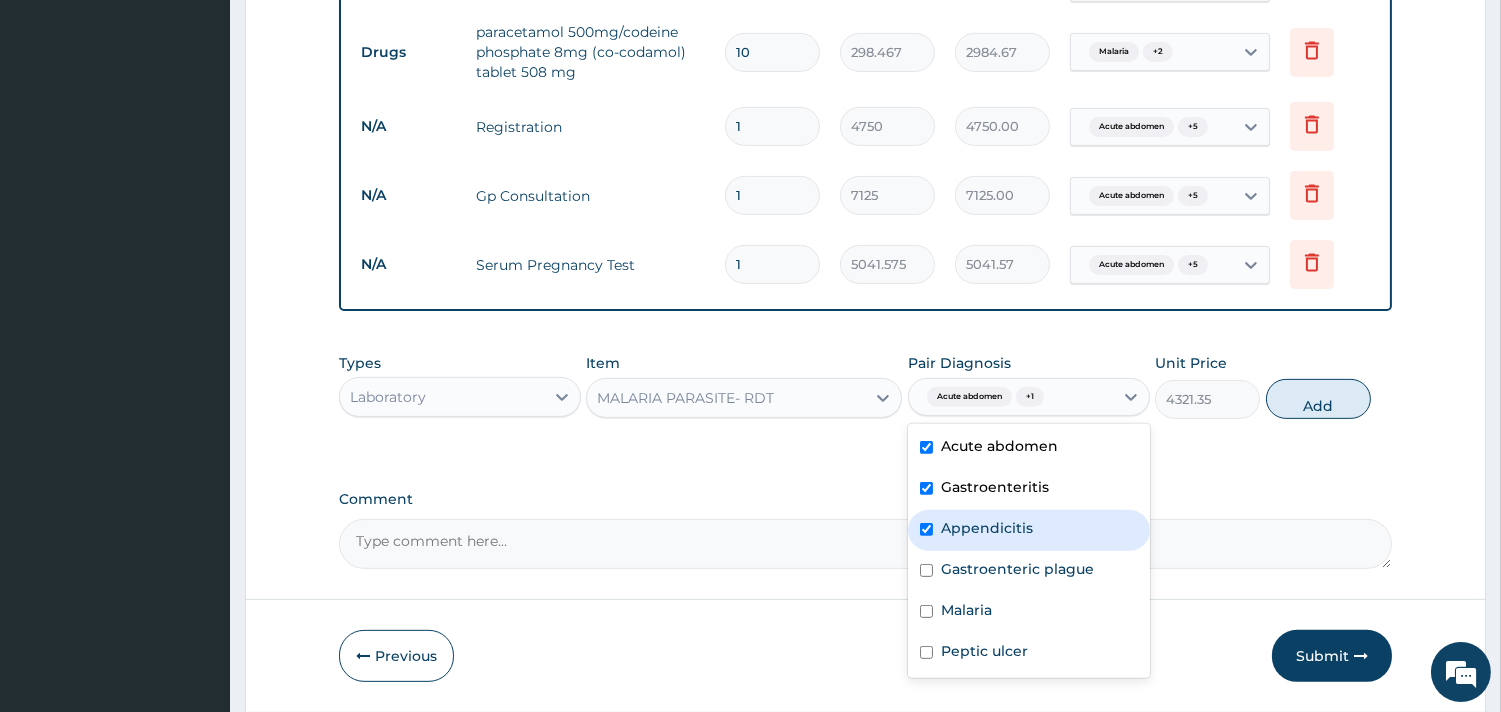 checkbox on "true" 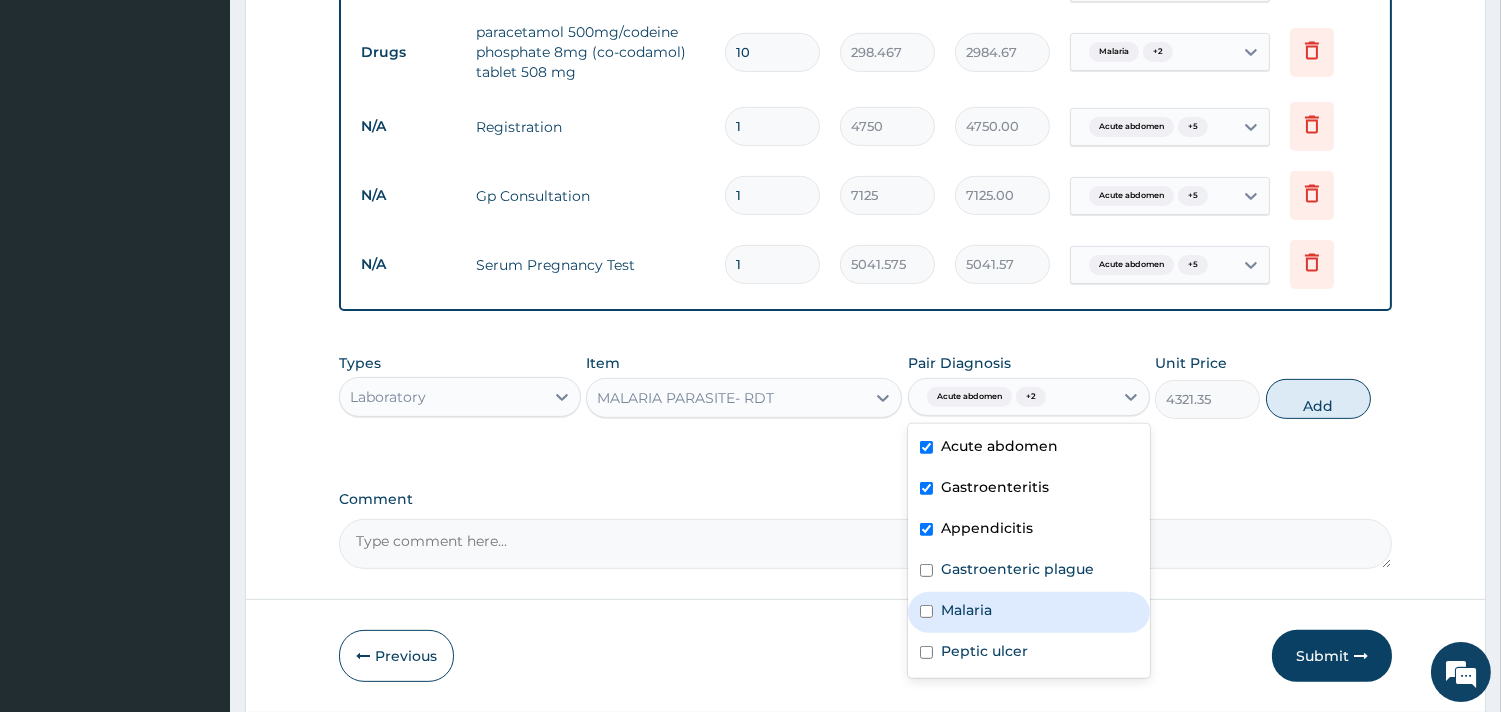 click on "Malaria" at bounding box center [1029, 612] 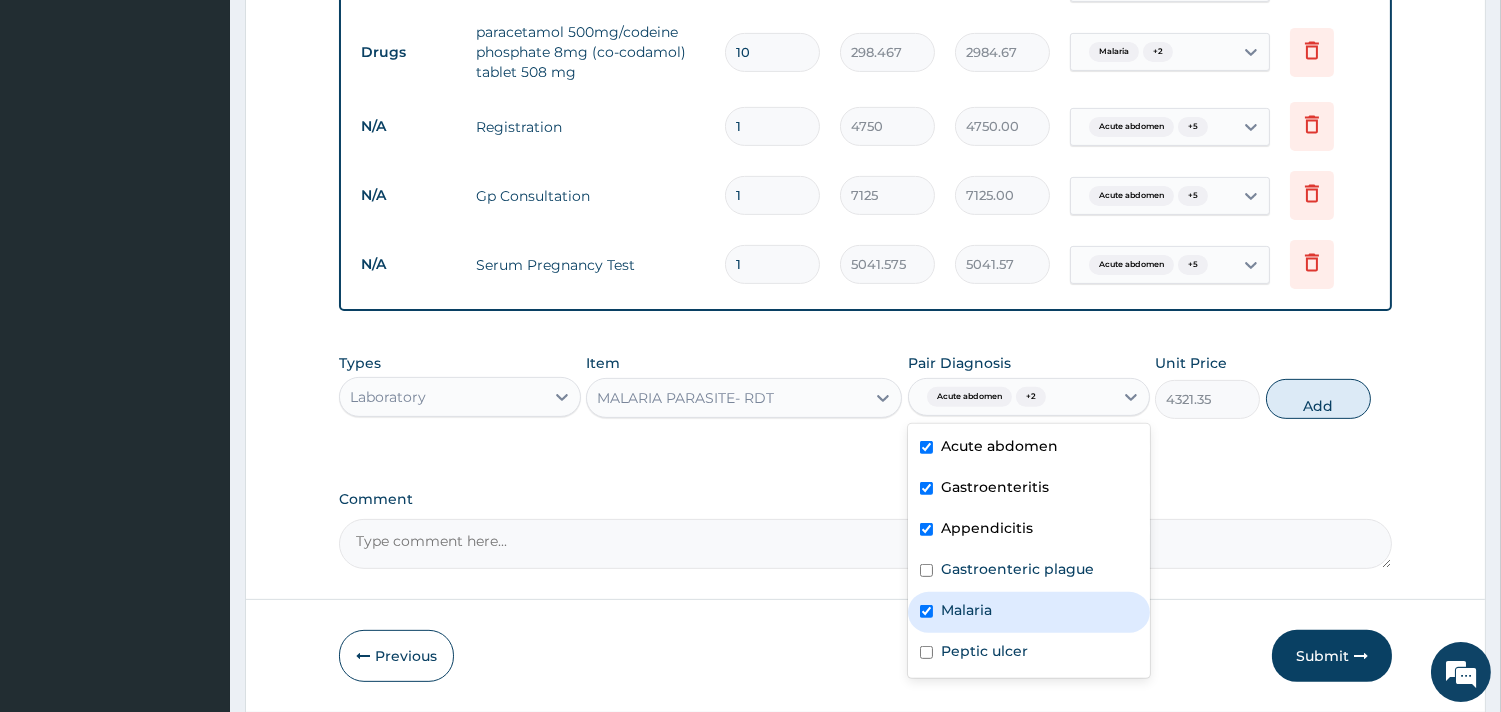 checkbox on "true" 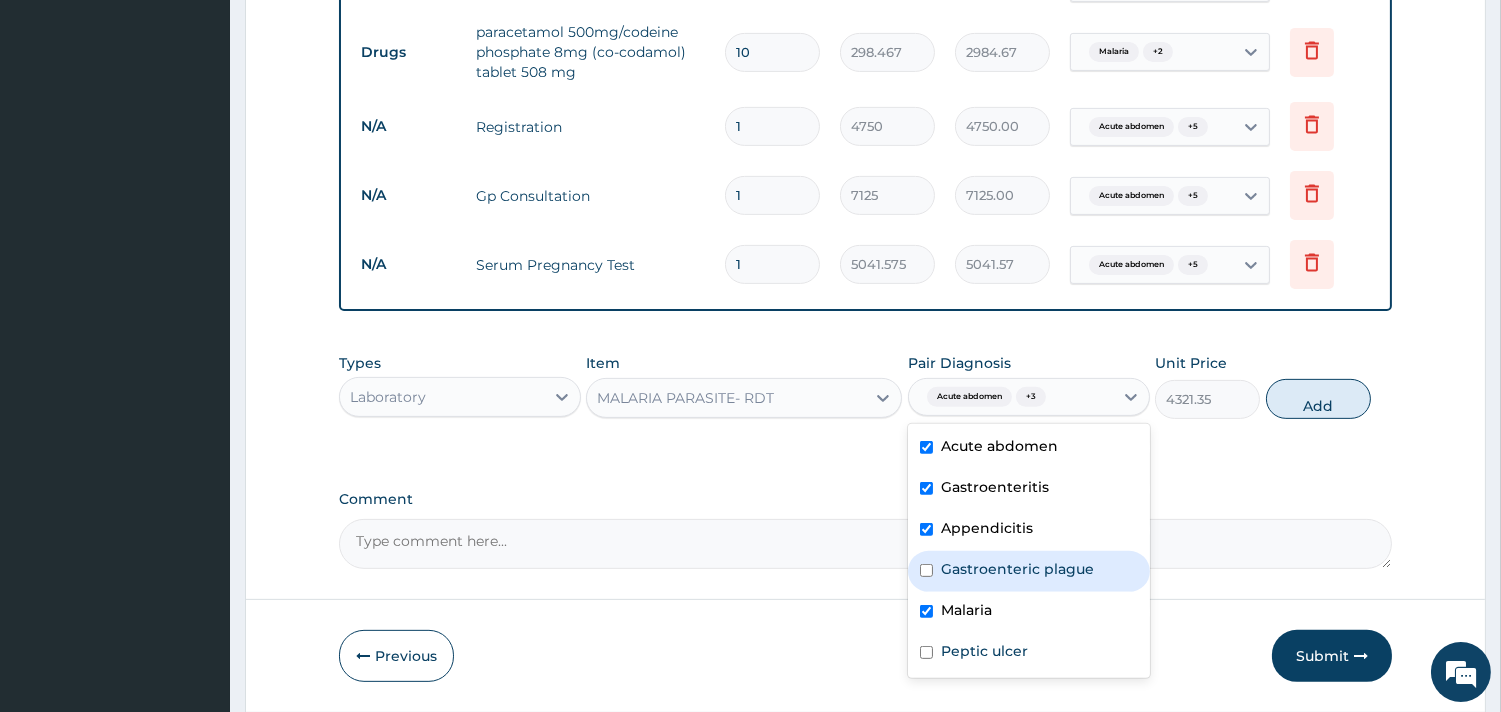 drag, startPoint x: 997, startPoint y: 570, endPoint x: 1013, endPoint y: 636, distance: 67.911705 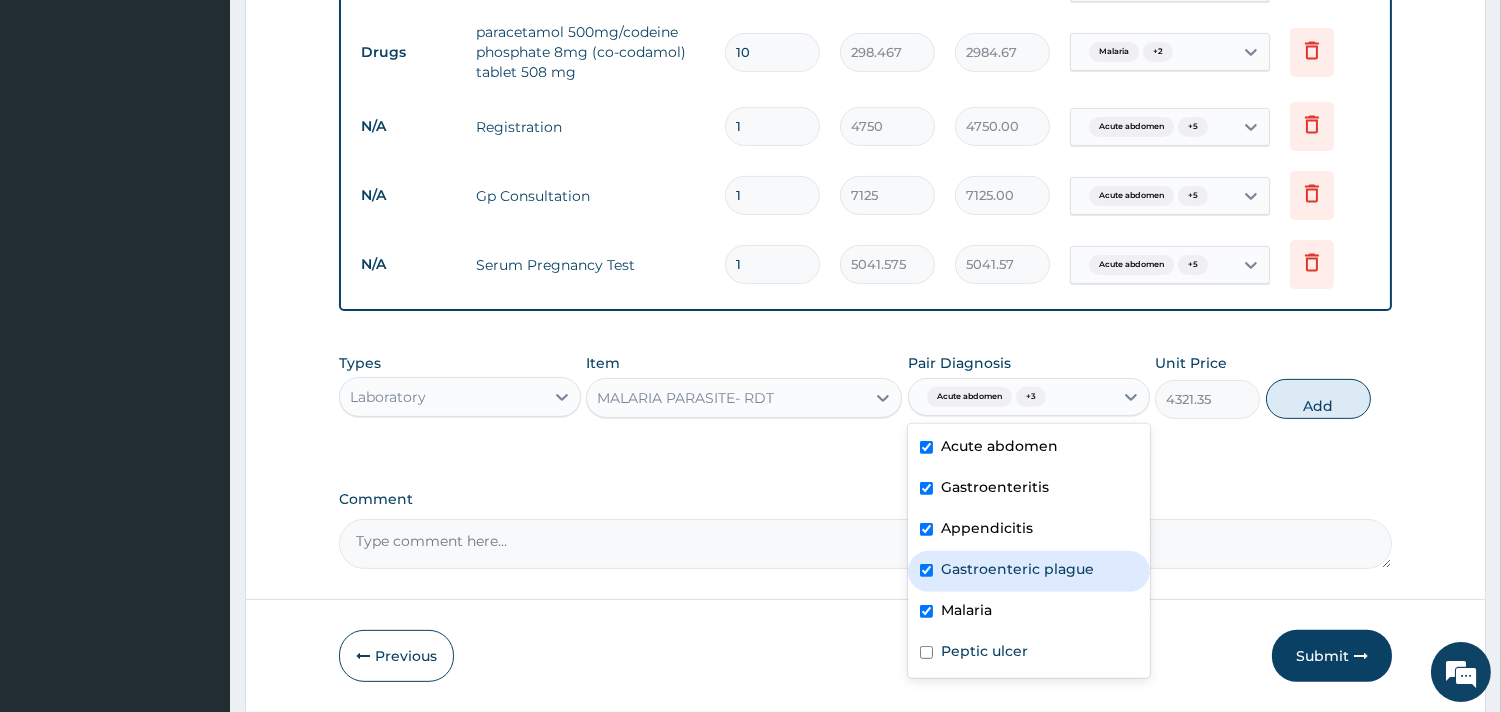 checkbox on "true" 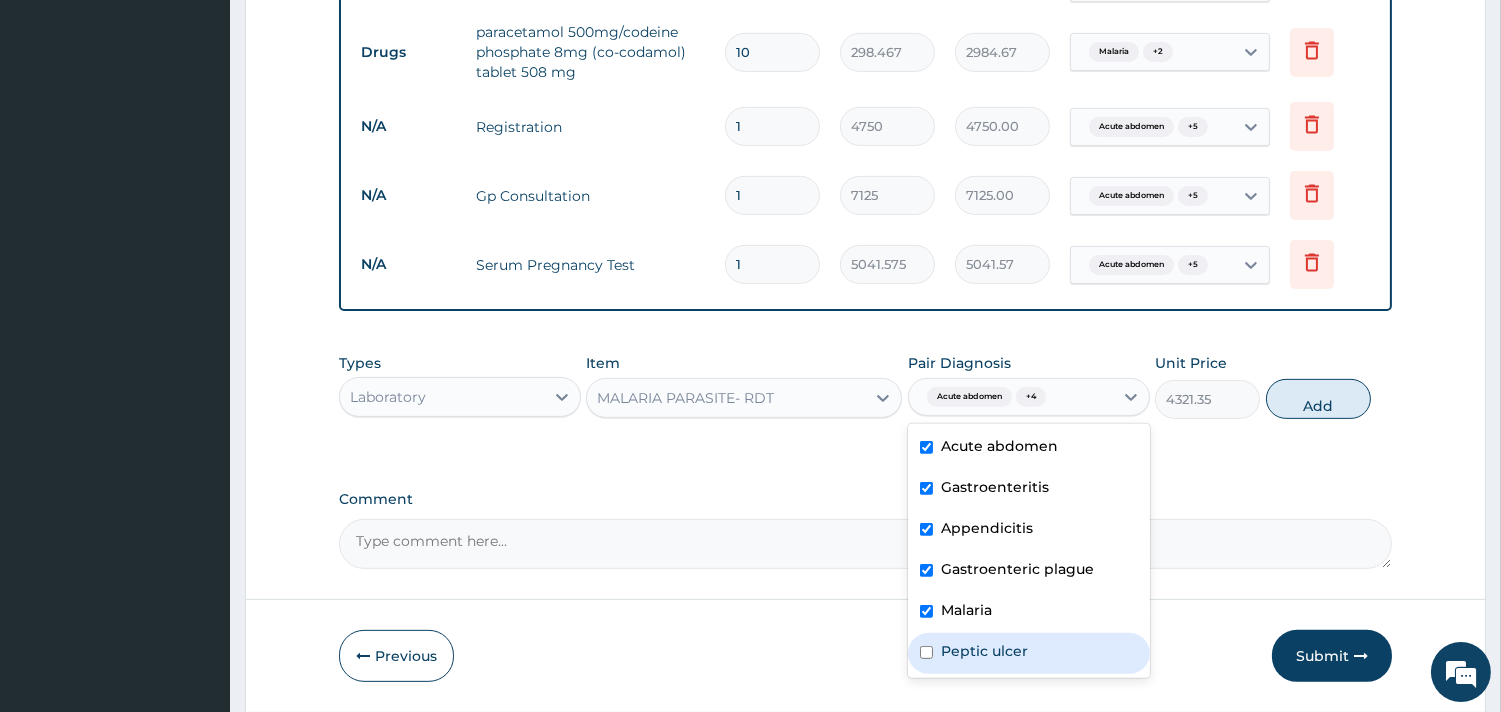 click on "Peptic ulcer" at bounding box center [984, 651] 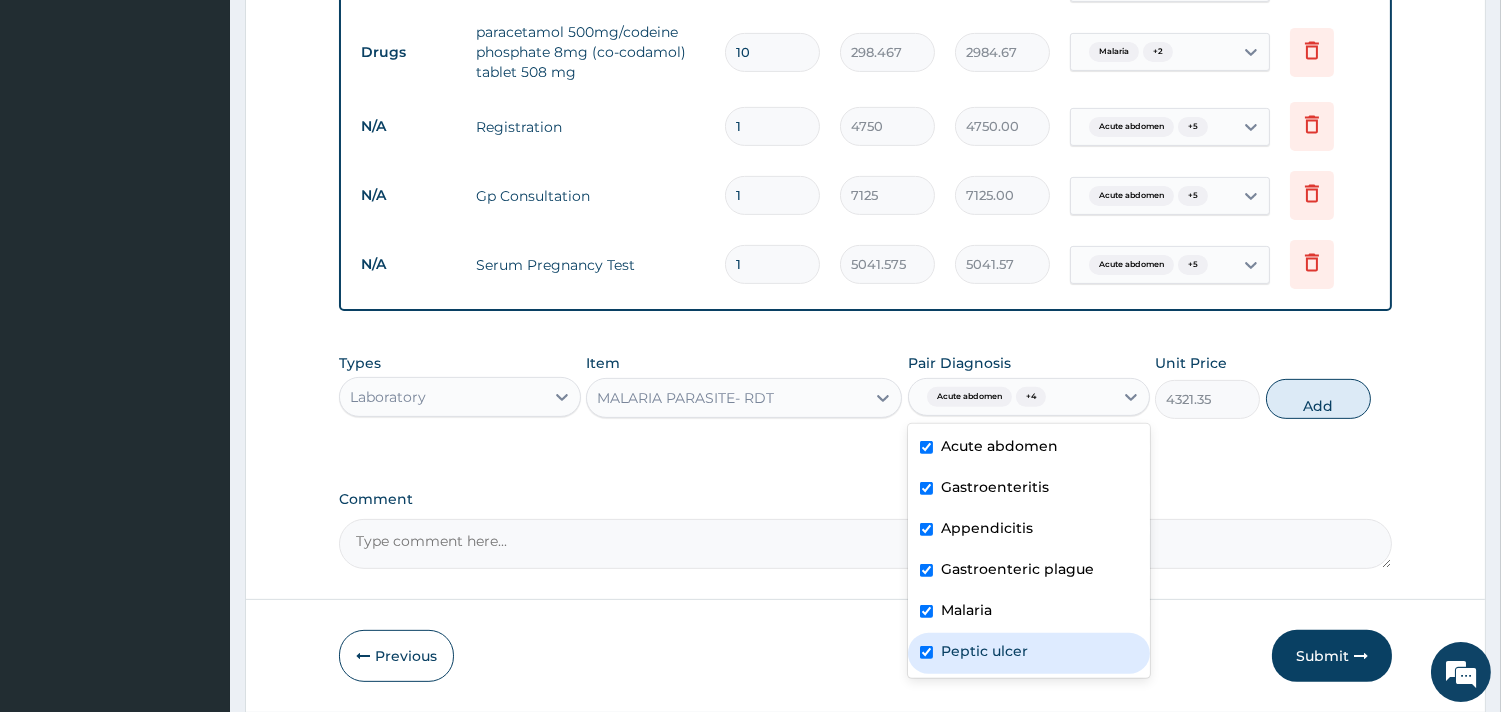 checkbox on "true" 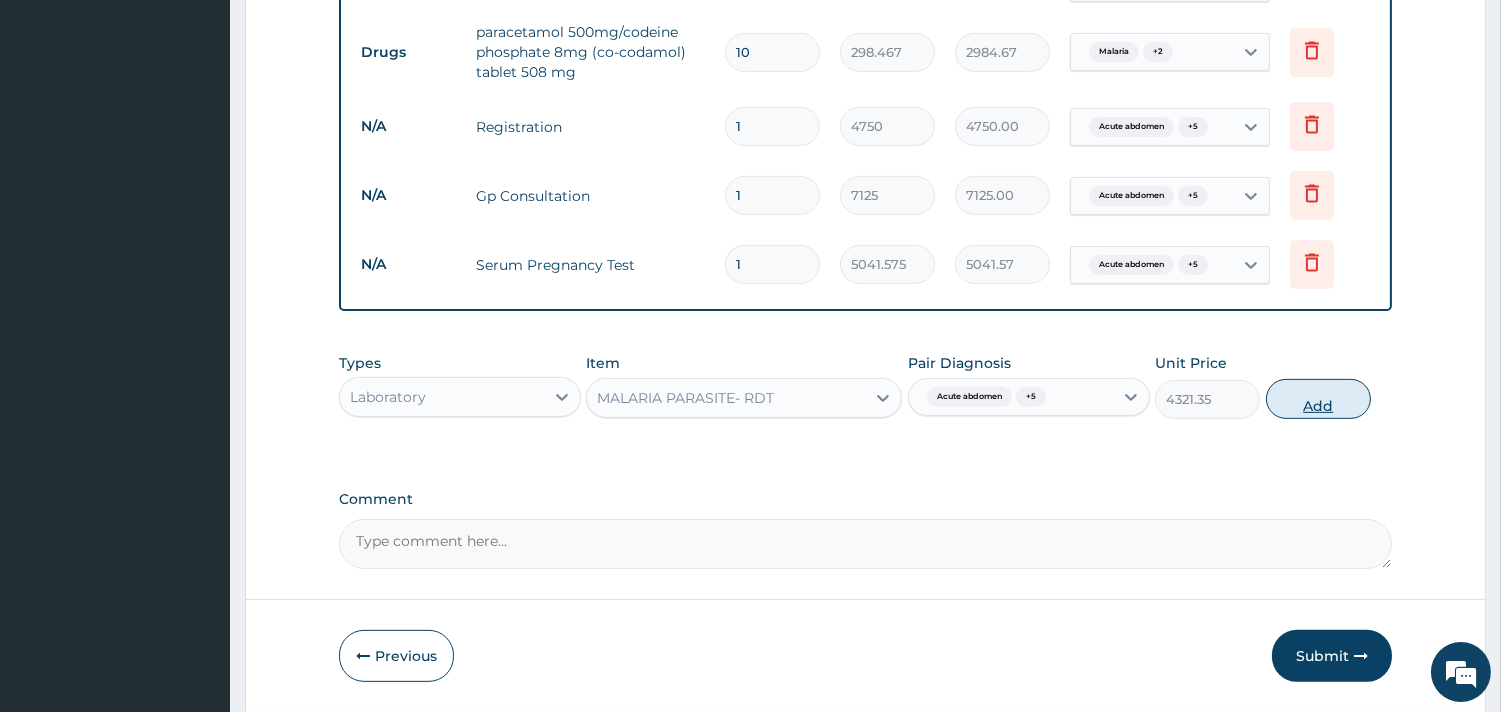 click on "Add" at bounding box center (1318, 399) 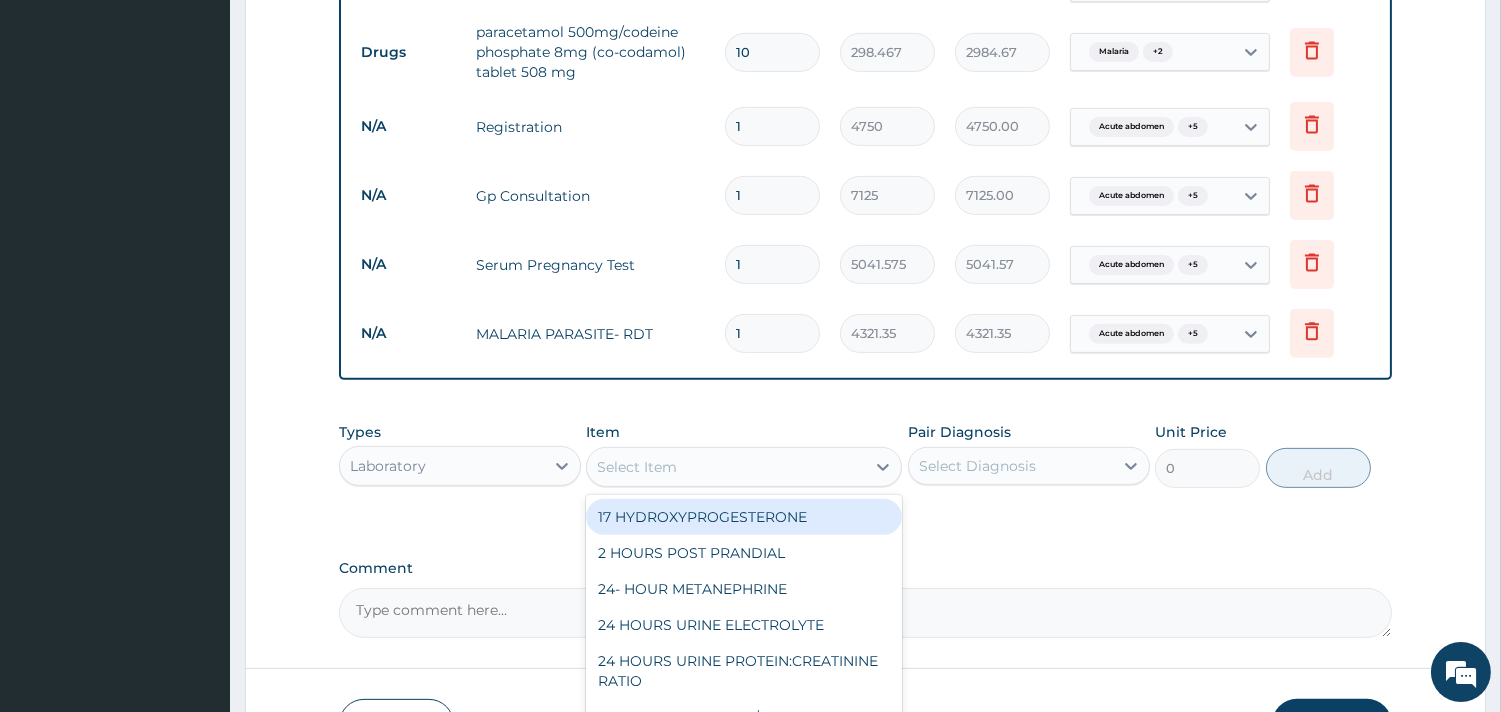 click on "Select Item" at bounding box center (637, 467) 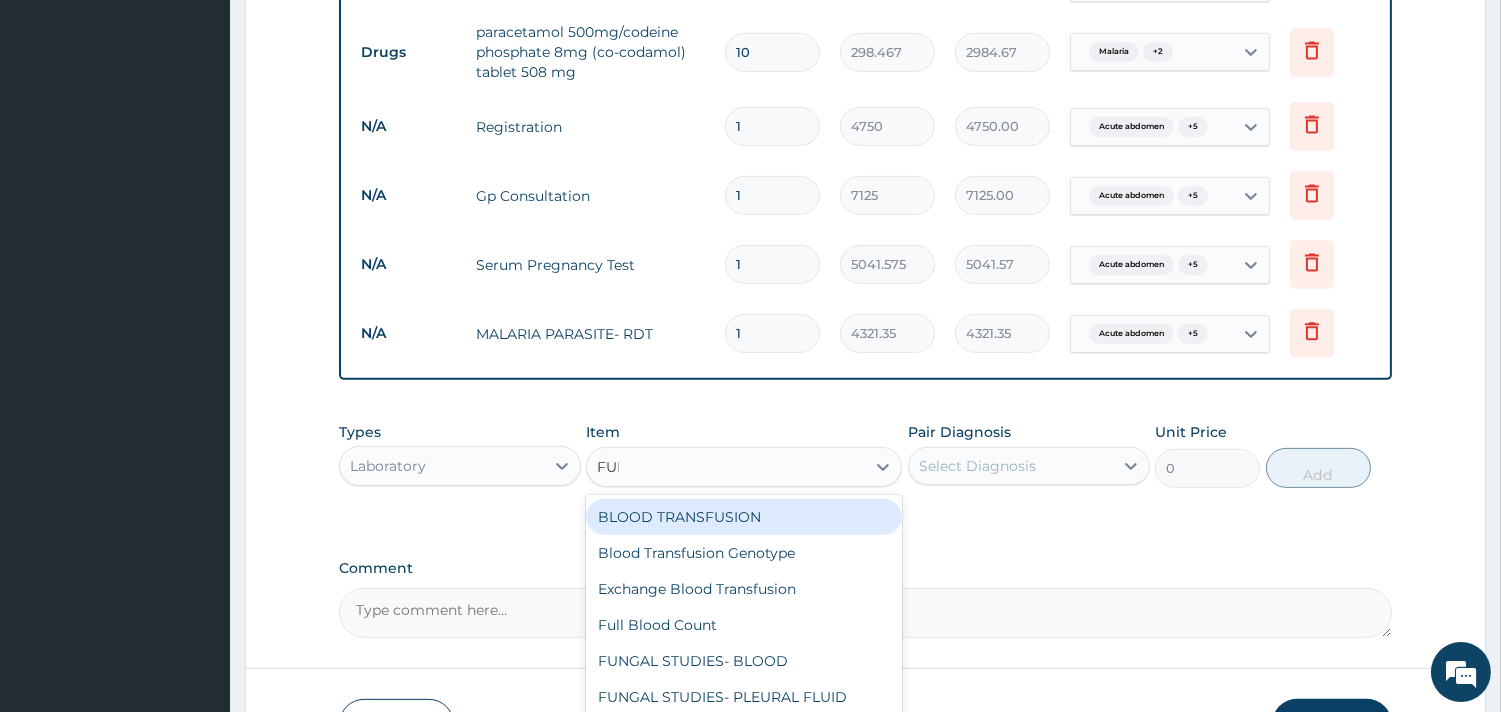 type on "FULL" 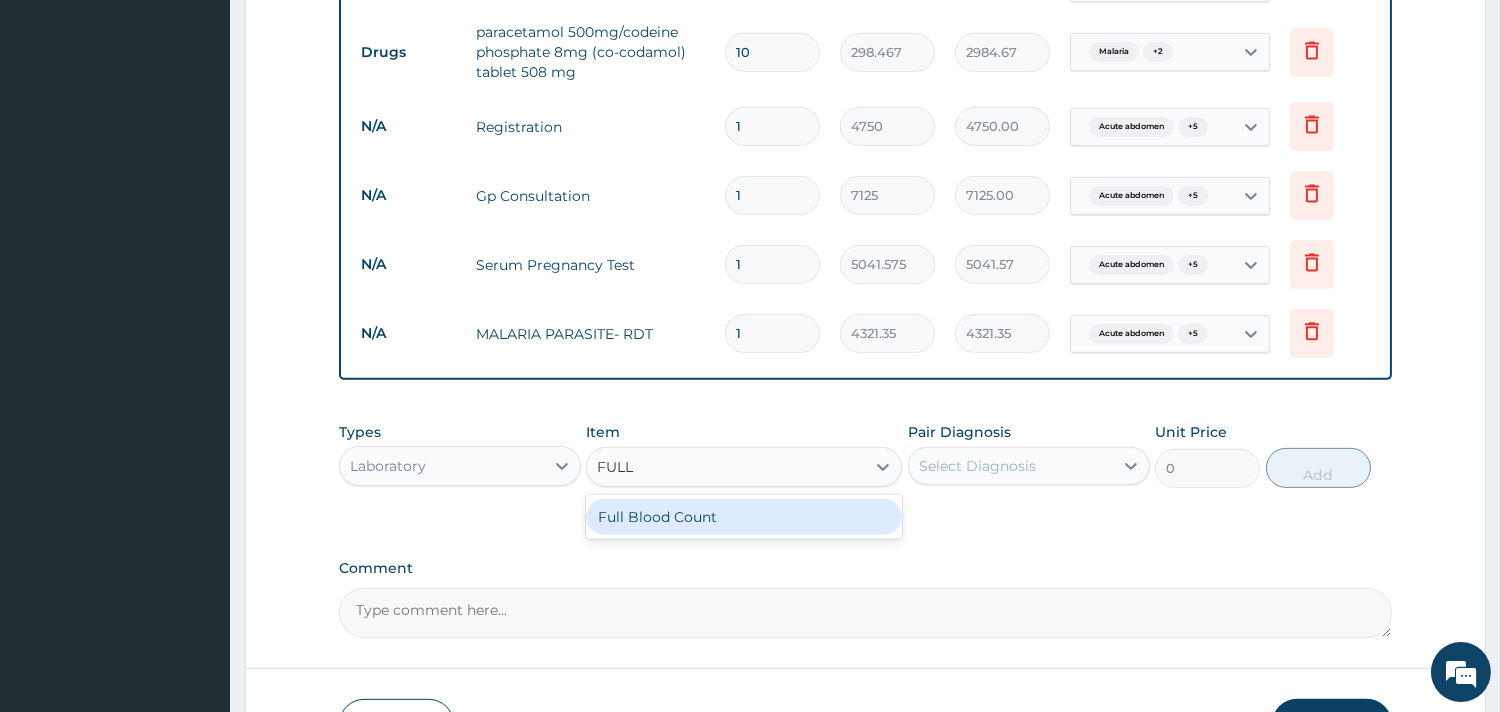 click on "Full Blood Count" at bounding box center [744, 517] 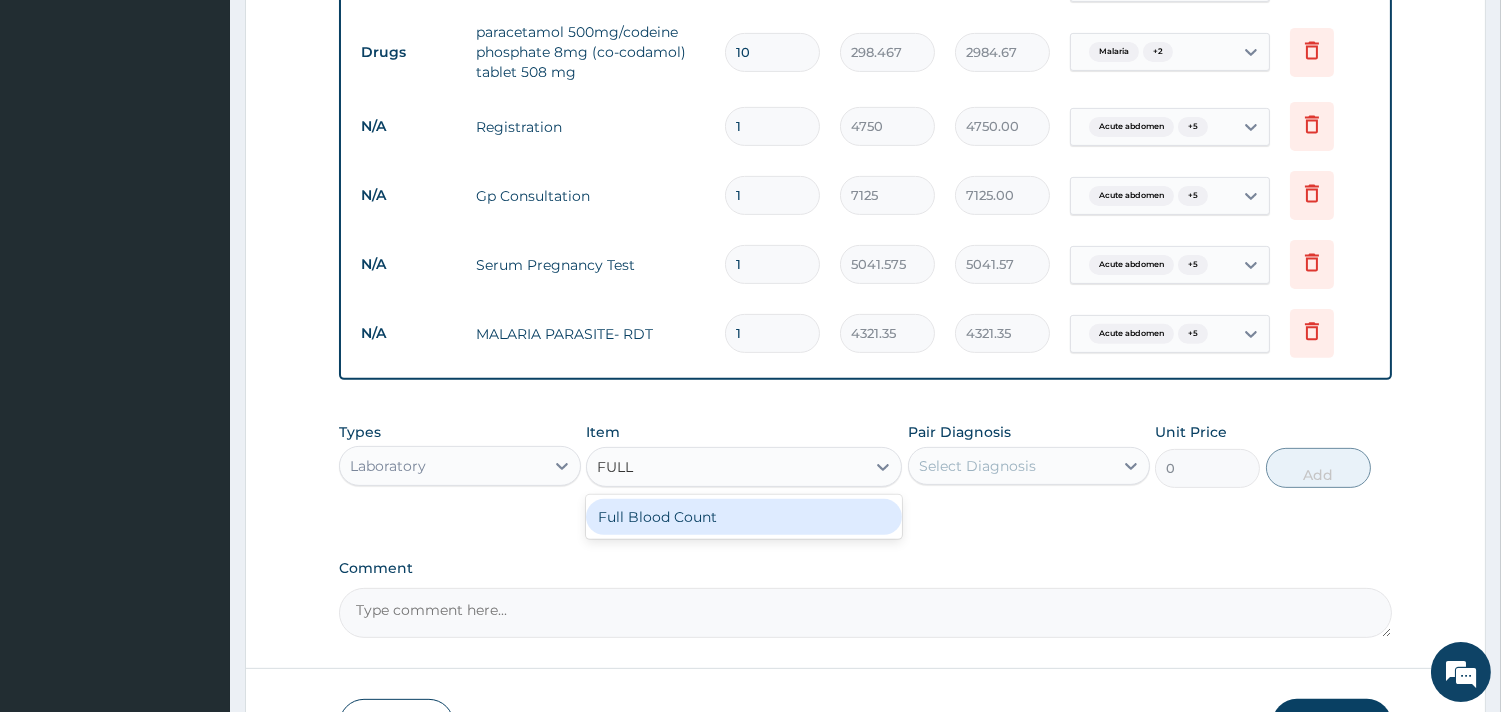 type 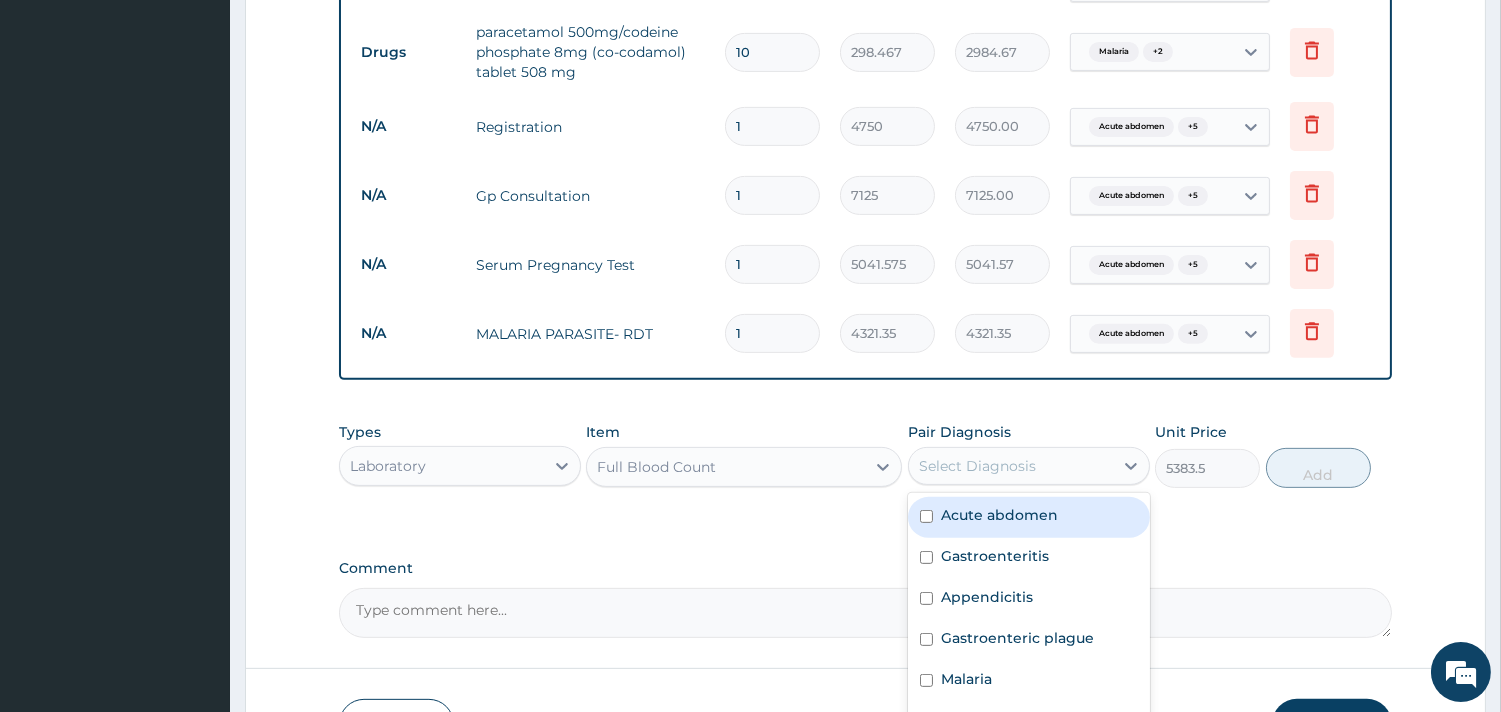 click on "Select Diagnosis" at bounding box center (977, 466) 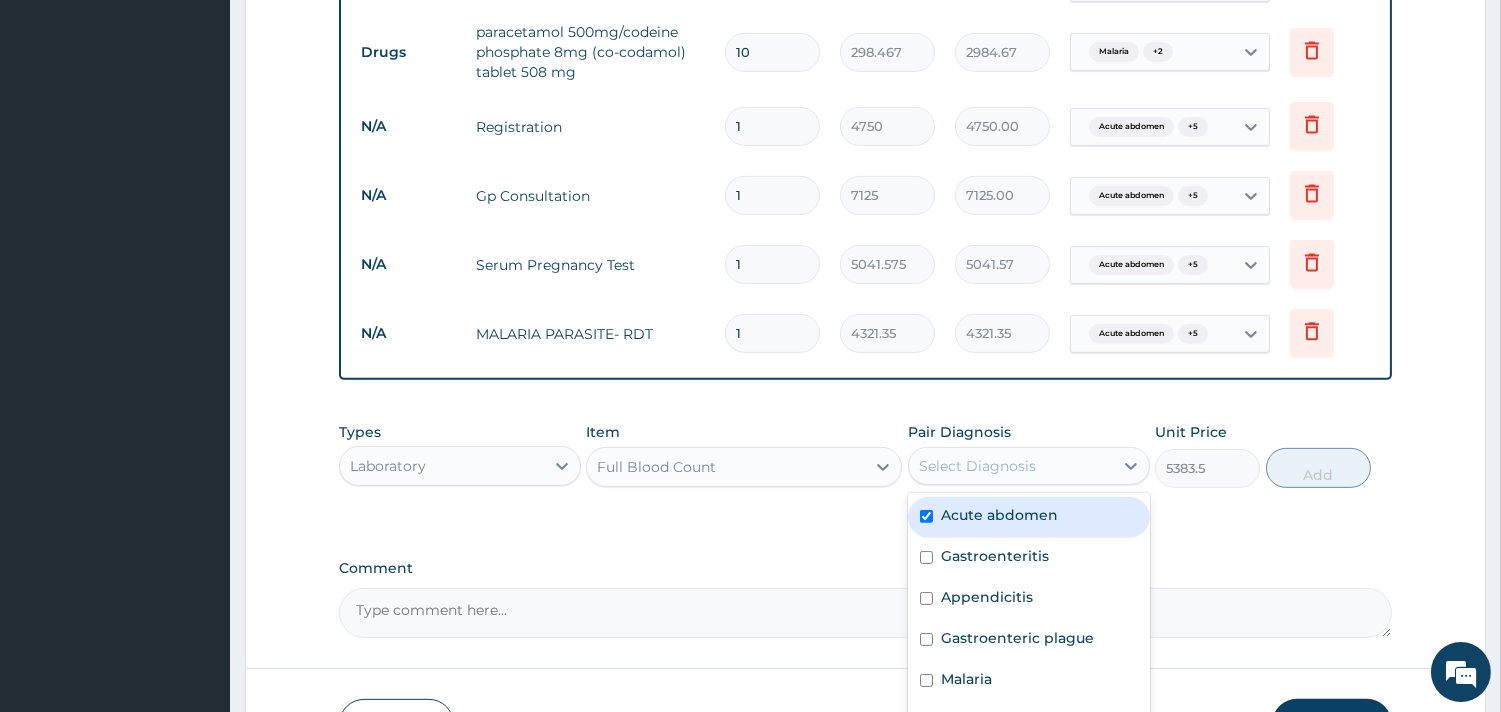 checkbox on "true" 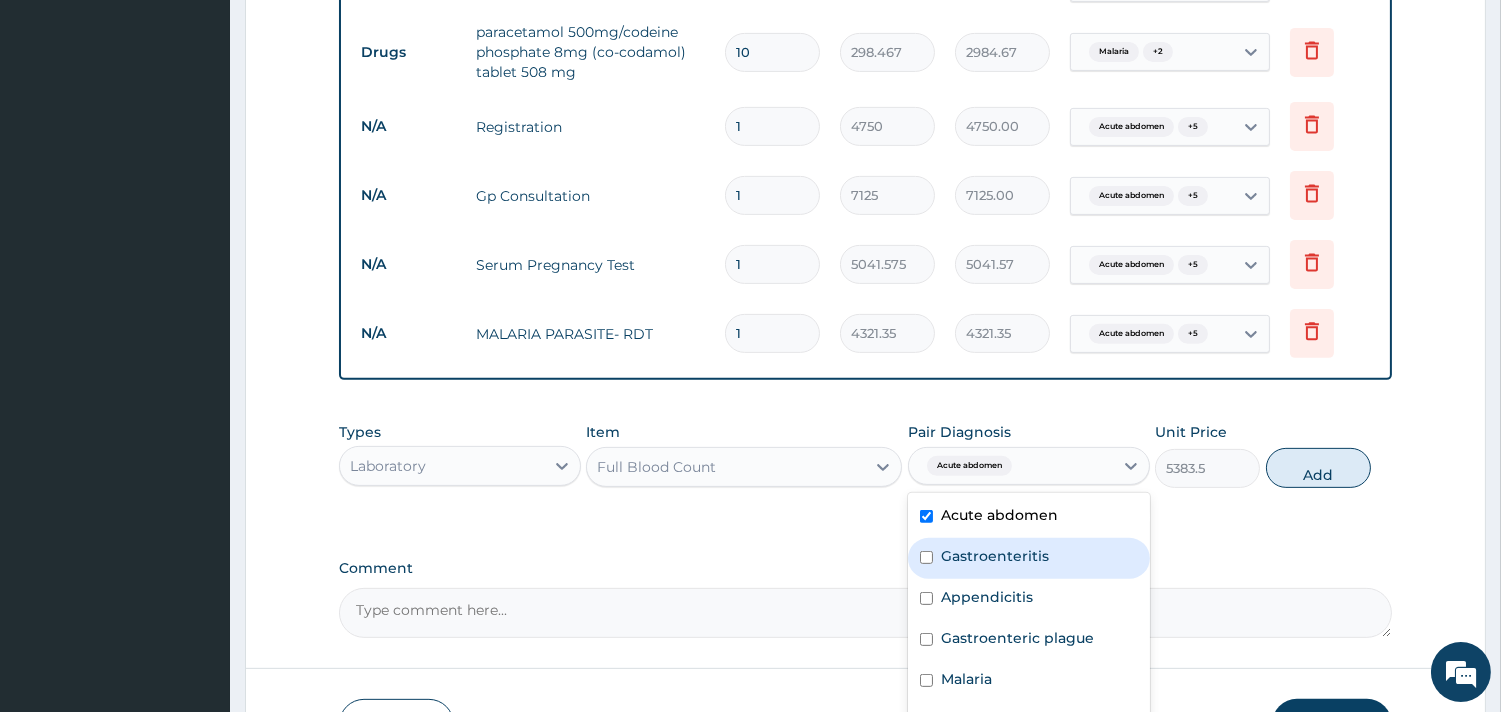 click on "Gastroenteritis" at bounding box center [1029, 558] 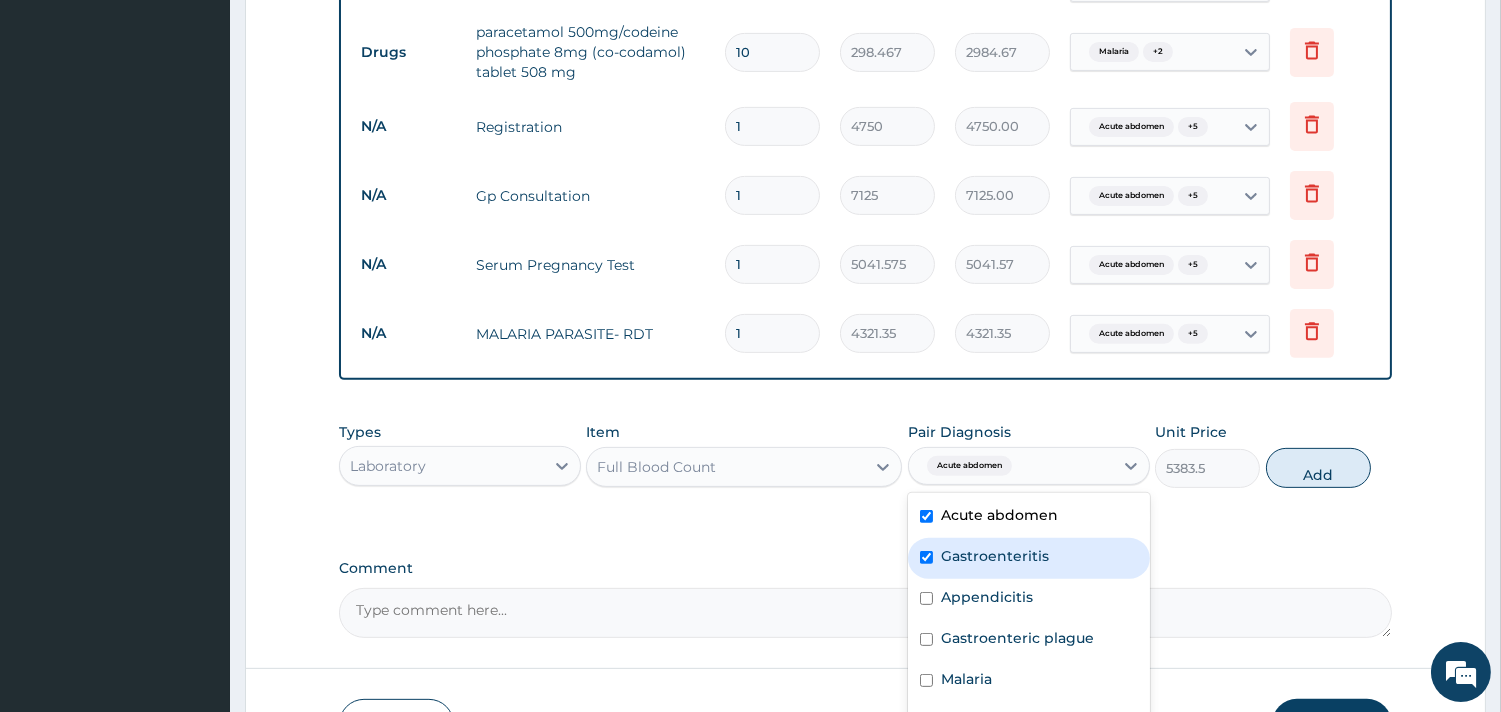 checkbox on "true" 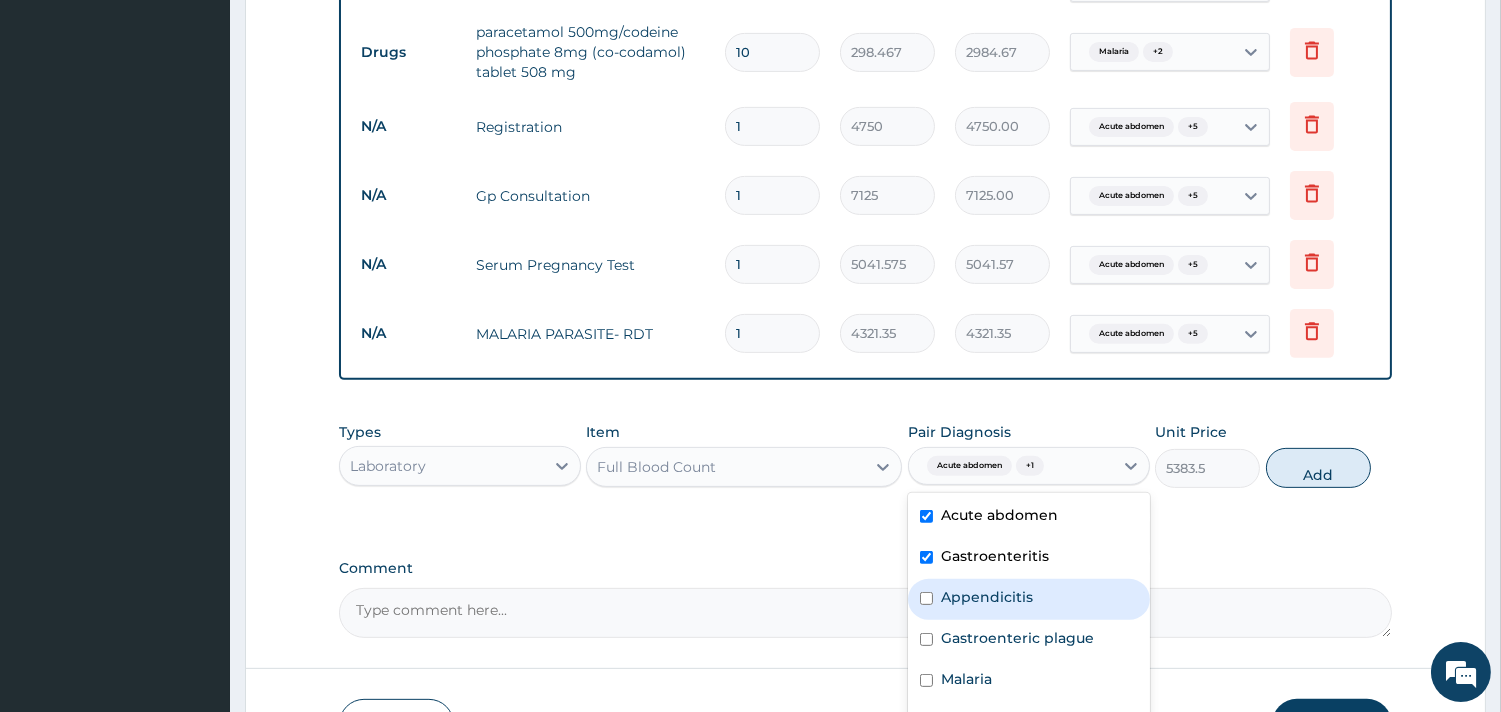 click on "Appendicitis" at bounding box center [987, 597] 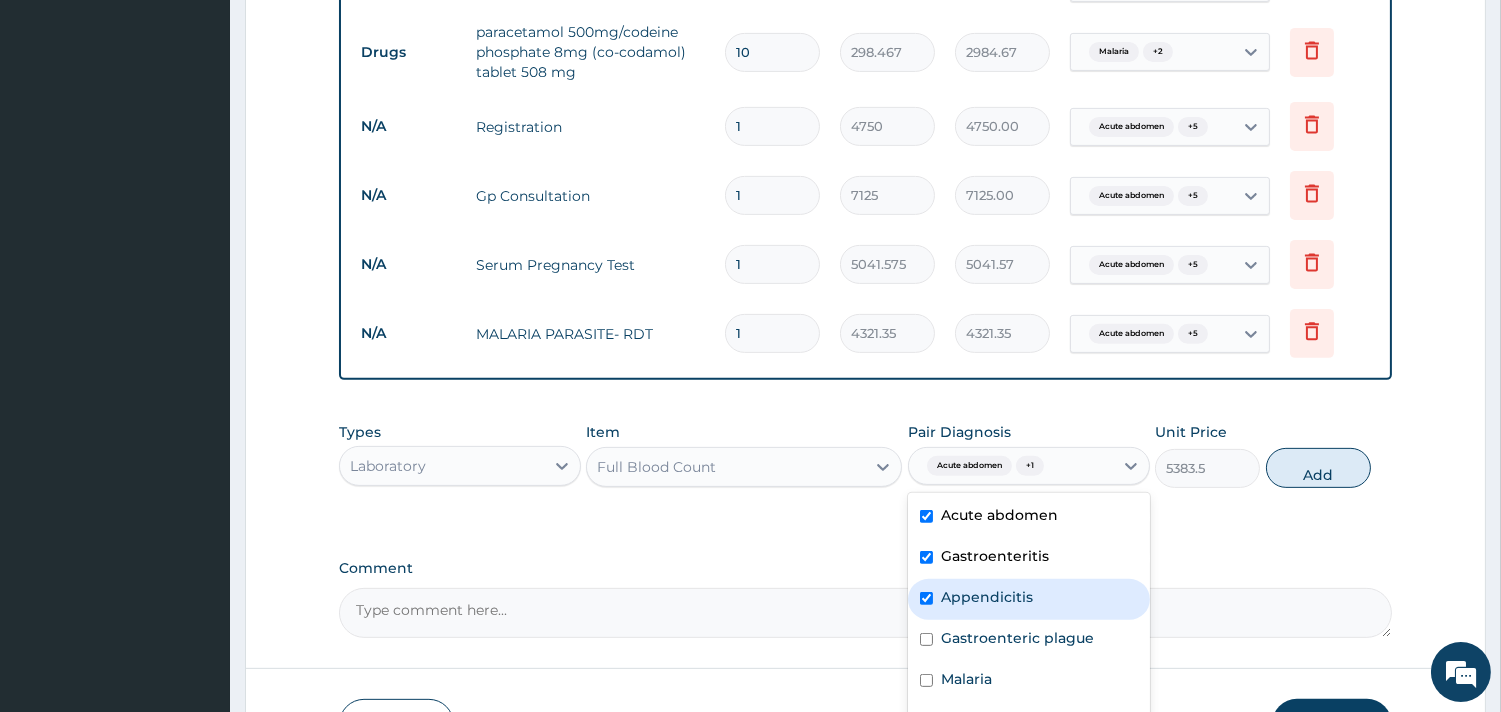 checkbox on "true" 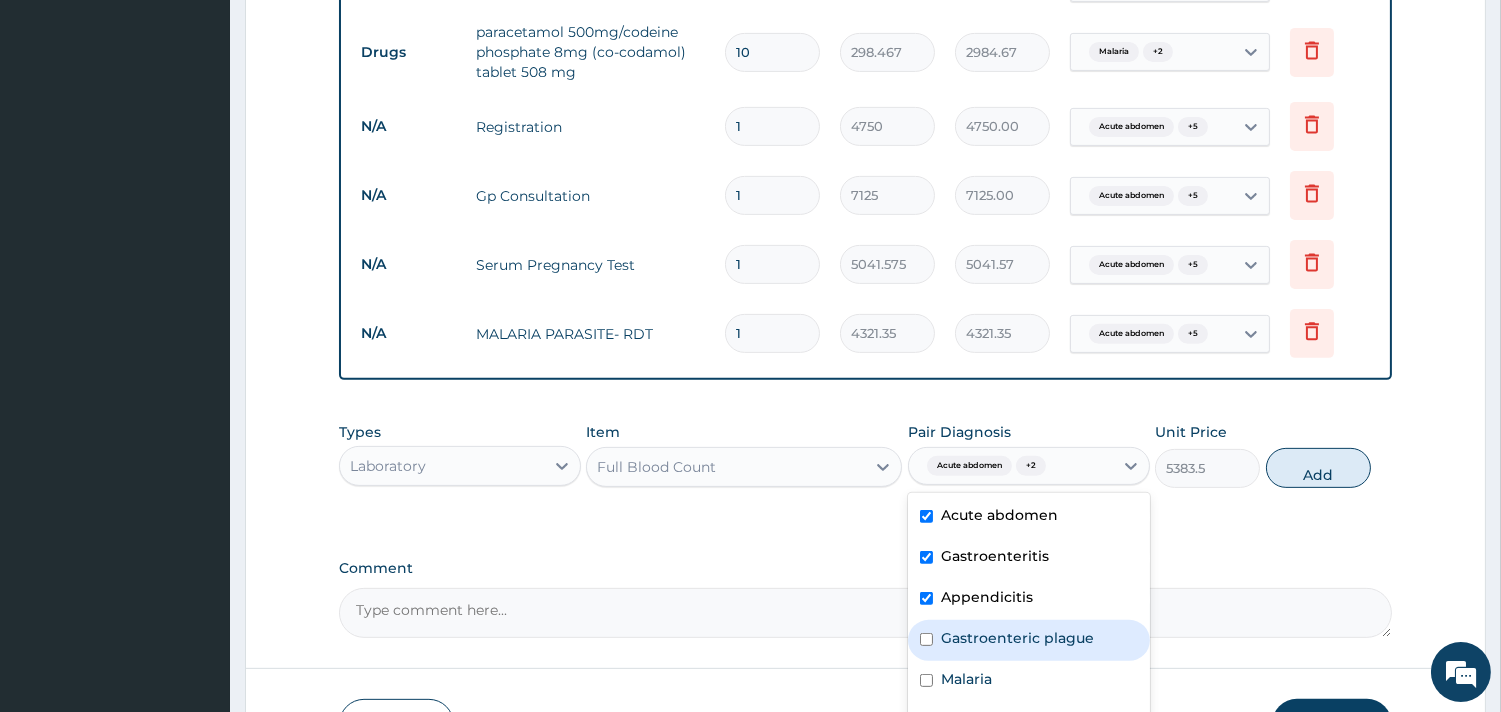drag, startPoint x: 981, startPoint y: 638, endPoint x: 978, endPoint y: 688, distance: 50.08992 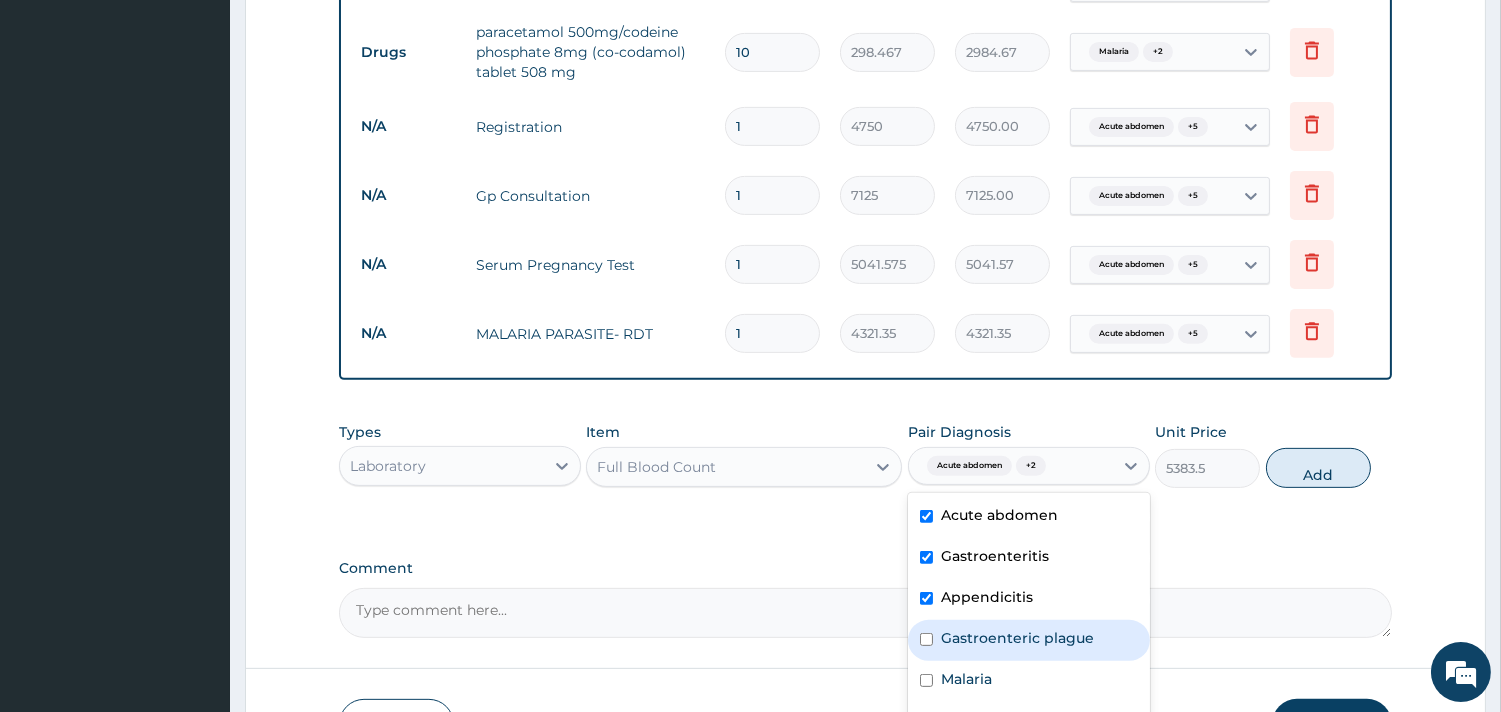 click on "Gastroenteric plague" at bounding box center [1029, 640] 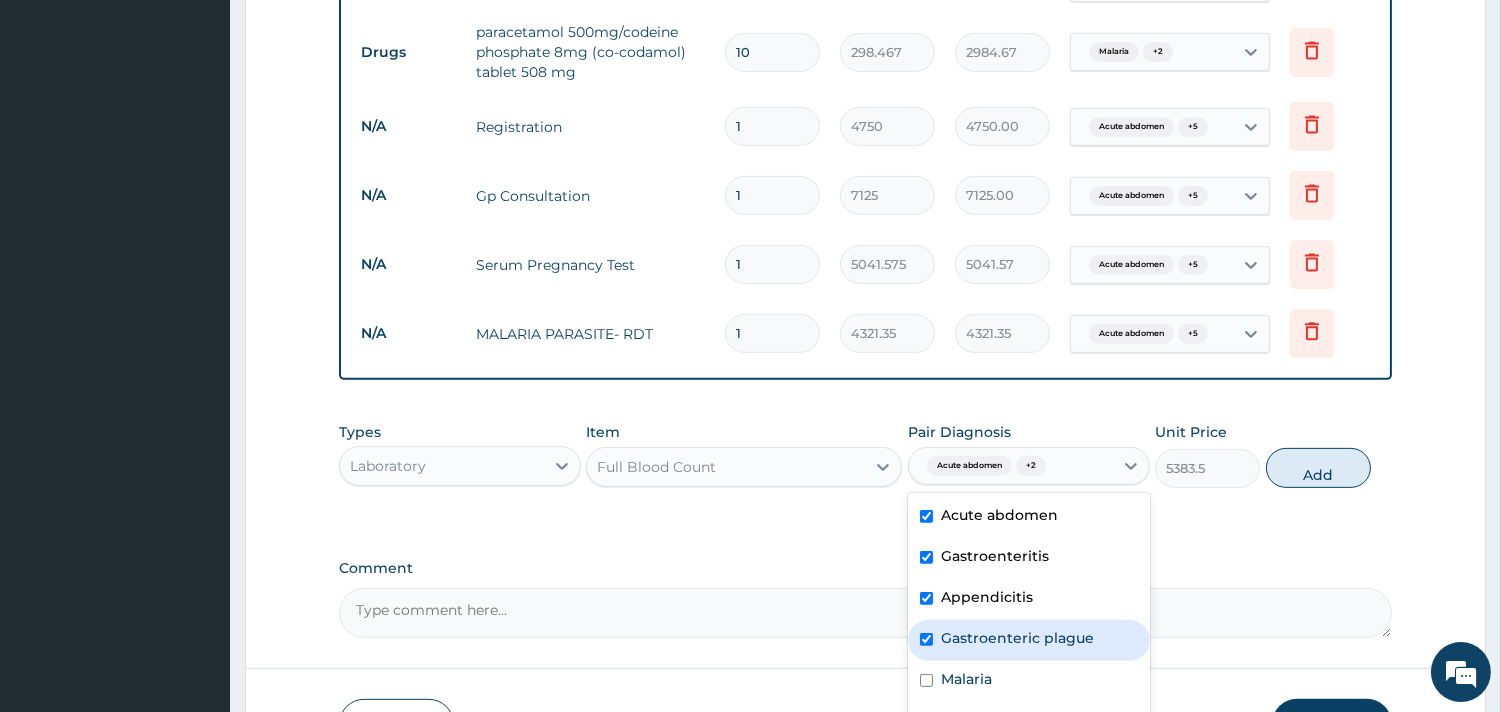 checkbox on "true" 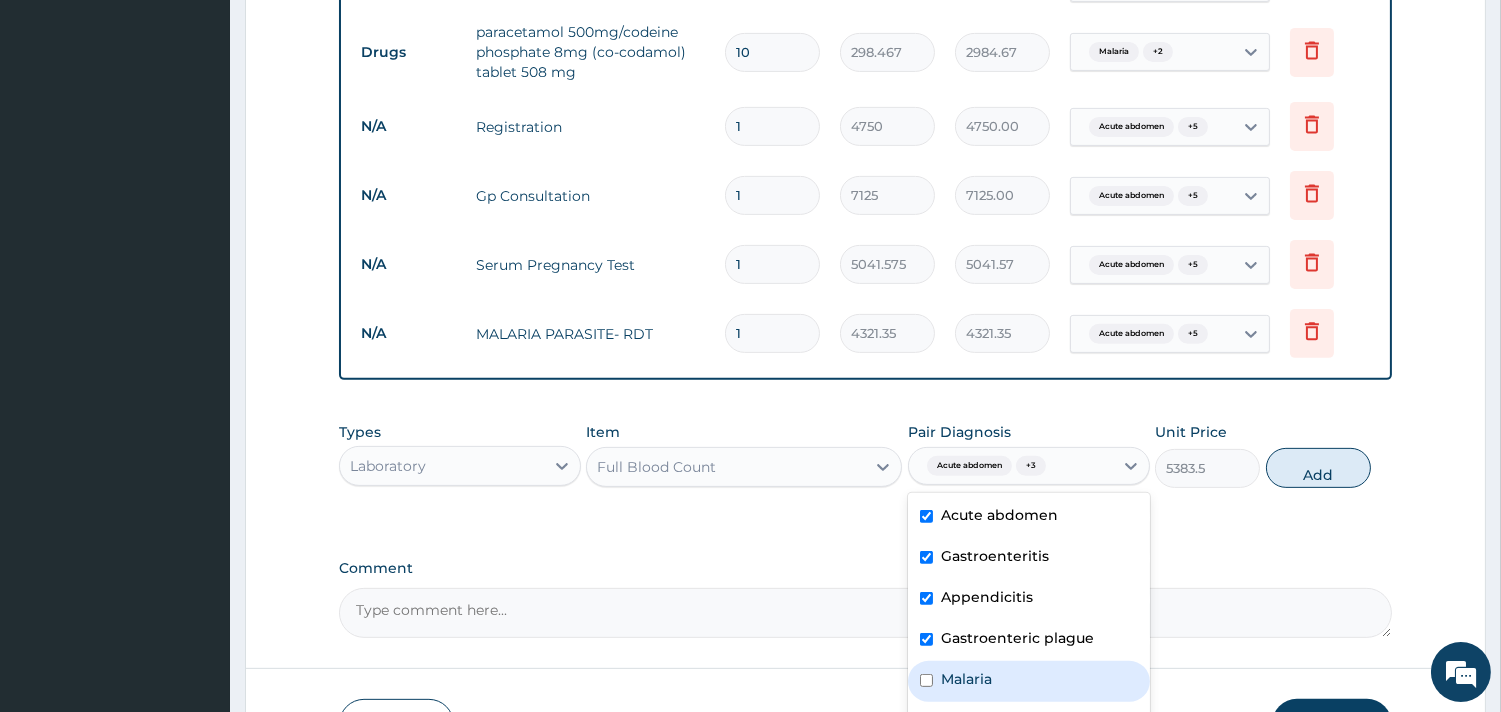 click on "Malaria" at bounding box center (966, 679) 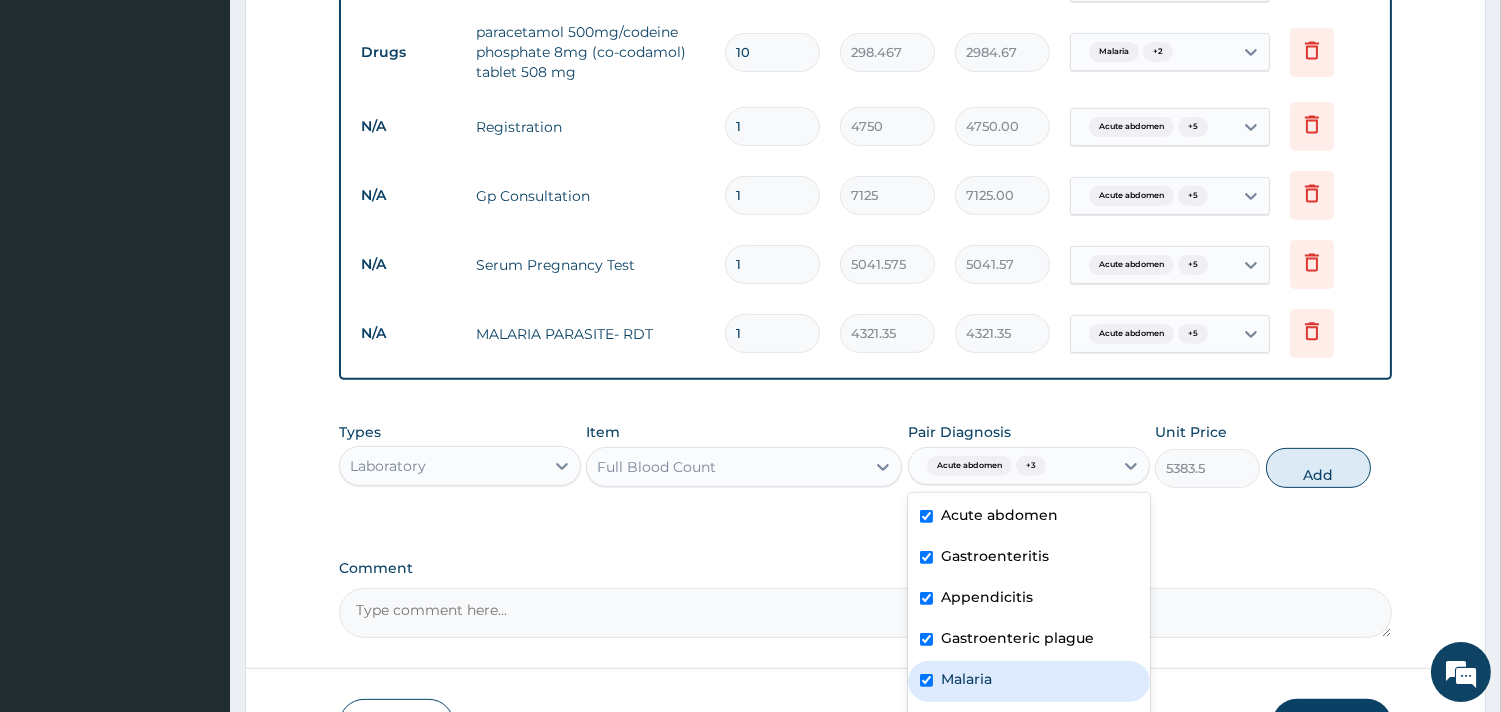 checkbox on "true" 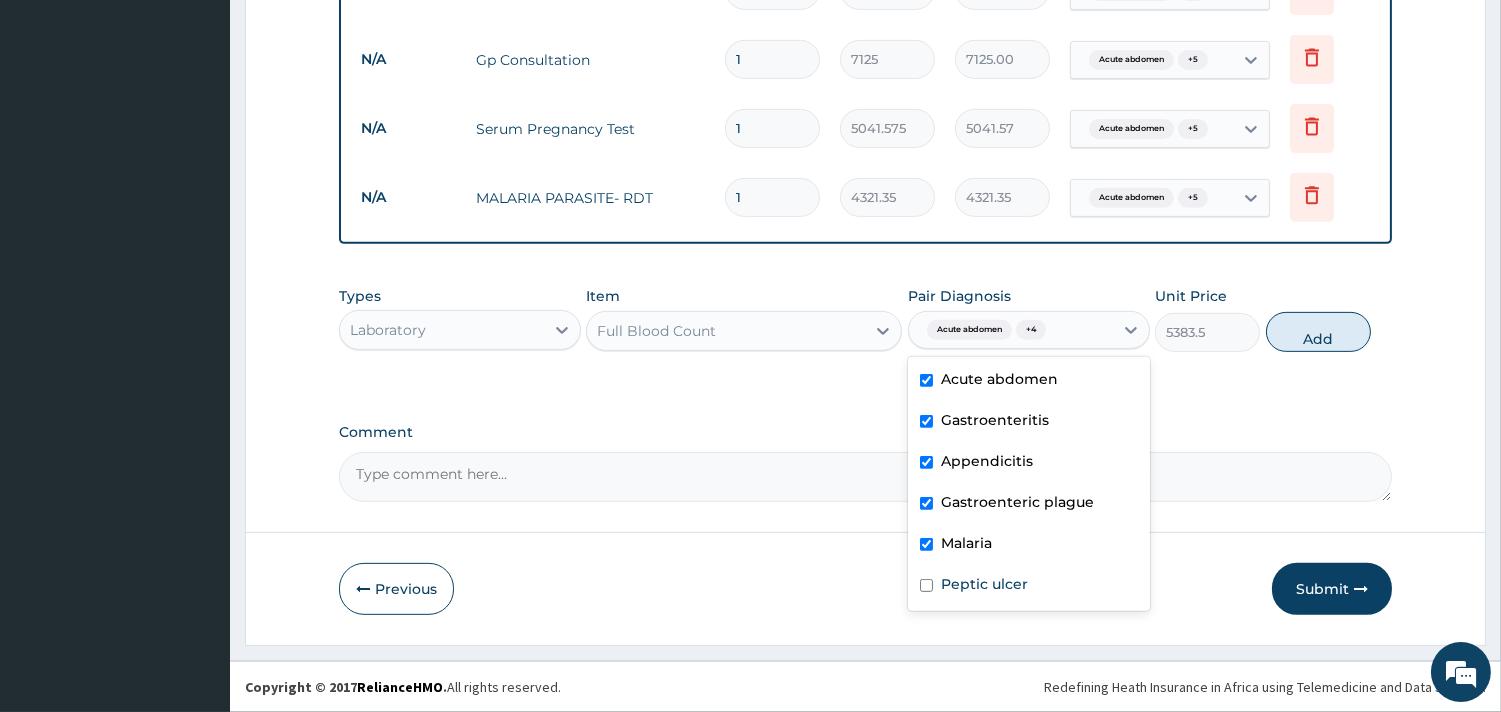 scroll, scrollTop: 1513, scrollLeft: 0, axis: vertical 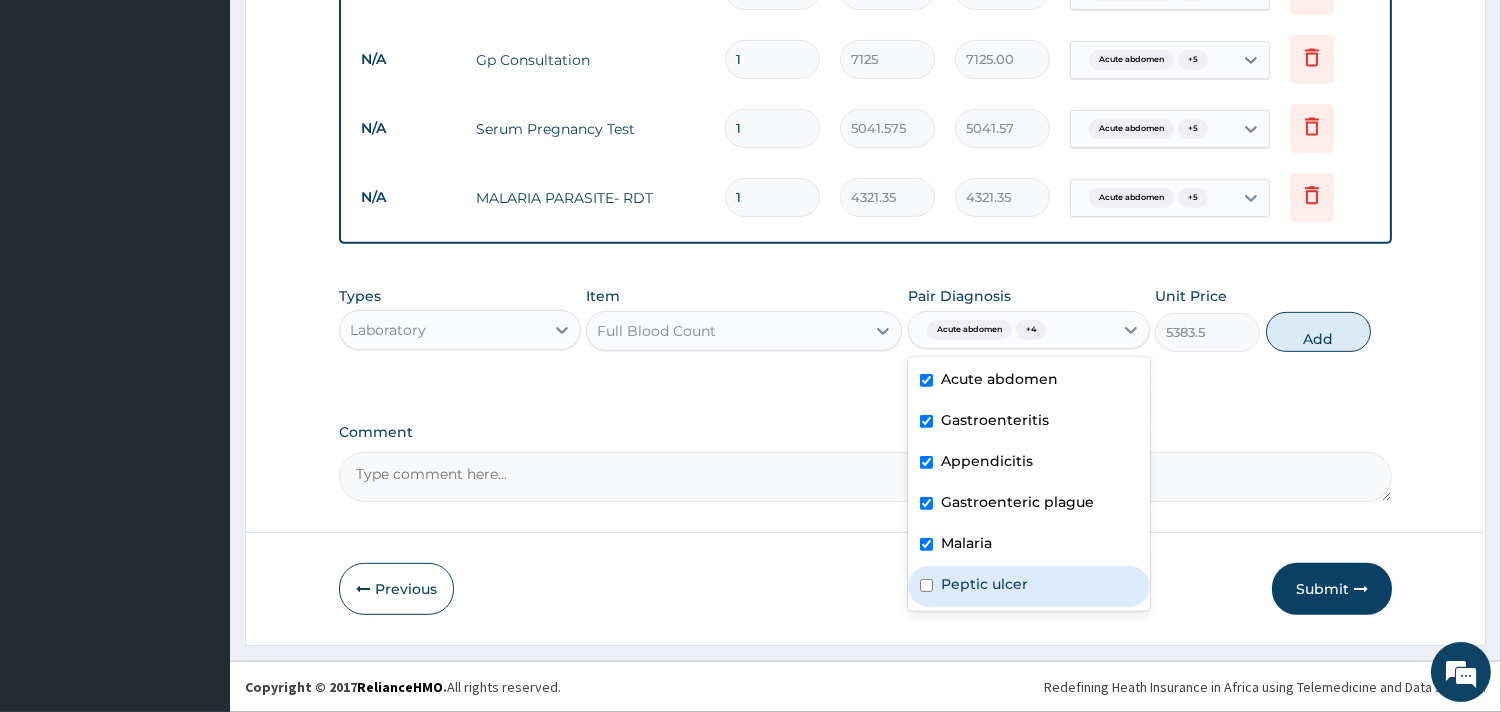 click on "Peptic ulcer" at bounding box center (984, 584) 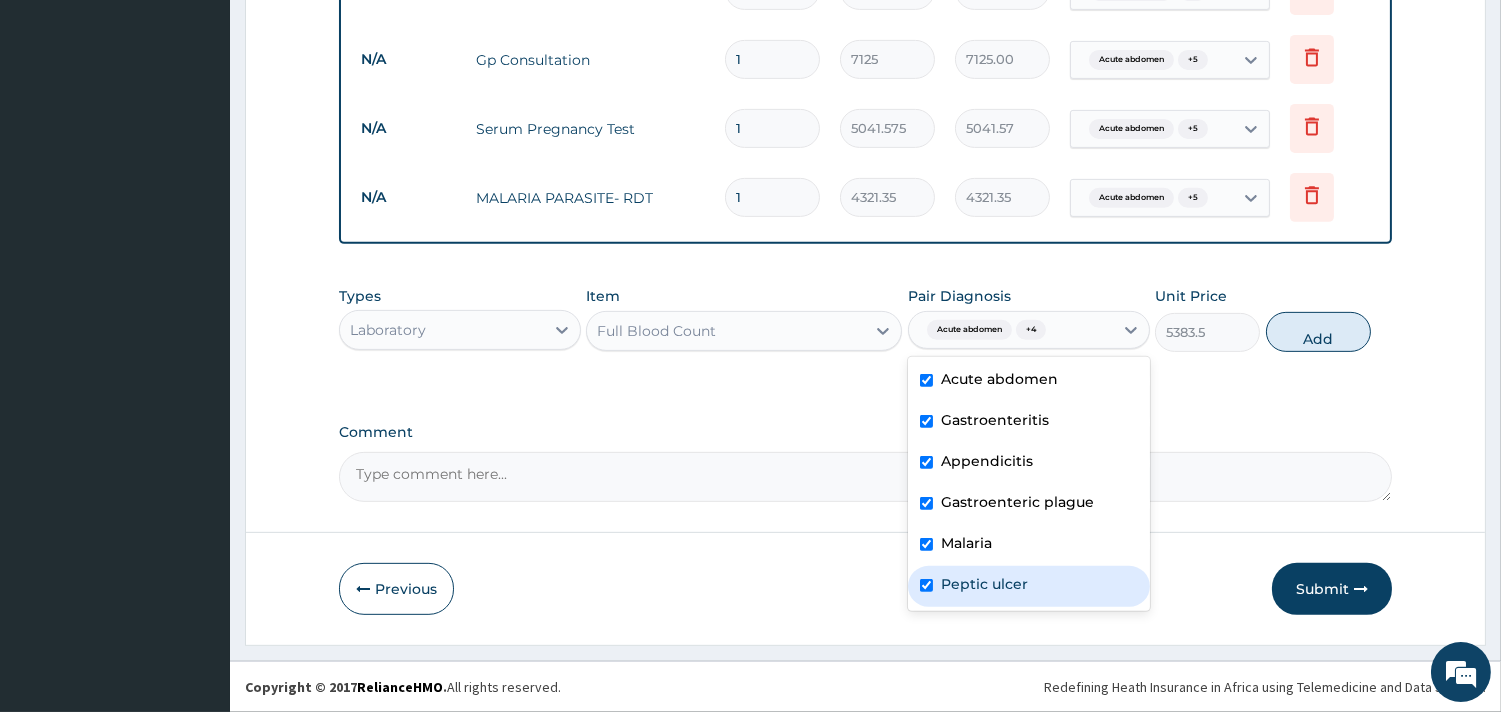 checkbox on "true" 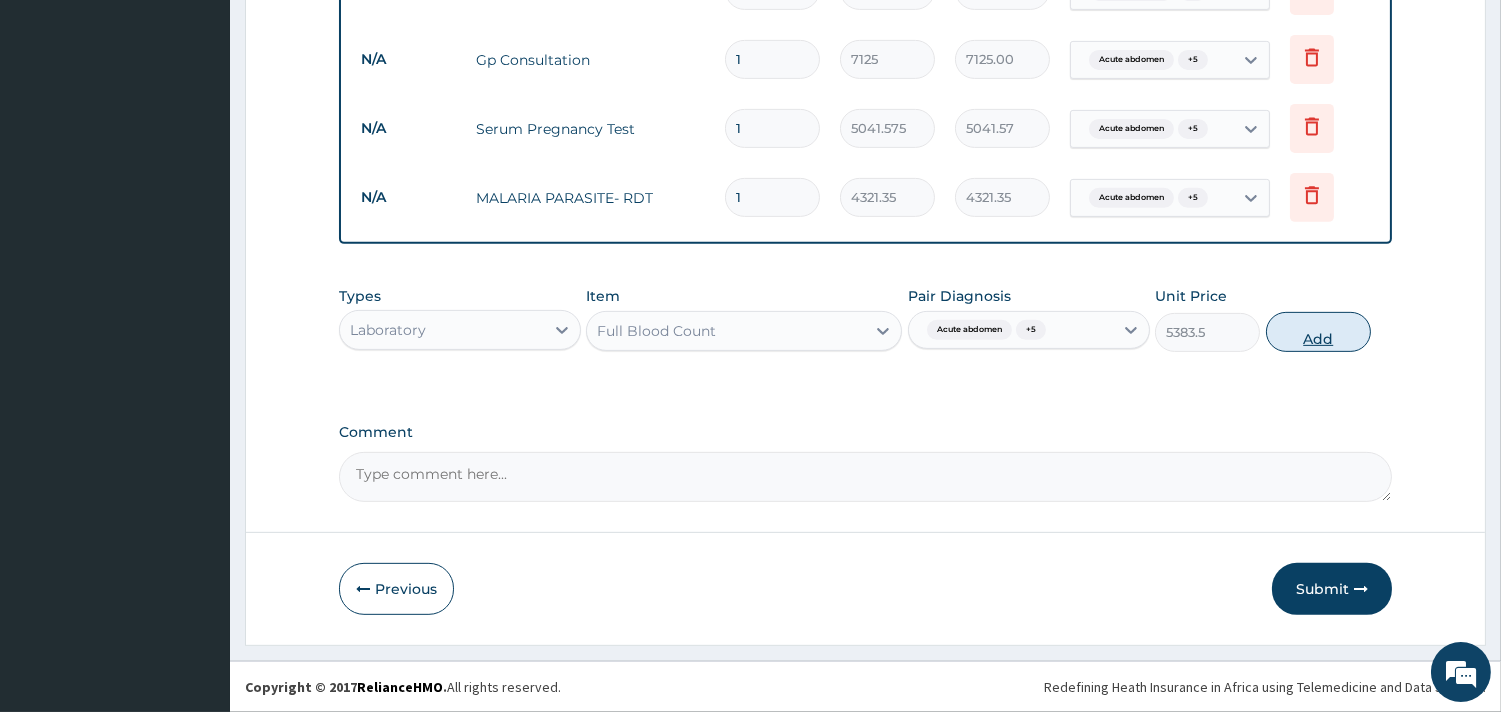 click on "Add" at bounding box center (1318, 332) 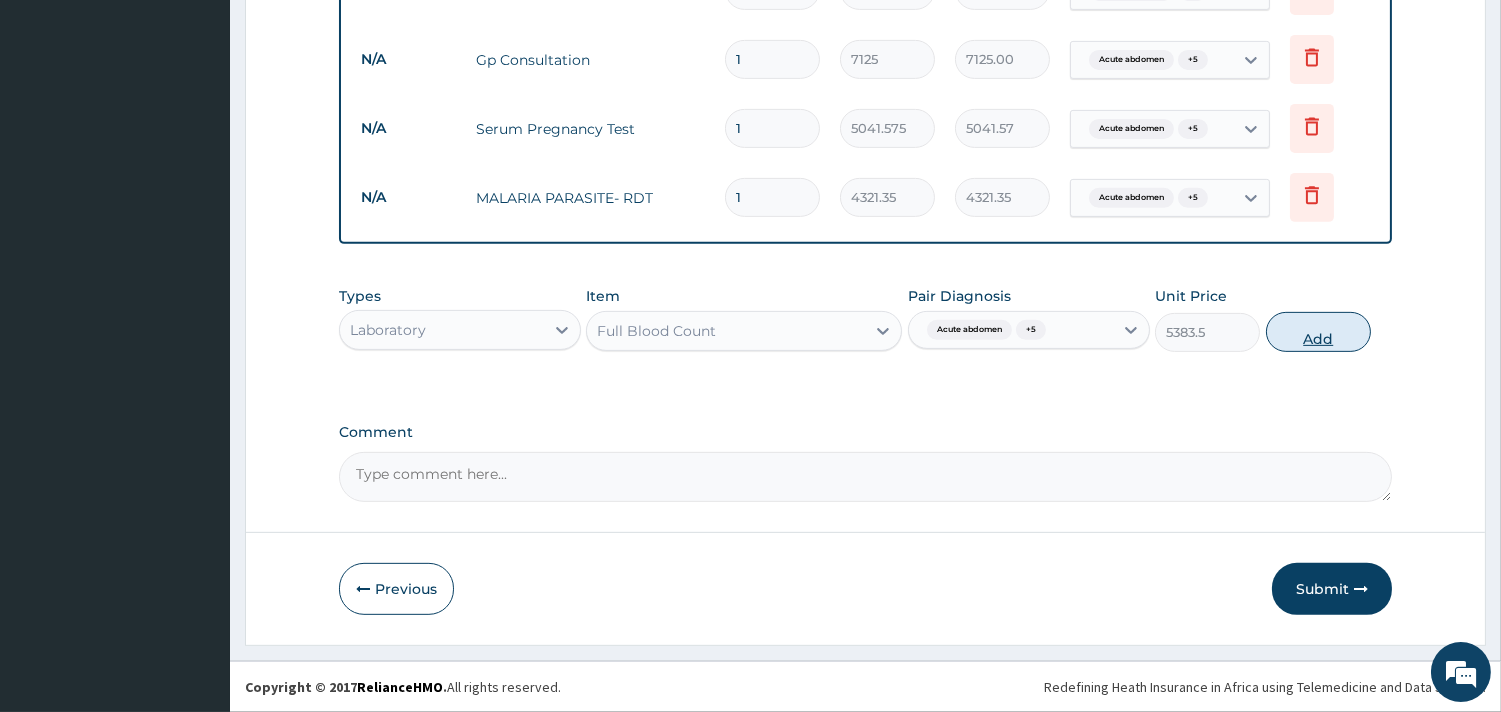 type on "0" 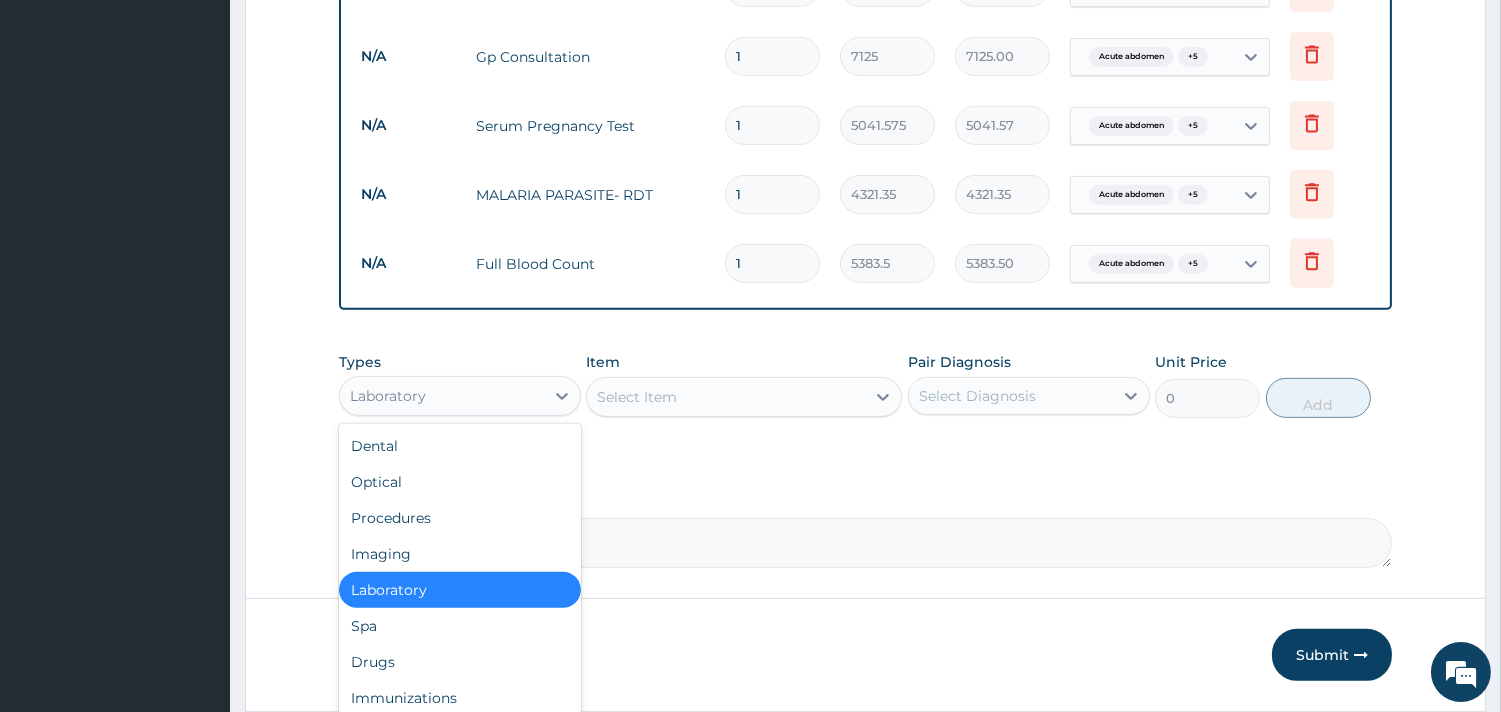 click on "Laboratory" at bounding box center (442, 396) 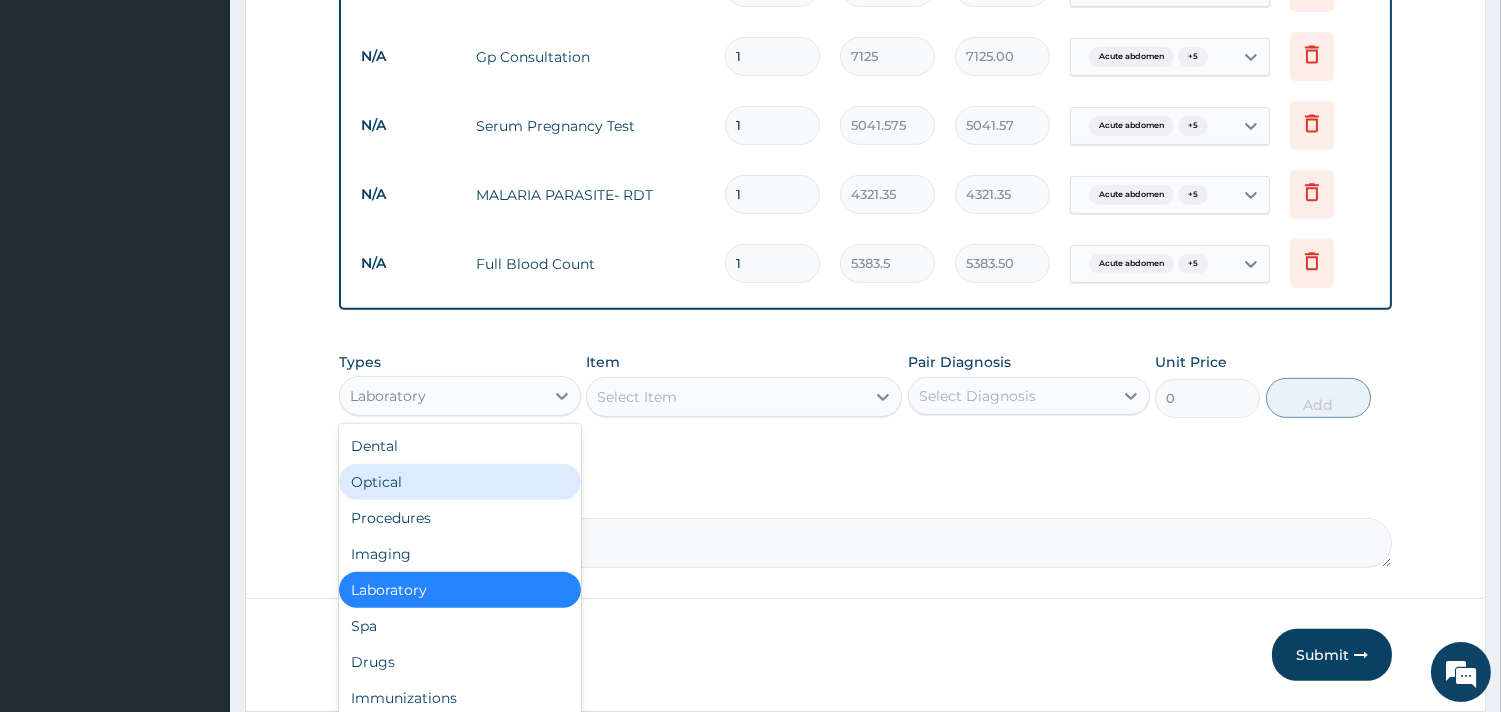 scroll, scrollTop: 67, scrollLeft: 0, axis: vertical 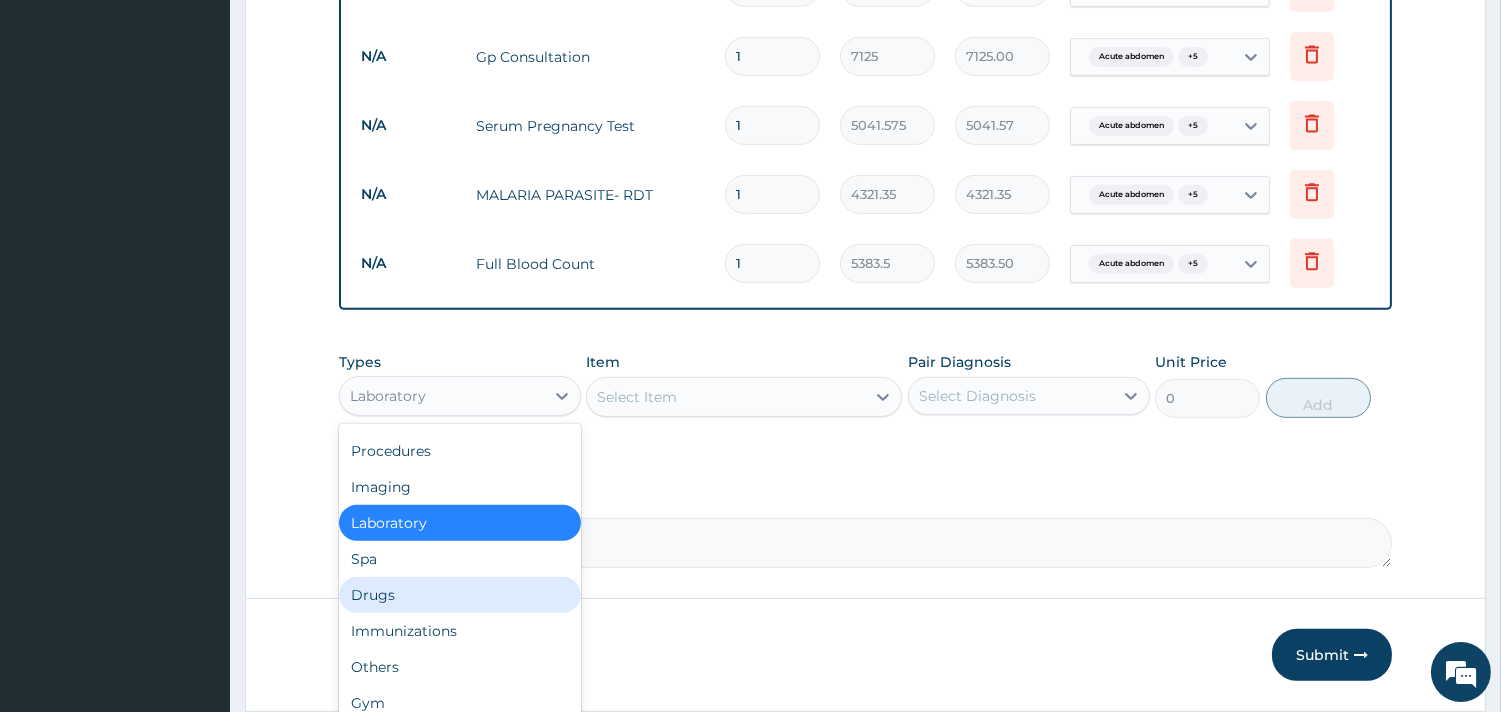 click on "Drugs" at bounding box center (460, 595) 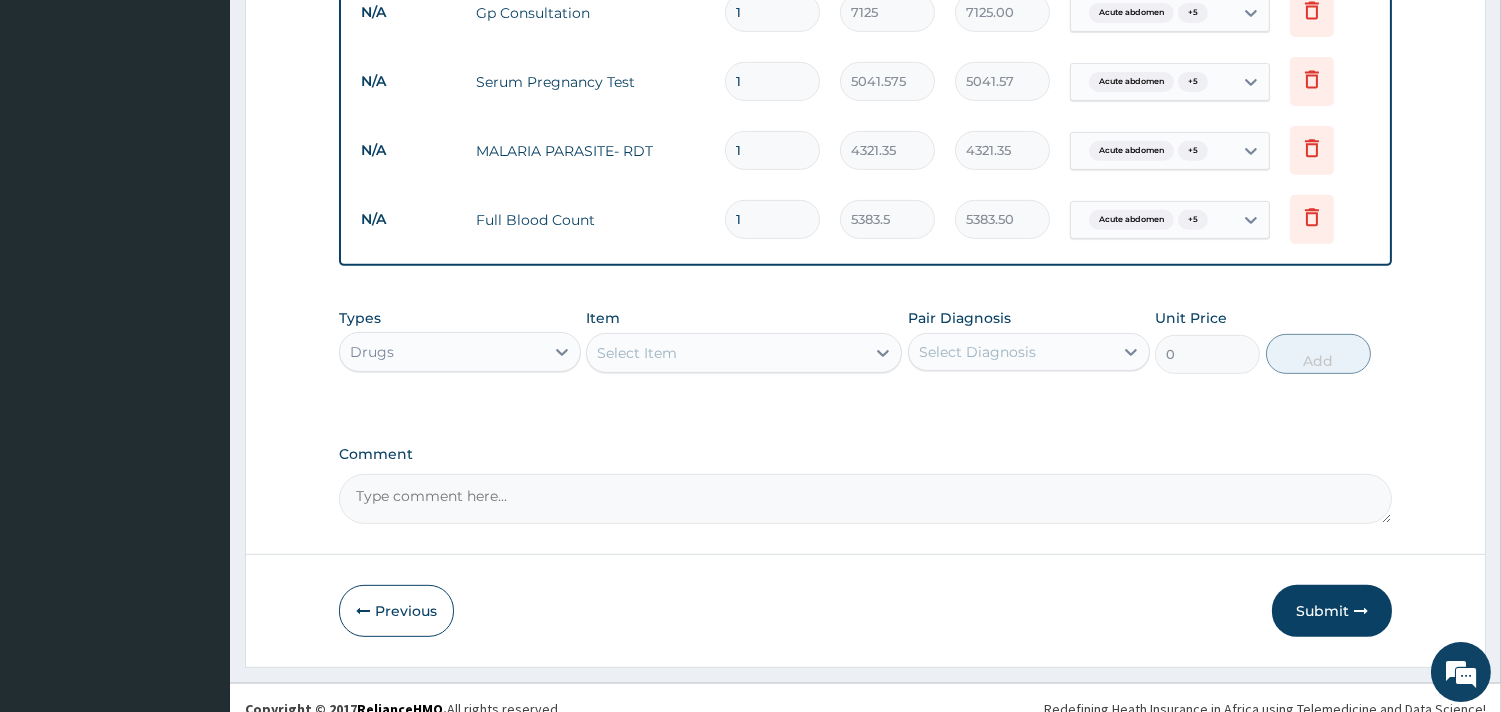 scroll, scrollTop: 1582, scrollLeft: 0, axis: vertical 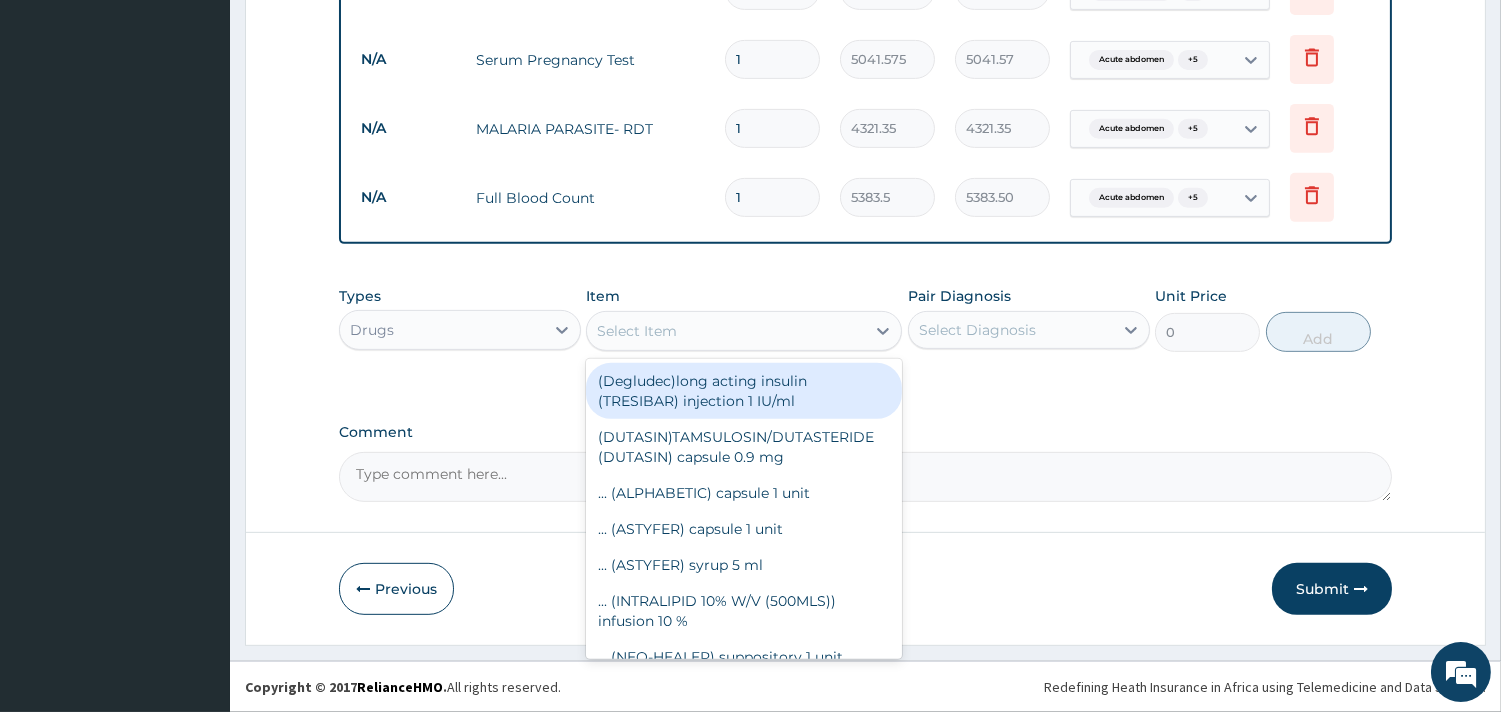 click on "Select Item" at bounding box center [726, 331] 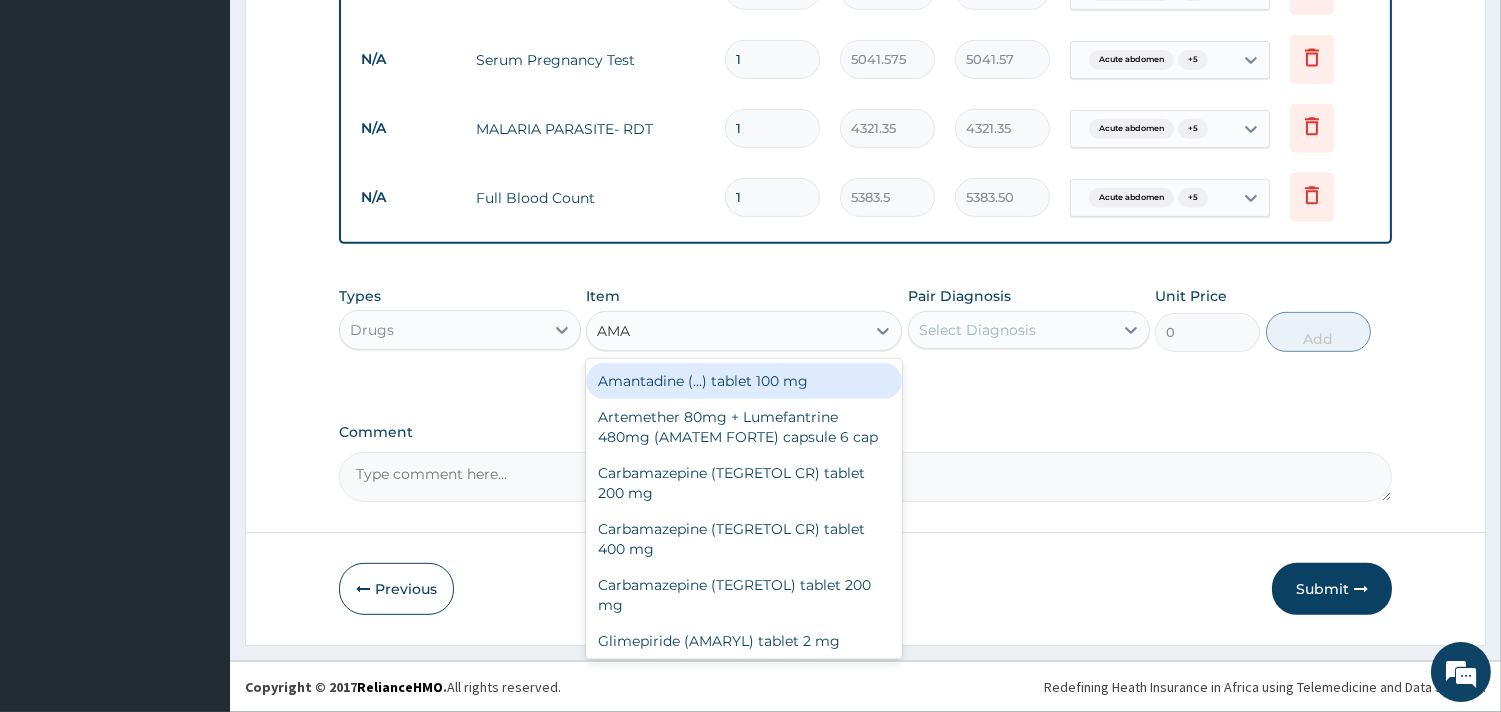 type on "AMAT" 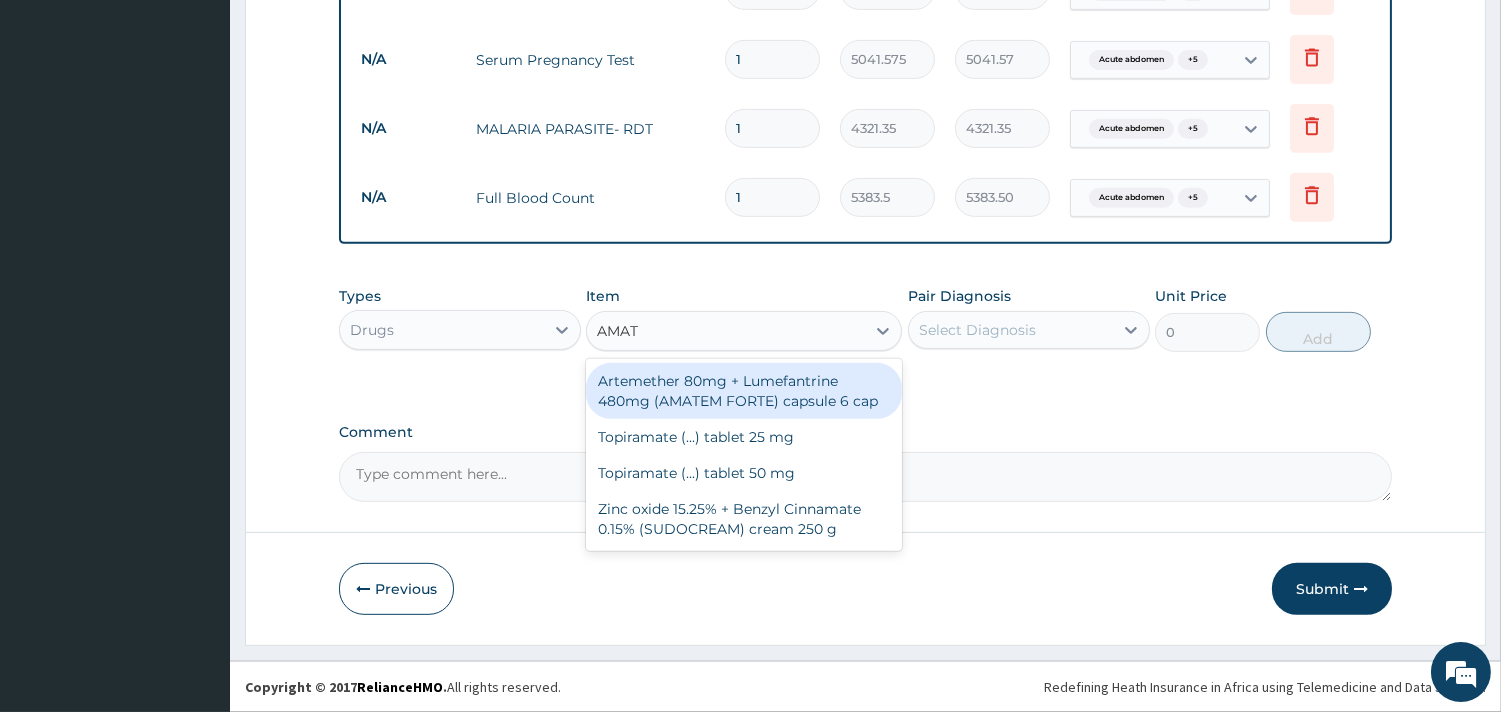 click on "Artemether 80mg + Lumefantrine 480mg (AMATEM FORTE) capsule 6 cap" at bounding box center (744, 391) 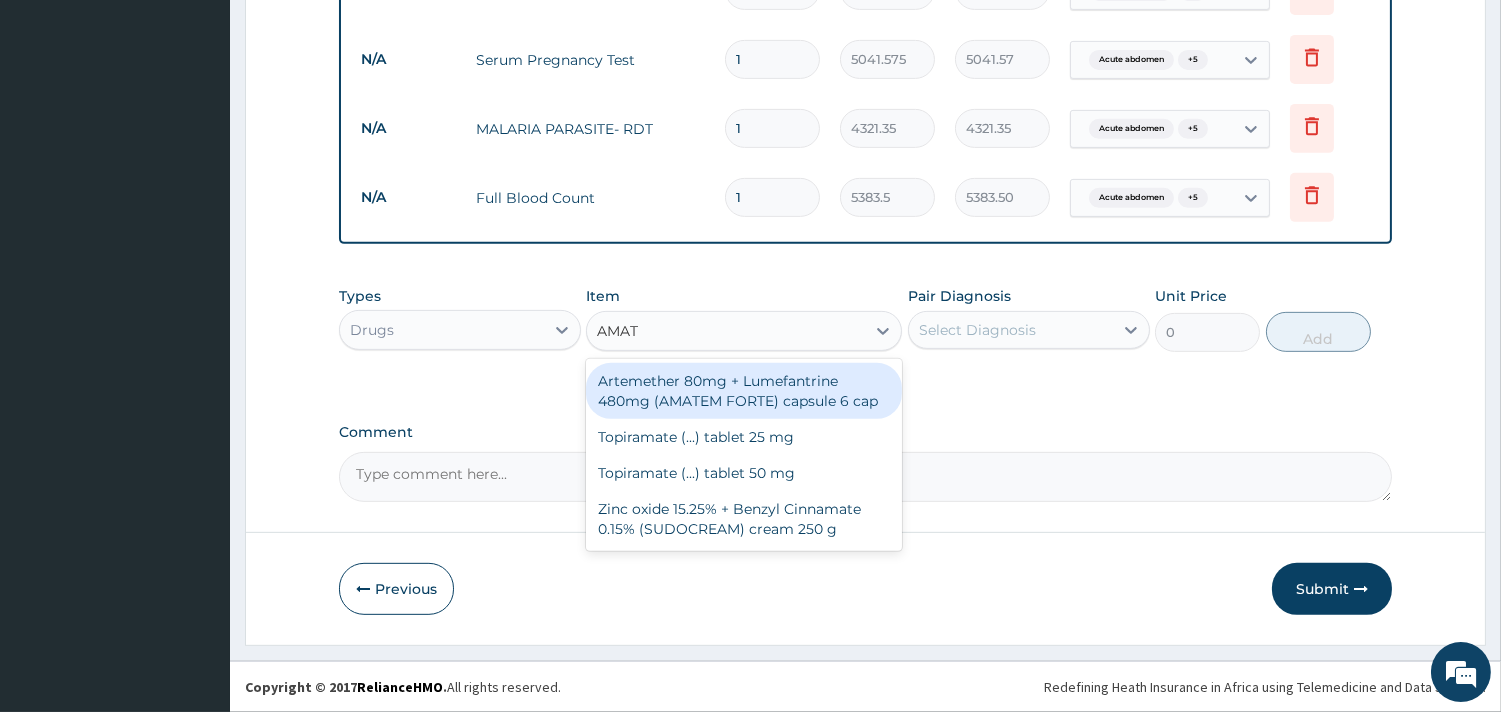 type 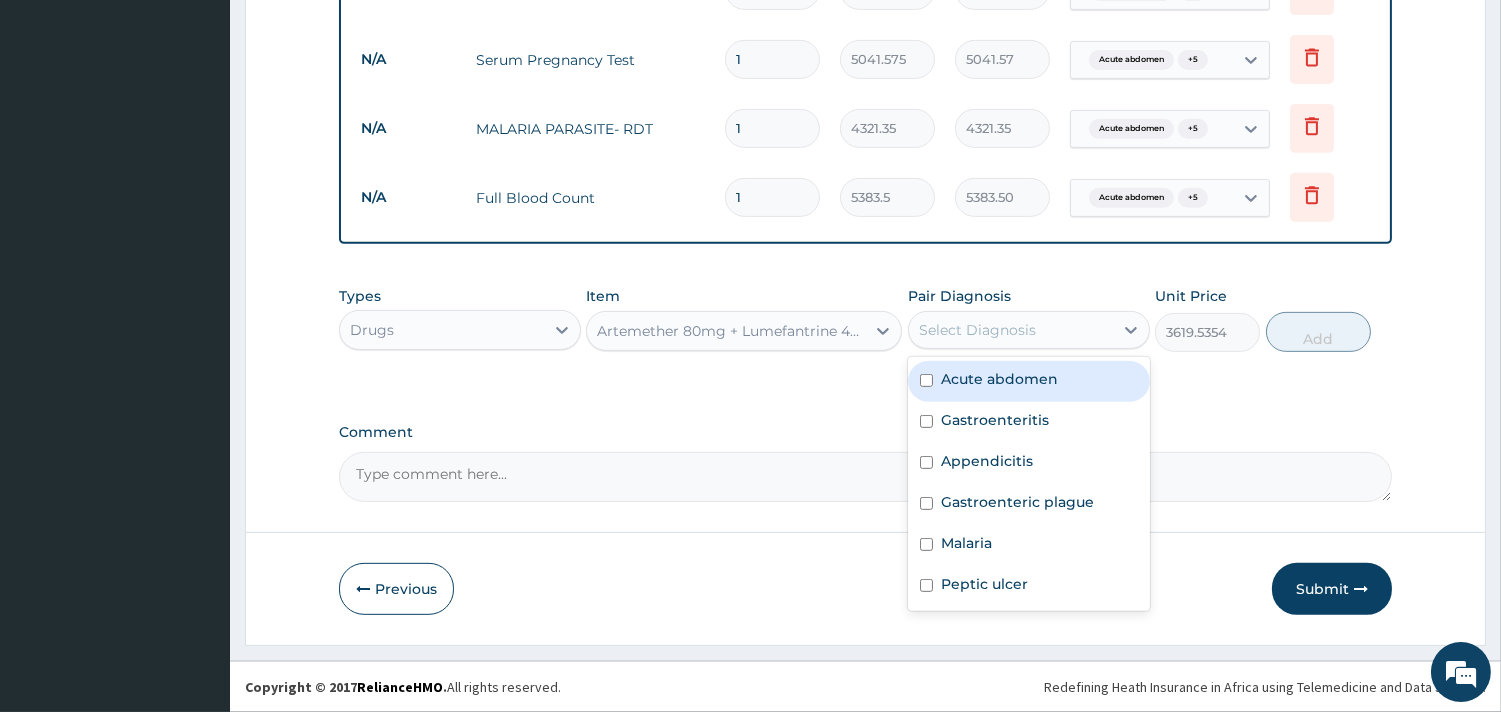 drag, startPoint x: 1031, startPoint y: 334, endPoint x: 1015, endPoint y: 398, distance: 65.96969 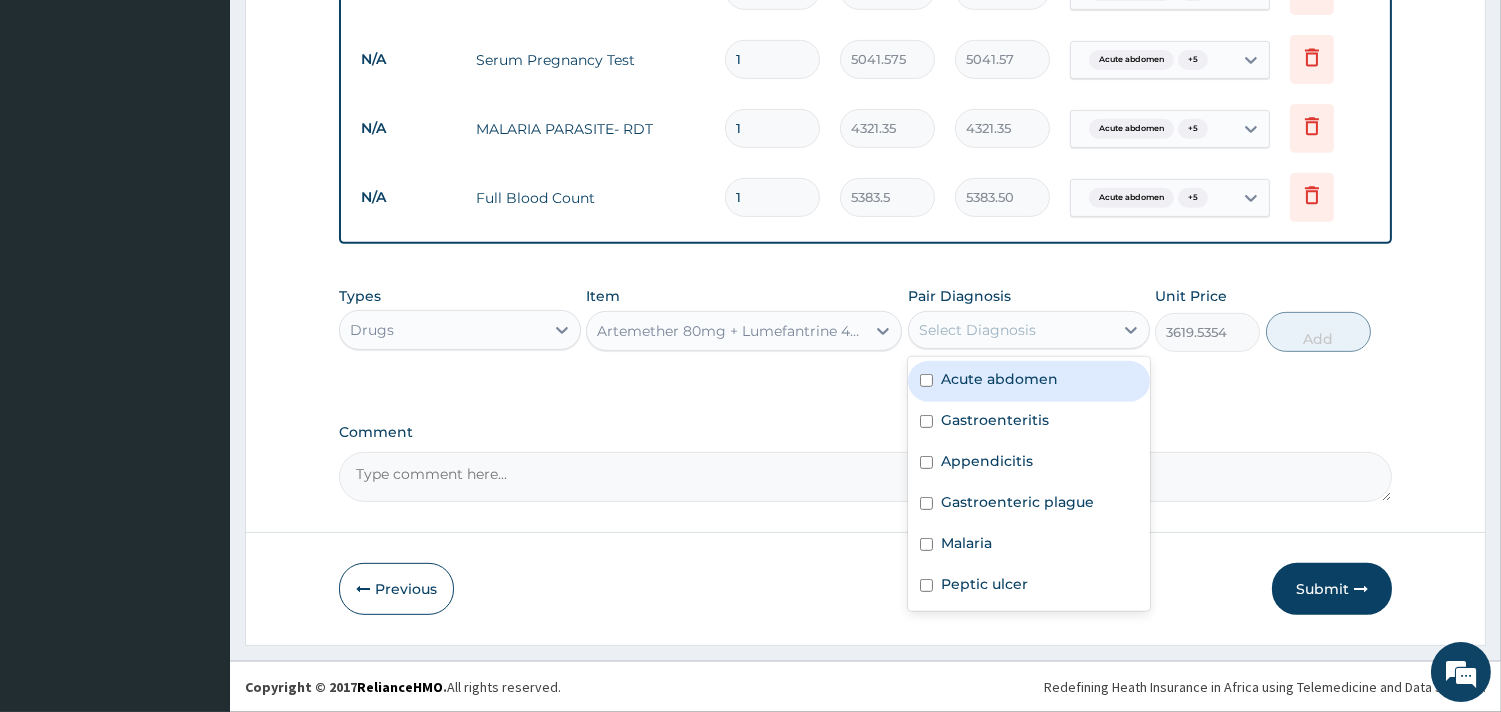click on "Select Diagnosis" at bounding box center (977, 330) 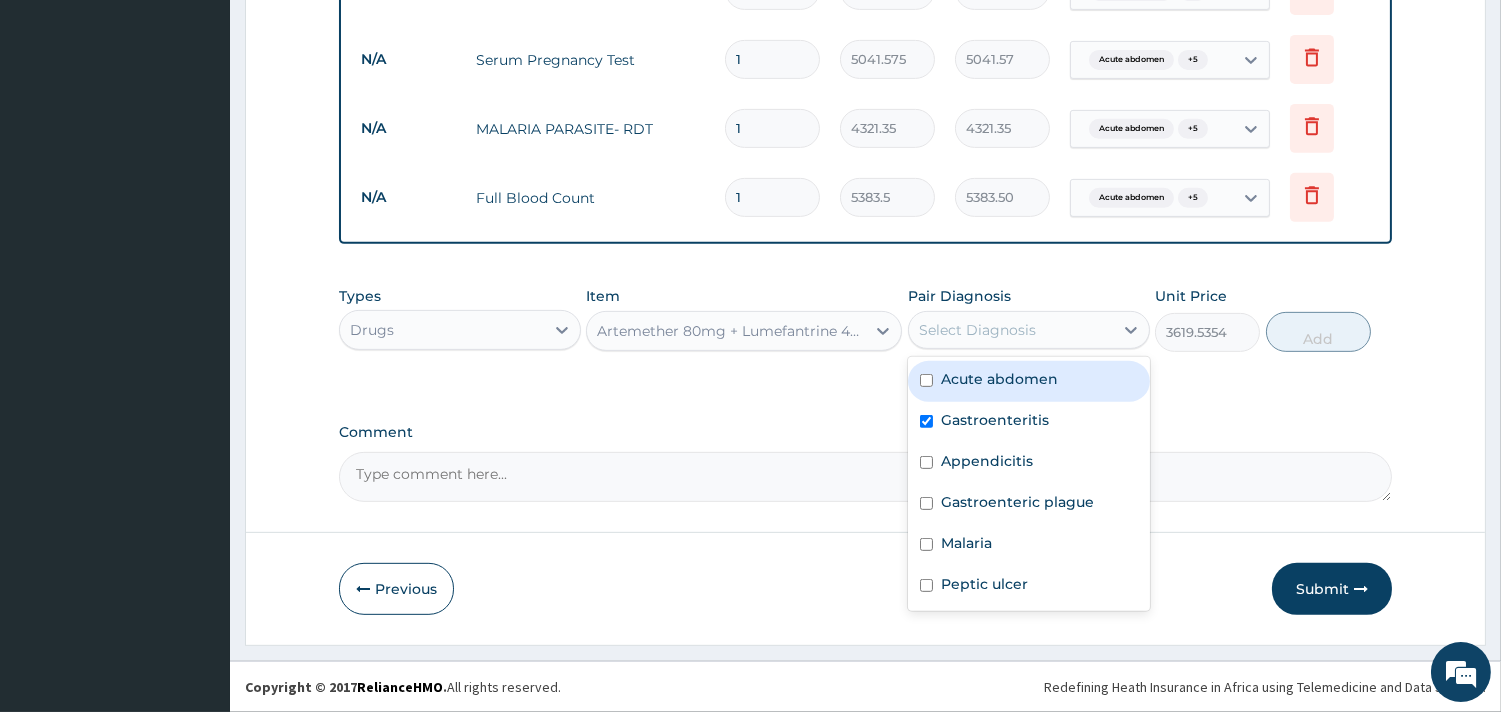 checkbox on "true" 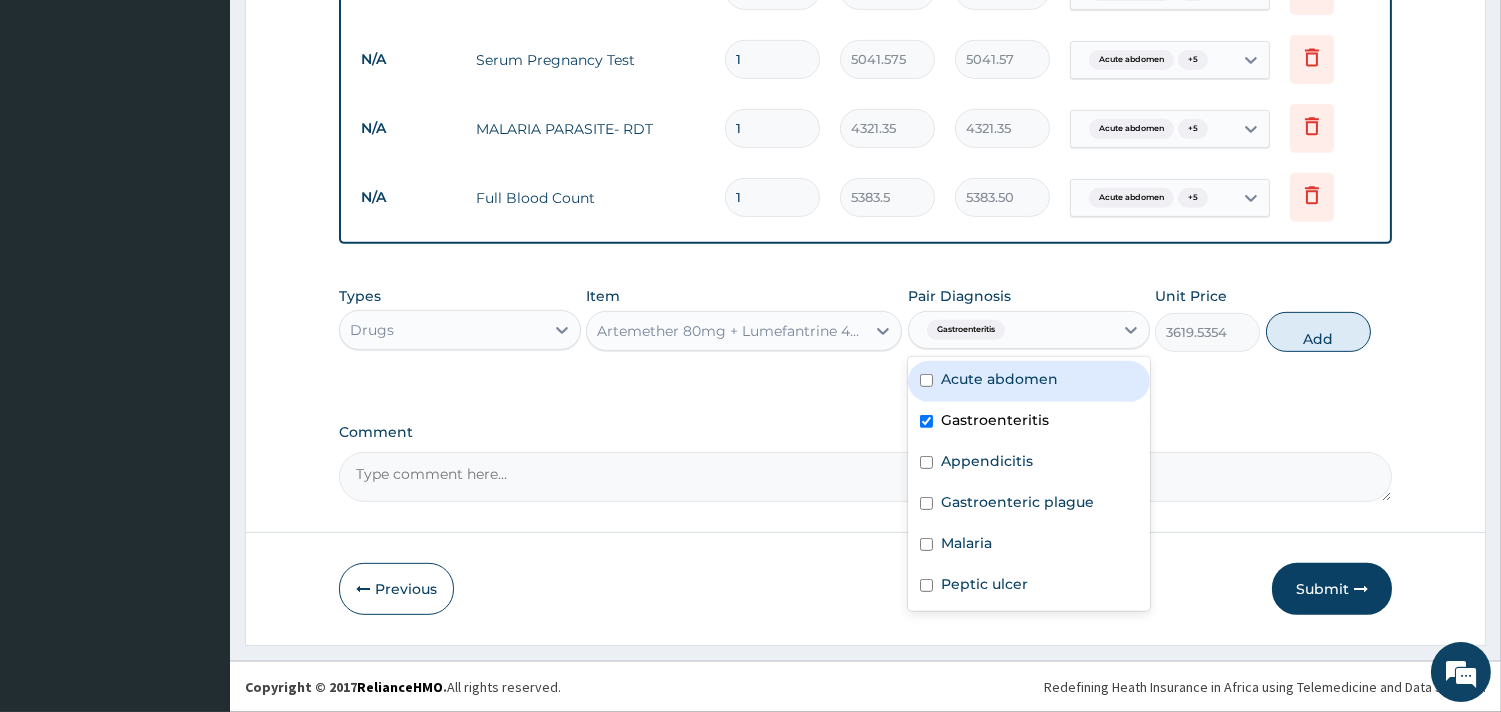 click on "Acute abdomen" at bounding box center (999, 379) 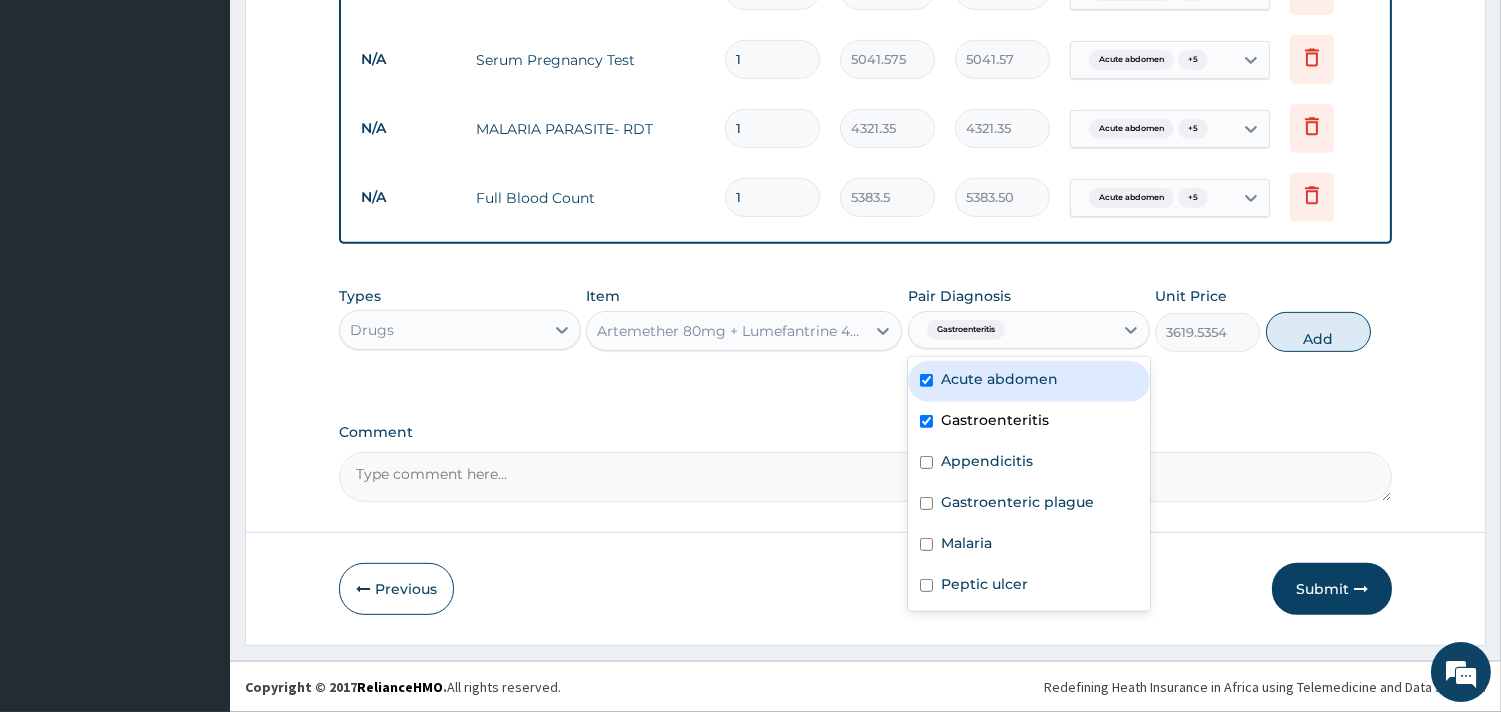 checkbox on "true" 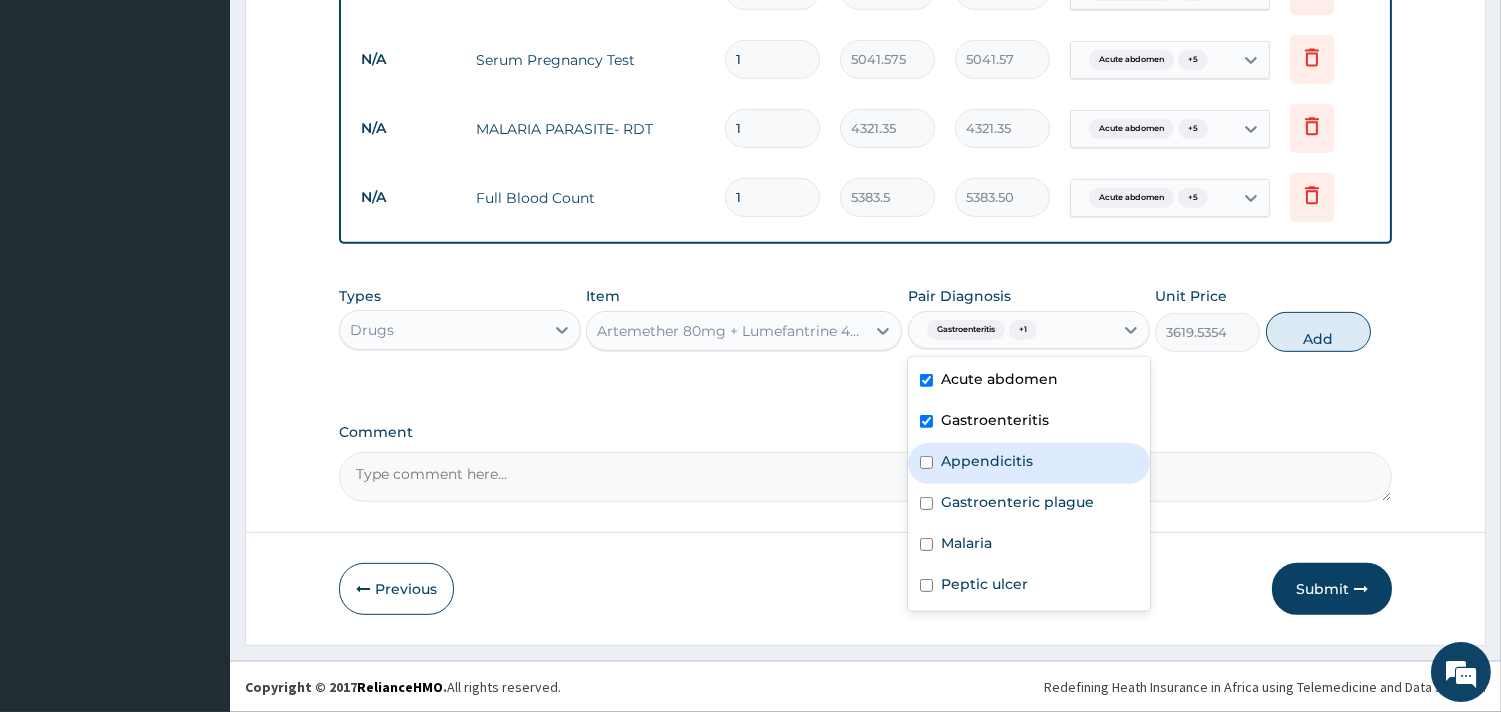 drag, startPoint x: 1006, startPoint y: 457, endPoint x: 1008, endPoint y: 472, distance: 15.132746 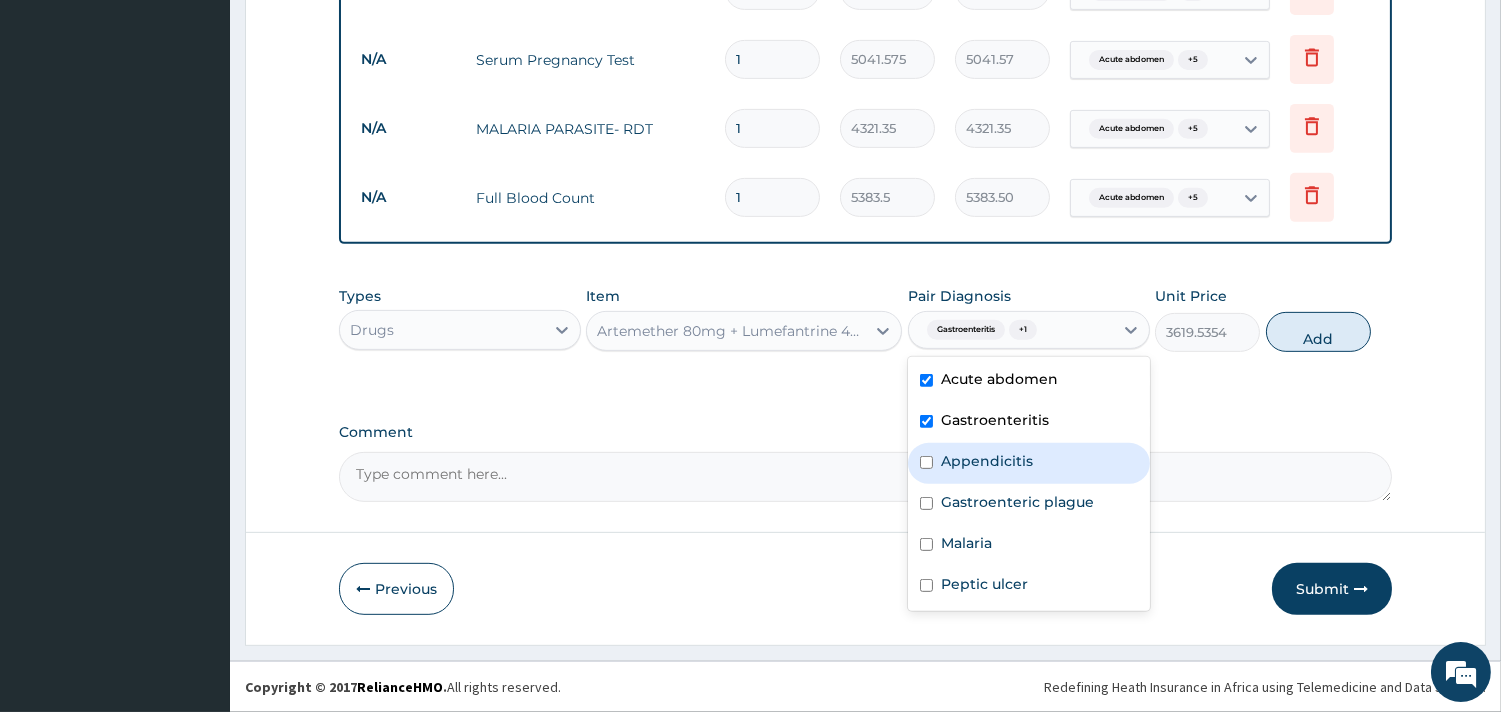 click on "Appendicitis" at bounding box center [987, 461] 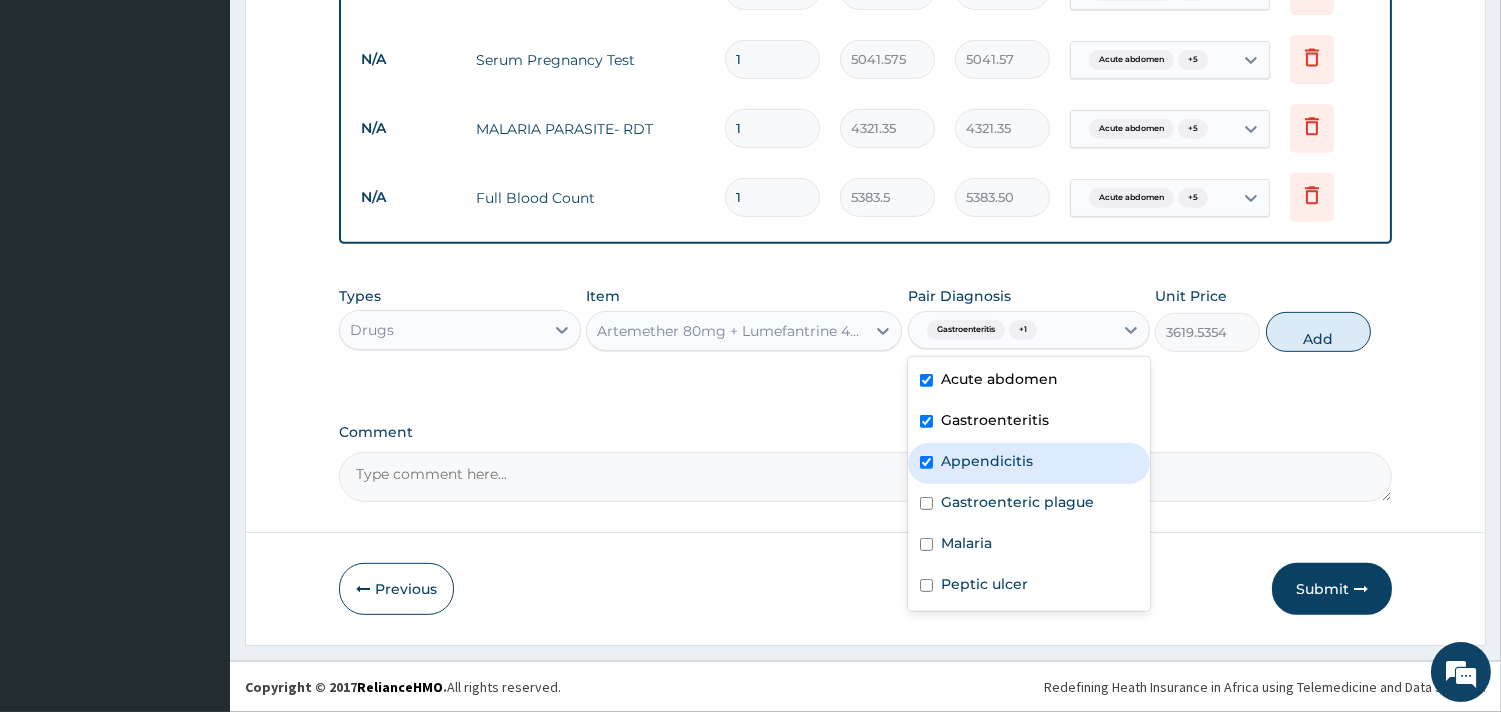 checkbox on "true" 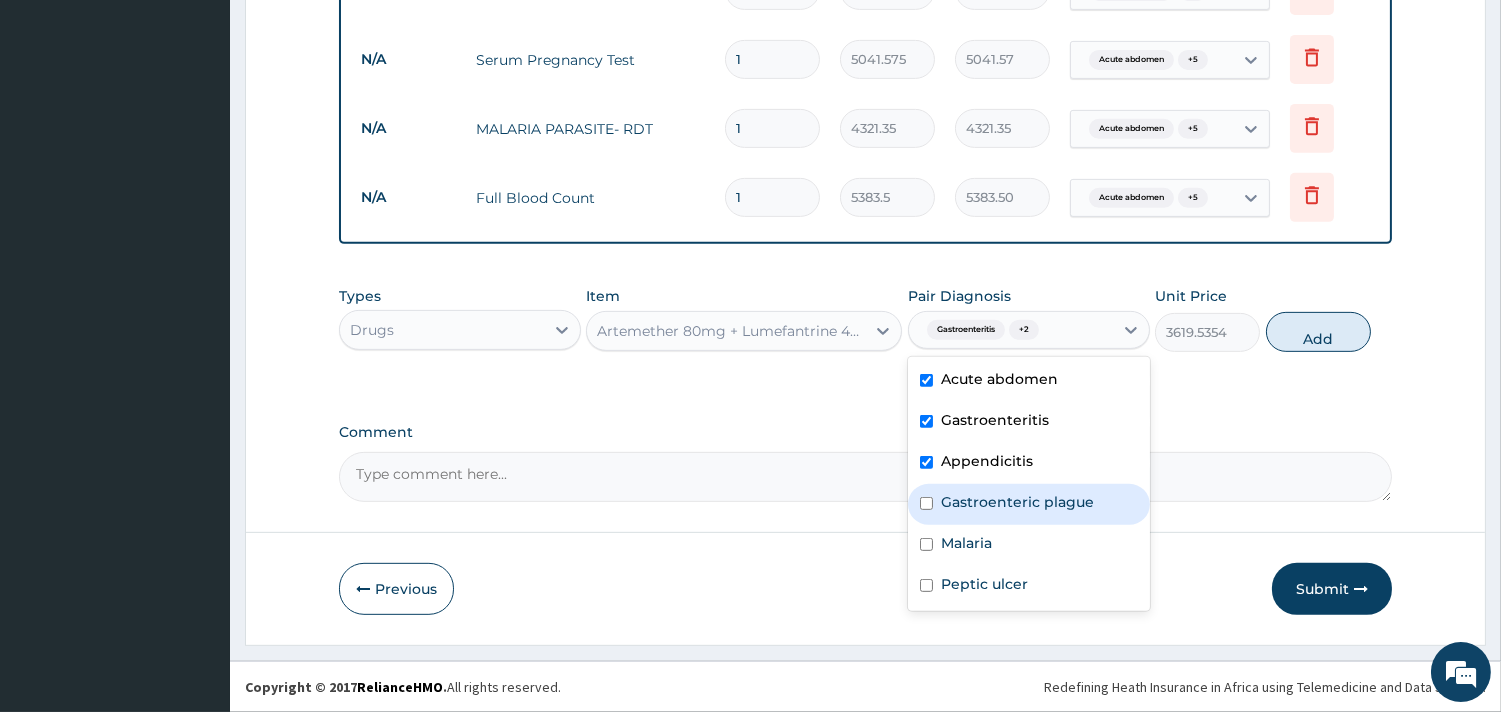 drag, startPoint x: 1007, startPoint y: 501, endPoint x: 1005, endPoint y: 568, distance: 67.02985 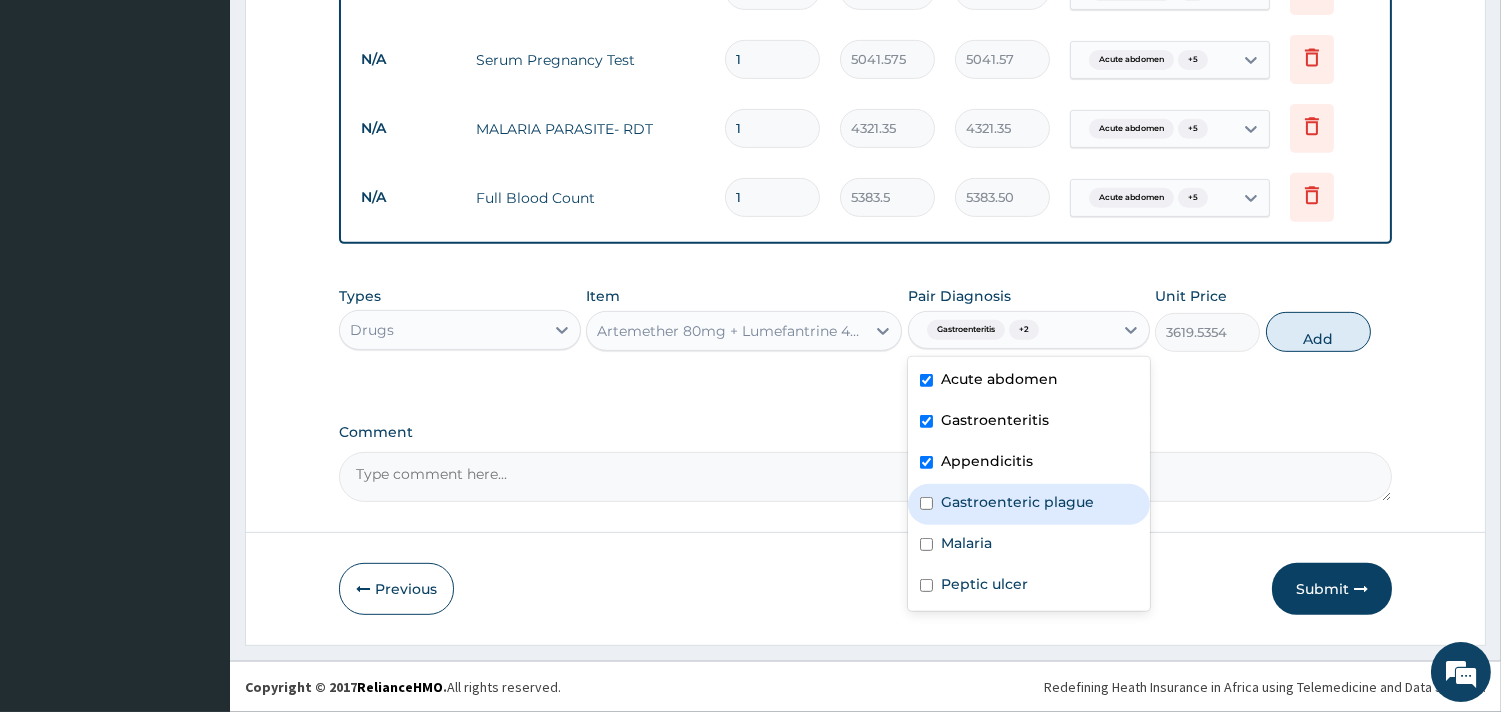 click on "Gastroenteric plague" at bounding box center (1017, 502) 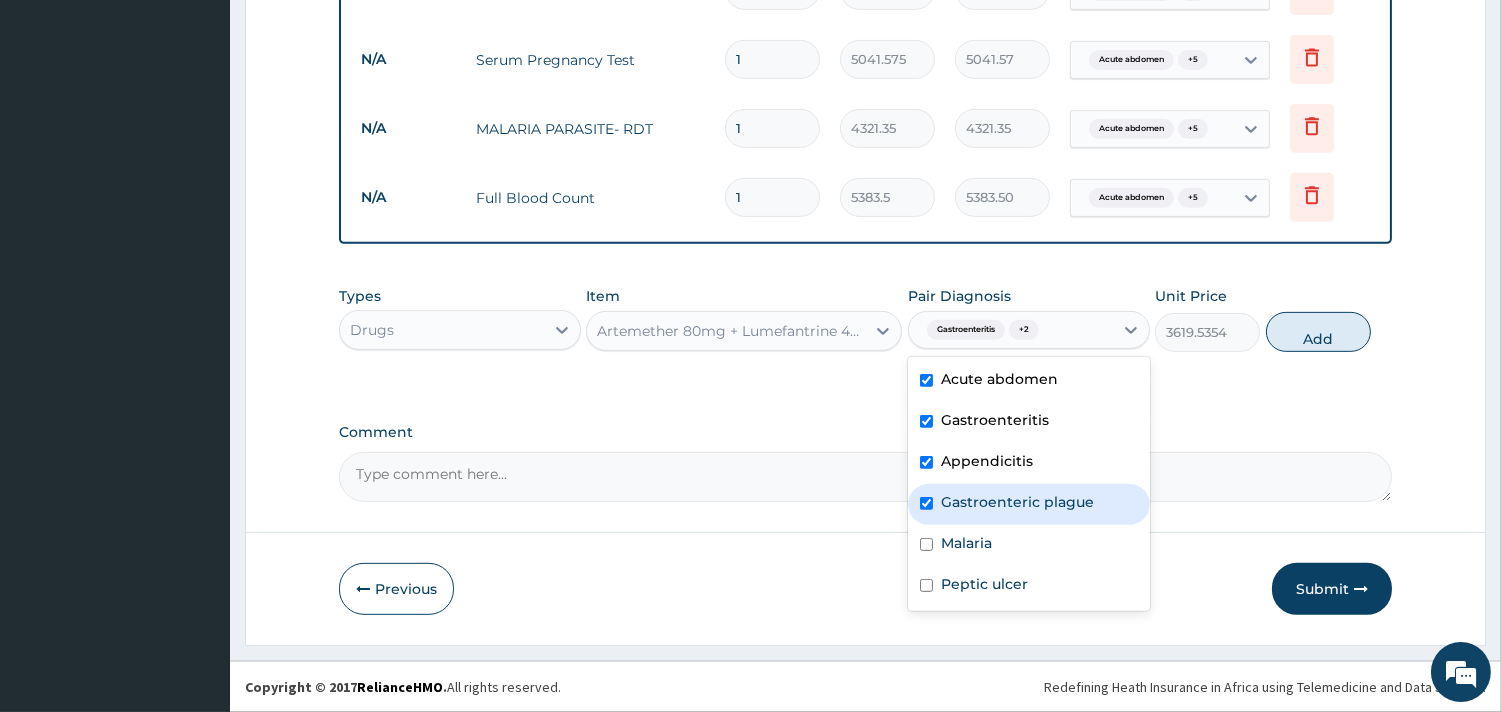 checkbox on "true" 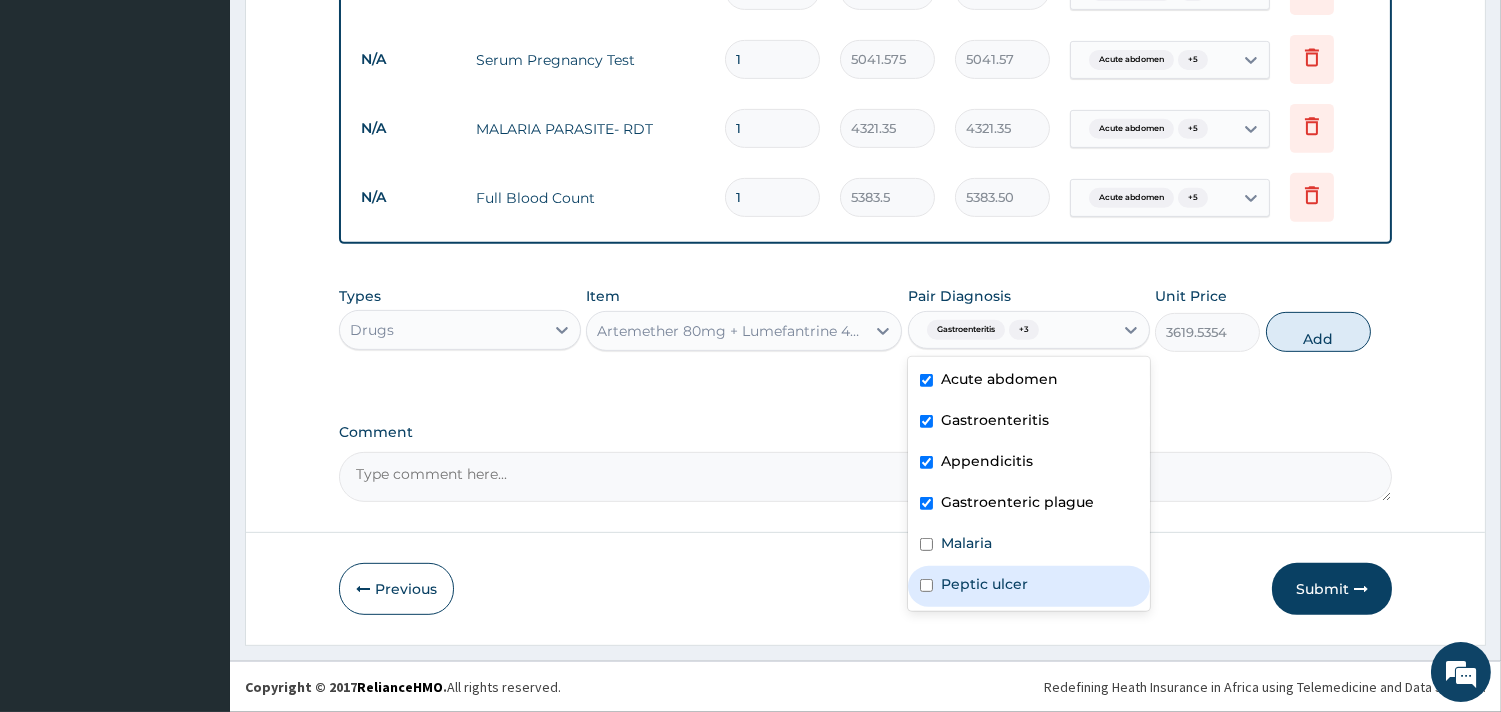 click on "Peptic ulcer" at bounding box center [1029, 586] 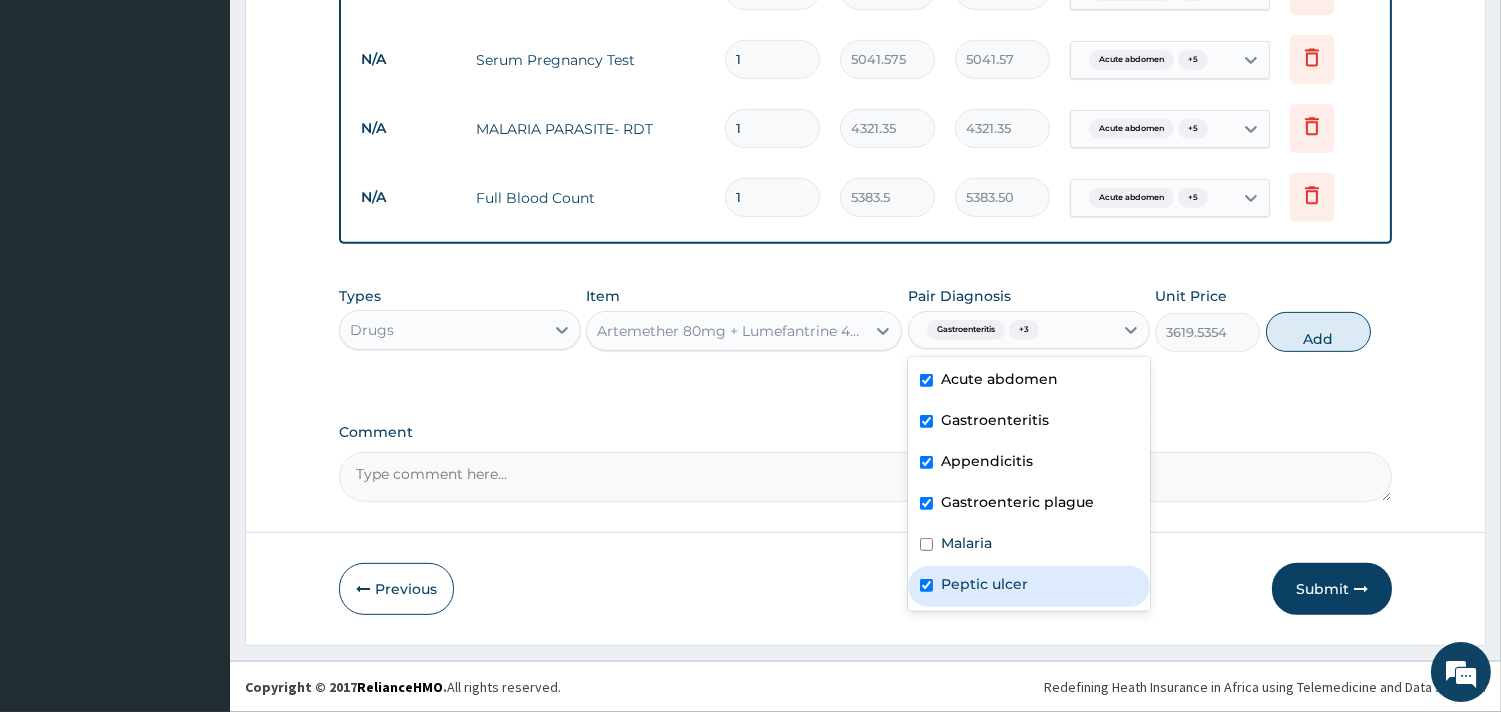 checkbox on "true" 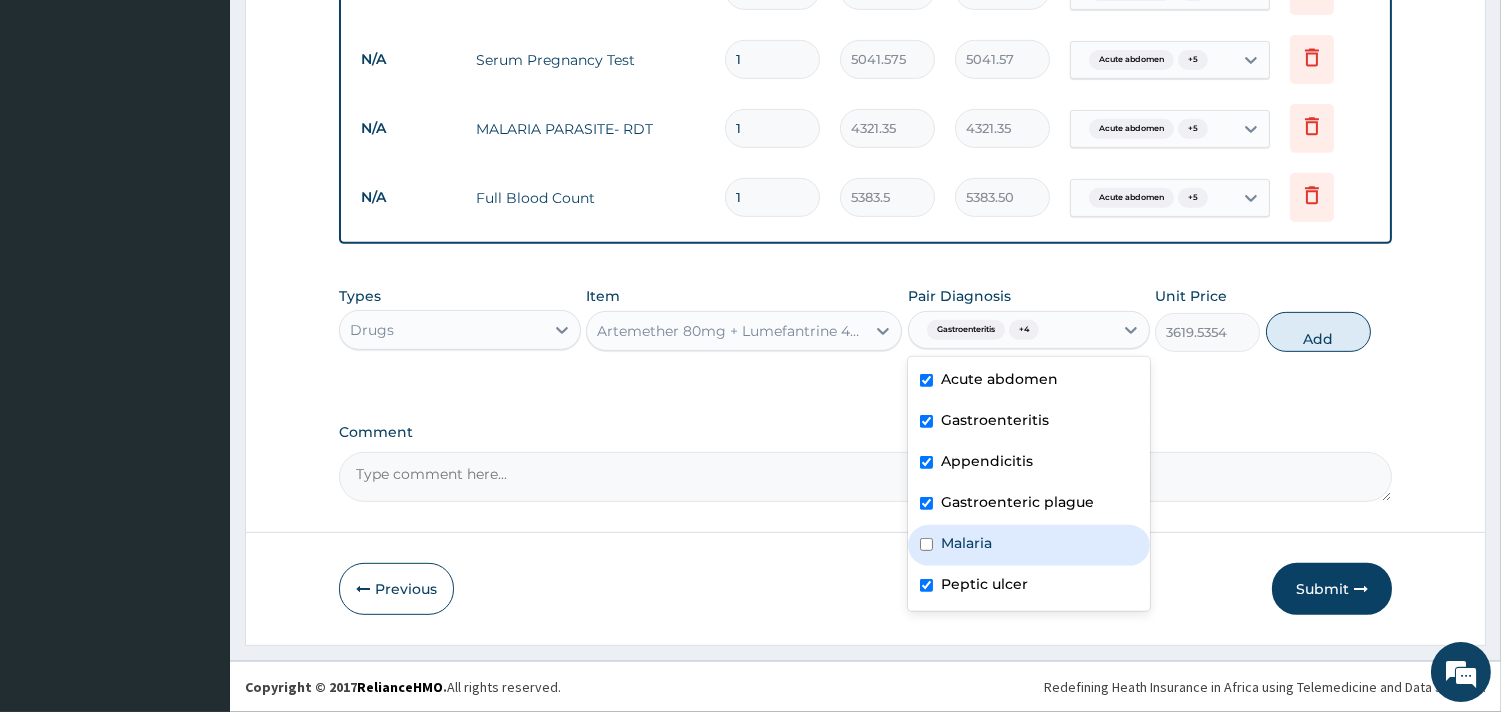 click on "Malaria" at bounding box center (966, 543) 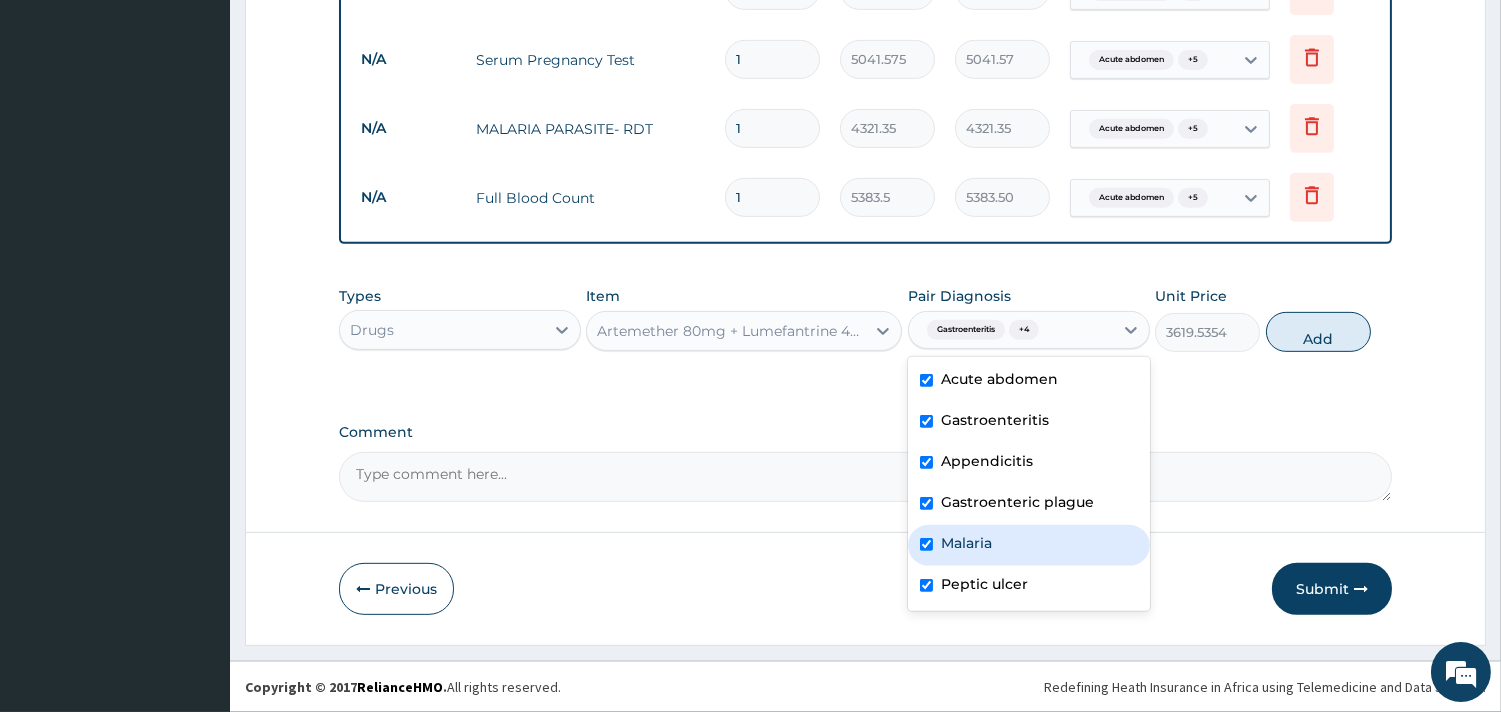 checkbox on "true" 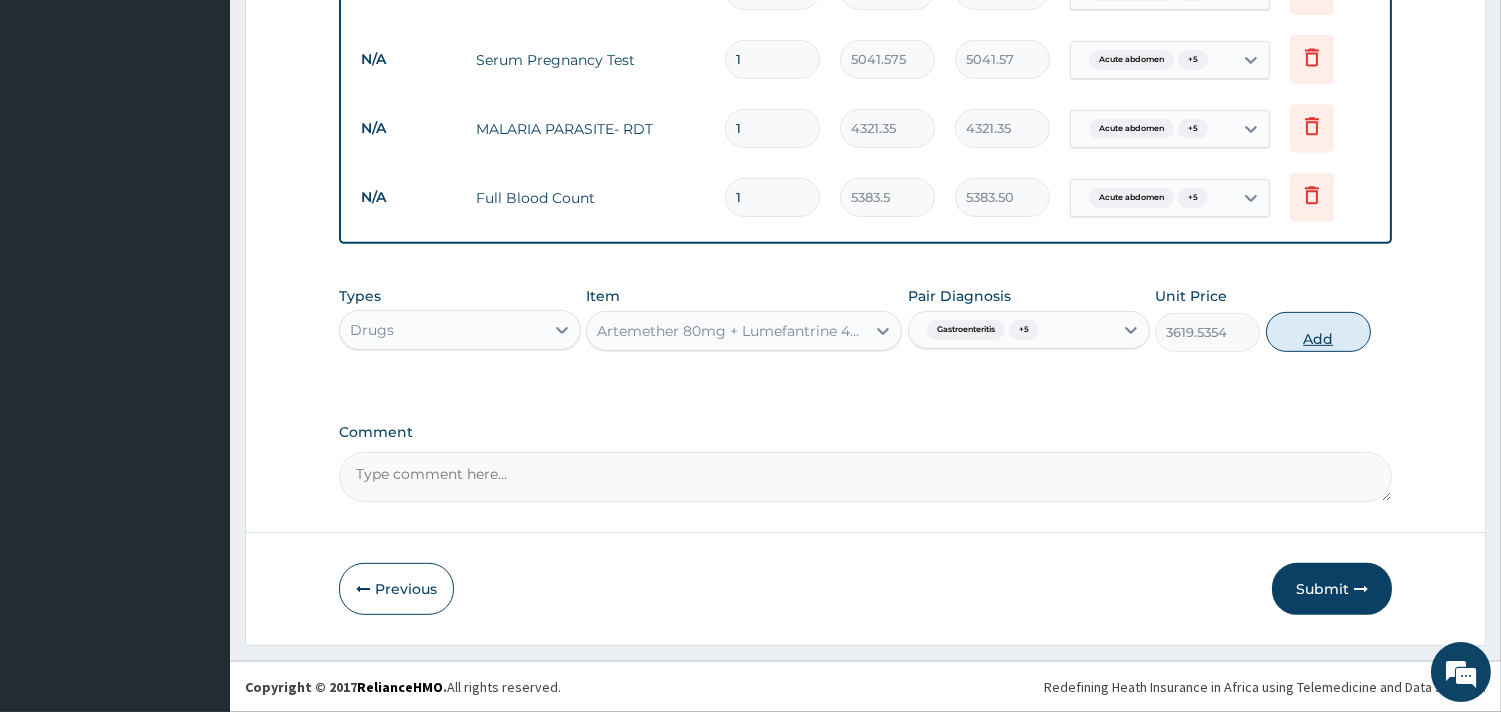 click on "Add" at bounding box center (1318, 332) 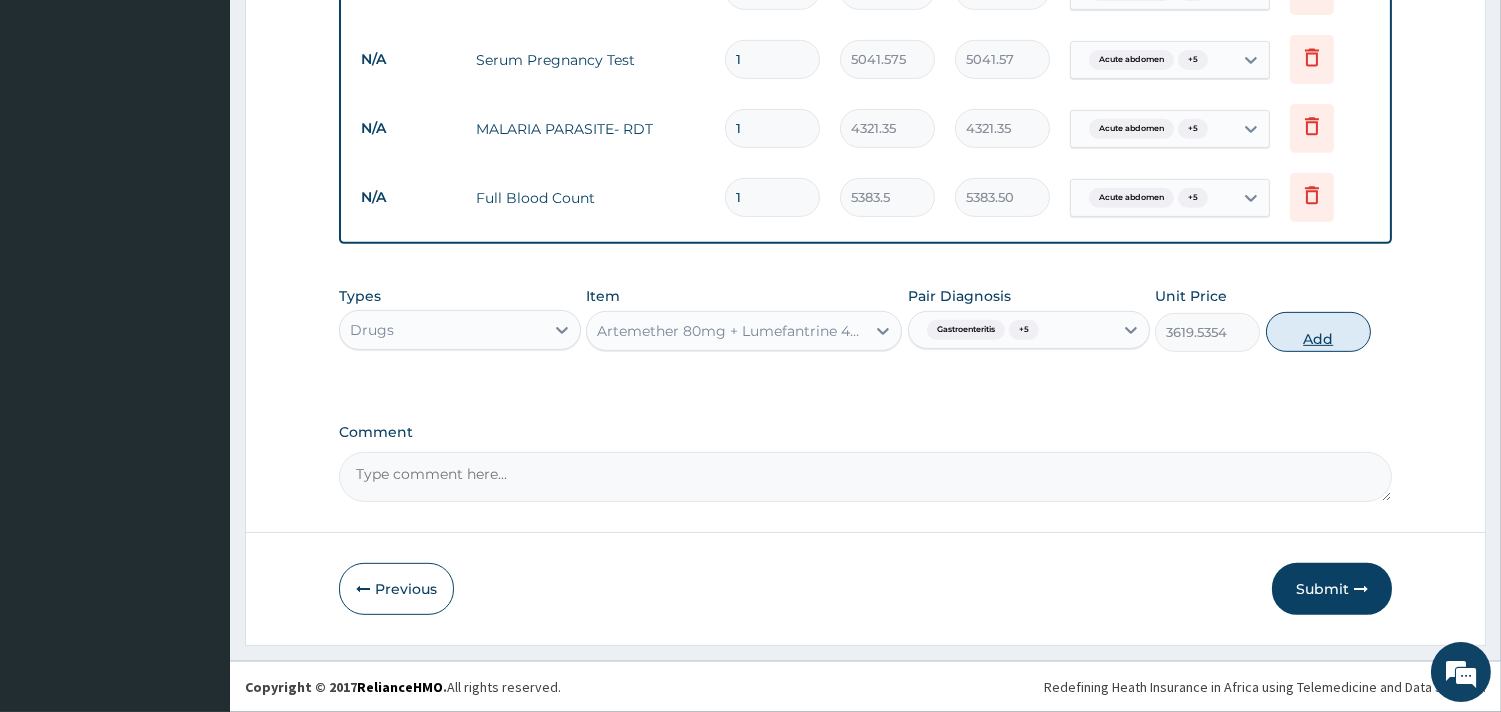 type on "0" 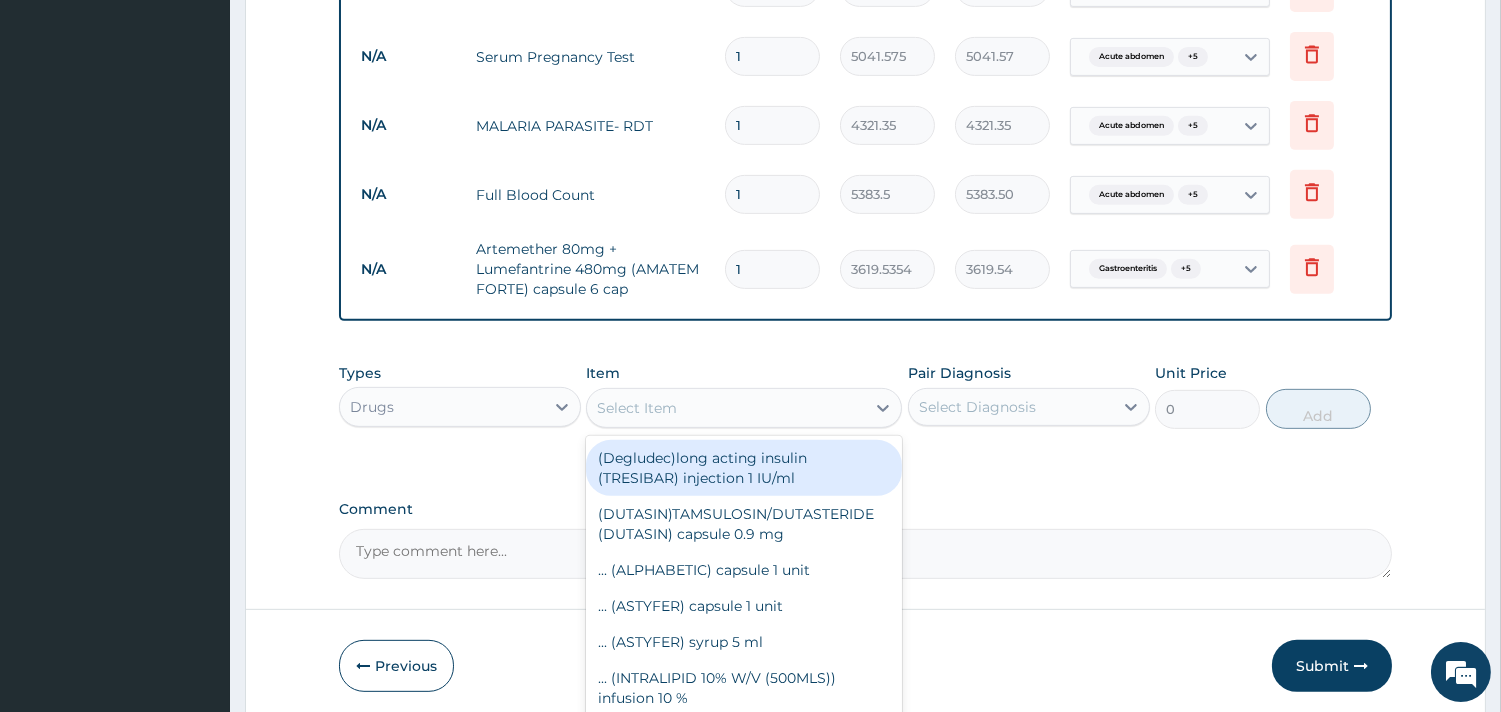 click on "Select Item" at bounding box center [726, 408] 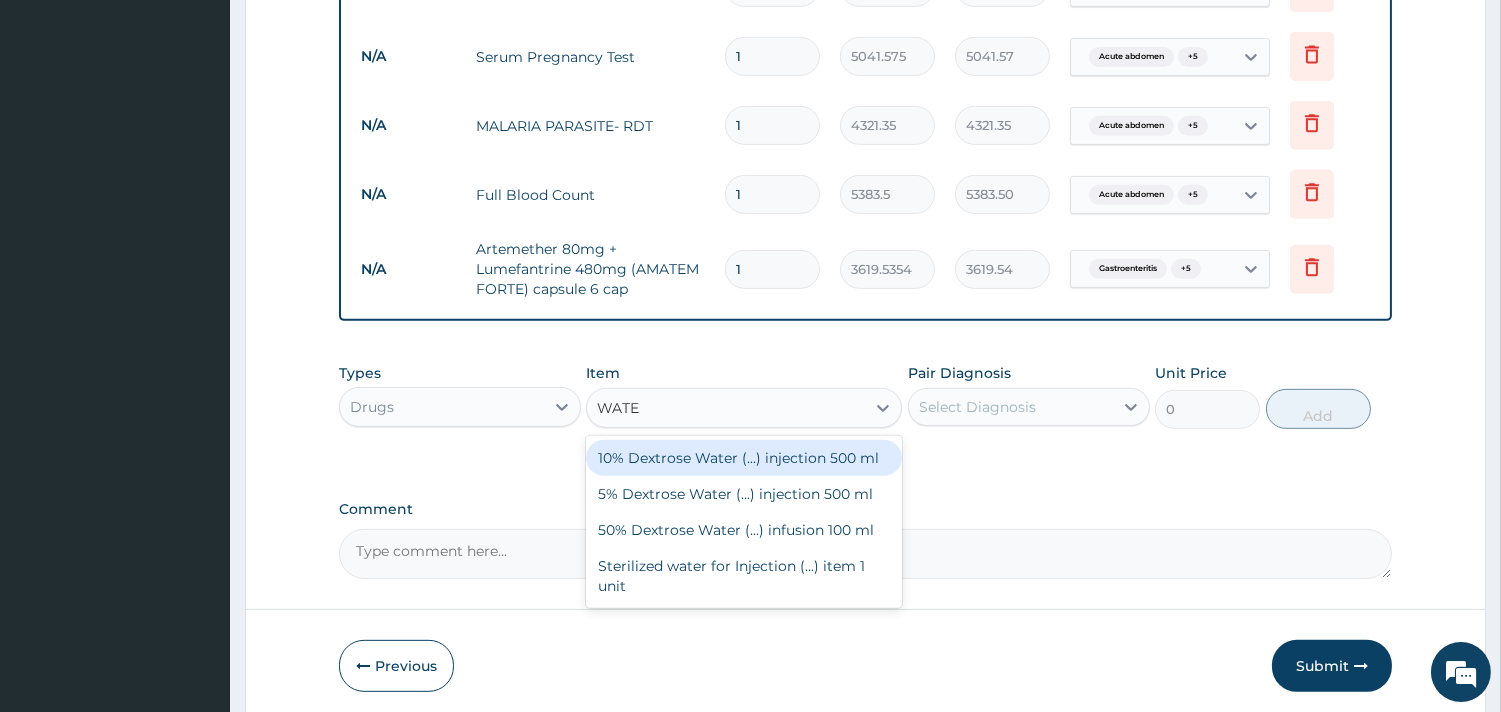 type on "WATER" 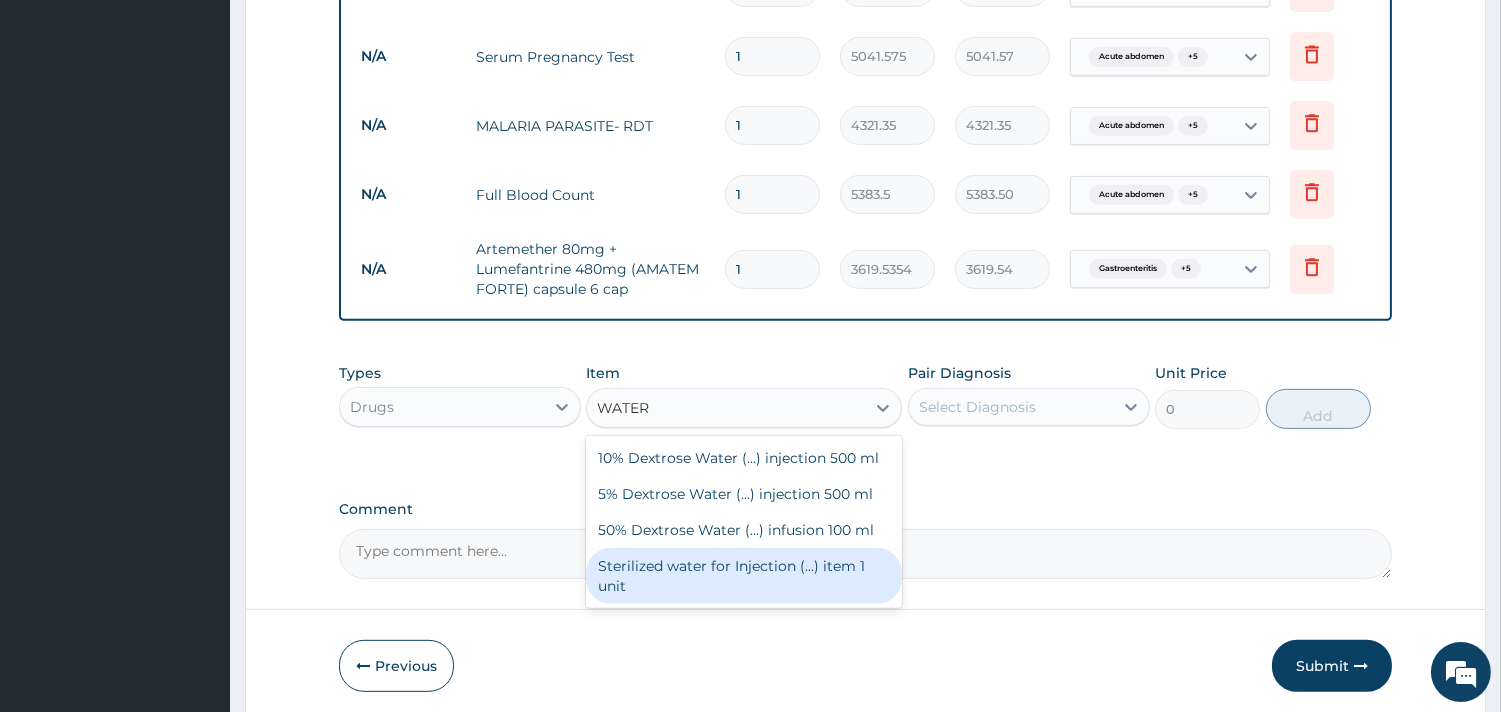 click on "Sterilized water for Injection (...) item 1 unit" at bounding box center [744, 576] 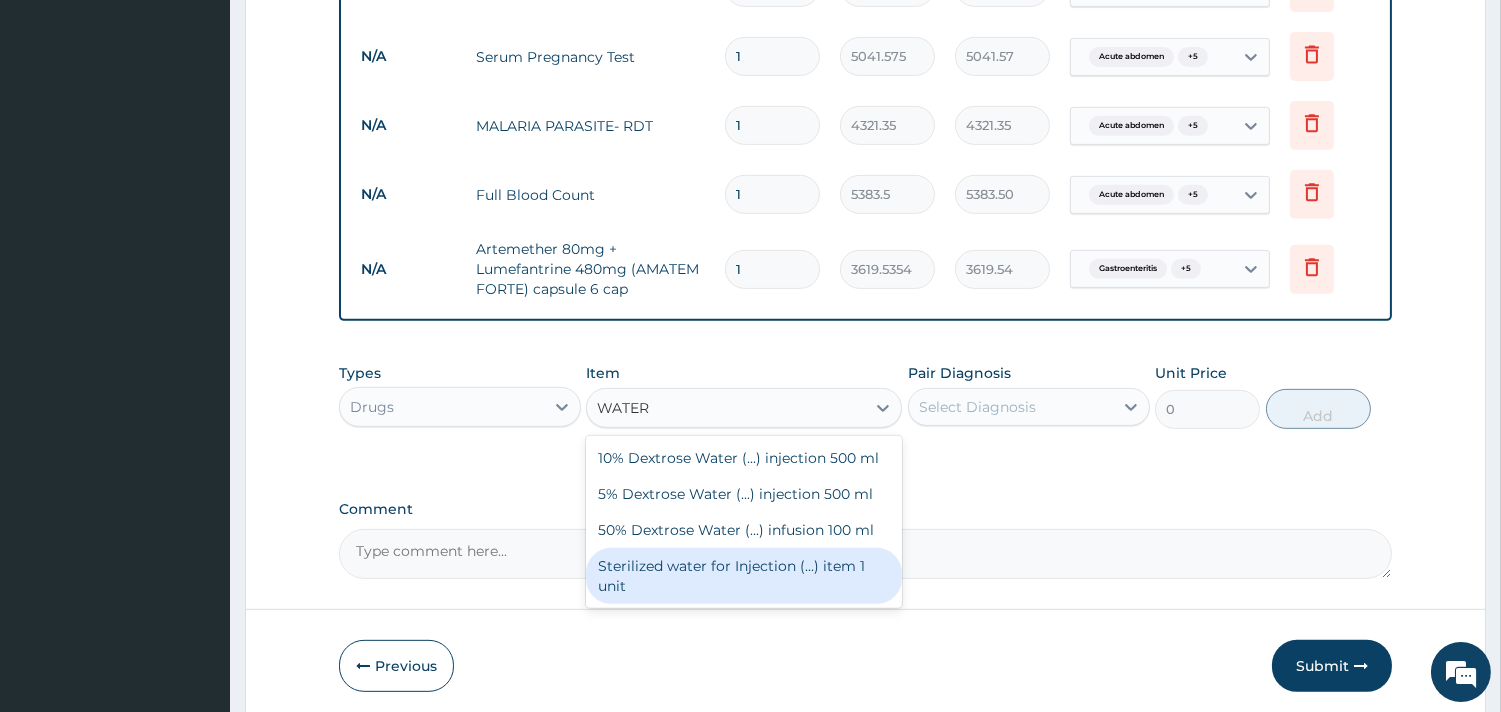 type 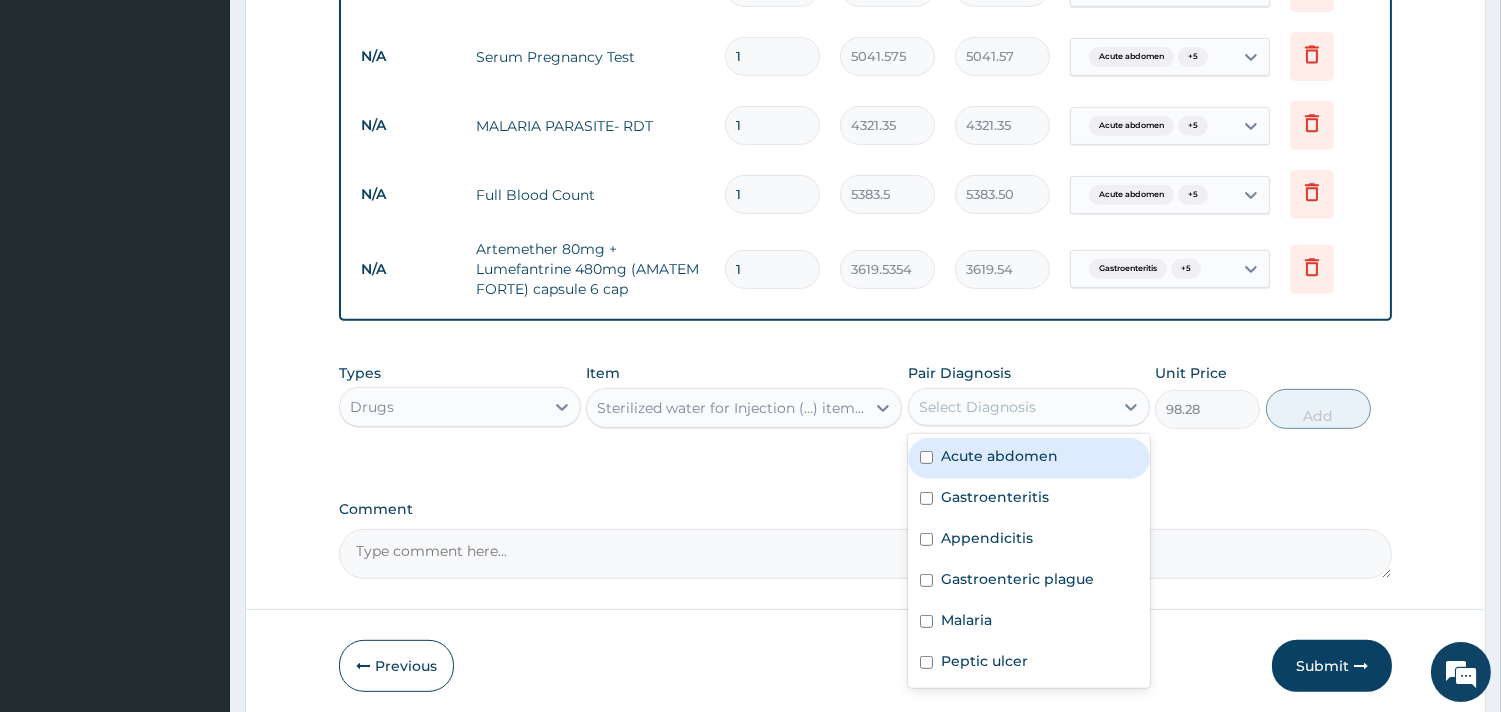 click on "Select Diagnosis" at bounding box center [977, 407] 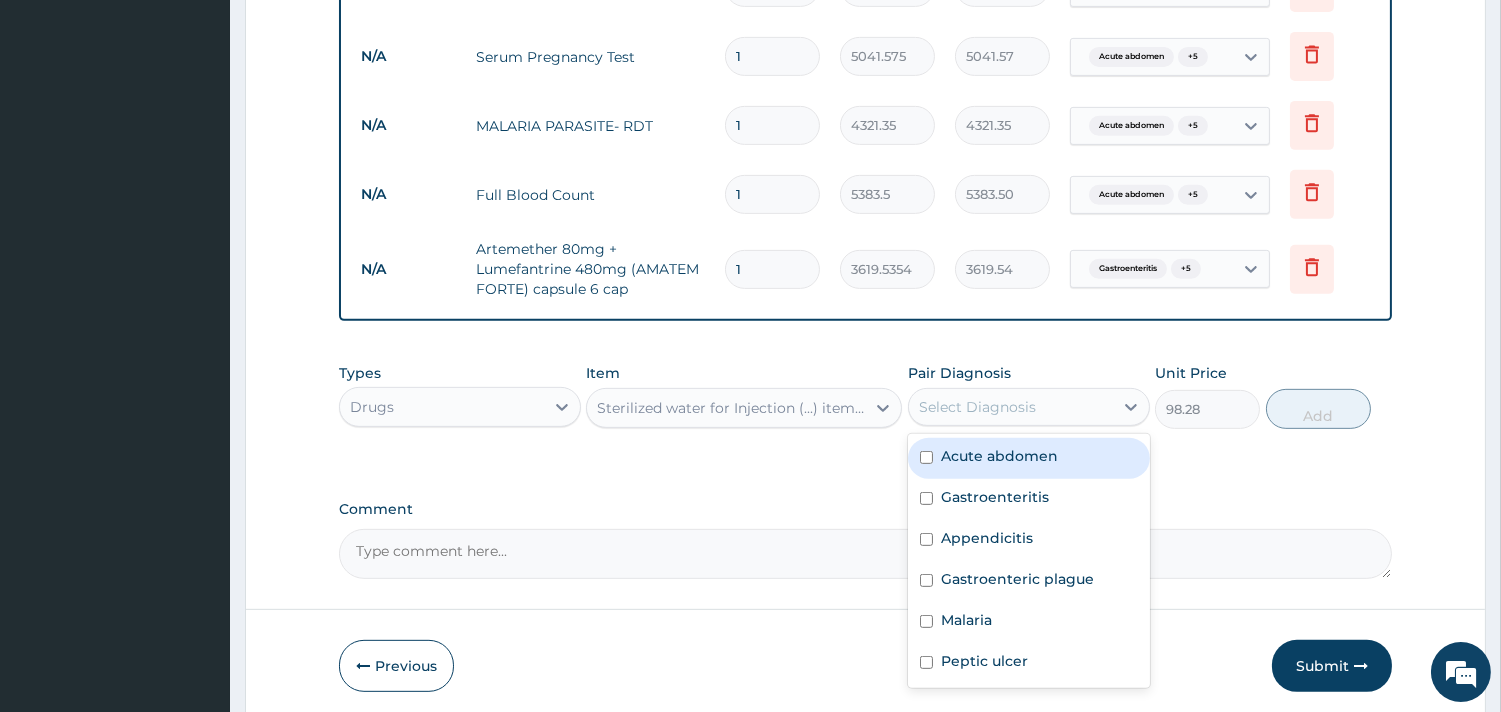 click on "Acute abdomen" at bounding box center (999, 456) 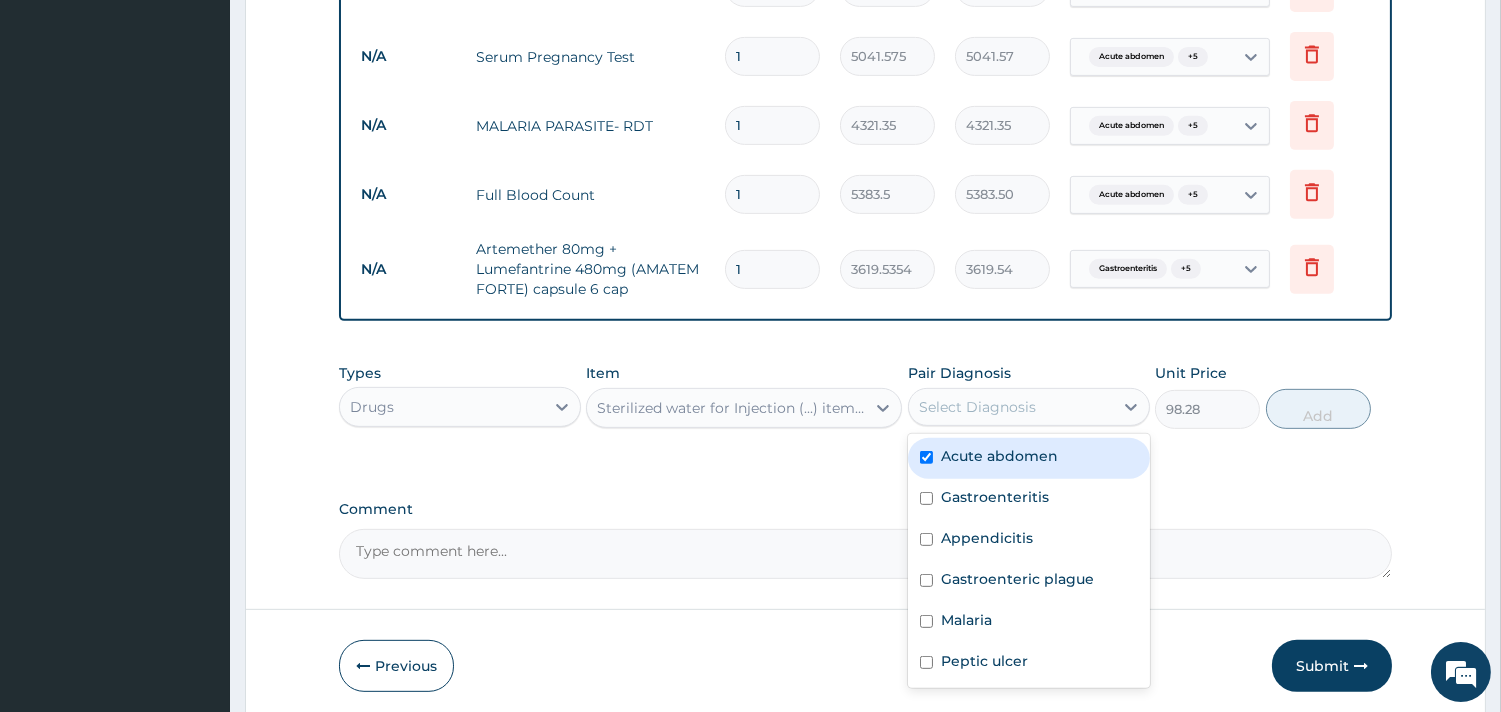 checkbox on "true" 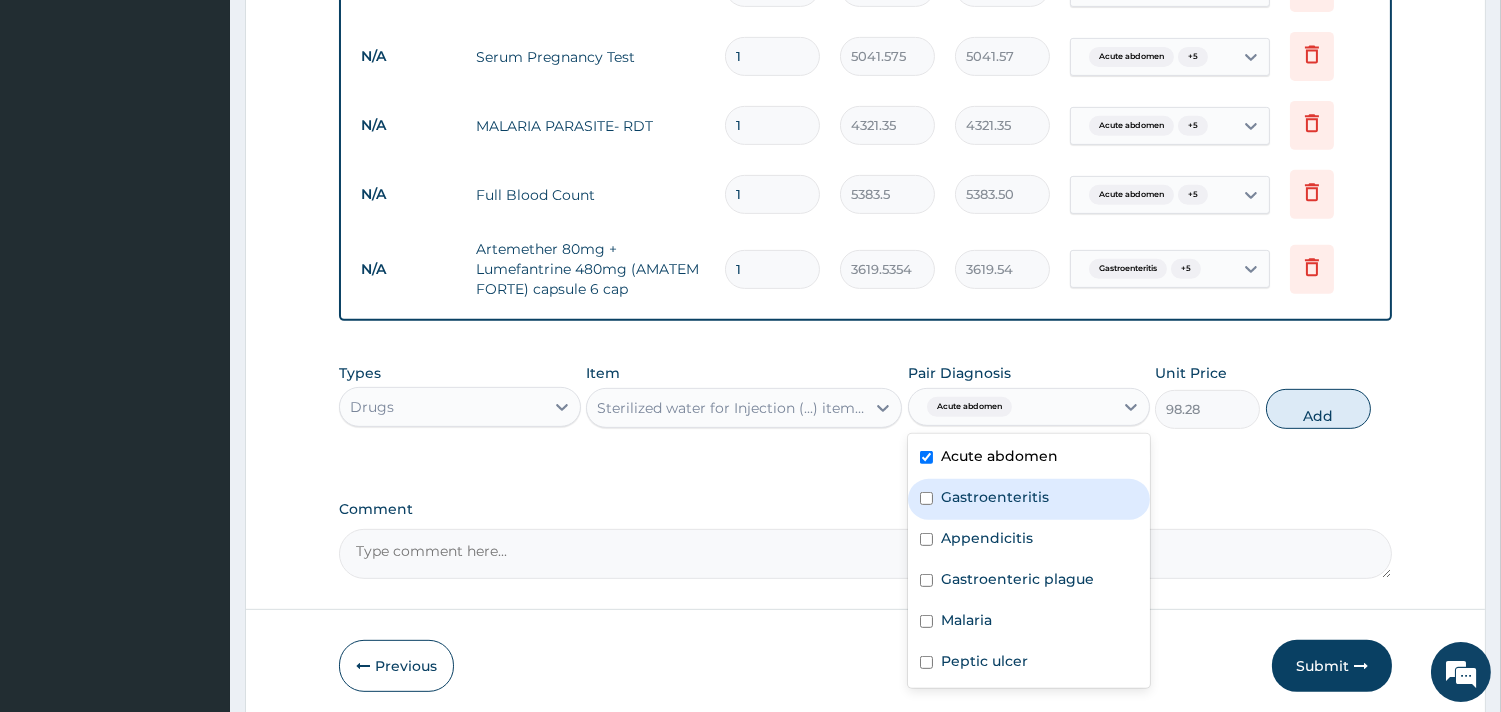 click on "Gastroenteritis" at bounding box center [1029, 499] 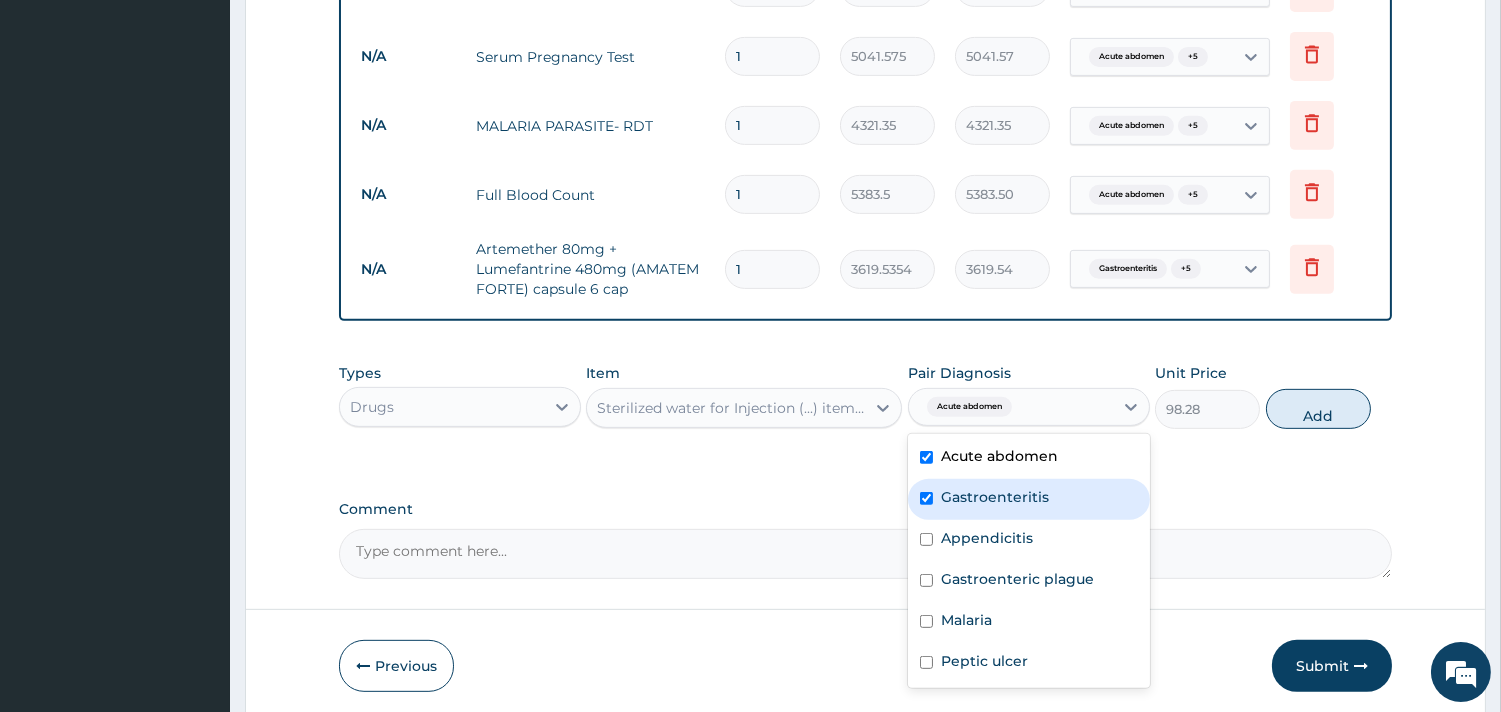 checkbox on "true" 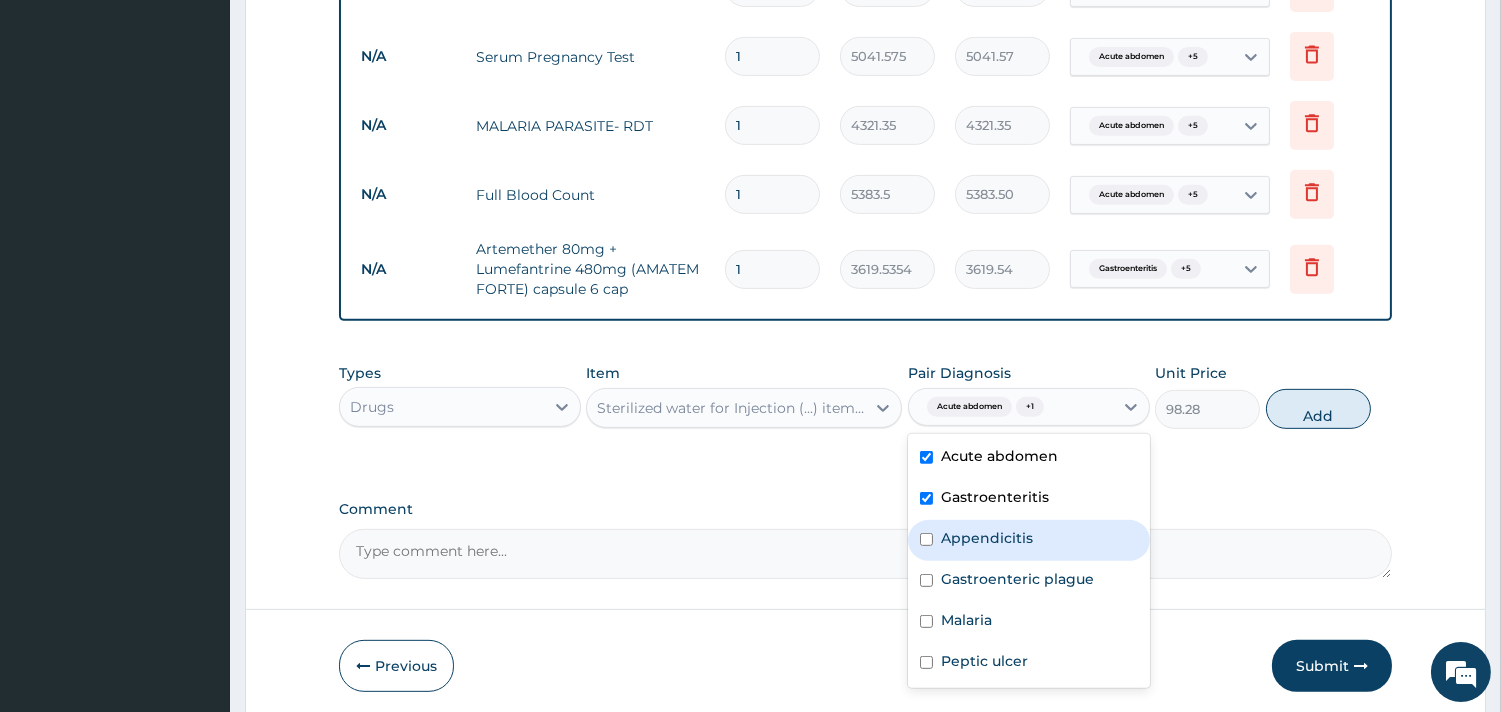 click on "Appendicitis" at bounding box center (987, 538) 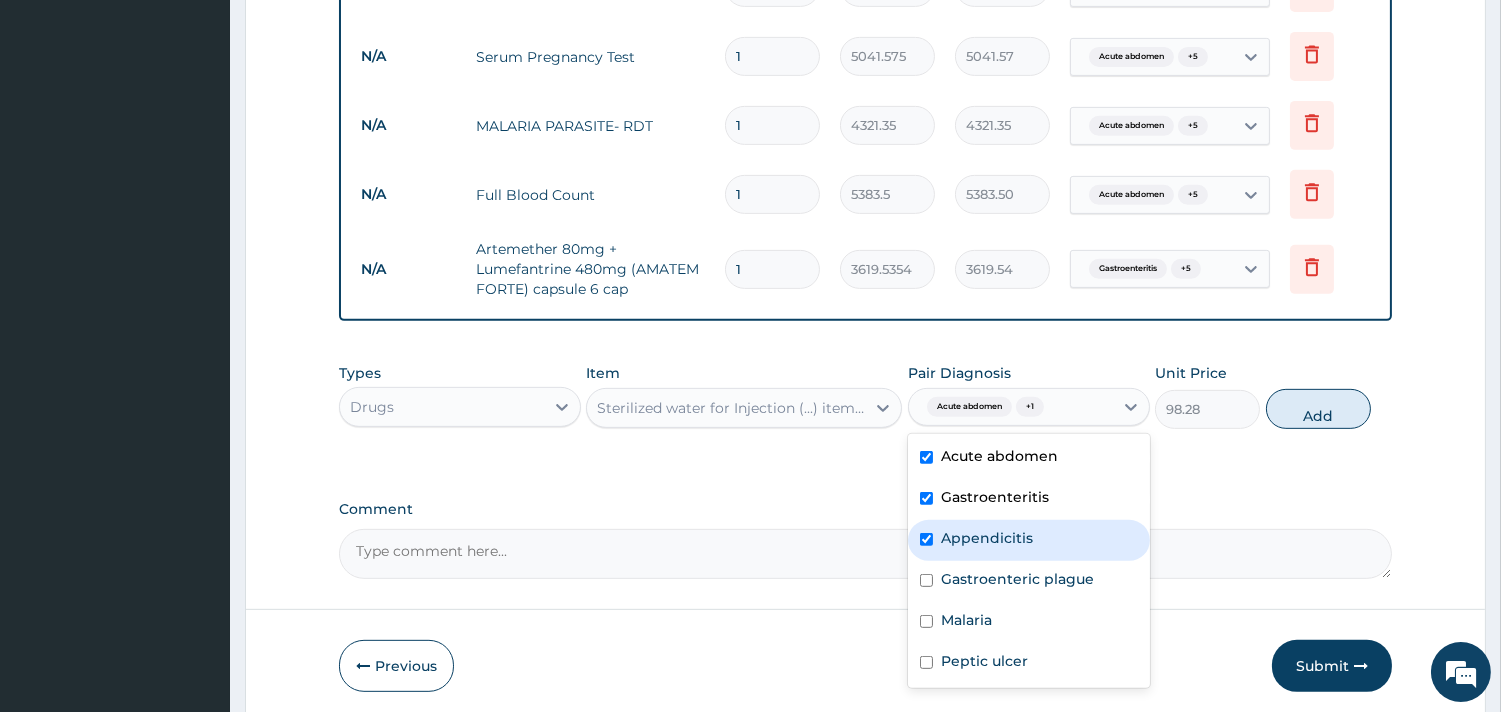 checkbox on "true" 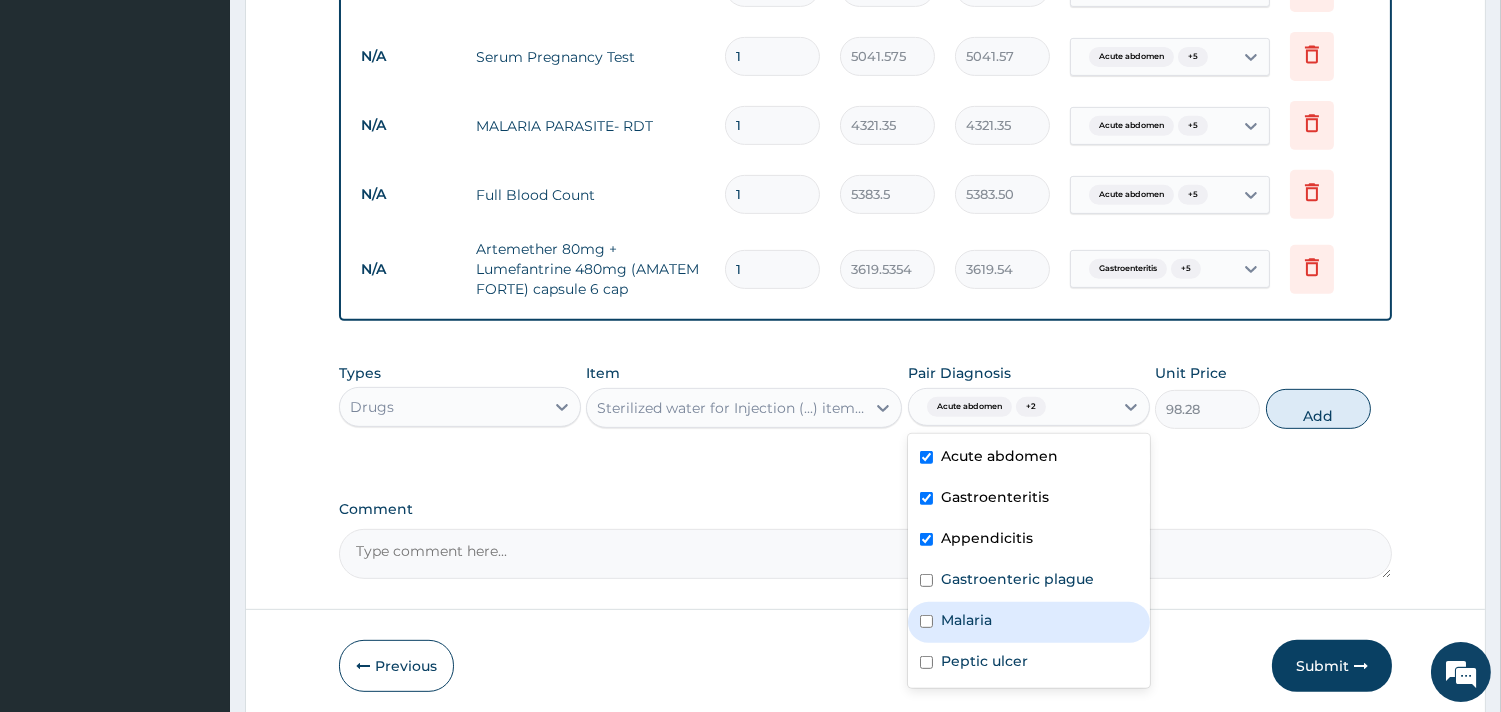 click on "Malaria" at bounding box center [1029, 622] 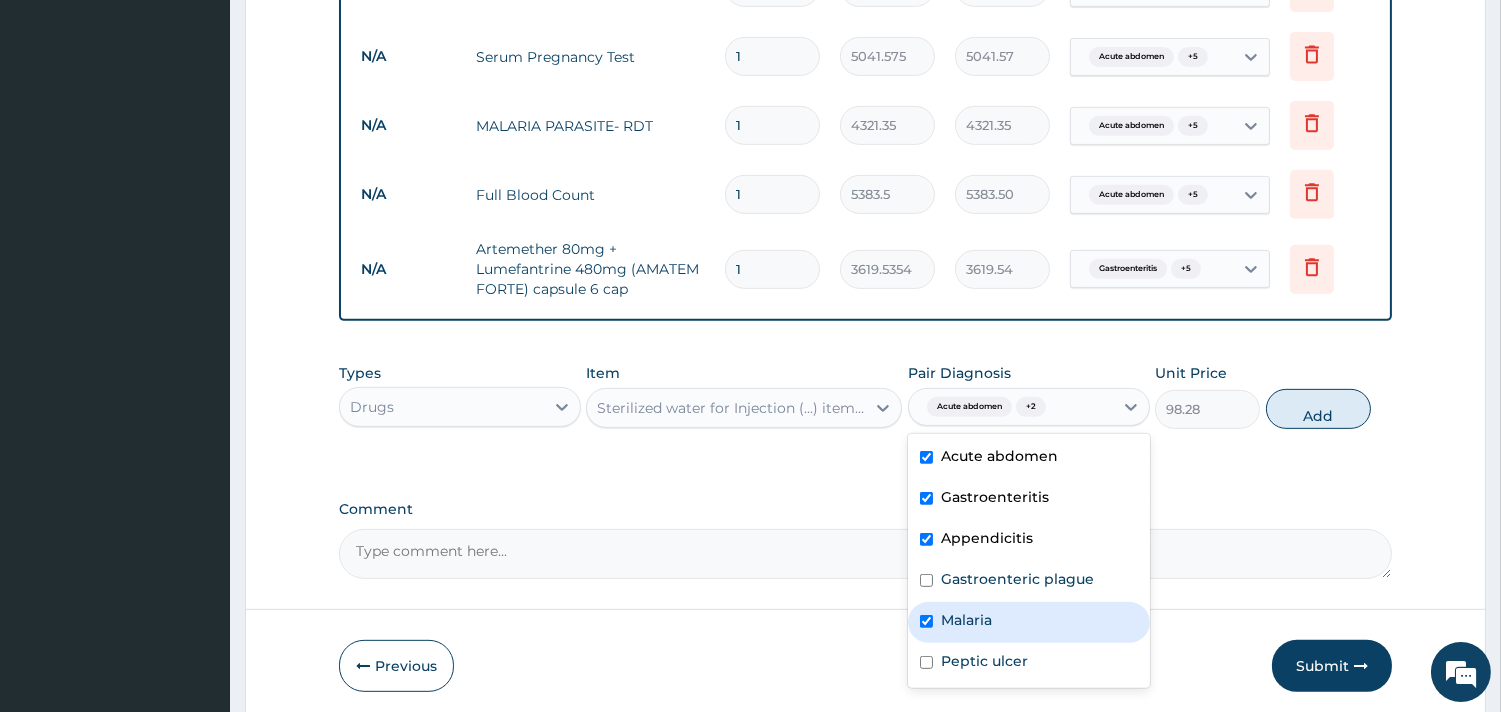 checkbox on "true" 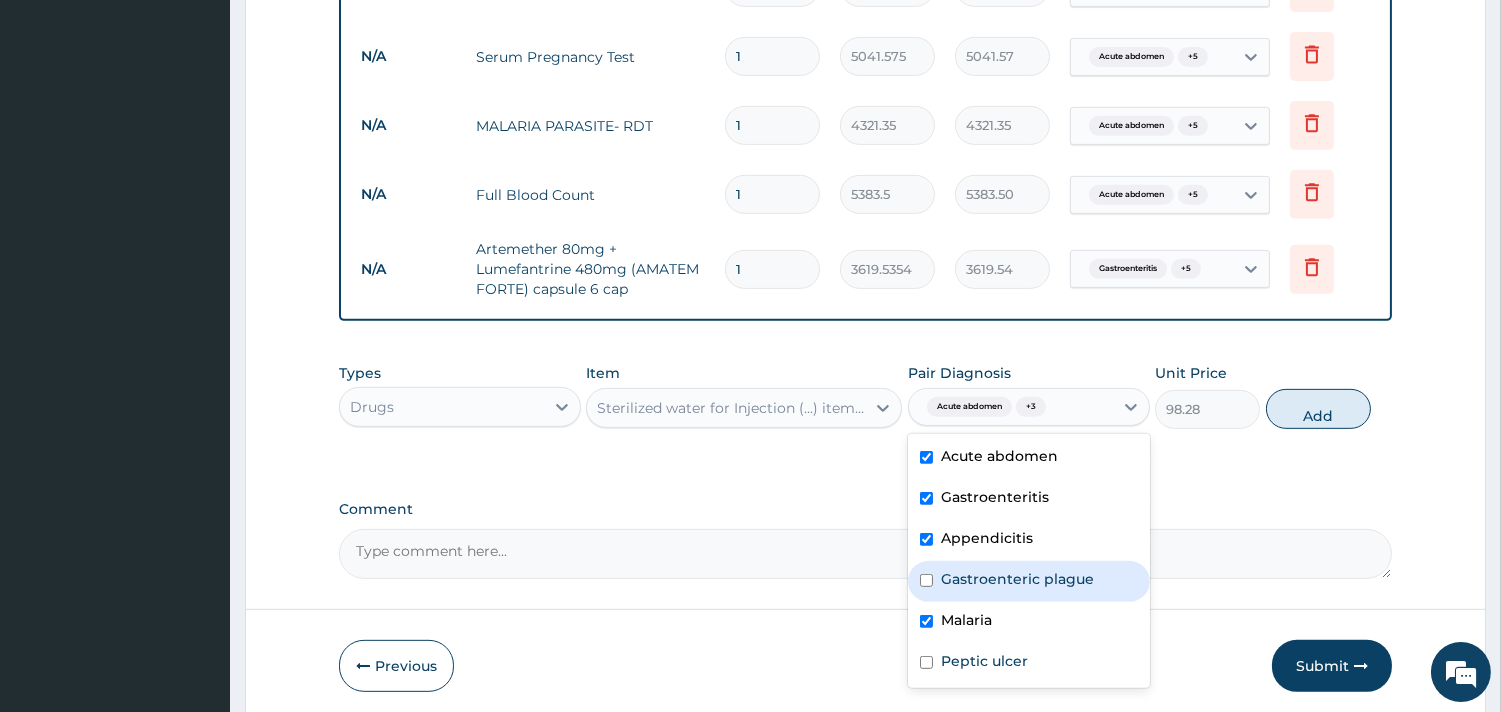 click on "Gastroenteric plague" at bounding box center [1017, 579] 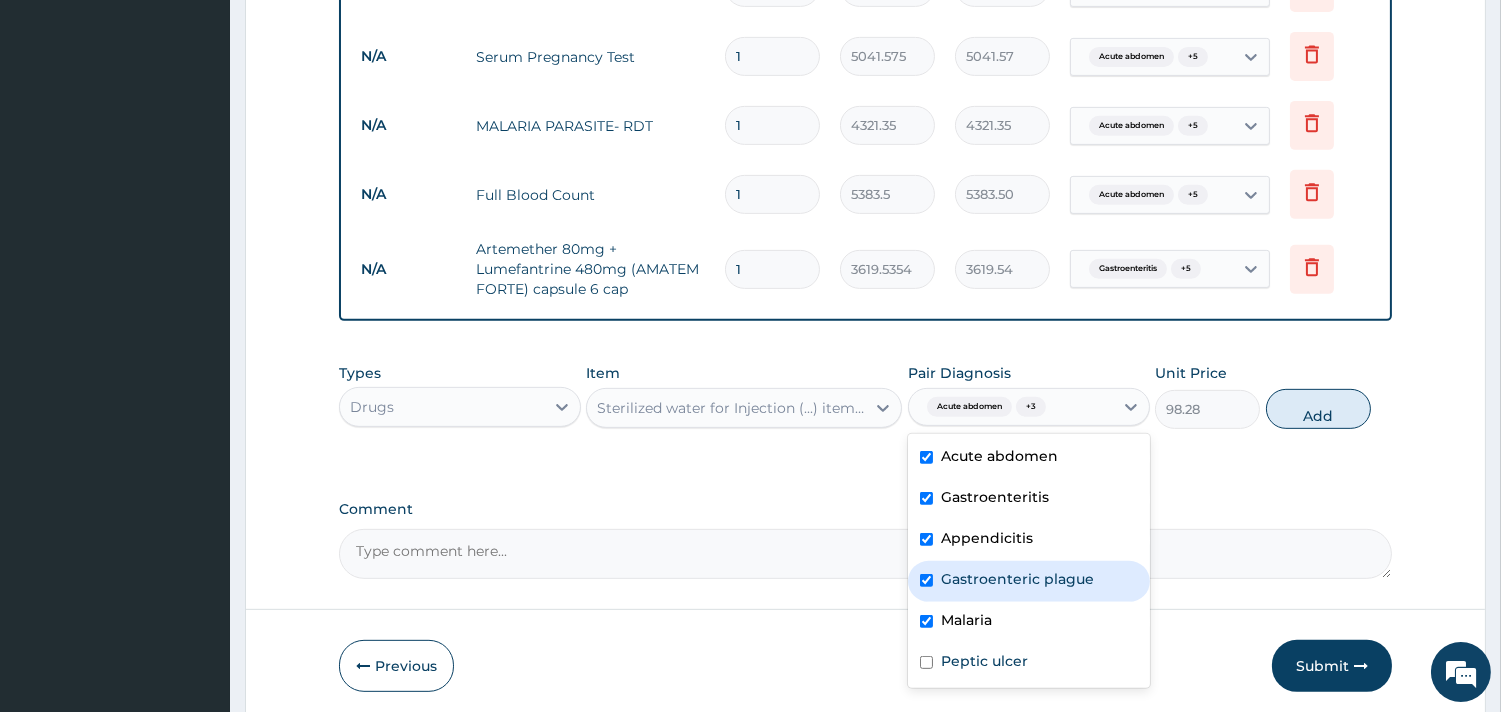 checkbox on "true" 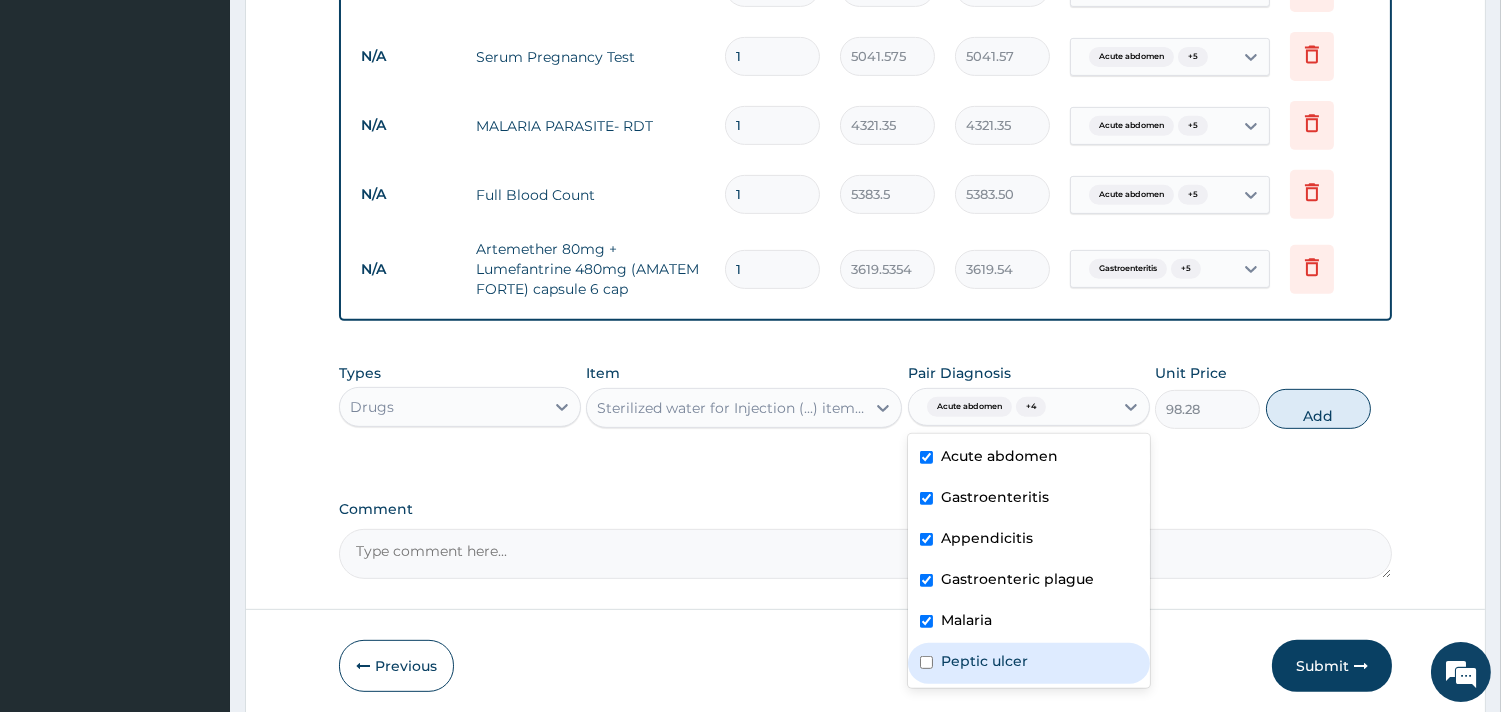 click on "Peptic ulcer" at bounding box center (984, 661) 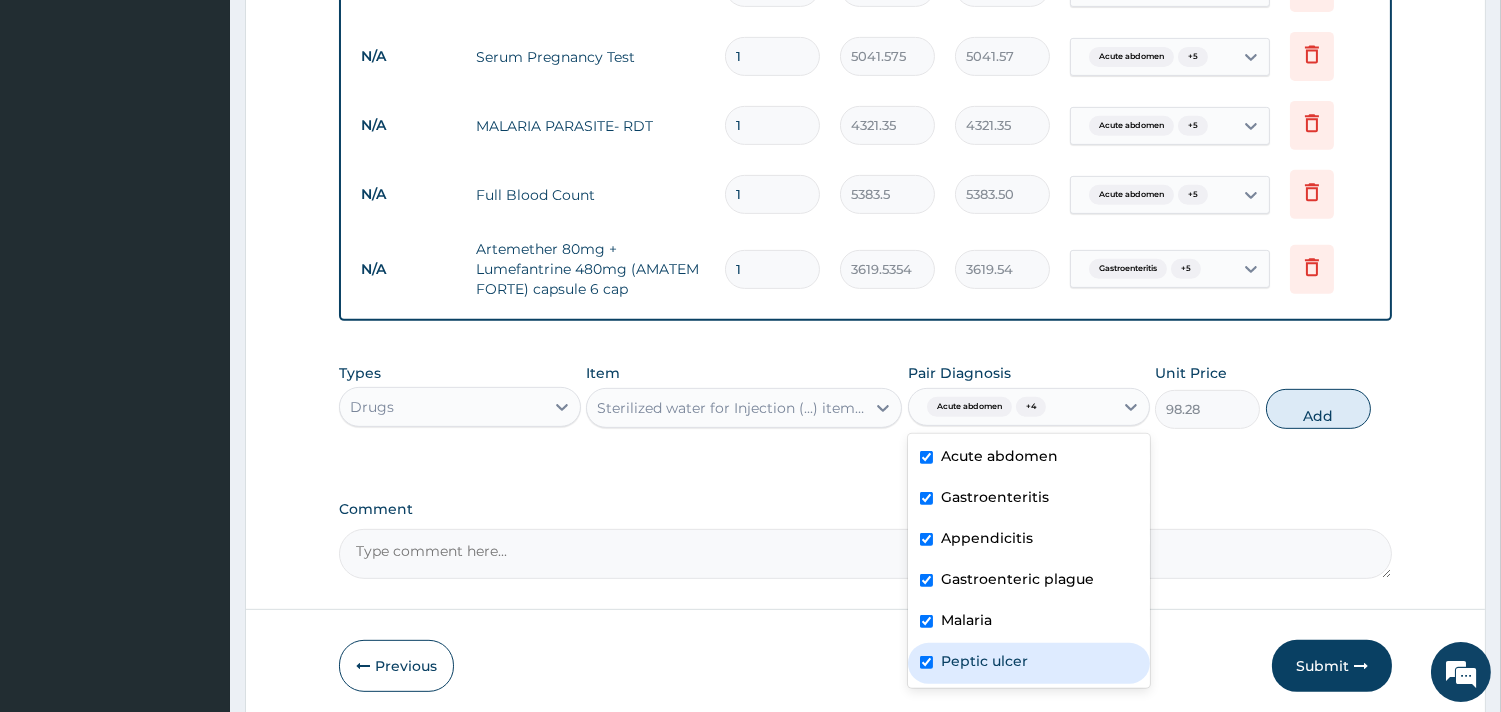 checkbox on "true" 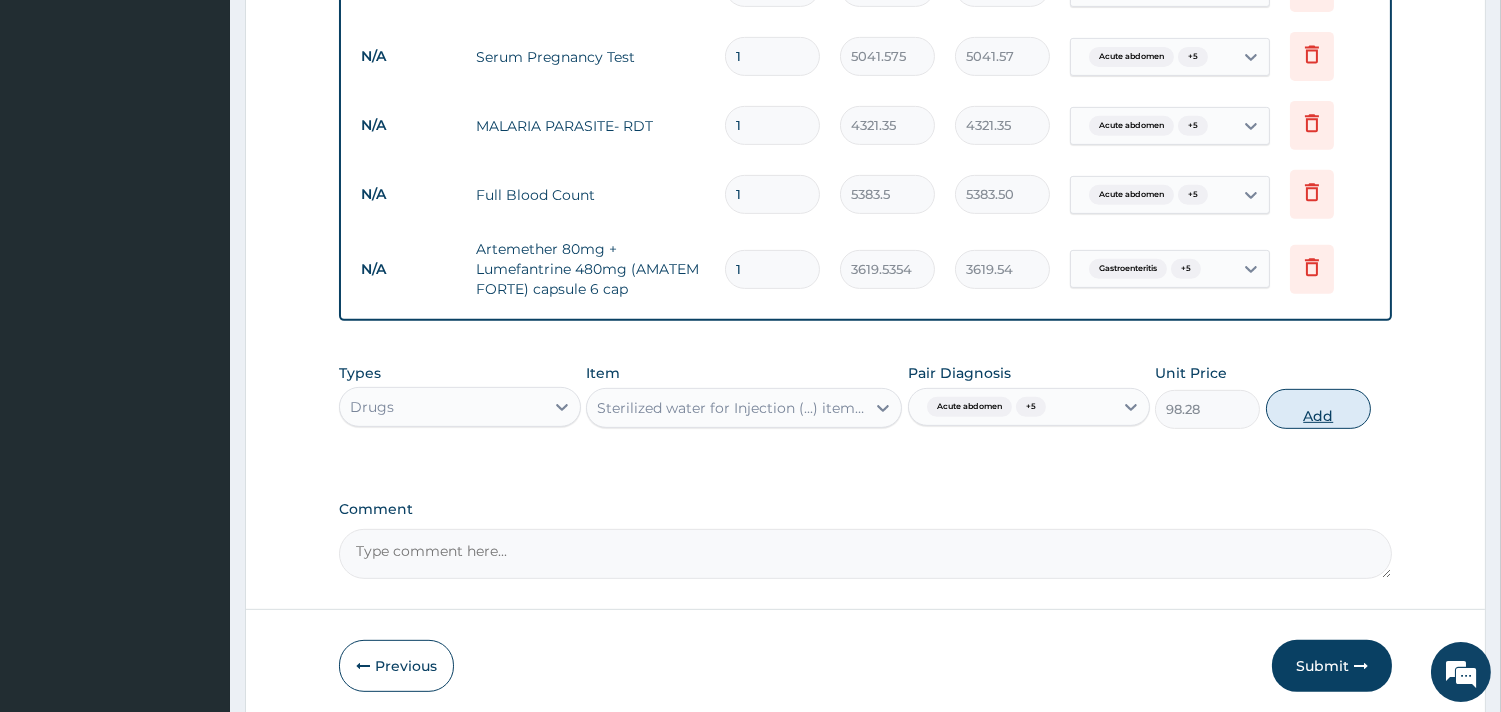 click on "Add" at bounding box center (1318, 409) 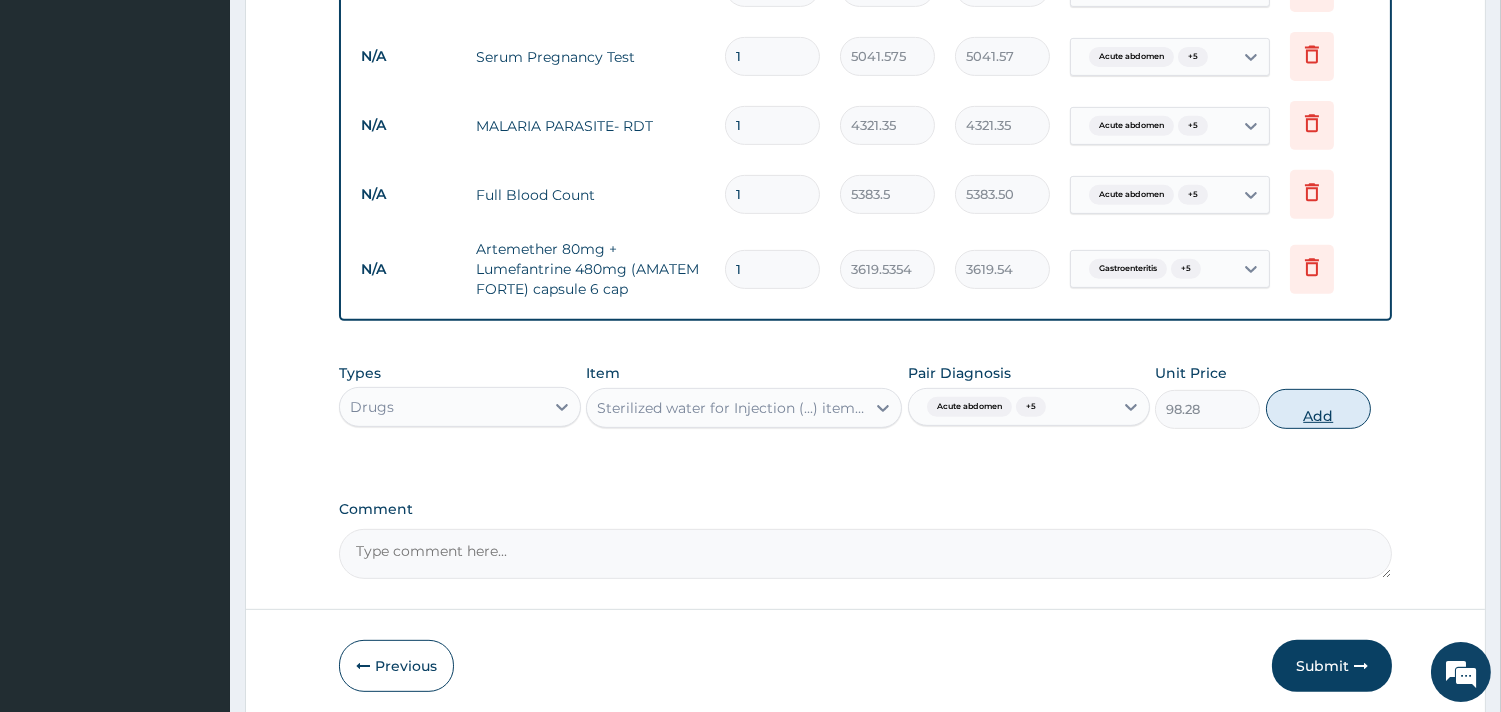 type on "0" 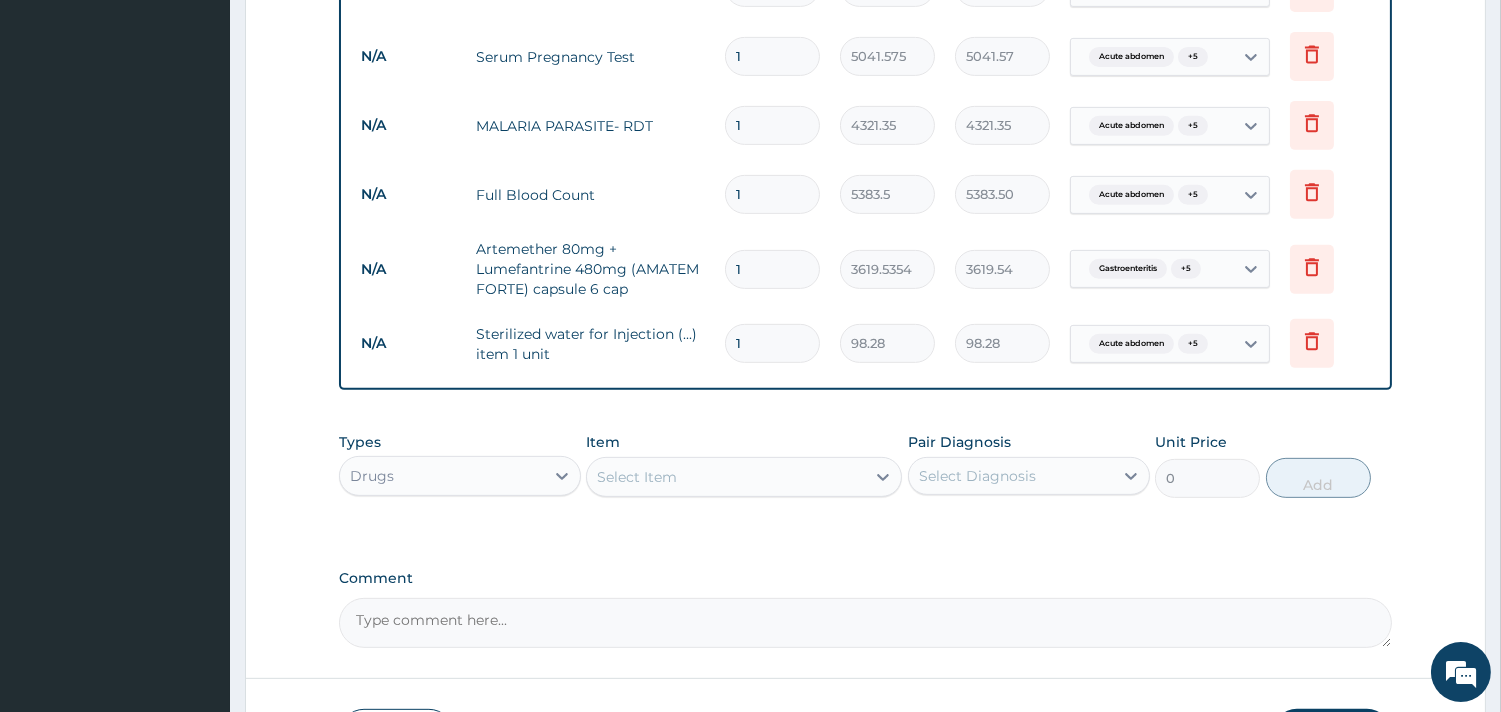 scroll, scrollTop: 1732, scrollLeft: 0, axis: vertical 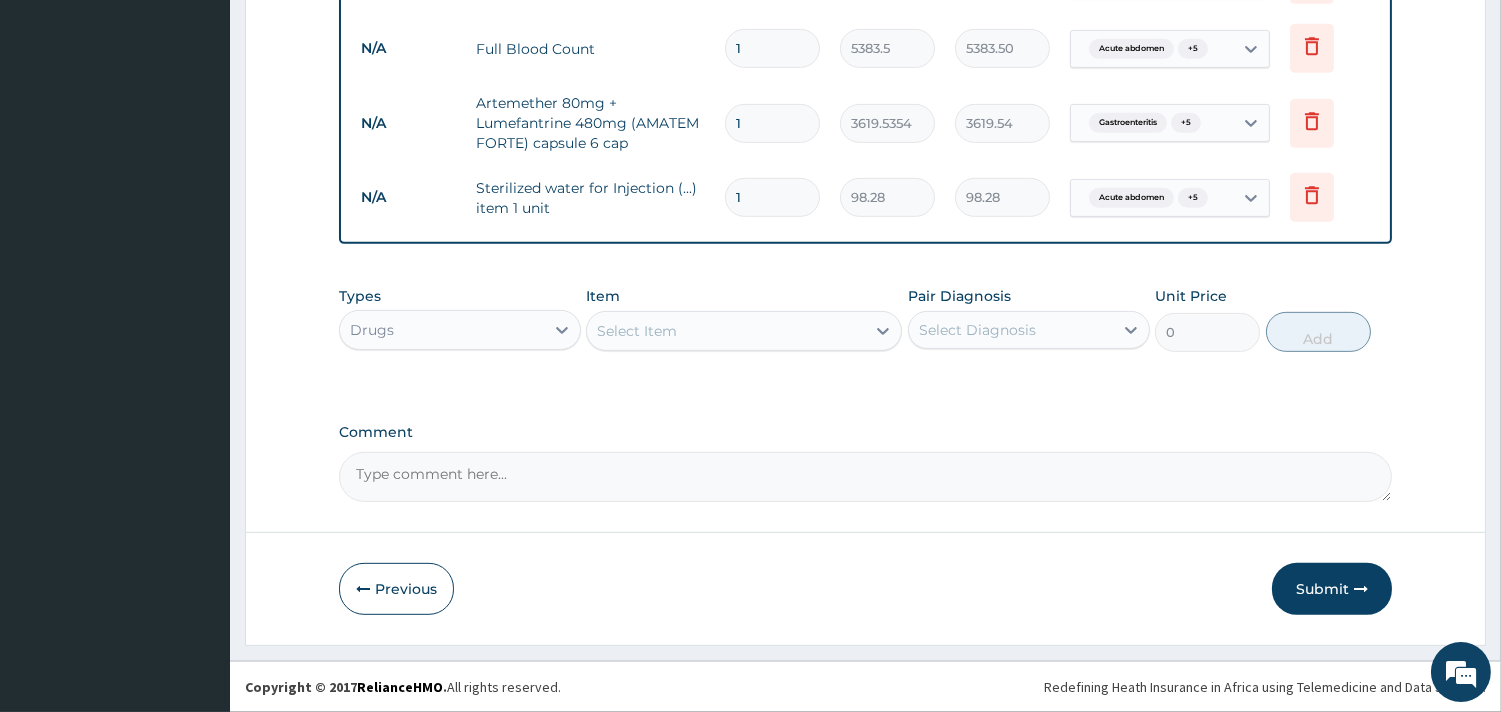 click on "Submit" at bounding box center (1332, 589) 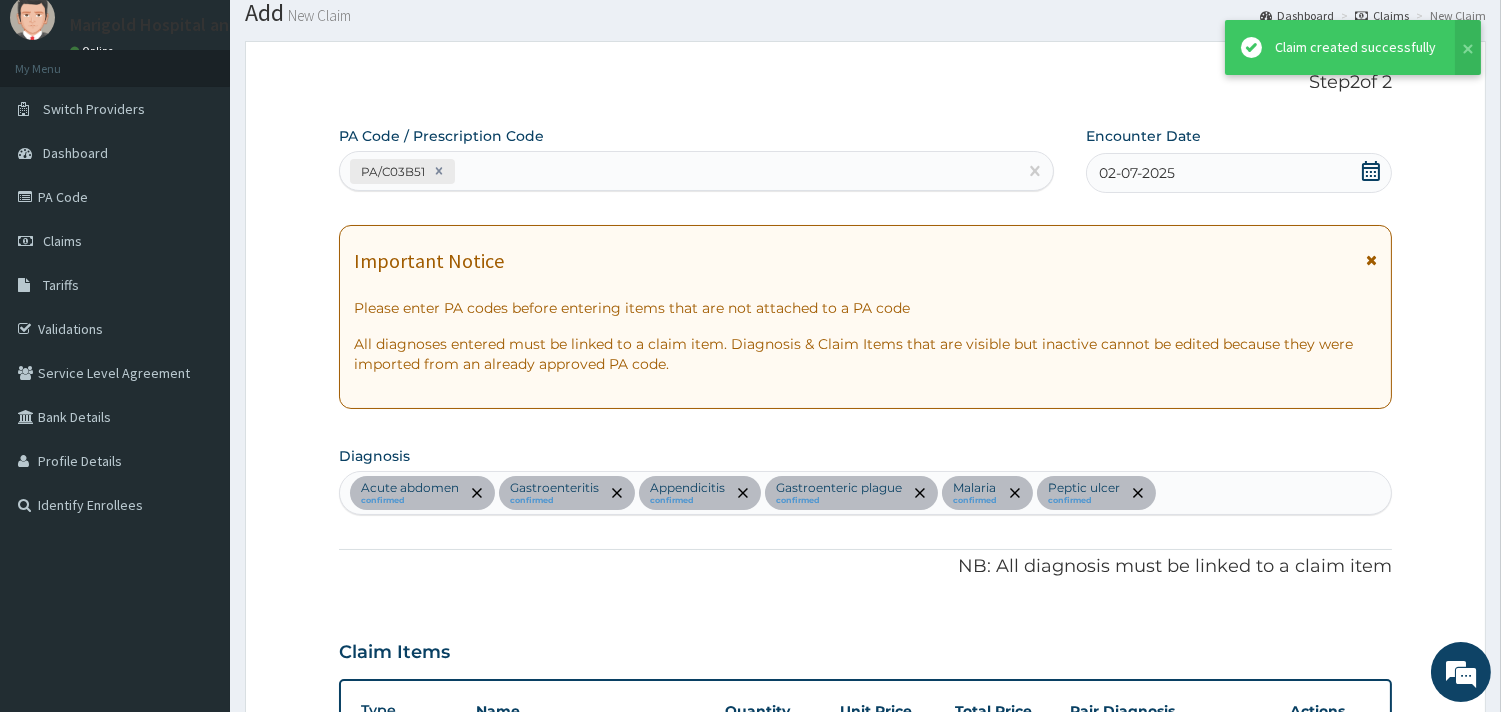 scroll, scrollTop: 1732, scrollLeft: 0, axis: vertical 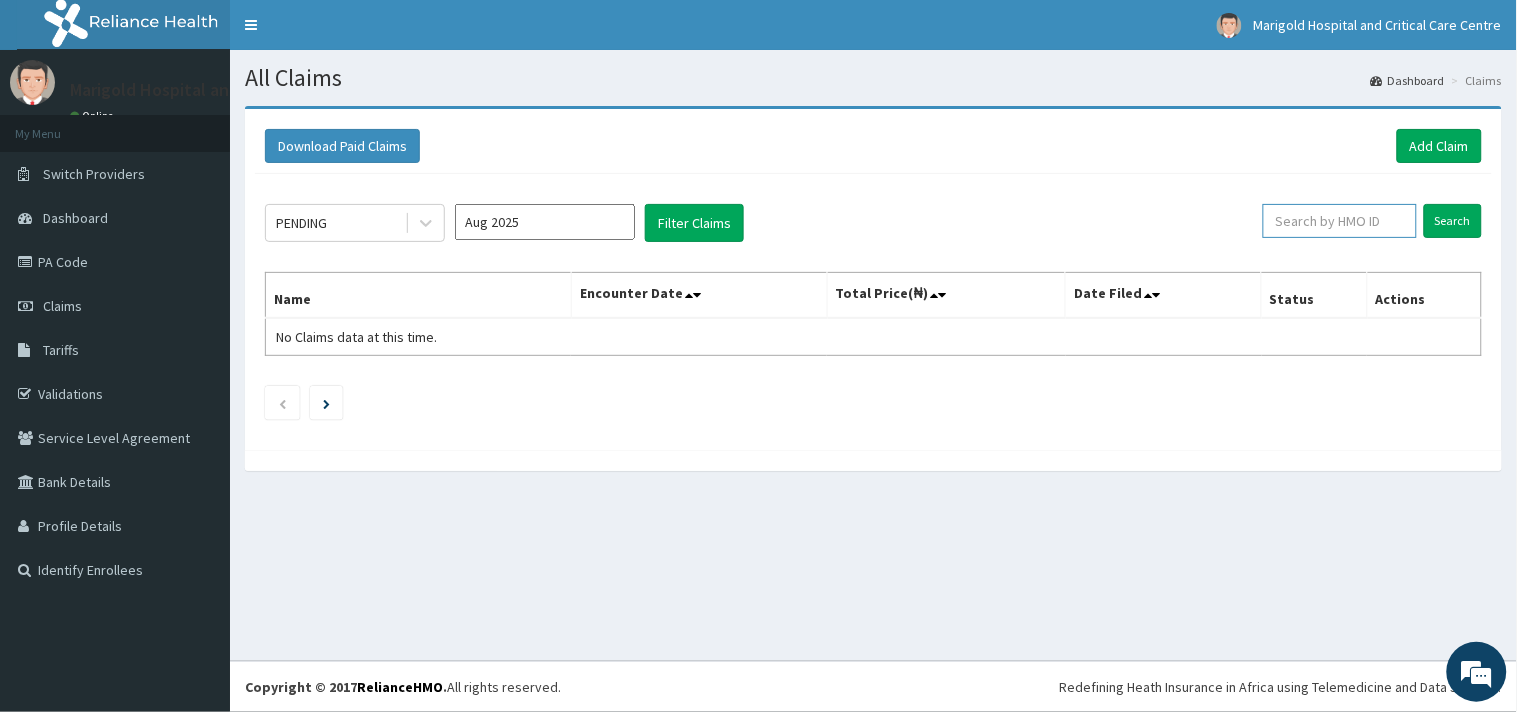 click at bounding box center (1340, 221) 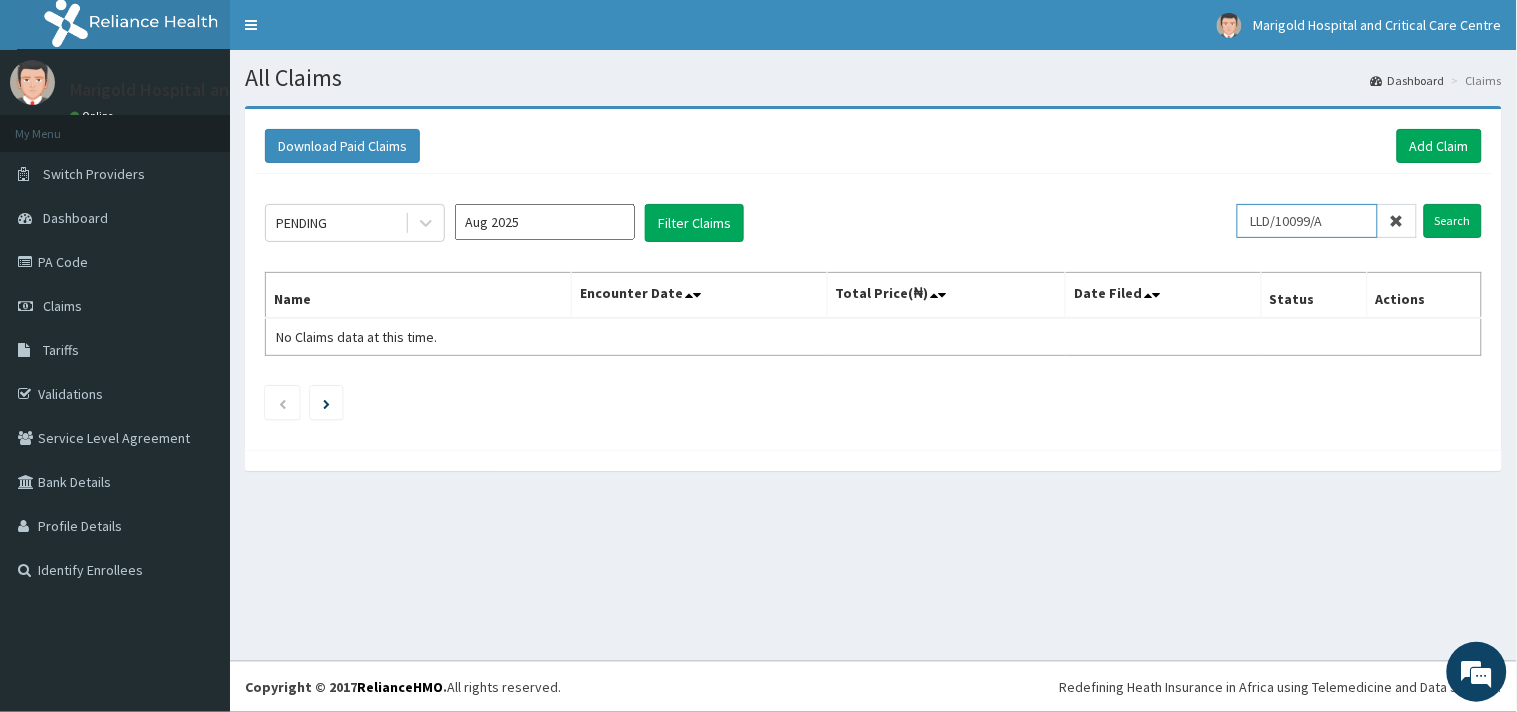 type on "LLD/10099/A" 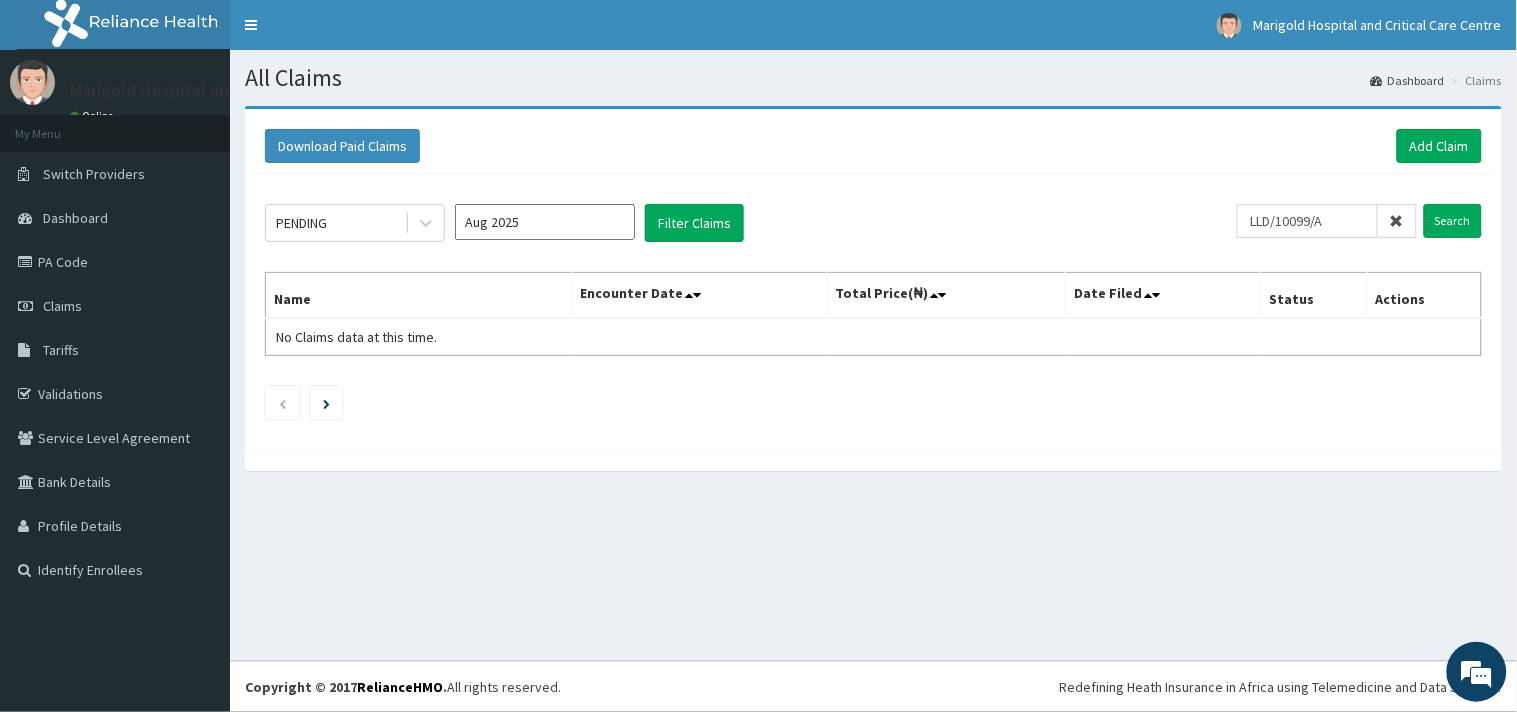 click on "[ID] Search" at bounding box center (1359, 223) 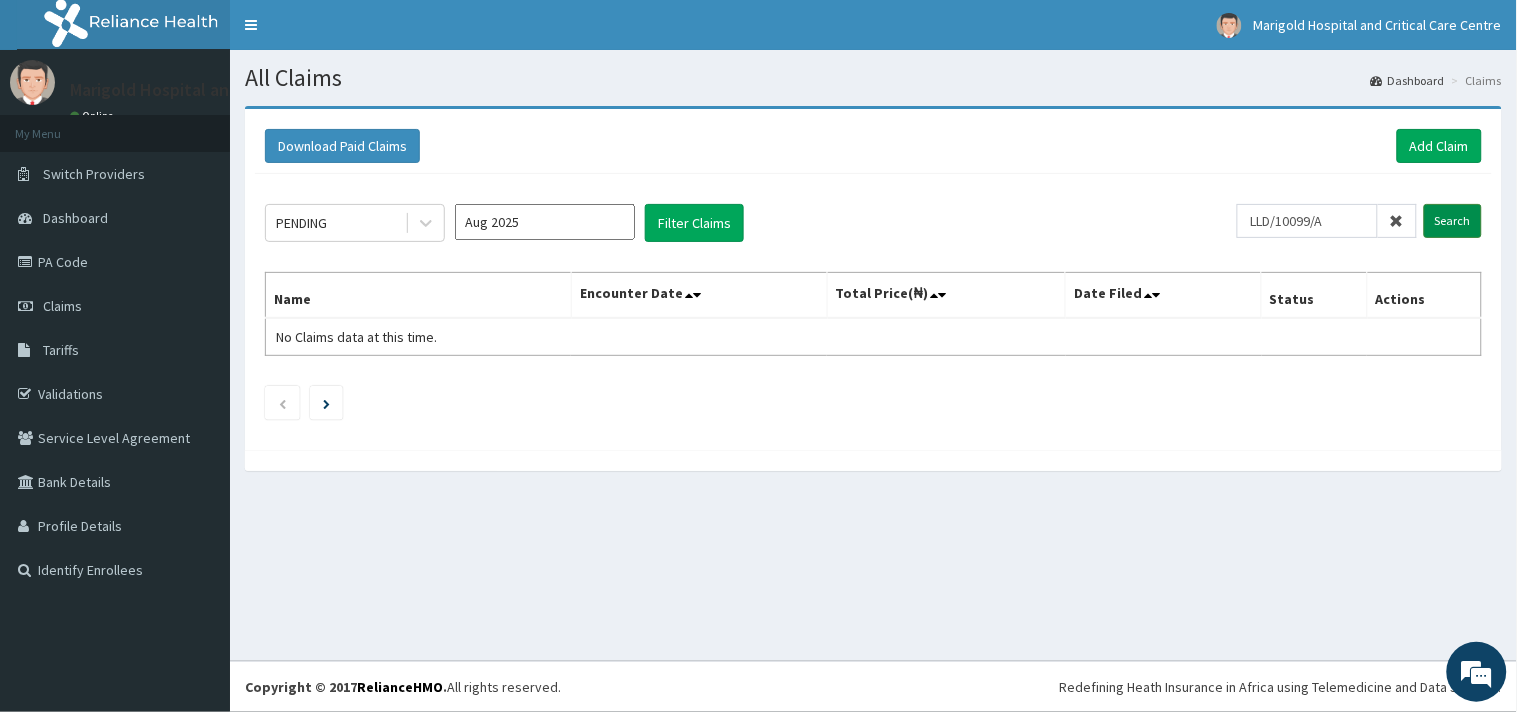 click on "Search" at bounding box center [1453, 221] 